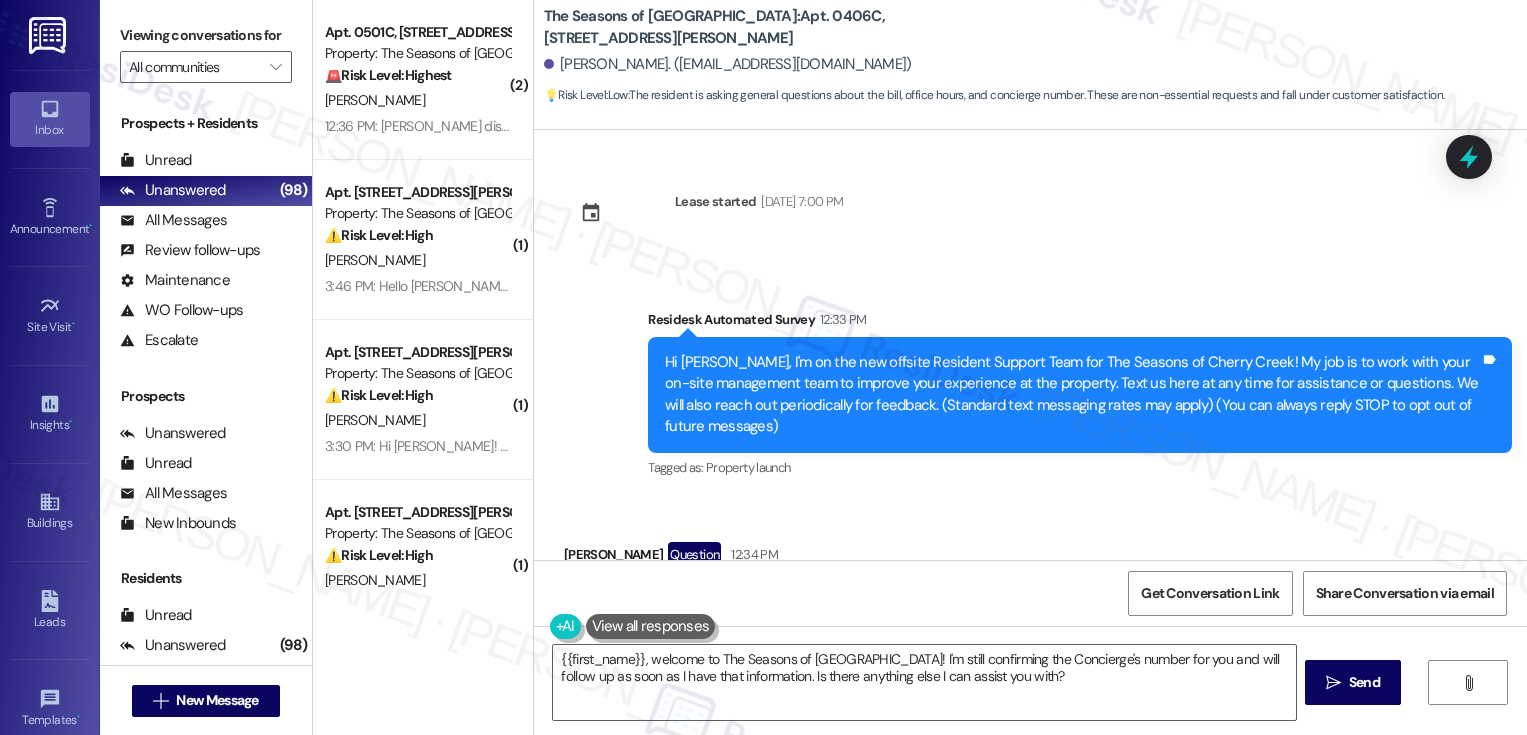 scroll, scrollTop: 0, scrollLeft: 0, axis: both 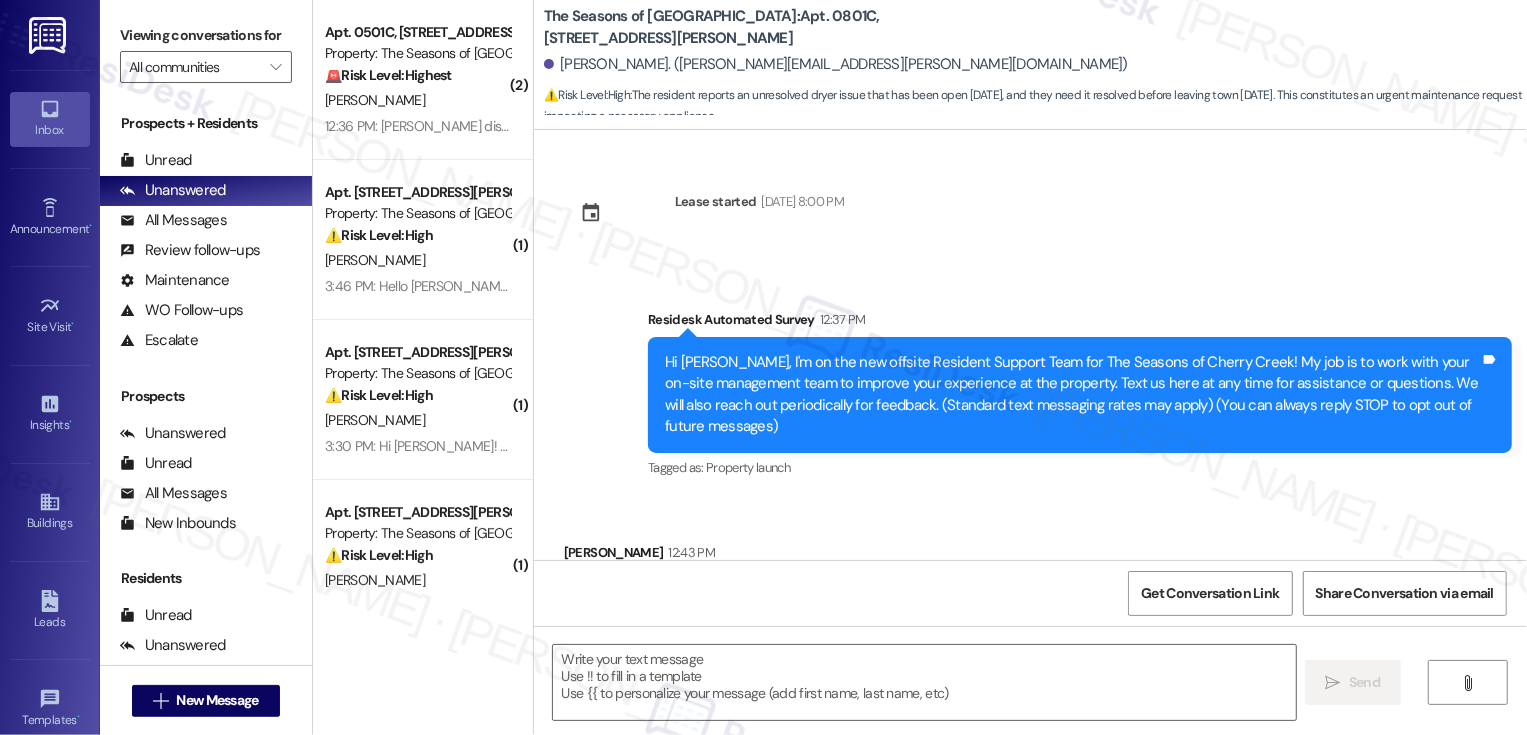 type on "Fetching suggested responses. Please feel free to read through the conversation in the meantime." 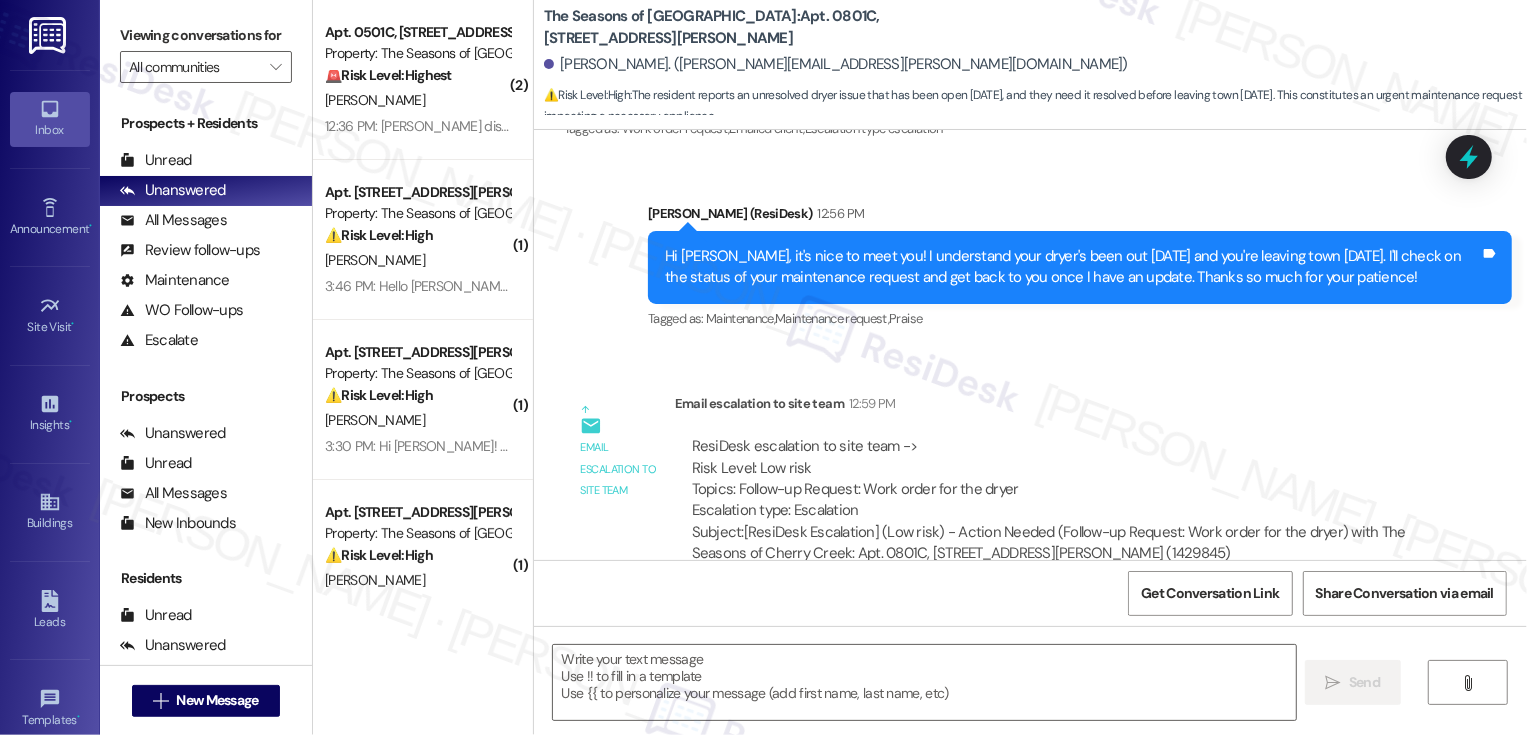 scroll, scrollTop: 705, scrollLeft: 0, axis: vertical 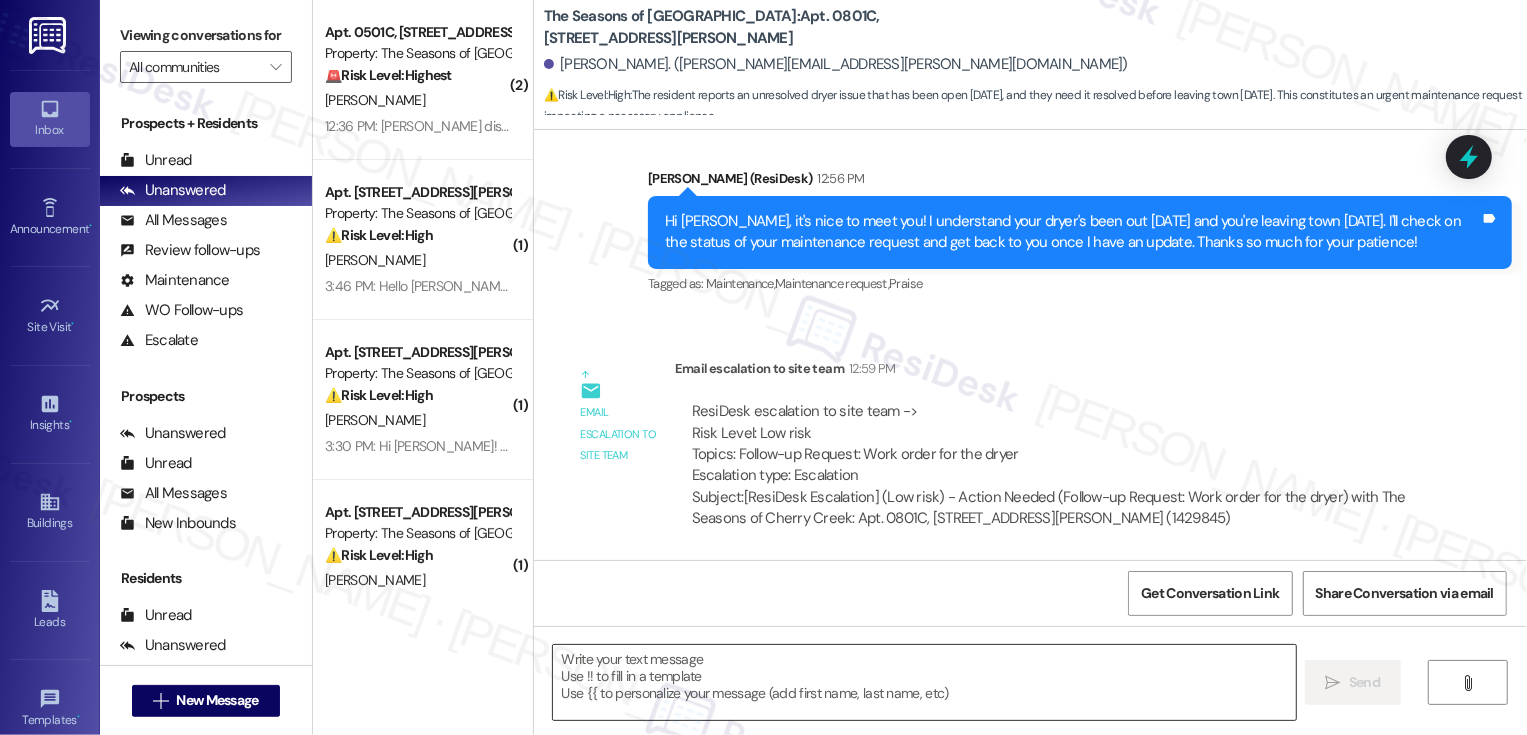 click at bounding box center (924, 682) 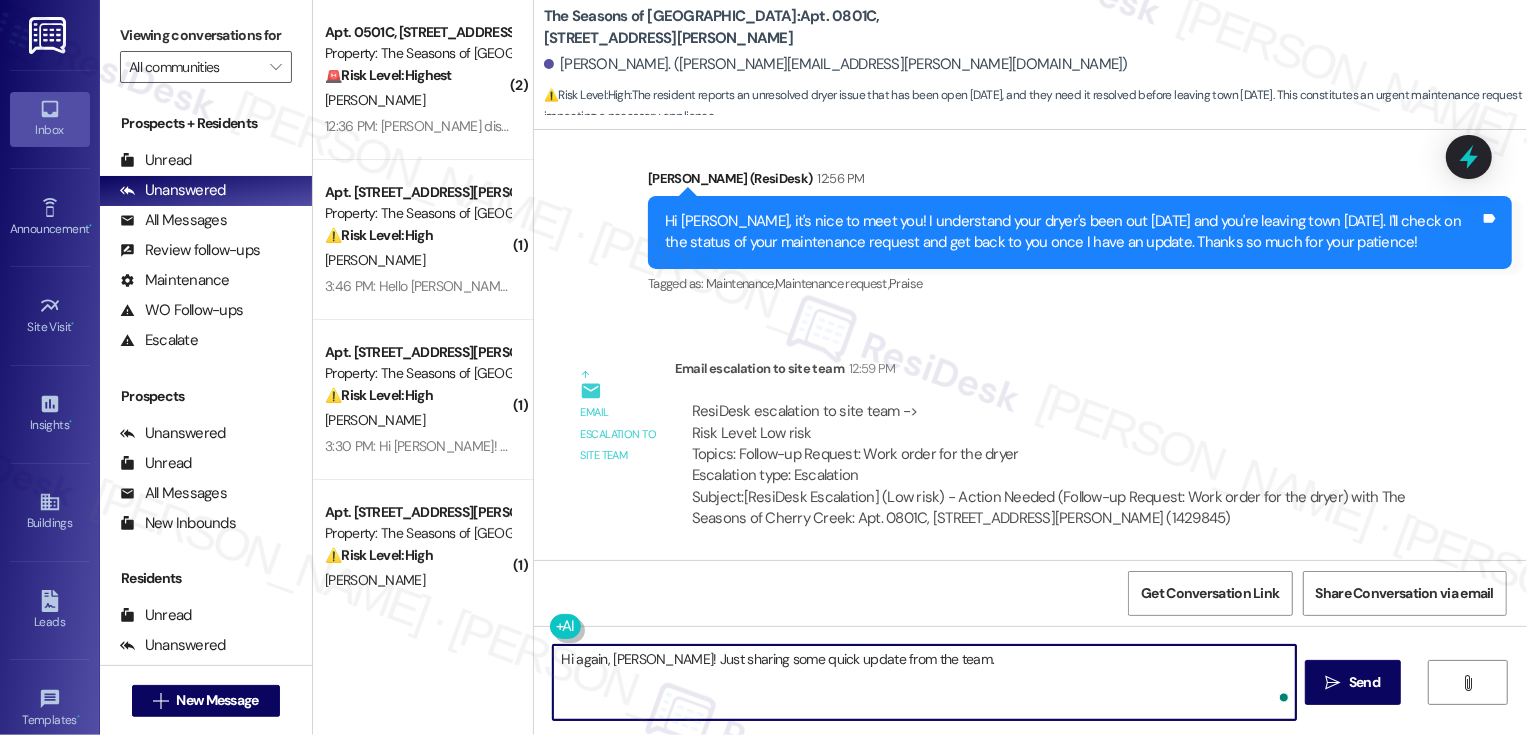 paste on "We complete work orders in the order they're received with the exception to emergency or urgent matters that need to be prioritized. I have reached out to our maintenance supervisor to check the status of this work order and request that it be completed as soon as time permits. In the meantime, we do have laundry facilities available in the aspen and birch buildings on the 2nd floor. I realize this isn't an ideal resolution, but hopefully this might be a suitable alternative to do laundry until we are able to complete his work order. We appreciate his patience and understanding and will do our best to take care of him as soon as time permits." 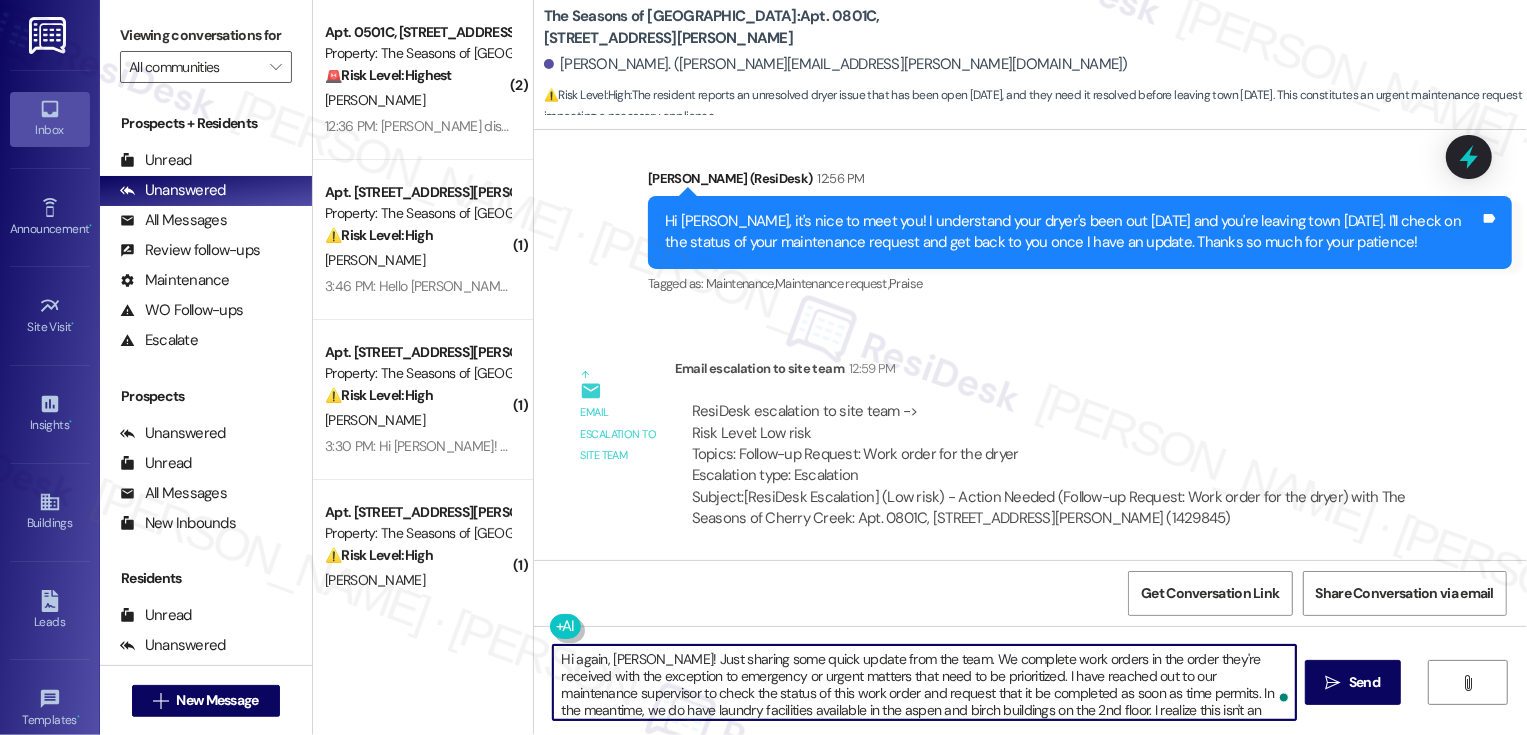 scroll, scrollTop: 68, scrollLeft: 0, axis: vertical 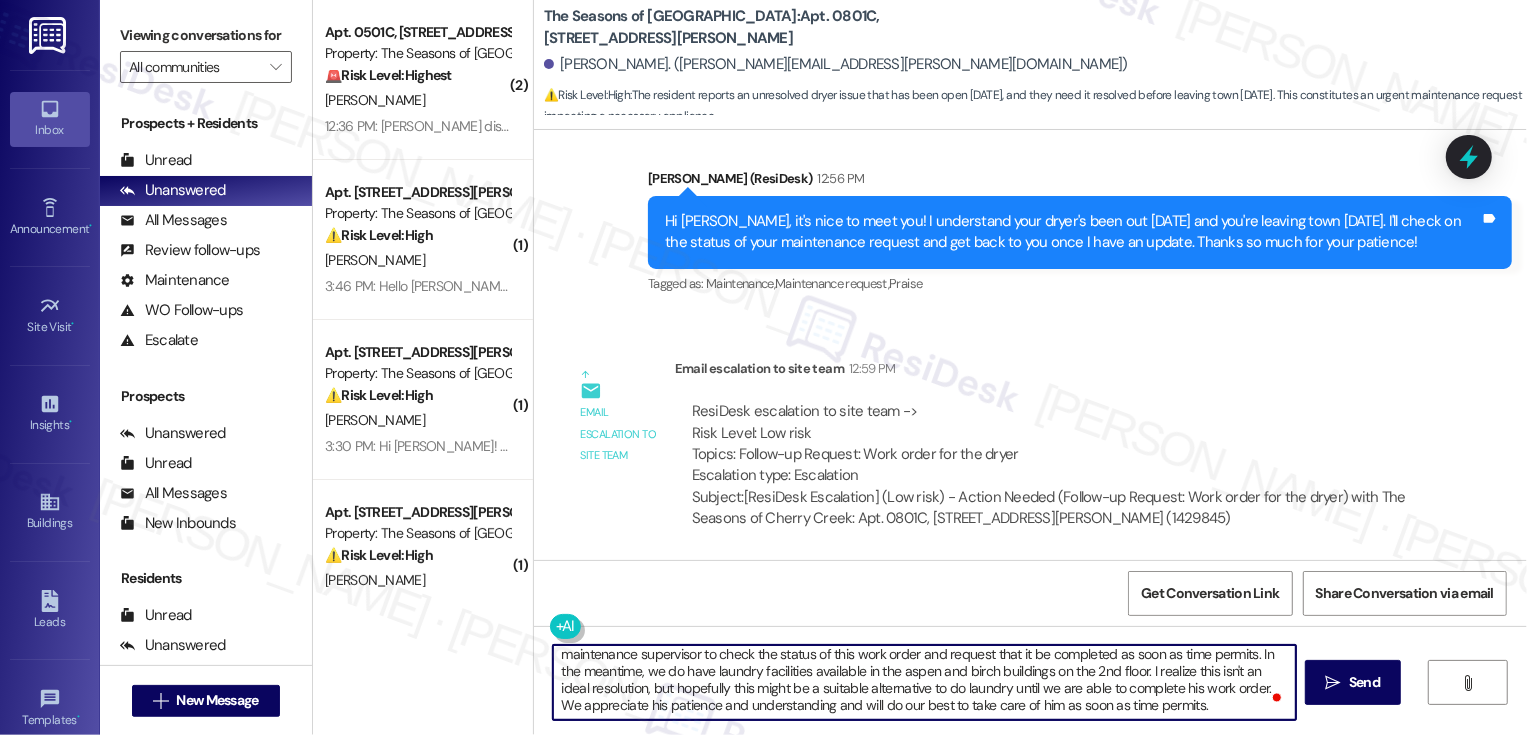 type on "Hi again, [PERSON_NAME]! Just sharing some quick update from the team. We complete work orders in the order they're received with the exception to emergency or urgent matters that need to be prioritized. I have reached out to our maintenance supervisor to check the status of this work order and request that it be completed as soon as time permits. In the meantime, we do have laundry facilities available in the aspen and birch buildings on the 2nd floor. I realize this isn't an ideal resolution, but hopefully this might be a suitable alternative to do laundry until we are able to complete his work order. We appreciate his patience and understanding and will do our best to take care of him as soon as time permits." 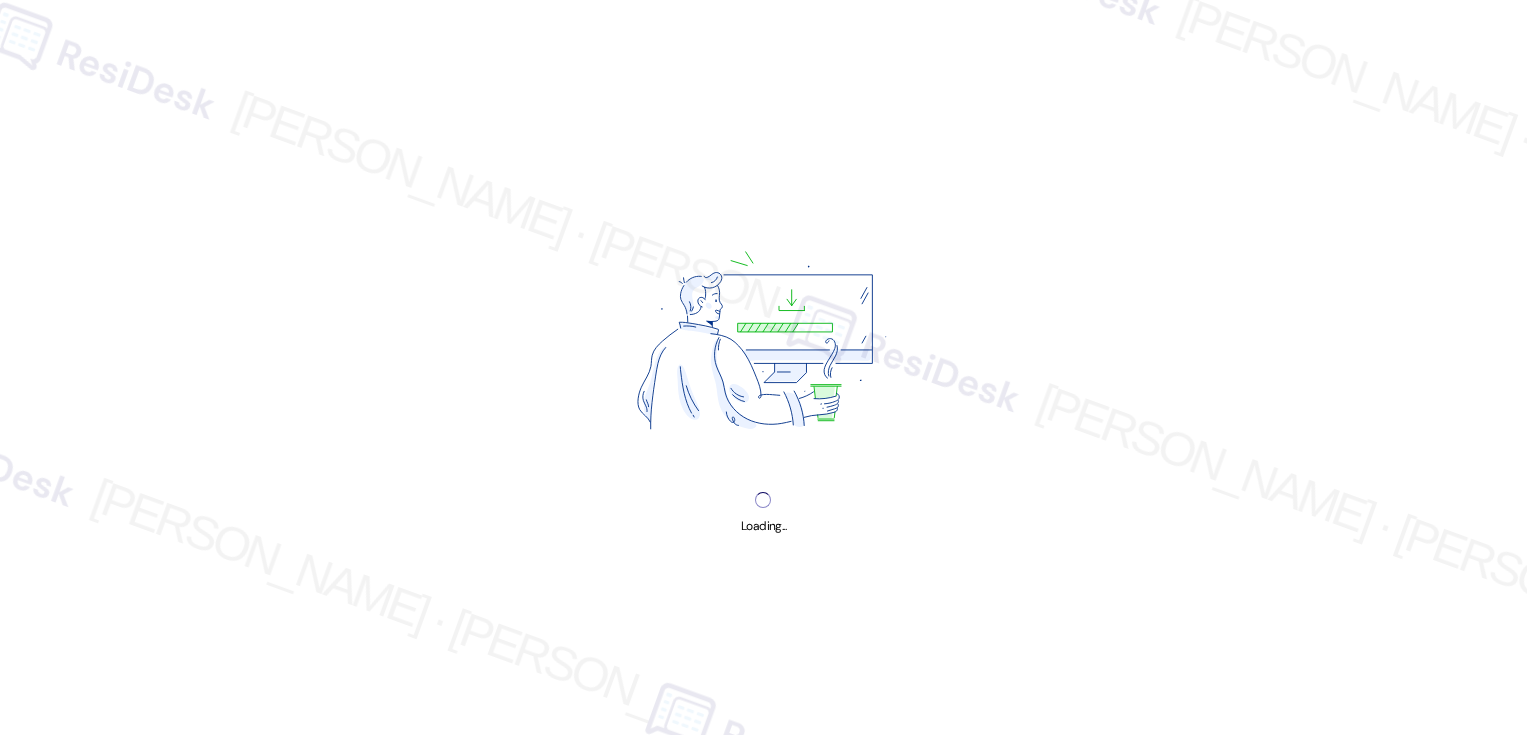 scroll, scrollTop: 0, scrollLeft: 0, axis: both 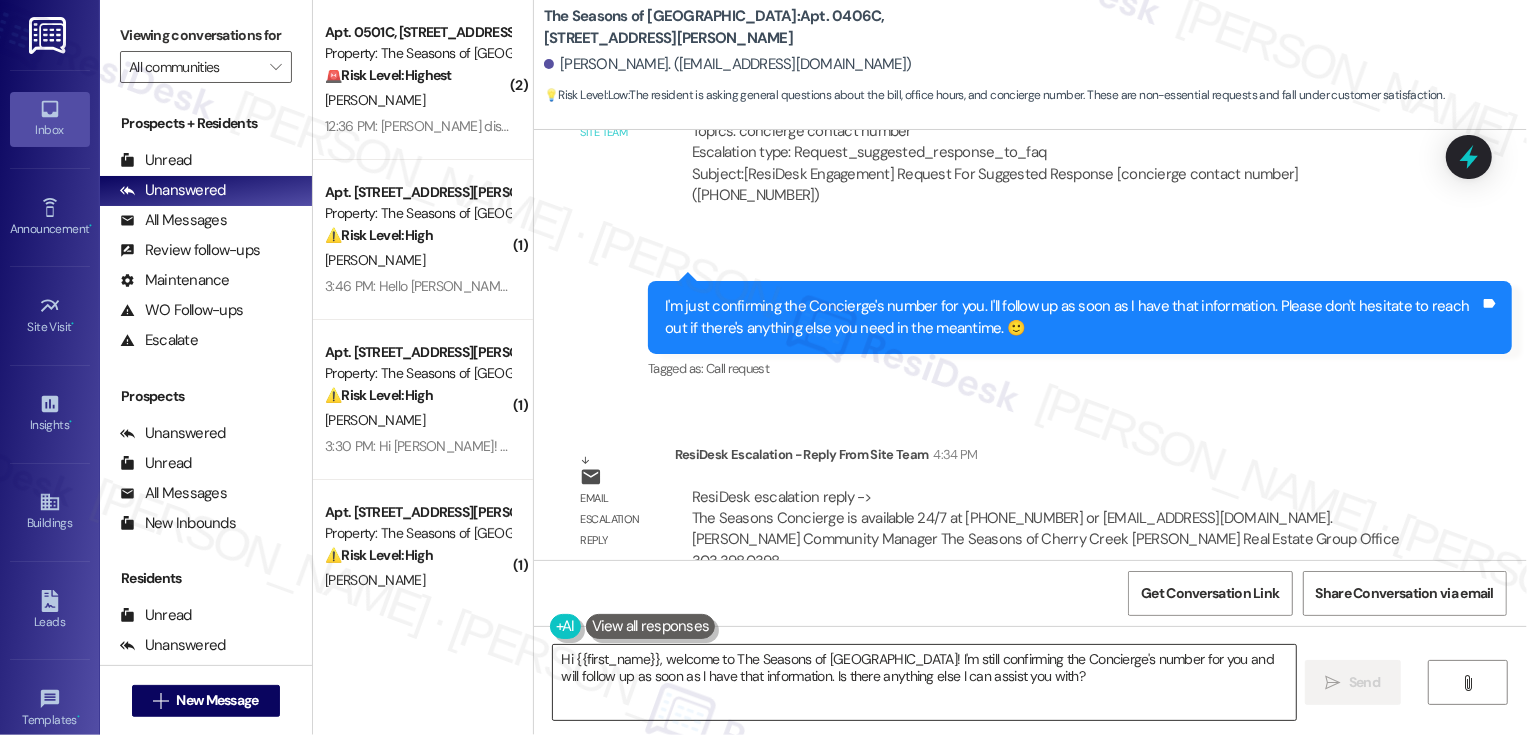 click on "Hi {{first_name}}, welcome to The Seasons of Cherry Creek! I'm still confirming the Concierge's number for you and will follow up as soon as I have that information. Is there anything else I can assist you with?" at bounding box center [924, 682] 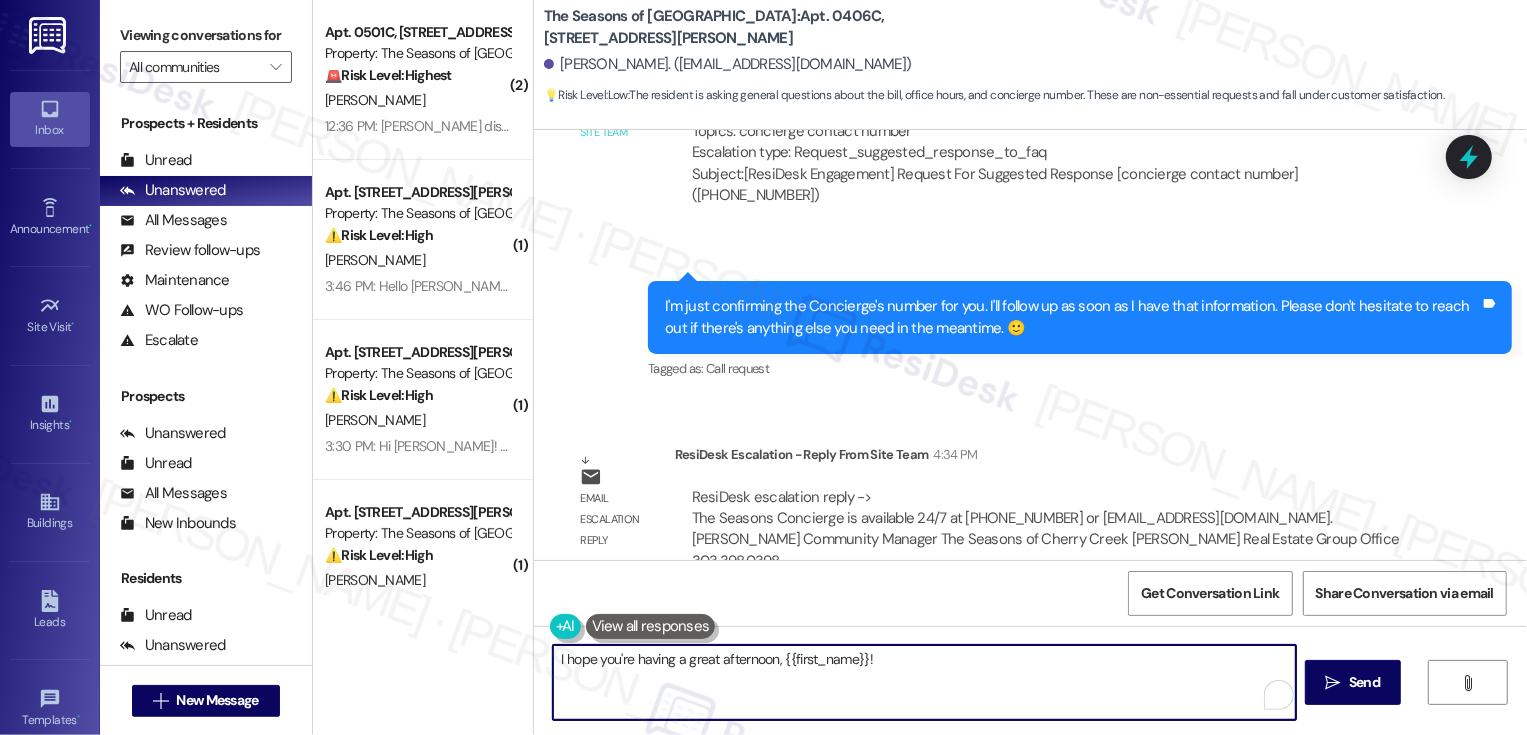paste on "https://www.theresidesk.com/text/insights-conversations/1429909/escalation-helper" 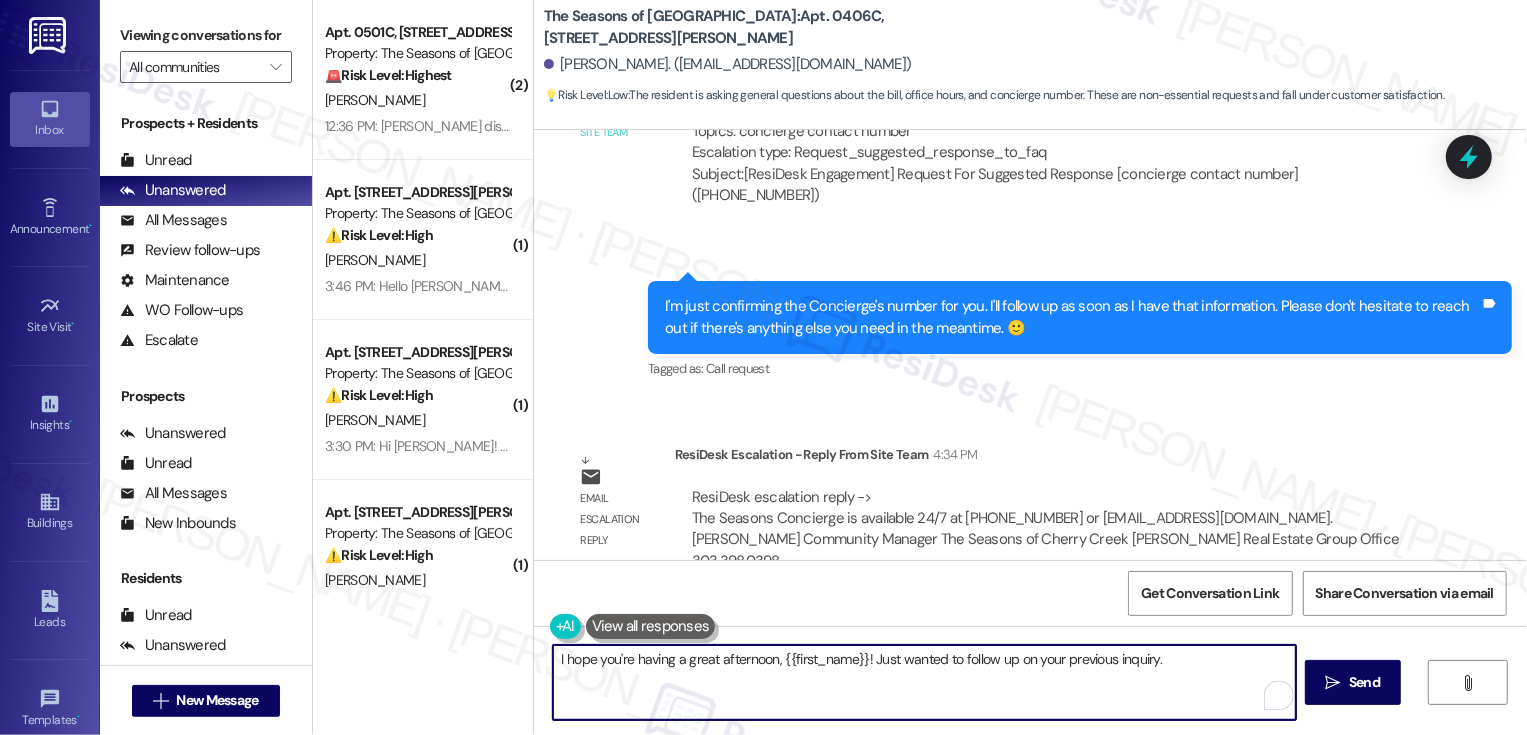 paste on "The Seasons Concierge is available 24/7 at (720) 643-1211 or seasonsconcierge@broerealestate.com." 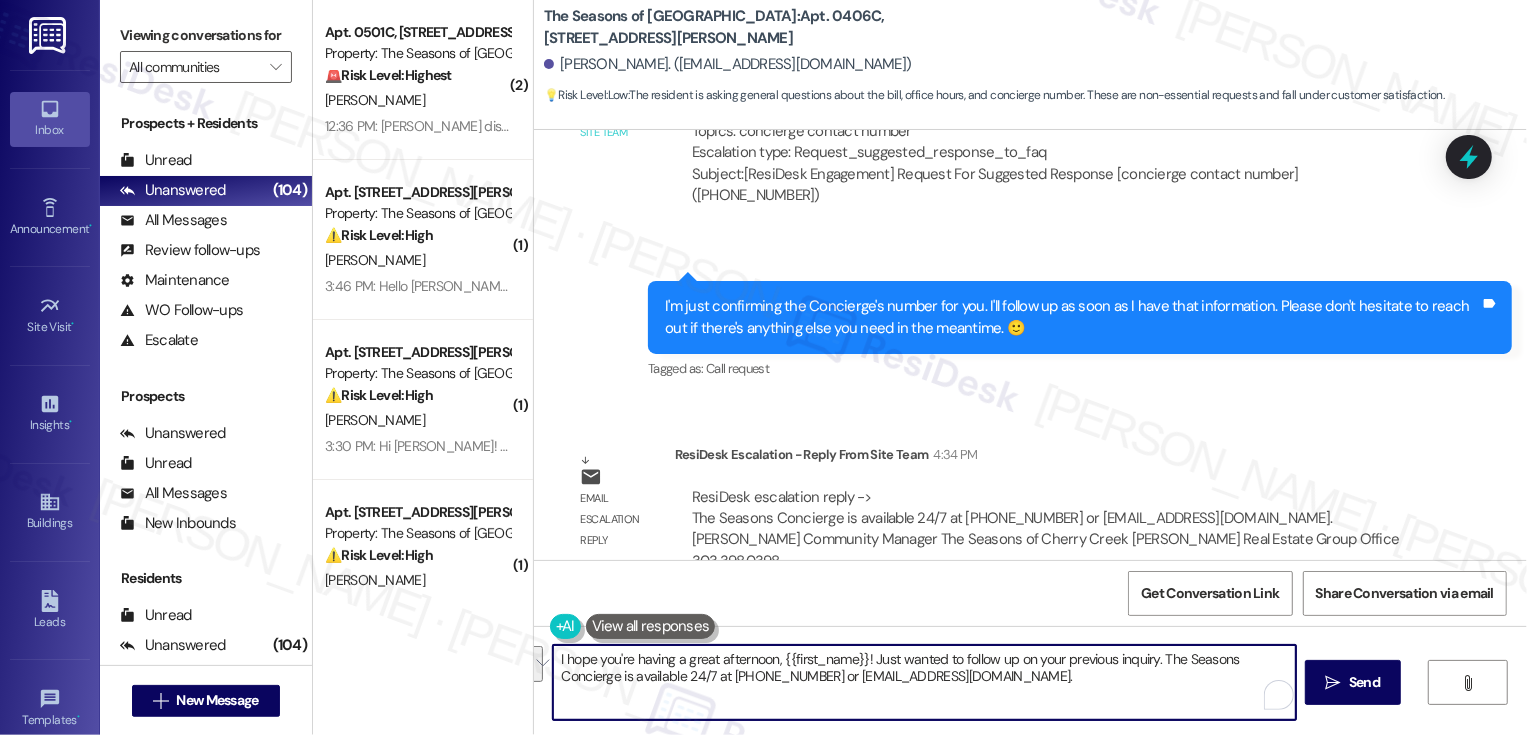 paste on "Hope you’re having a wonderful afternoon, {{first_name}}! I just wanted to follow up on your earlier inquiry. The Seasons Concierge is available 24/7, so you can reach them anytime at (720) 643-1211 or by email at" 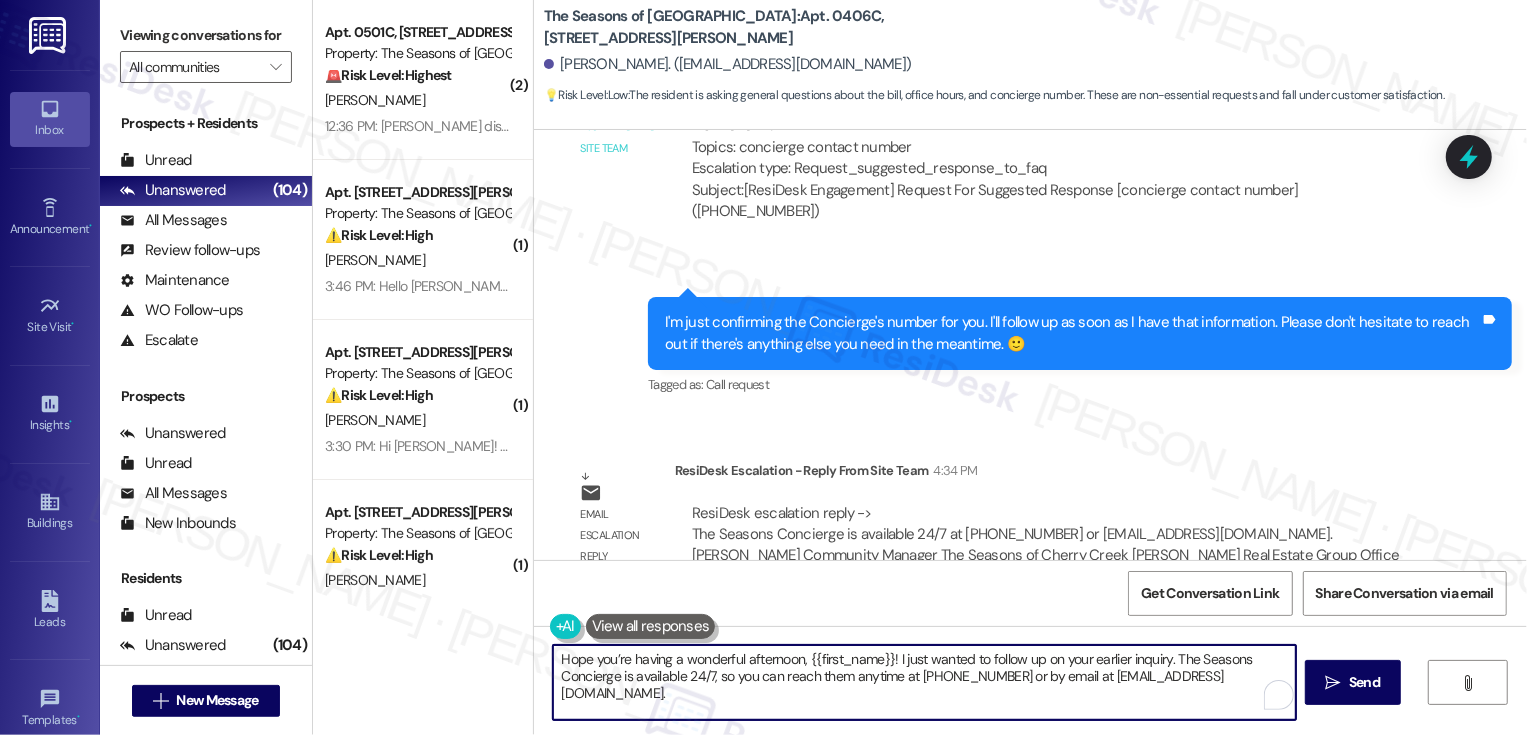 scroll, scrollTop: 1645, scrollLeft: 0, axis: vertical 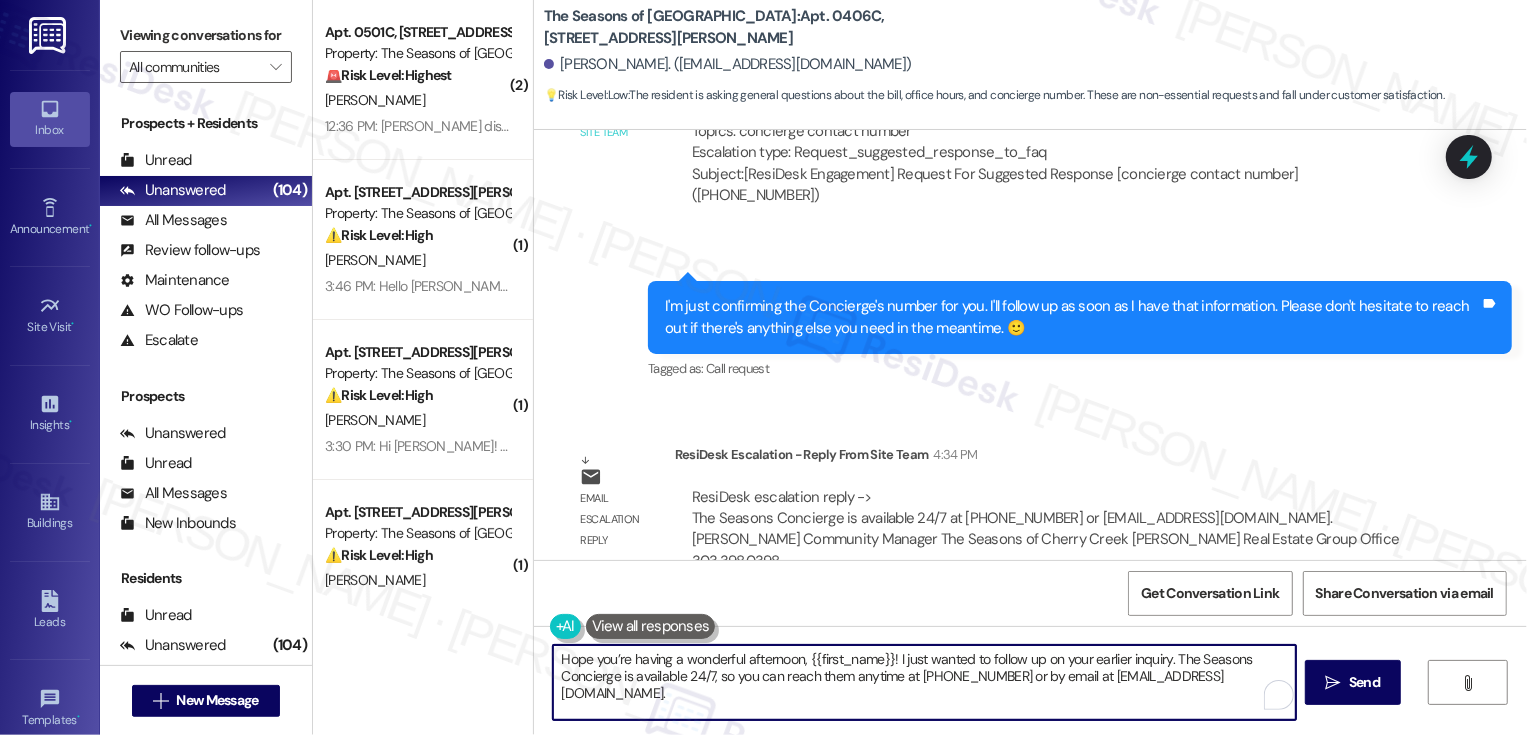click on "Hope you’re having a wonderful afternoon, {{first_name}}! I just wanted to follow up on your earlier inquiry. The Seasons Concierge is available 24/7, so you can reach them anytime at (720) 643-1211 or by email at seasonsconcierge@broerealestate.com." at bounding box center [924, 682] 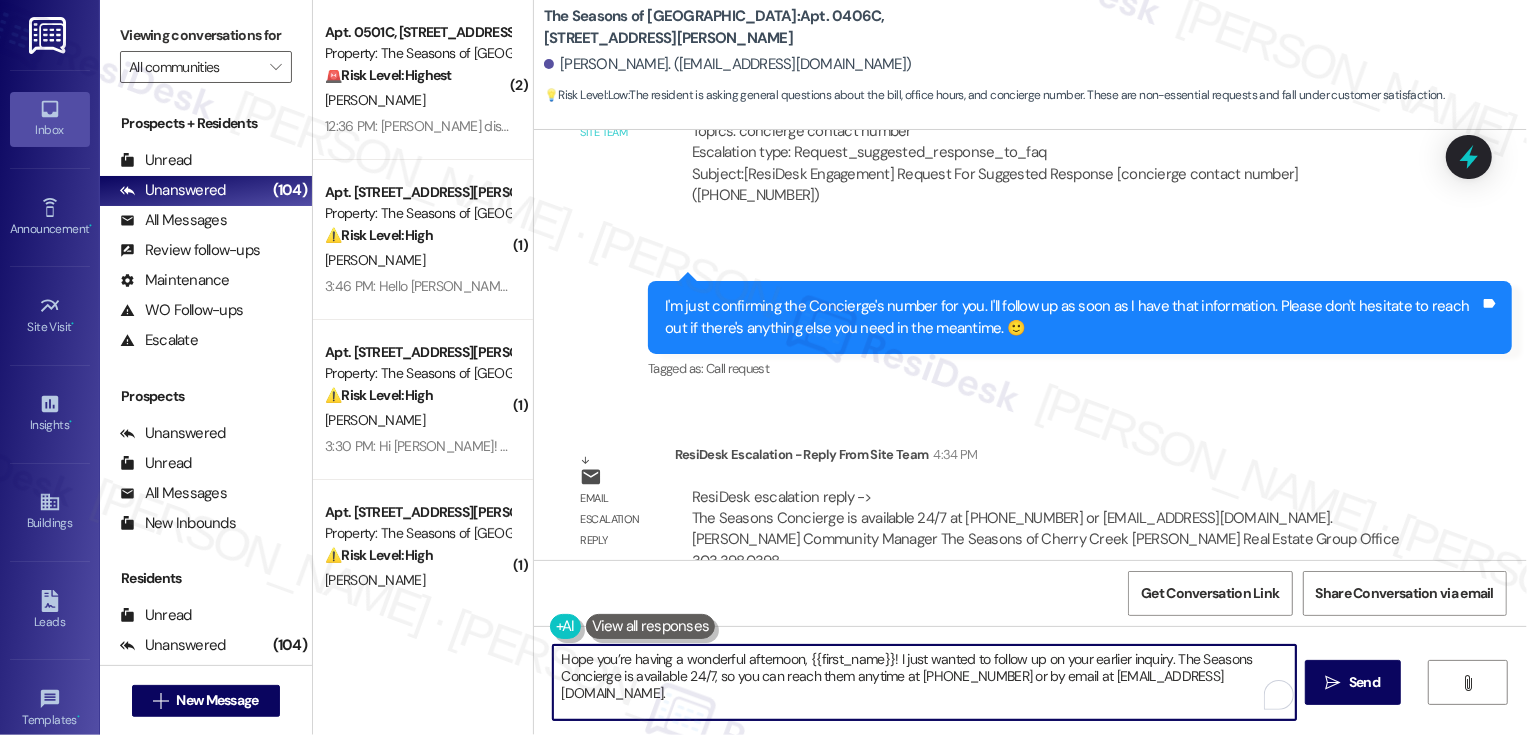 click on "Hope you’re having a wonderful afternoon, {{first_name}}! I just wanted to follow up on your earlier inquiry. The Seasons Concierge is available 24/7, so you can reach them anytime at (720) 643-1211 or by email at seasonsconcierge@broerealestate.com." at bounding box center (924, 682) 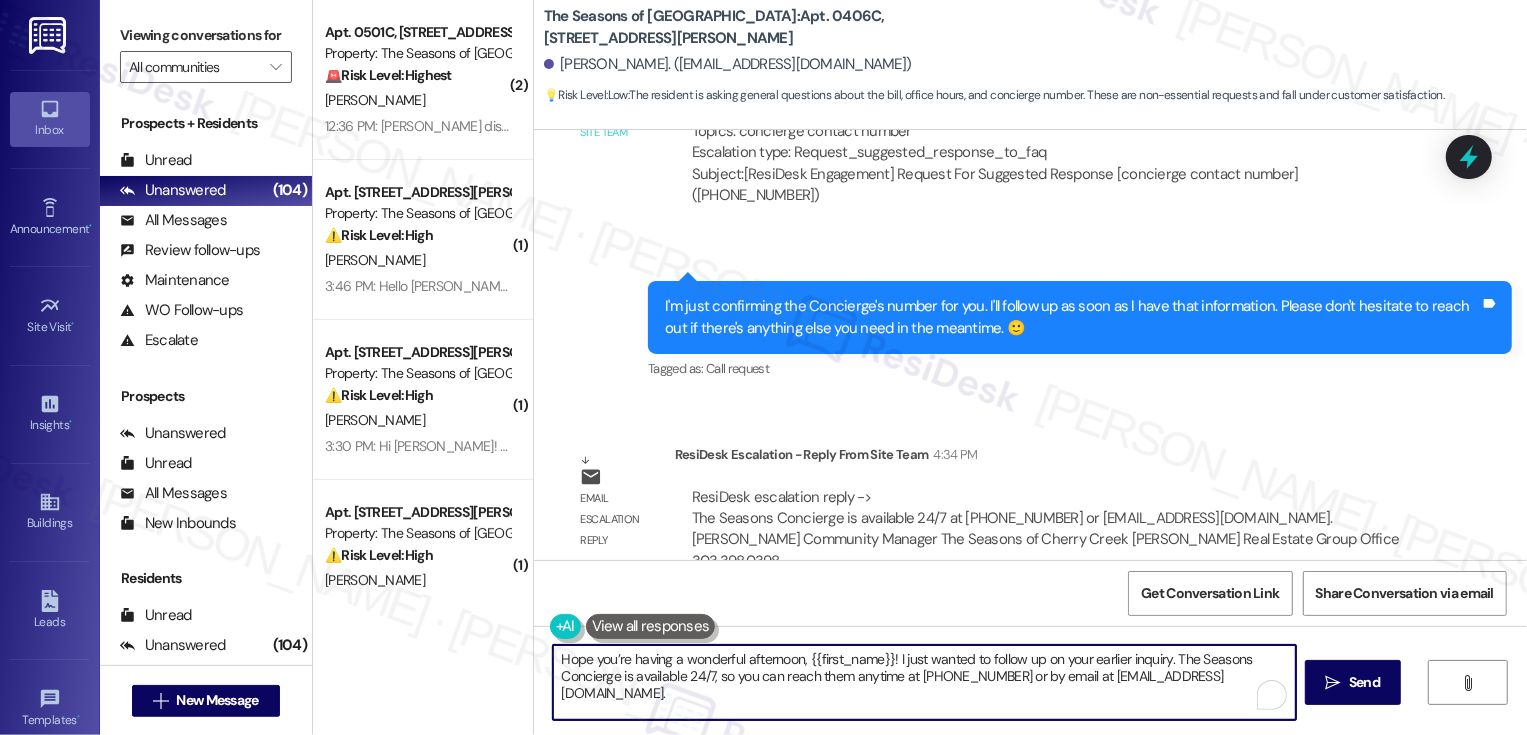 scroll, scrollTop: 17, scrollLeft: 0, axis: vertical 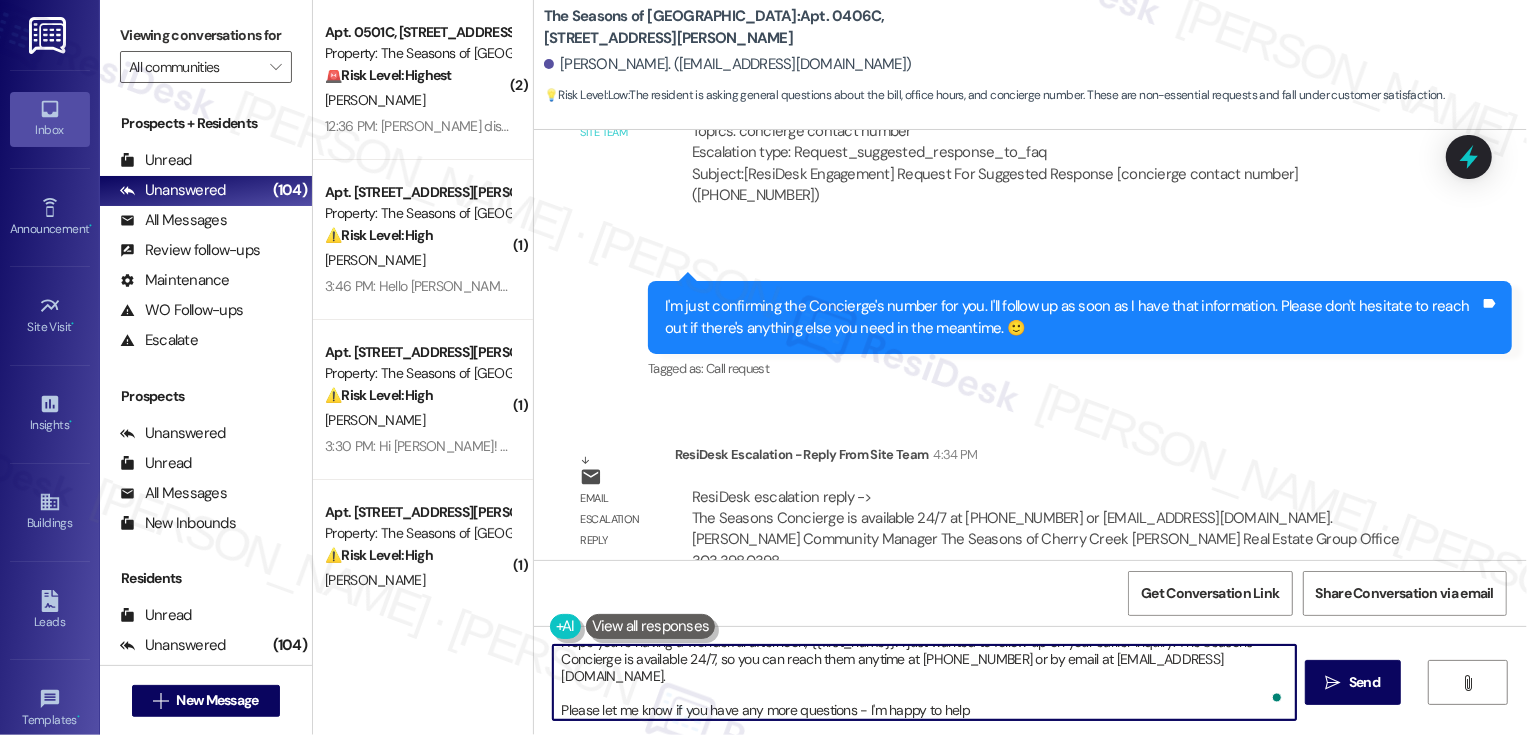 type on "Hope you’re having a wonderful afternoon, {{first_name}}! I just wanted to follow up on your earlier inquiry. The Seasons Concierge is available 24/7, so you can reach them anytime at (720) 643-1211 or by email at seasonsconcierge@broerealestate.com.
Please let me know if you have any more questions - I'm happy to help!" 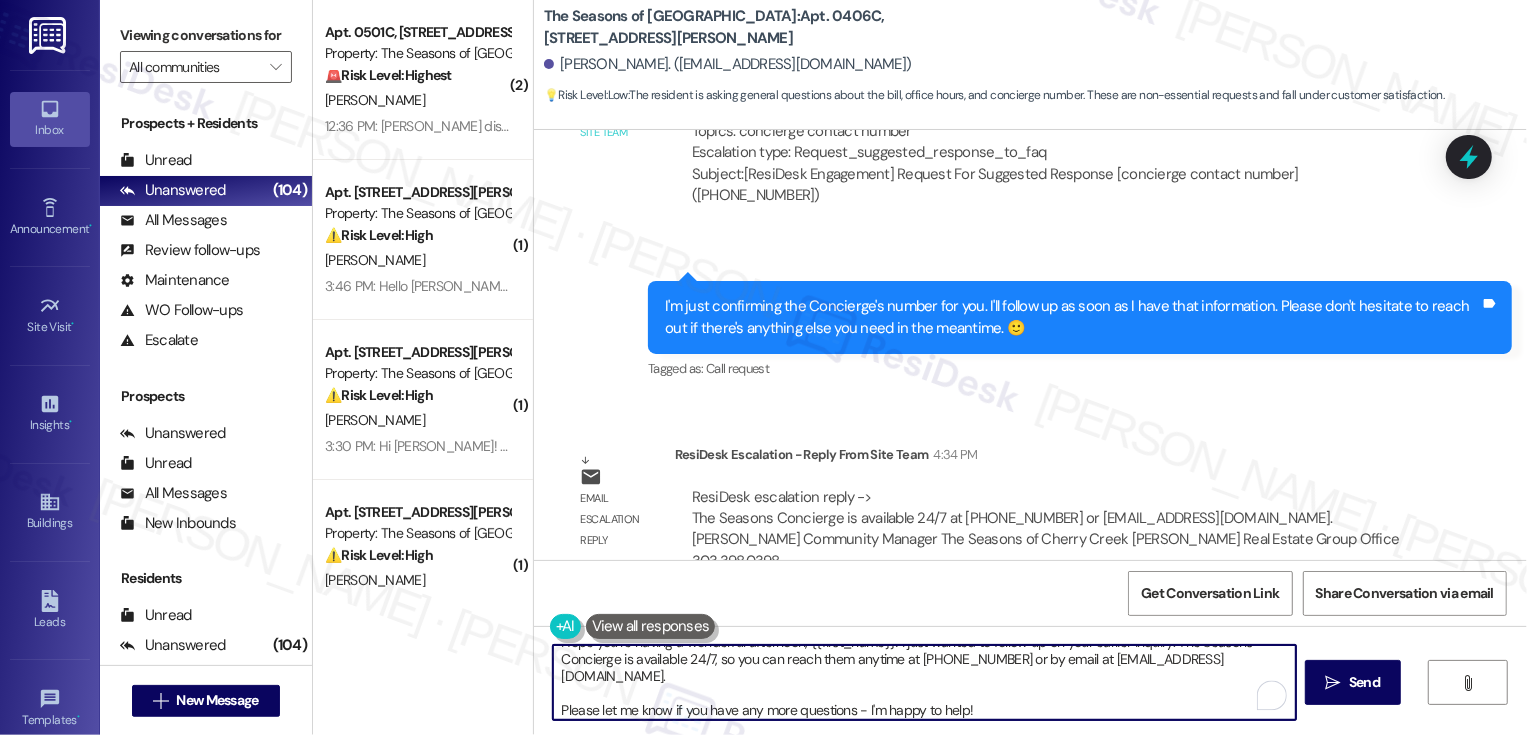 scroll, scrollTop: 0, scrollLeft: 0, axis: both 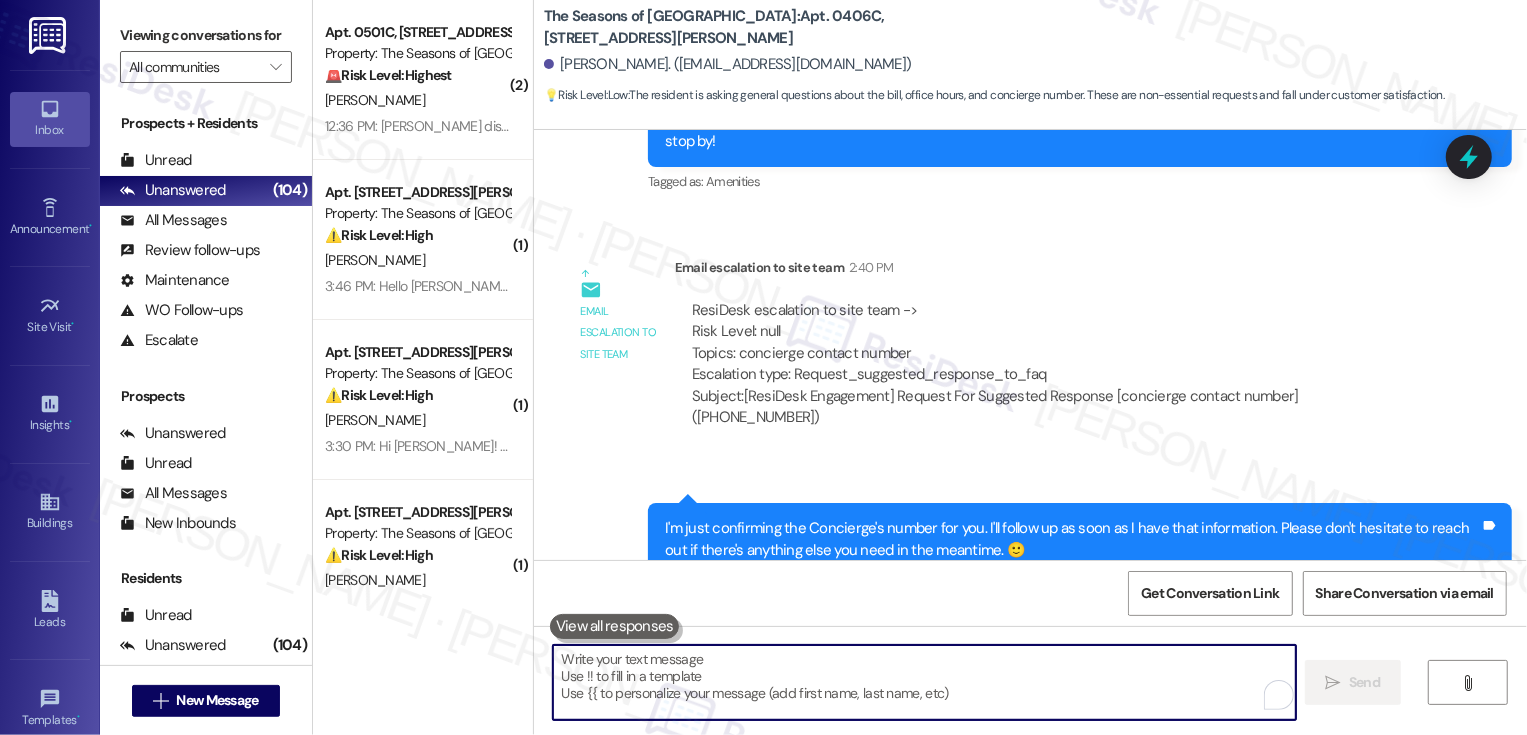 type 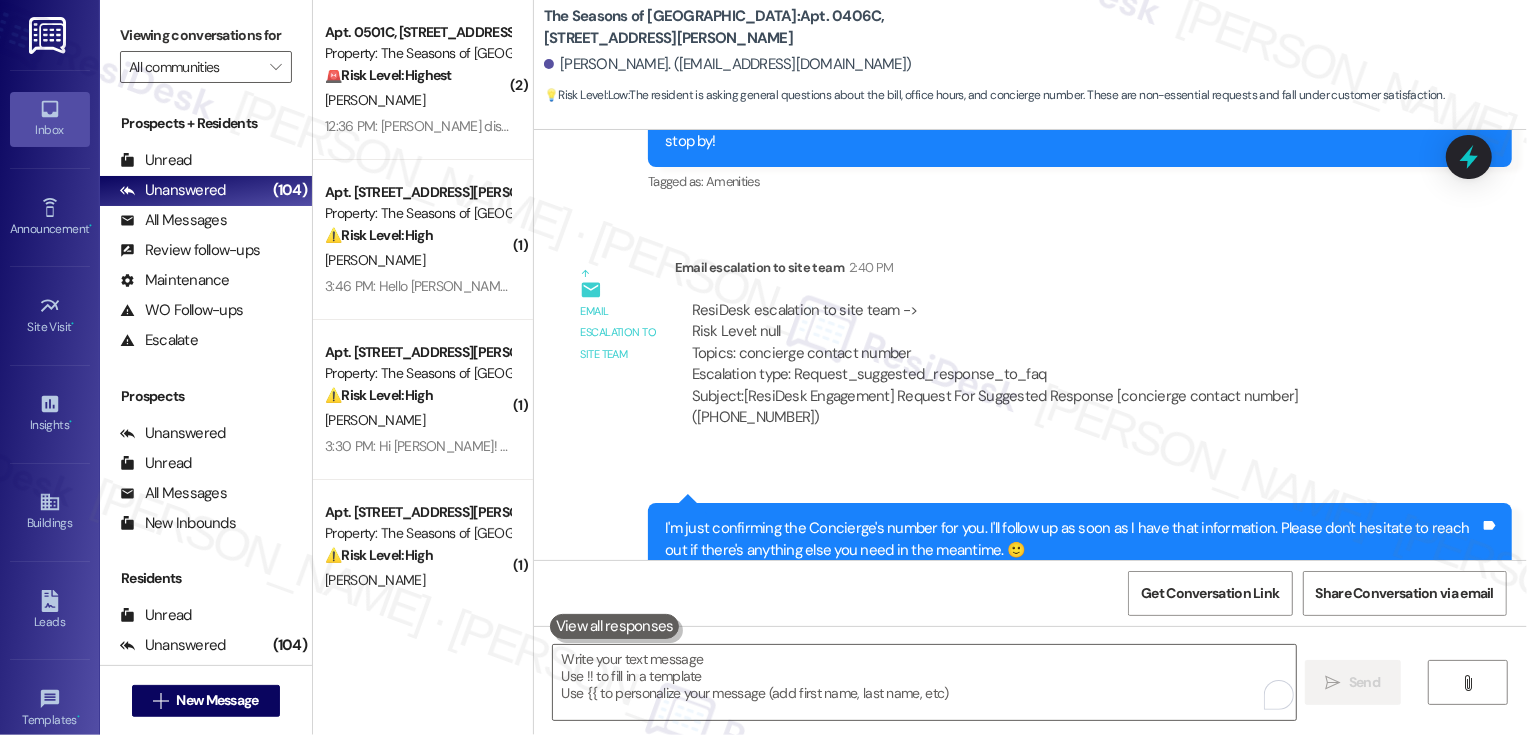 scroll, scrollTop: 1369, scrollLeft: 0, axis: vertical 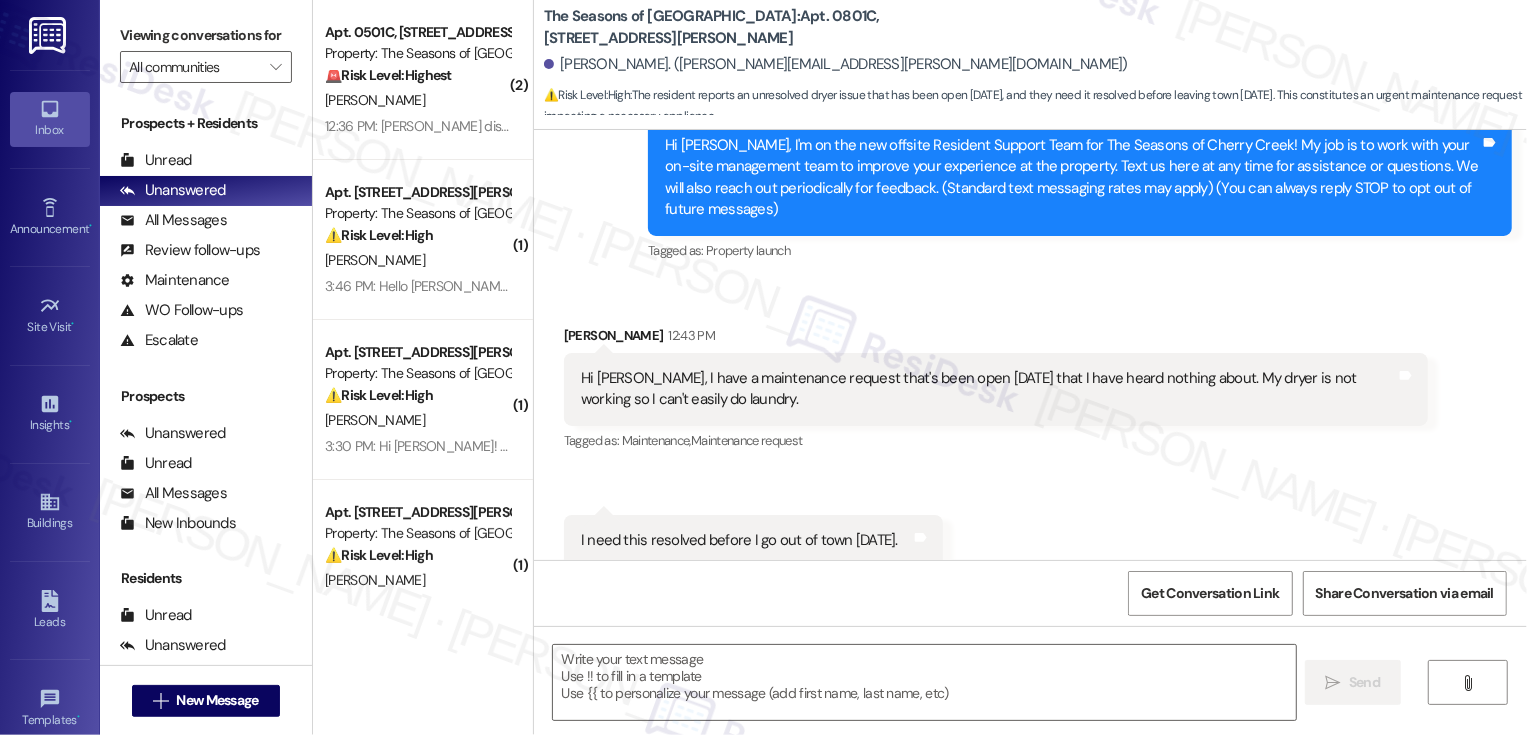 type on "Fetching suggested responses. Please feel free to read through the conversation in the meantime." 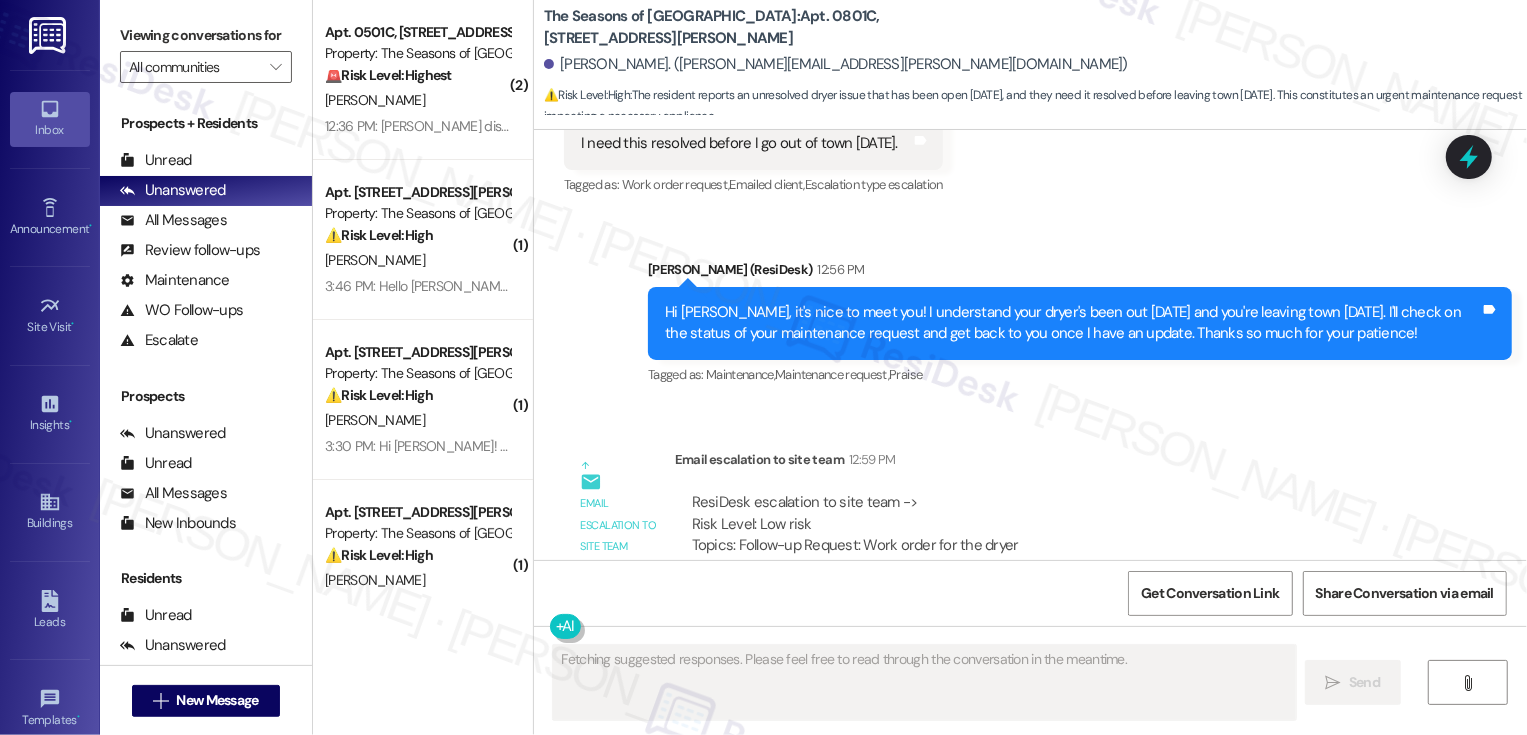 scroll, scrollTop: 705, scrollLeft: 0, axis: vertical 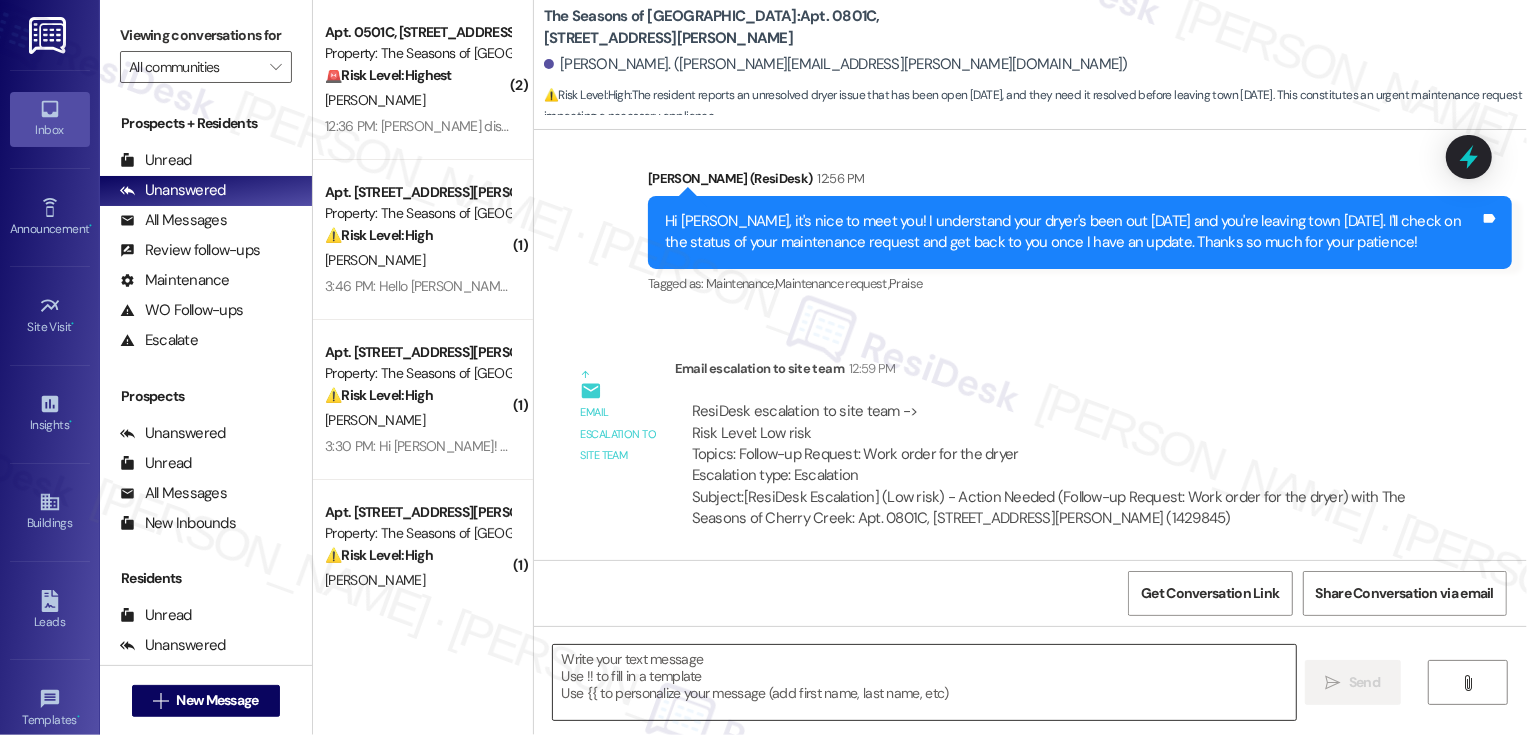 click at bounding box center [924, 682] 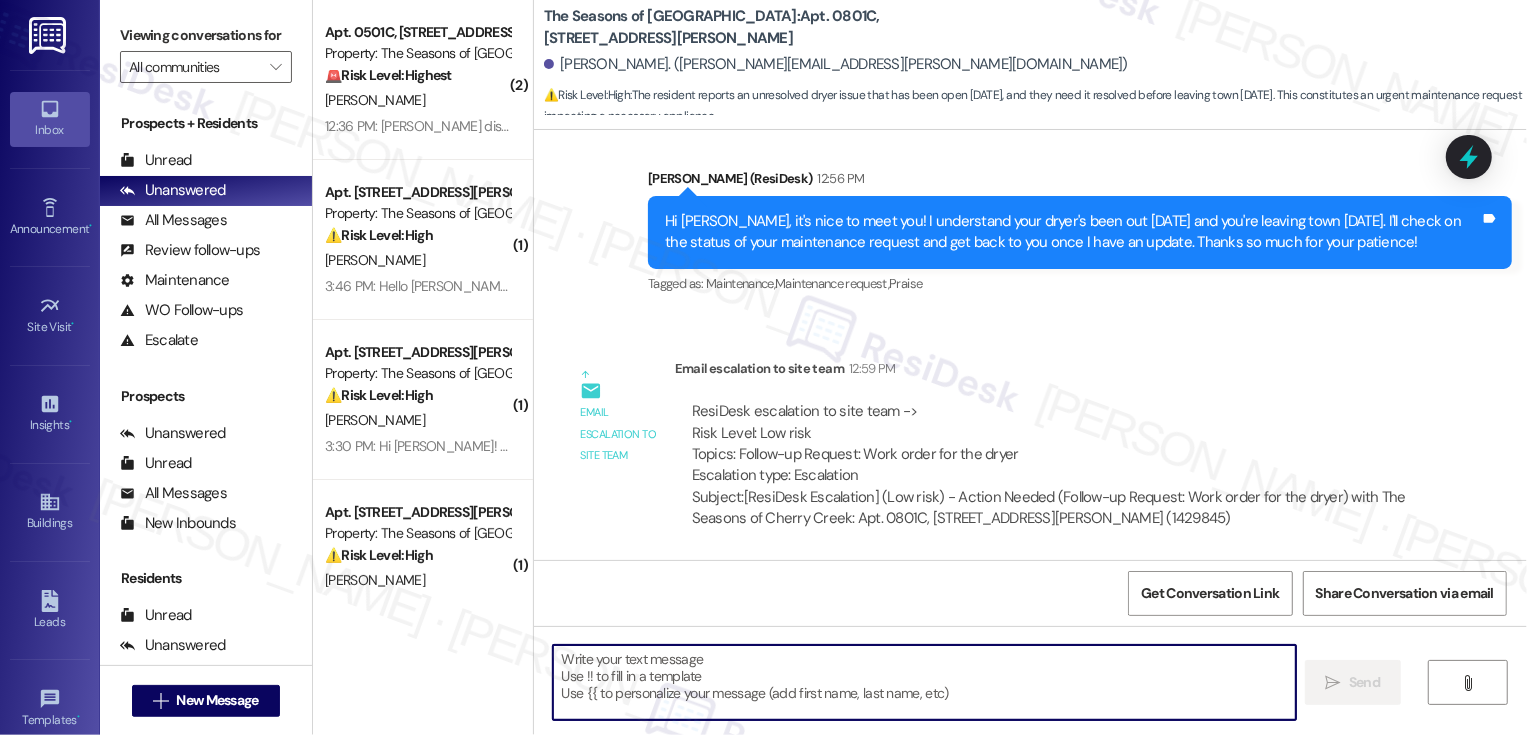 paste on "Hi again, Adam! I wanted to share a quick update from the team. We complete work orders in the order they’re received, with the exception of emergency or urgent matters that need to be prioritized. The office has reached out to our maintenance supervisor to check on the status of your work order and request that it be completed as soon as possible.
In the meantime, we do have laundry facilities available in the Aspen and Birch buildings on the 2nd floor. I realize this isn’t the perfect solution, but I hope it can serve as a temporary option until your work order is completed.
We really appreciate your patience and understanding. I’ll continue to keep an eye on this and follow up again if needed to make sure it’s taken care of as soon as possible." 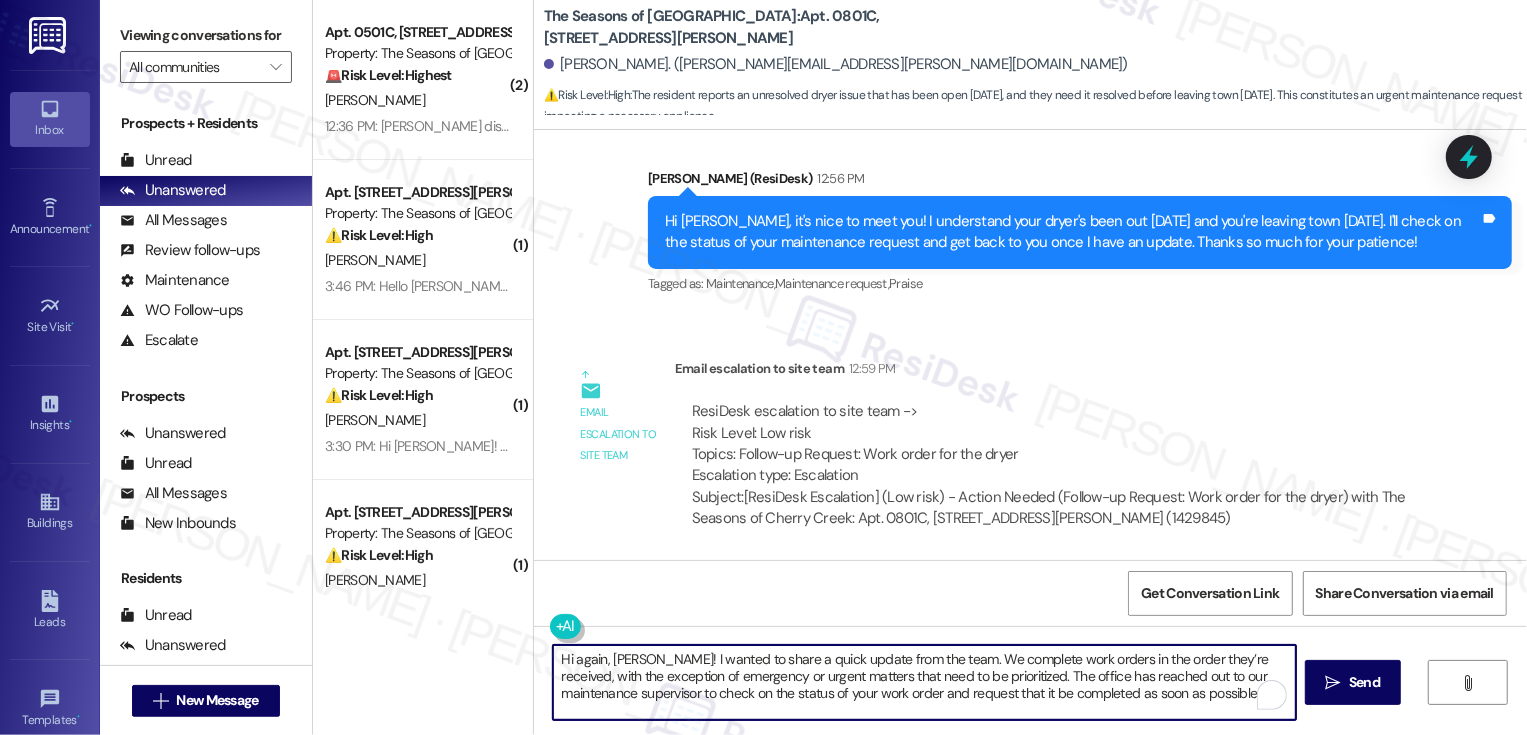 scroll, scrollTop: 119, scrollLeft: 0, axis: vertical 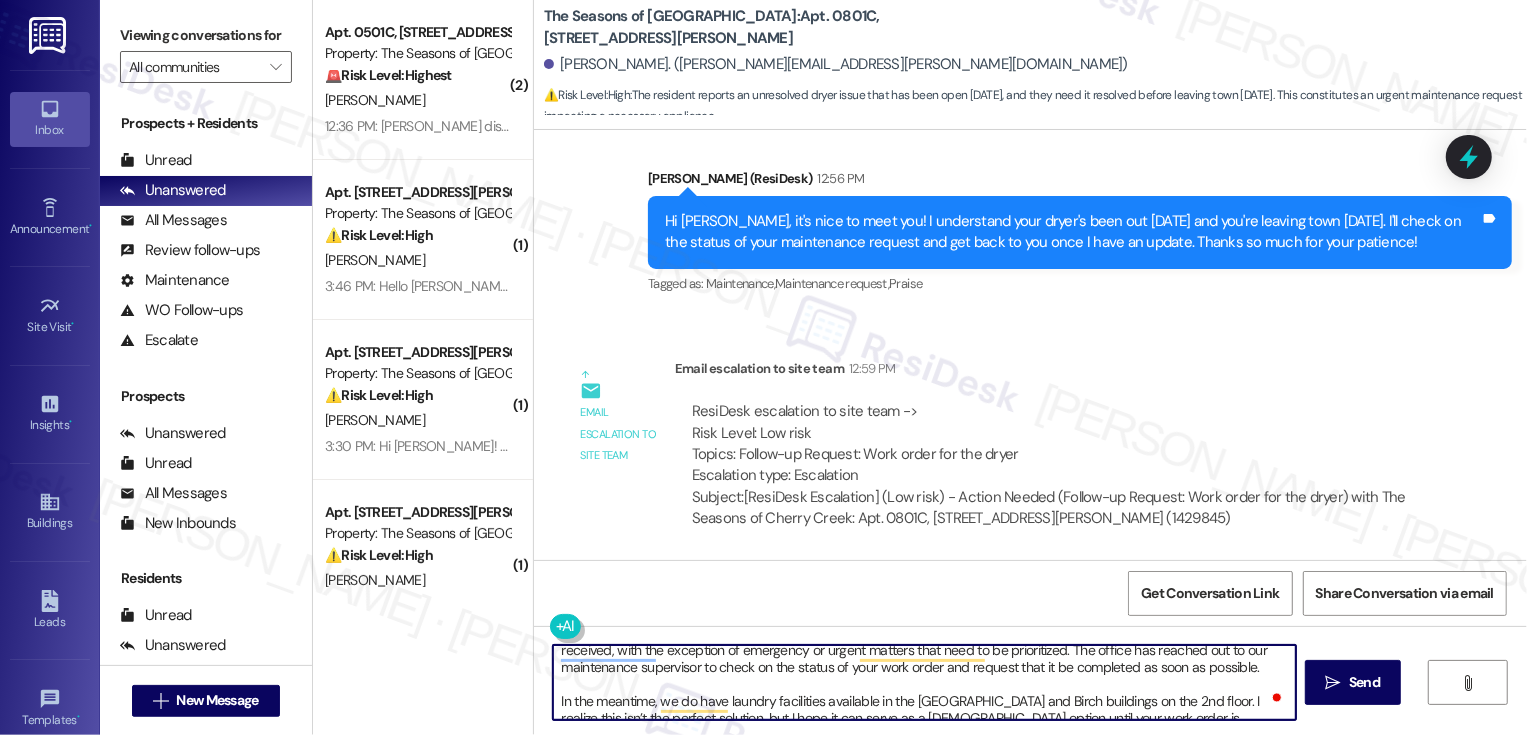 click on "Hi again, Adam! I wanted to share a quick update from the team. We complete work orders in the order they’re received, with the exception of emergency or urgent matters that need to be prioritized. The office has reached out to our maintenance supervisor to check on the status of your work order and request that it be completed as soon as possible.
In the meantime, we do have laundry facilities available in the Aspen and Birch buildings on the 2nd floor. I realize this isn’t the perfect solution, but I hope it can serve as a temporary option until your work order is completed.
We really appreciate your patience and understanding. I’ll continue to keep an eye on this and follow up again if needed to make sure it’s taken care of as soon as possible." at bounding box center (924, 682) 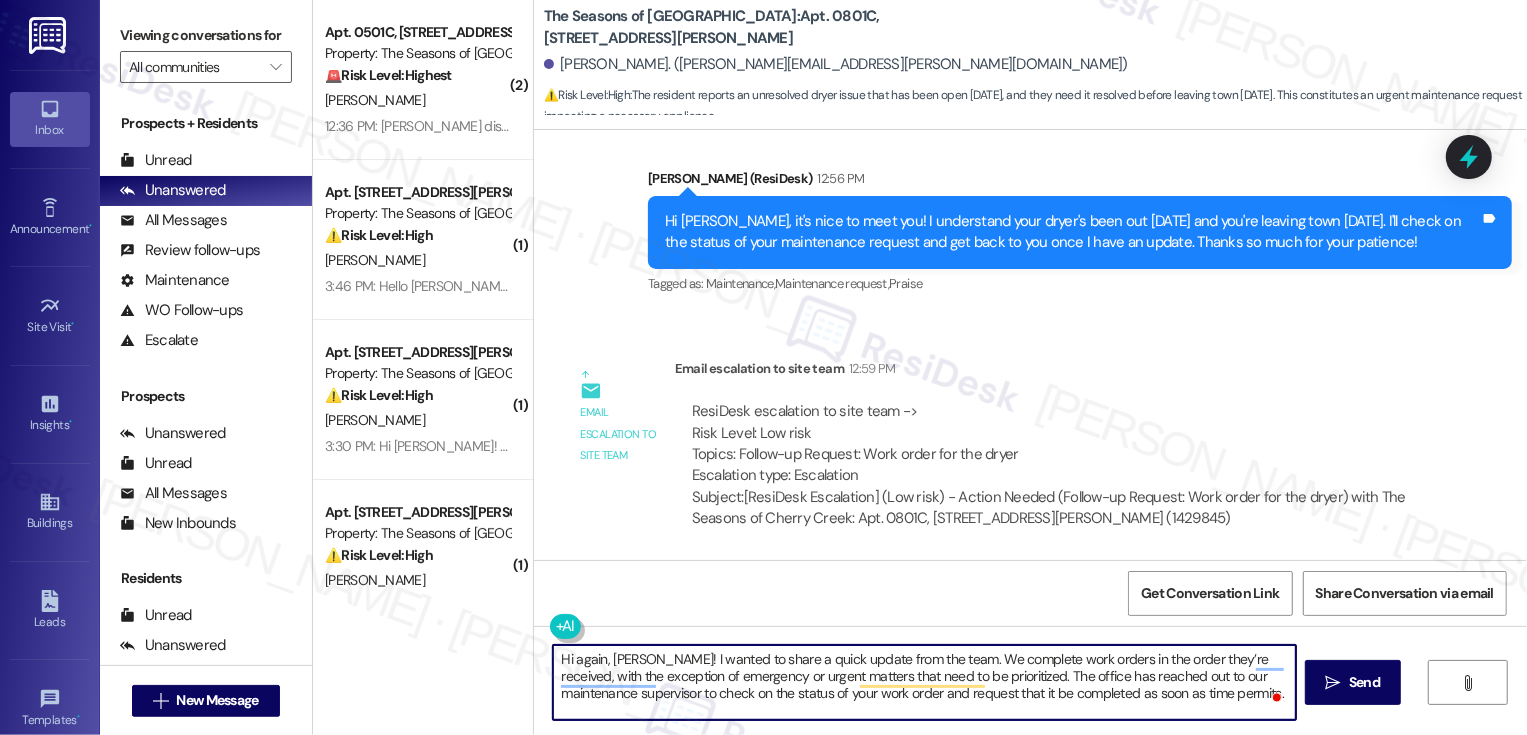 click on "Hi again, Adam! I wanted to share a quick update from the team. We complete work orders in the order they’re received, with the exception of emergency or urgent matters that need to be prioritized. The office has reached out to our maintenance supervisor to check on the status of your work order and request that it be completed as soon as time permits.
In the meantime, we do have laundry facilities available in the Aspen and Birch buildings on the 2nd floor. I realize this isn’t the perfect solution, but I hope it can serve as a temporary option until your work order is completed.
We really appreciate your patience and understanding. I’ll continue to keep an eye on this and follow up again if needed to make sure it’s taken care of as soon as possible." at bounding box center [924, 682] 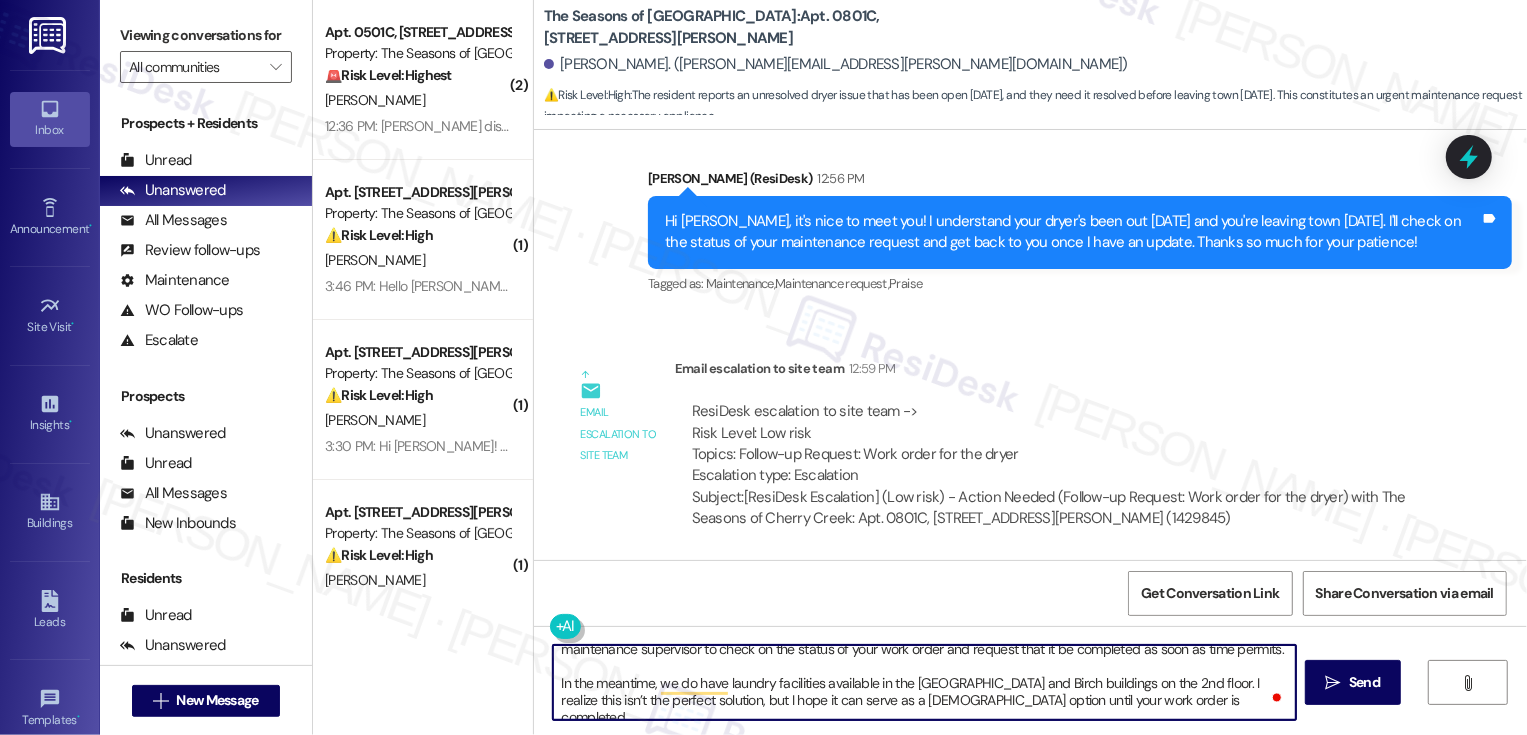 click on "Hi again, Adam! I wanted to share a quick update from the team. We complete work orders in the order they’re received, with the exception of emergency or urgent matters that need to be prioritized. The office has reached out to our maintenance supervisor to check on the status of your work order and request that it be completed as soon as time permits.
In the meantime, we do have laundry facilities available in the Aspen and Birch buildings on the 2nd floor. I realize this isn’t the perfect solution, but I hope it can serve as a temporary option until your work order is completed.
We really appreciate your patience and understanding. I’ll continue to keep an eye on this and follow up again if needed to make sure it’s taken care of as soon as possible." at bounding box center [924, 682] 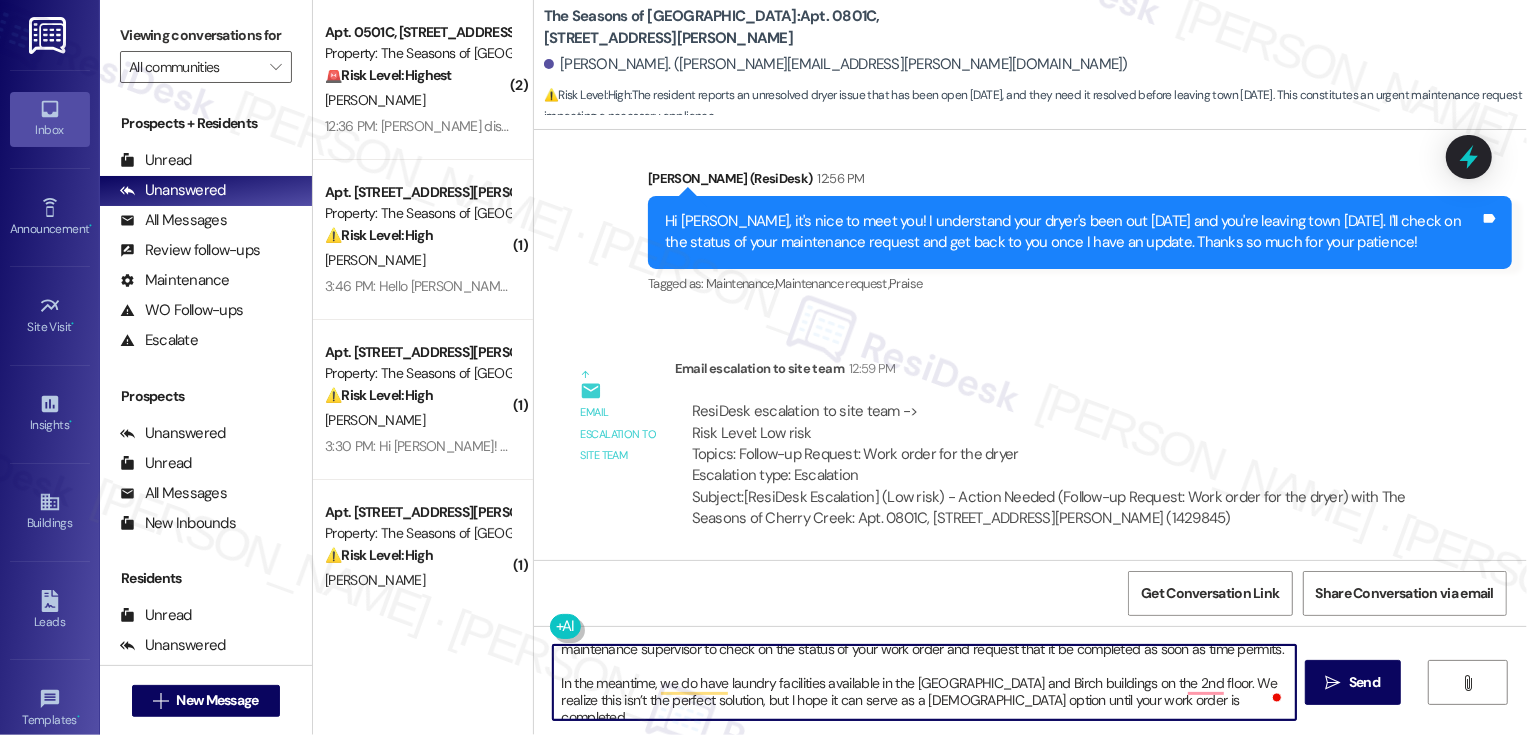 click on "Hi again, Adam! I wanted to share a quick update from the team. We complete work orders in the order they’re received, with the exception of emergency or urgent matters that need to be prioritized. The office has reached out to our maintenance supervisor to check on the status of your work order and request that it be completed as soon as time permits.
In the meantime, we do have laundry facilities available in the Aspen and Birch buildings on the 2nd floor. We realize this isn’t the perfect solution, but I hope it can serve as a temporary option until your work order is completed.
We really appreciate your patience and understanding. I’ll continue to keep an eye on this and follow up again if needed to make sure it’s taken care of as soon as possible." at bounding box center (924, 682) 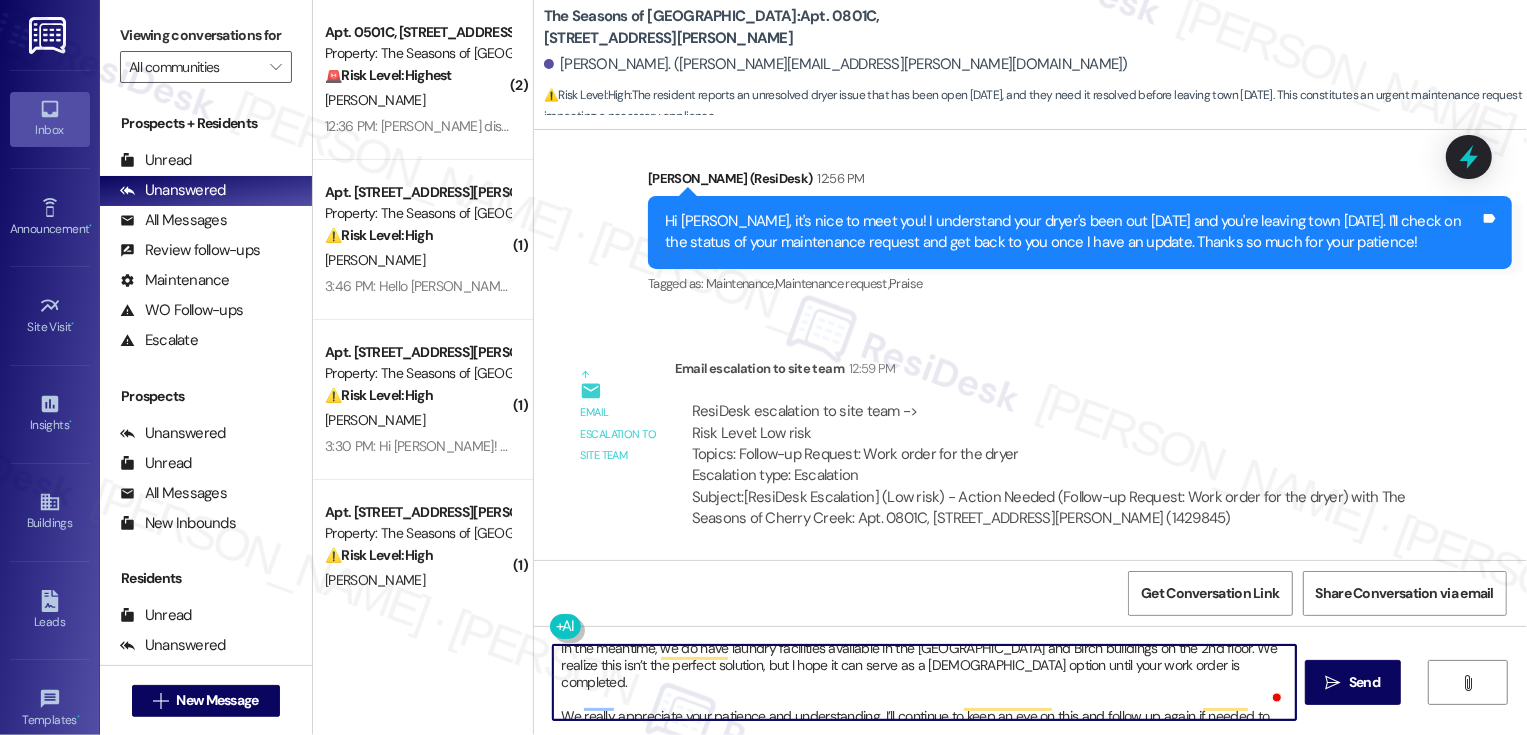 click on "Hi again, Adam! I wanted to share a quick update from the team. We complete work orders in the order they’re received, with the exception of emergency or urgent matters that need to be prioritized. The office has reached out to our maintenance supervisor to check on the status of your work order and request that it be completed as soon as time permits.
In the meantime, we do have laundry facilities available in the Aspen and Birch buildings on the 2nd floor. We realize this isn’t the perfect solution, but I hope it can serve as a temporary option until your work order is completed.
We really appreciate your patience and understanding. I’ll continue to keep an eye on this and follow up again if needed to make sure it’s taken care of as soon as possible." at bounding box center (924, 682) 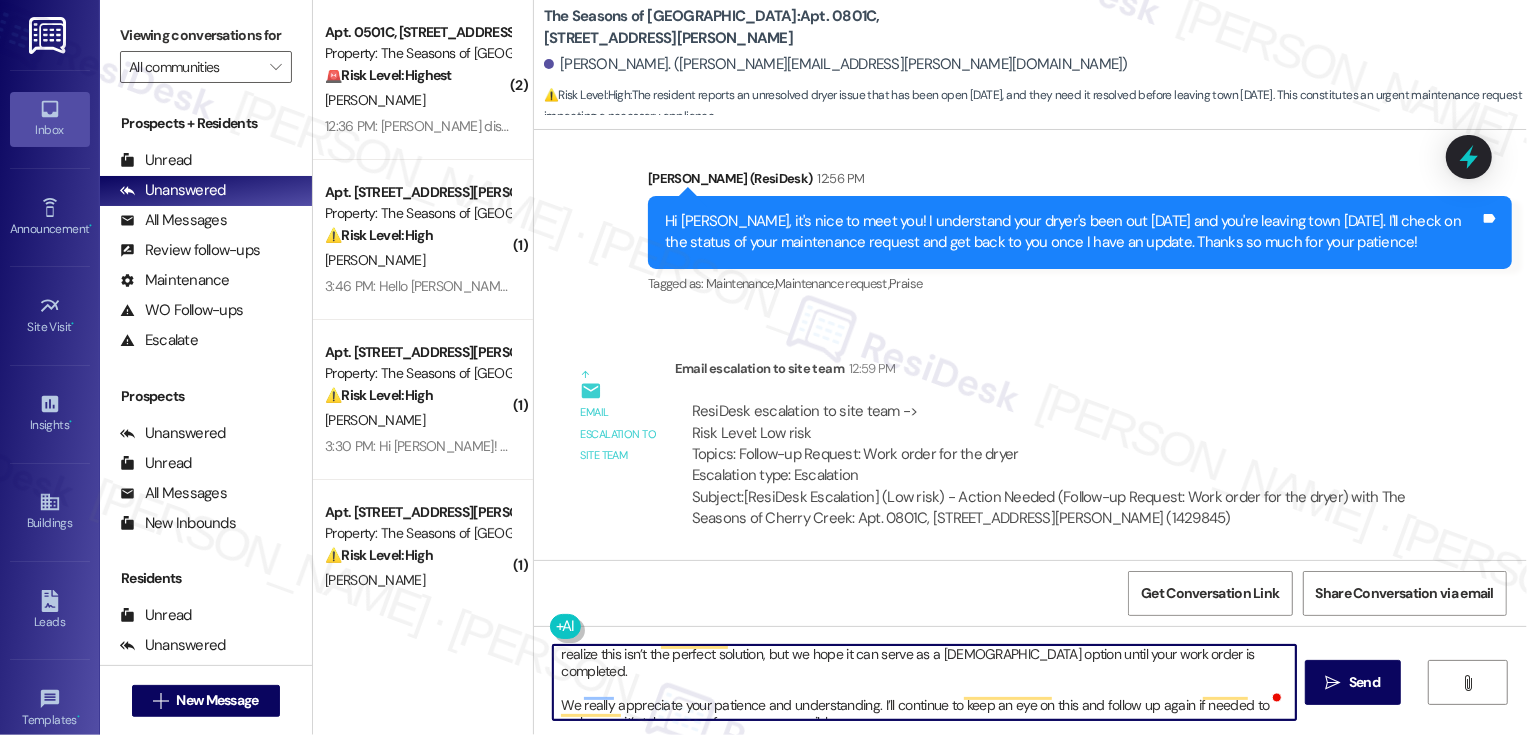 drag, startPoint x: 869, startPoint y: 687, endPoint x: 1087, endPoint y: 676, distance: 218.27734 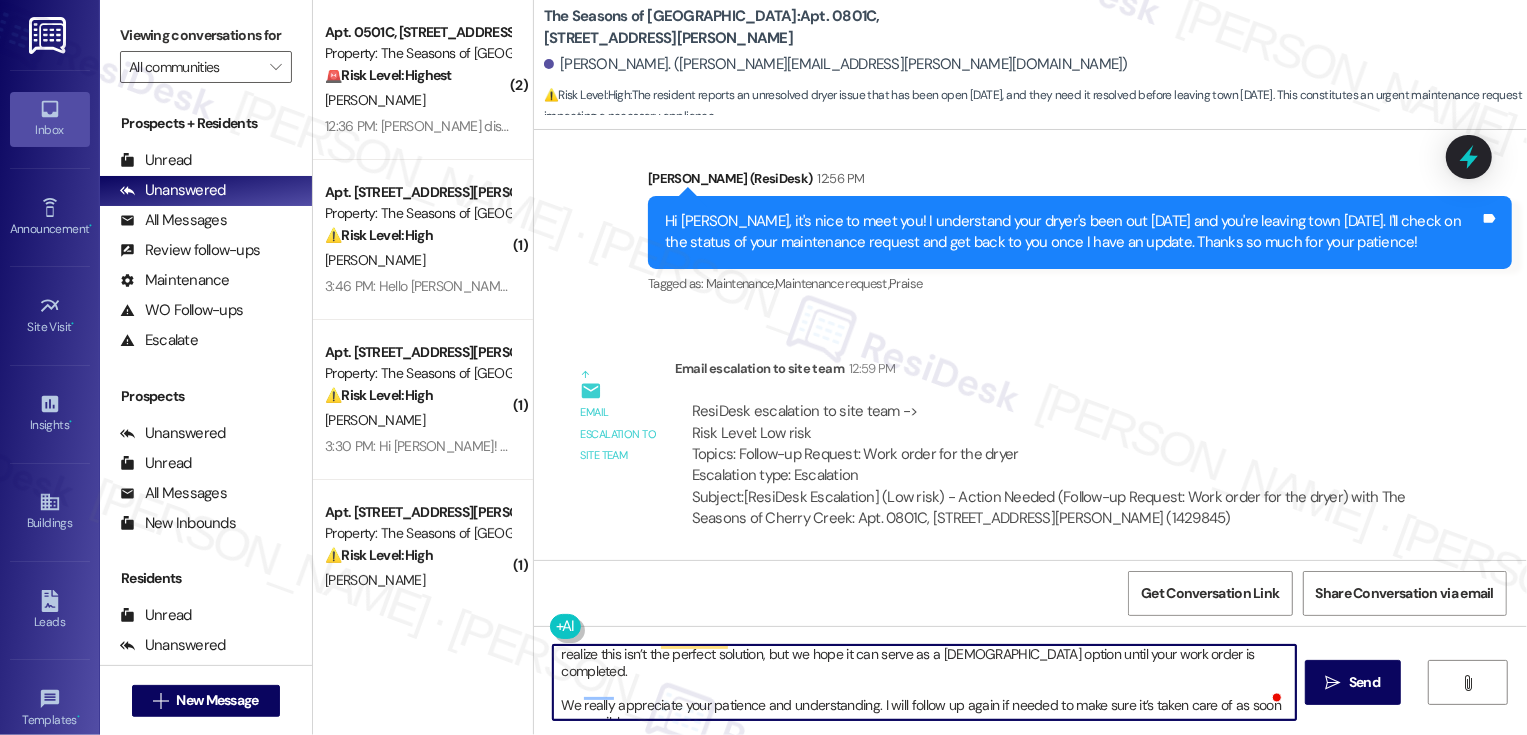 click on "Hi again, Adam! I wanted to share a quick update from the team. We complete work orders in the order they’re received, with the exception of emergency or urgent matters that need to be prioritized. The office has reached out to our maintenance supervisor to check on the status of your work order and request that it be completed as soon as time permits.
In the meantime, we do have laundry facilities available in the Aspen and Birch buildings on the 2nd floor. We realize this isn’t the perfect solution, but we hope it can serve as a temporary option until your work order is completed.
We really appreciate your patience and understanding. I will follow up again if needed to make sure it’s taken care of as soon as possible." at bounding box center (924, 682) 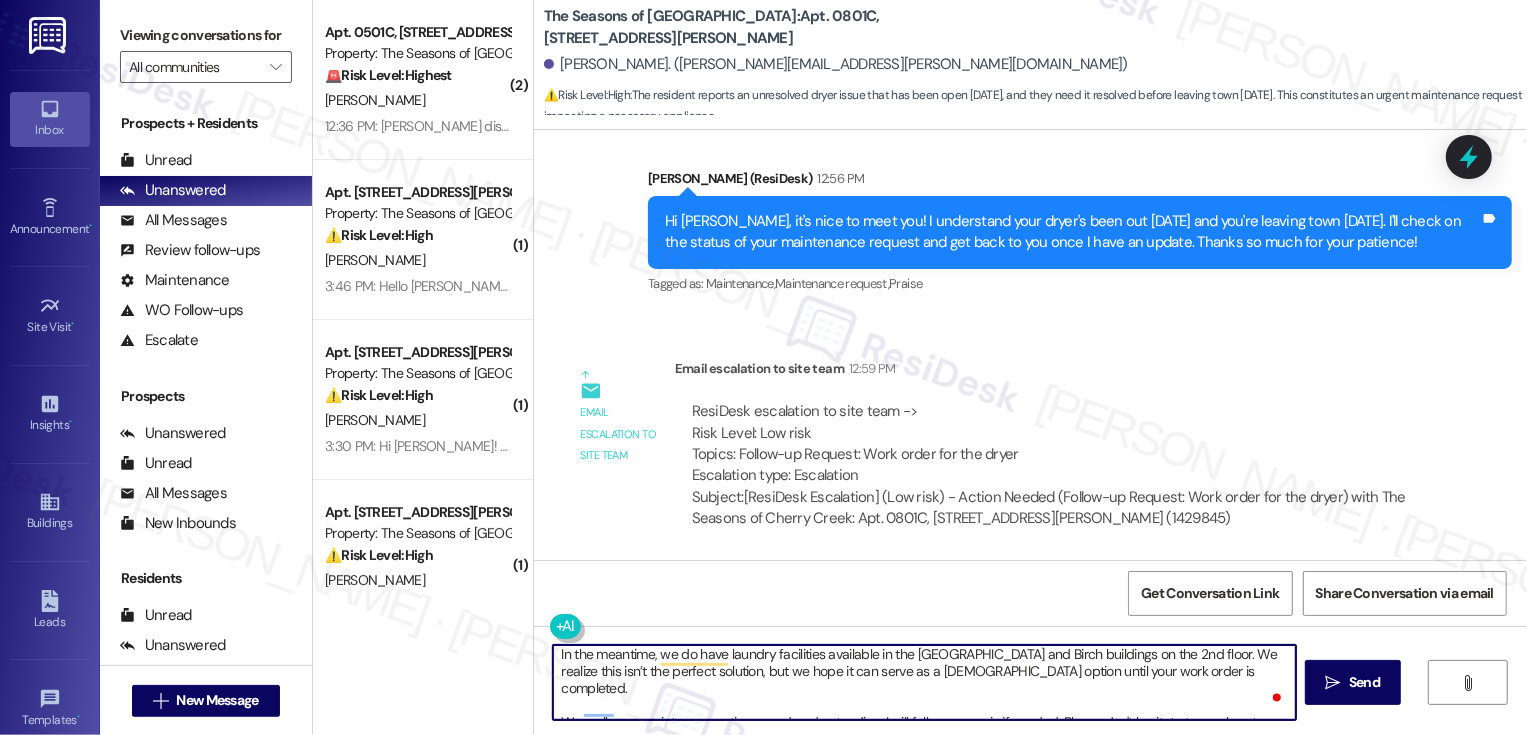 type on "Hi again, Adam! I wanted to share a quick update from the team. We complete work orders in the order they’re received, with the exception of emergency or urgent matters that need to be prioritized. The office has reached out to our maintenance supervisor to check on the status of your work order and request that it be completed as soon as time permits.
In the meantime, we do have laundry facilities available in the Aspen and Birch buildings on the 2nd floor. We realize this isn’t the perfect solution, but we hope it can serve as a temporary option until your work order is completed.
We really appreciate your patience and understanding. I will follow up again if needed. Please don't hesitate to reach out!" 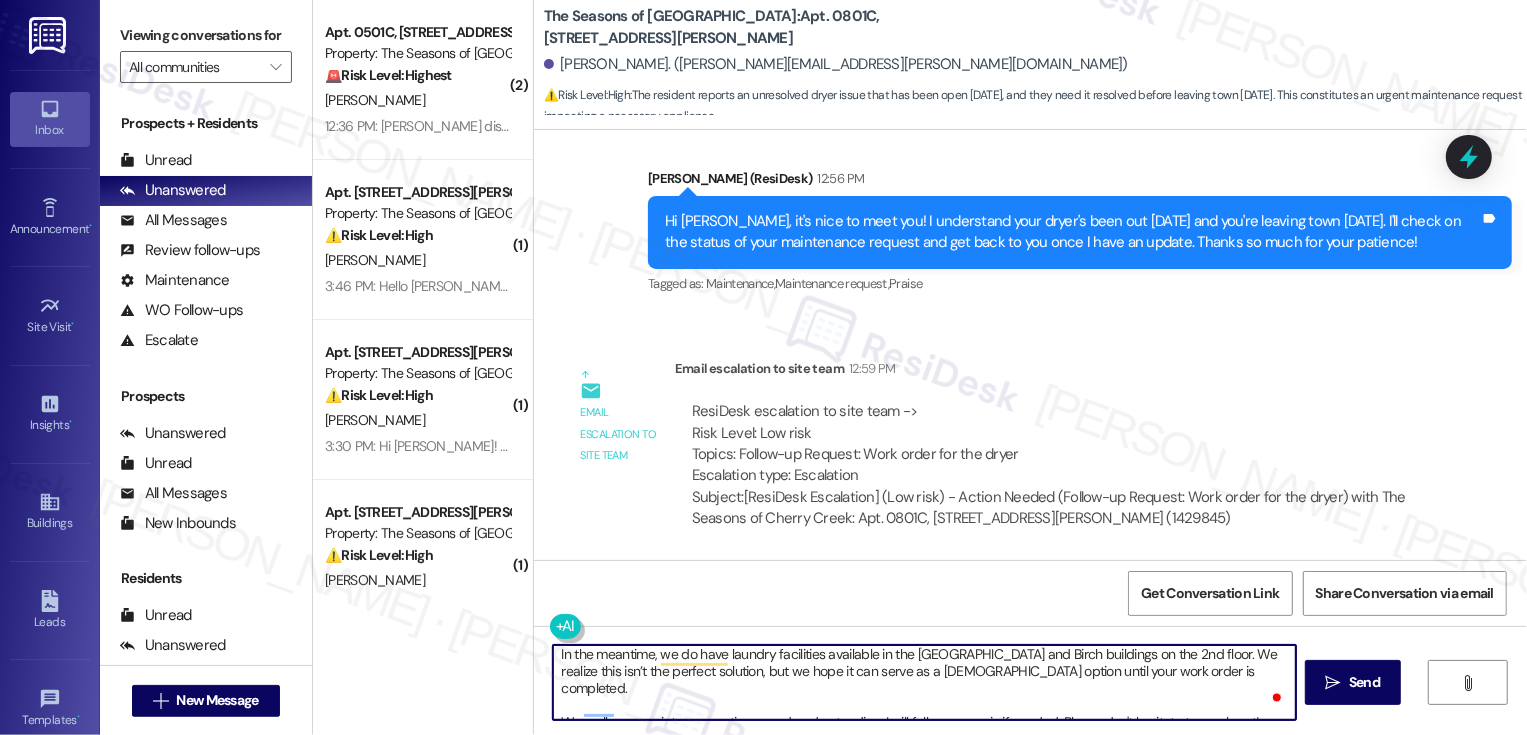 click on "Hi again, Adam! I wanted to share a quick update from the team. We complete work orders in the order they’re received, with the exception of emergency or urgent matters that need to be prioritized. The office has reached out to our maintenance supervisor to check on the status of your work order and request that it be completed as soon as time permits.
In the meantime, we do have laundry facilities available in the Aspen and Birch buildings on the 2nd floor. We realize this isn’t the perfect solution, but we hope it can serve as a temporary option until your work order is completed.
We really appreciate your patience and understanding. I will follow up again if needed. Please don't hesitate to reach out!" at bounding box center [924, 682] 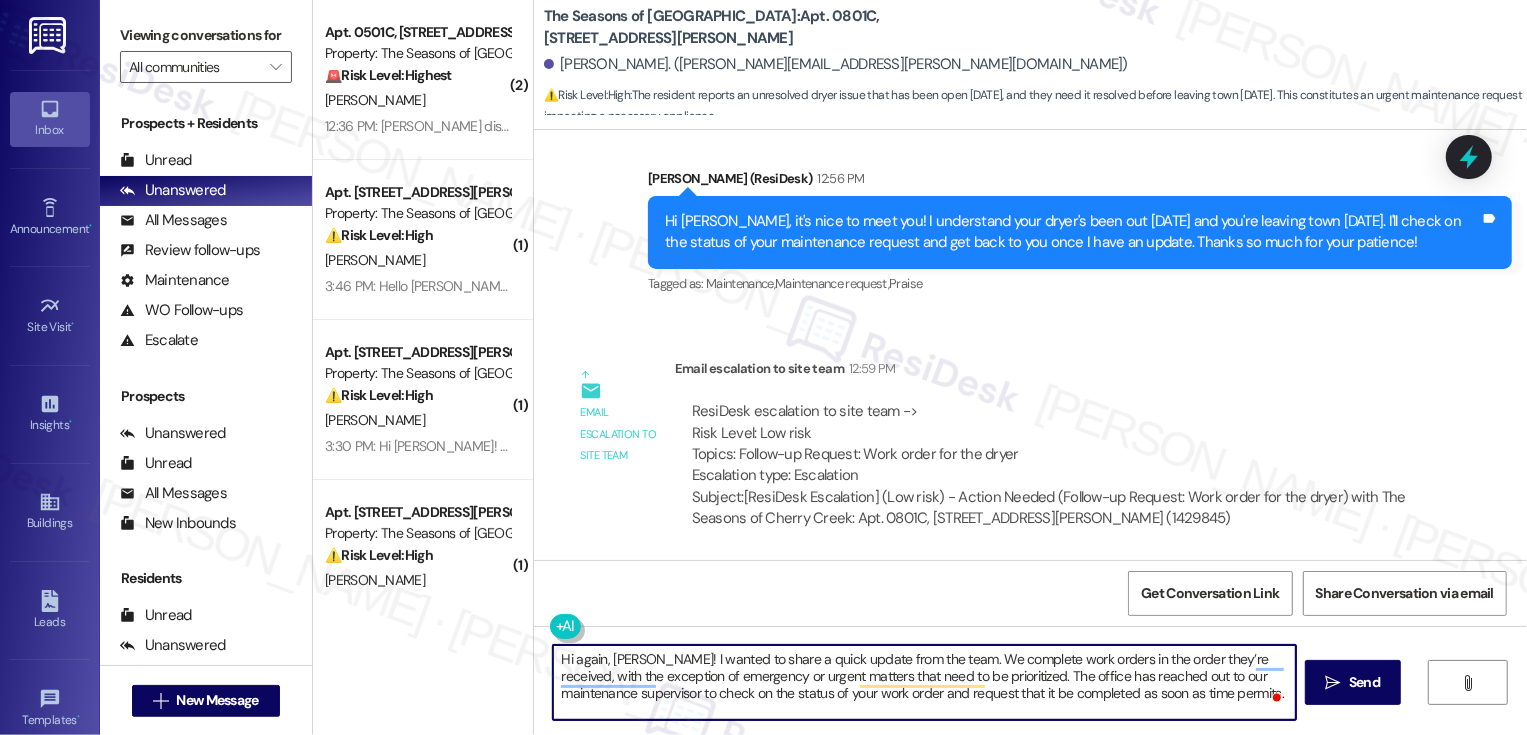 scroll, scrollTop: 73, scrollLeft: 0, axis: vertical 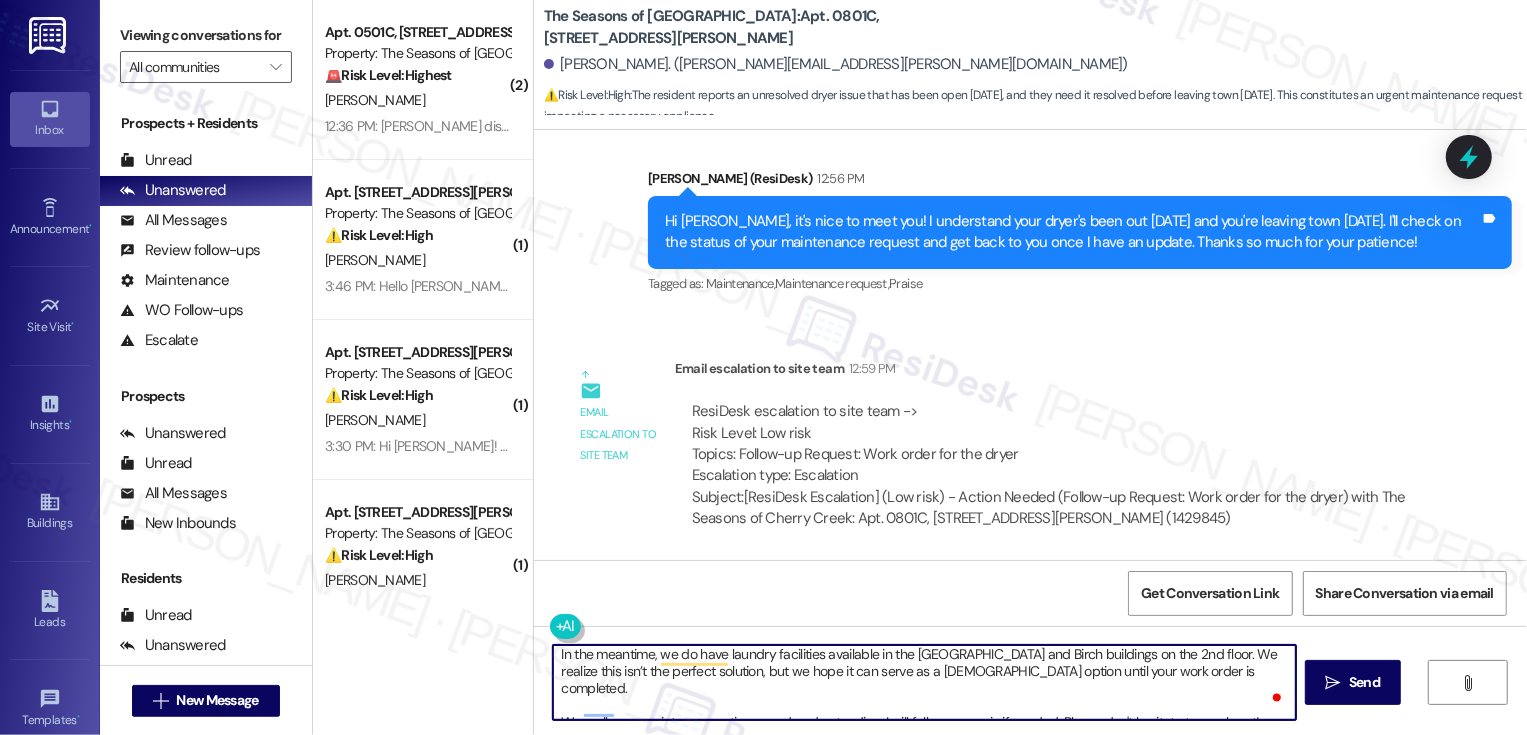 click on "Hi again, Adam! I wanted to share a quick update from the team. We complete work orders in the order they’re received, with the exception of emergency or urgent matters that need to be prioritized. The office has reached out to our maintenance supervisor to check on the status of your work order and request that it be completed as soon as time permits.
In the meantime, we do have laundry facilities available in the Aspen and Birch buildings on the 2nd floor. We realize this isn’t the perfect solution, but we hope it can serve as a temporary option until your work order is completed.
We really appreciate your patience and understanding. I will follow up again if needed. Please don't hesitate to reach out!" at bounding box center [924, 682] 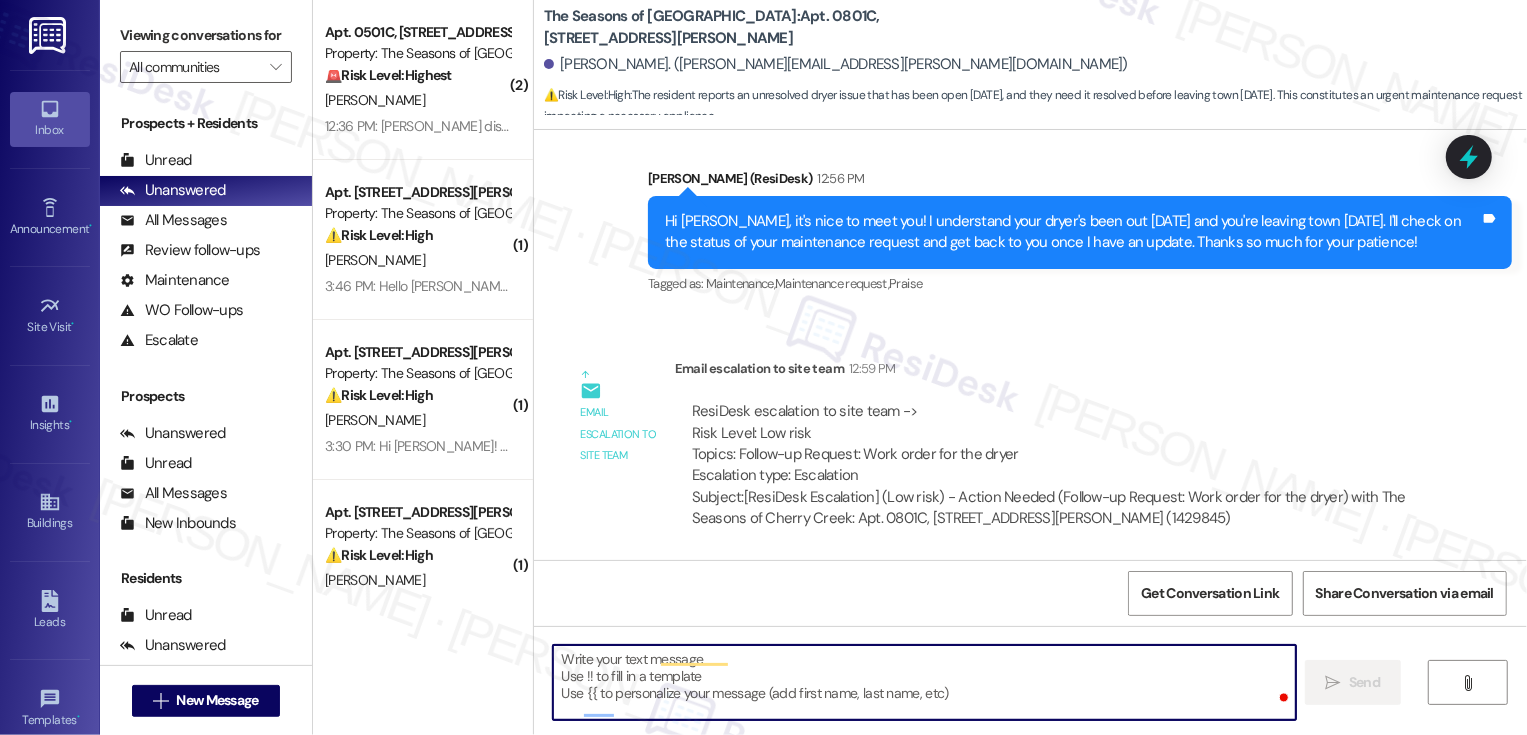 scroll, scrollTop: 0, scrollLeft: 0, axis: both 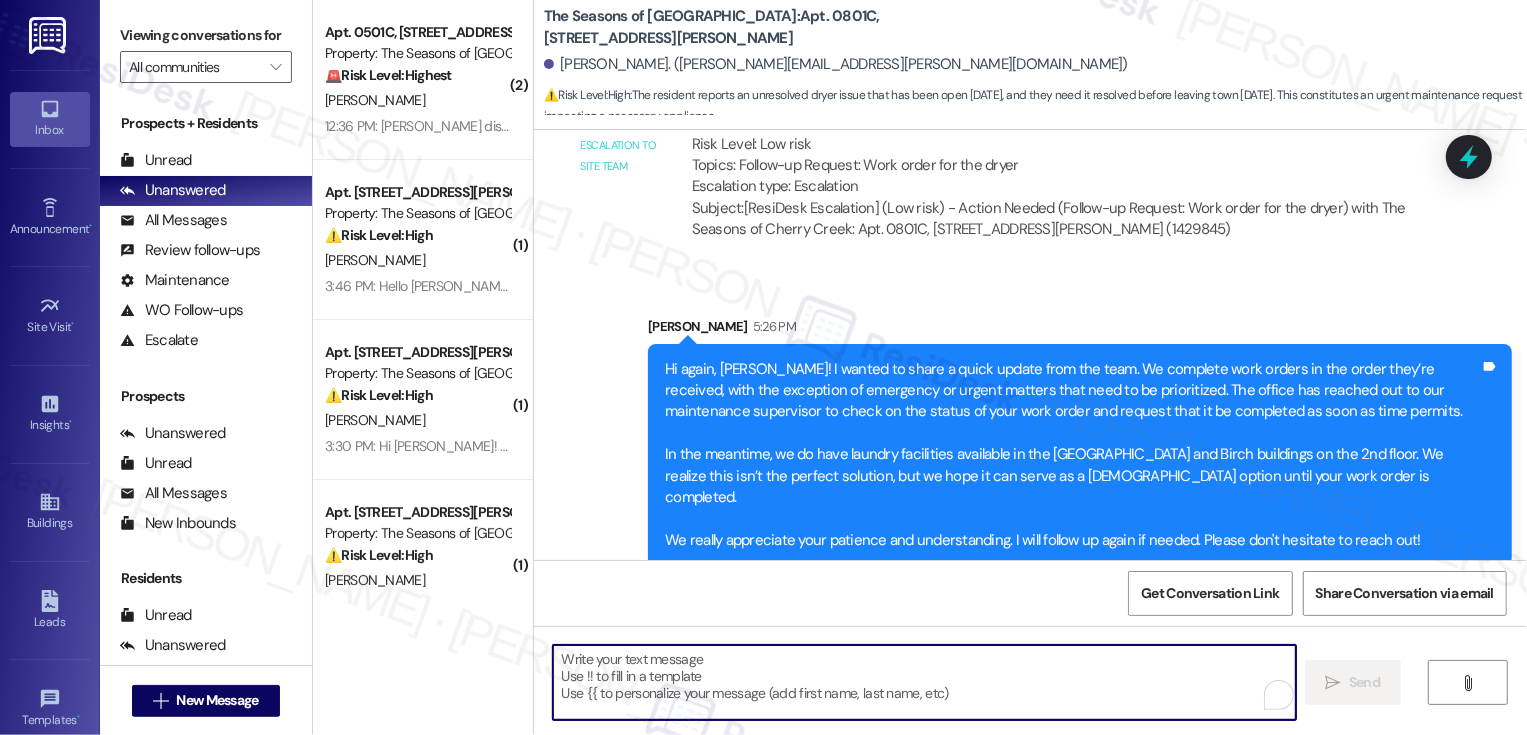 type 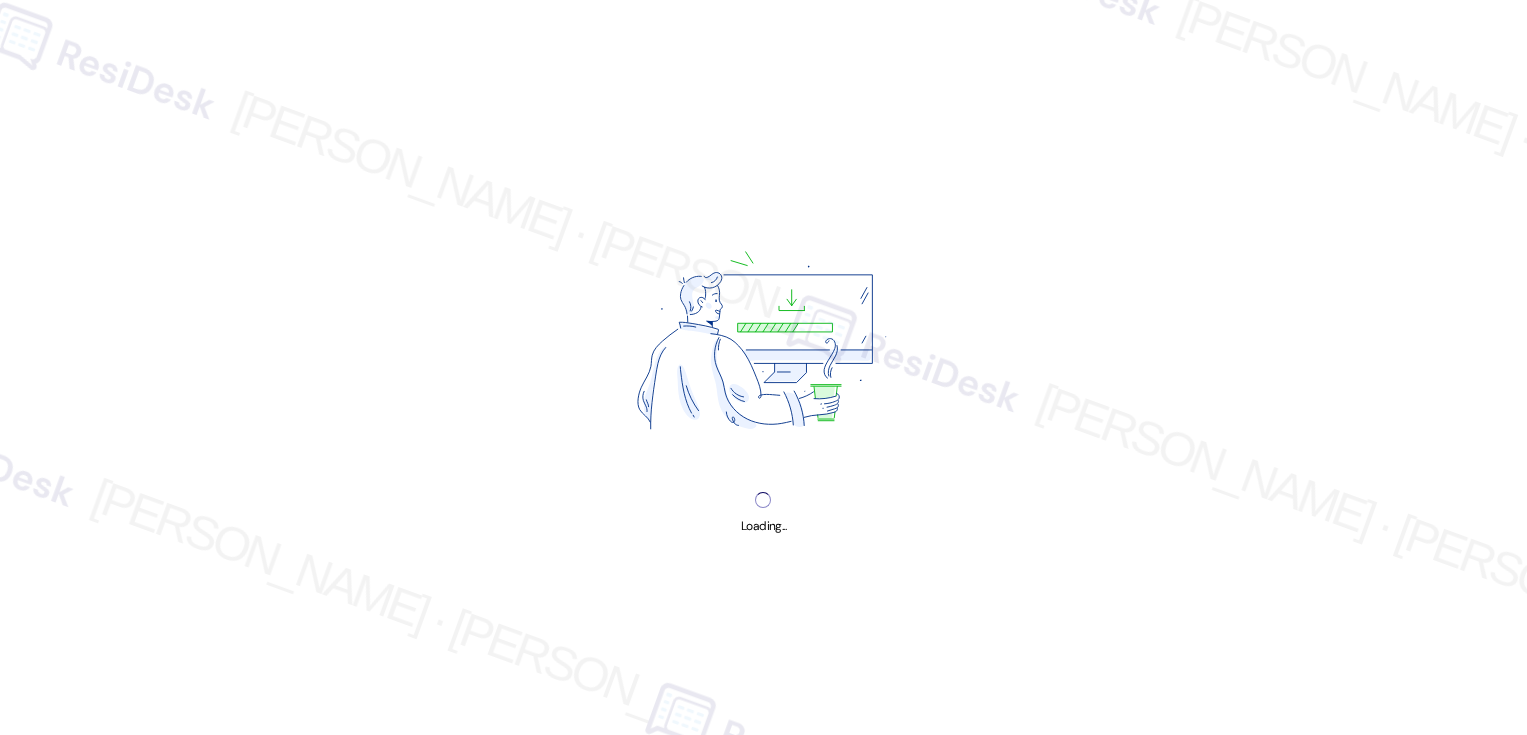 scroll, scrollTop: 0, scrollLeft: 0, axis: both 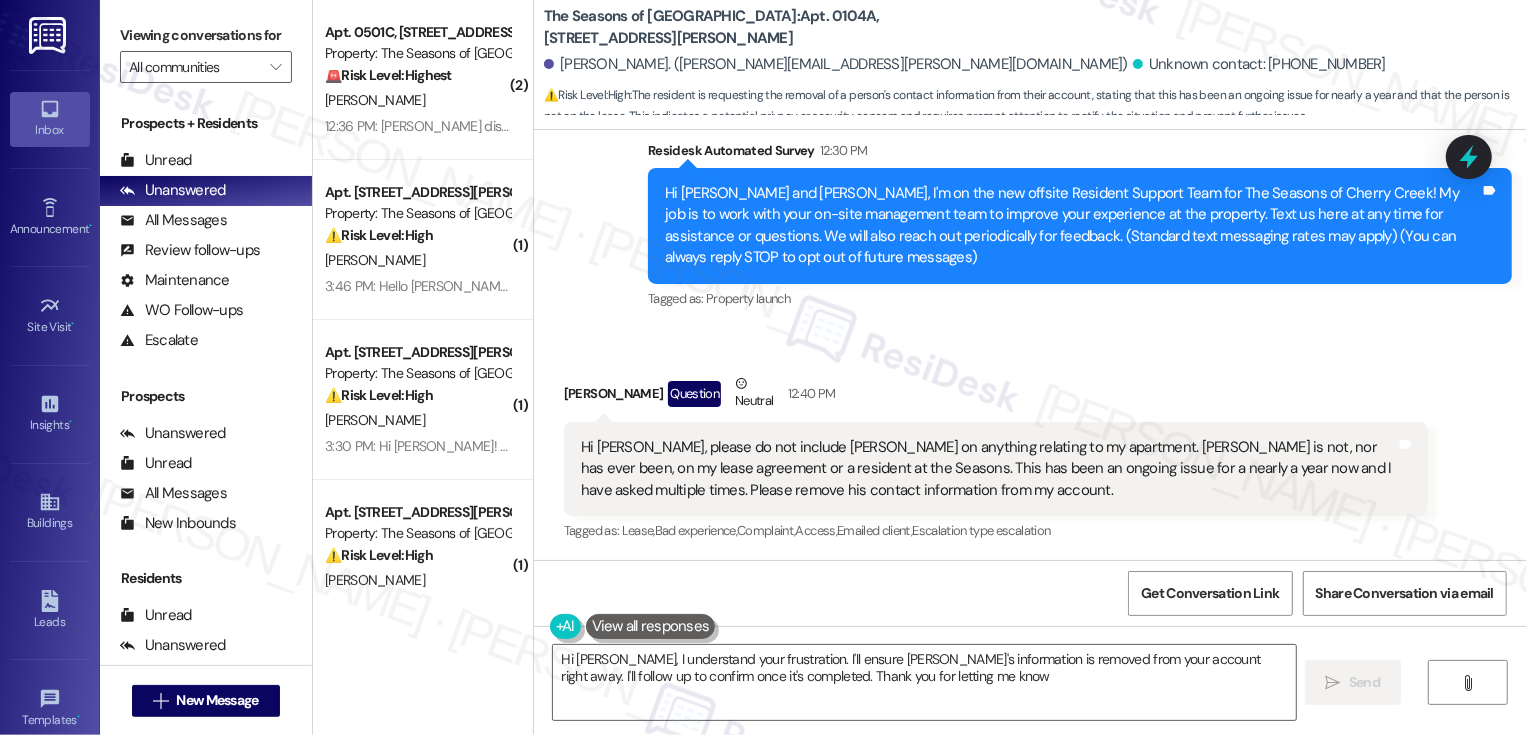 type on "Hi [PERSON_NAME], I understand your frustration. I'll ensure [PERSON_NAME]'s information is removed from your account right away. I'll follow up to confirm once it's completed. Thank you for letting me know!" 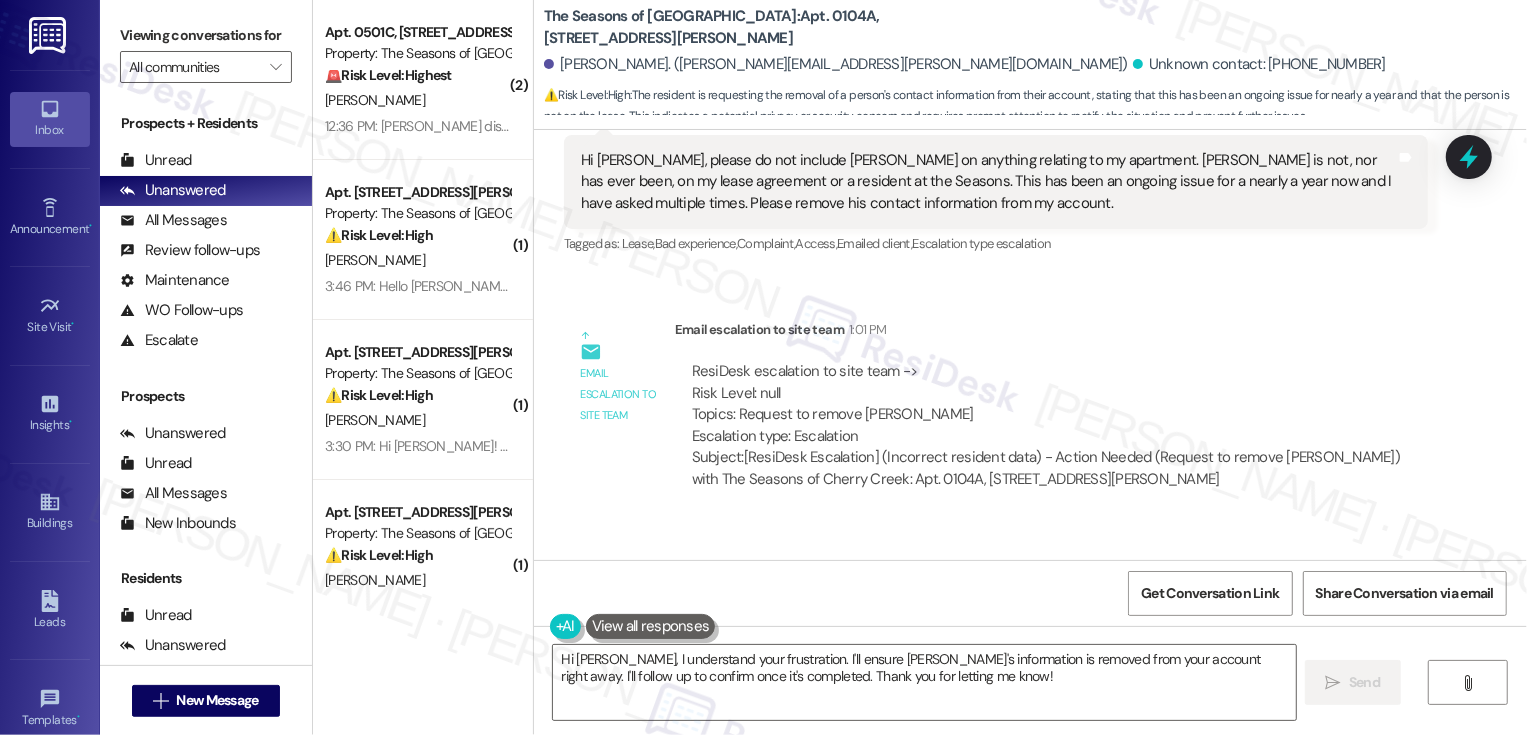 scroll, scrollTop: 598, scrollLeft: 0, axis: vertical 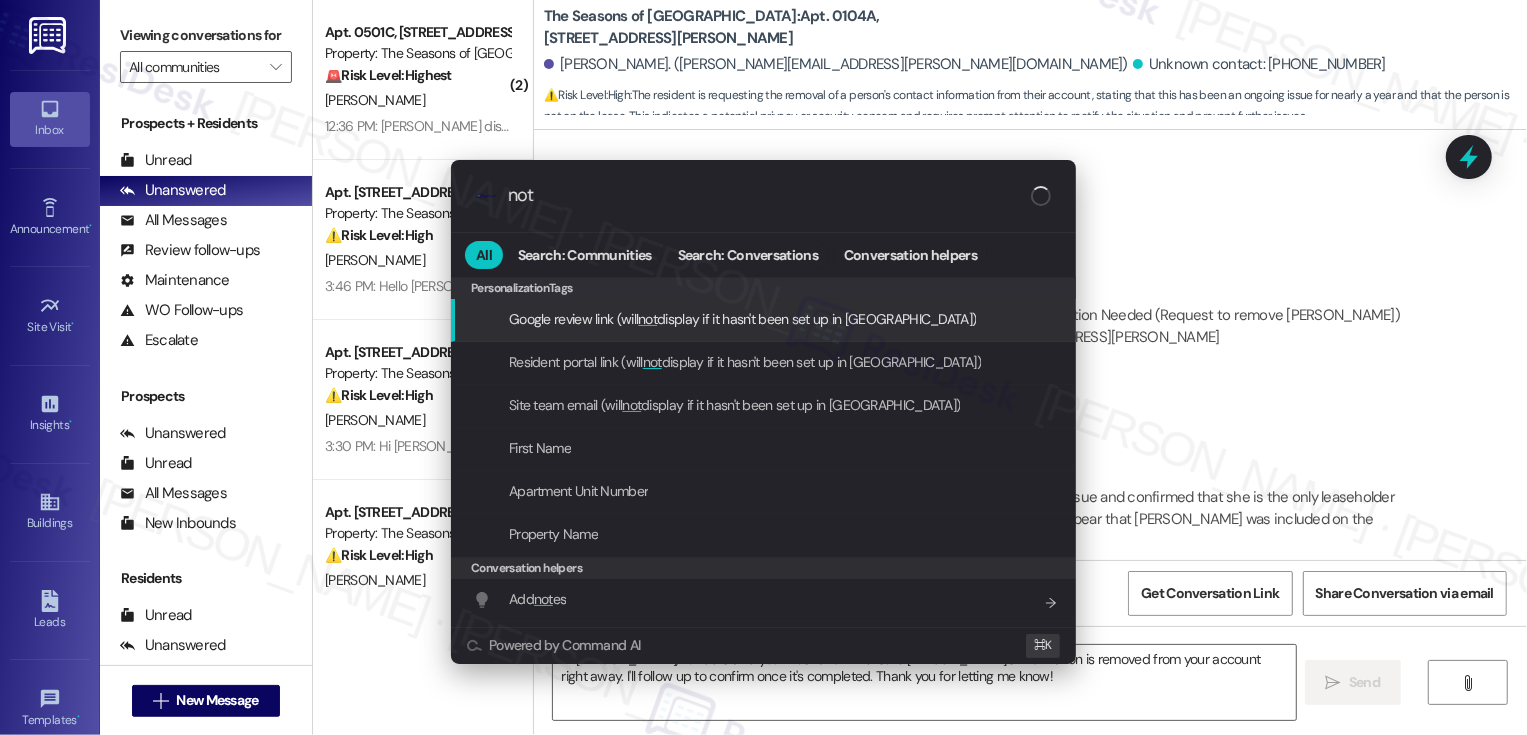 type on "note" 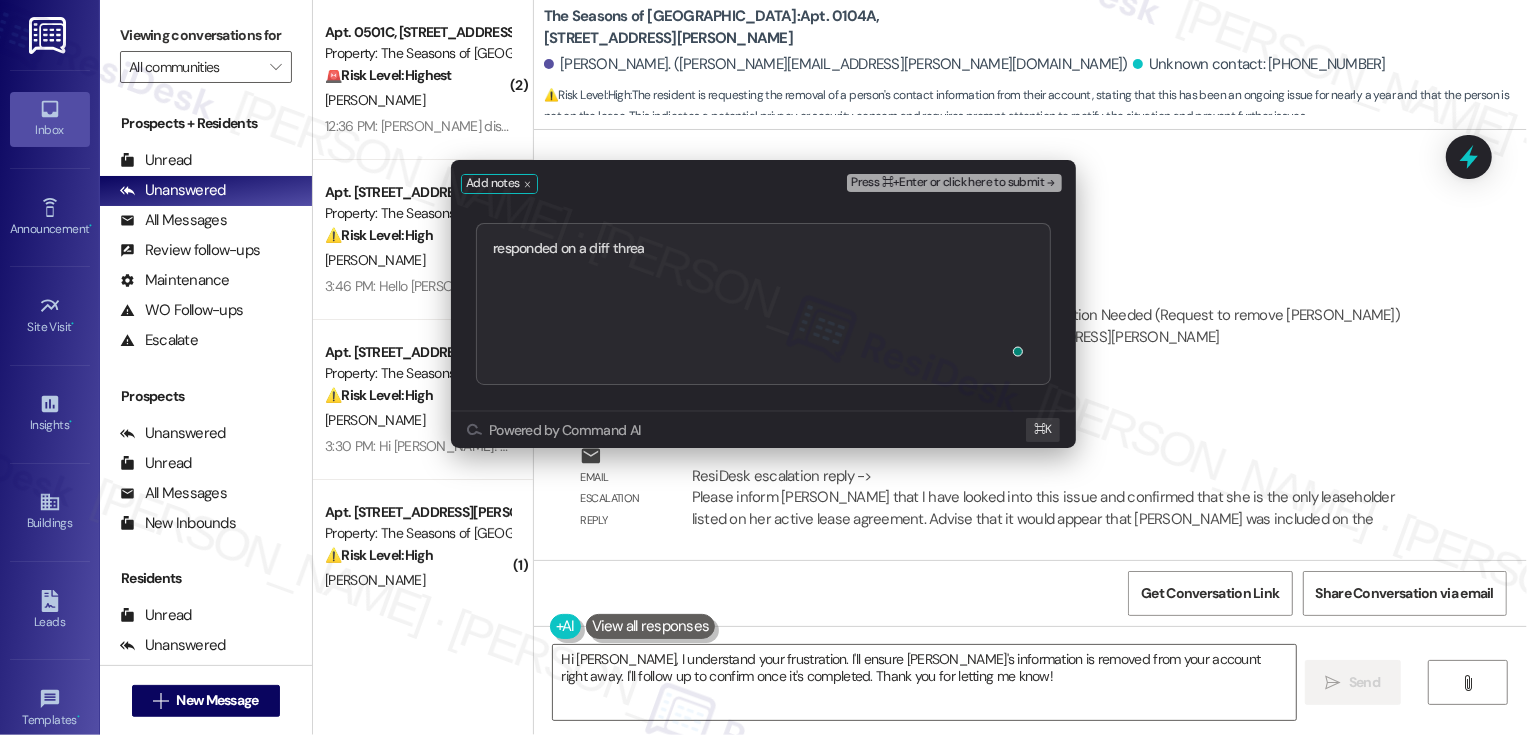 type on "responded on a diff thread" 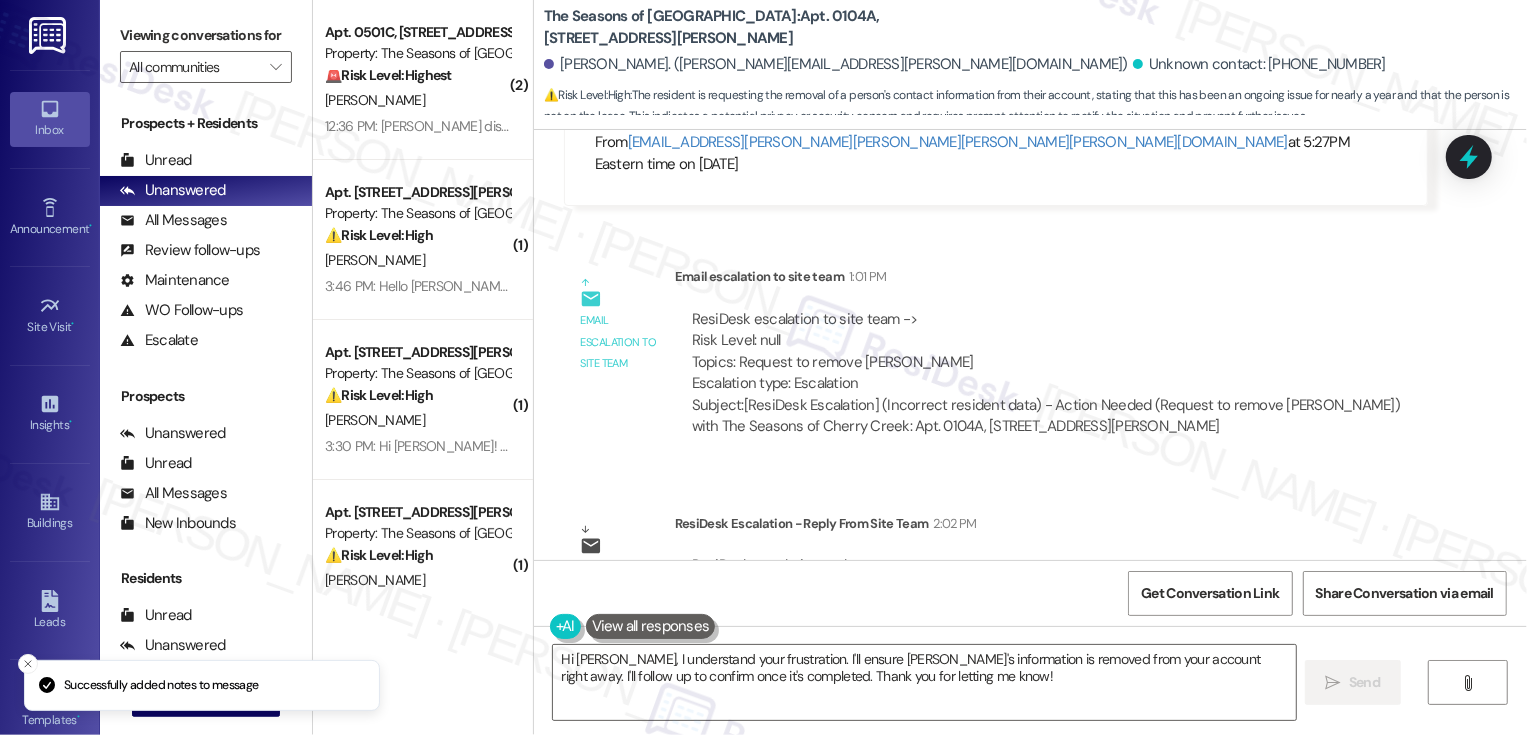 scroll, scrollTop: 767, scrollLeft: 0, axis: vertical 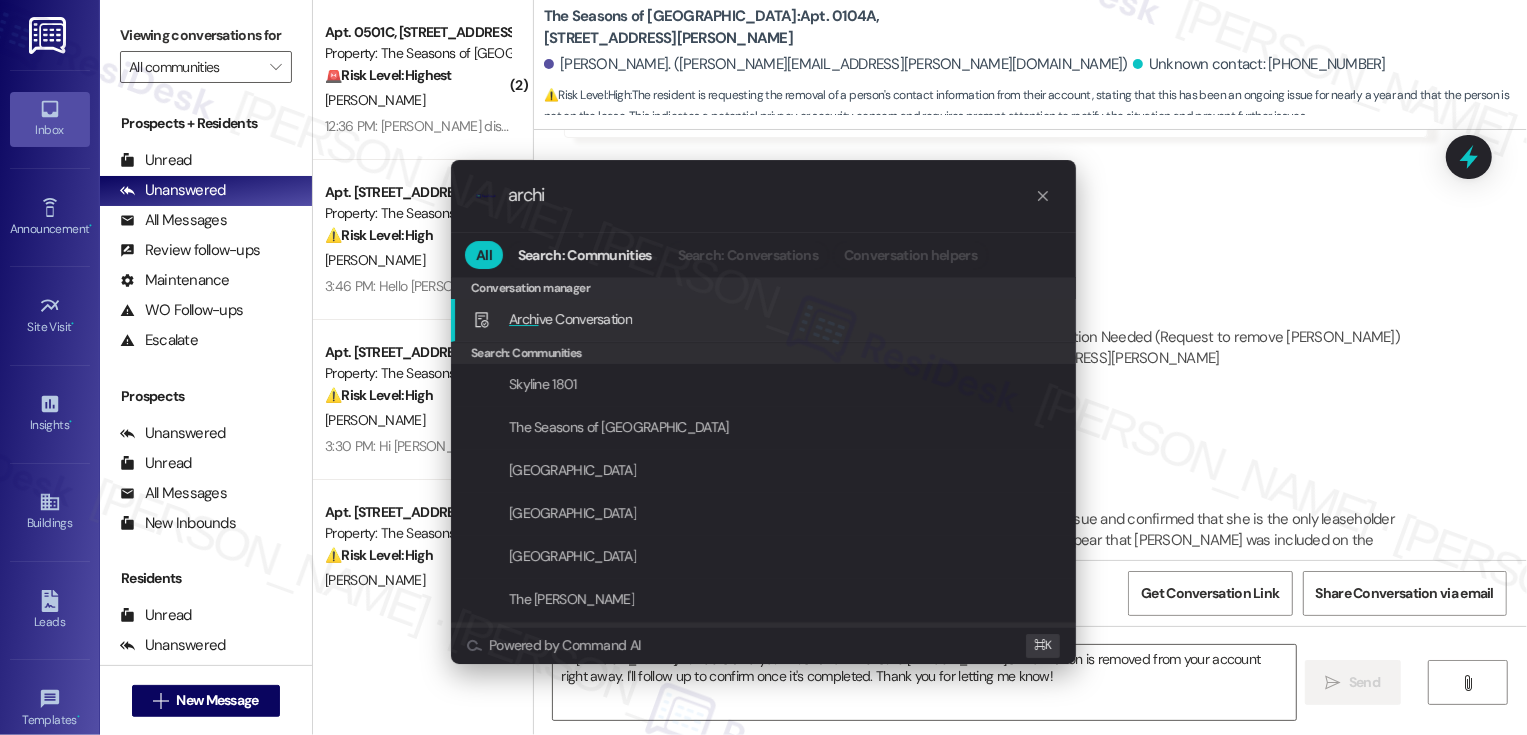 type on "[PERSON_NAME]" 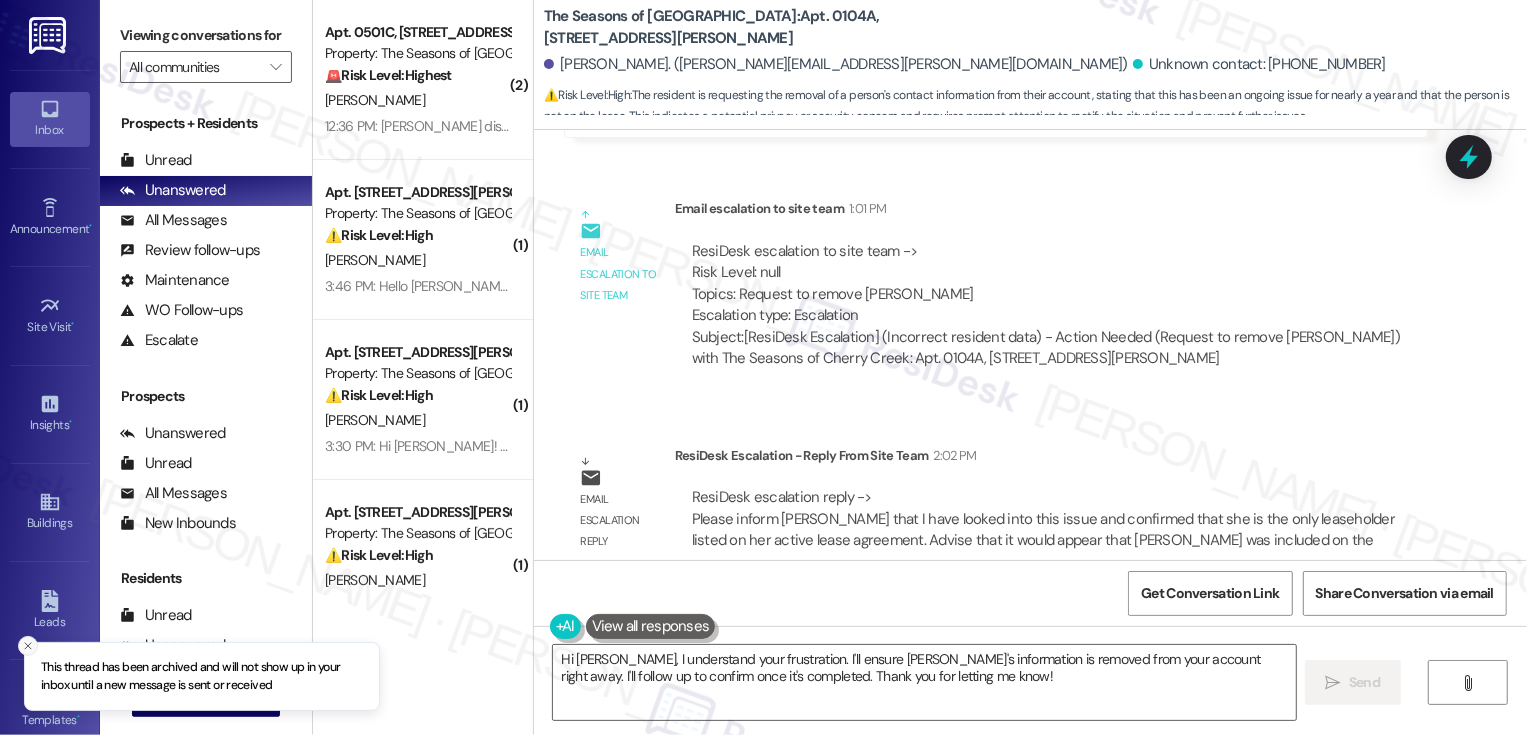 click 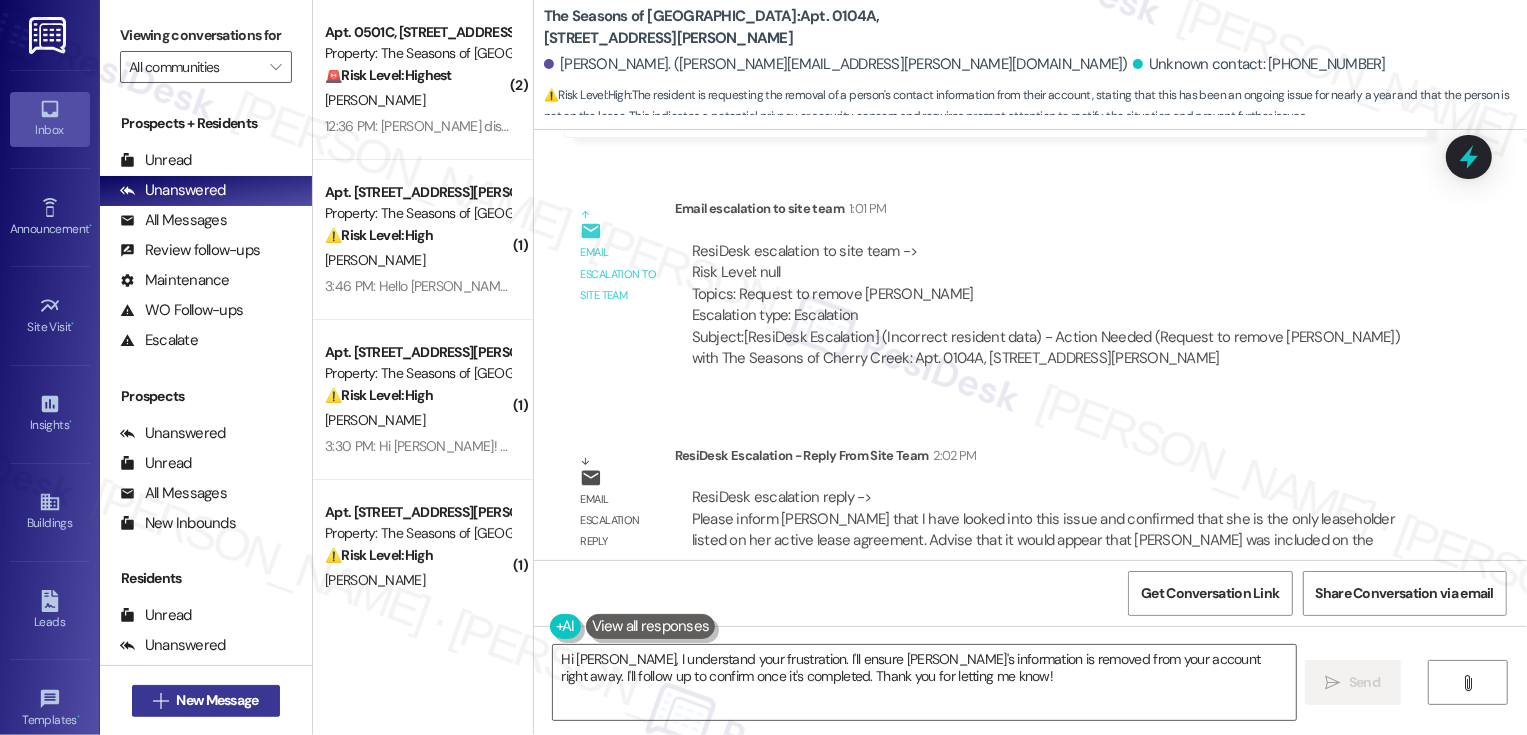 click on "New Message" at bounding box center (217, 700) 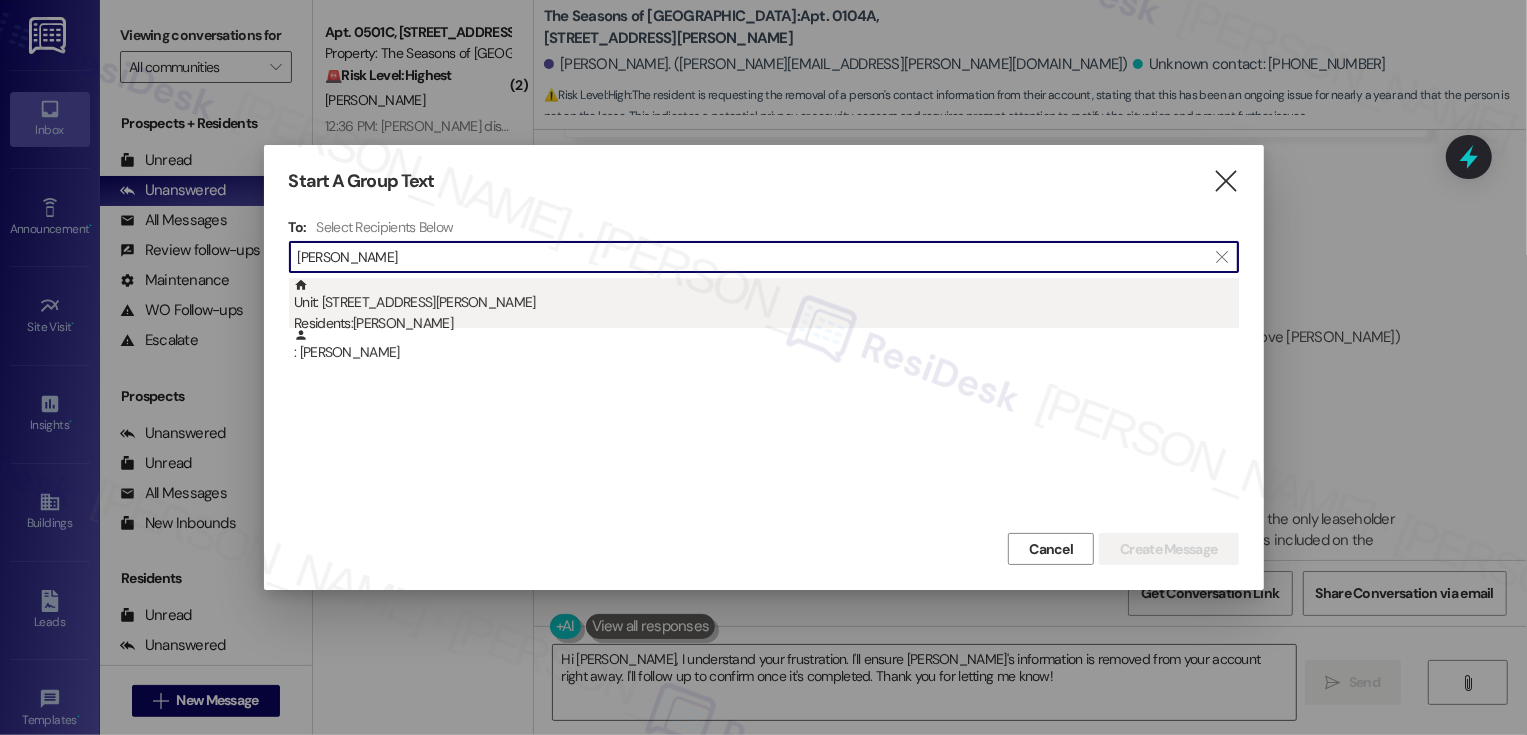 type on "haley grimes" 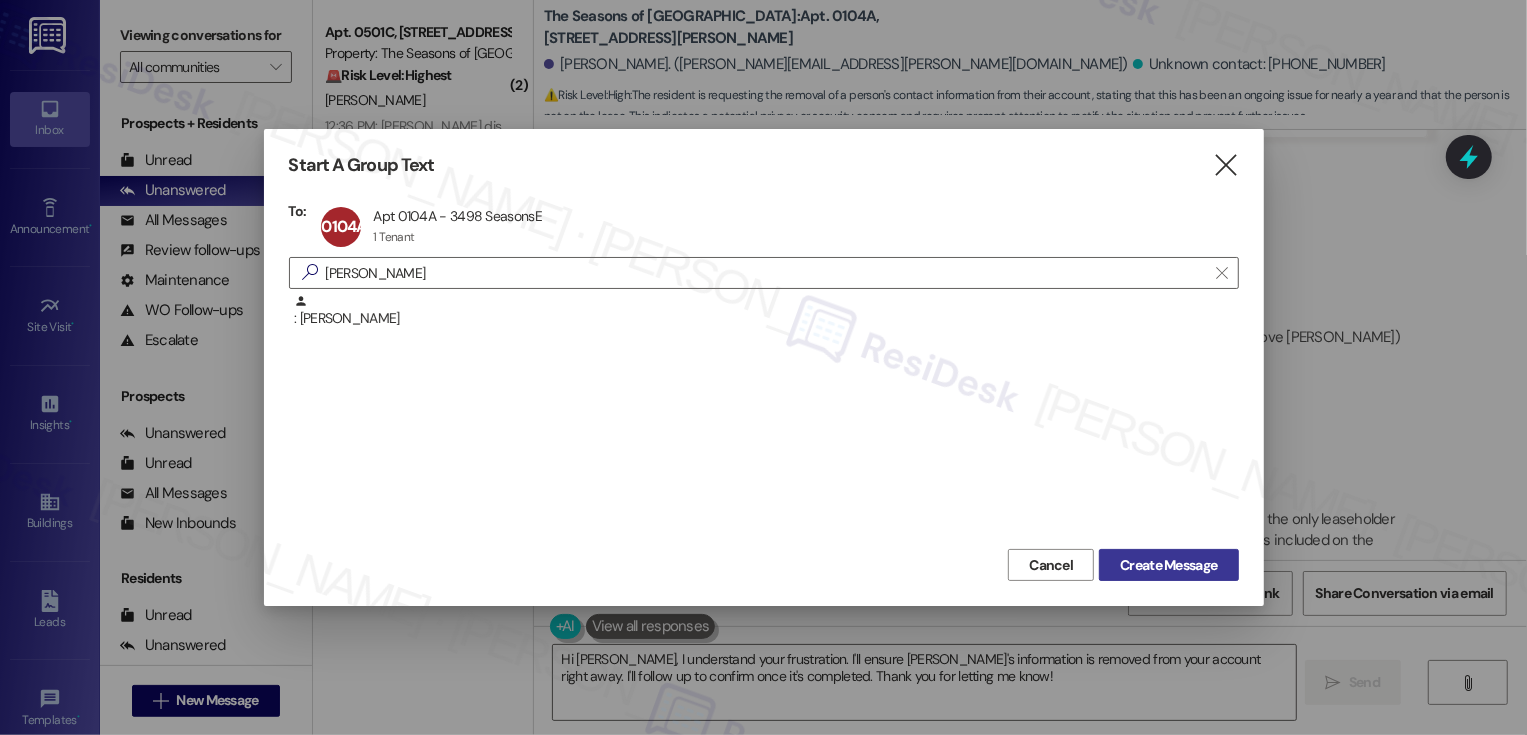 click on "Create Message" at bounding box center (1168, 565) 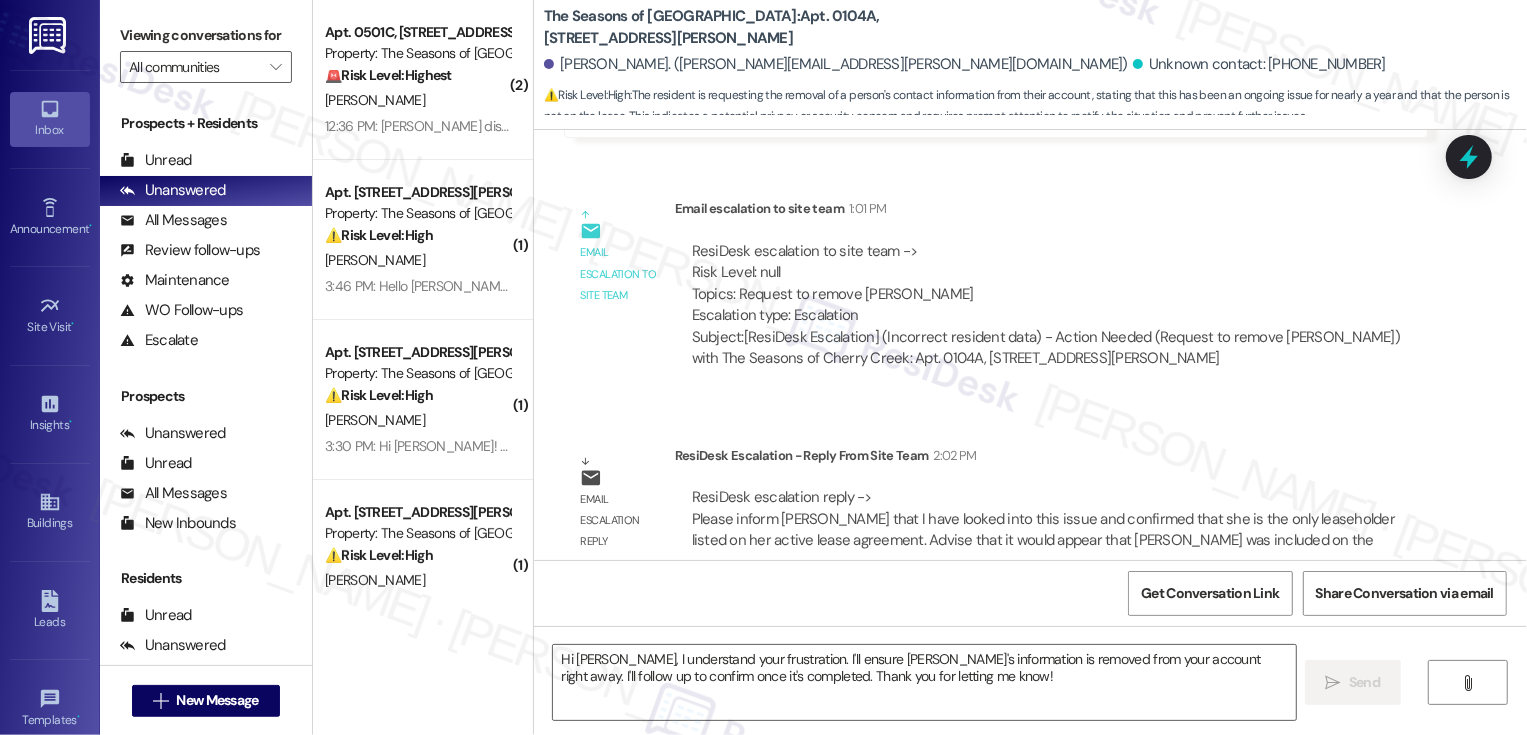 type on "Fetching suggested responses. Please feel free to read through the conversation in the meantime." 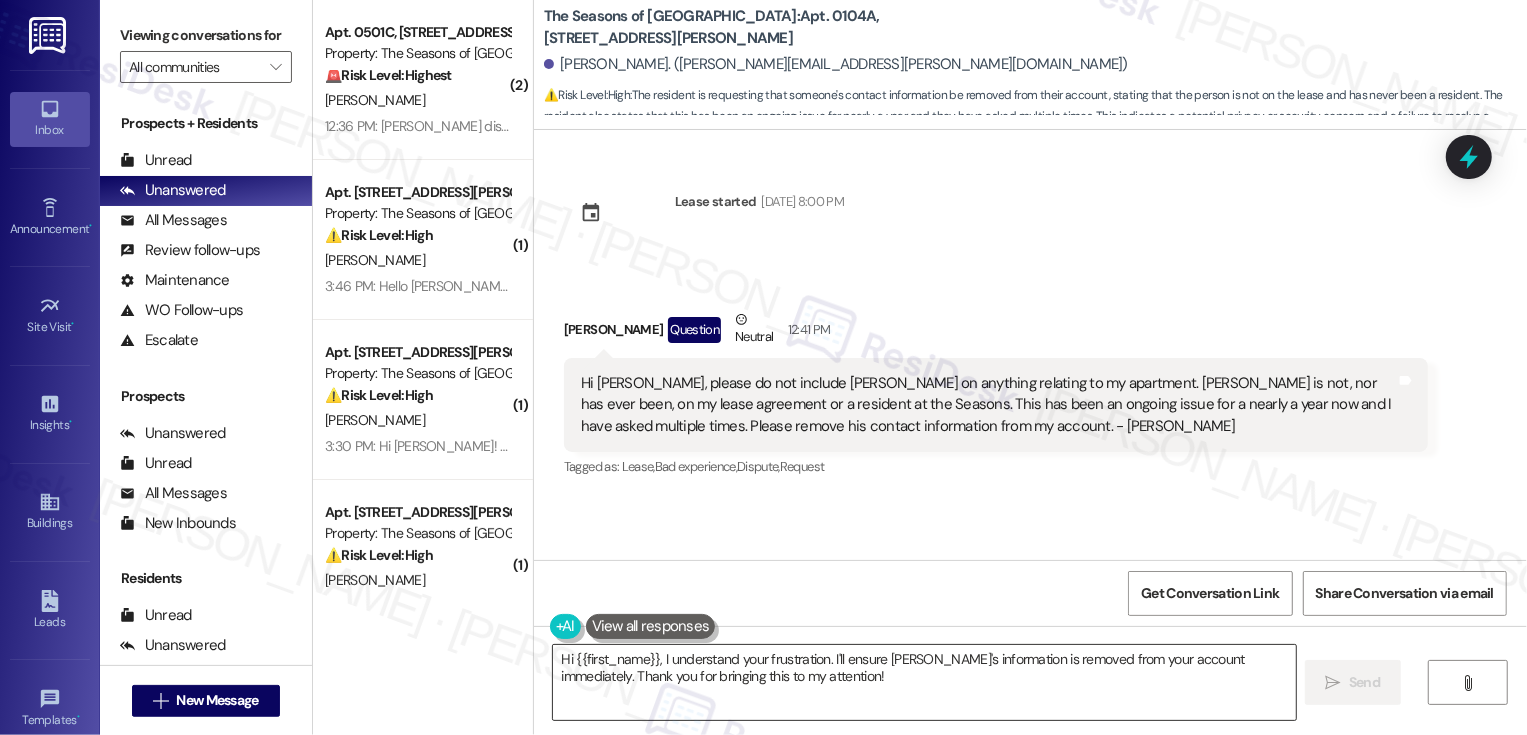 click on "Hi {{first_name}}, I understand your frustration. I'll ensure Nathan's information is removed from your account immediately. Thank you for bringing this to my attention!" at bounding box center [924, 682] 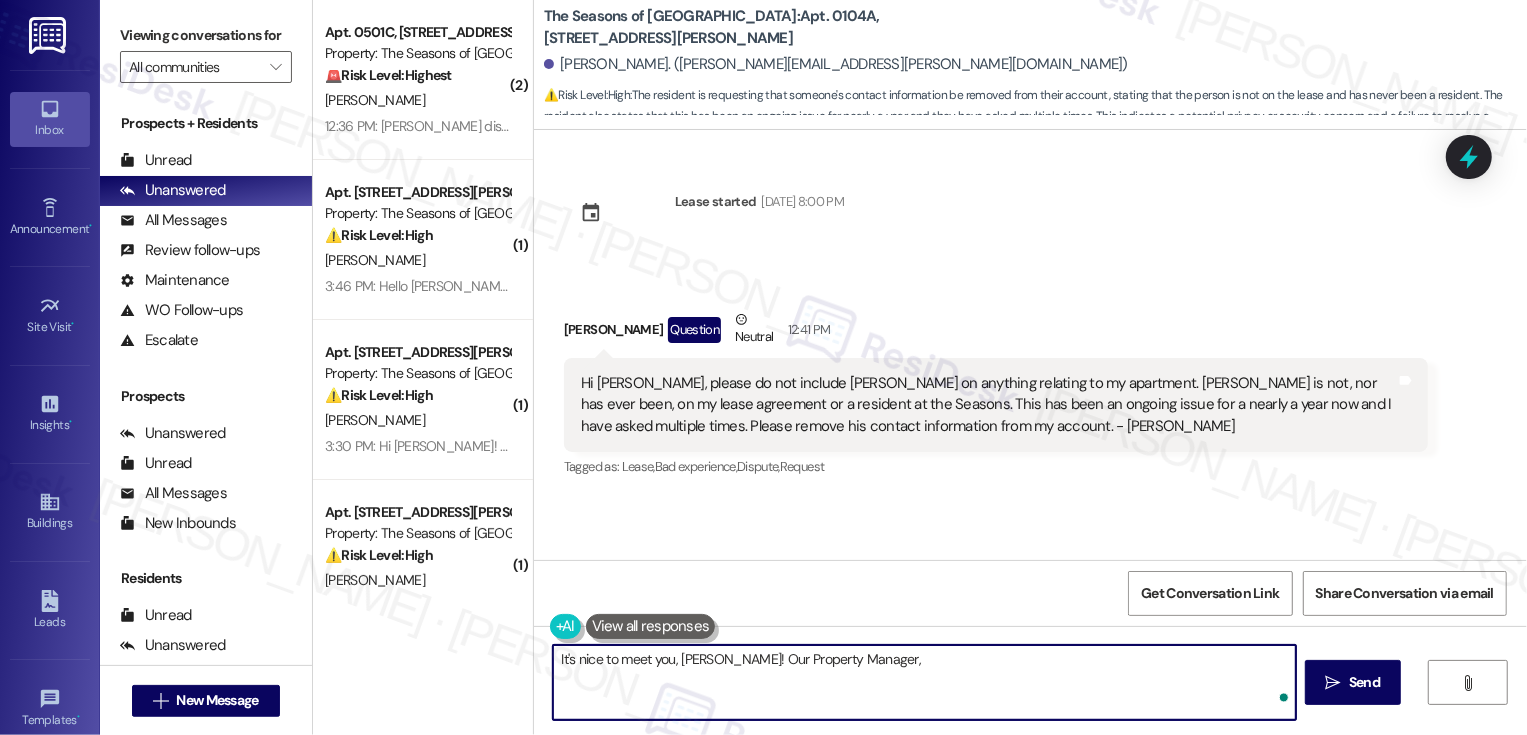 paste on "Kayla" 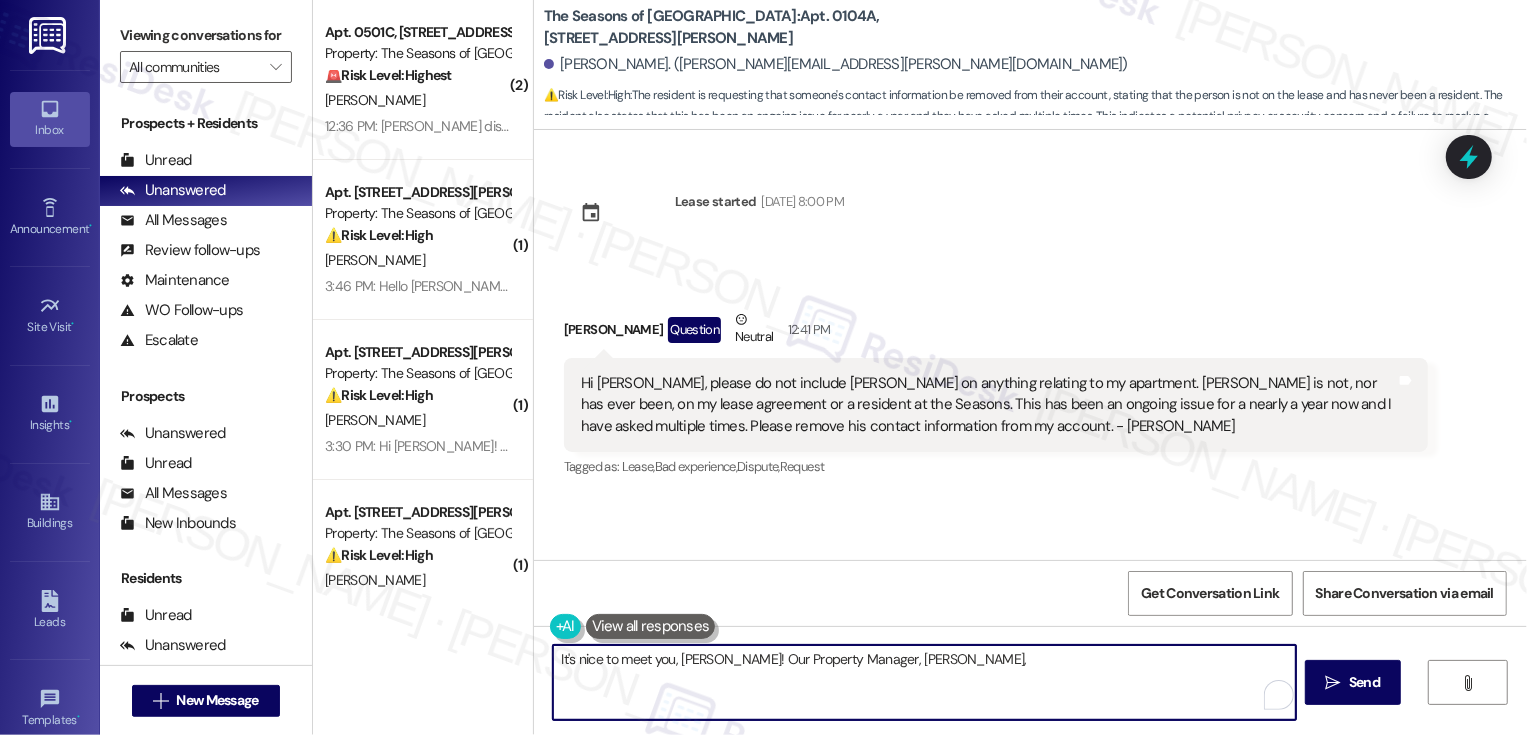 paste on "looked into this issue and confirmed that she is the only leaseholder listed on her active lease agreement. Advise that it would appear that Nathan was included on the initial application (attached for reference), which is why he was on file as an occupant. I have corrected his status to list him as a non-resident, and he should no longer be included in any communication from the community." 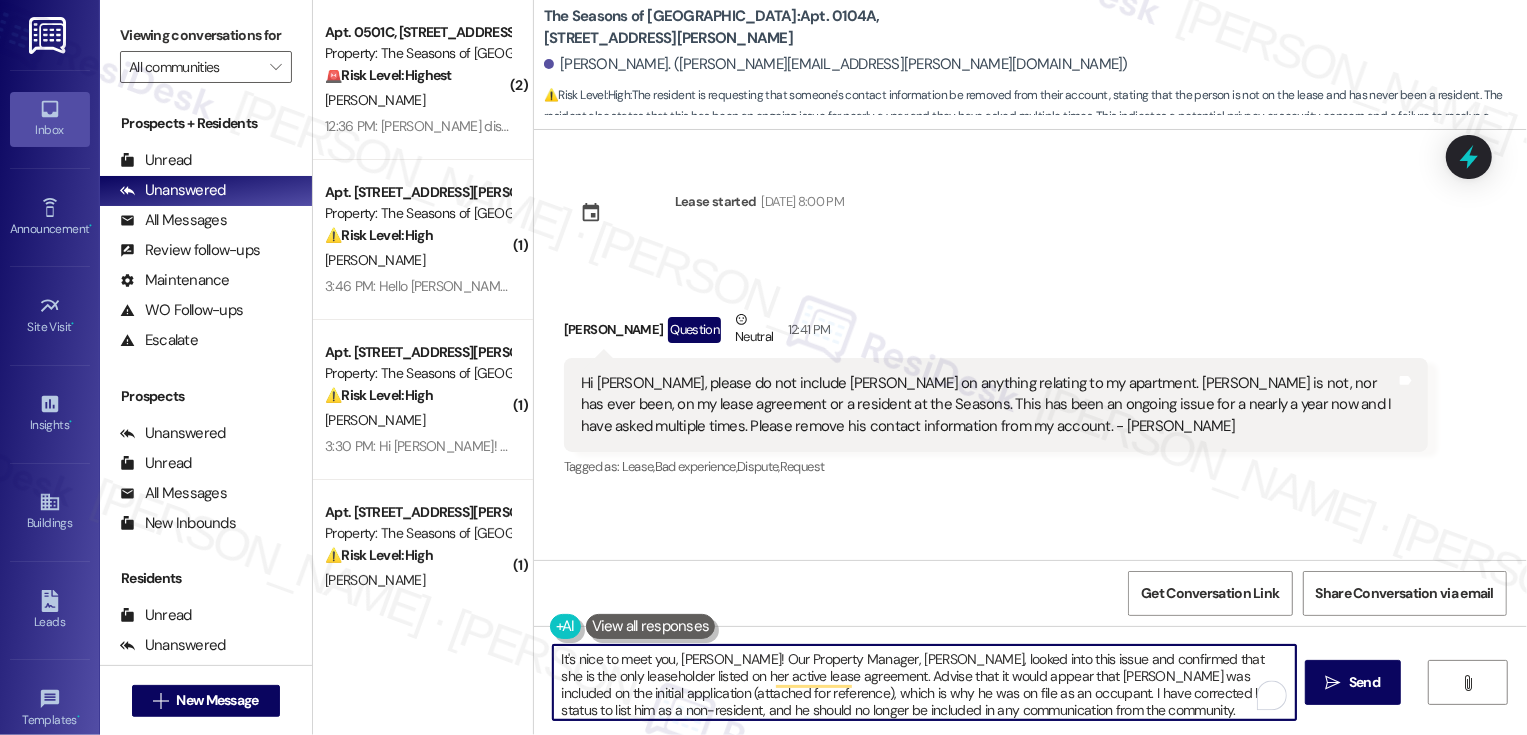 click on "It's nice to meet you, Haley! Our Property Manager, Kayla, looked into this issue and confirmed that she is the only leaseholder listed on her active lease agreement. Advise that it would appear that Nathan was included on the initial application (attached for reference), which is why he was on file as an occupant. I have corrected his status to list him as a non-resident, and he should no longer be included in any communication from the community." at bounding box center (924, 682) 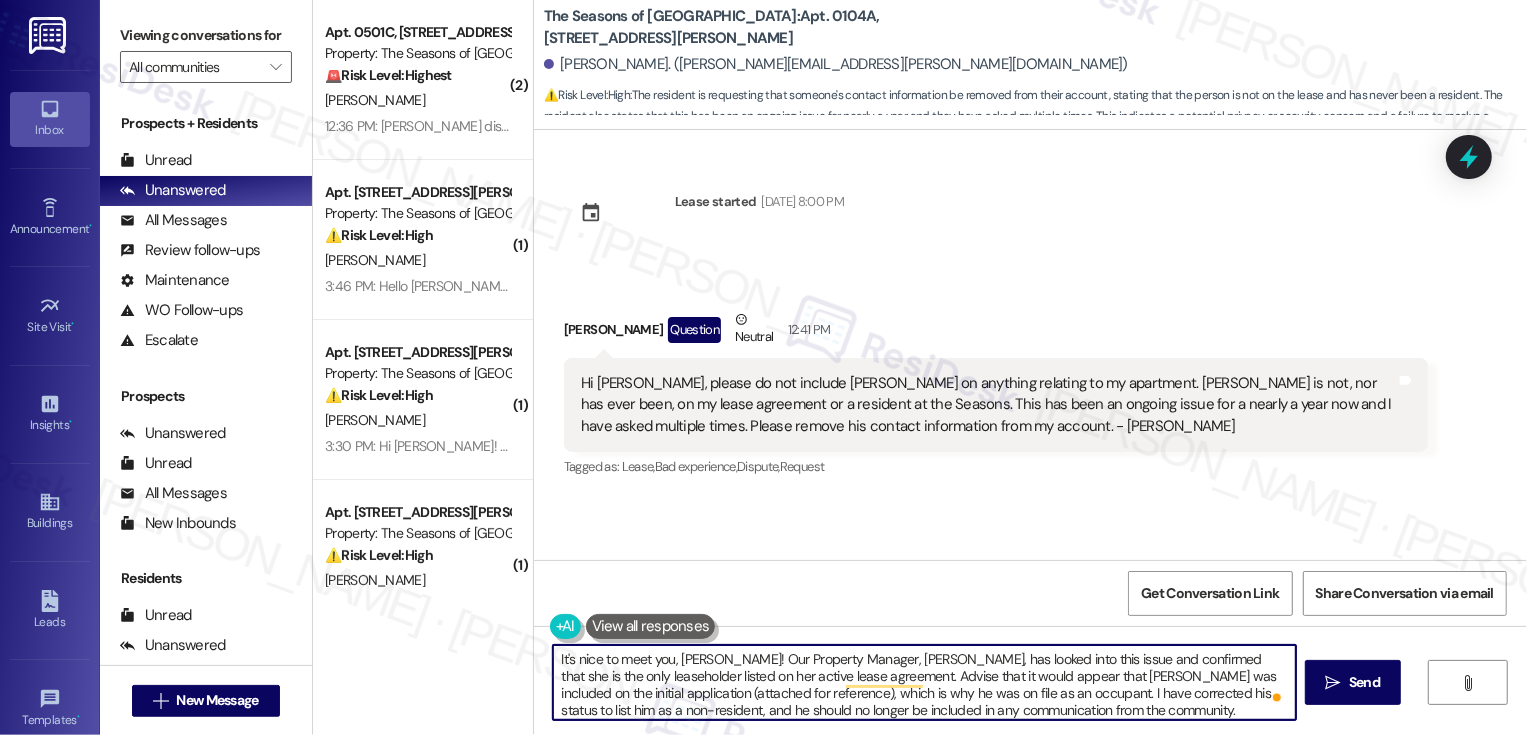 click on "It's nice to meet you, Haley! Our Property Manager, Kayla, has looked into this issue and confirmed that she is the only leaseholder listed on her active lease agreement. Advise that it would appear that Nathan was included on the initial application (attached for reference), which is why he was on file as an occupant. I have corrected his status to list him as a non-resident, and he should no longer be included in any communication from the community." at bounding box center [924, 682] 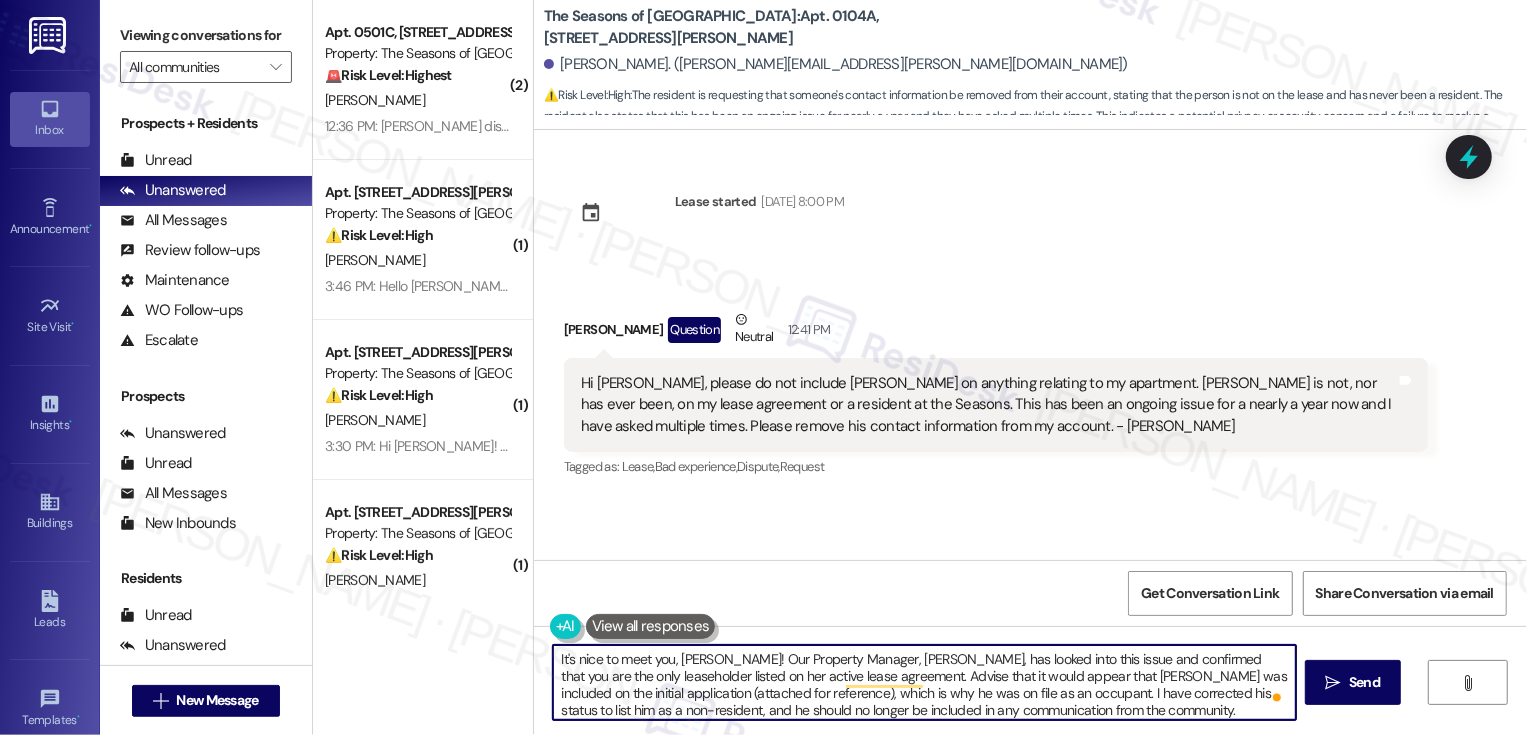 click on "It's nice to meet you, Haley! Our Property Manager, Kayla, has looked into this issue and confirmed that you are the only leaseholder listed on her active lease agreement. Advise that it would appear that Nathan was included on the initial application (attached for reference), which is why he was on file as an occupant. I have corrected his status to list him as a non-resident, and he should no longer be included in any communication from the community." at bounding box center [924, 682] 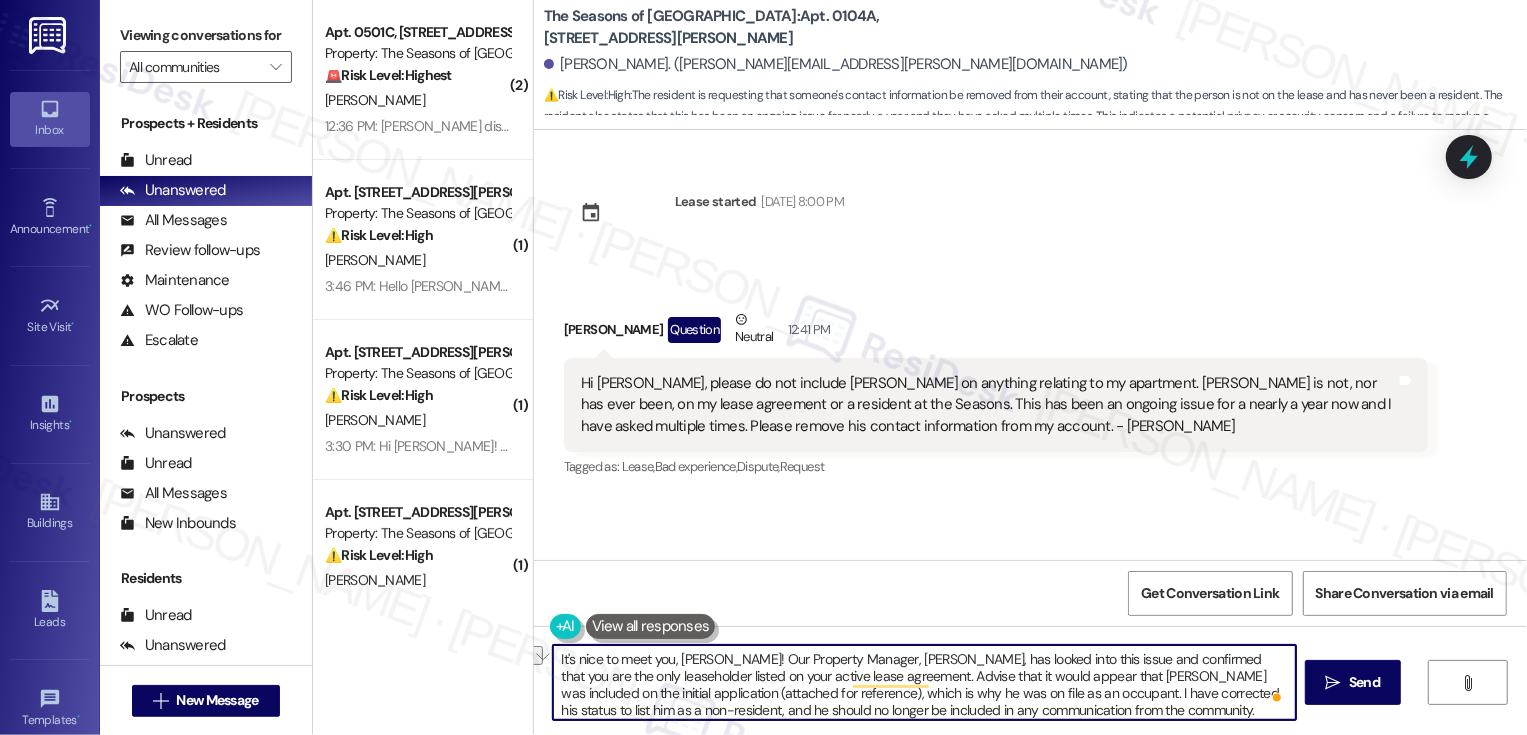 drag, startPoint x: 840, startPoint y: 677, endPoint x: 1027, endPoint y: 679, distance: 187.0107 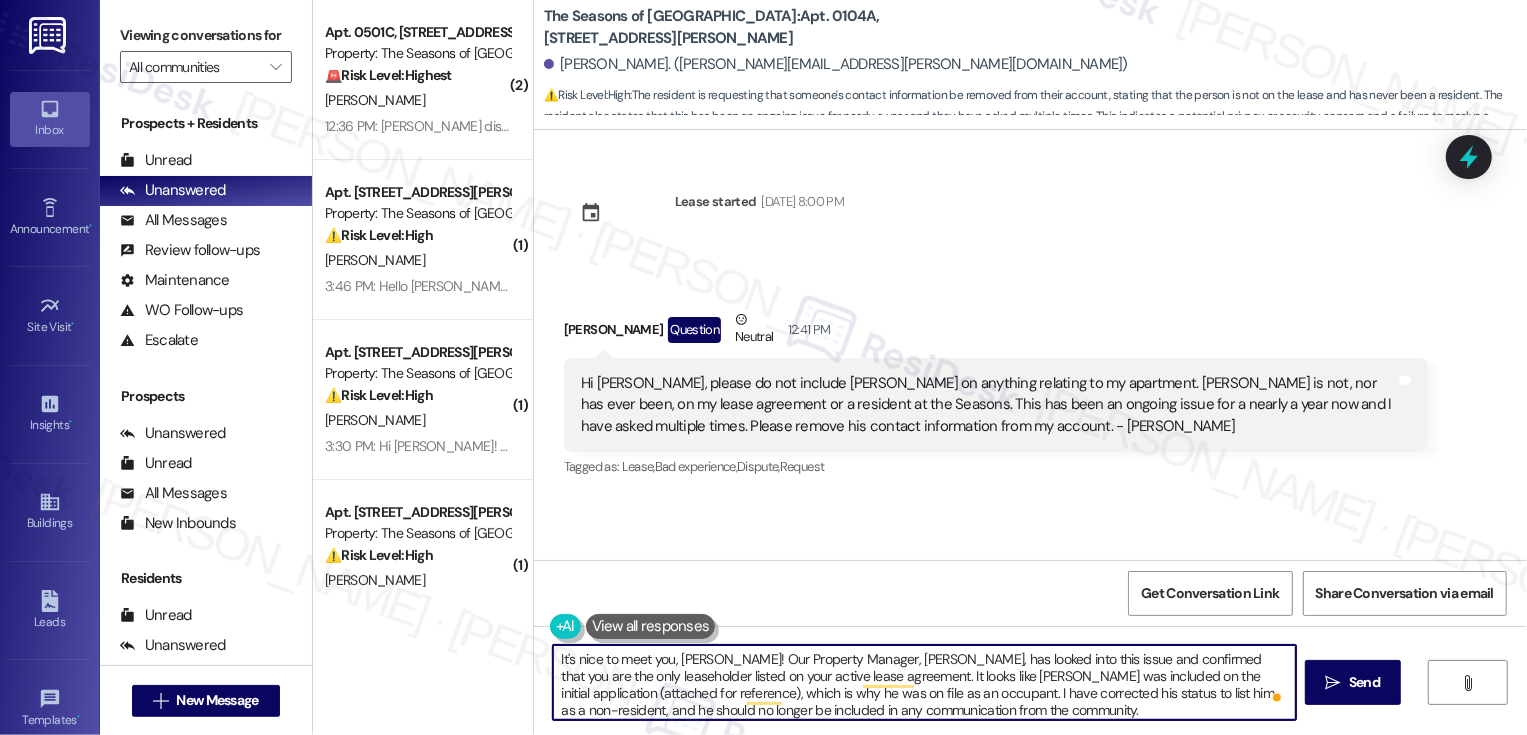 click on "It's nice to meet you, Haley! Our Property Manager, Kayla, has looked into this issue and confirmed that you are the only leaseholder listed on your active lease agreement. It looks like Nathan was included on the initial application (attached for reference), which is why he was on file as an occupant. I have corrected his status to list him as a non-resident, and he should no longer be included in any communication from the community." at bounding box center (924, 682) 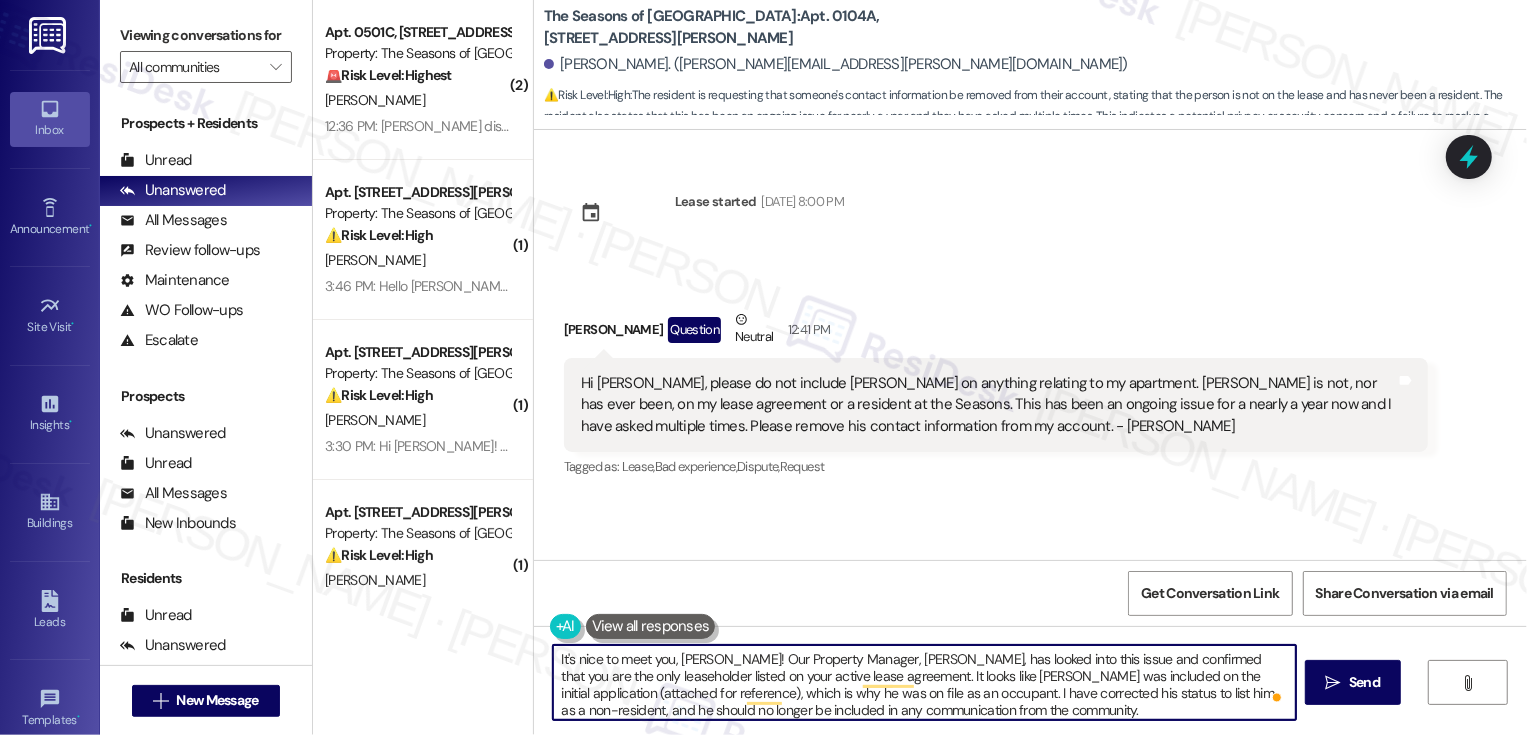 click on "It's nice to meet you, Haley! Our Property Manager, Kayla, has looked into this issue and confirmed that you are the only leaseholder listed on your active lease agreement. It looks like Nathan was included on the initial application (attached for reference), which is why he was on file as an occupant. I have corrected his status to list him as a non-resident, and he should no longer be included in any communication from the community." at bounding box center [924, 682] 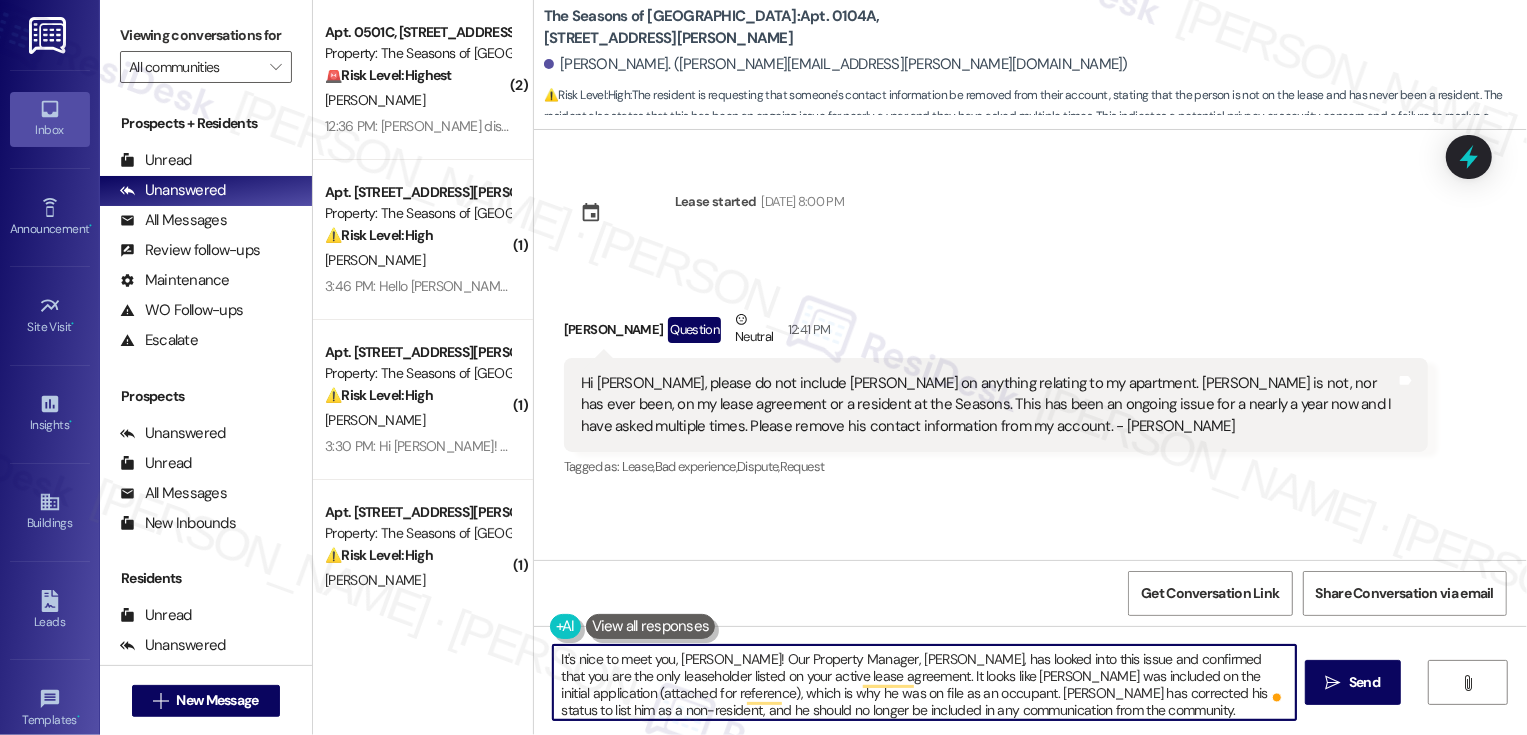 click on "It's nice to meet you, Haley! Our Property Manager, Kayla, has looked into this issue and confirmed that you are the only leaseholder listed on your active lease agreement. It looks like Nathan was included on the initial application (attached for reference), which is why he was on file as an occupant. Kayla has corrected his status to list him as a non-resident, and he should no longer be included in any communication from the community." at bounding box center [924, 682] 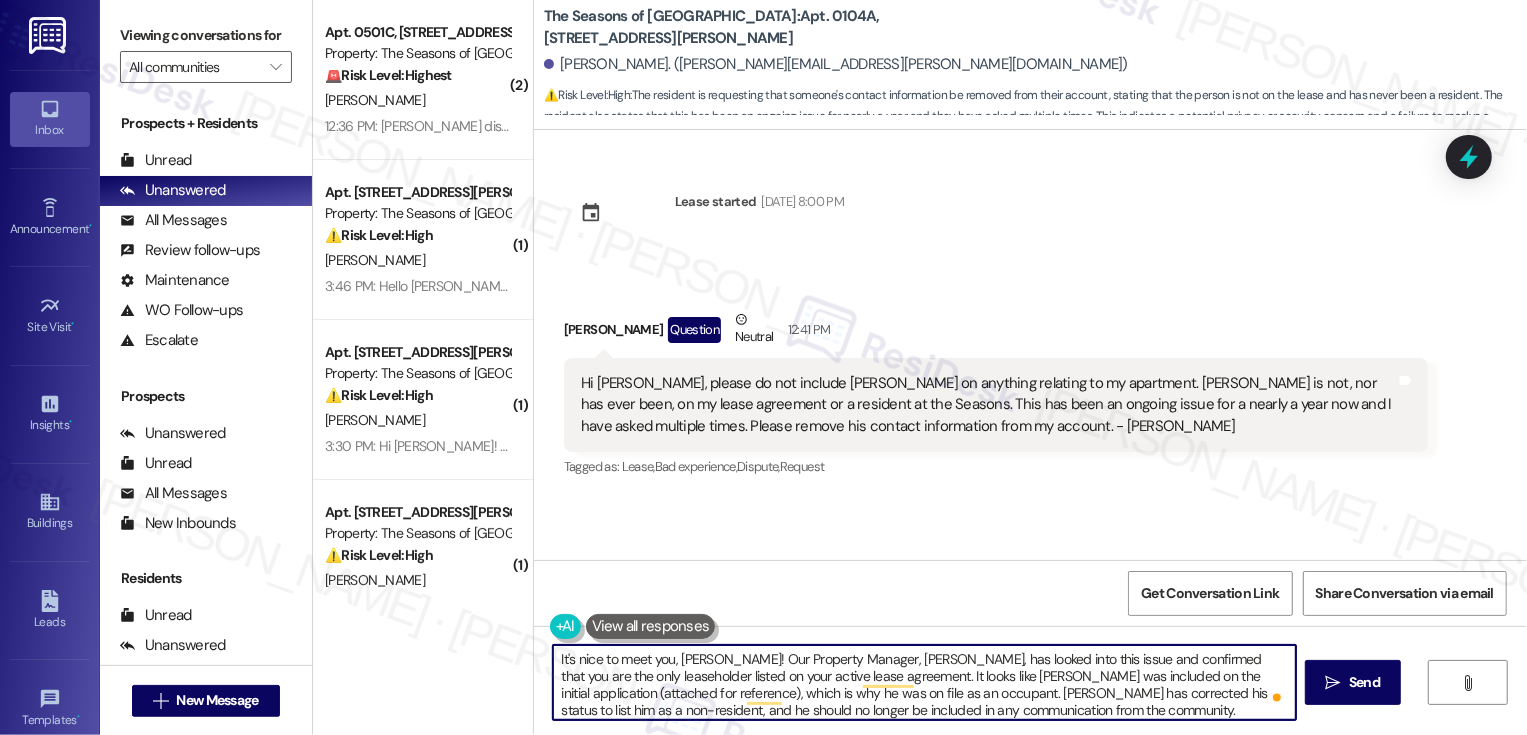 click on "It's nice to meet you, Haley! Our Property Manager, Kayla, has looked into this issue and confirmed that you are the only leaseholder listed on your active lease agreement. It looks like Nathan was included on the initial application (attached for reference), which is why he was on file as an occupant. Kayla has corrected his status to list him as a non-resident, and he should no longer be included in any communication from the community." at bounding box center (924, 682) 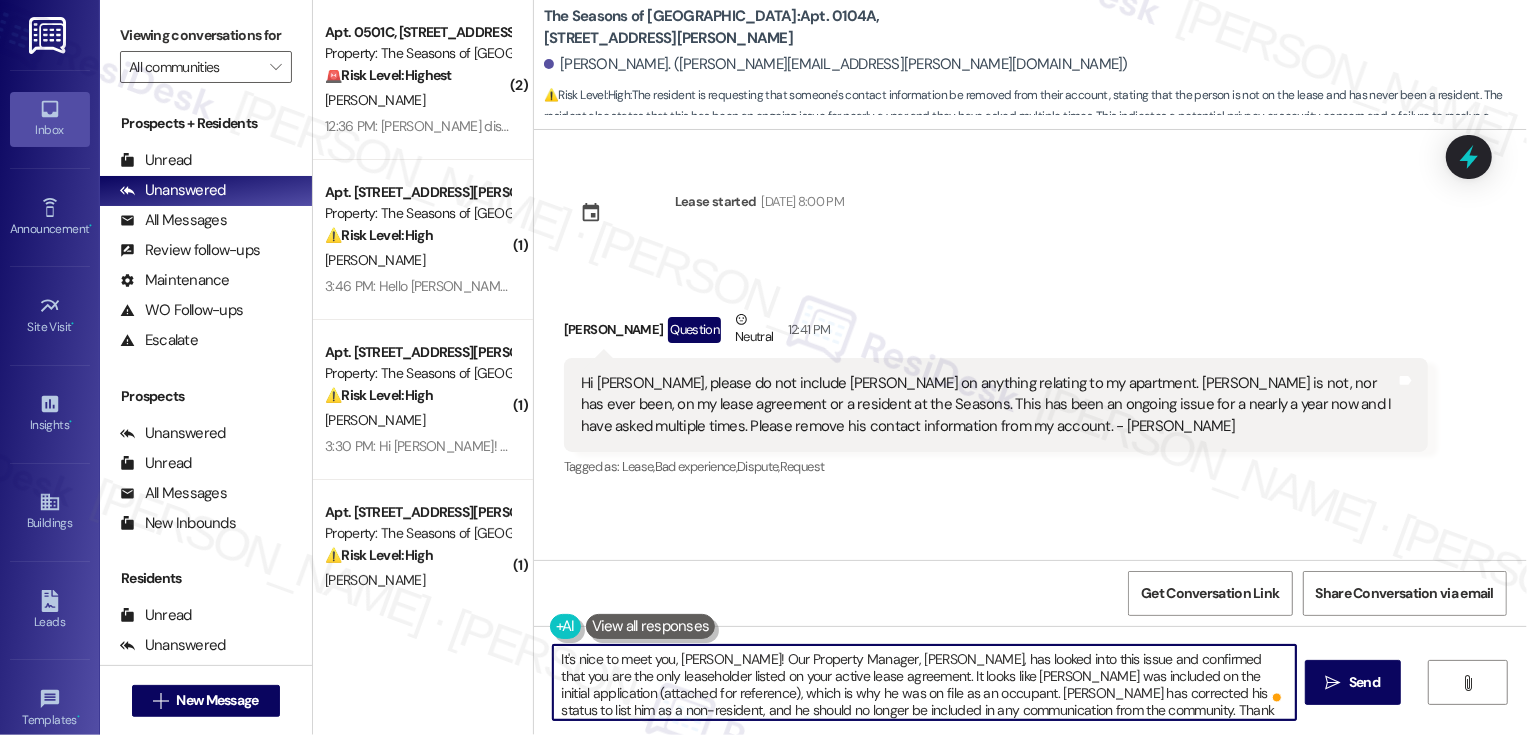 scroll, scrollTop: 17, scrollLeft: 0, axis: vertical 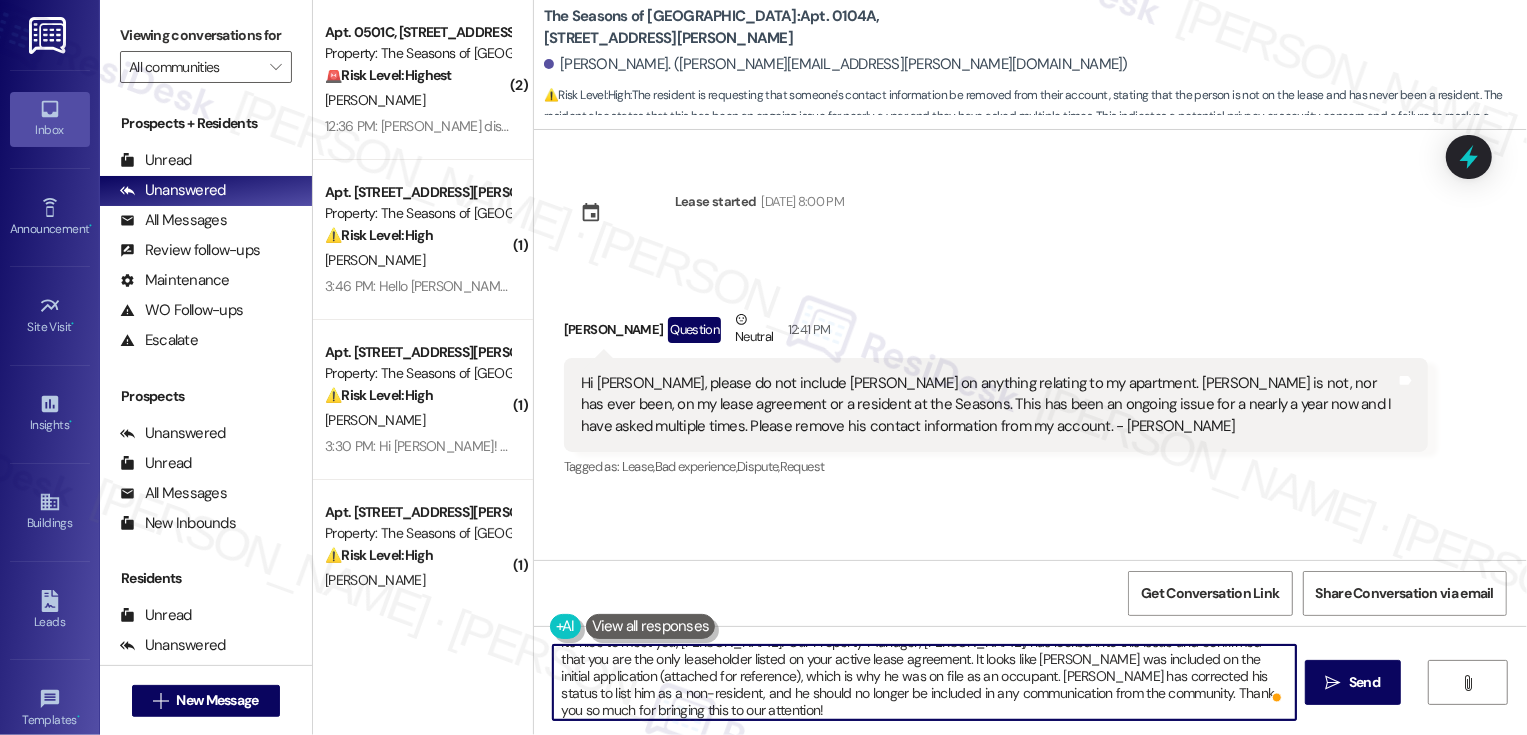 type on "It's nice to meet you, Haley! Our Property Manager, Kayla, has looked into this issue and confirmed that you are the only leaseholder listed on your active lease agreement. It looks like Nathan was included on the initial application (attached for reference), which is why he was on file as an occupant. Kayla has corrected his status to list him as a non-resident, and he should no longer be included in any communication from the community. Thank you so much for bringing this to our attention!" 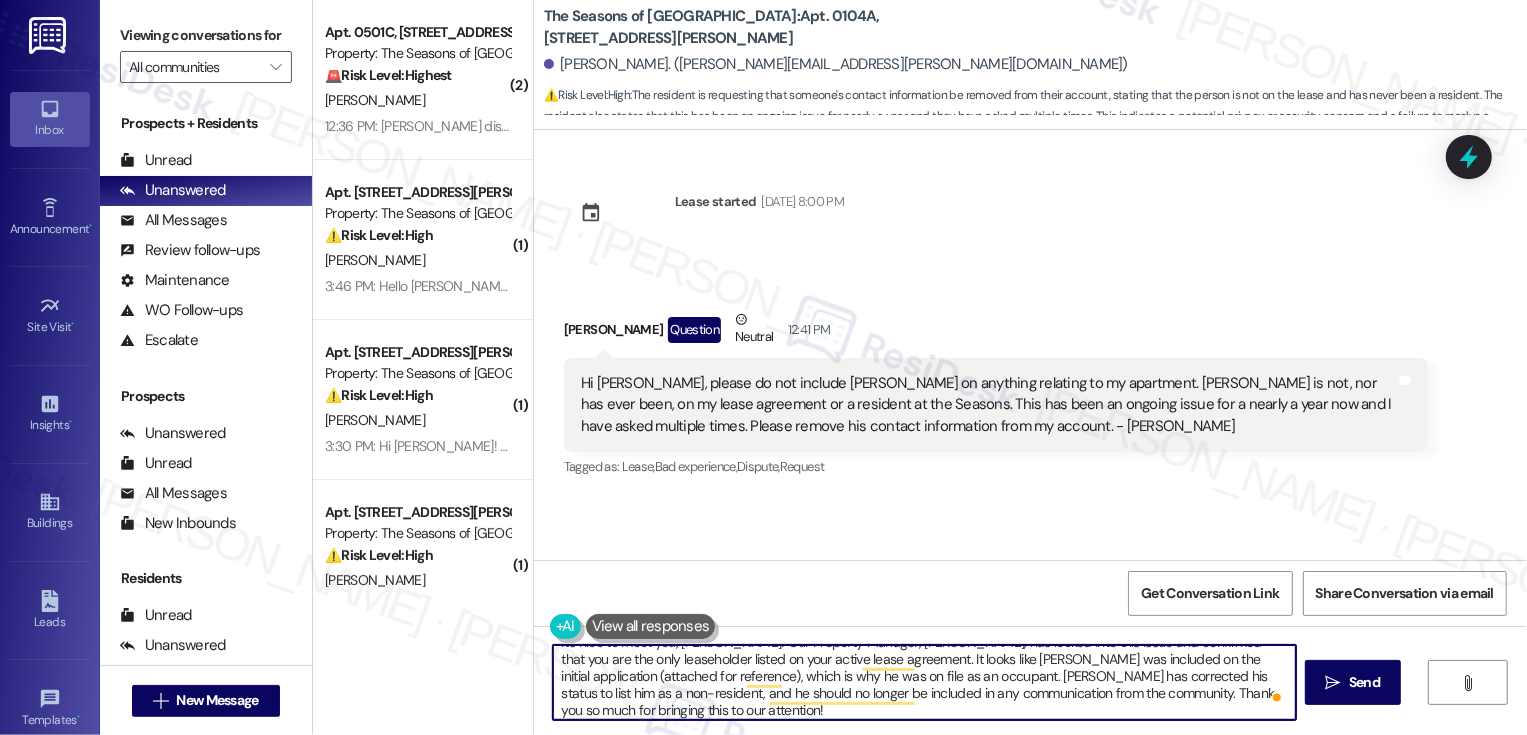 scroll, scrollTop: 0, scrollLeft: 0, axis: both 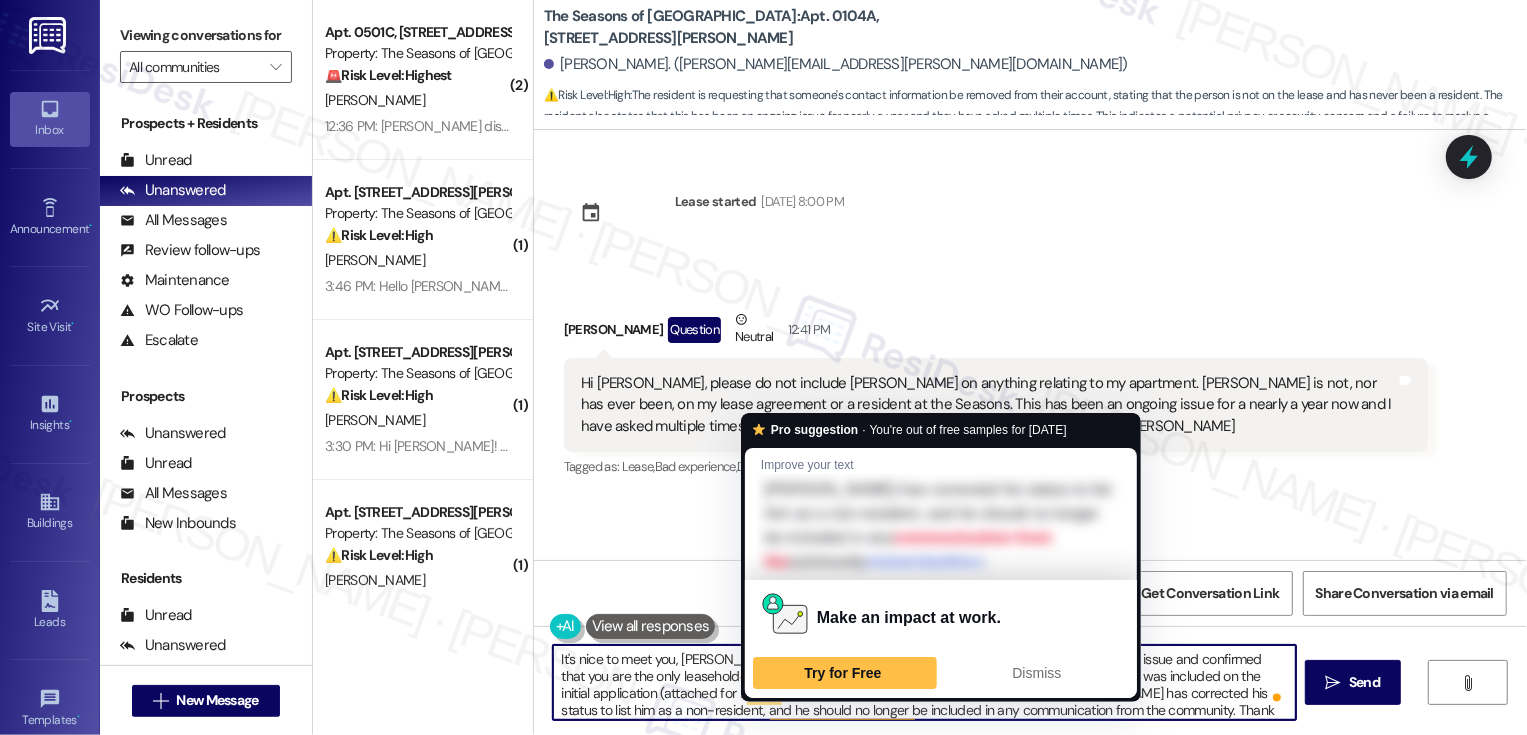 click on "It's nice to meet you, Haley! Our Property Manager, Kayla, has looked into this issue and confirmed that you are the only leaseholder listed on your active lease agreement. It looks like Nathan was included on the initial application (attached for reference), which is why he was on file as an occupant. Kayla has corrected his status to list him as a non-resident, and he should no longer be included in any communication from the community. Thank you so much for bringing this to our attention!" at bounding box center [924, 682] 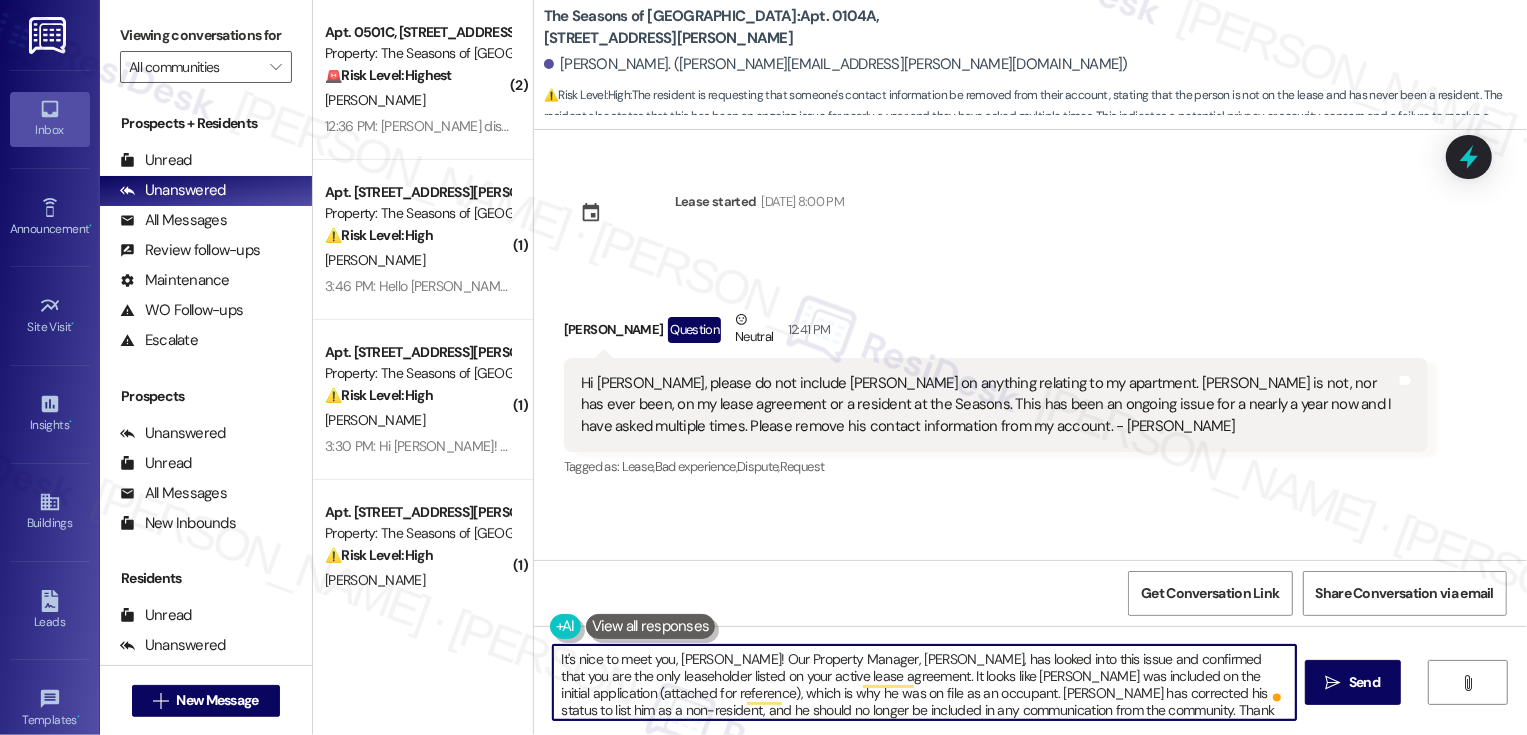 scroll, scrollTop: 21, scrollLeft: 0, axis: vertical 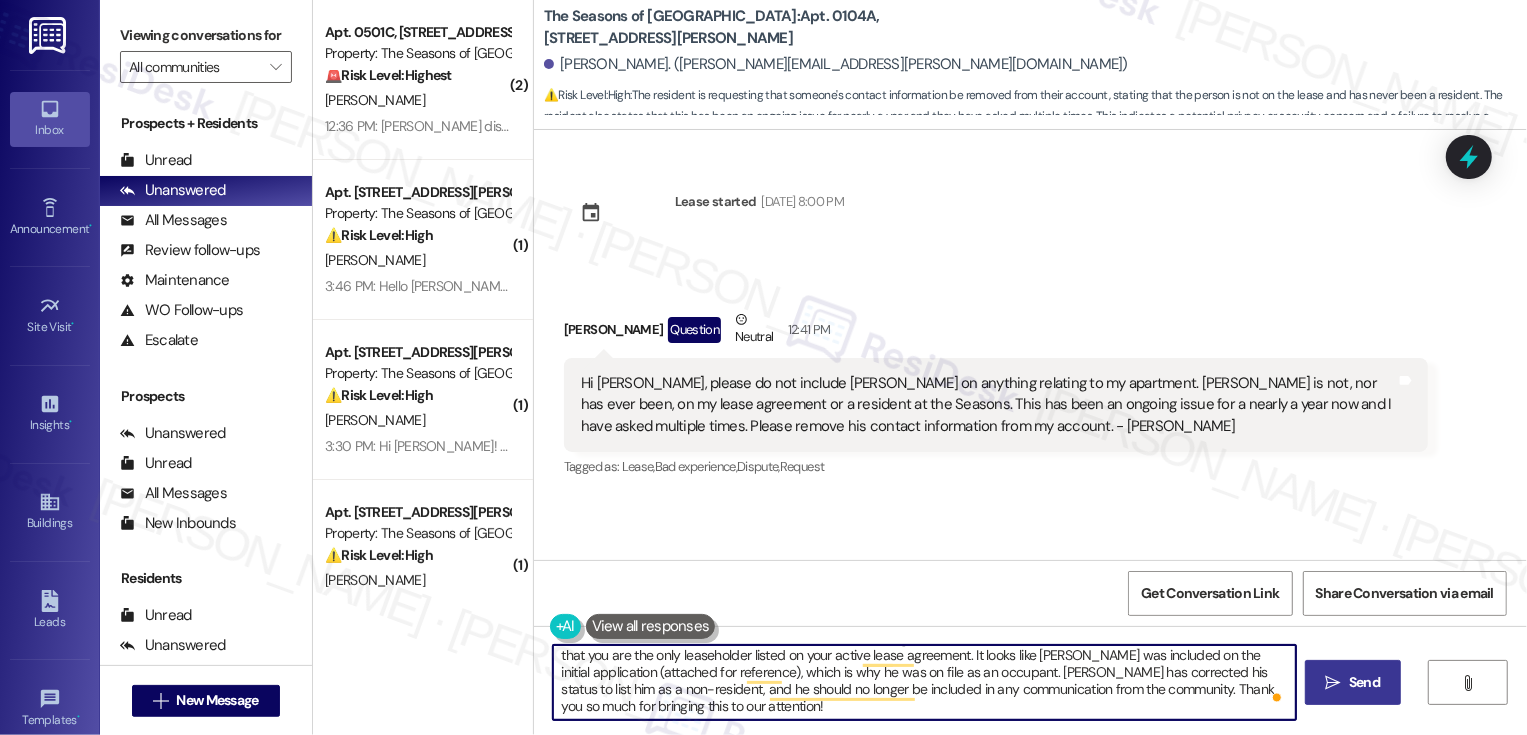 click on " Send" at bounding box center [1353, 682] 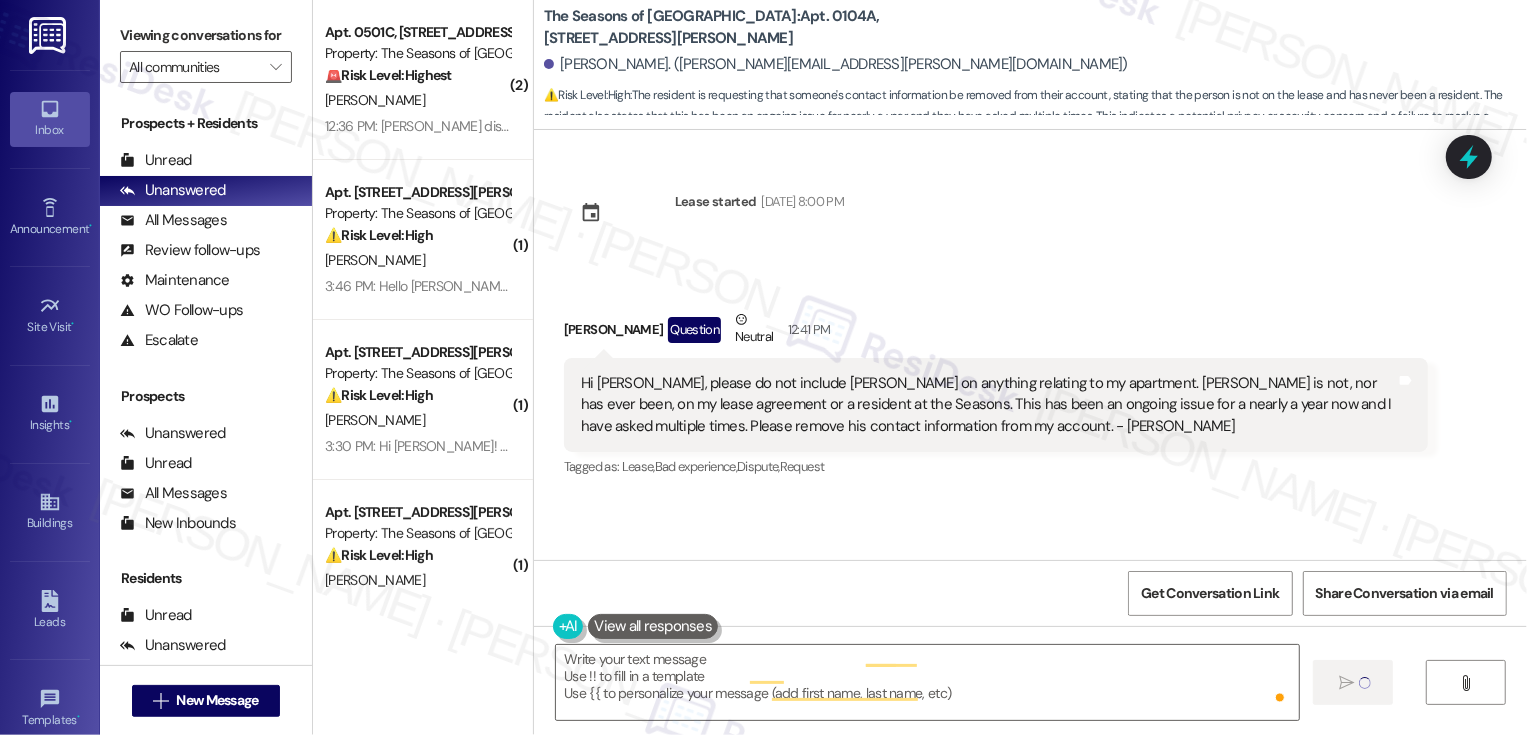 scroll, scrollTop: 0, scrollLeft: 0, axis: both 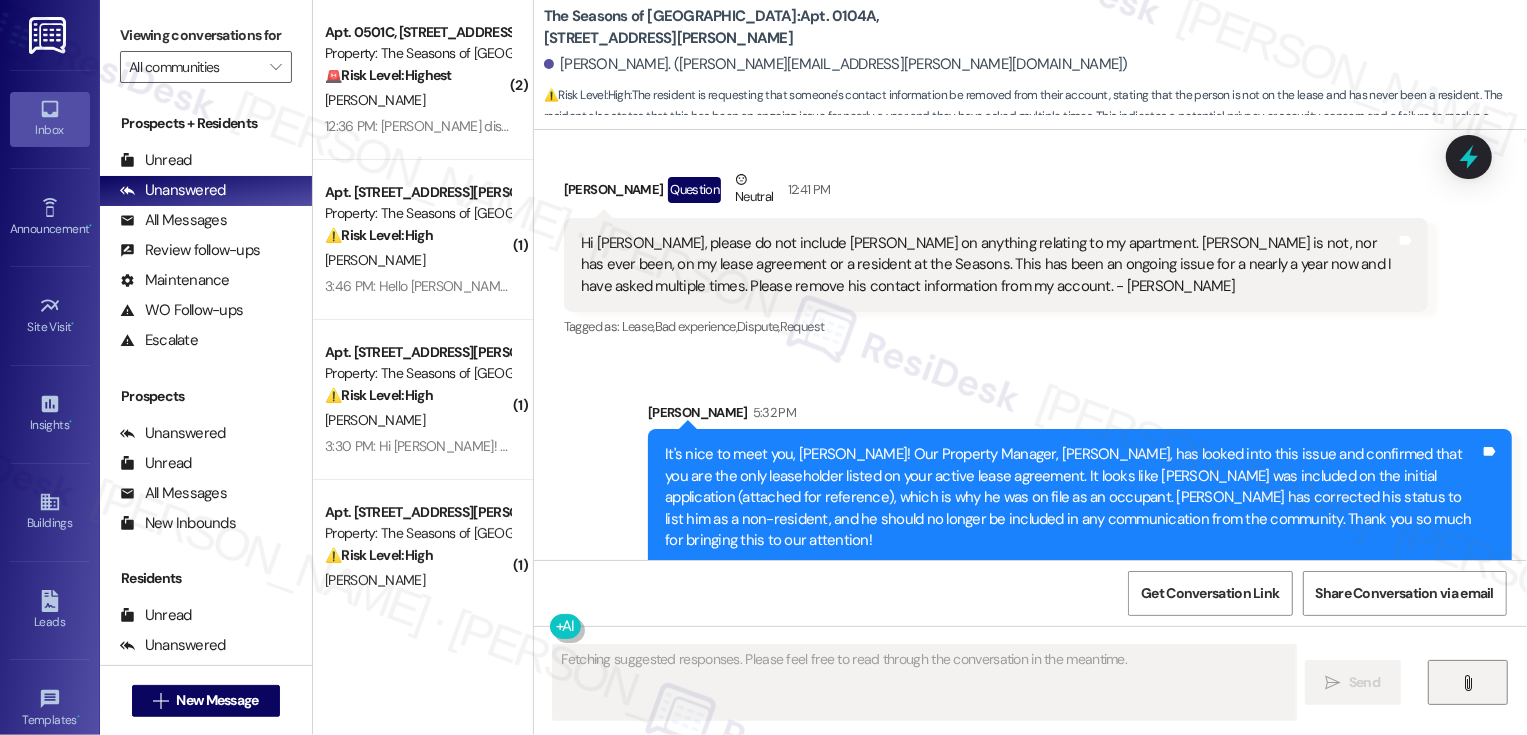 click on "" at bounding box center (1468, 683) 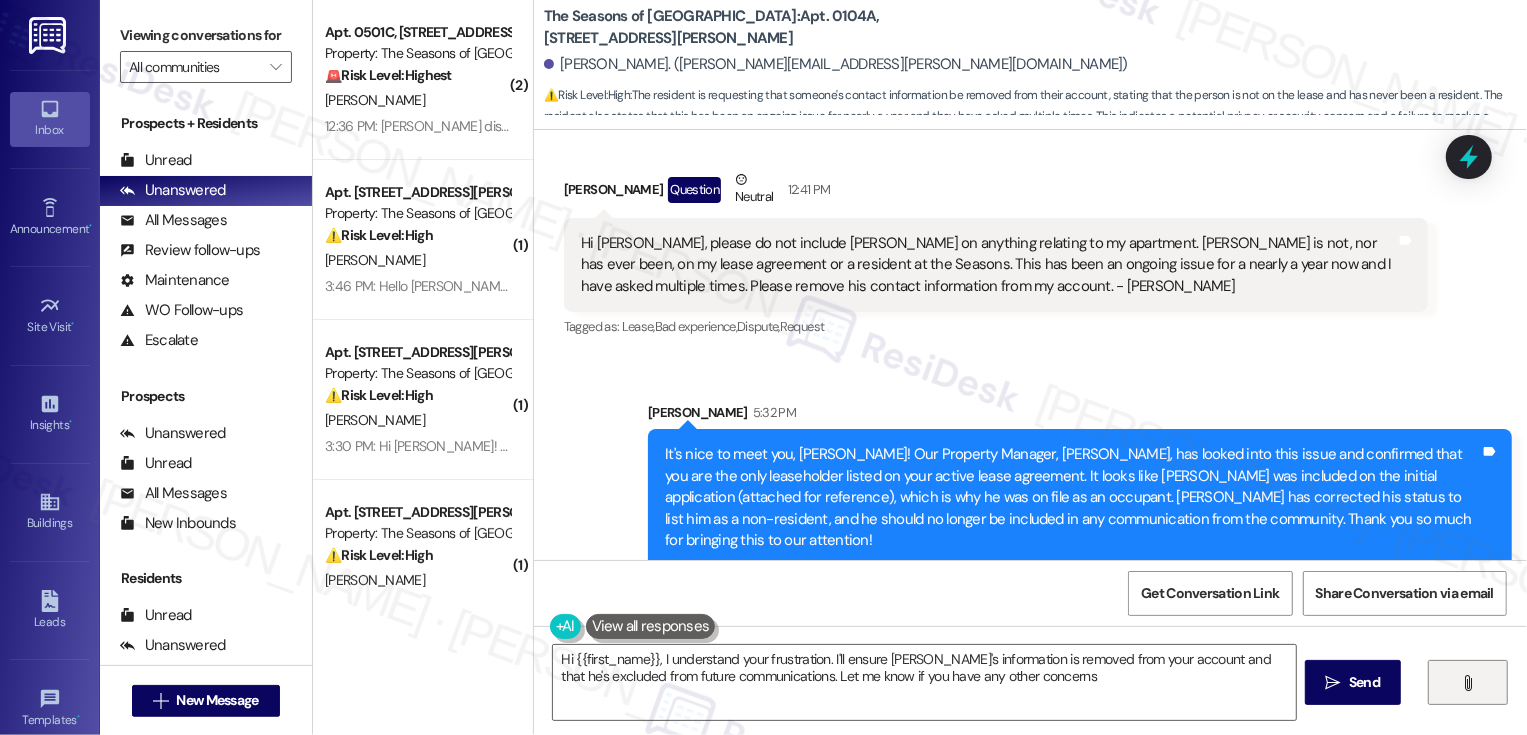 type on "Hi {{first_name}}, I understand your frustration. I'll ensure Nathan's information is removed from your account and that he's excluded from future communications. Let me know if you have any other concerns!" 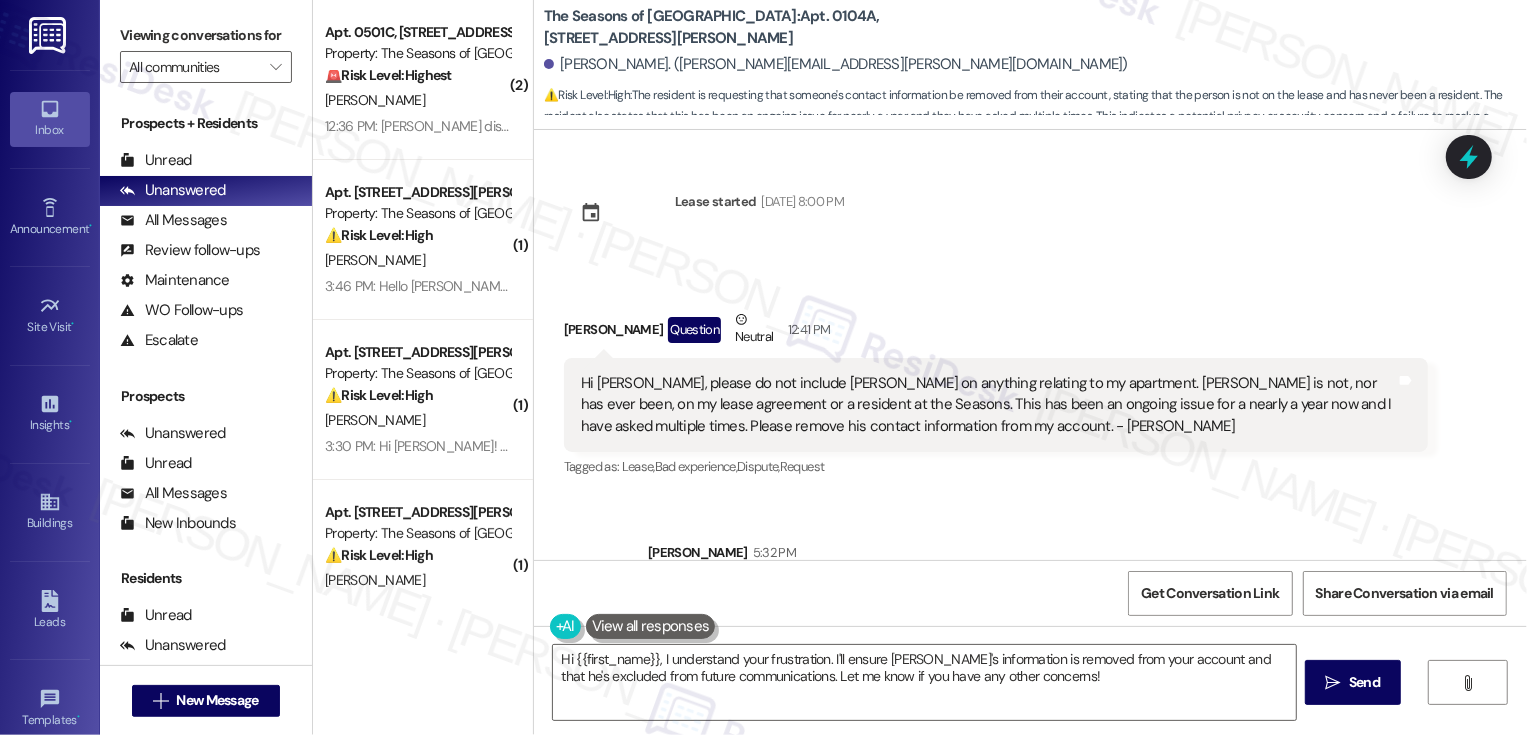 scroll, scrollTop: 471, scrollLeft: 0, axis: vertical 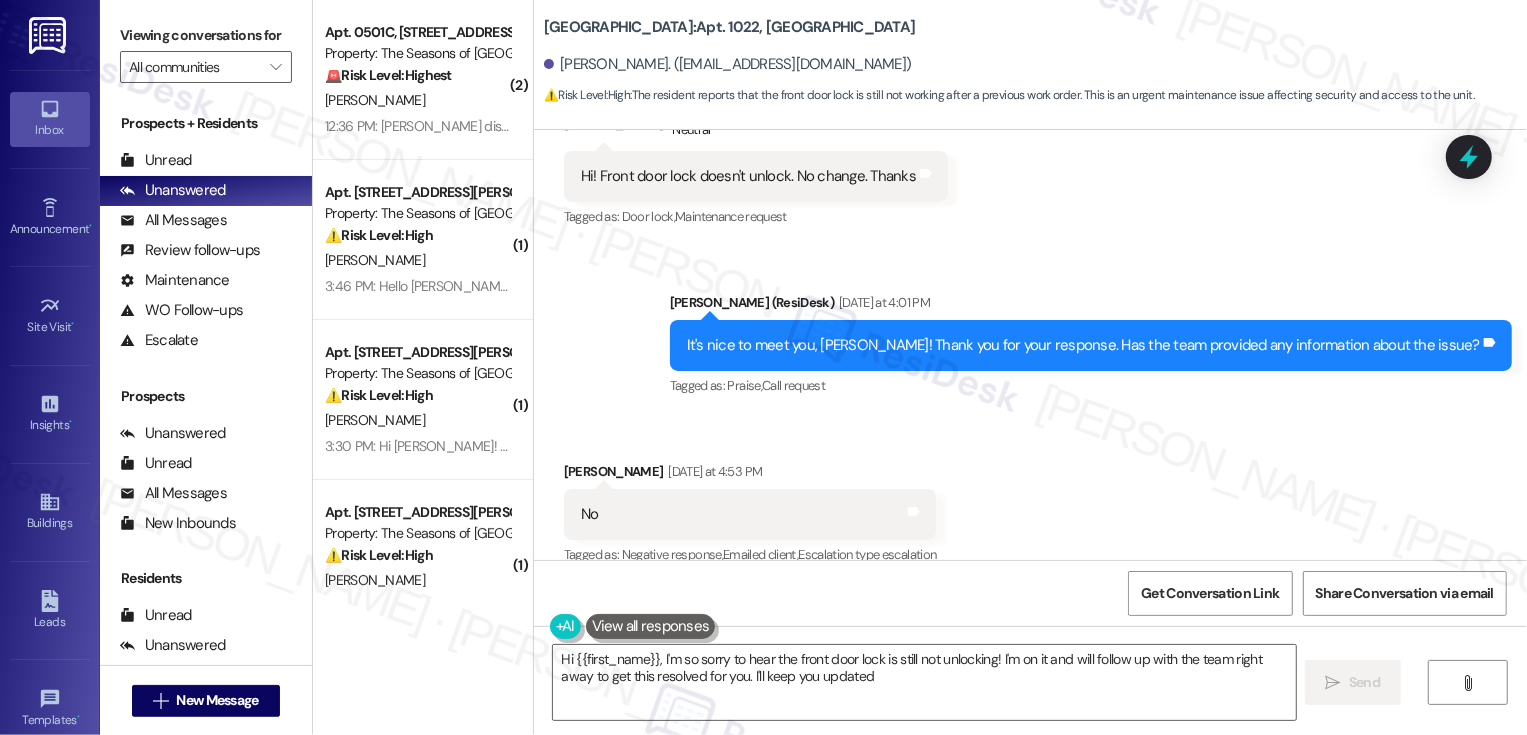 type on "Hi {{first_name}}, I'm so sorry to hear the front door lock is still not unlocking! I'm on it and will follow up with the team right away to get this resolved for you. I'll keep you updated!" 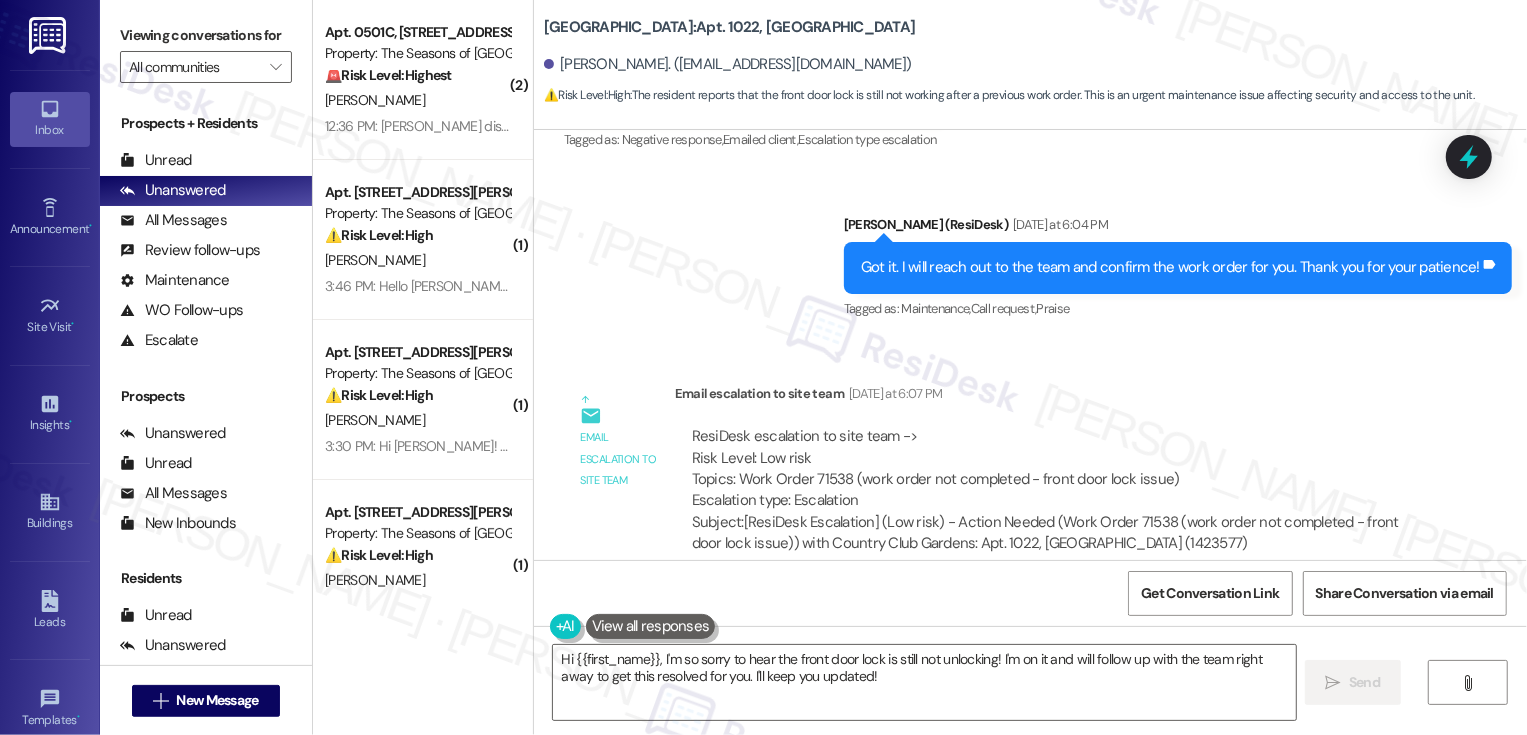 scroll, scrollTop: 1050, scrollLeft: 0, axis: vertical 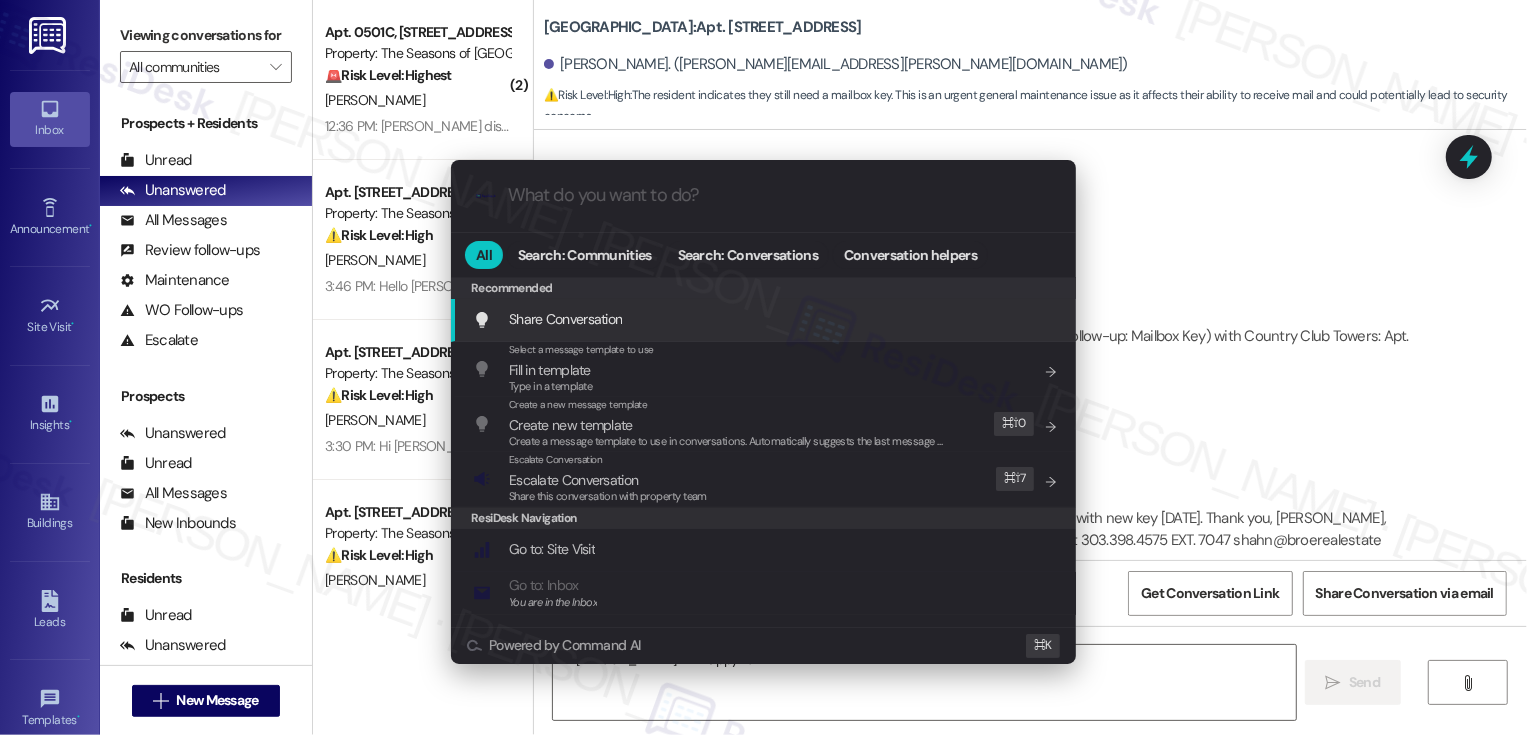 type on "Hi [PERSON_NAME]! I'm happy to look" 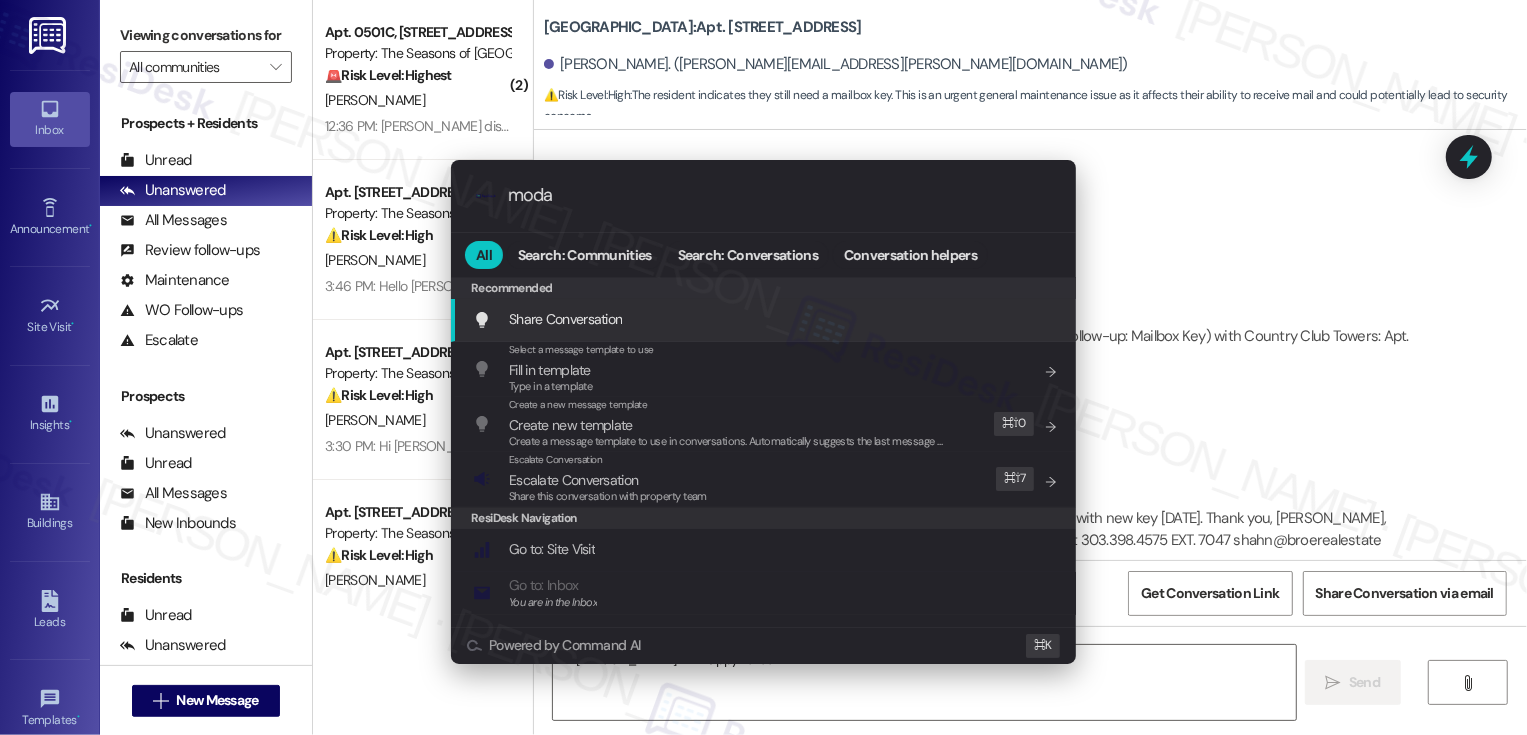type on "modal" 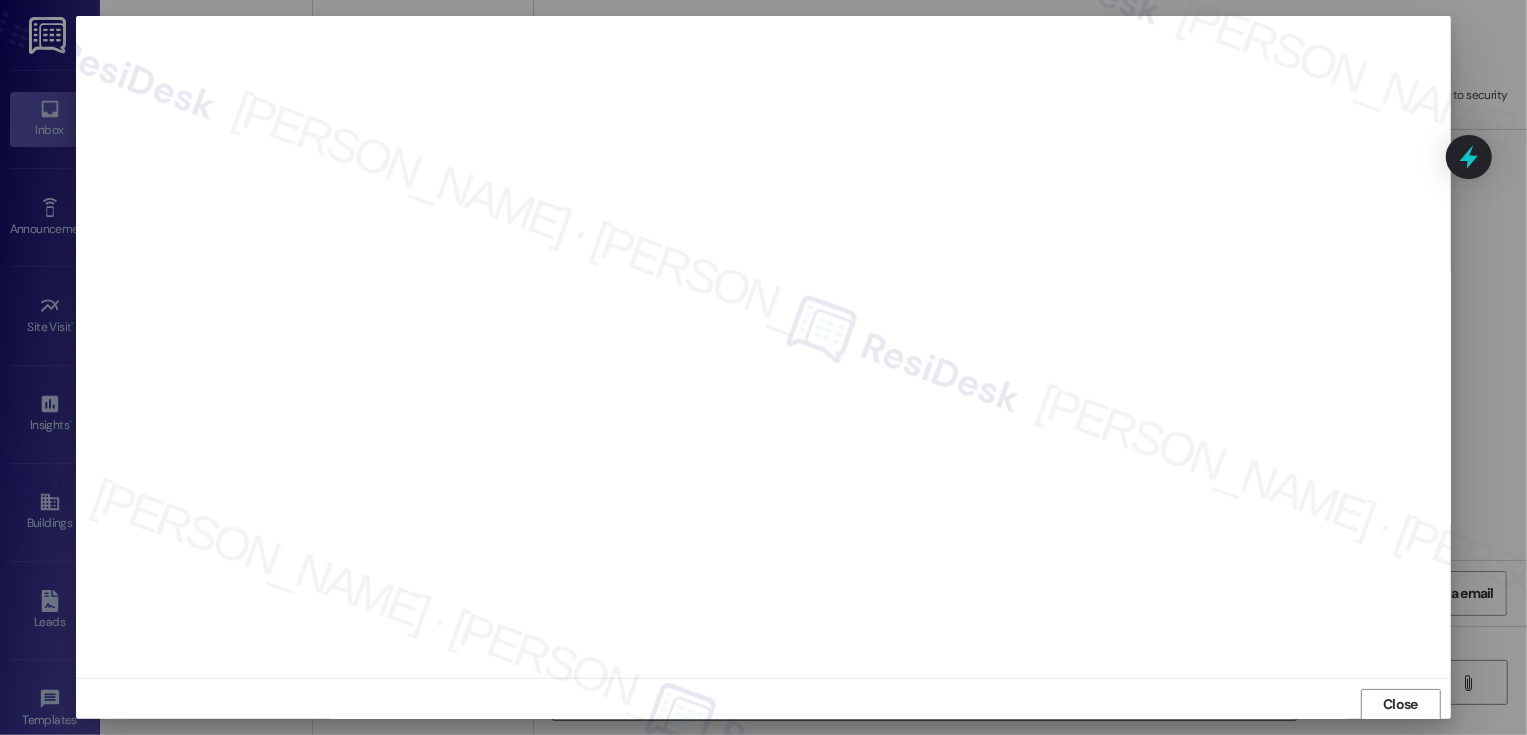 scroll, scrollTop: 1, scrollLeft: 0, axis: vertical 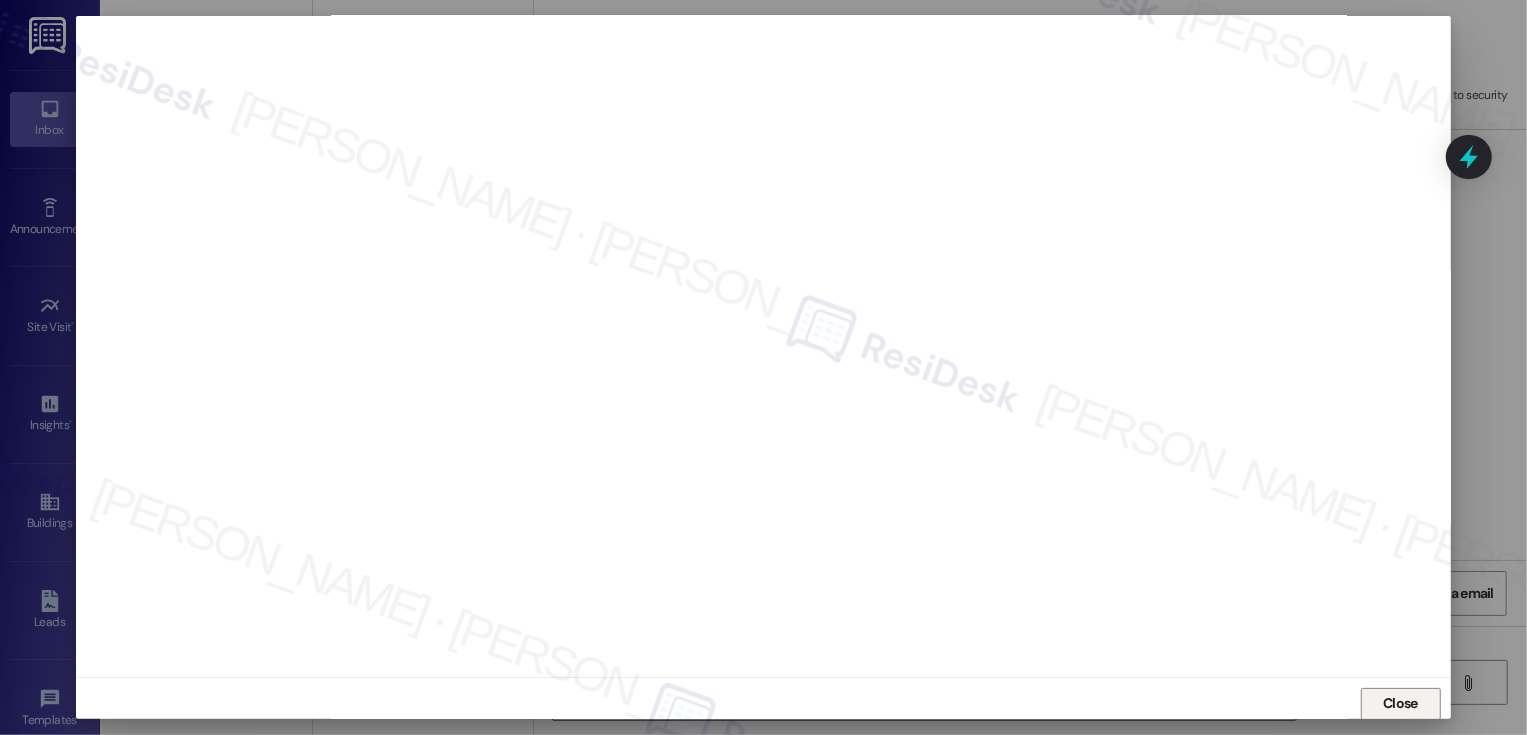 click on "Close" at bounding box center [1400, 703] 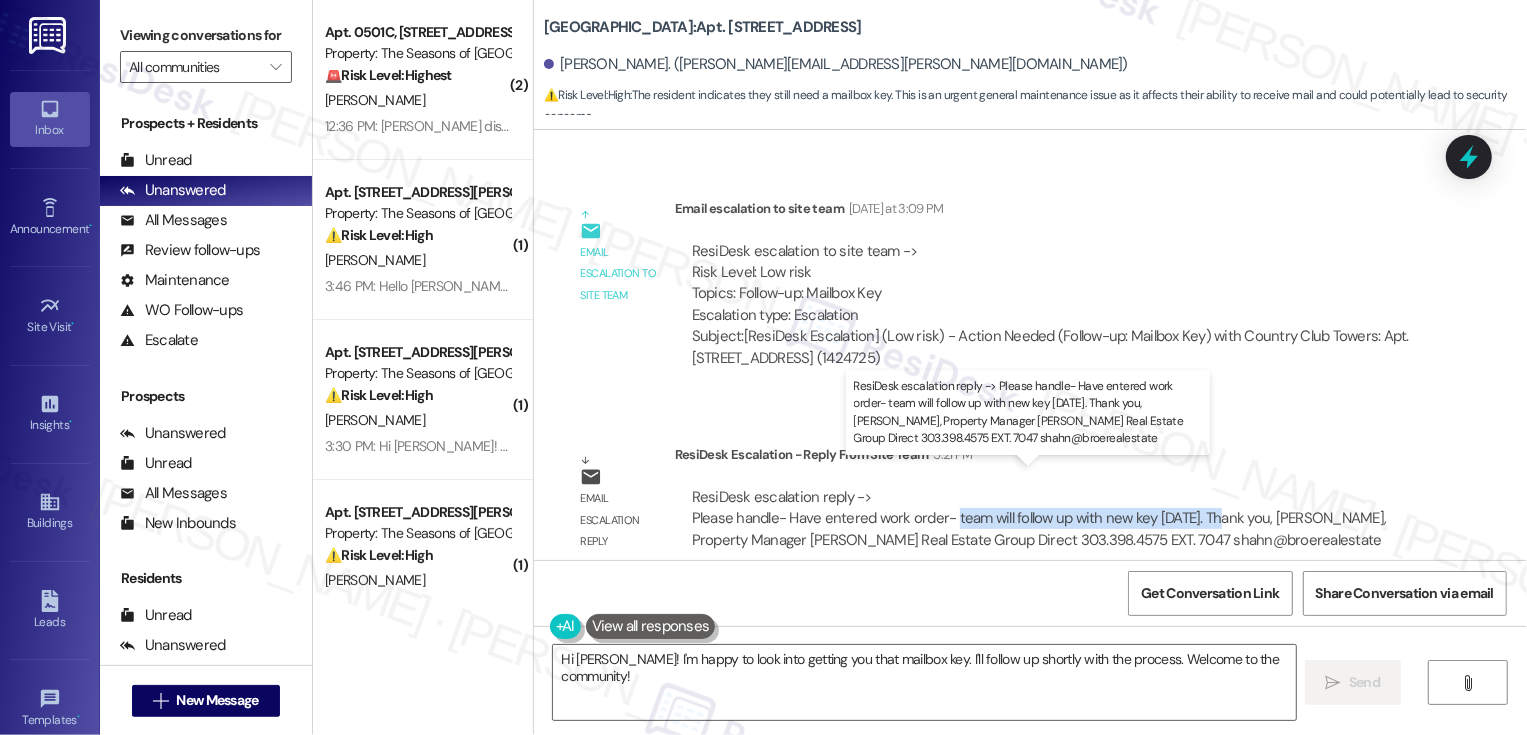 drag, startPoint x: 941, startPoint y: 498, endPoint x: 1209, endPoint y: 501, distance: 268.01678 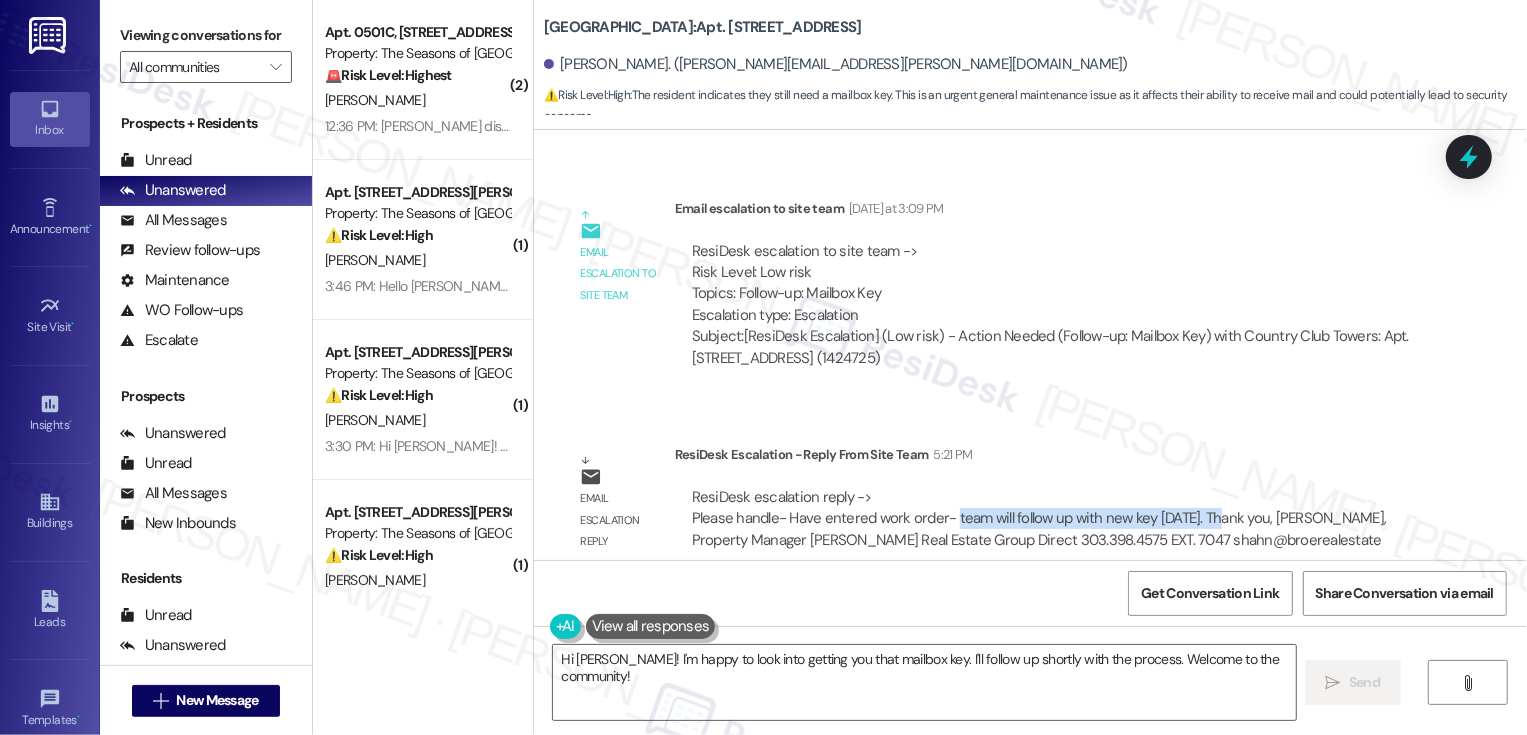 click on "Lease started Apr 29, 2025 at 8:00 PM Announcement, sent via SMS Sarah   (ResiDesk) Jul 21, 2025 at 6:36 PM Hi Catherine! 👋  Just a quick clarification — this line is dedicated to Country Club Towers residents. I’m here to help, please feel free to reach out anytime! (You can always reply STOP to opt out of future messages) Tags and notes Tagged as:   Call request Click to highlight conversations about Call request Survey, sent via SMS Residesk Automated Survey Yesterday at 12:18 PM Hi there Catherine! I just wanted to check in and ask if you are happy with your home.  Feel free to answer with a quick (y/n) Tags and notes Tagged as:   Quarterly check-in Click to highlight conversations about Quarterly check-in Received via SMS Catherine Prater Yesterday at 12:57 PM Yes but I still need a key to my mail box! Tags and notes Tagged as:   Apartment entry ,  Click to highlight conversations about Apartment entry Emailed client ,  Click to highlight conversations about Emailed client Sent via SMS Tagged as:" at bounding box center (1030, 345) 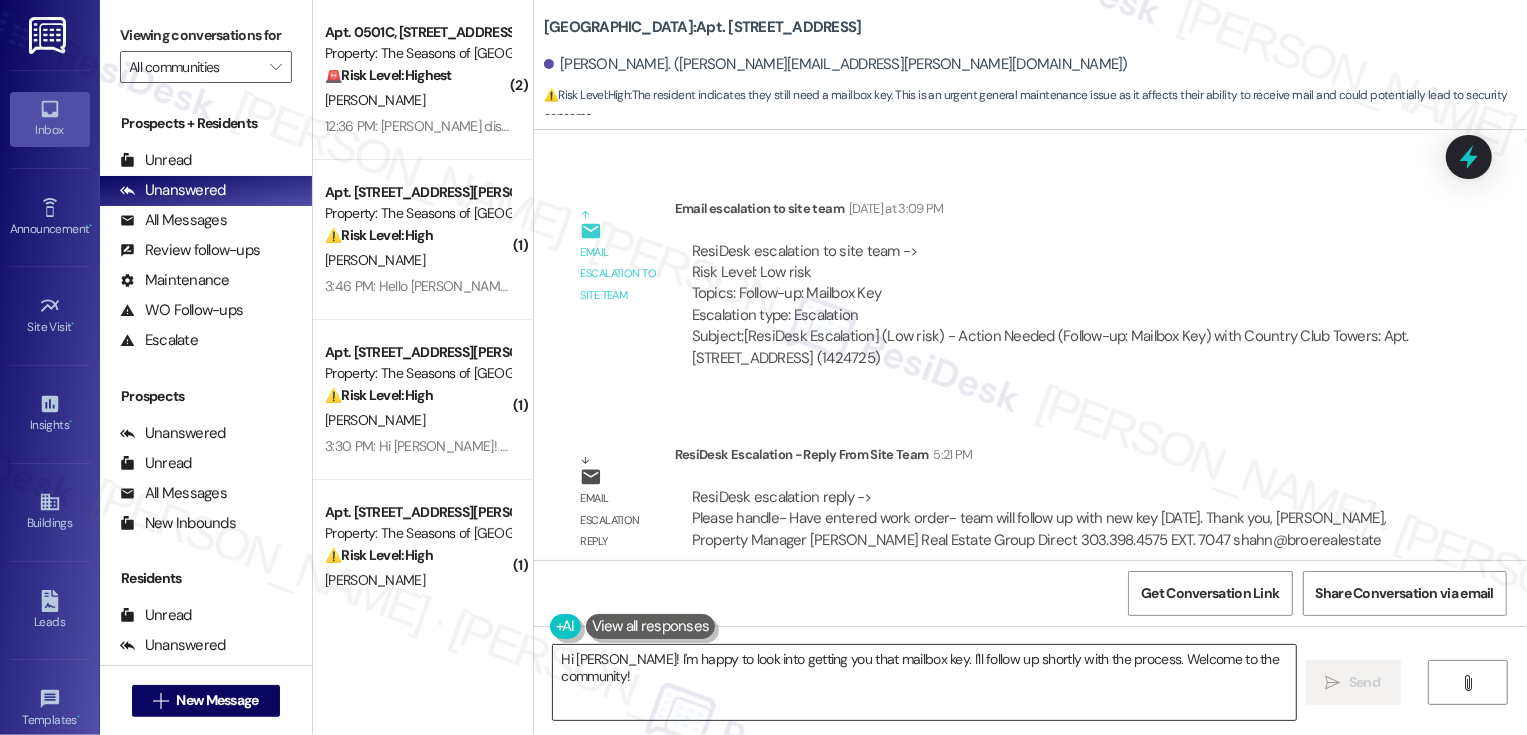 click on "Hi Catherine! I'm happy to look into getting you that mailbox key. I'll follow up shortly with the process. Welcome to the community!" at bounding box center [924, 682] 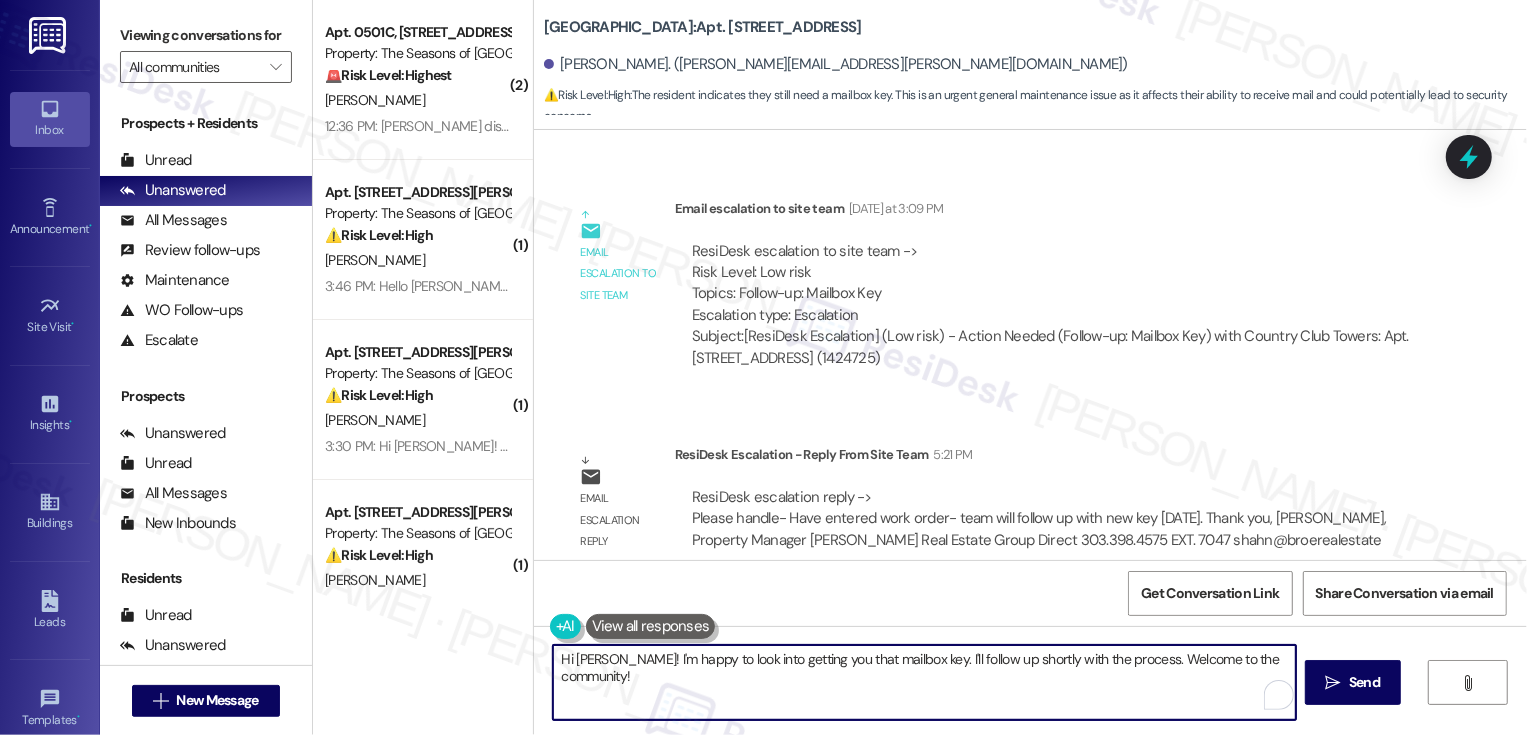 drag, startPoint x: 627, startPoint y: 659, endPoint x: 678, endPoint y: 706, distance: 69.354164 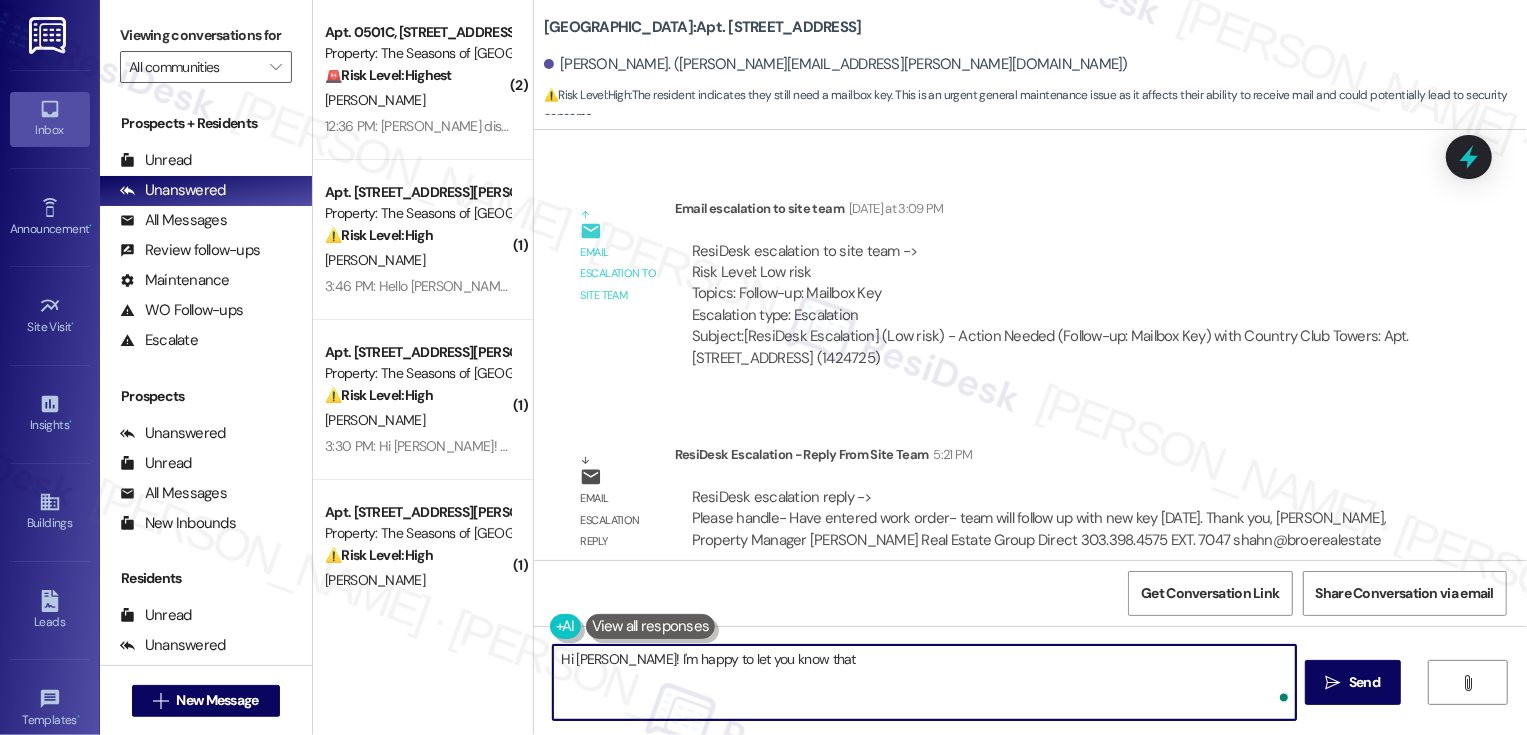 paste on "team will follow up with new key tomorrow." 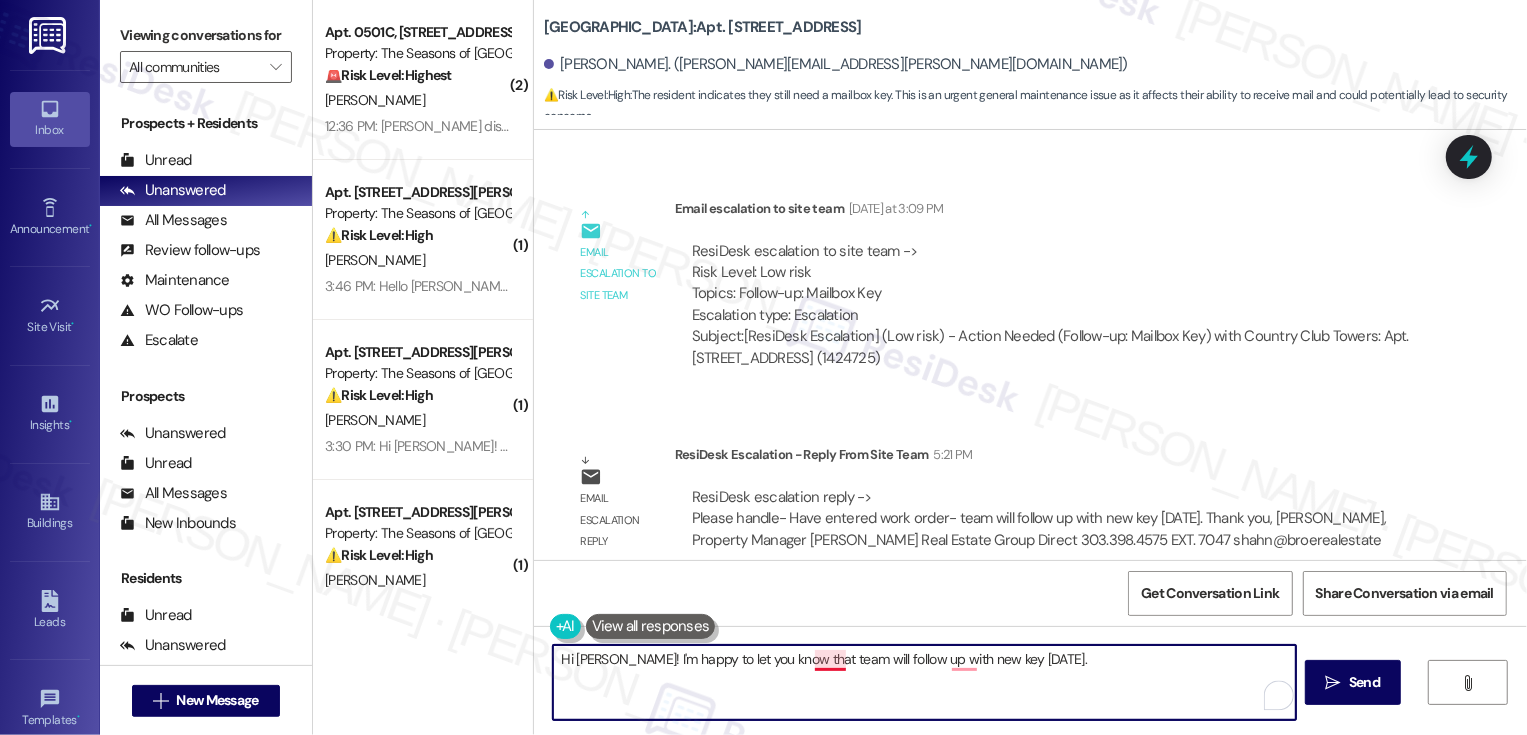 click on "Hi Catherine! I'm happy to let you know that team will follow up with new key tomorrow." at bounding box center [924, 682] 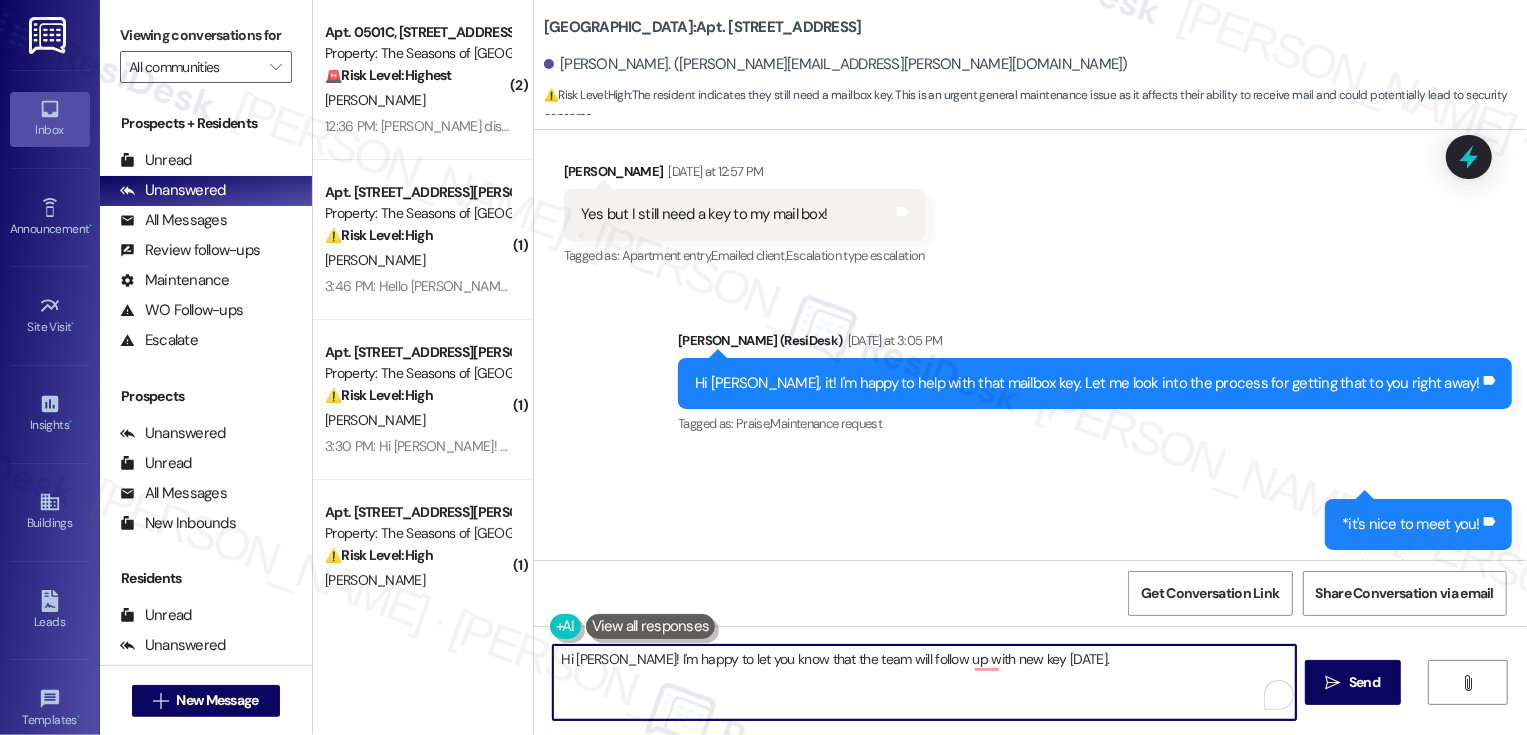 scroll, scrollTop: 535, scrollLeft: 0, axis: vertical 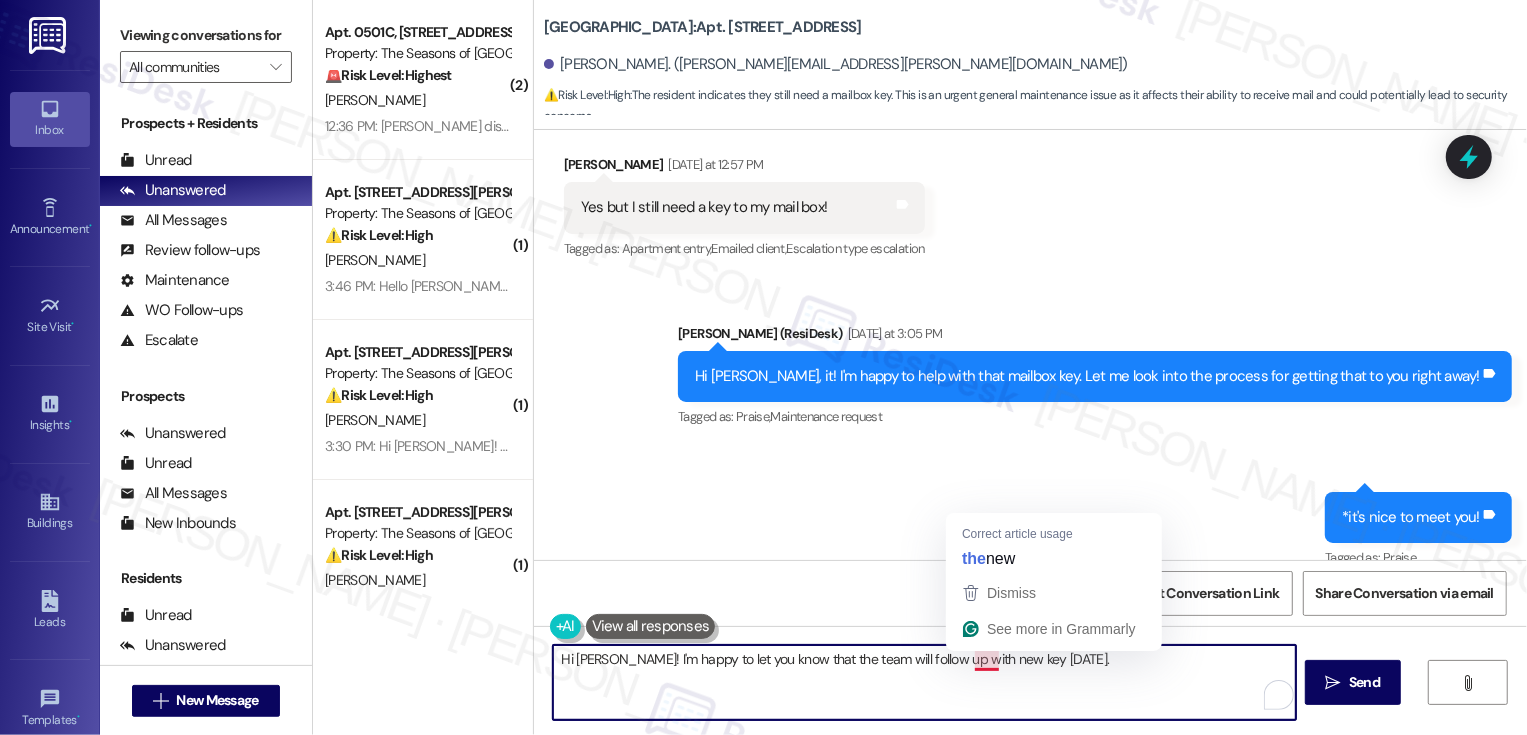 click on "Hi Catherine! I'm happy to let you know that the team will follow up with new key tomorrow." at bounding box center [924, 682] 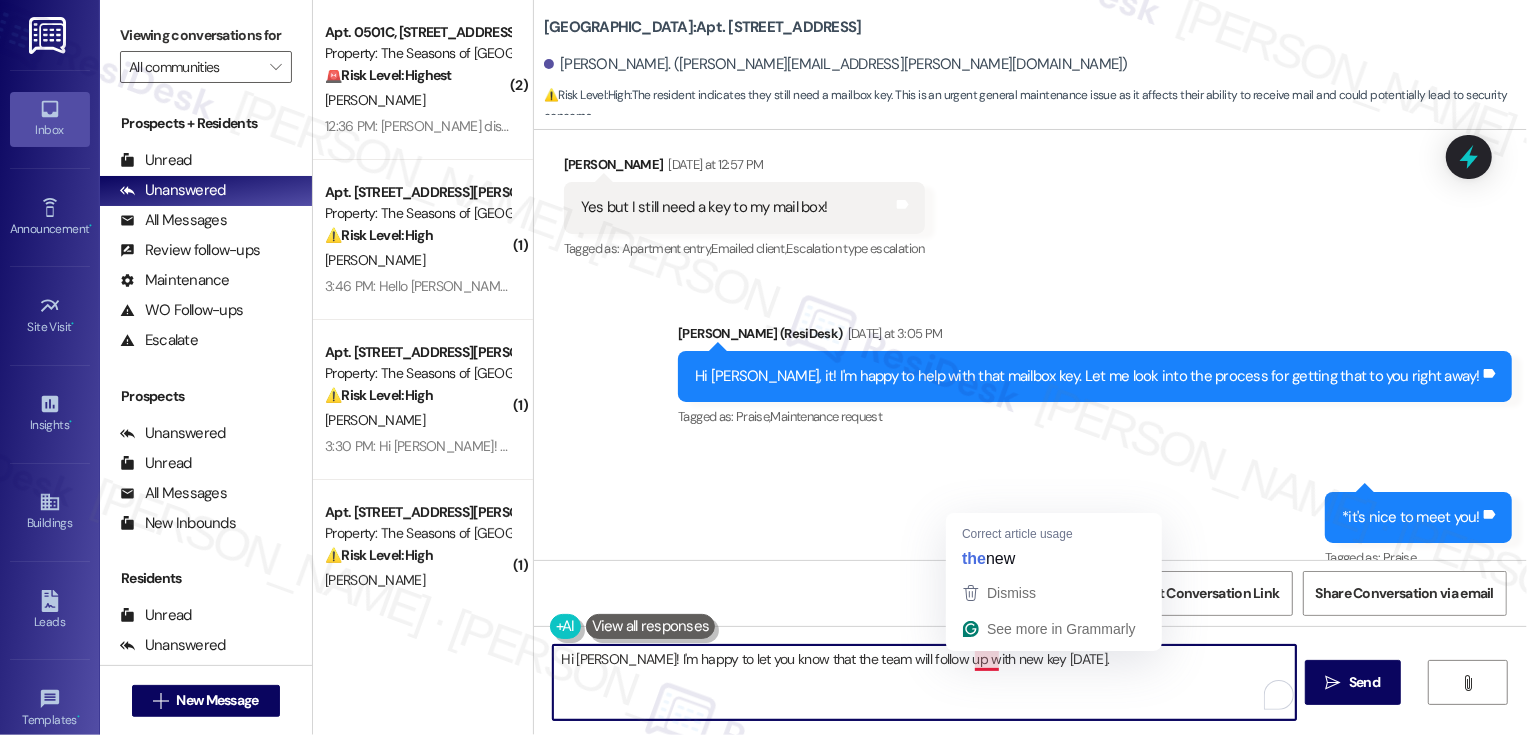 click on "Hi Catherine! I'm happy to let you know that the team will follow up with new key tomorrow." at bounding box center [924, 682] 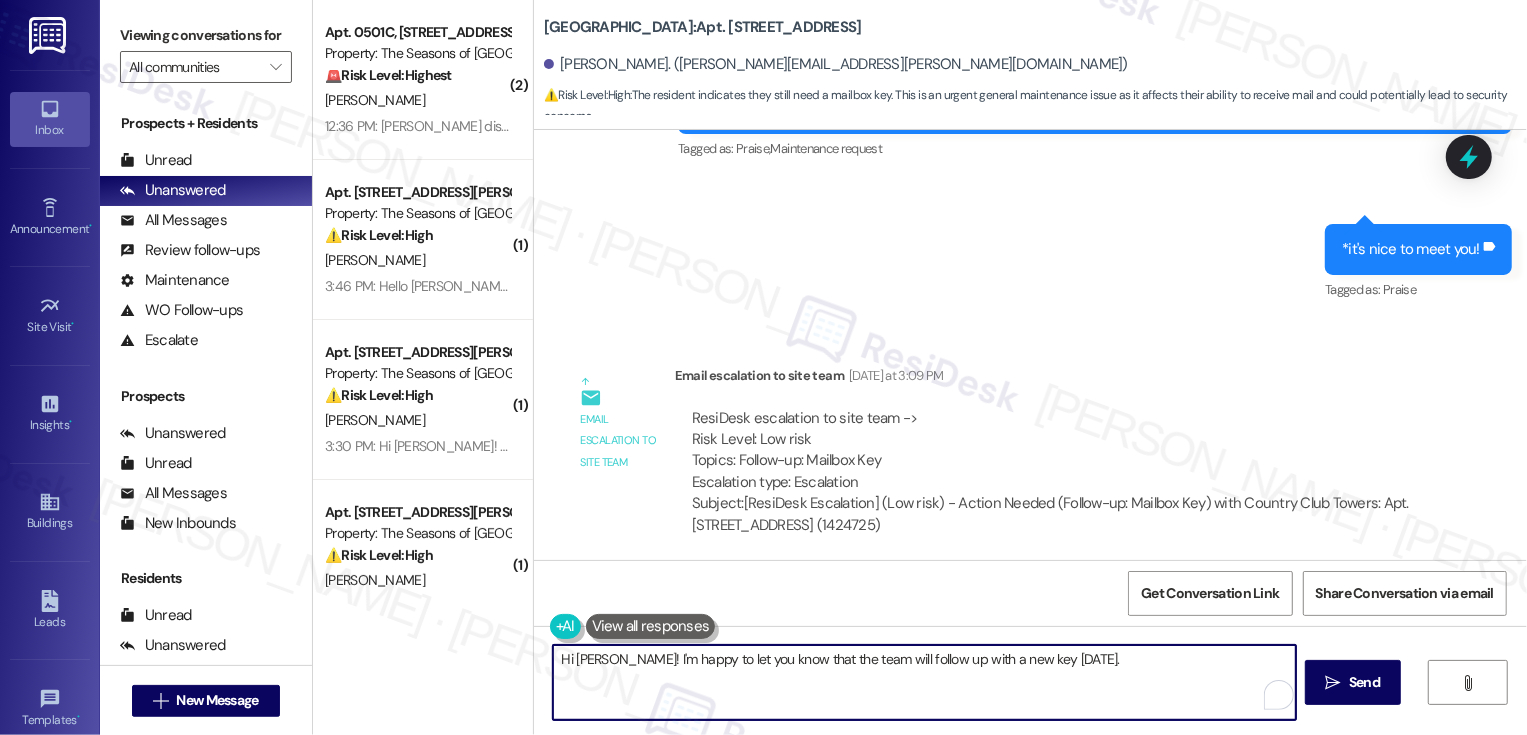 scroll, scrollTop: 863, scrollLeft: 0, axis: vertical 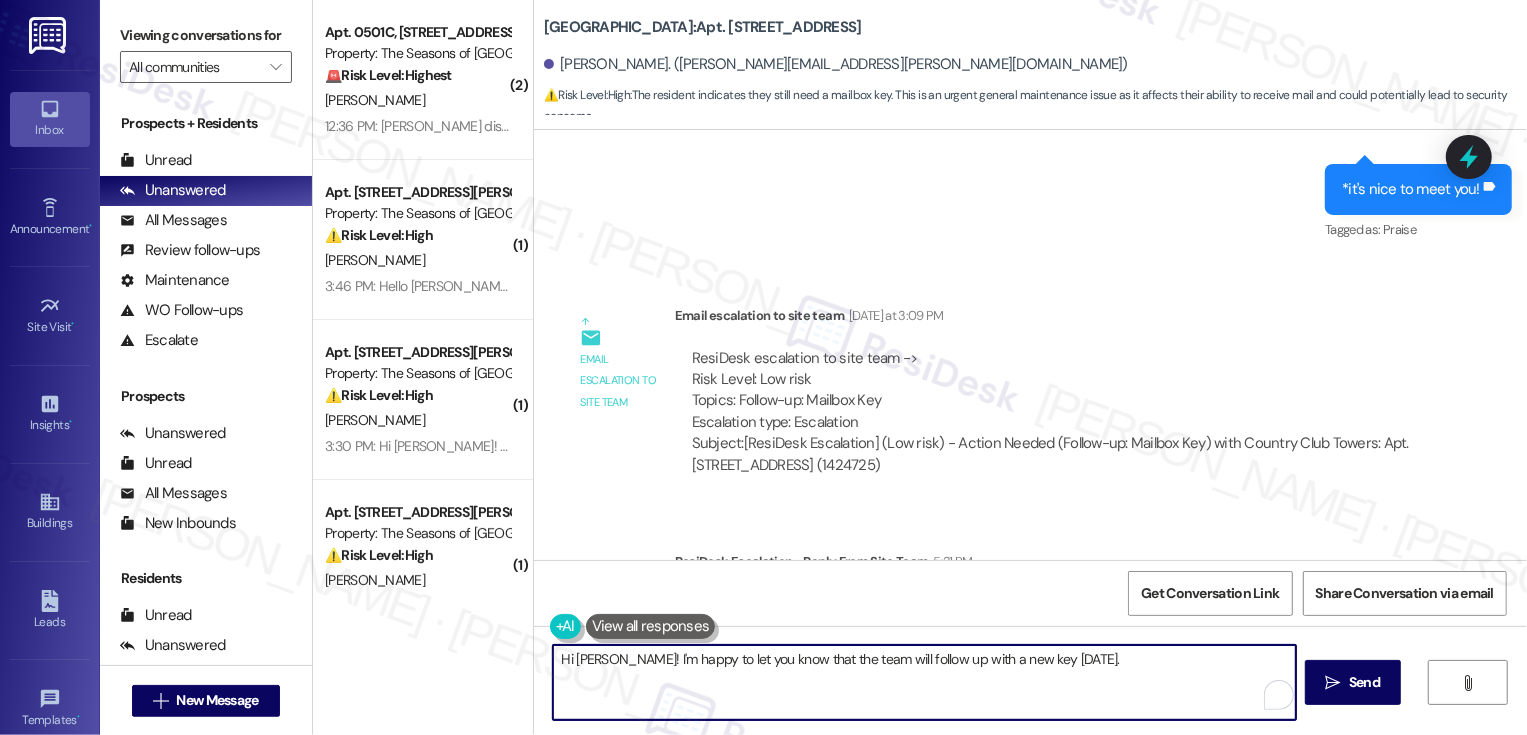 click on "Hi Catherine! I'm happy to let you know that the team will follow up with a new key tomorrow." at bounding box center [924, 682] 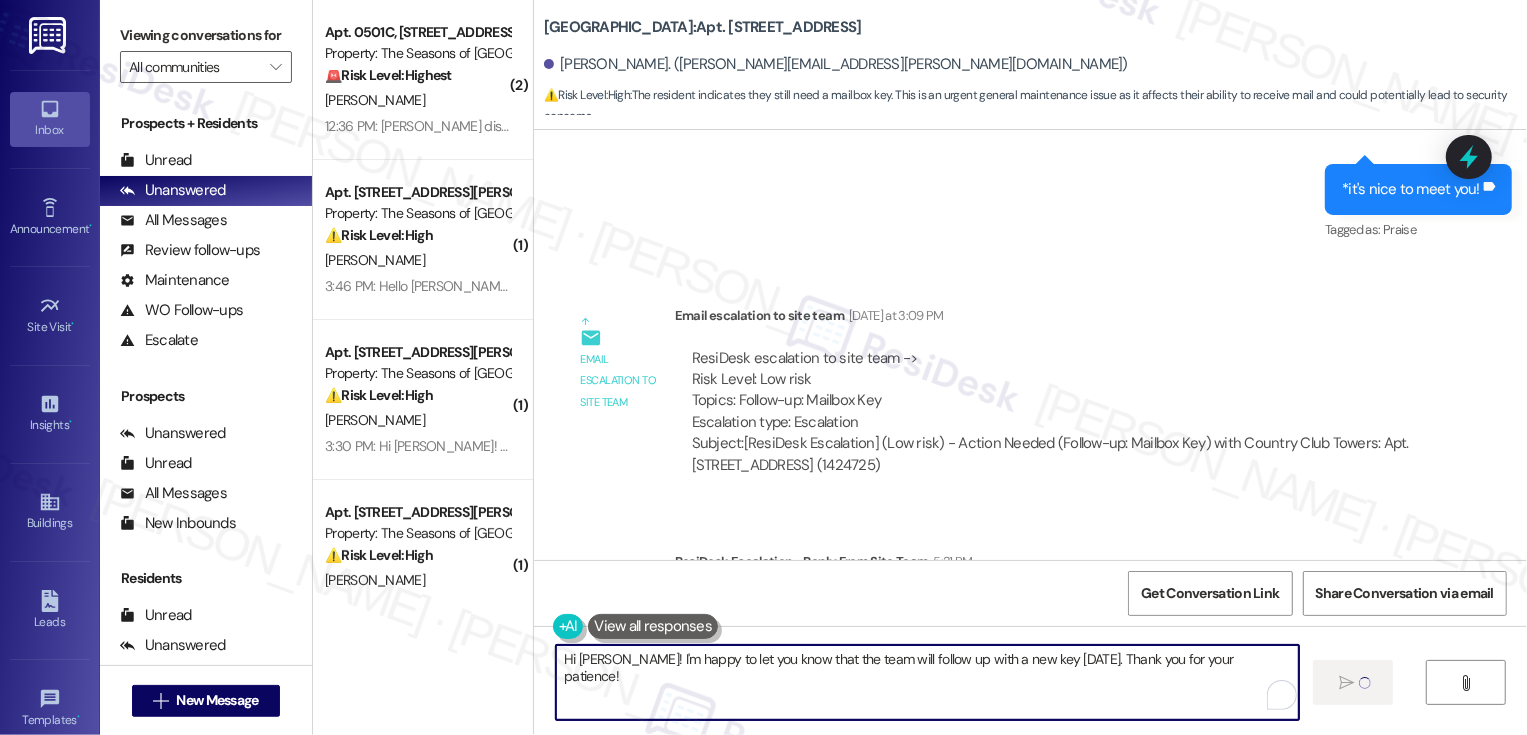 type on "Hi Catherine! I'm happy to let you know that the team will follow up with a new key tomorrow. Thank you for your patience!" 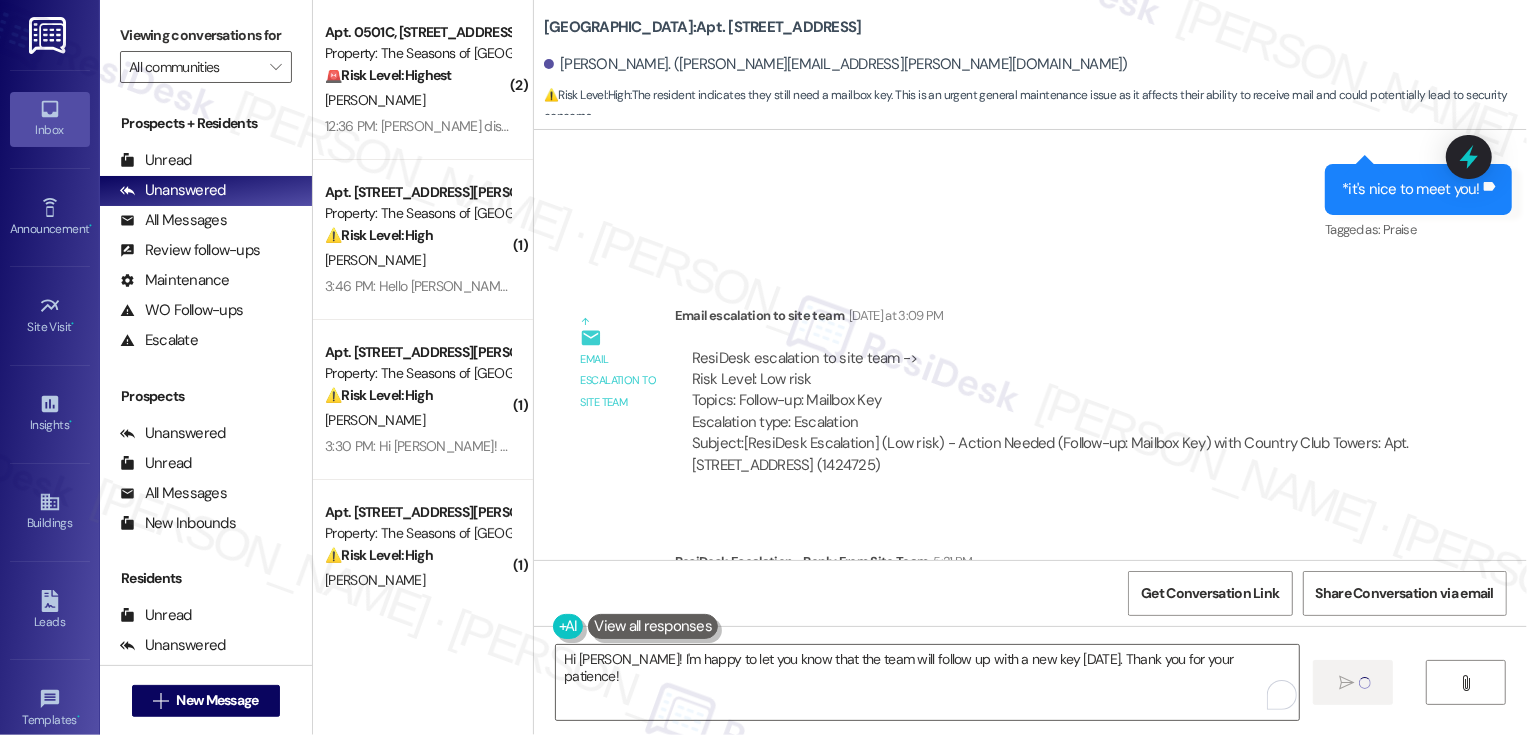 type 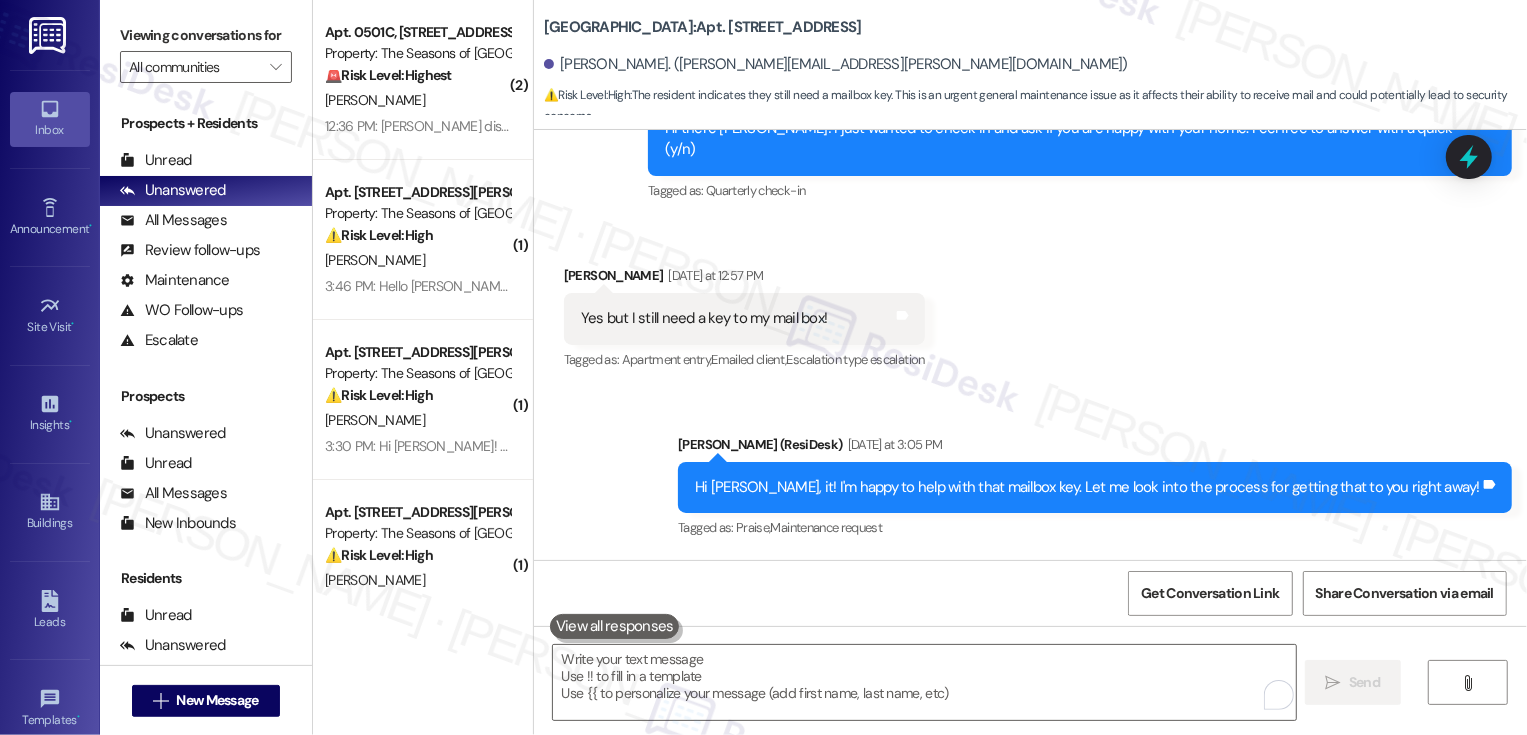 scroll, scrollTop: 231, scrollLeft: 0, axis: vertical 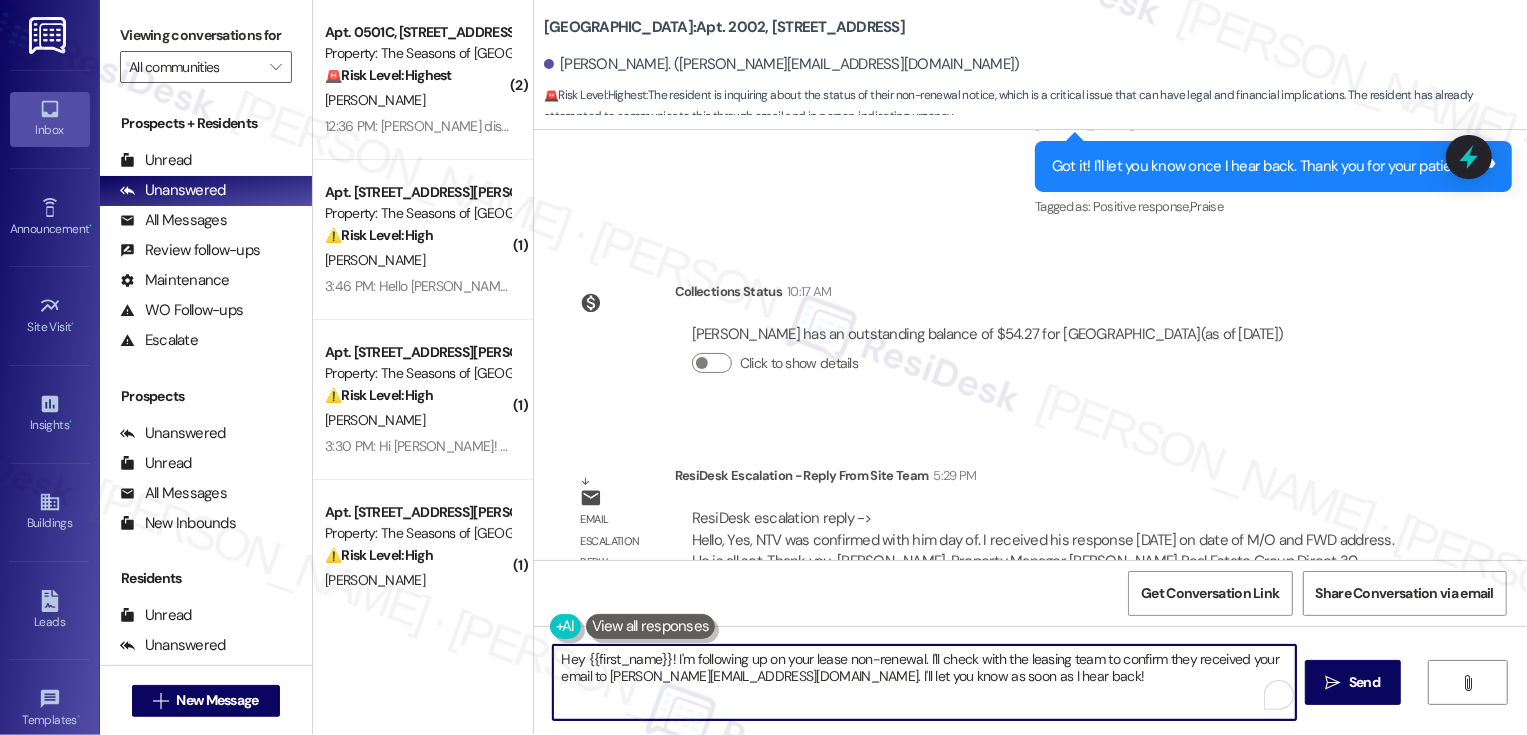 drag, startPoint x: 916, startPoint y: 658, endPoint x: 1033, endPoint y: 702, distance: 125 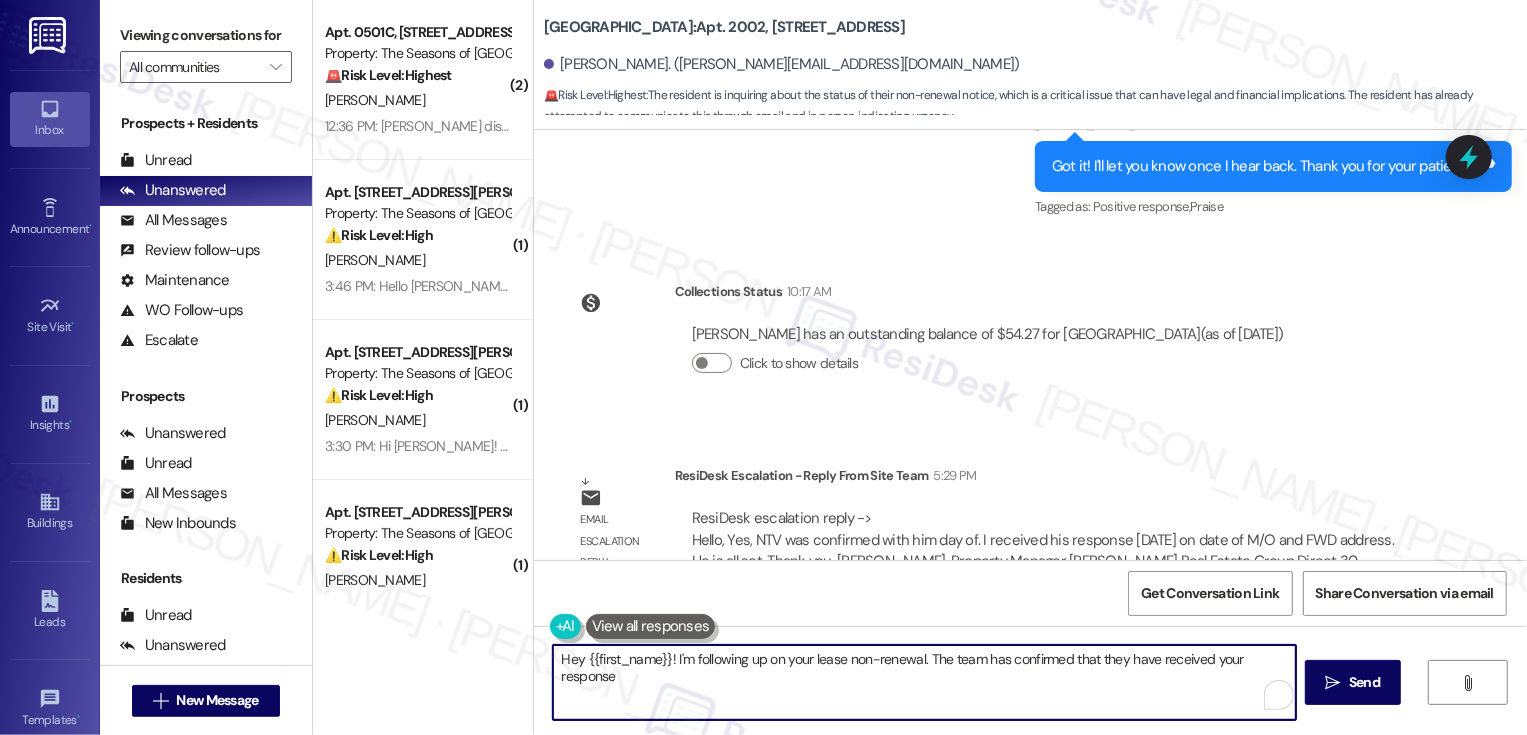 click on "Hey {{first_name}}! I'm following up on your lease non-renewal. The team has confirmed that they have received your response" at bounding box center [924, 682] 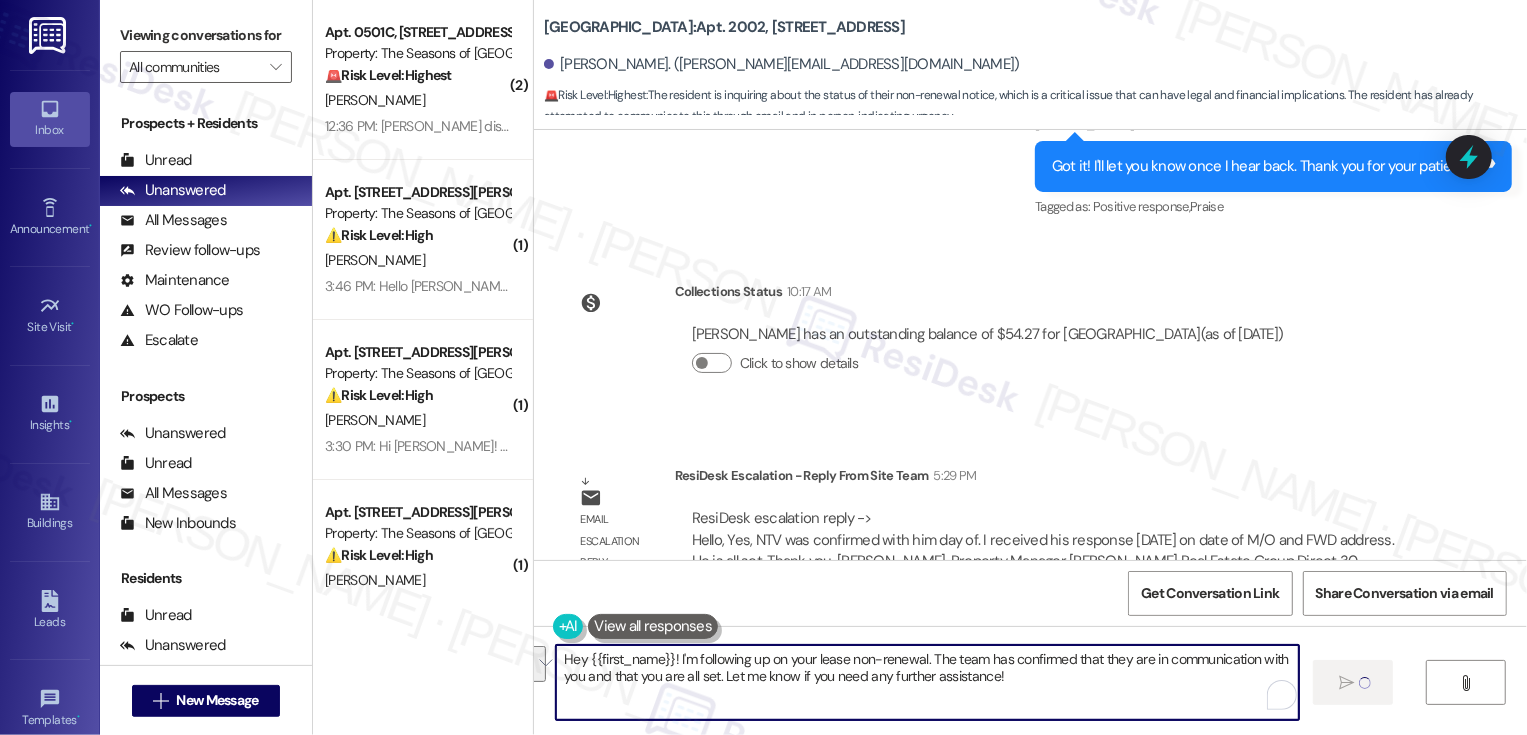 type on "Hey {{first_name}}! I'm following up on your lease non-renewal. The team has confirmed that they are in communication with you and that you are all set. Let me know if you need any further assistance!" 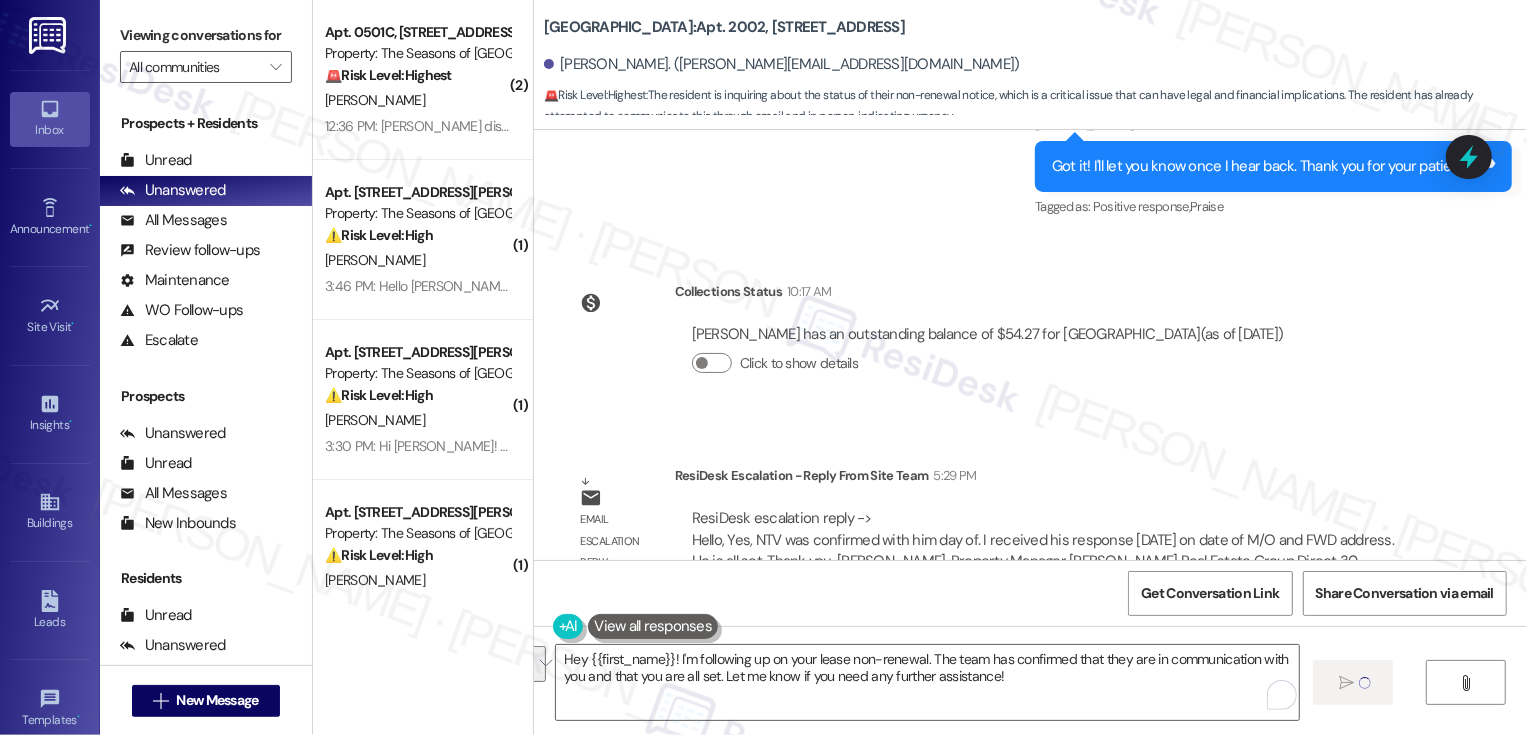 type 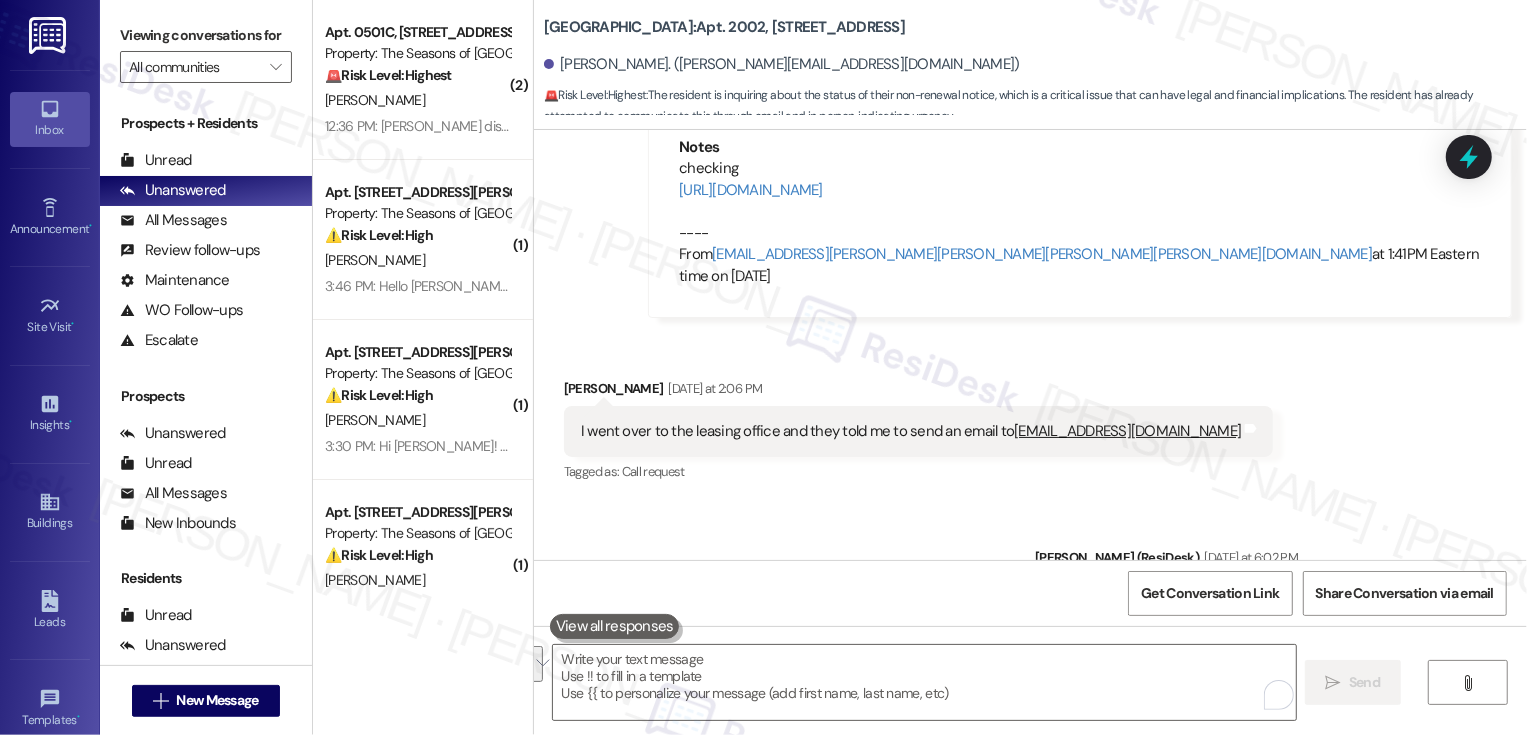 scroll, scrollTop: 2125, scrollLeft: 0, axis: vertical 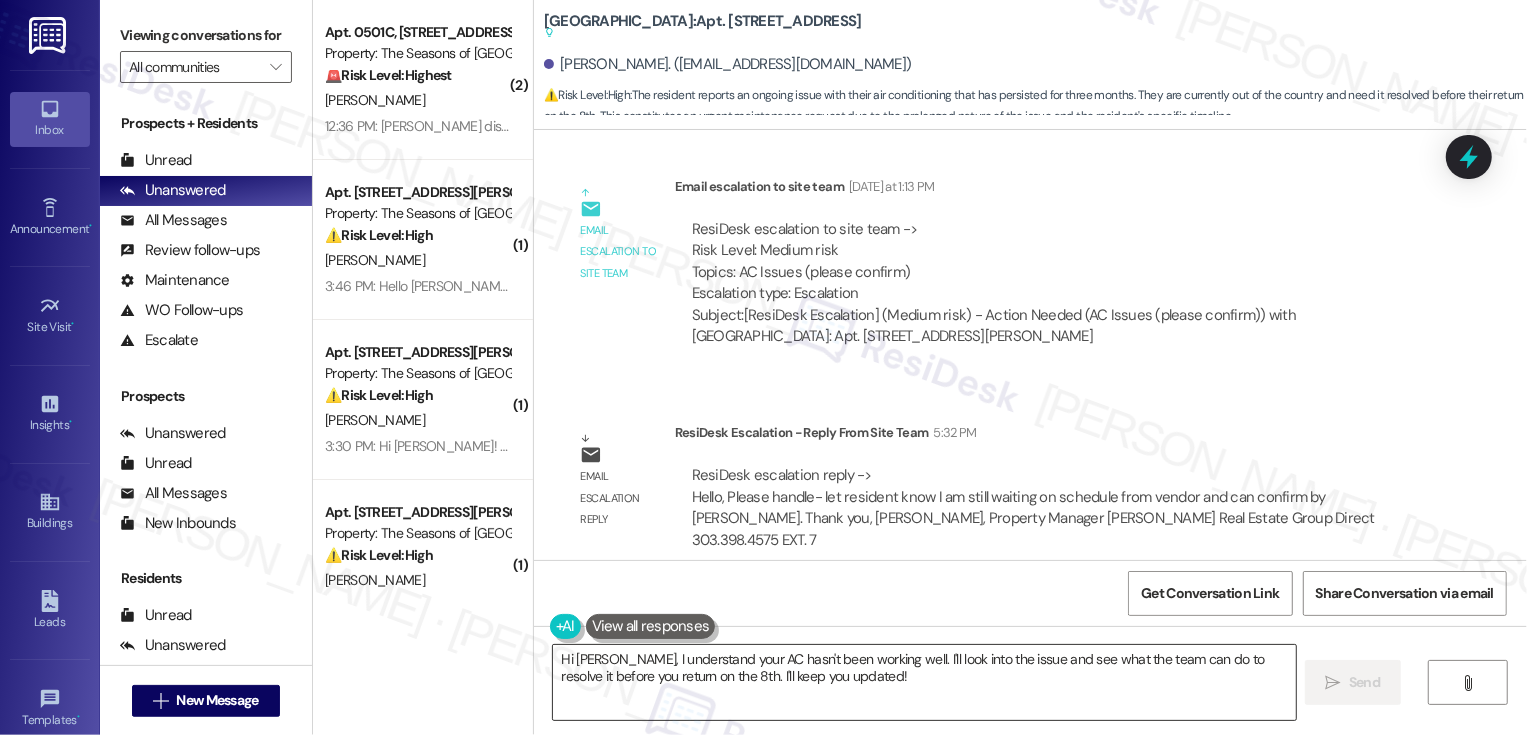 click on "Hi Daphna, I understand your AC hasn't been working well. I'll look into the issue and see what the team can do to resolve it before you return on the 8th. I'll keep you updated!" at bounding box center (924, 682) 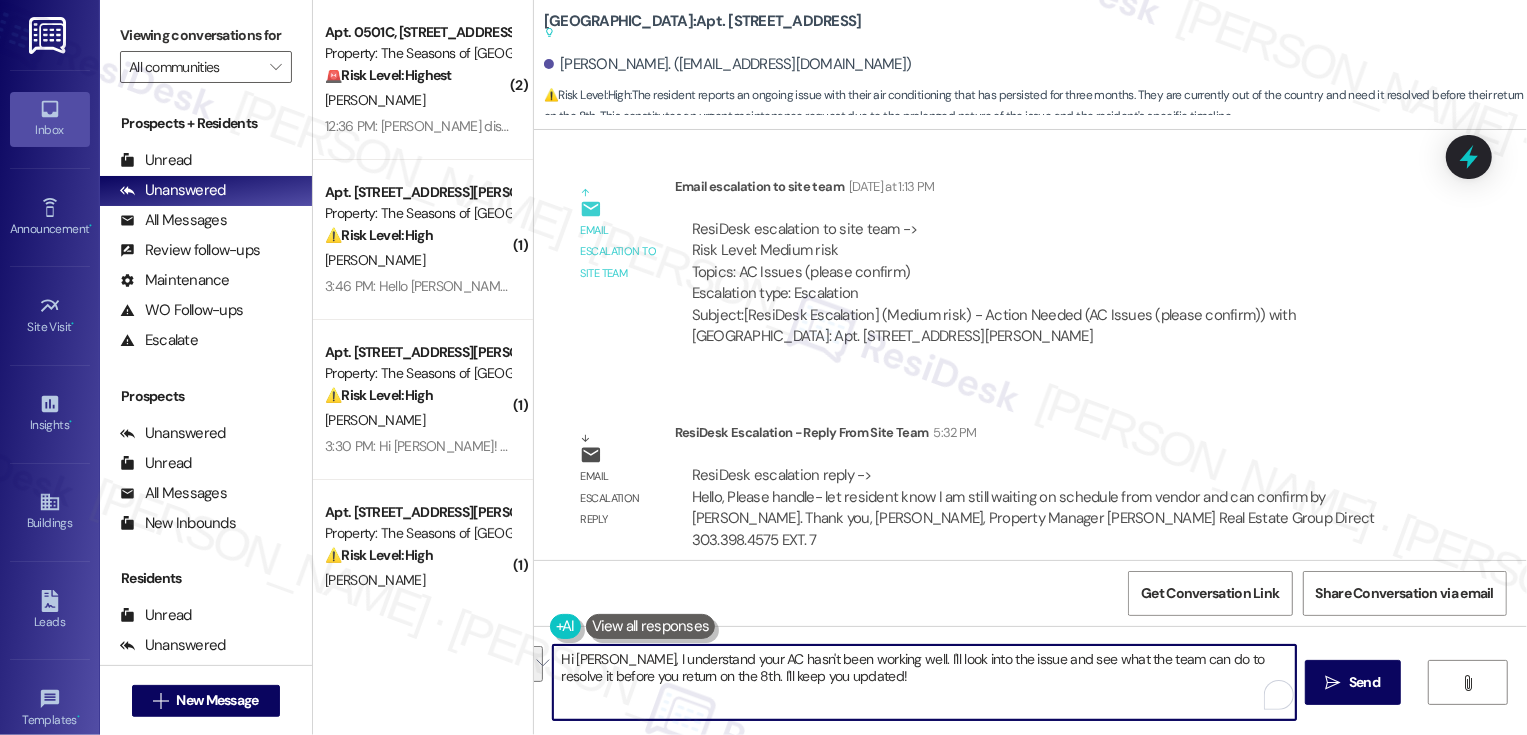 drag, startPoint x: 616, startPoint y: 656, endPoint x: 1013, endPoint y: 726, distance: 403.12405 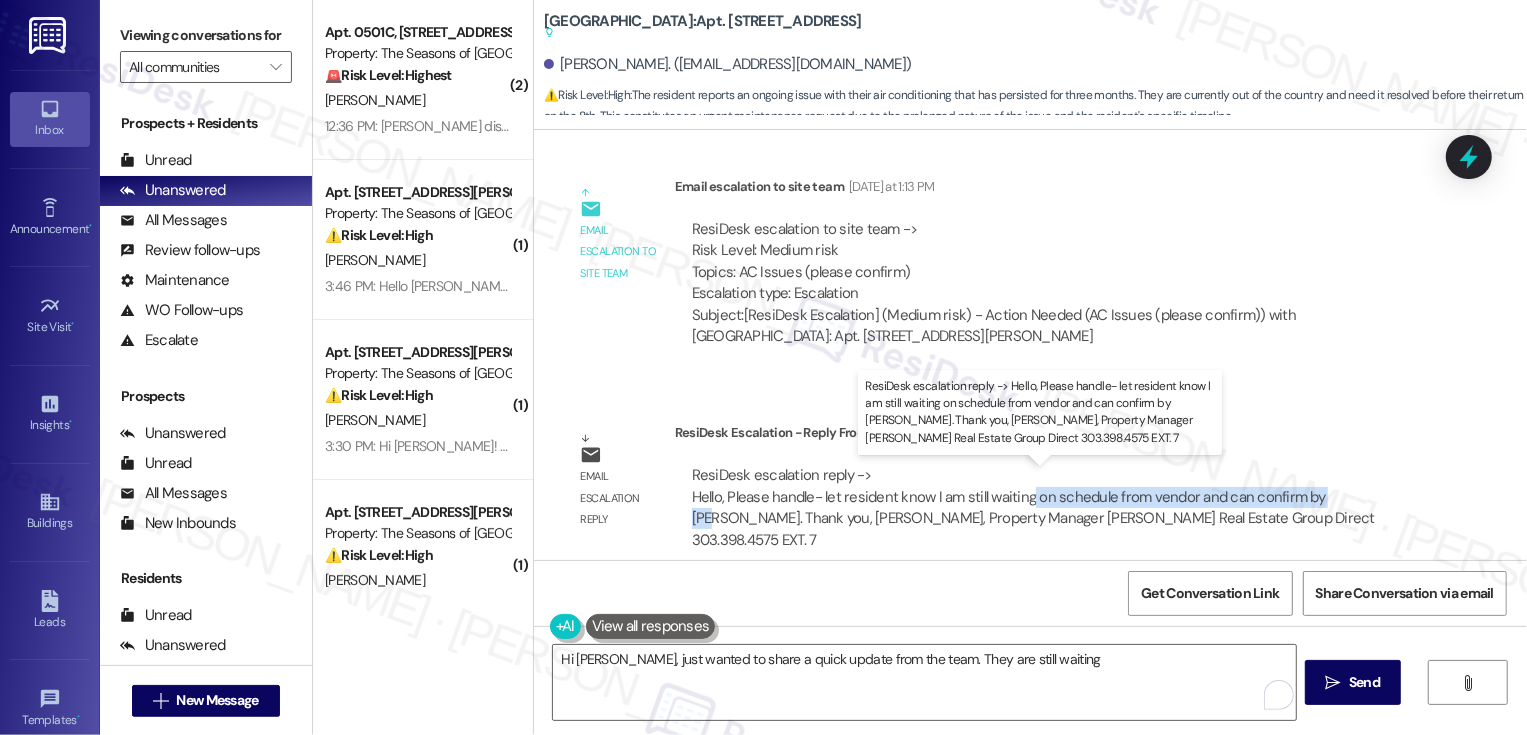 drag, startPoint x: 1017, startPoint y: 494, endPoint x: 1327, endPoint y: 501, distance: 310.079 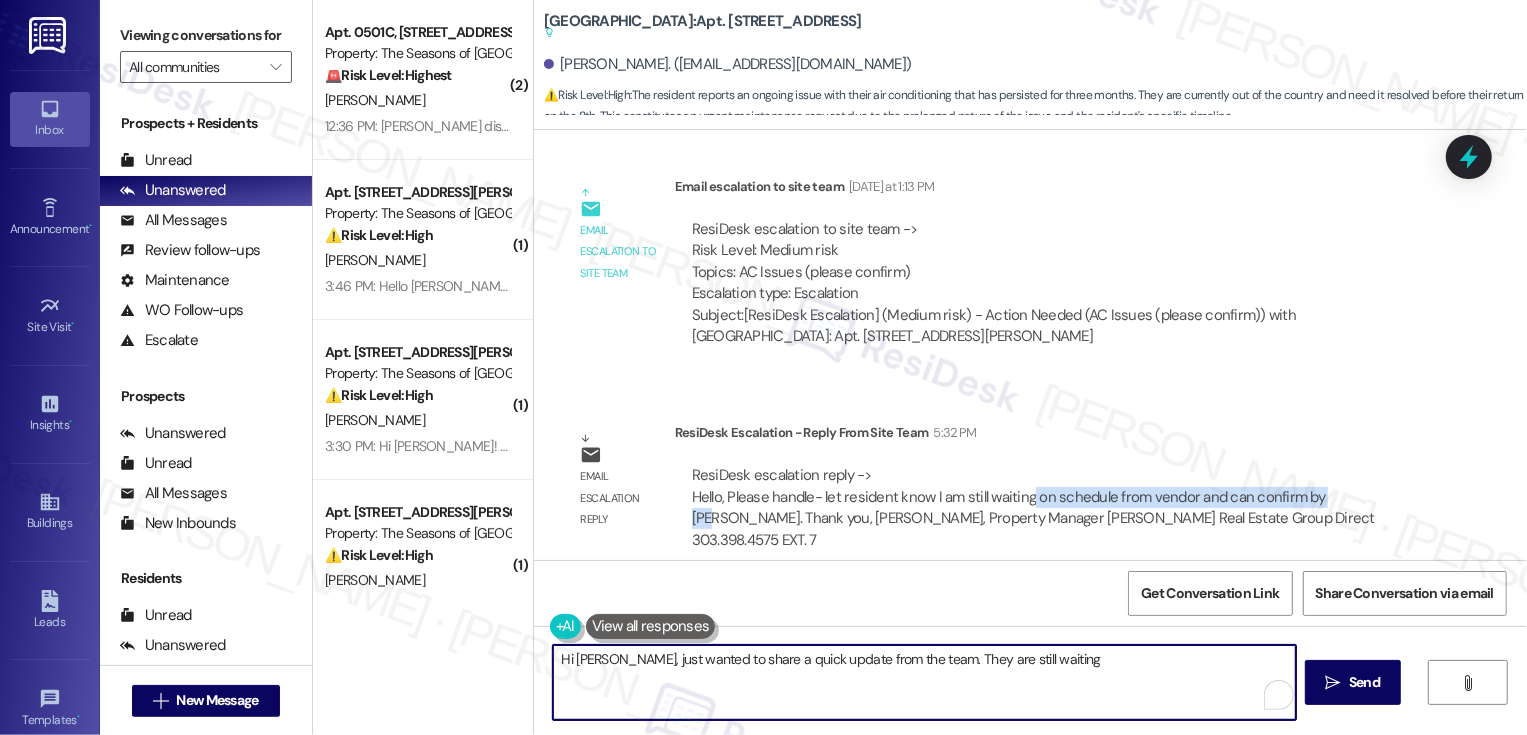 click on "Hi Daphna, just wanted to share a quick update from the team. They are still waiting" at bounding box center [924, 682] 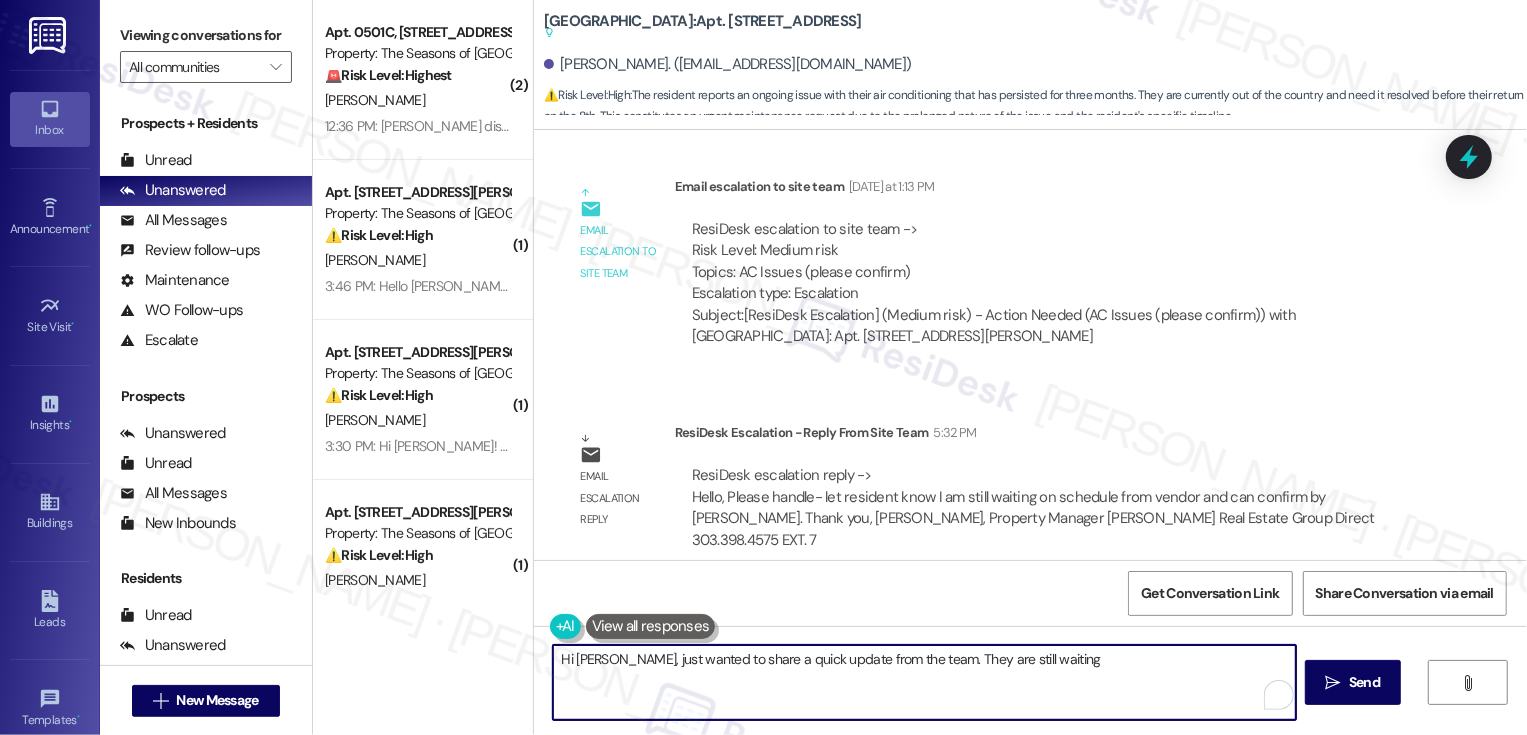 paste on "on schedule from vendor and can confirm by tom" 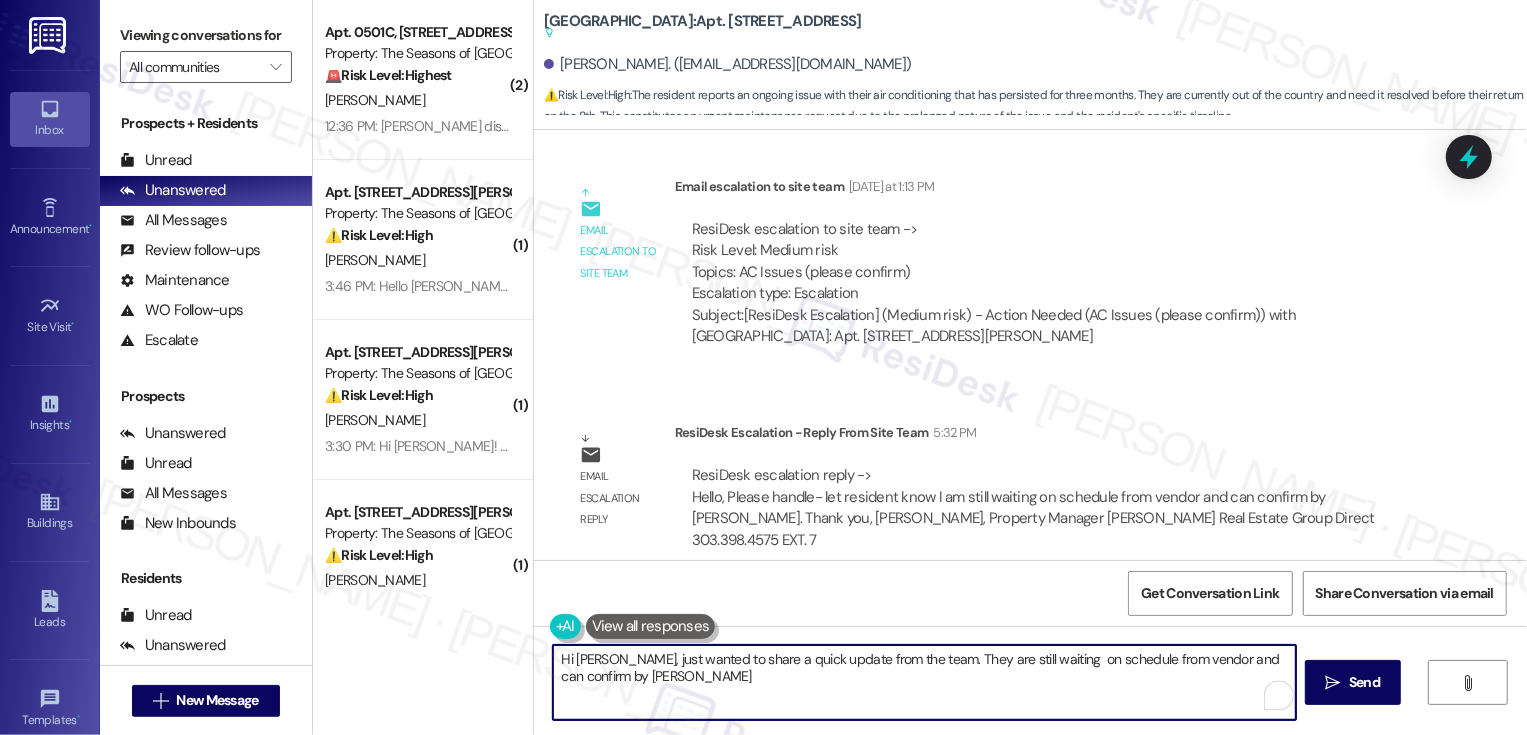 click on "Hi Daphna, just wanted to share a quick update from the team. They are still waiting  on schedule from vendor and can confirm by tom" at bounding box center (924, 682) 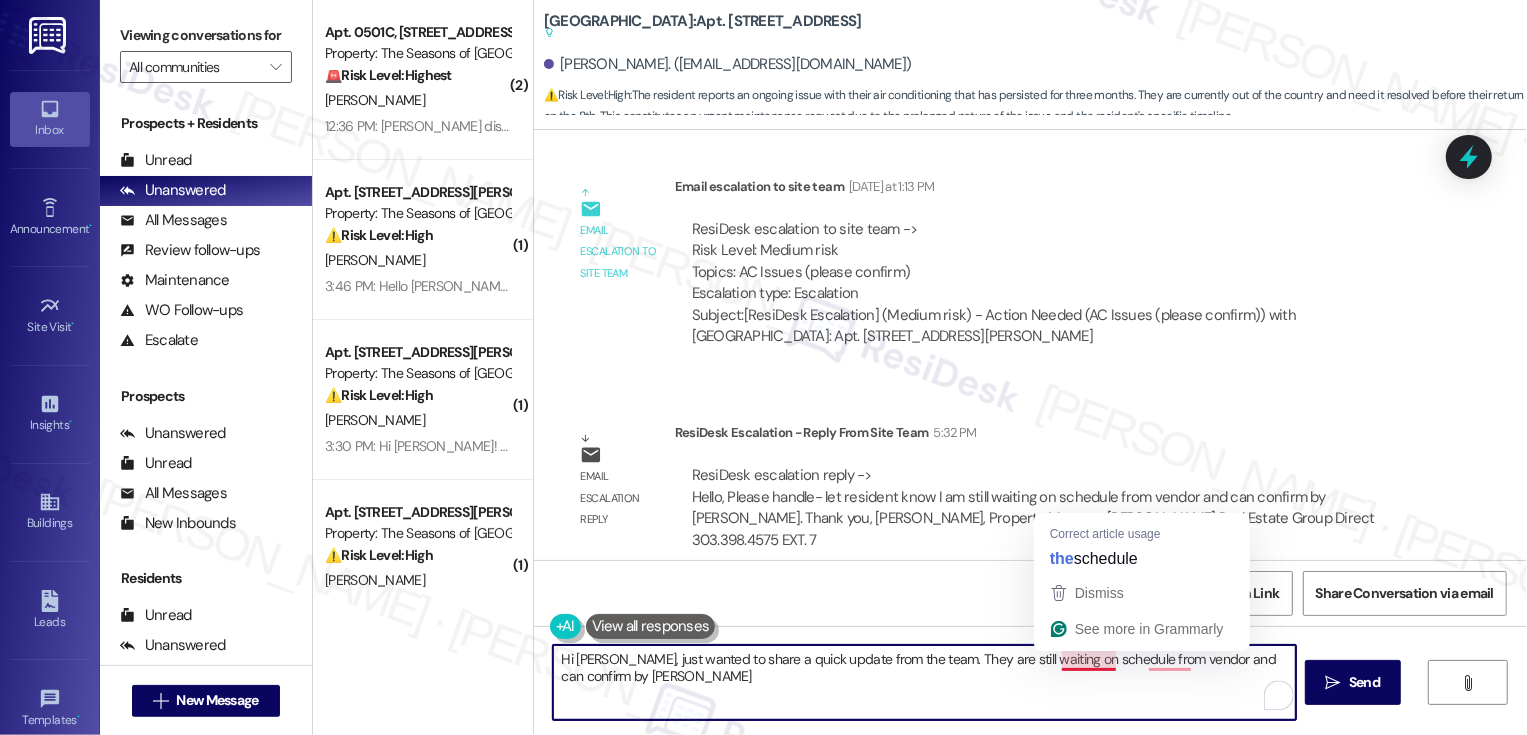 click on "Hi Daphna, just wanted to share a quick update from the team. They are still waiting on schedule from vendor and can confirm by tom" at bounding box center [924, 682] 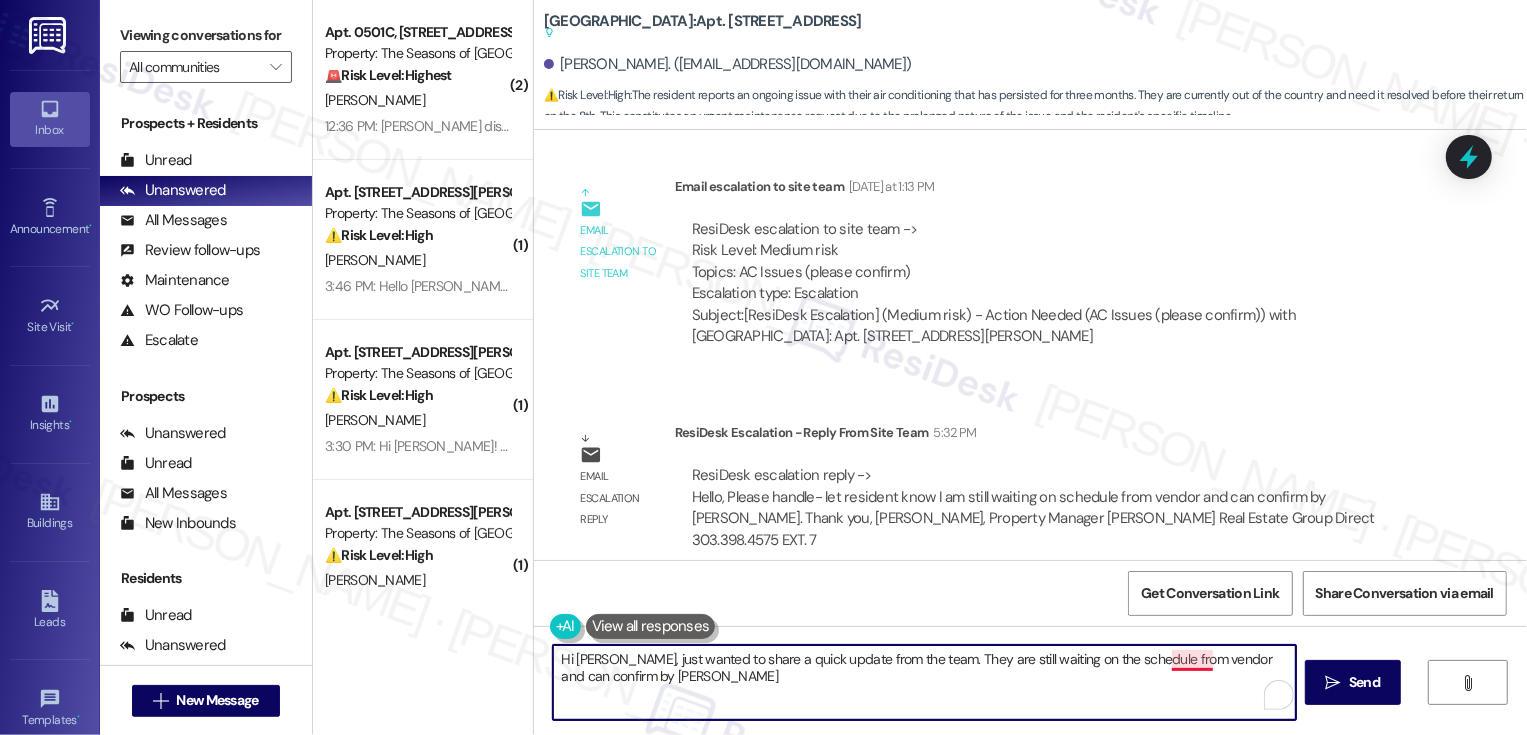 click on "Hi Daphna, just wanted to share a quick update from the team. They are still waiting on the schedule from vendor and can confirm by tom" at bounding box center (924, 682) 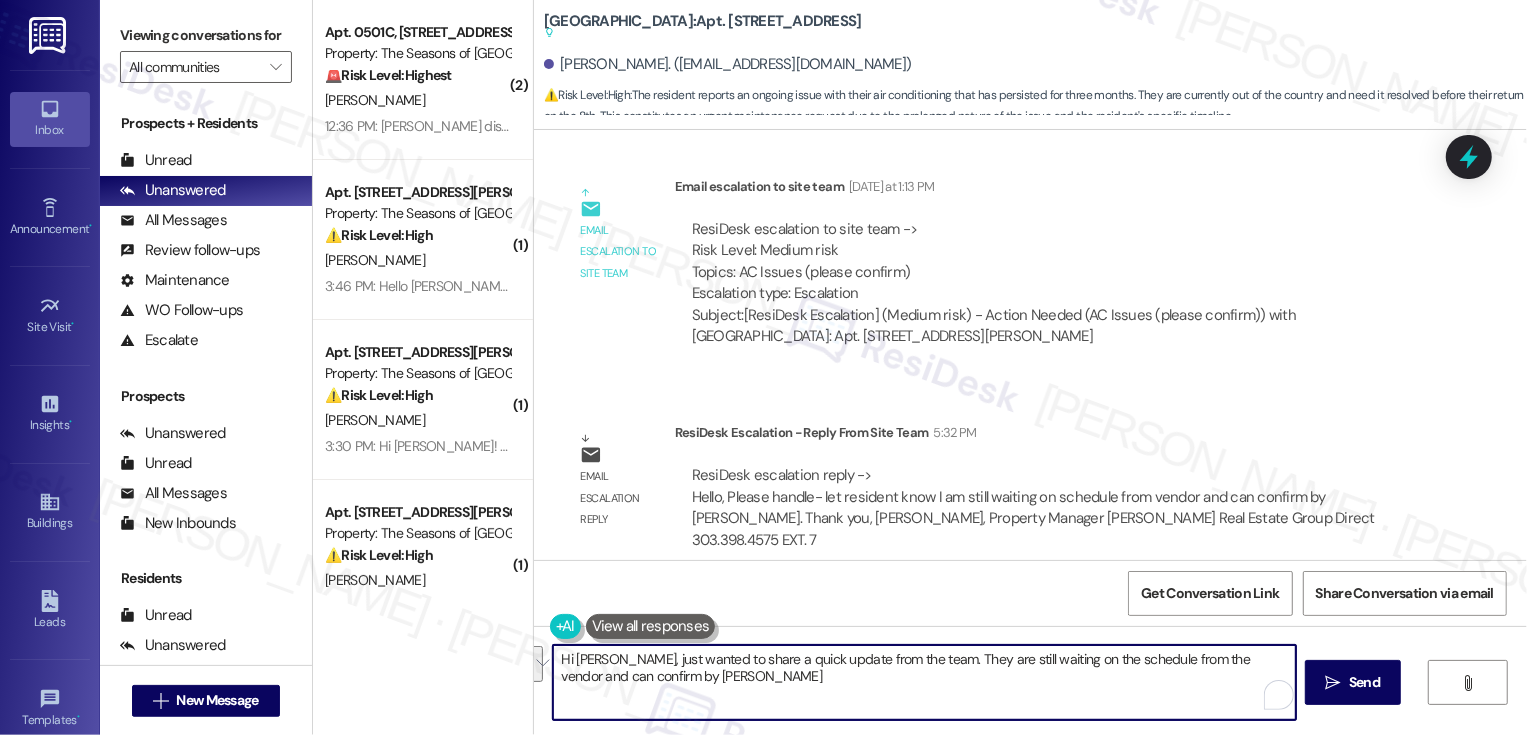 paste on "! Just wanted to give you a quick update from the team—they’re still waiting on the schedule from the vendor, but should have confirmation for you by tomorrow. Thanks so much for your patience in the meantime!" 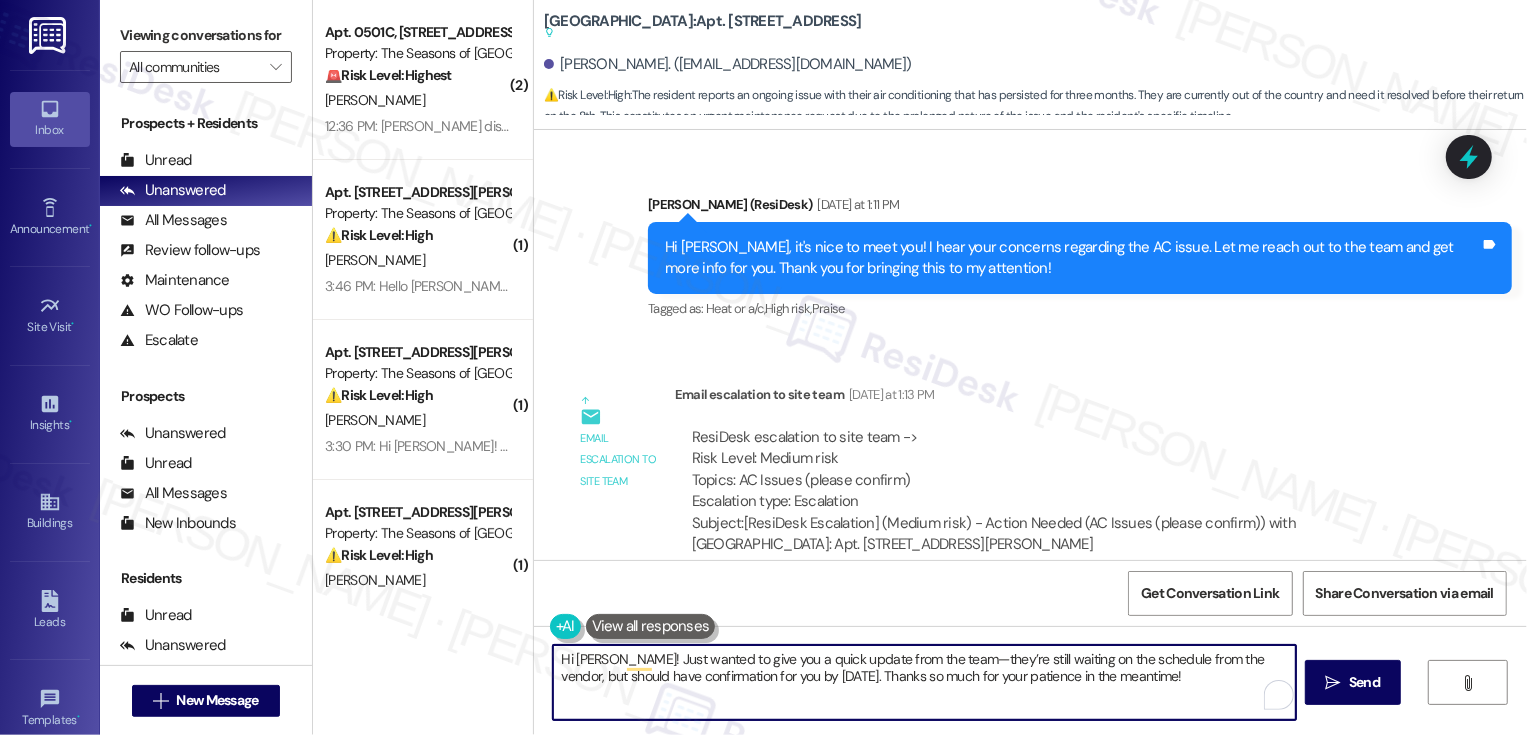 scroll, scrollTop: 1589, scrollLeft: 0, axis: vertical 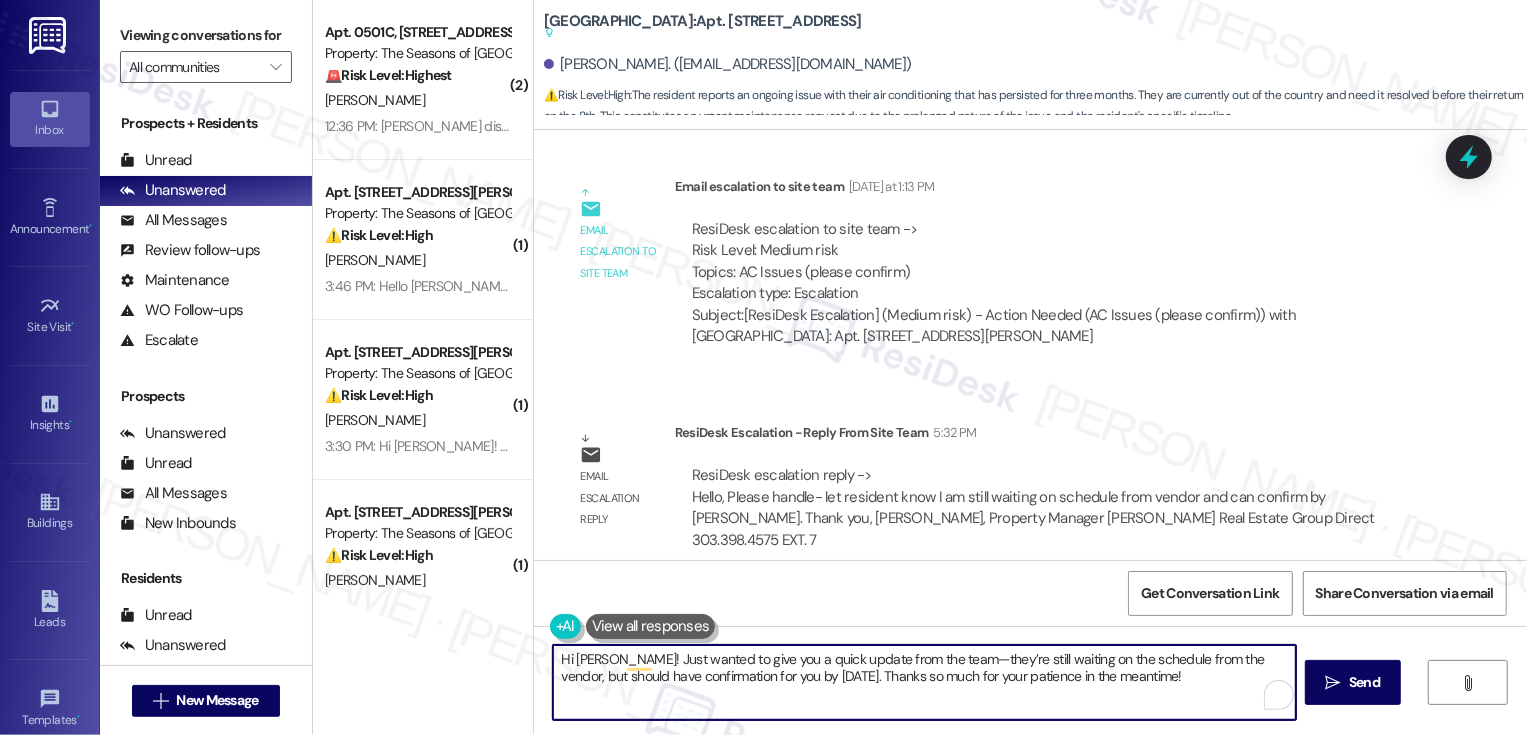 click on "Hi Daphna! Just wanted to give you a quick update from the team—they’re still waiting on the schedule from the vendor, but should have confirmation for you by tomorrow. Thanks so much for your patience in the meantime!" at bounding box center (924, 682) 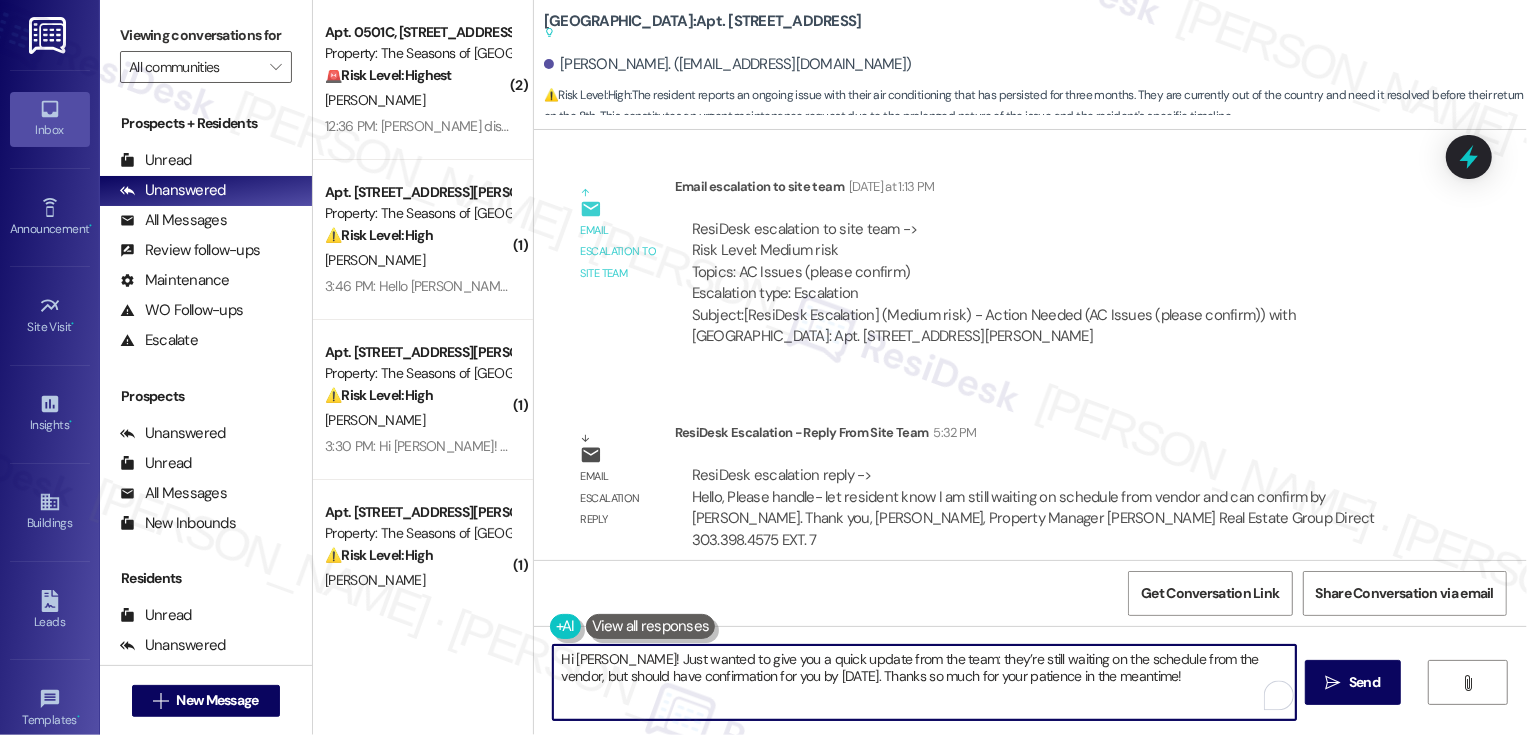 click on "Hi Daphna! Just wanted to give you a quick update from the team: they’re still waiting on the schedule from the vendor, but should have confirmation for you by tomorrow. Thanks so much for your patience in the meantime!" at bounding box center [924, 682] 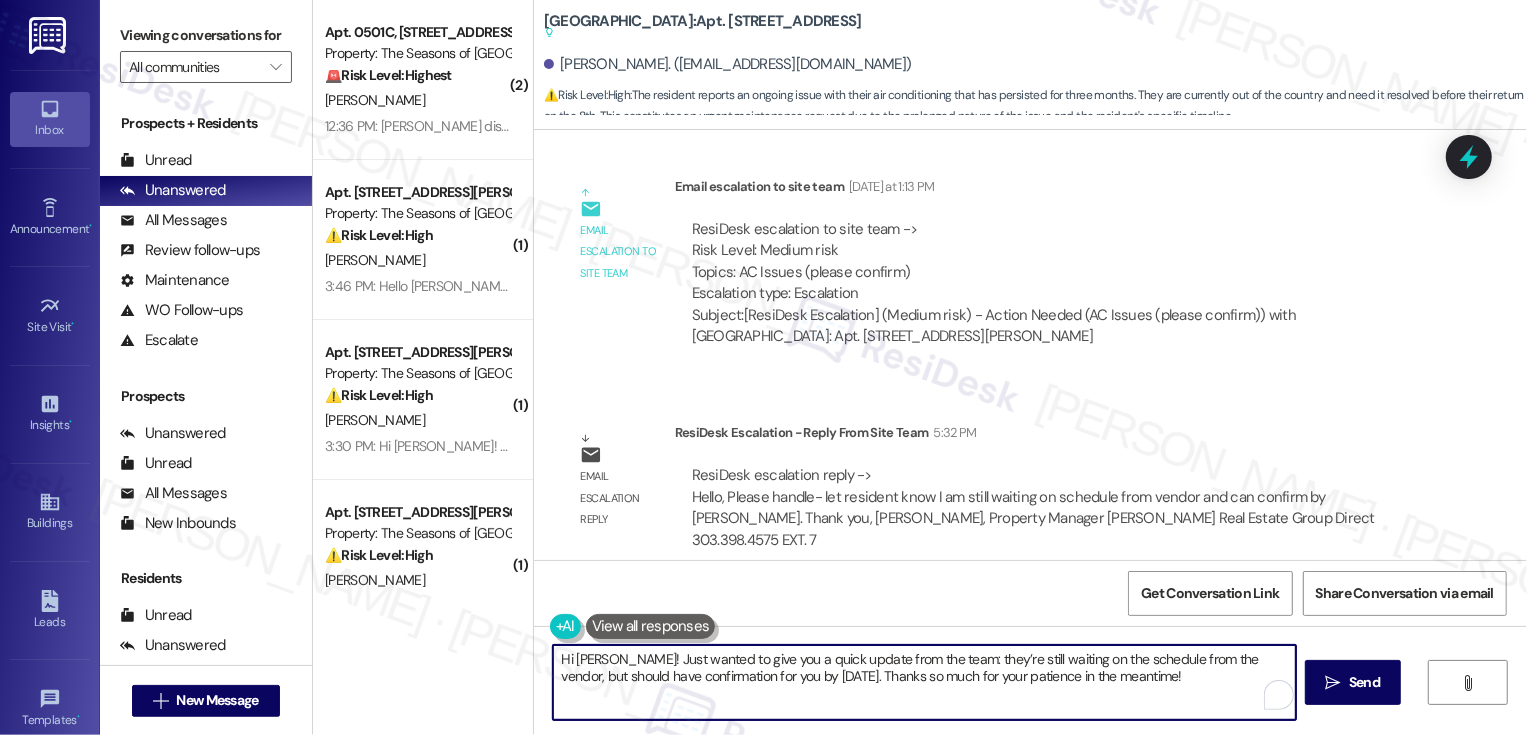 click on "Hi Daphna! Just wanted to give you a quick update from the team: they’re still waiting on the schedule from the vendor, but should have confirmation for you by tomorrow. Thanks so much for your patience in the meantime!" at bounding box center (924, 682) 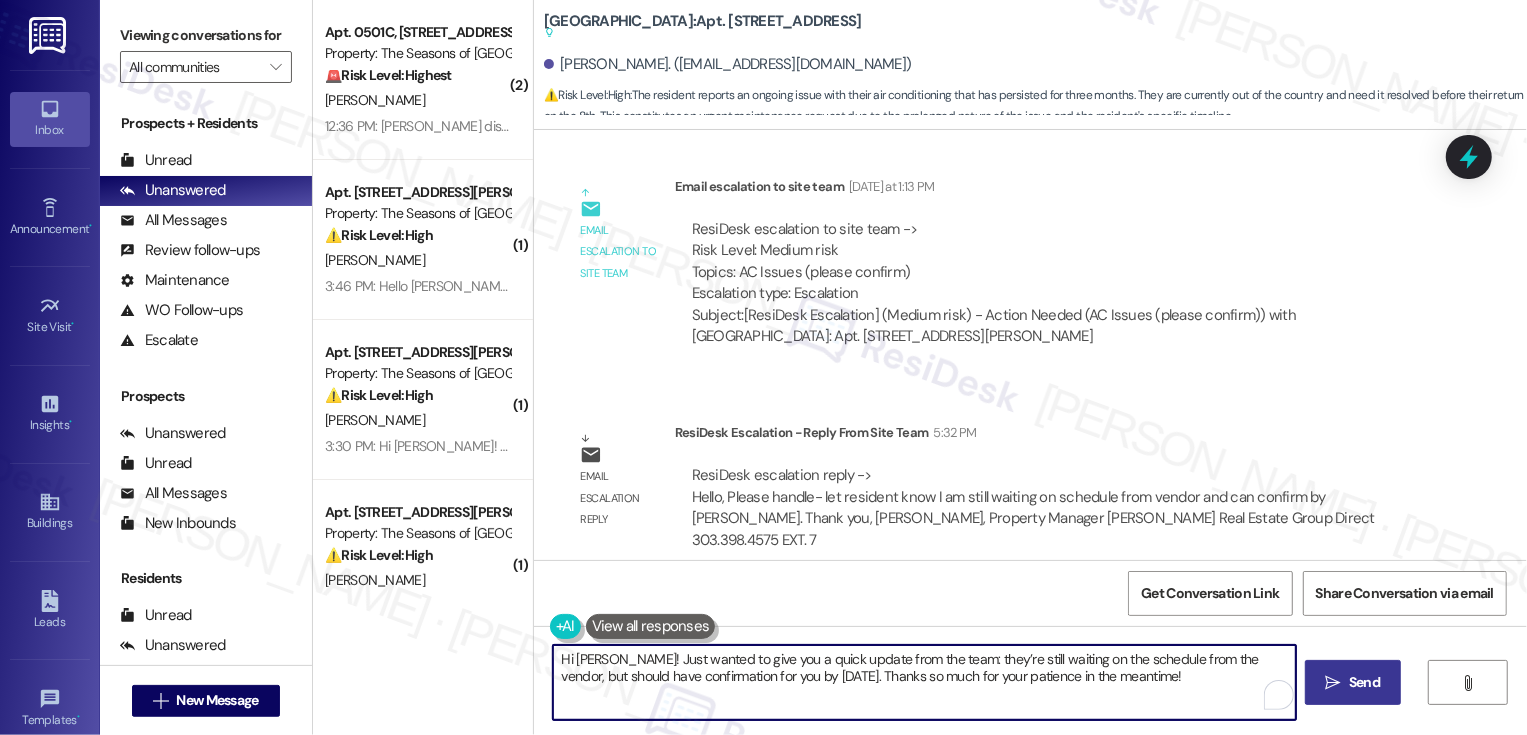 type on "Hi Daphna! Just wanted to give you a quick update from the team: they’re still waiting on the schedule from the vendor, but should have confirmation for you by tomorrow. Thanks so much for your patience in the meantime!" 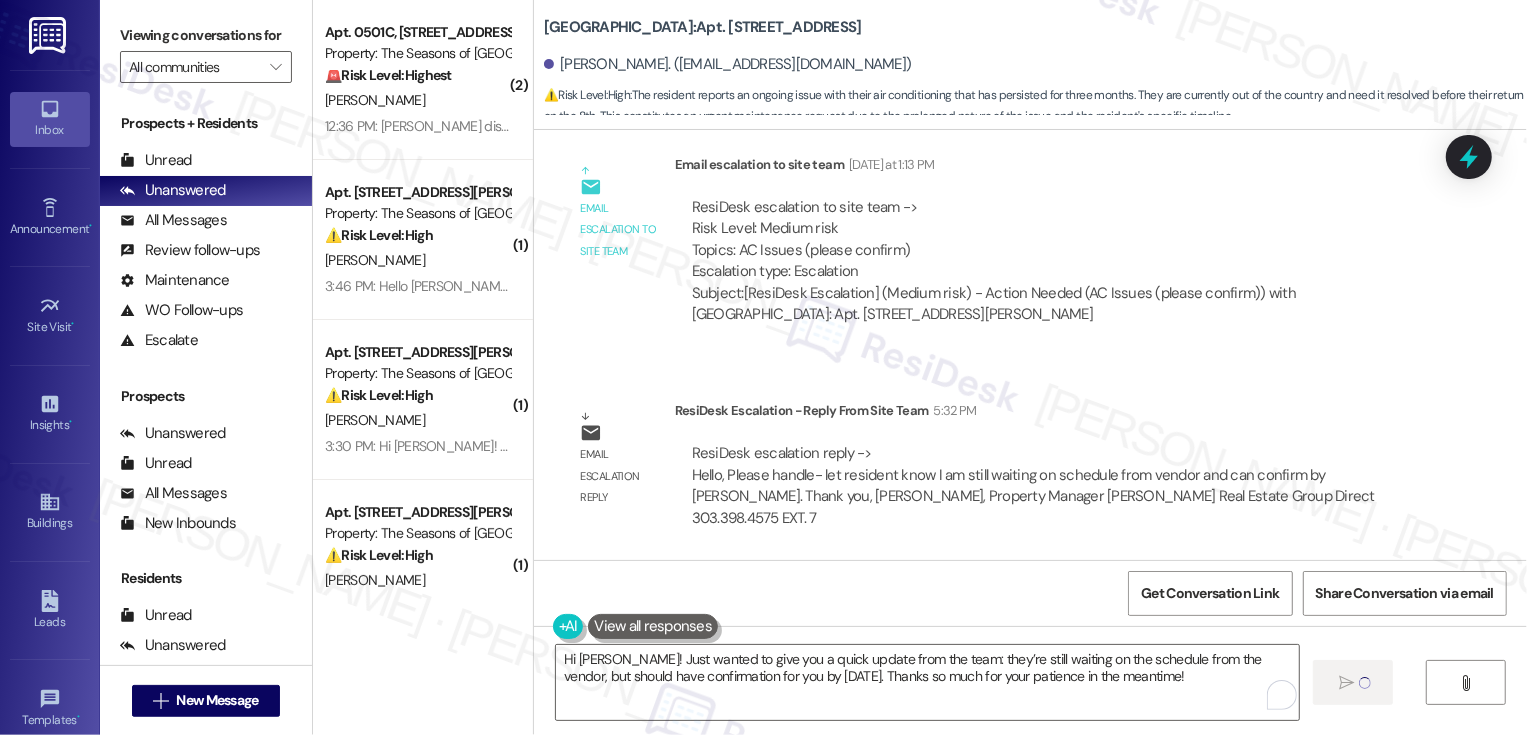 type 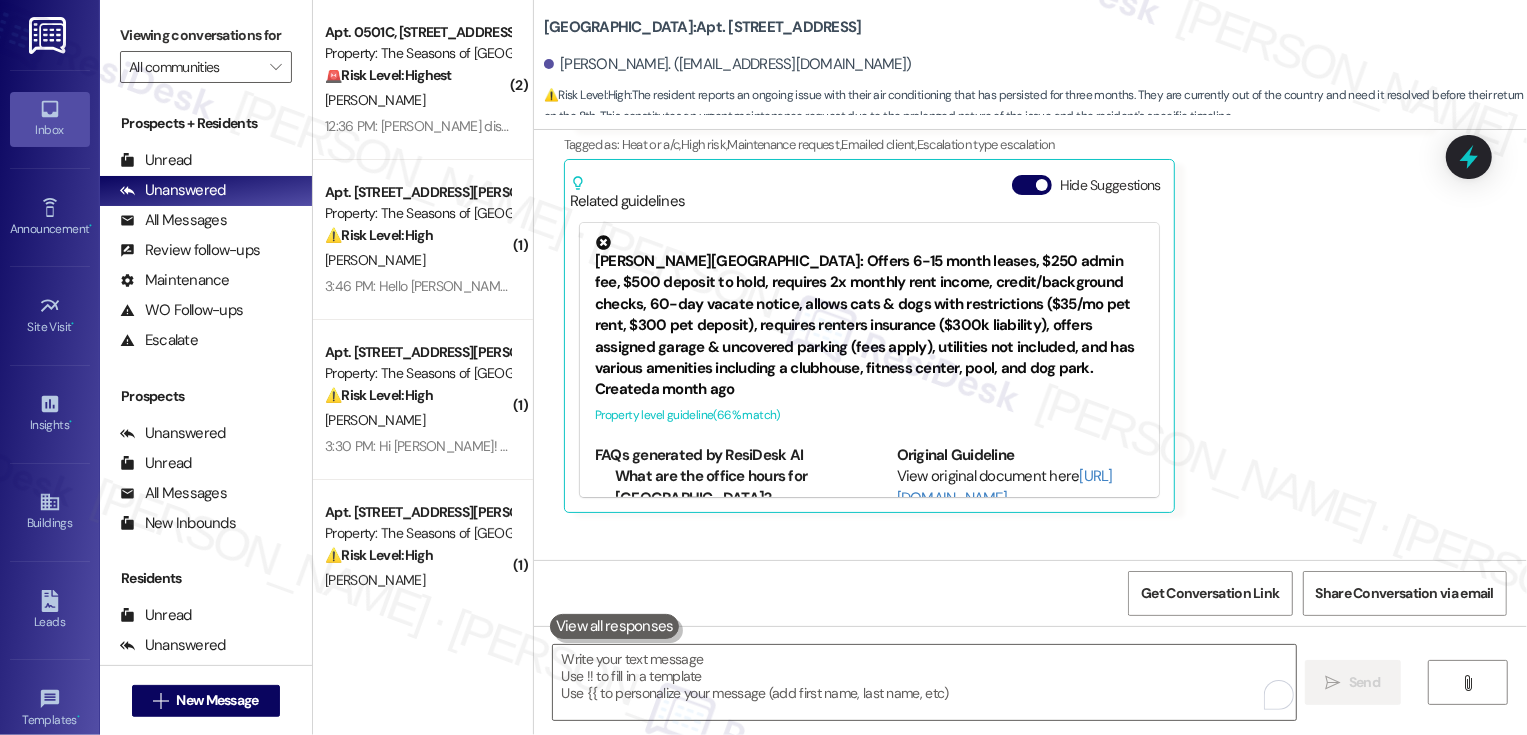 scroll, scrollTop: 501, scrollLeft: 0, axis: vertical 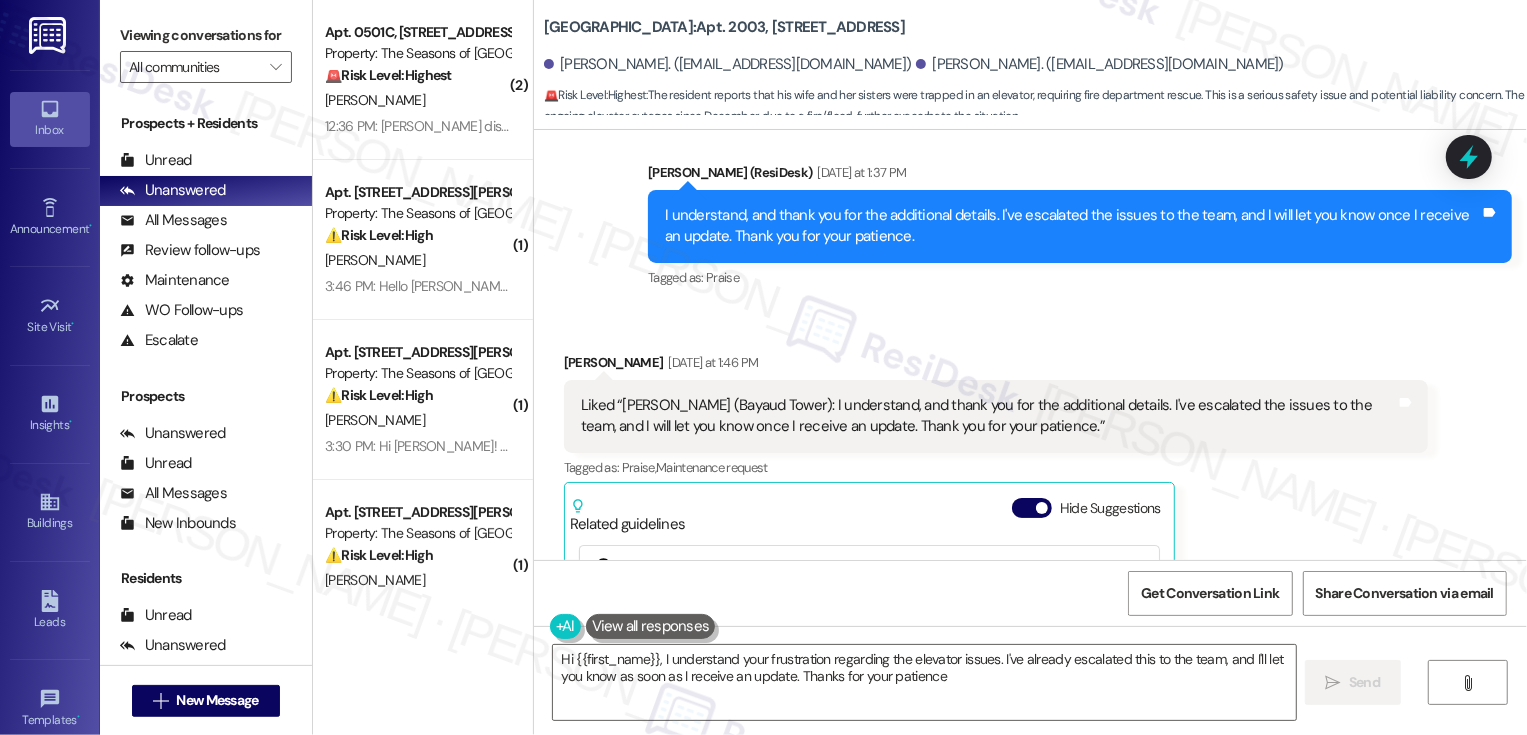 type on "Hi {{first_name}}, I understand your frustration regarding the elevator issues. I've already escalated this to the team, and I'll let you know as soon as I receive an update. Thanks for your patience!" 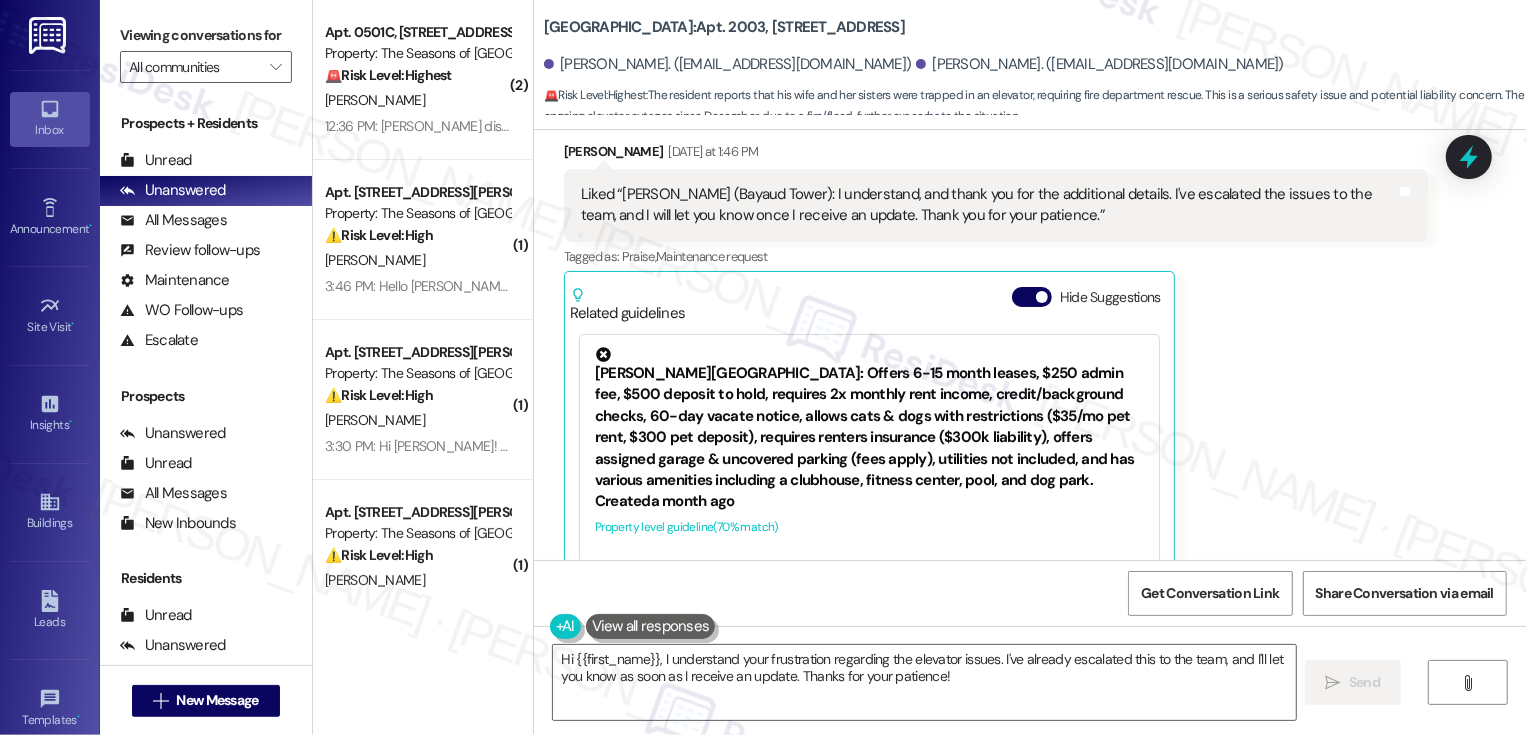 scroll, scrollTop: 3590, scrollLeft: 0, axis: vertical 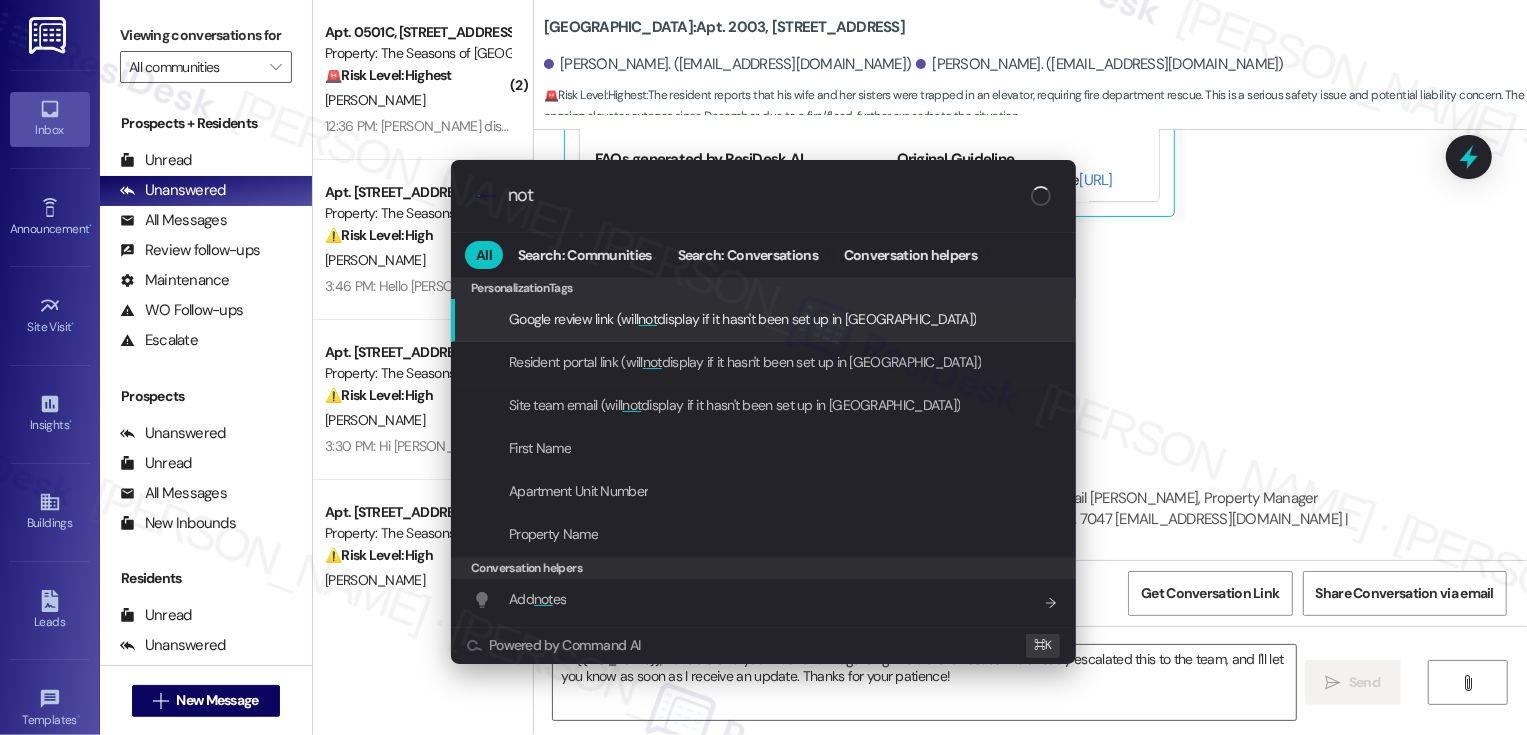 type on "note" 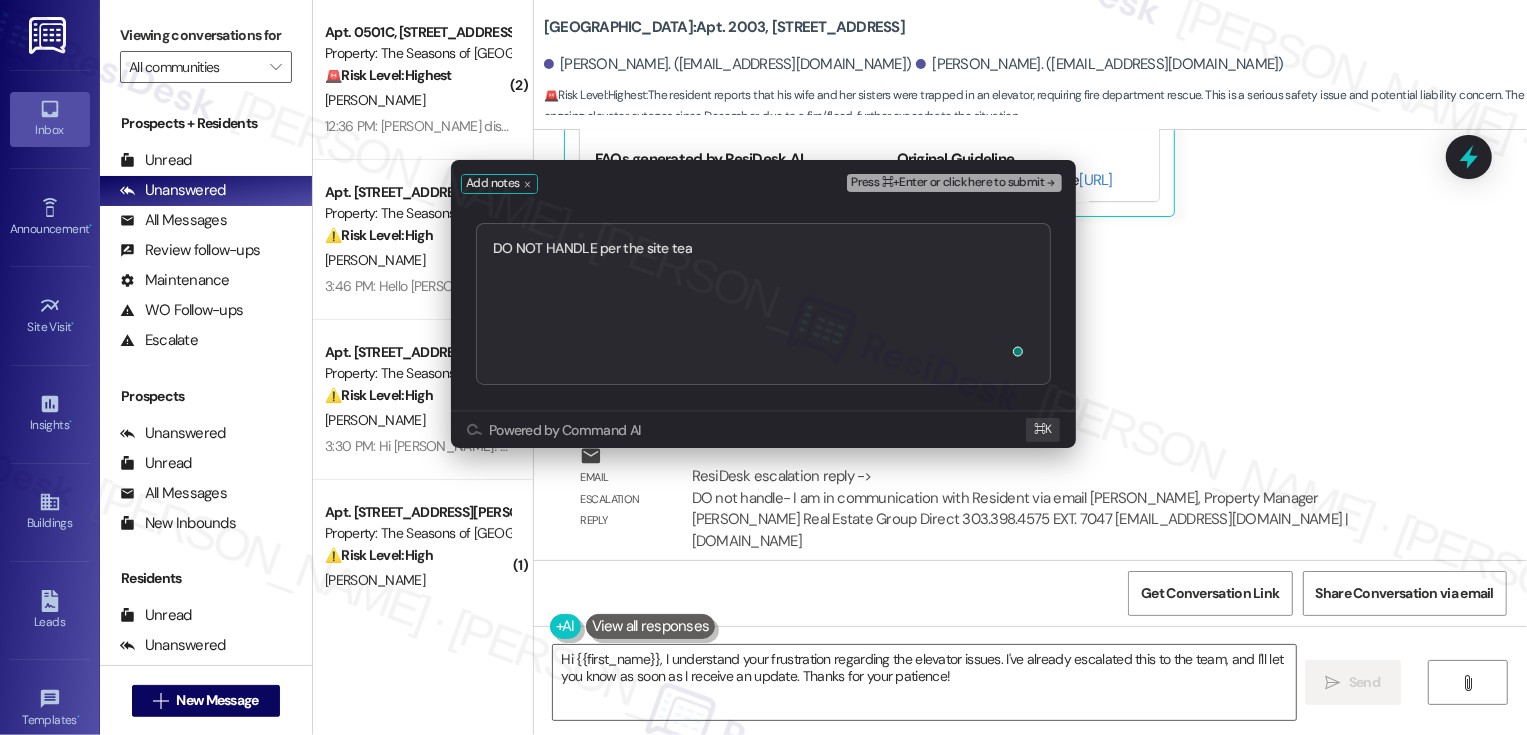 type on "DO NOT HANDLE per the site team" 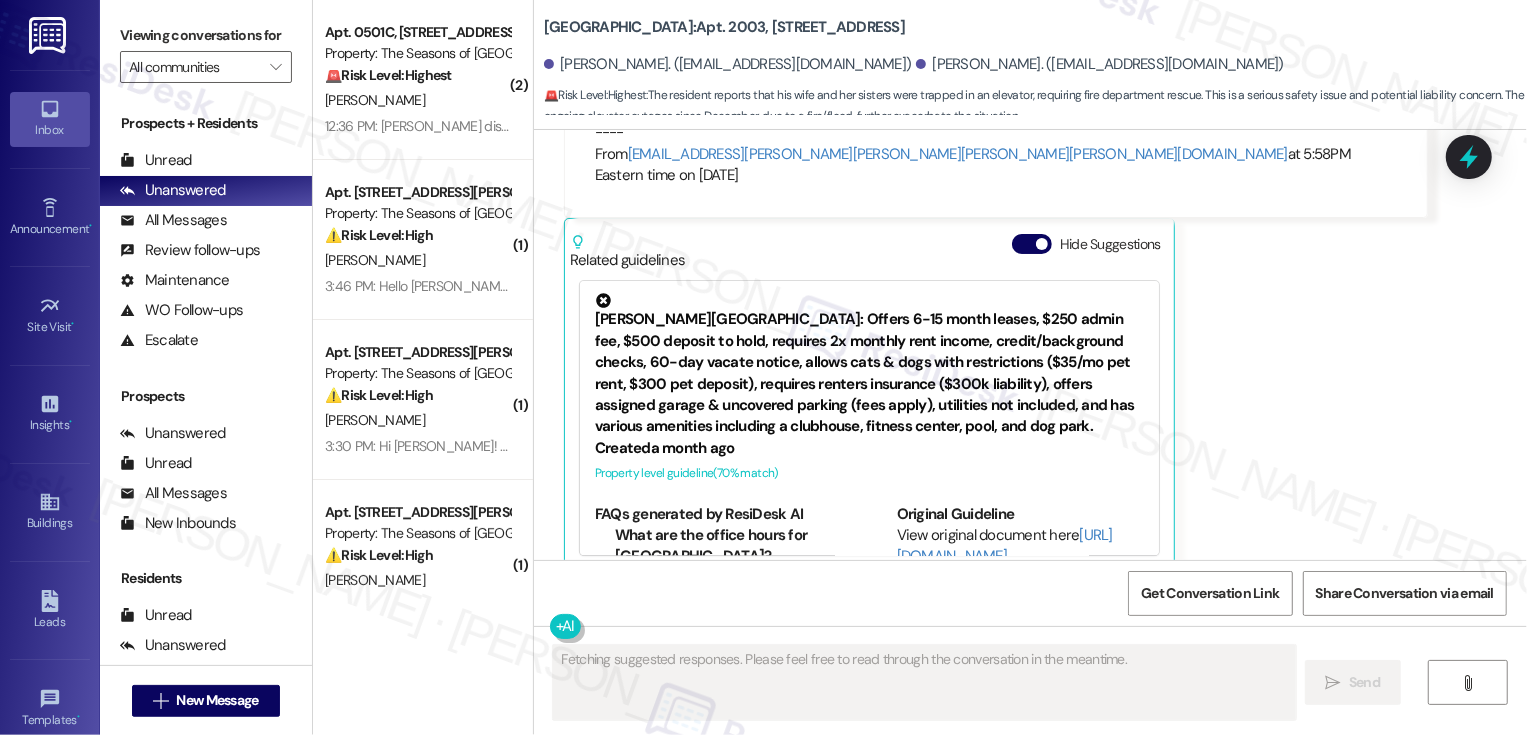 scroll, scrollTop: 3430, scrollLeft: 0, axis: vertical 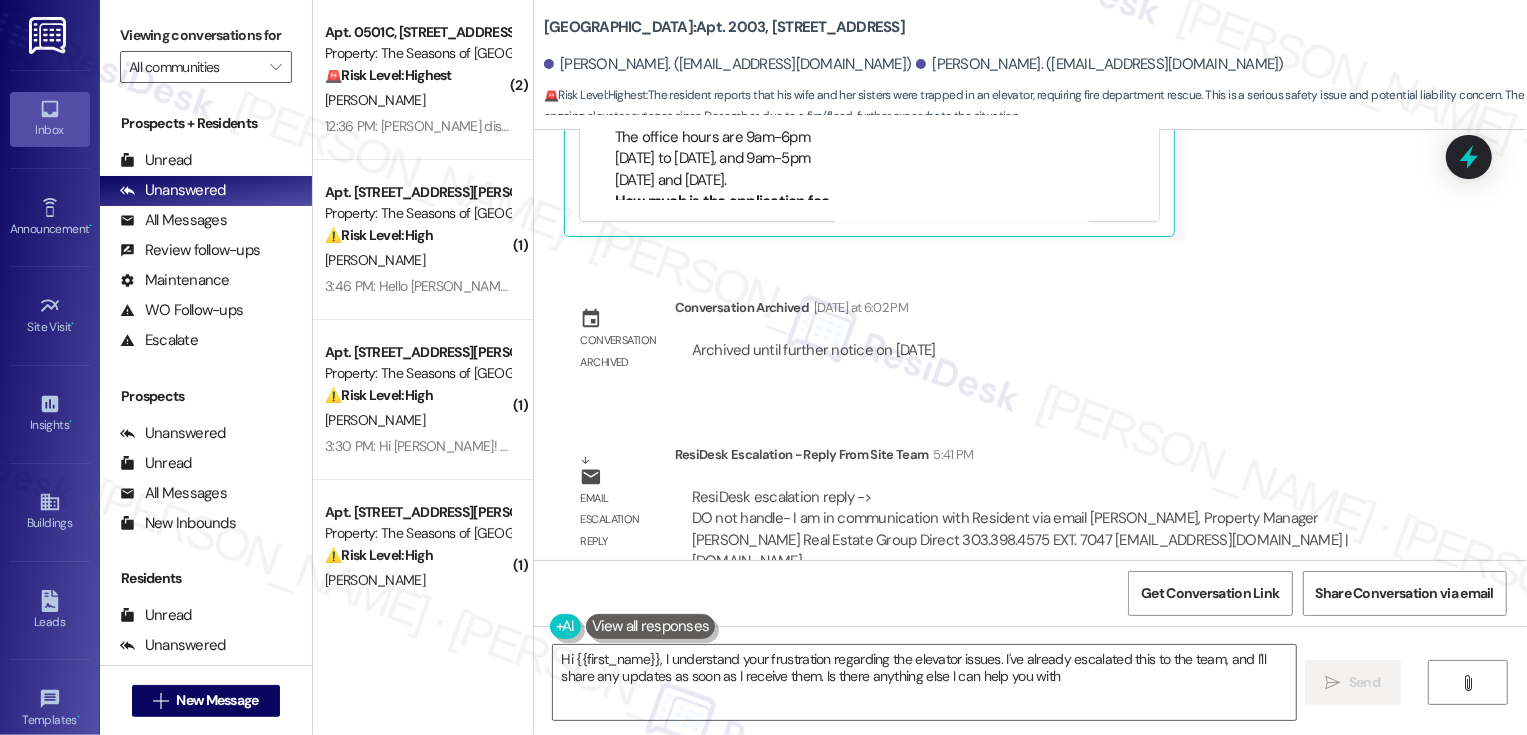 type on "Hi {{first_name}}, I understand your frustration regarding the elevator issues. I've already escalated this to the team, and I'll share any updates as soon as I receive them. Is there anything else I can help you with?" 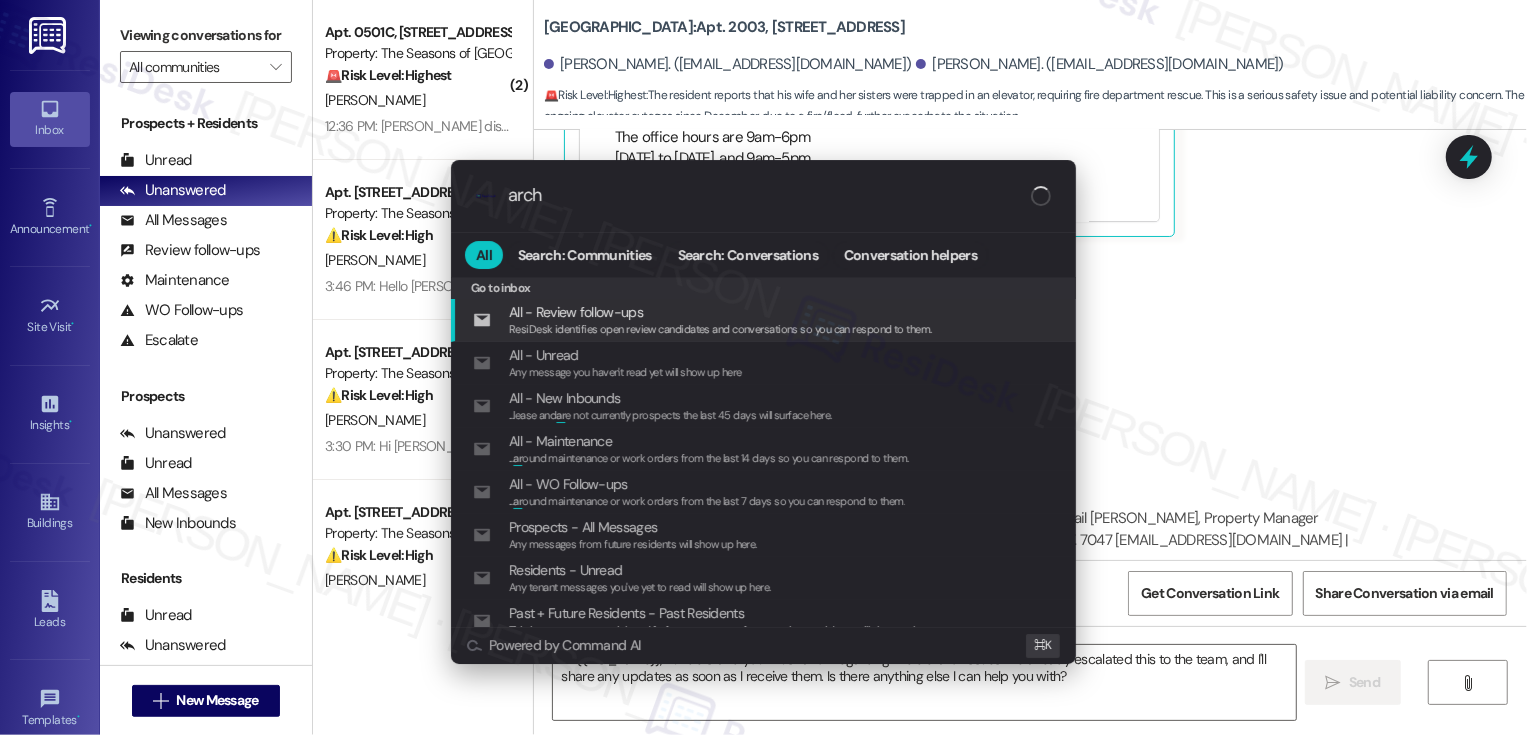 type on "archi" 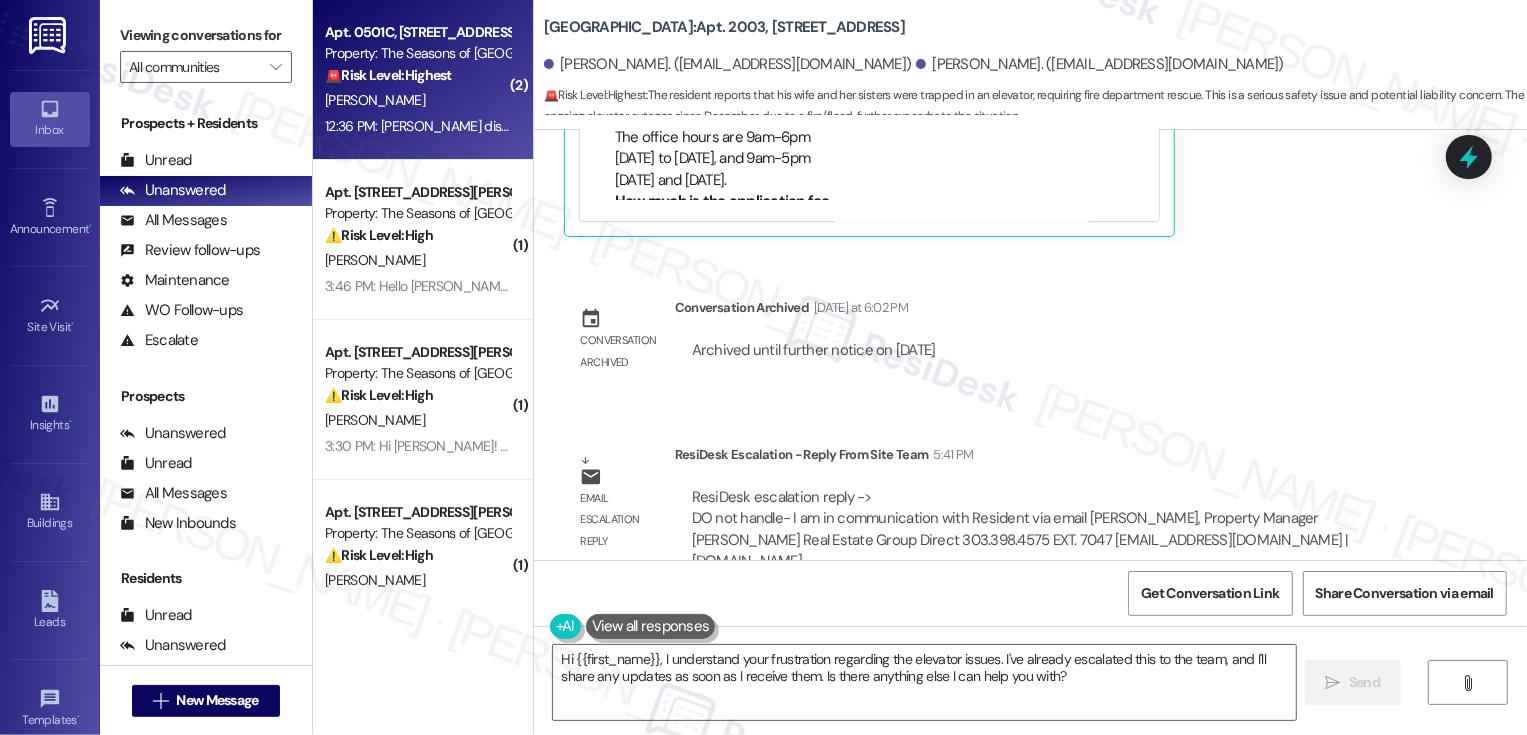 click on "[PERSON_NAME]" at bounding box center [417, 100] 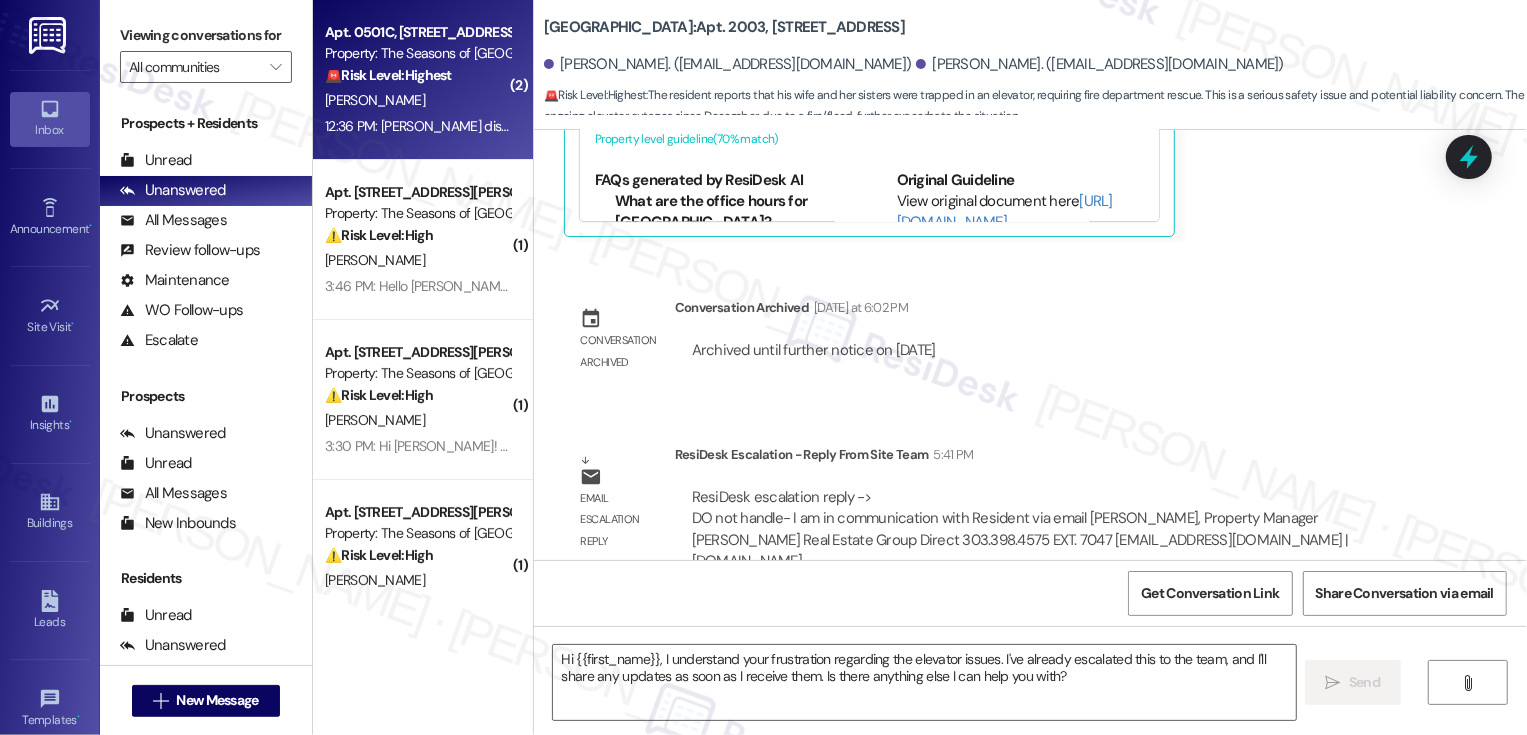 click on "[PERSON_NAME]" at bounding box center (417, 100) 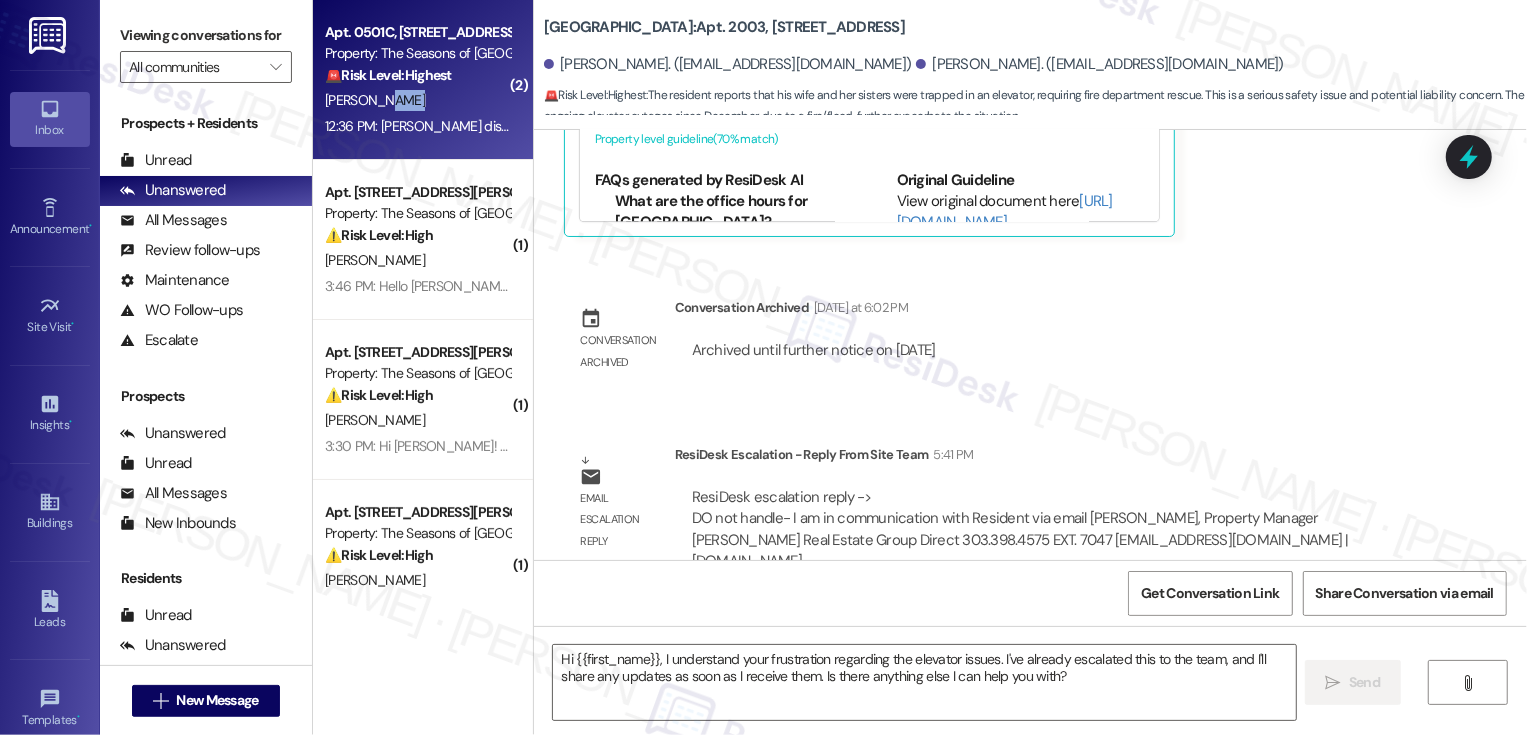 type on "Fetching suggested responses. Please feel free to read through the conversation in the meantime." 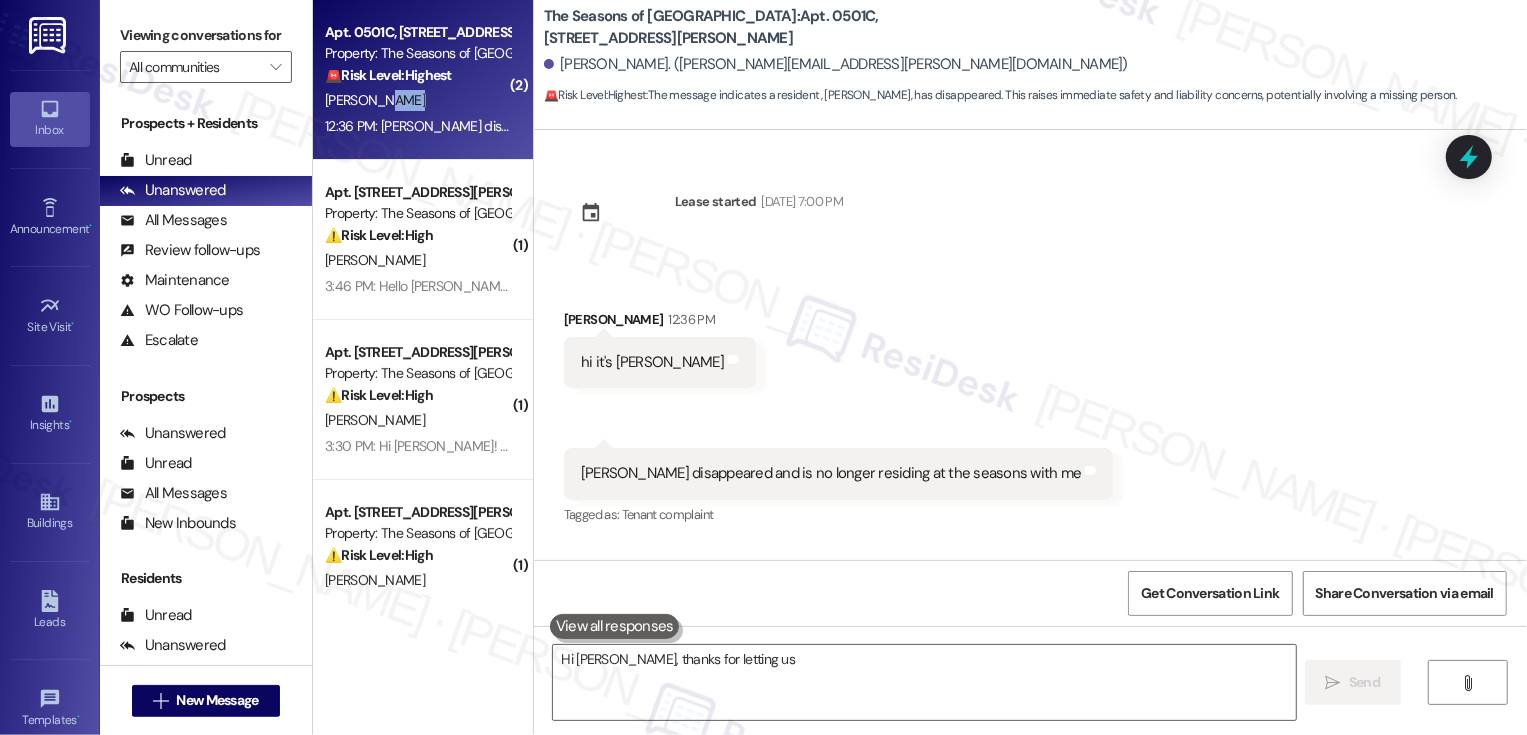 click on "[PERSON_NAME]" at bounding box center [417, 100] 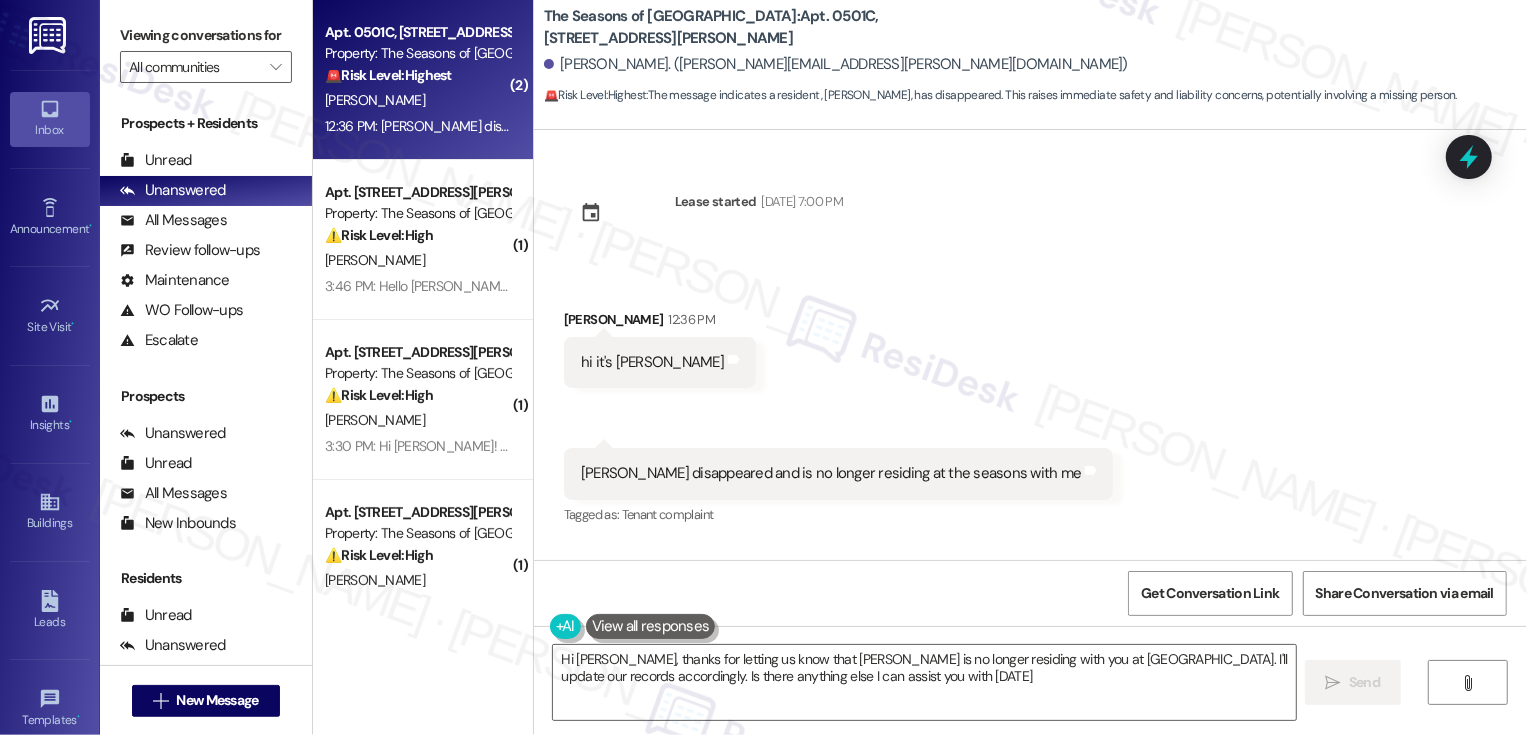 type on "Hi Roxie, thanks for letting us know that Makayla is no longer residing with you at The Seasons. I'll update our records accordingly. Is there anything else I can assist you with today?" 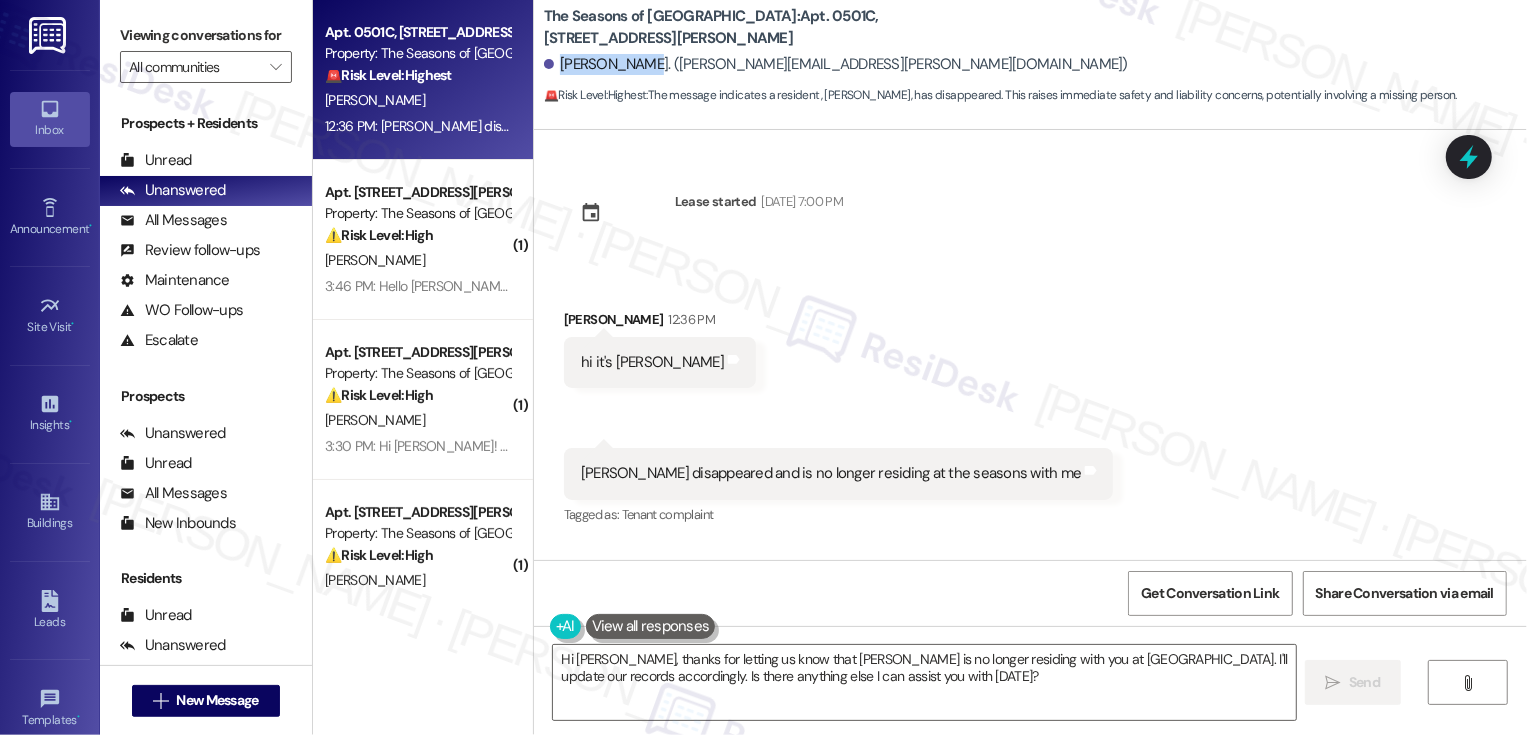 drag, startPoint x: 548, startPoint y: 63, endPoint x: 627, endPoint y: 61, distance: 79.025314 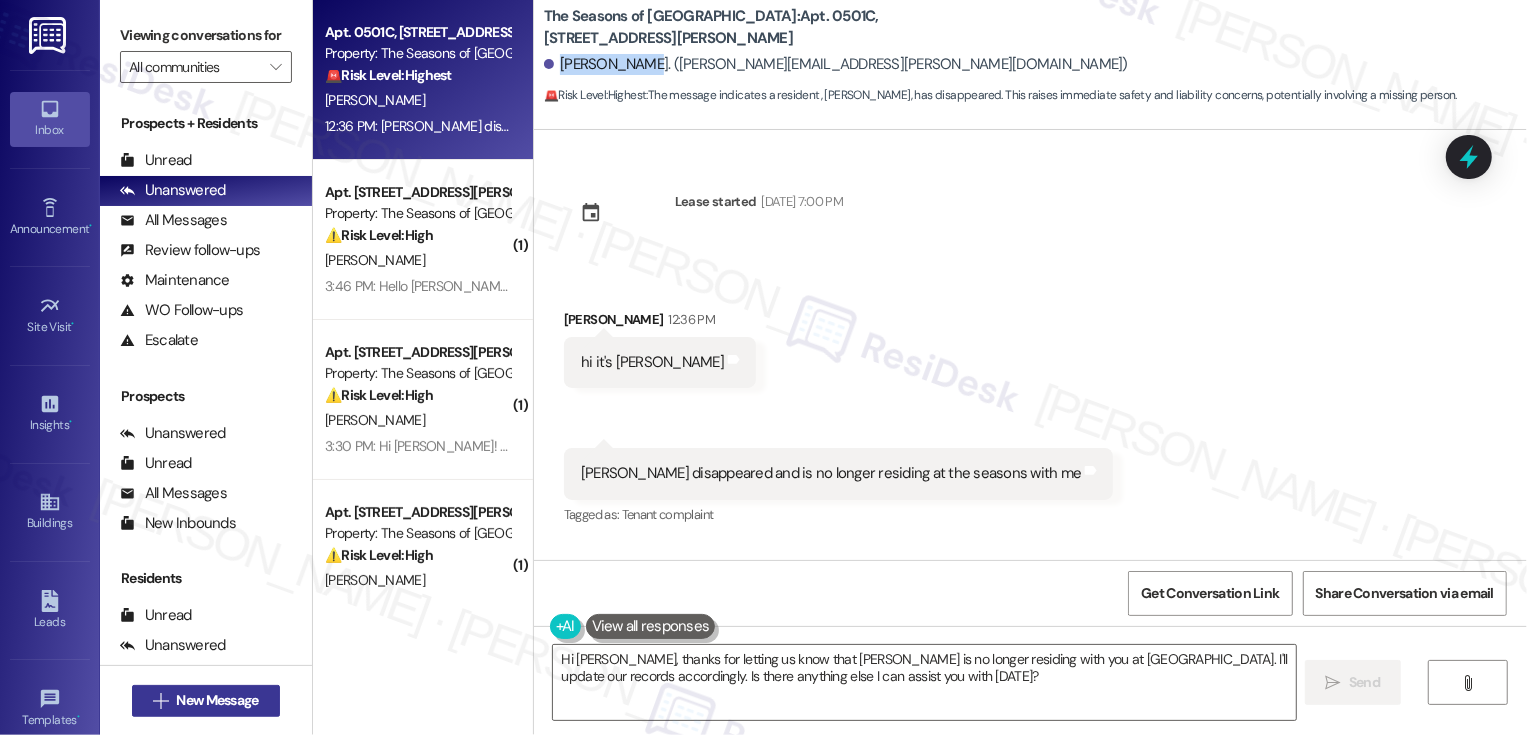 click on "New Message" at bounding box center (217, 700) 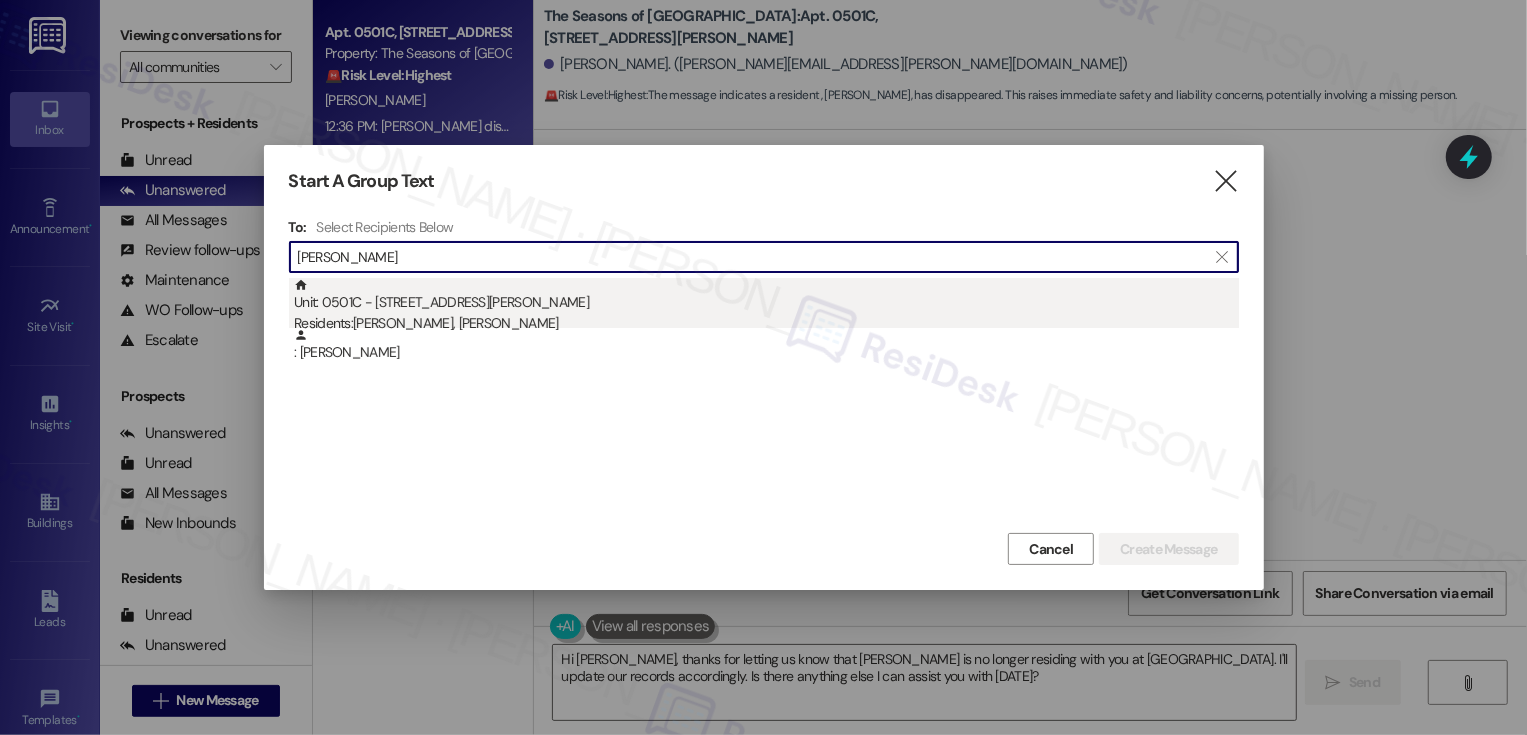 type on "Roxie Garber" 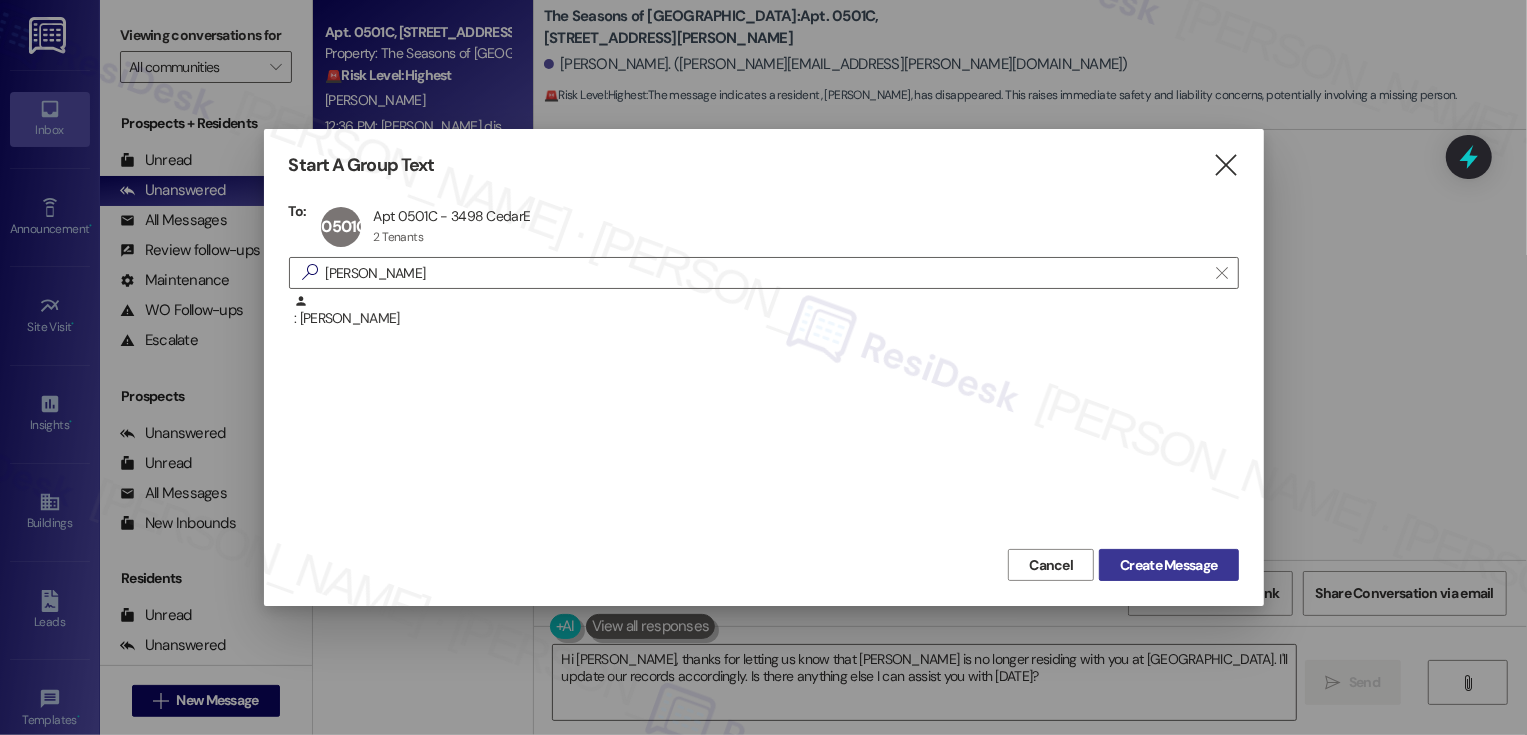click on "Create Message" at bounding box center (1168, 565) 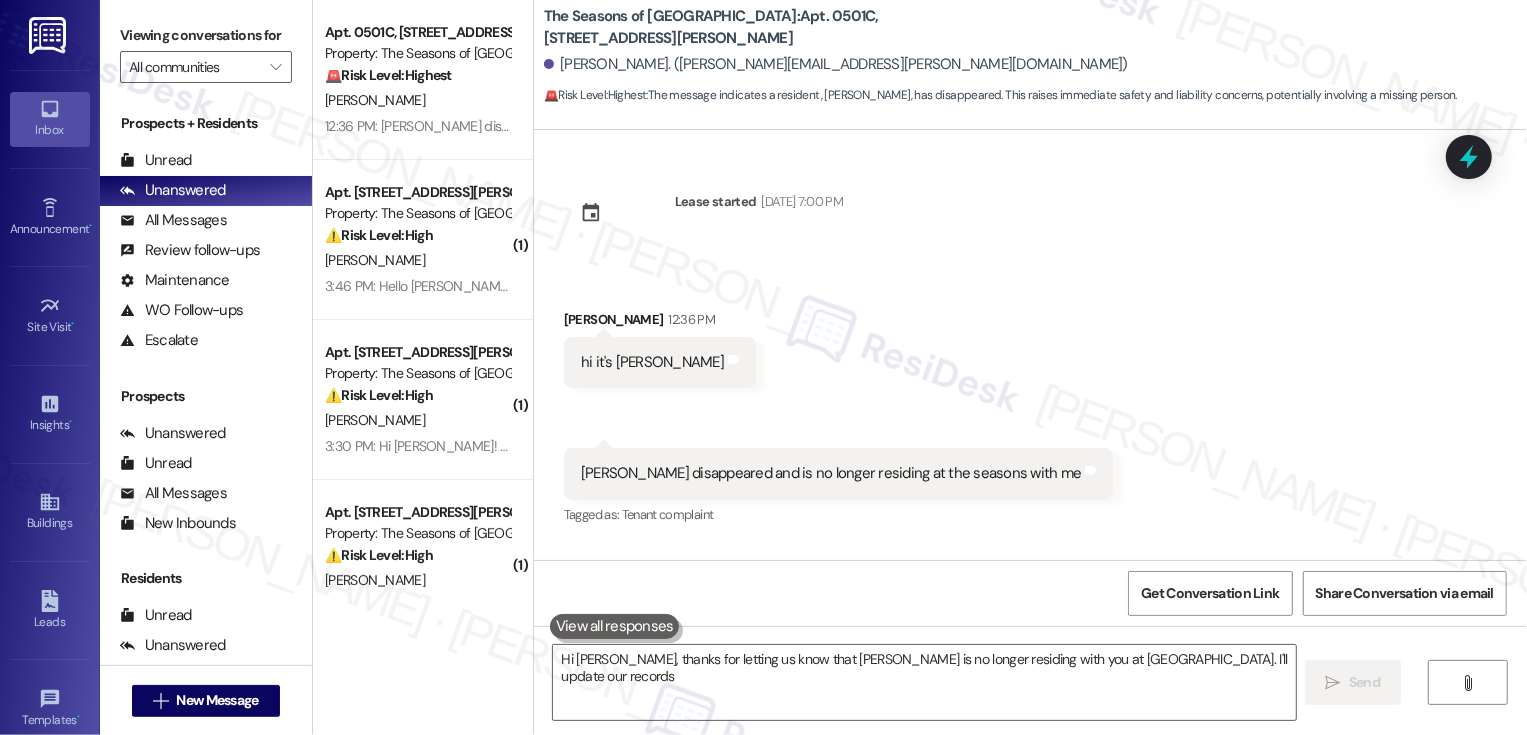 type on "Hi Roxie, thanks for letting us know that Makayla is no longer residing with you at The Seasons. I'll update our records accordingly" 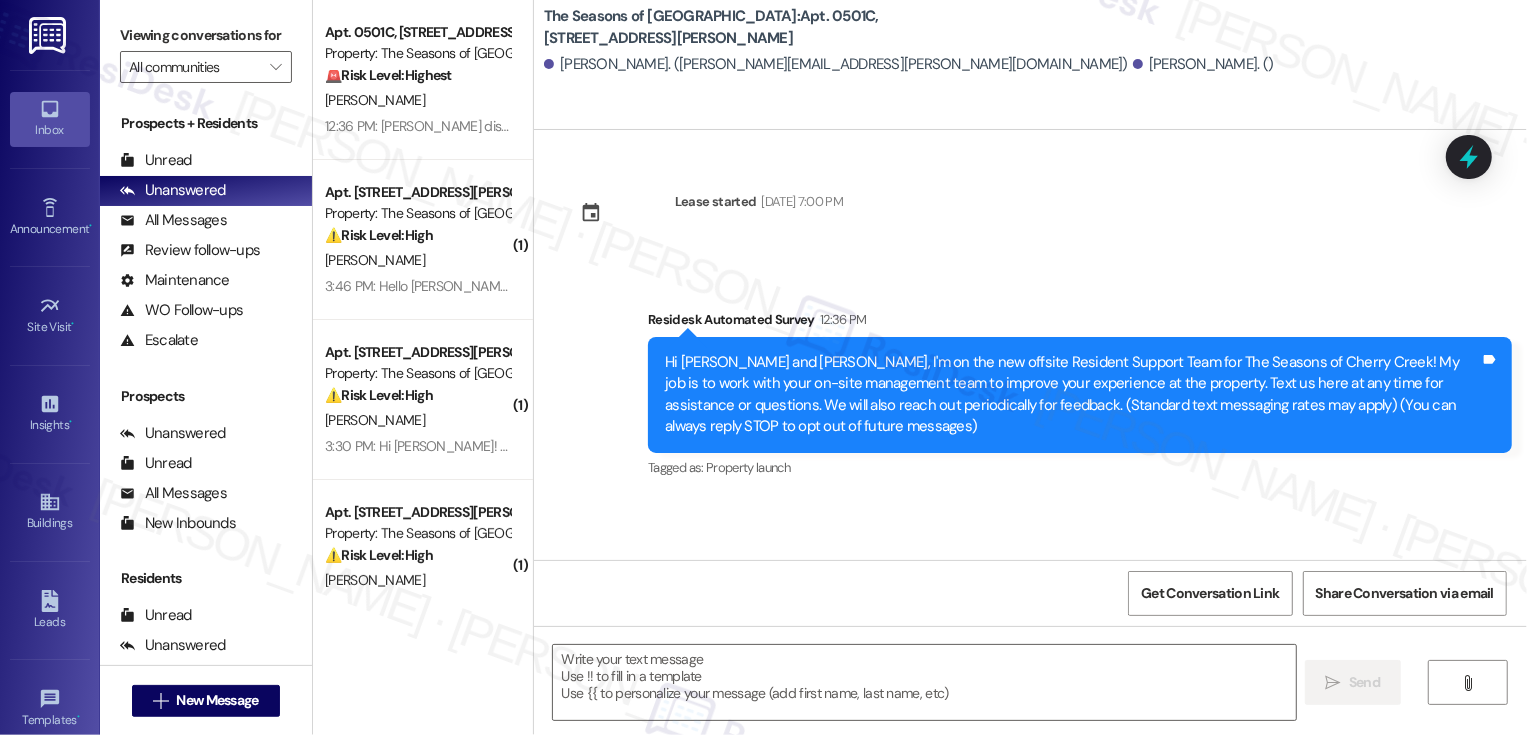 type on "Fetching suggested responses. Please feel free to read through the conversation in the meantime." 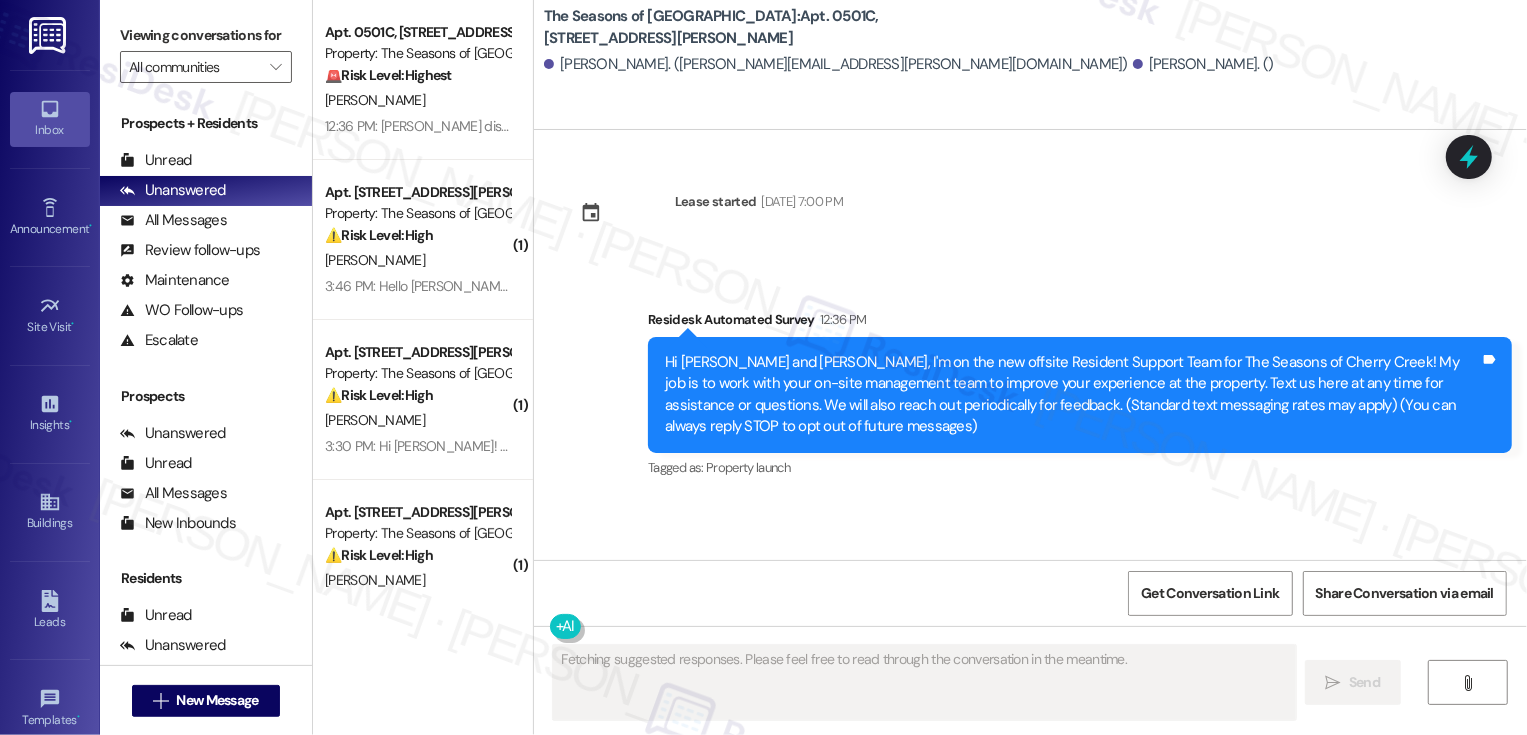 type 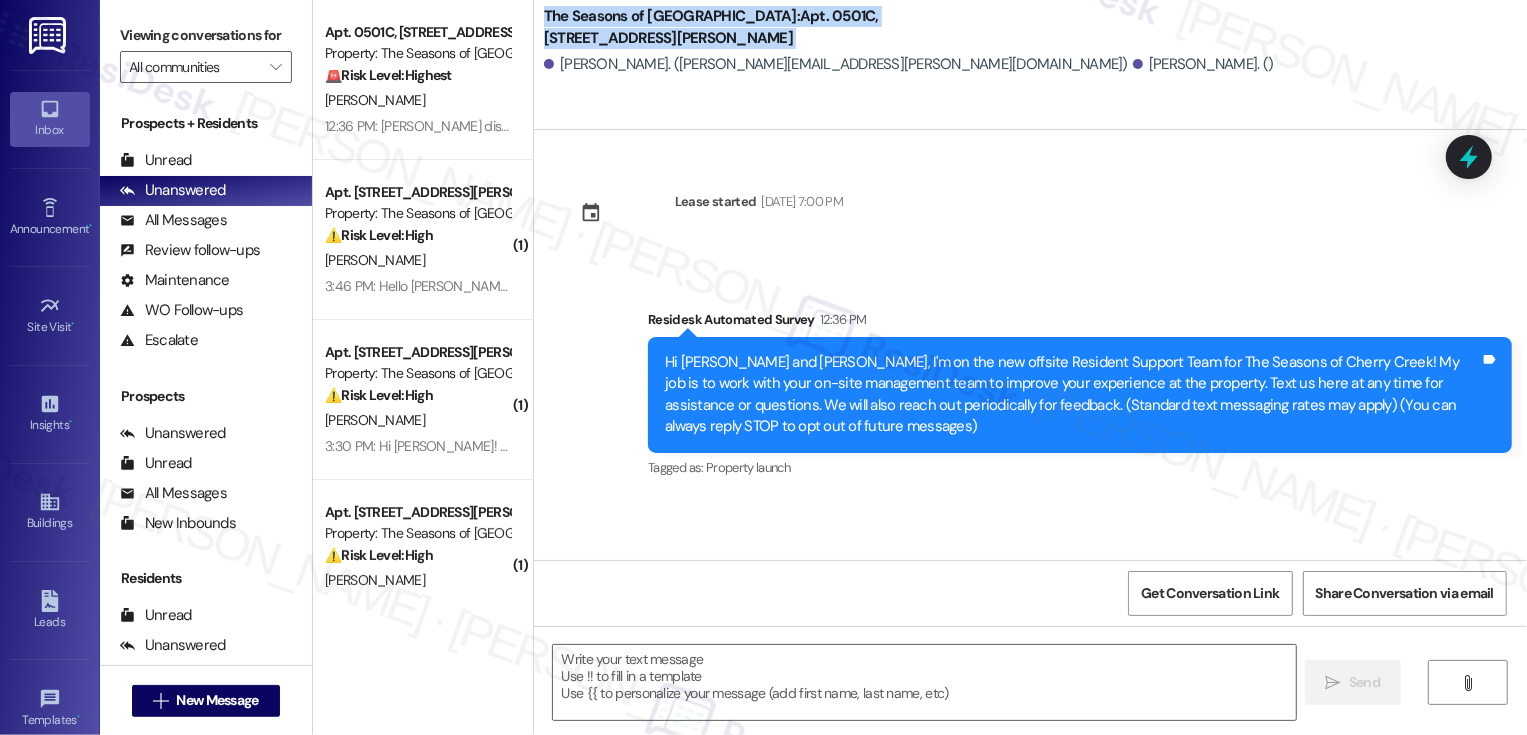drag, startPoint x: 529, startPoint y: 11, endPoint x: 645, endPoint y: 49, distance: 122.06556 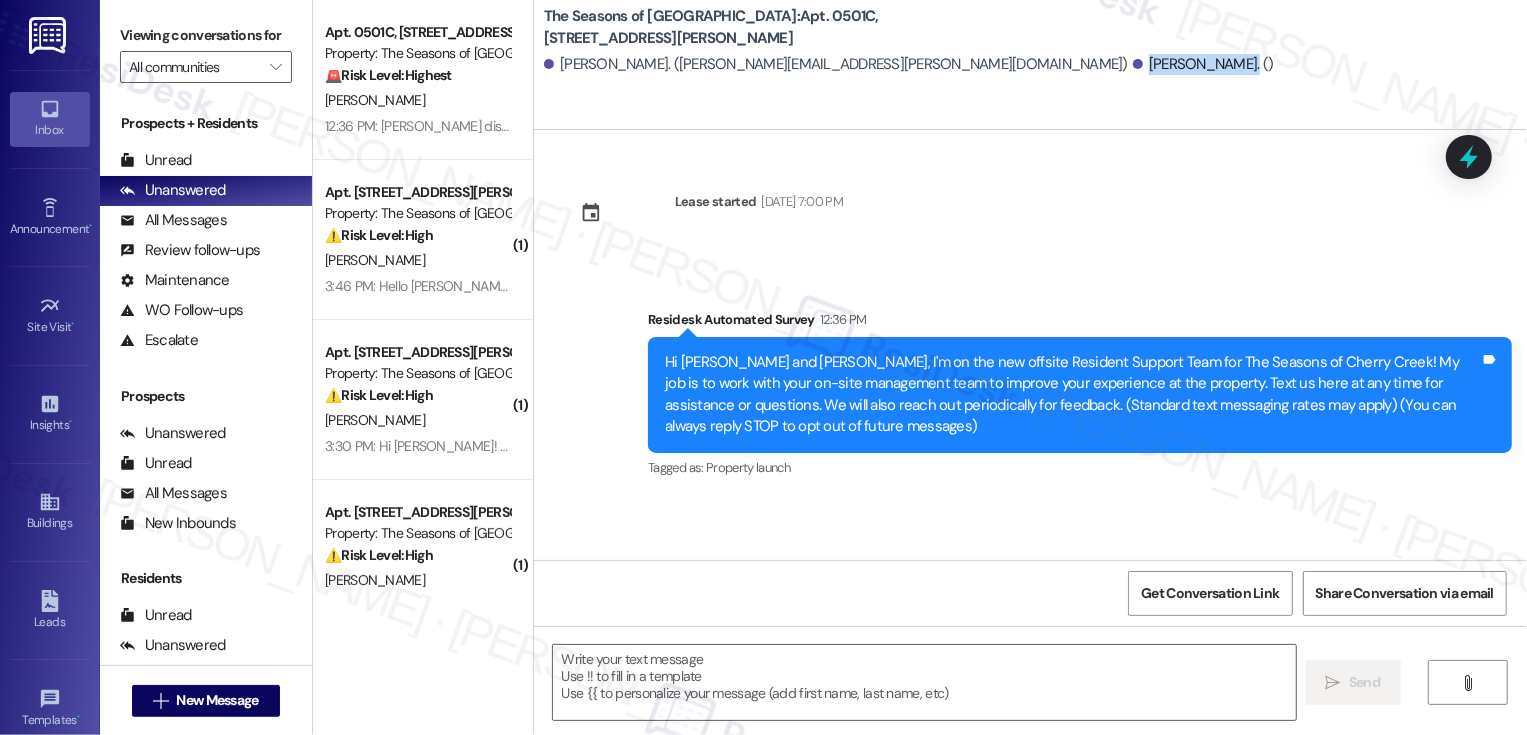 drag, startPoint x: 849, startPoint y: 62, endPoint x: 946, endPoint y: 62, distance: 97 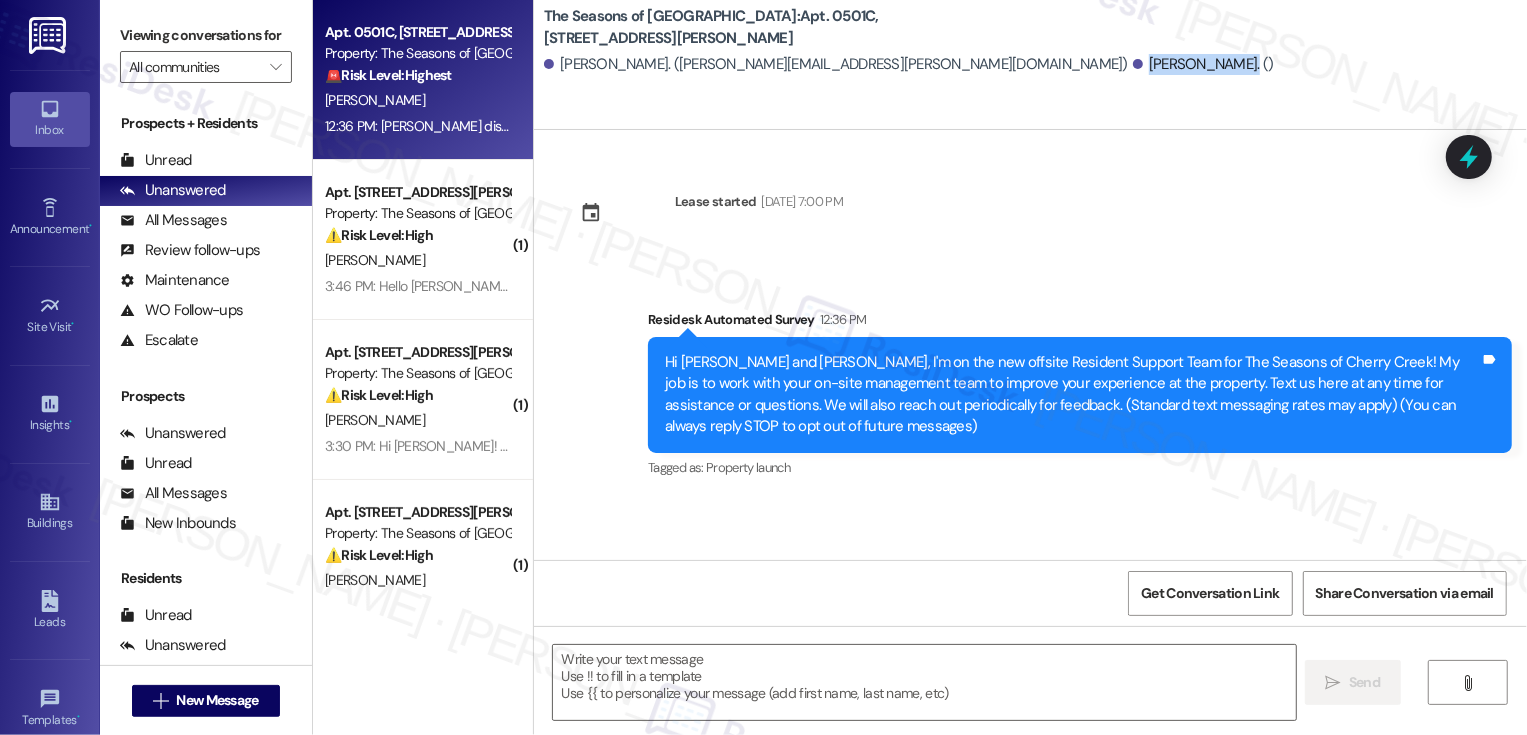 click on "[PERSON_NAME]" at bounding box center (417, 100) 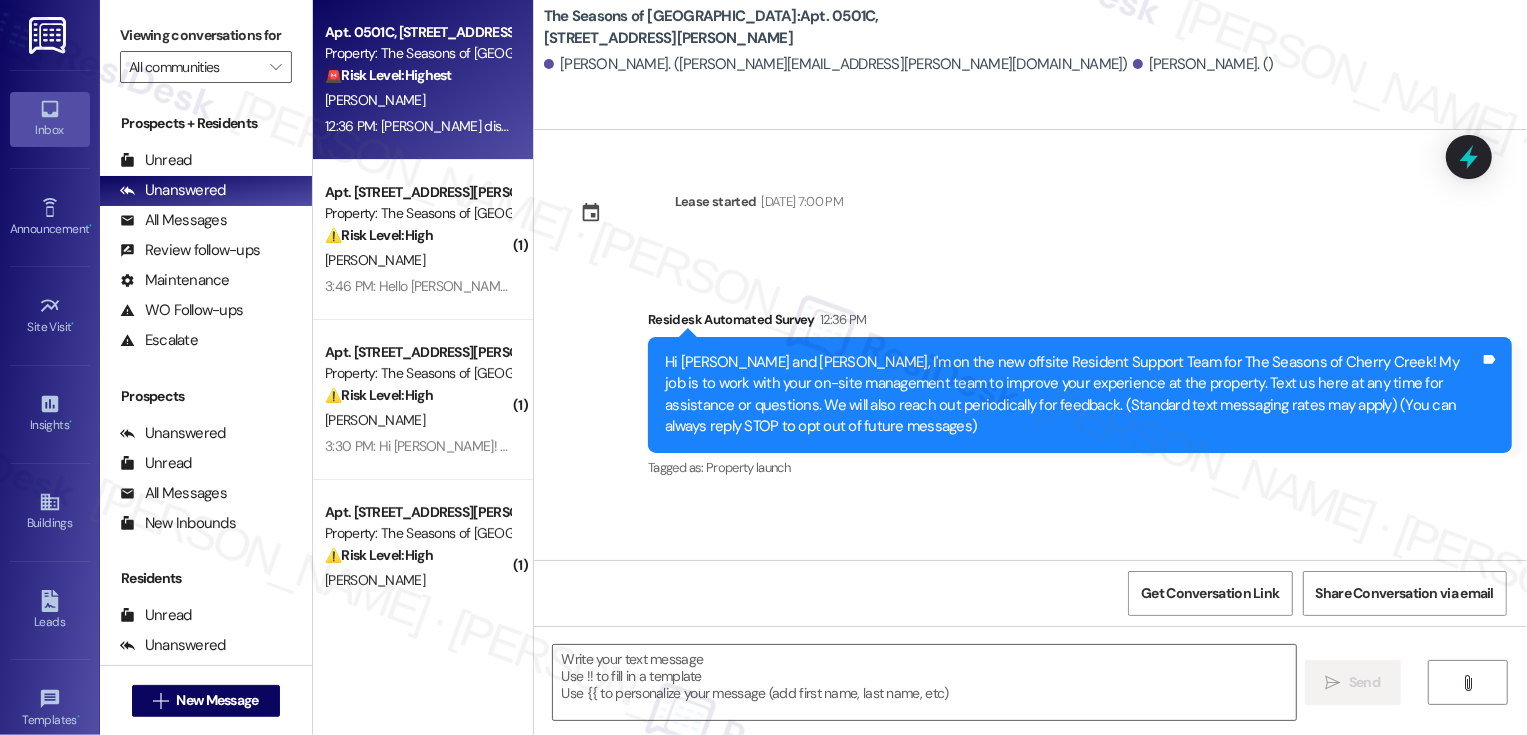 type on "Fetching suggested responses. Please feel free to read through the conversation in the meantime." 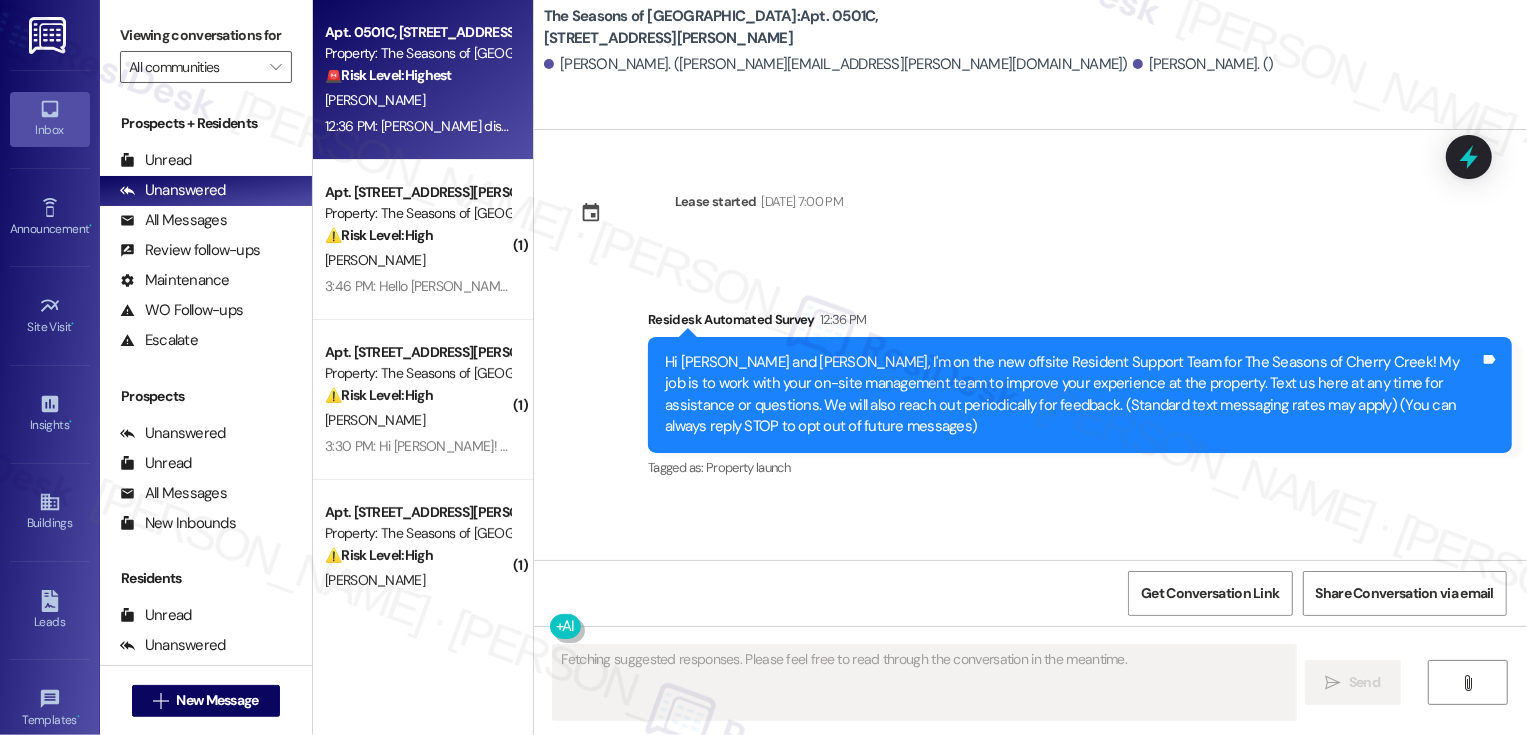 click on "[PERSON_NAME]" at bounding box center [417, 100] 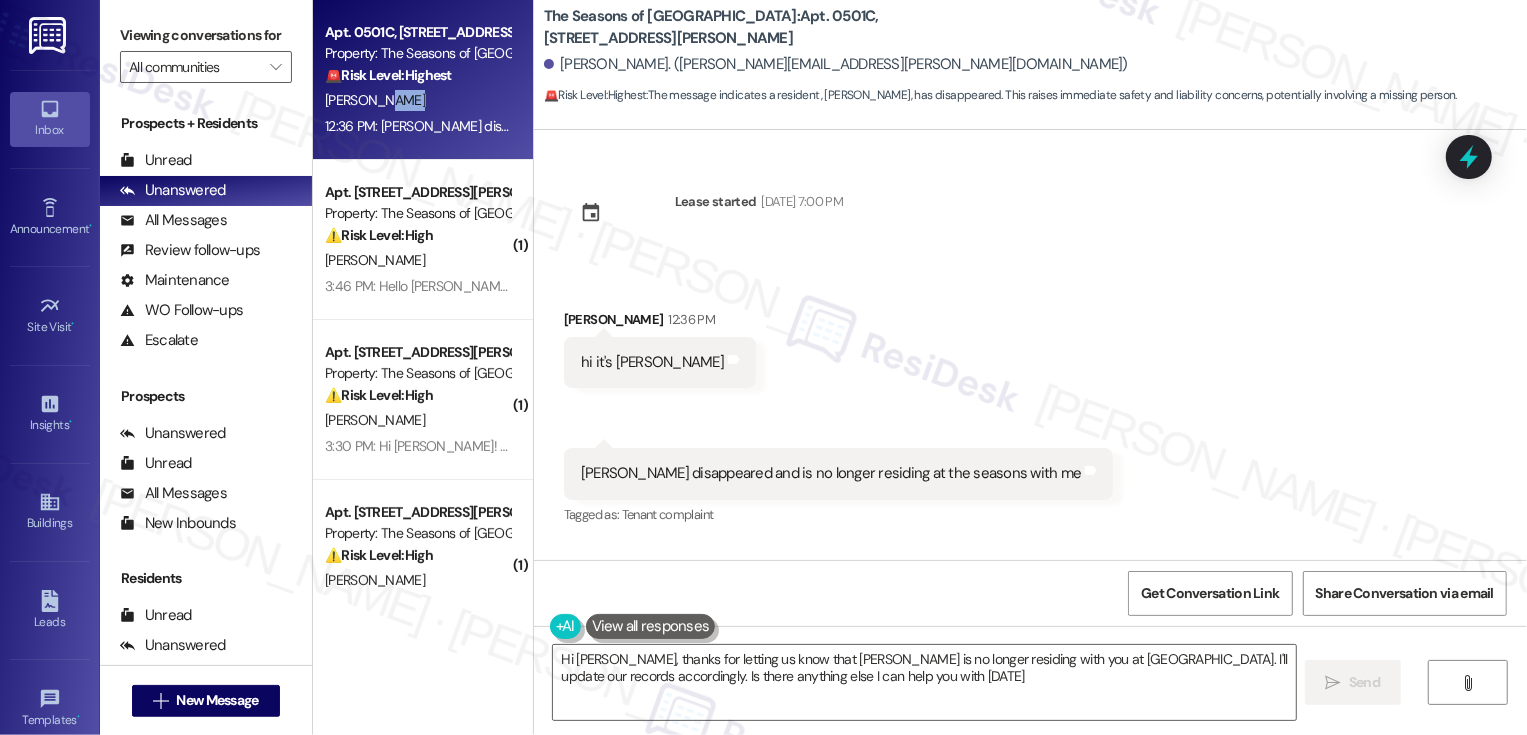 type on "Hi Roxie, thanks for letting us know that Makayla is no longer residing with you at The Seasons. I'll update our records accordingly. Is there anything else I can help you with today?" 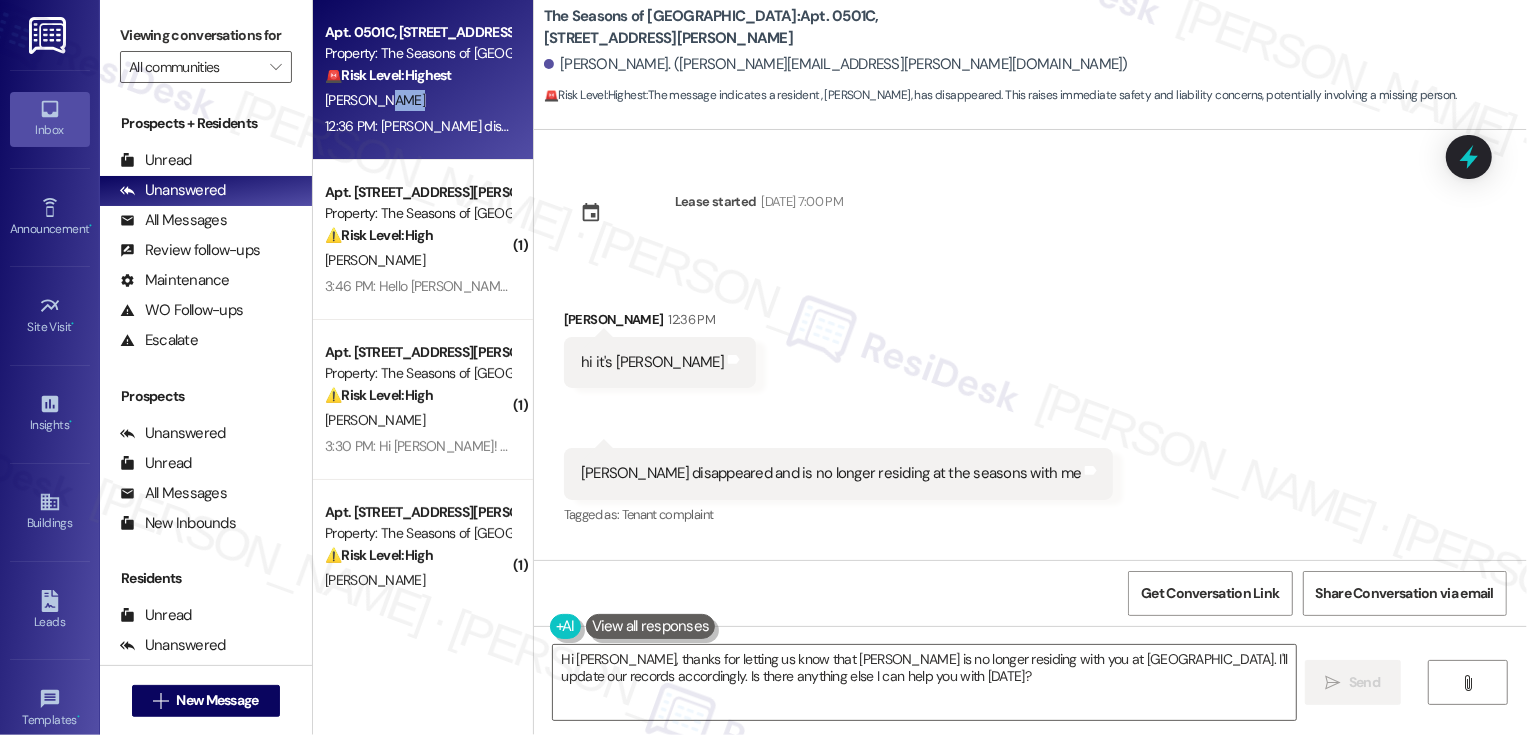 click on "Received via SMS Roxie Garber 12:36 PM hi it's Roxie  Tags and notes Received via SMS 12:36 PM Roxie Garber   Neutral 12:36 PM Makayla disappeared and is no longer residing at the seasons with me  Tags and notes Tagged as:   Tenant complaint Click to highlight conversations about Tenant complaint" at bounding box center [1030, 404] 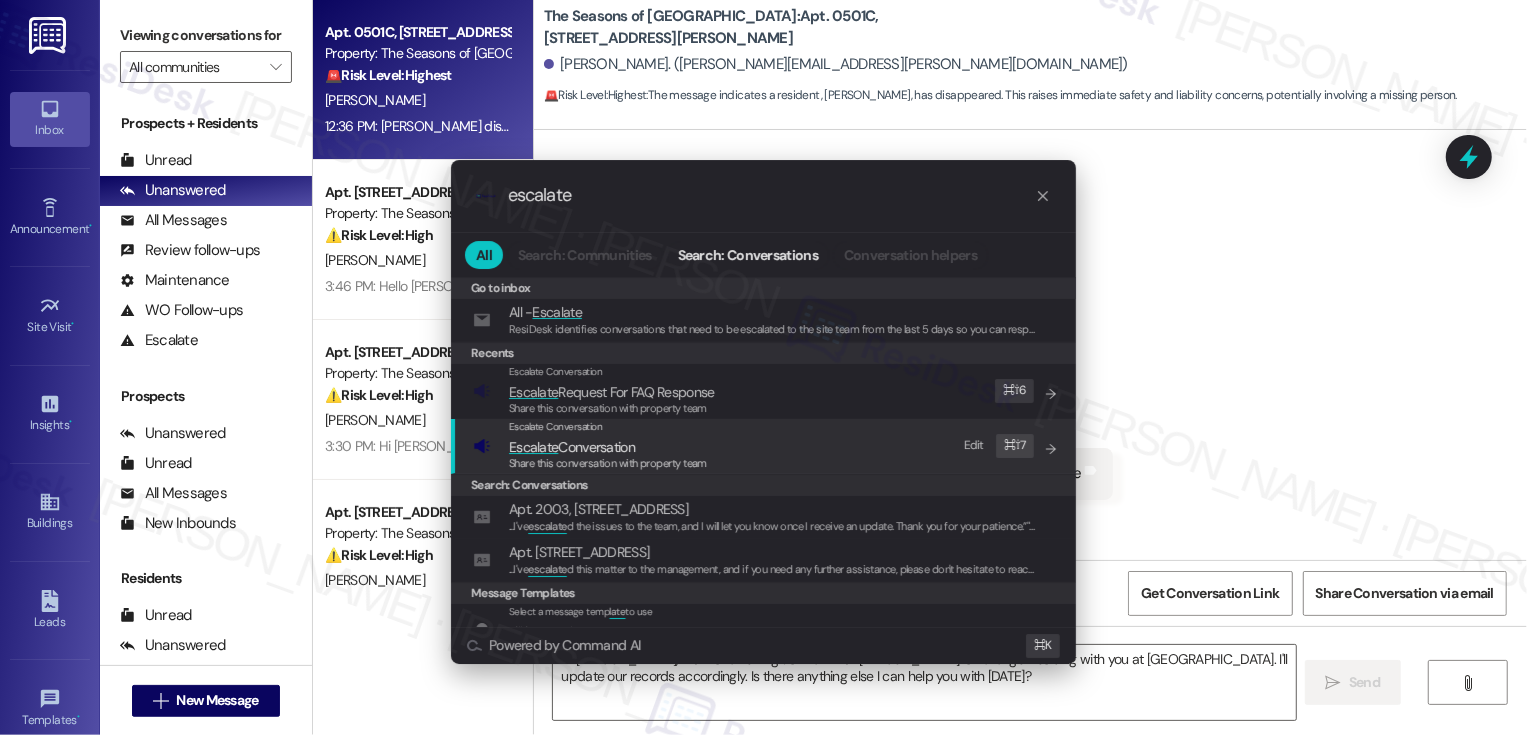 type on "escalate" 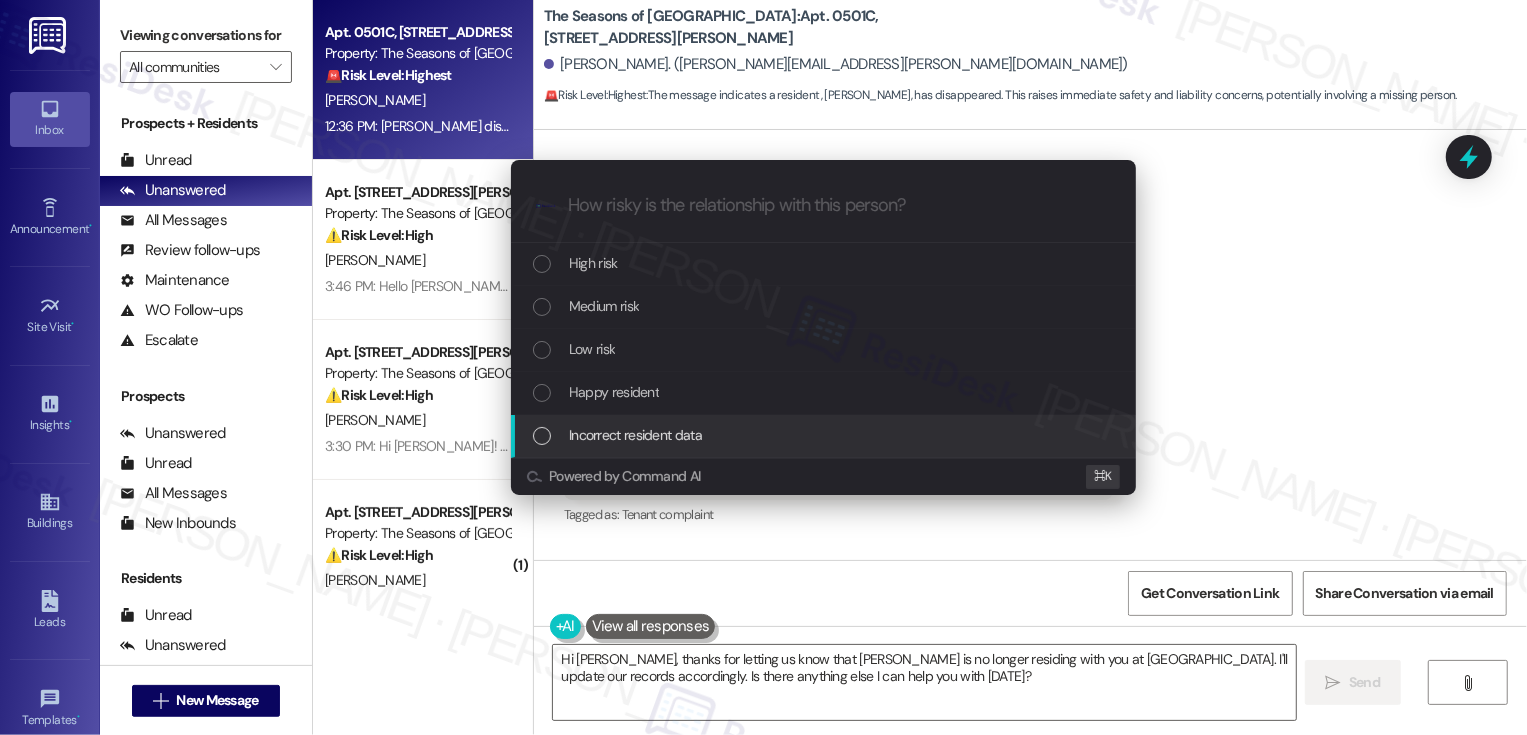 click on "Incorrect resident data" at bounding box center [635, 435] 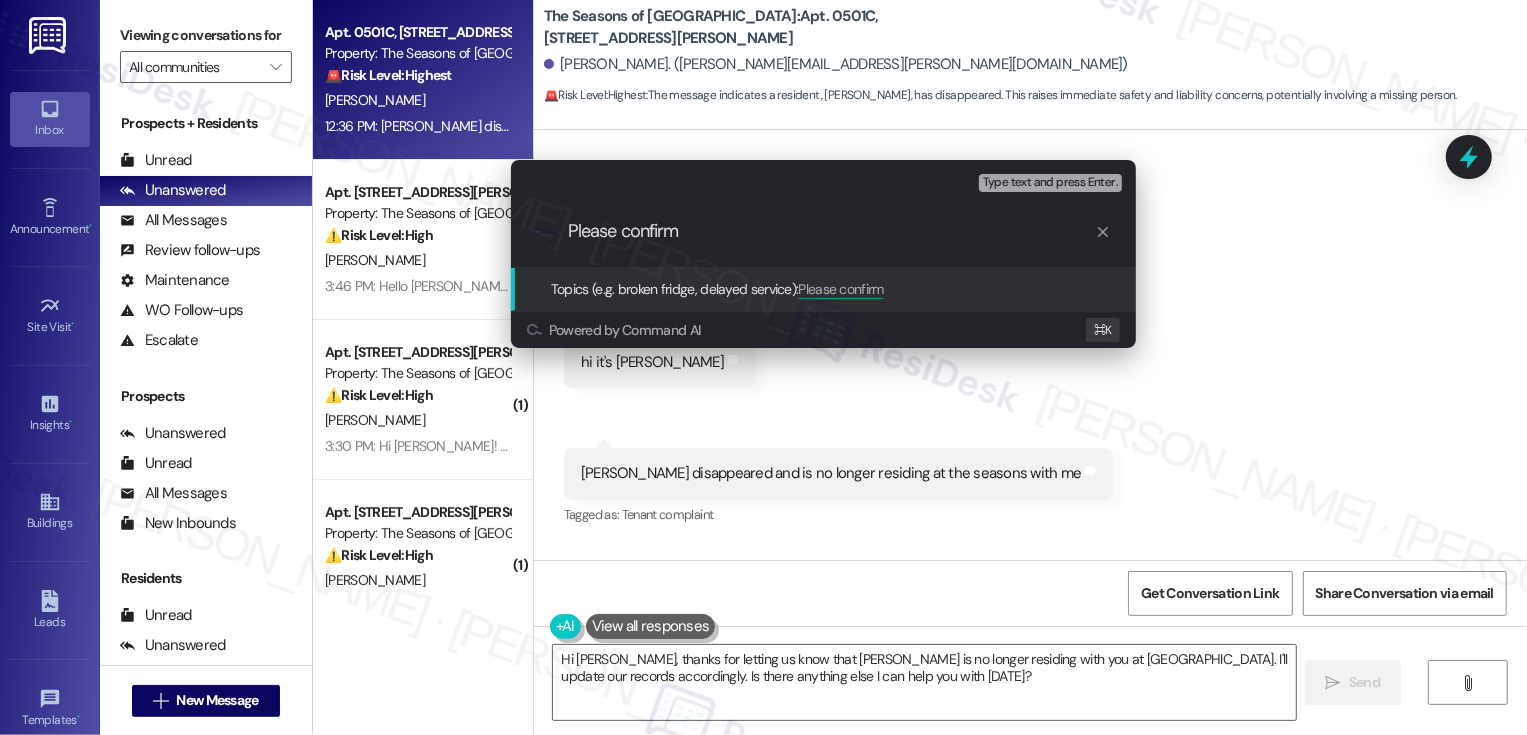 paste on "Makayla Munoz." 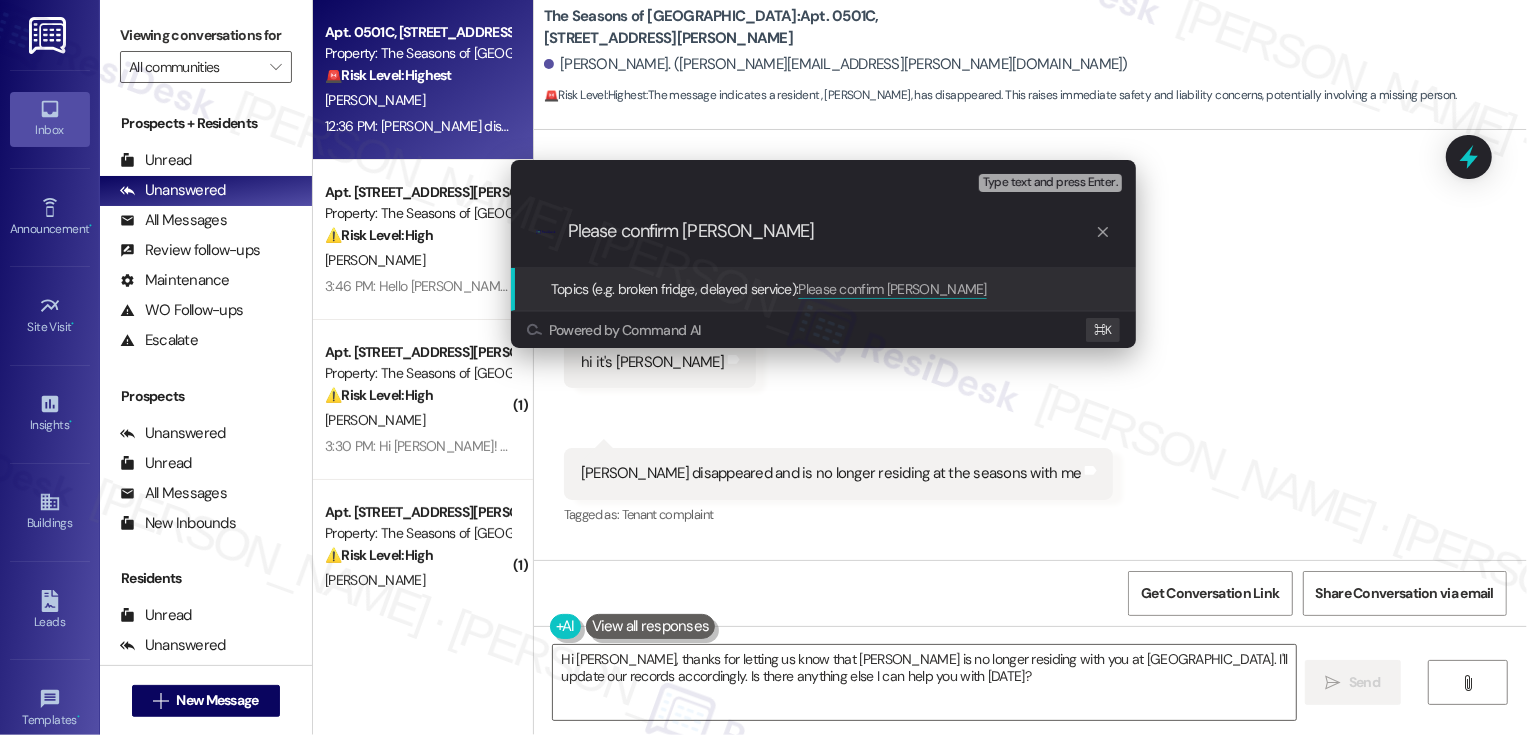 click on "Please confirm Makayla Munoz" at bounding box center [831, 231] 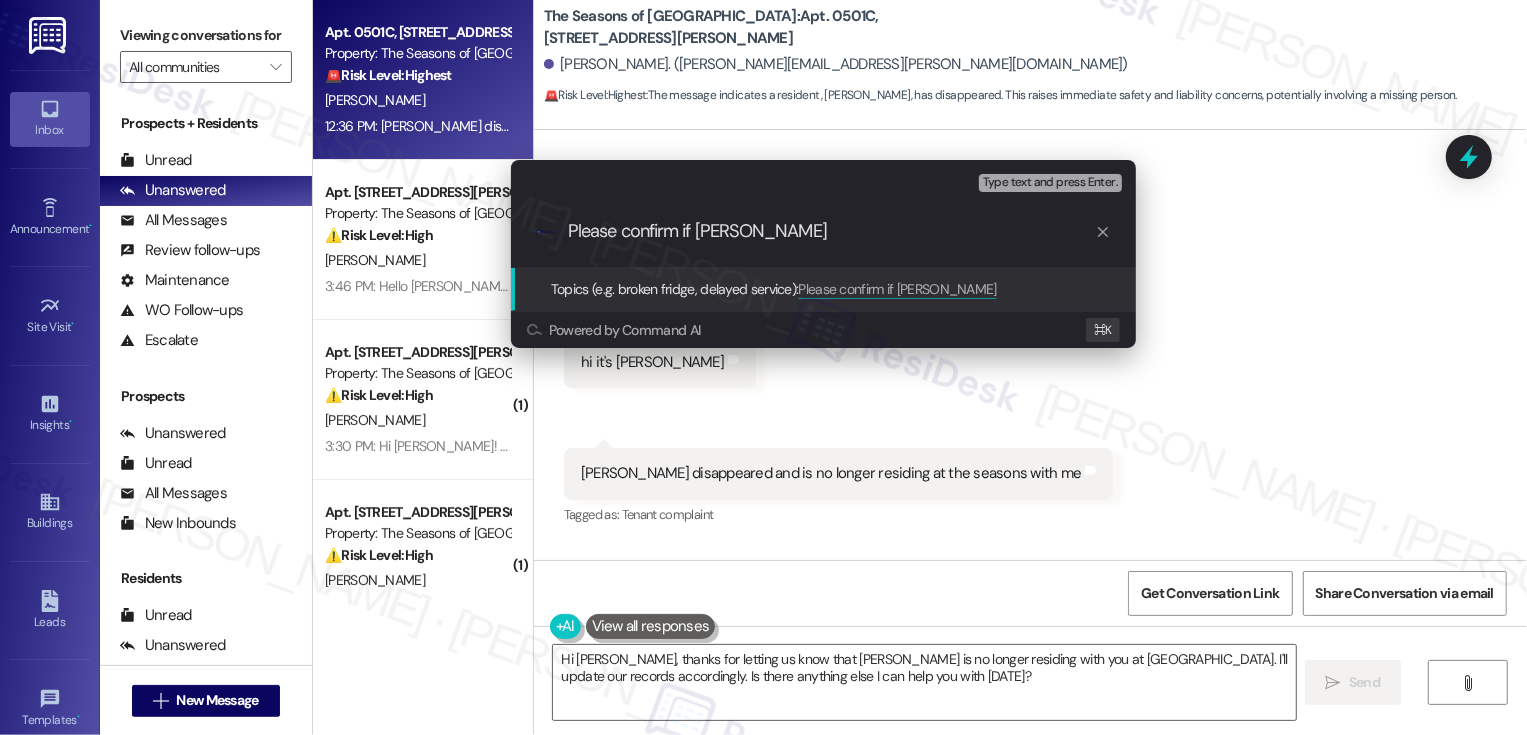 click on "Please confirm if Makayla Munoz" at bounding box center (831, 231) 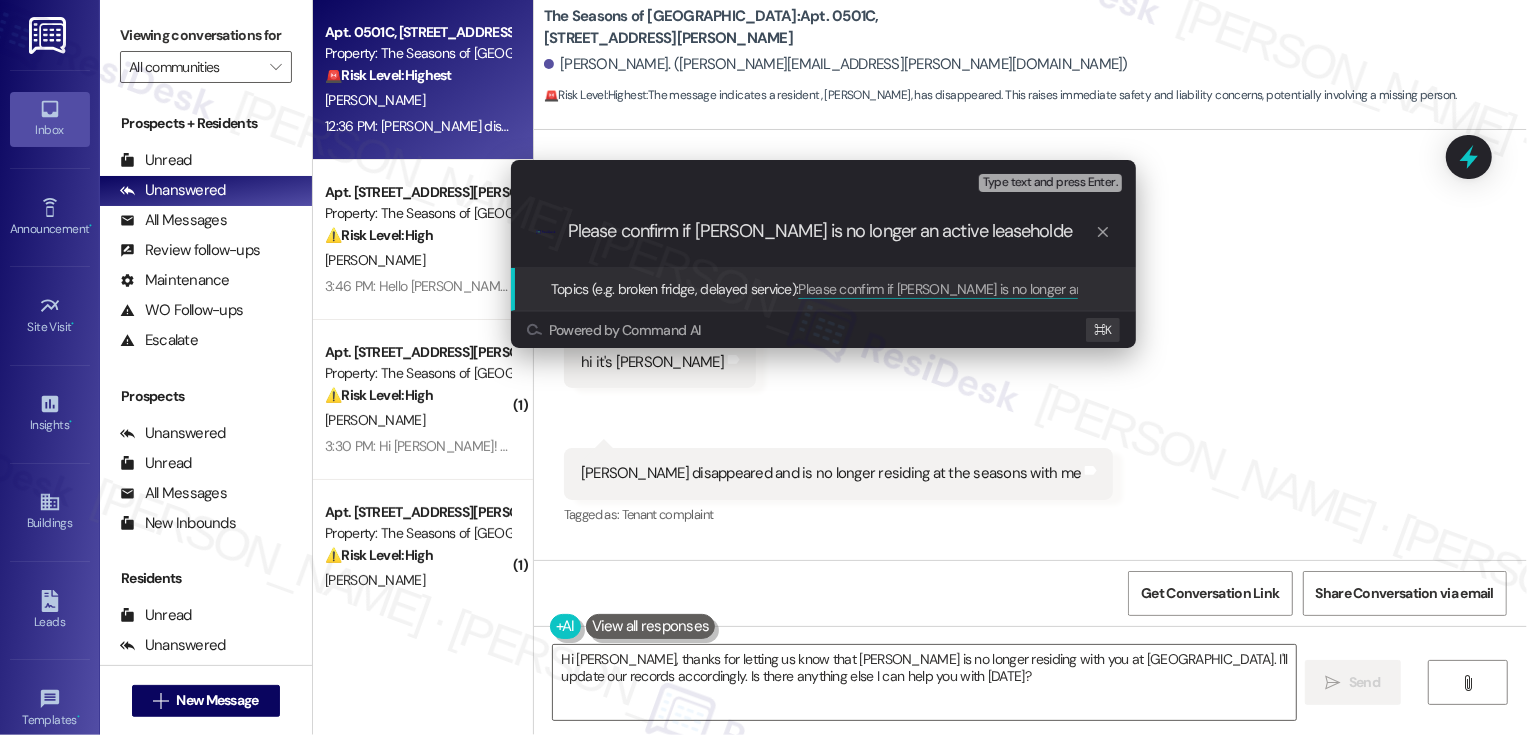 type on "Please confirm if Makayla Munoz is no longer an active leaseholder" 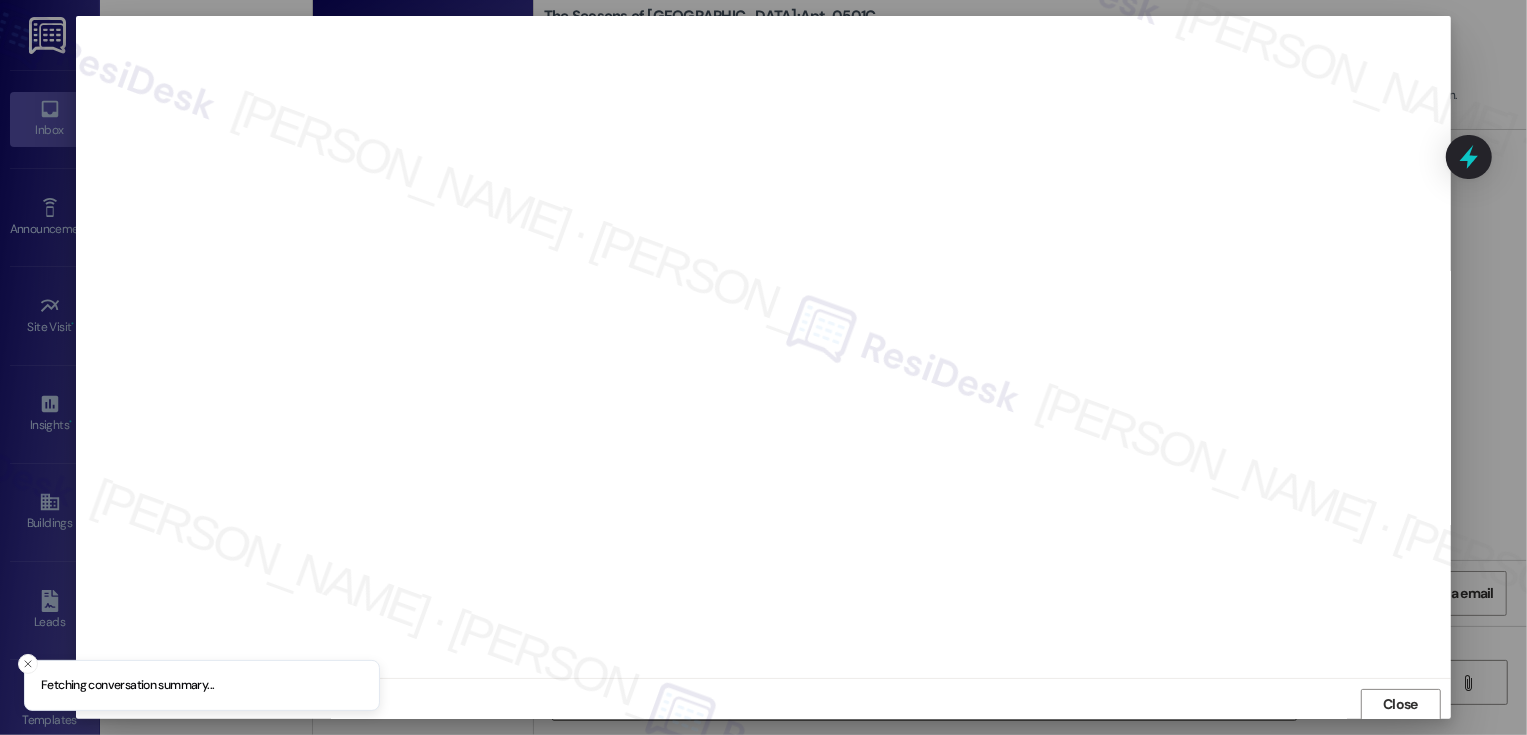 scroll, scrollTop: 1, scrollLeft: 0, axis: vertical 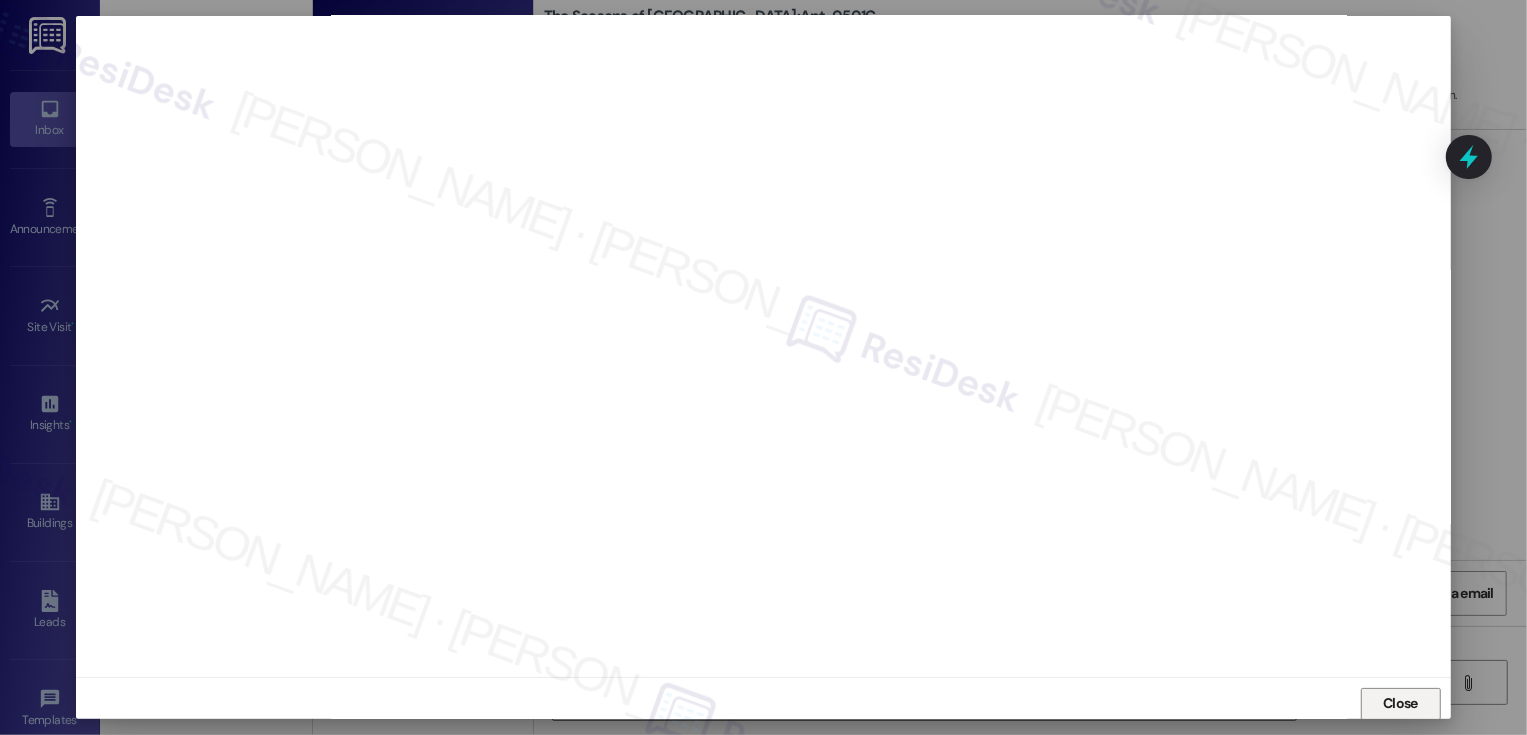 click on "Close" at bounding box center (1401, 704) 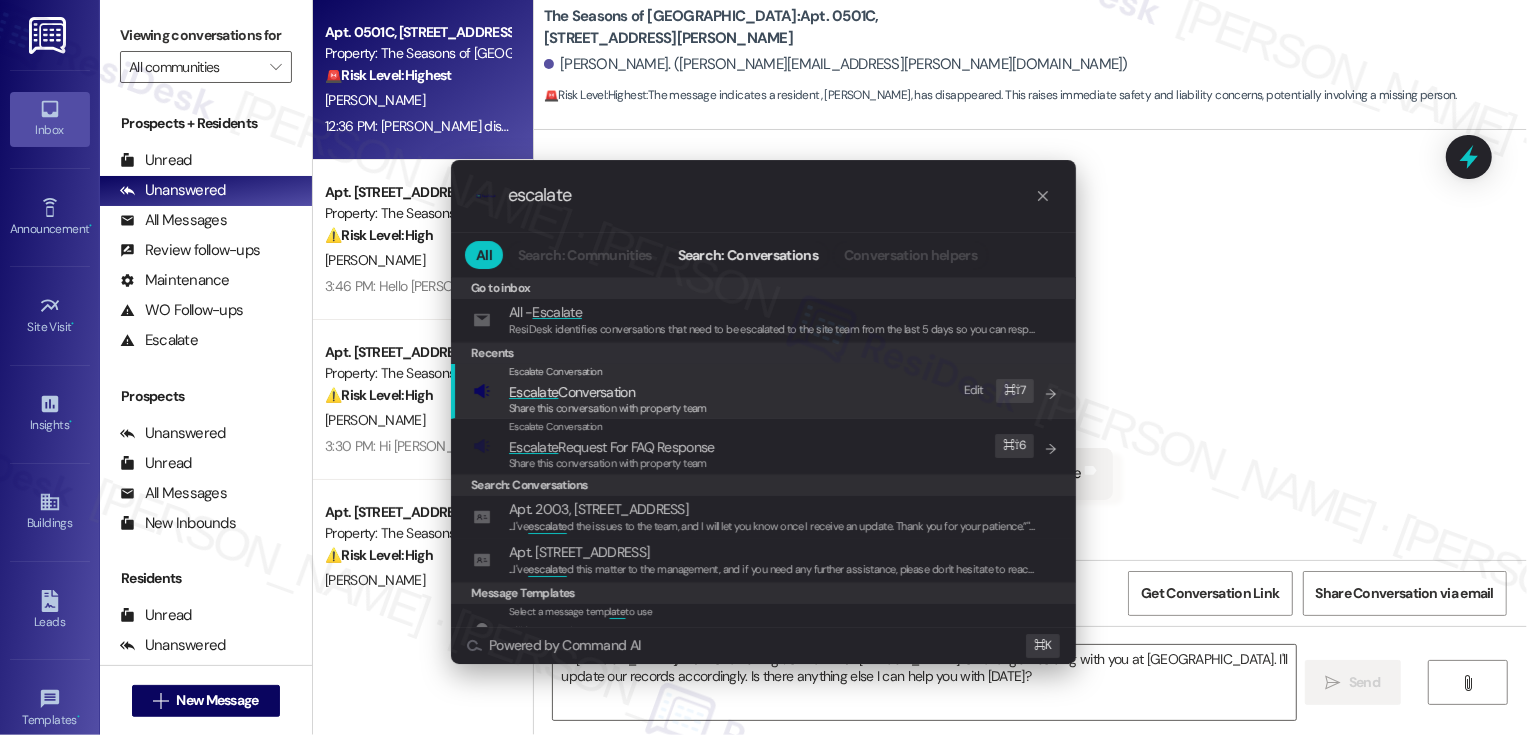 type on "escalate" 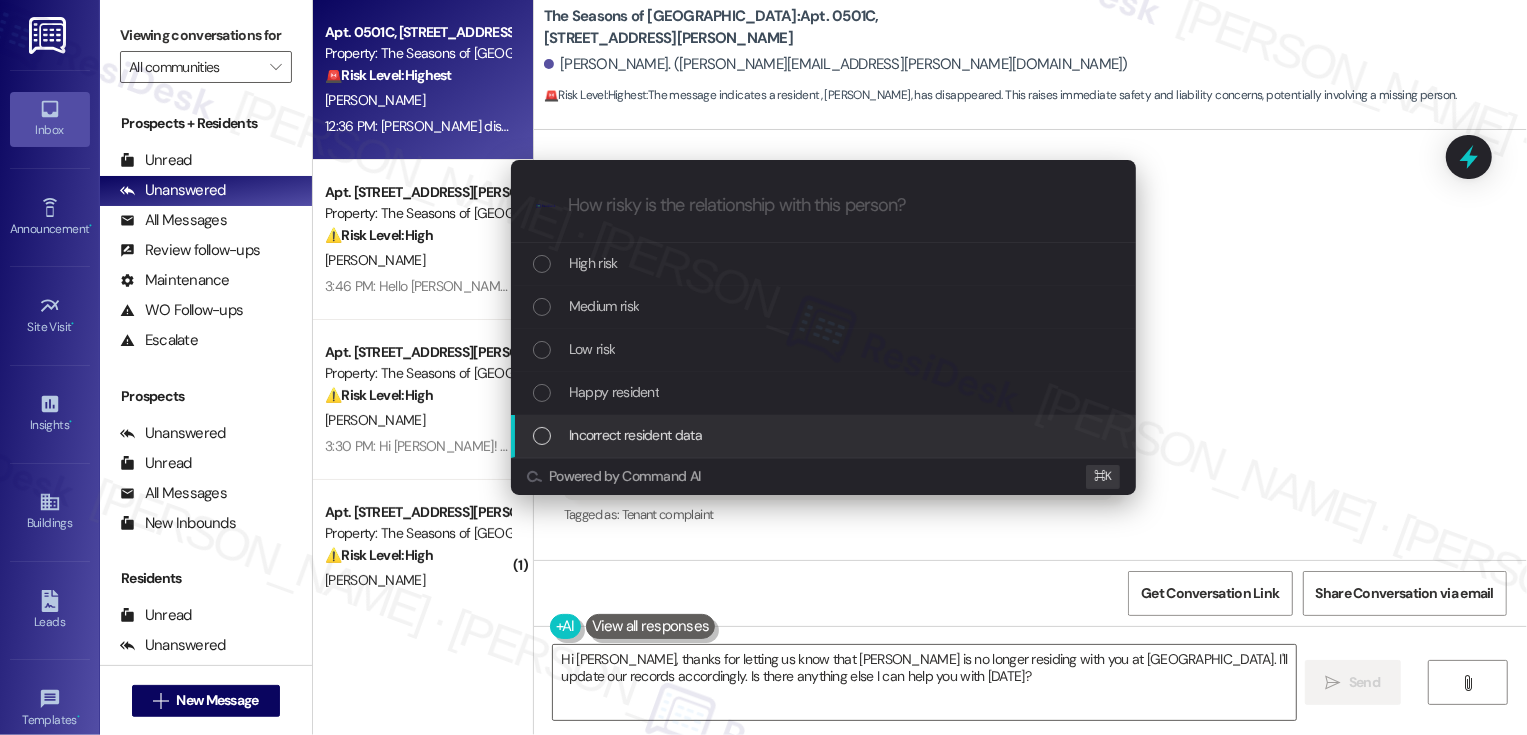 click on "Incorrect resident data" at bounding box center (823, 436) 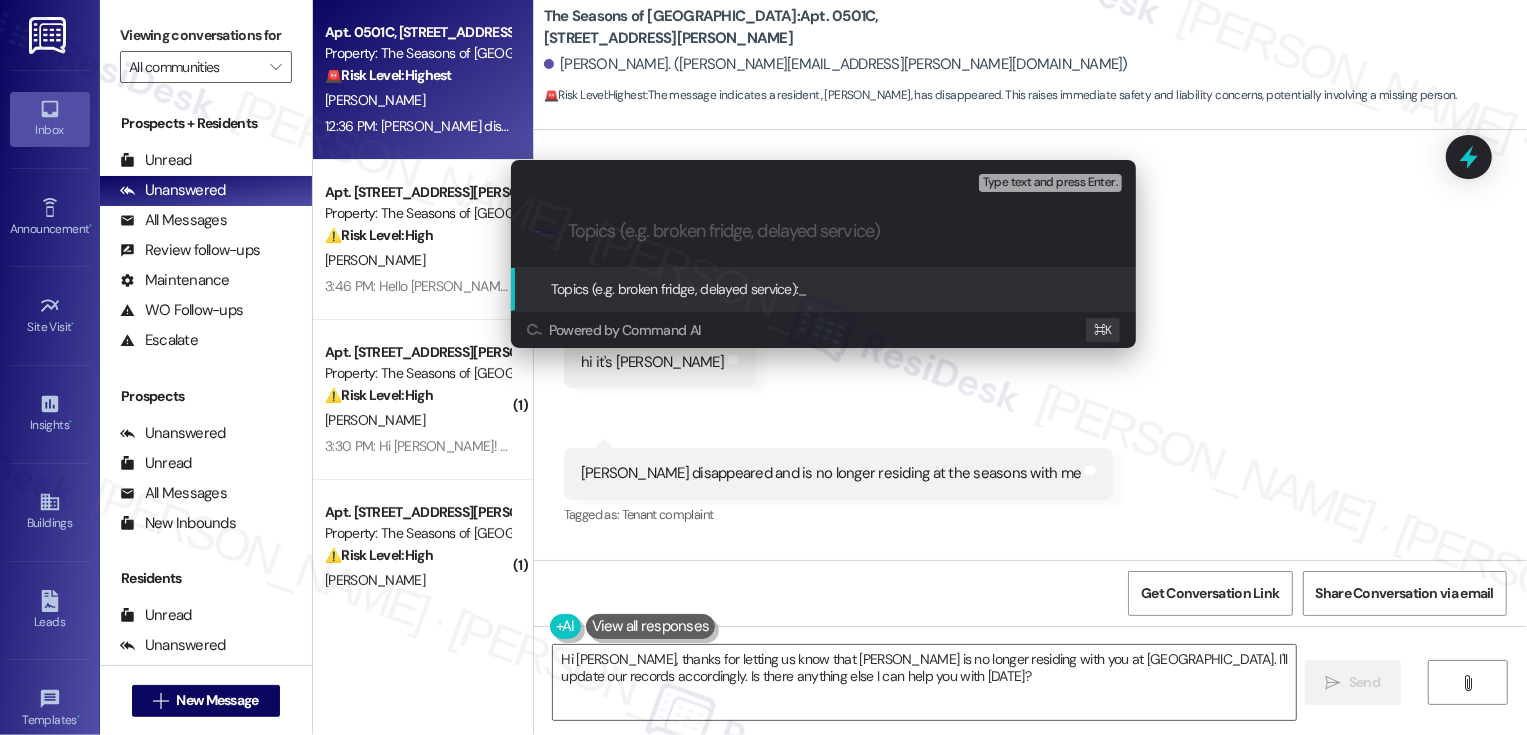 paste on "Please confirm if Makayla Munoz is no longer an active leaseholder" 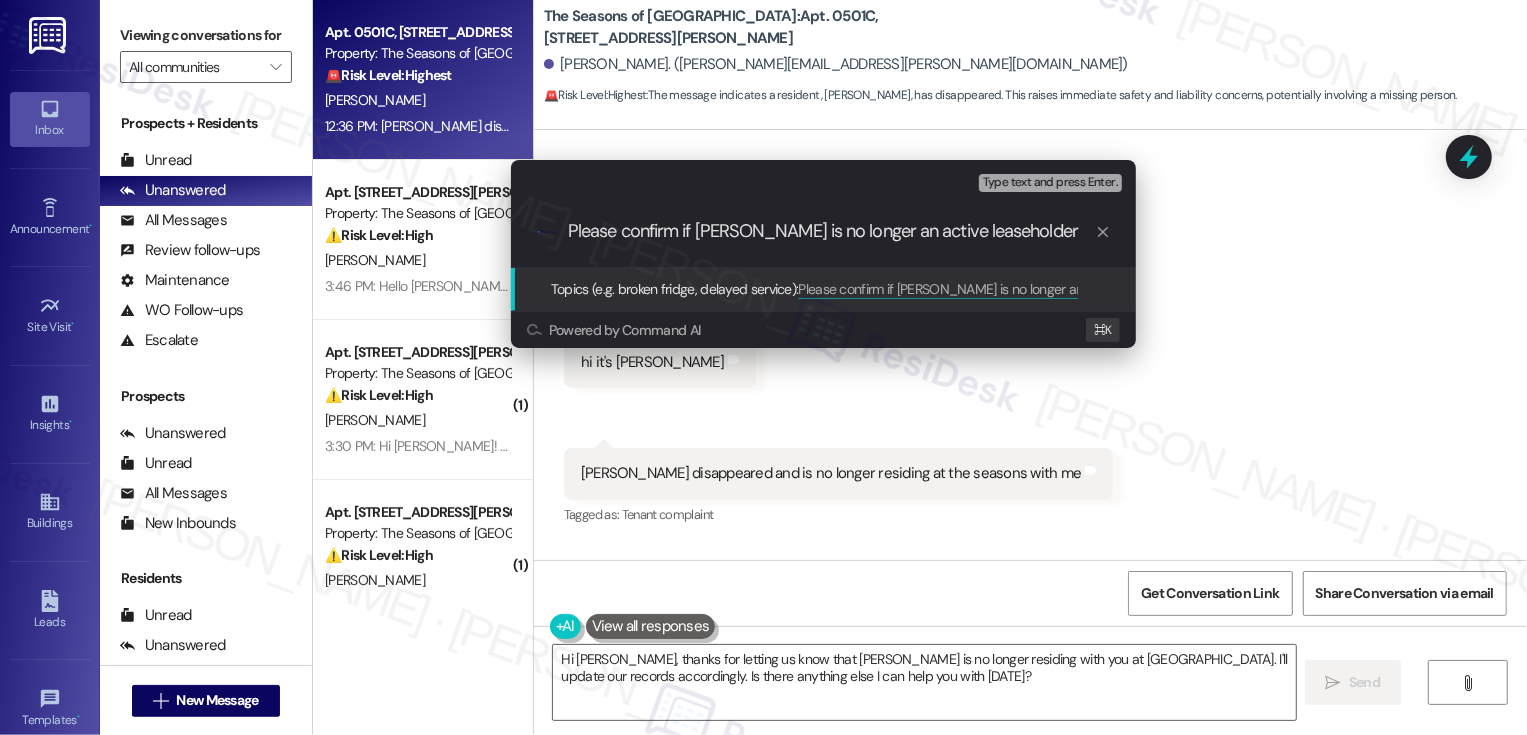 type 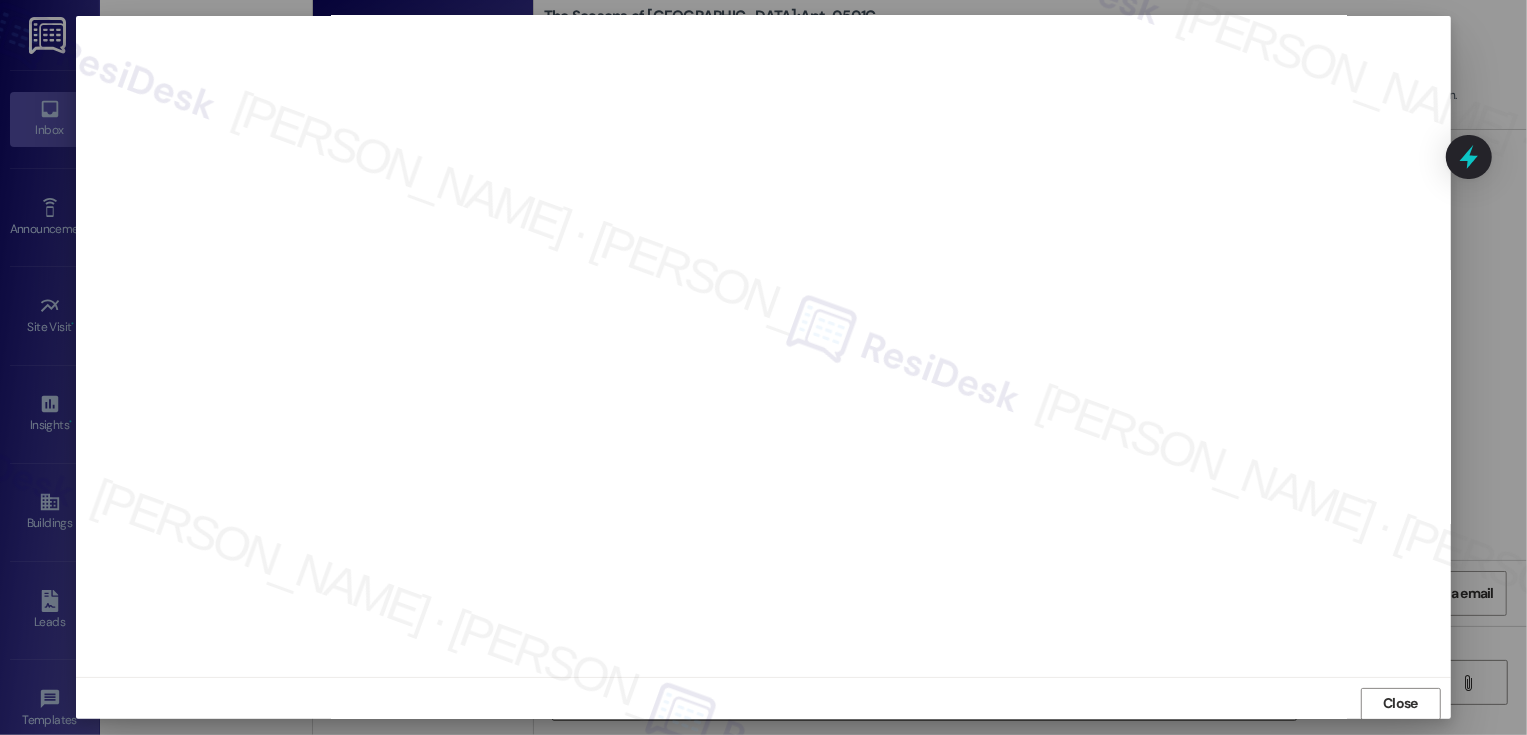 scroll, scrollTop: 11, scrollLeft: 0, axis: vertical 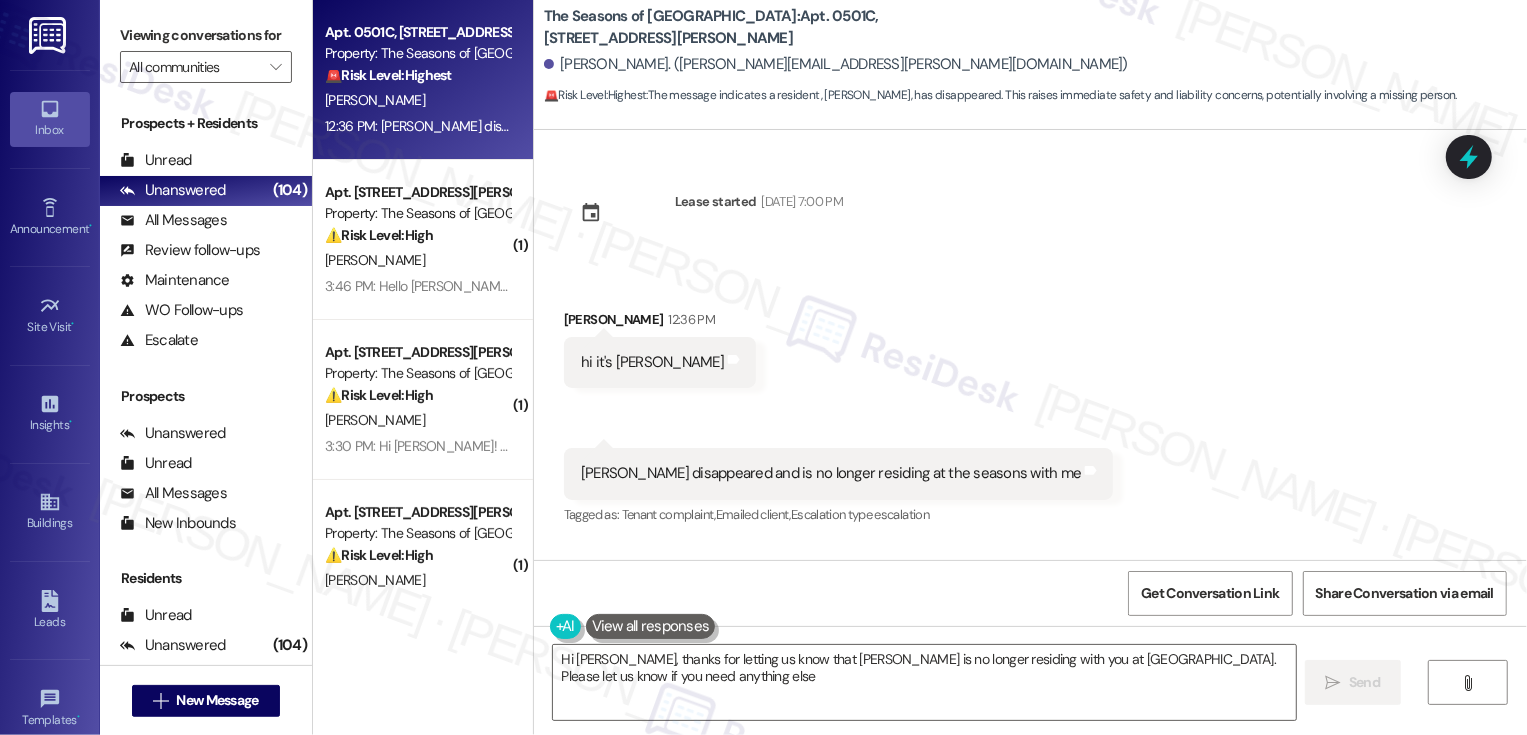 type on "Hi Roxie, thanks for letting us know that Makayla is no longer residing with you at The Seasons. Please let us know if you need anything else!" 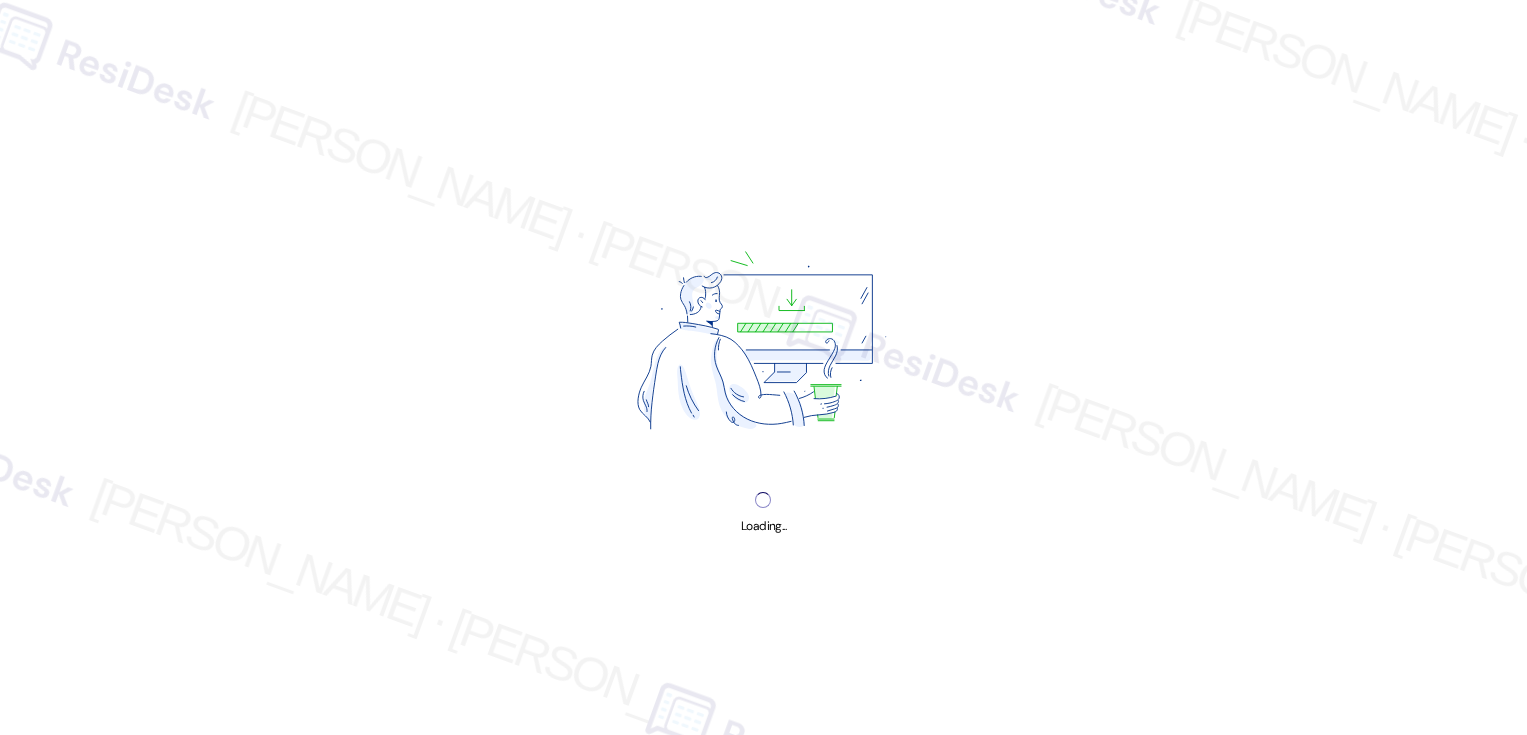 scroll, scrollTop: 0, scrollLeft: 0, axis: both 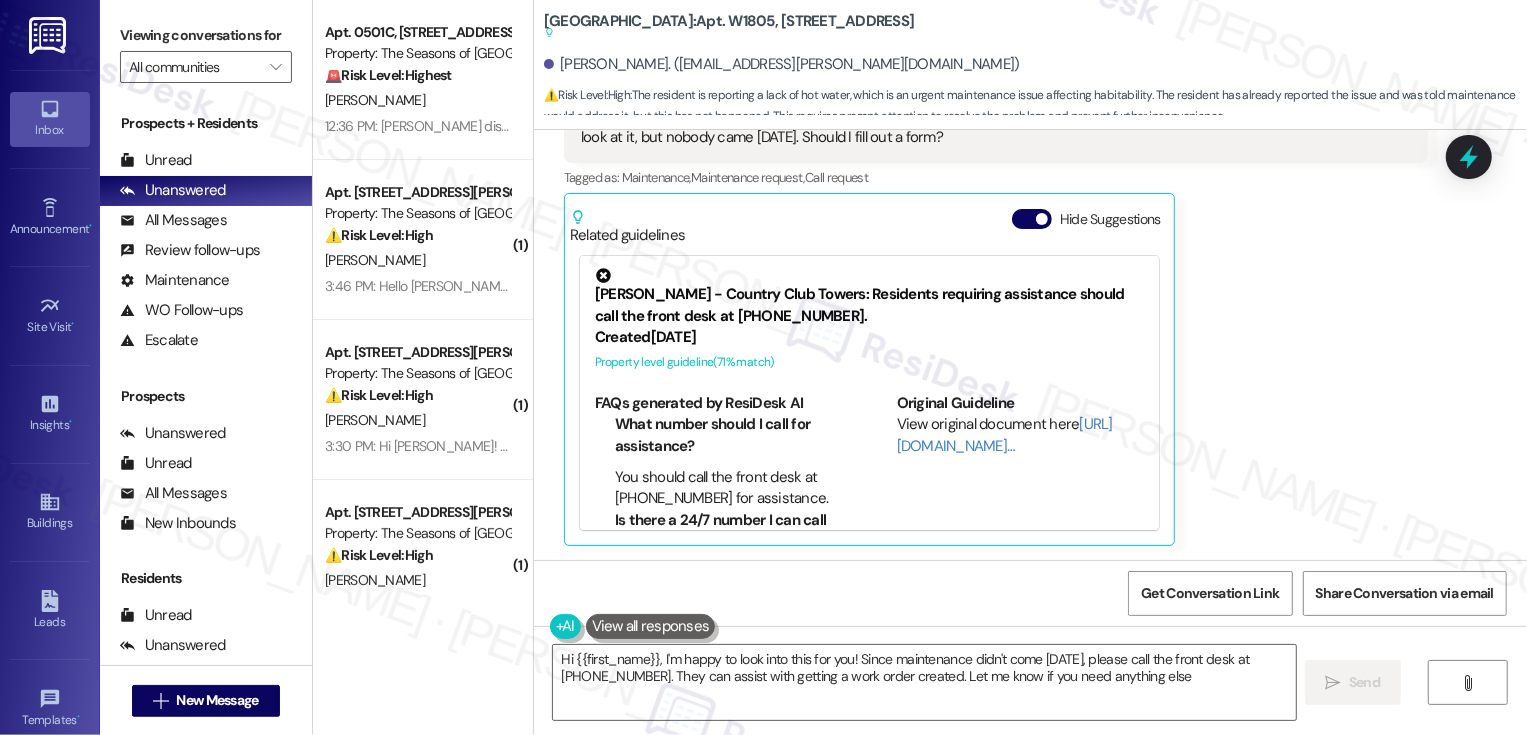 type on "Hi {{first_name}}, I'm happy to look into this for you! Since maintenance didn't come [DATE], please call the front desk at [PHONE_NUMBER]. They can assist with getting a work order created. Let me know if you need anything else!" 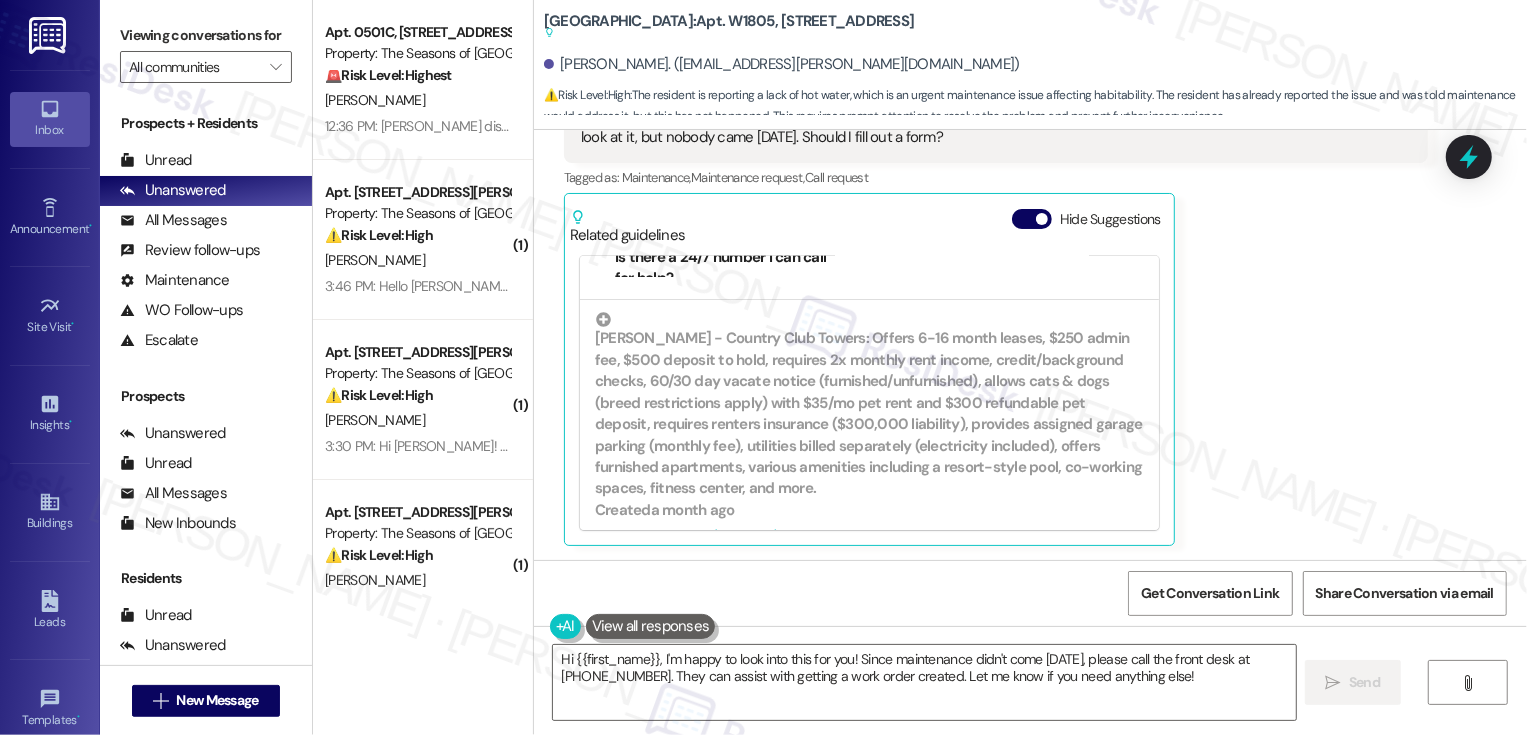 scroll, scrollTop: 264, scrollLeft: 0, axis: vertical 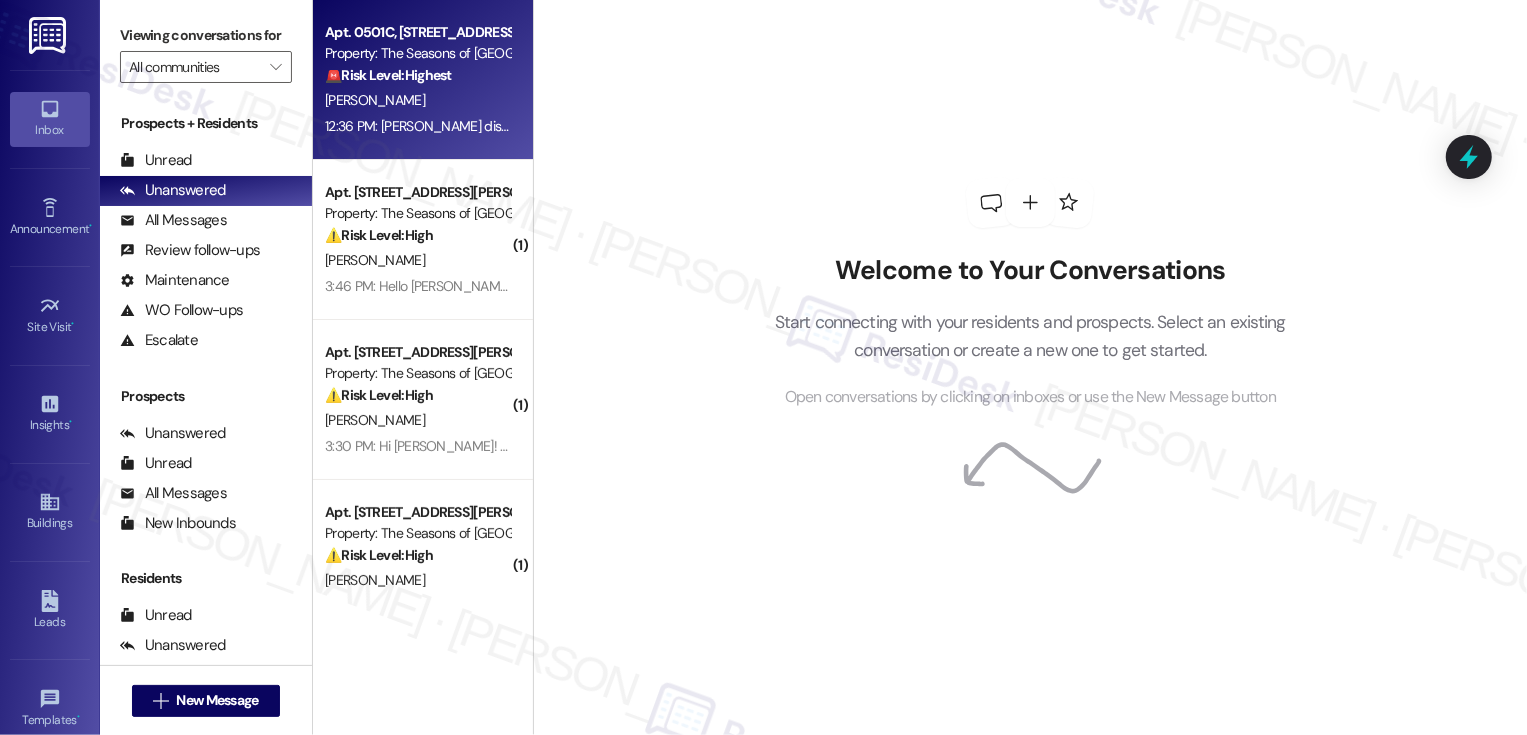click on "[PERSON_NAME]" at bounding box center [417, 100] 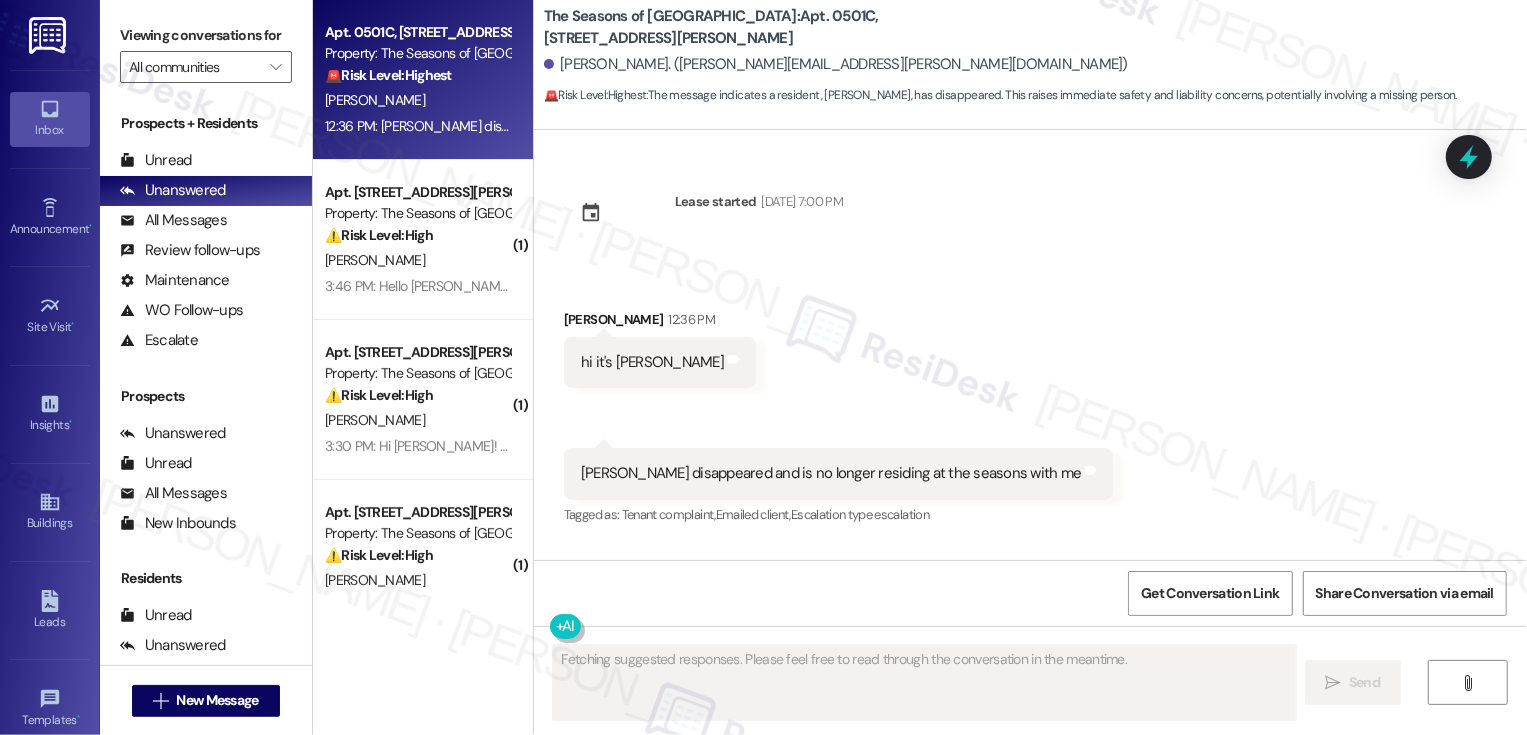 scroll, scrollTop: 231, scrollLeft: 0, axis: vertical 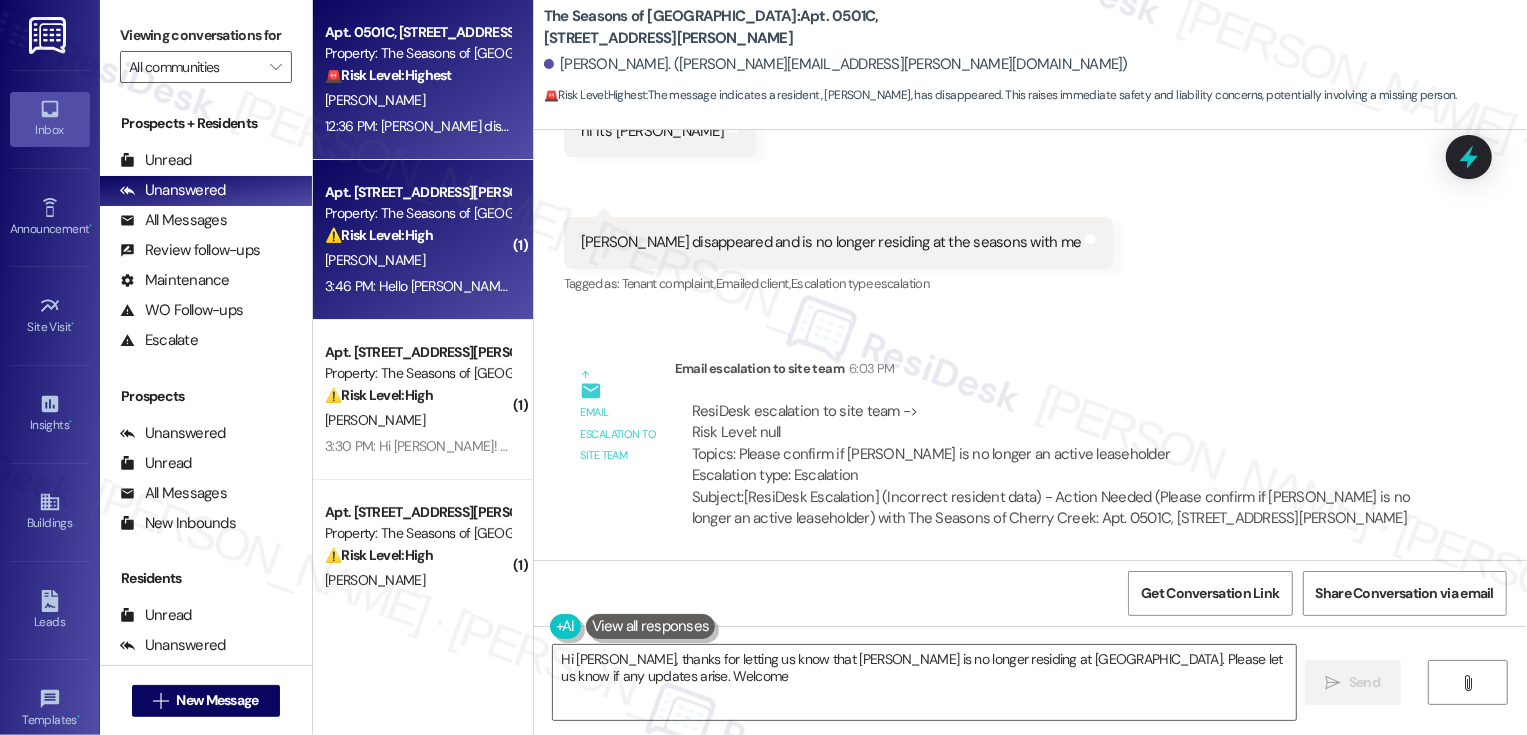 type on "Hi [PERSON_NAME], thanks for letting us know that [PERSON_NAME] is no longer residing at [GEOGRAPHIC_DATA]. Please let us know if any updates arise. Welcome" 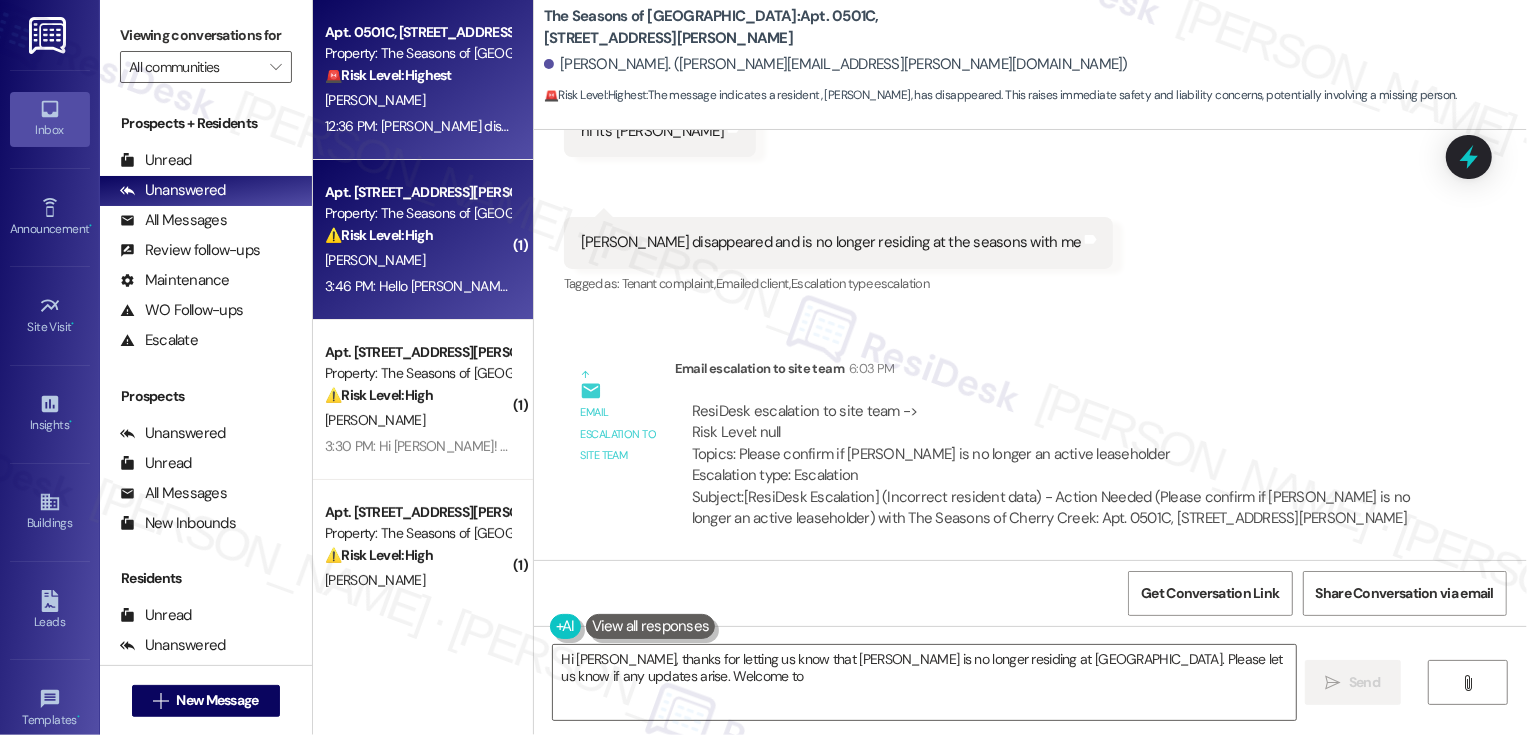 click on "Property: The Seasons of [GEOGRAPHIC_DATA]" at bounding box center [417, 213] 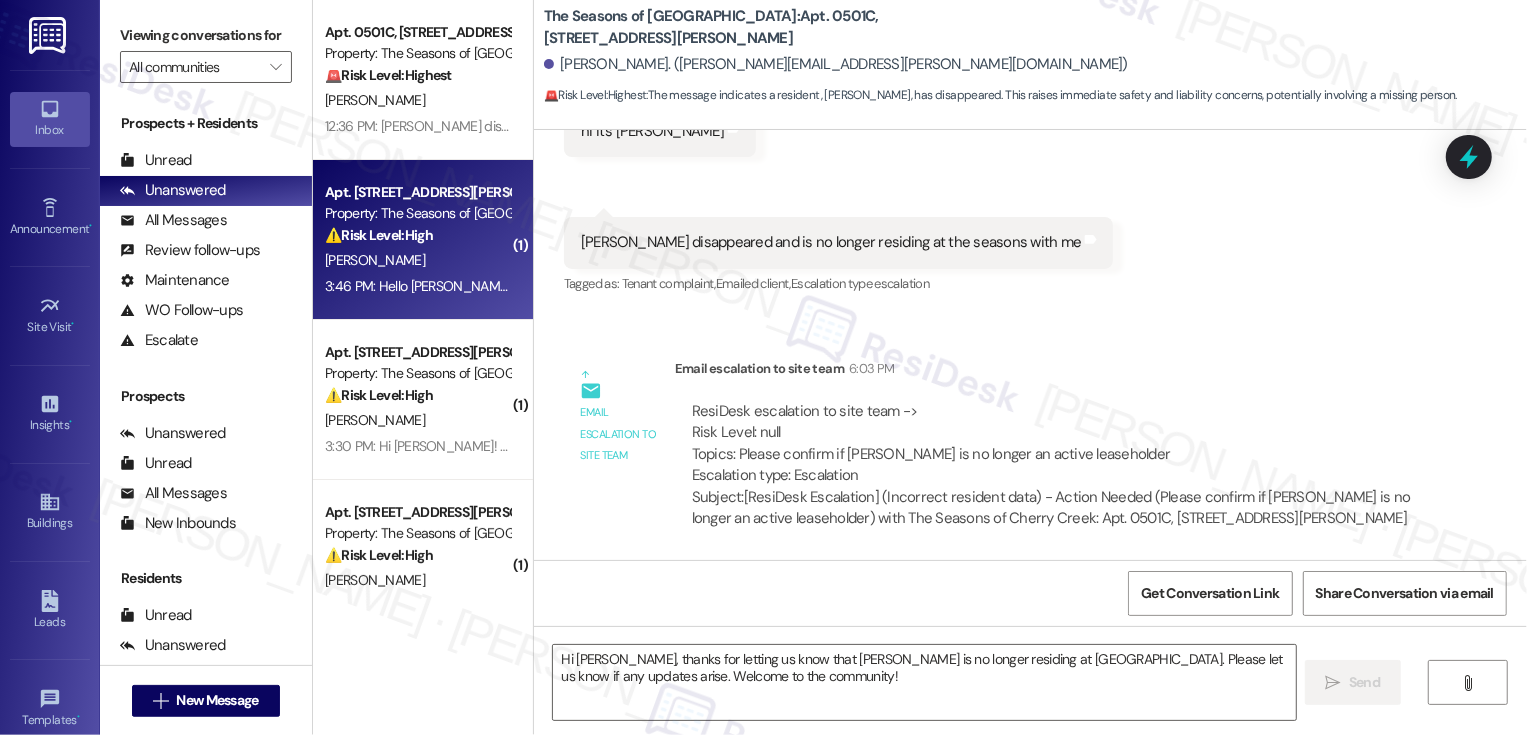 type on "Fetching suggested responses. Please feel free to read through the conversation in the meantime." 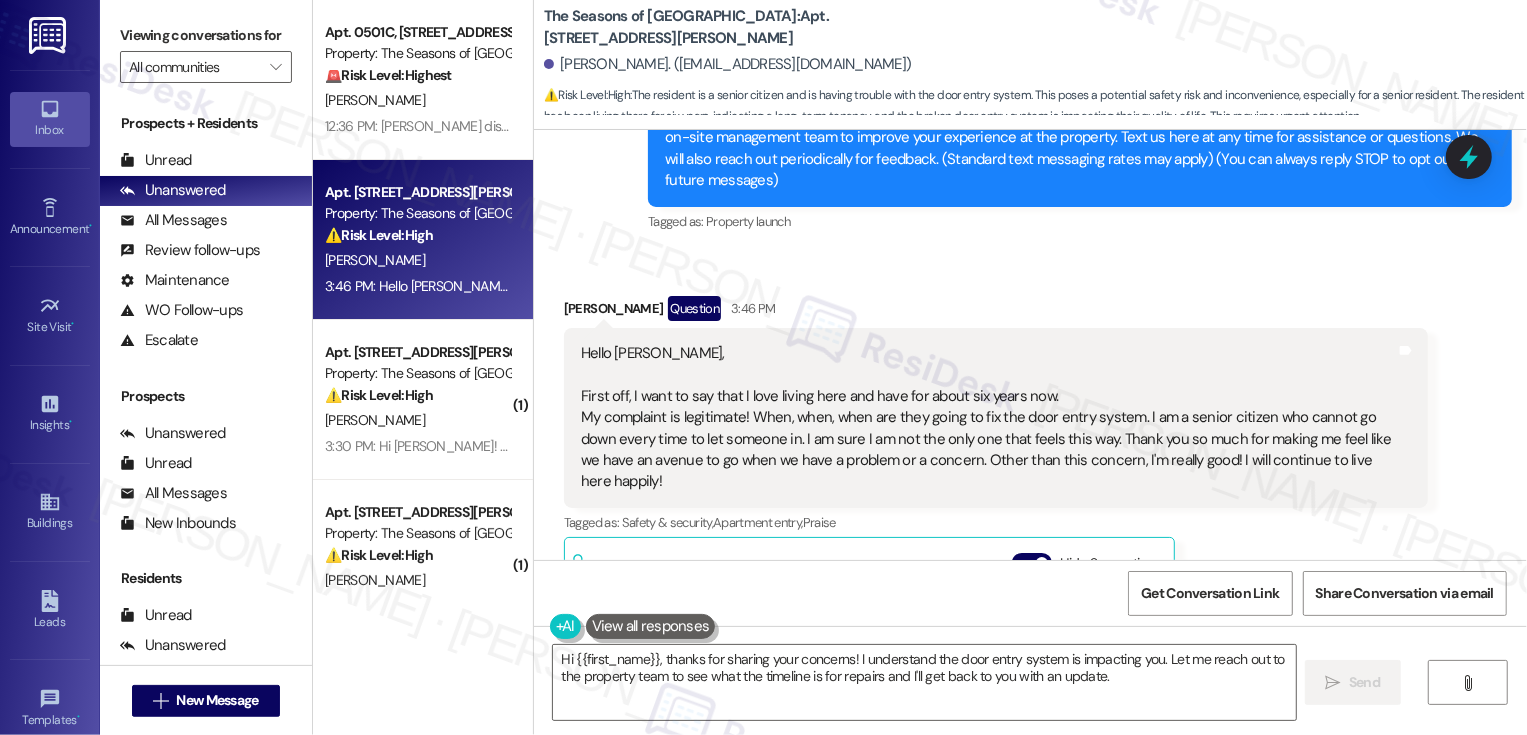 scroll, scrollTop: 264, scrollLeft: 0, axis: vertical 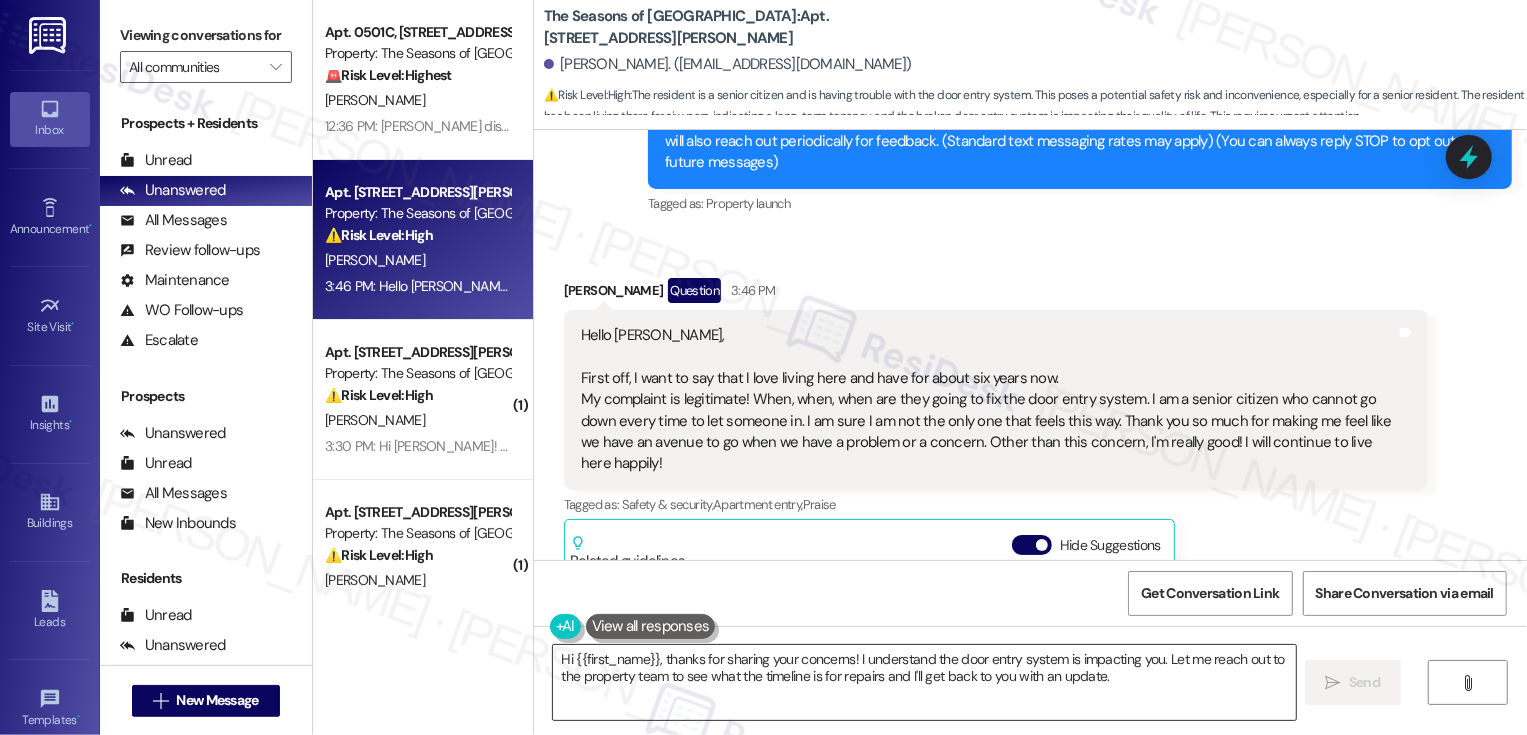 click on "Hi {{first_name}}, thanks for sharing your concerns! I understand the door entry system is impacting you. Let me reach out to the property team to see what the timeline is for repairs and I'll get back to you with an update." at bounding box center (924, 682) 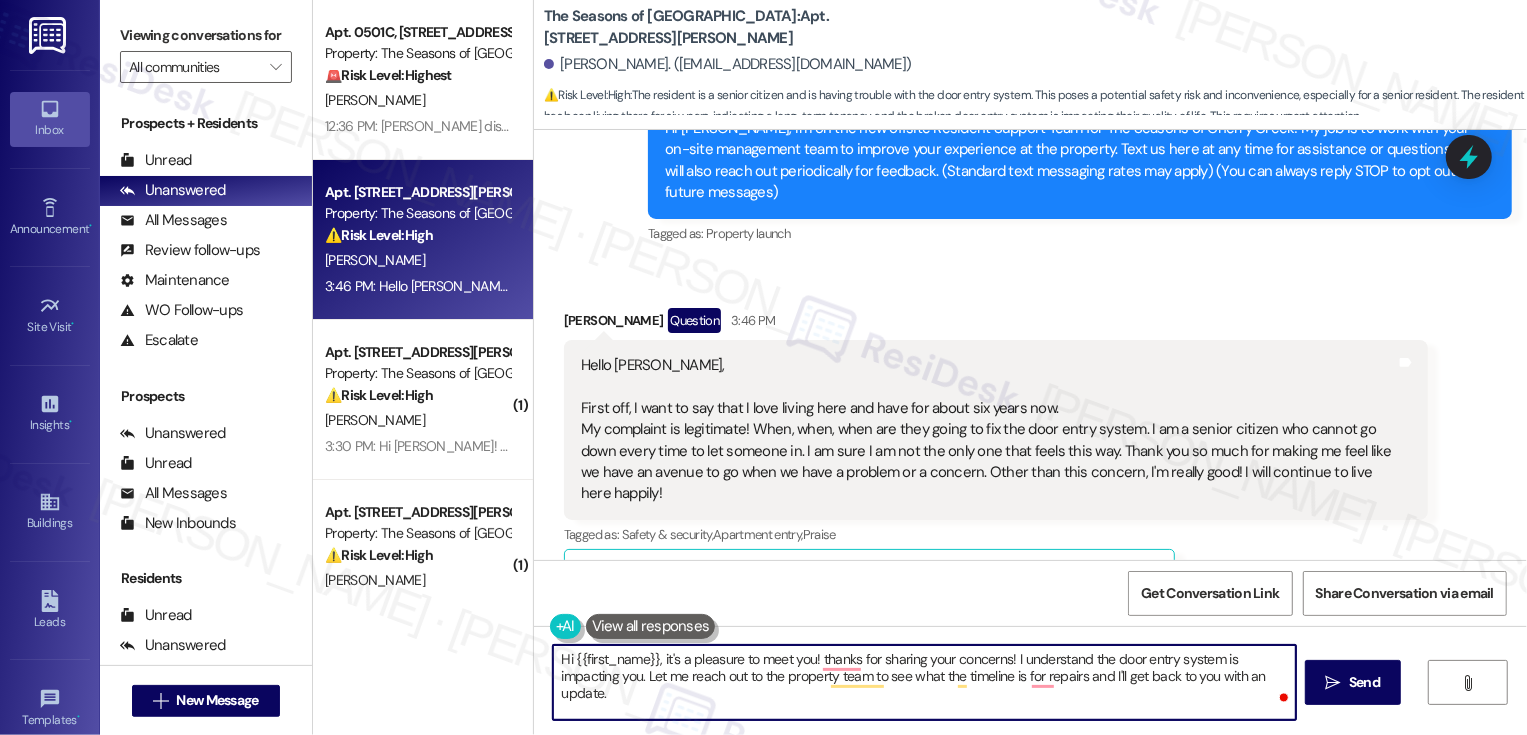 scroll, scrollTop: 201, scrollLeft: 0, axis: vertical 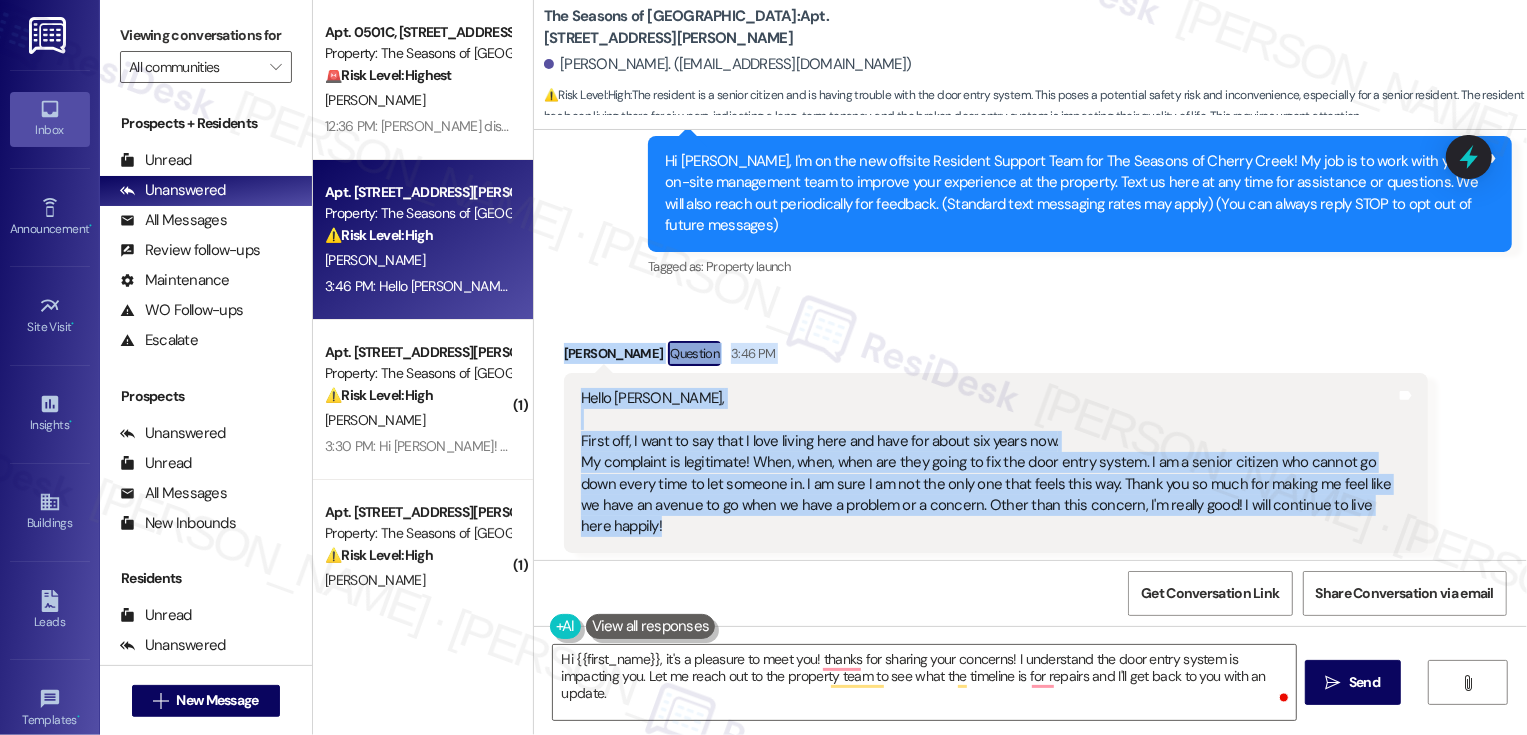 drag, startPoint x: 551, startPoint y: 349, endPoint x: 1376, endPoint y: 503, distance: 839.25024 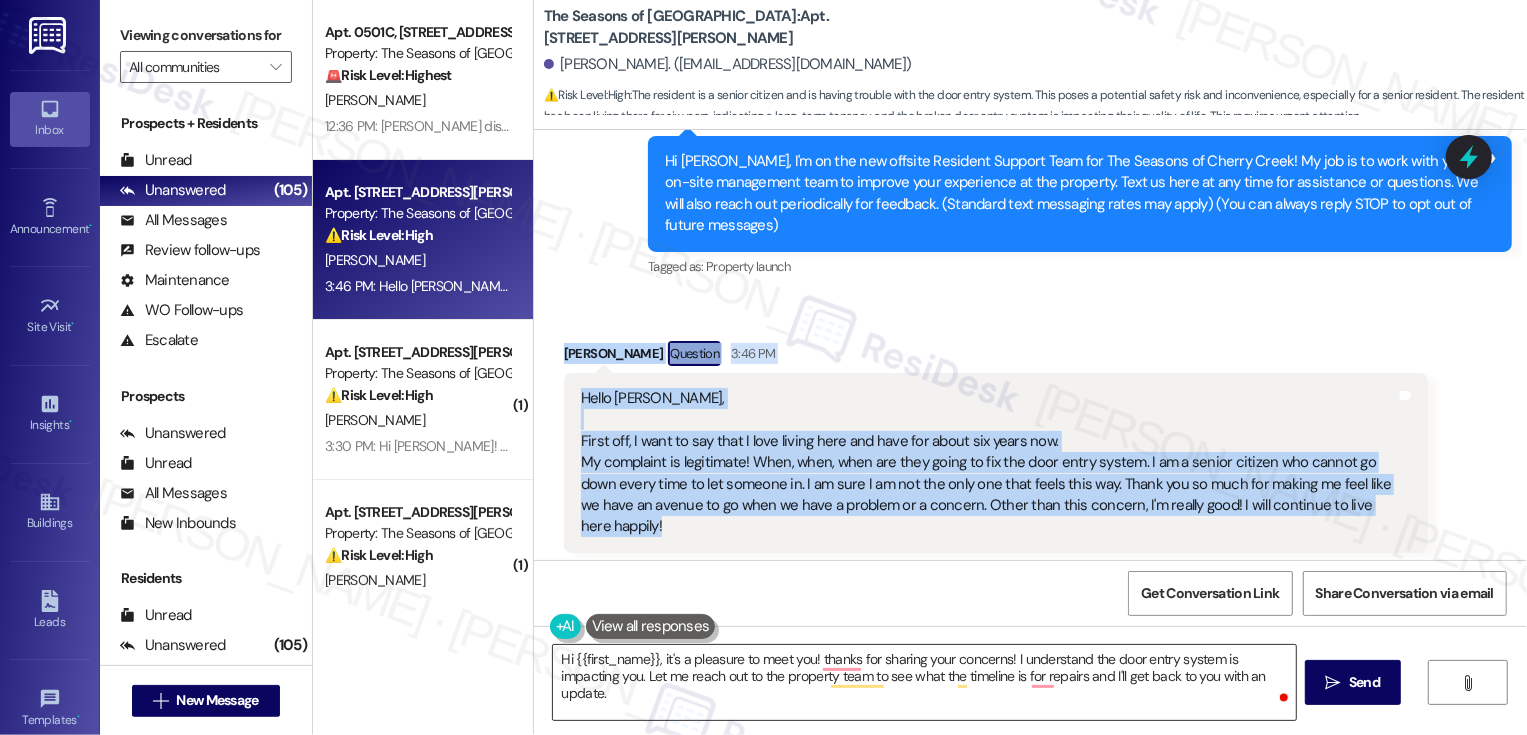 click on "Hi {{first_name}}, it's a pleasure to meet you! thanks for sharing your concerns! I understand the door entry system is impacting you. Let me reach out to the property team to see what the timeline is for repairs and I'll get back to you with an update." at bounding box center (924, 682) 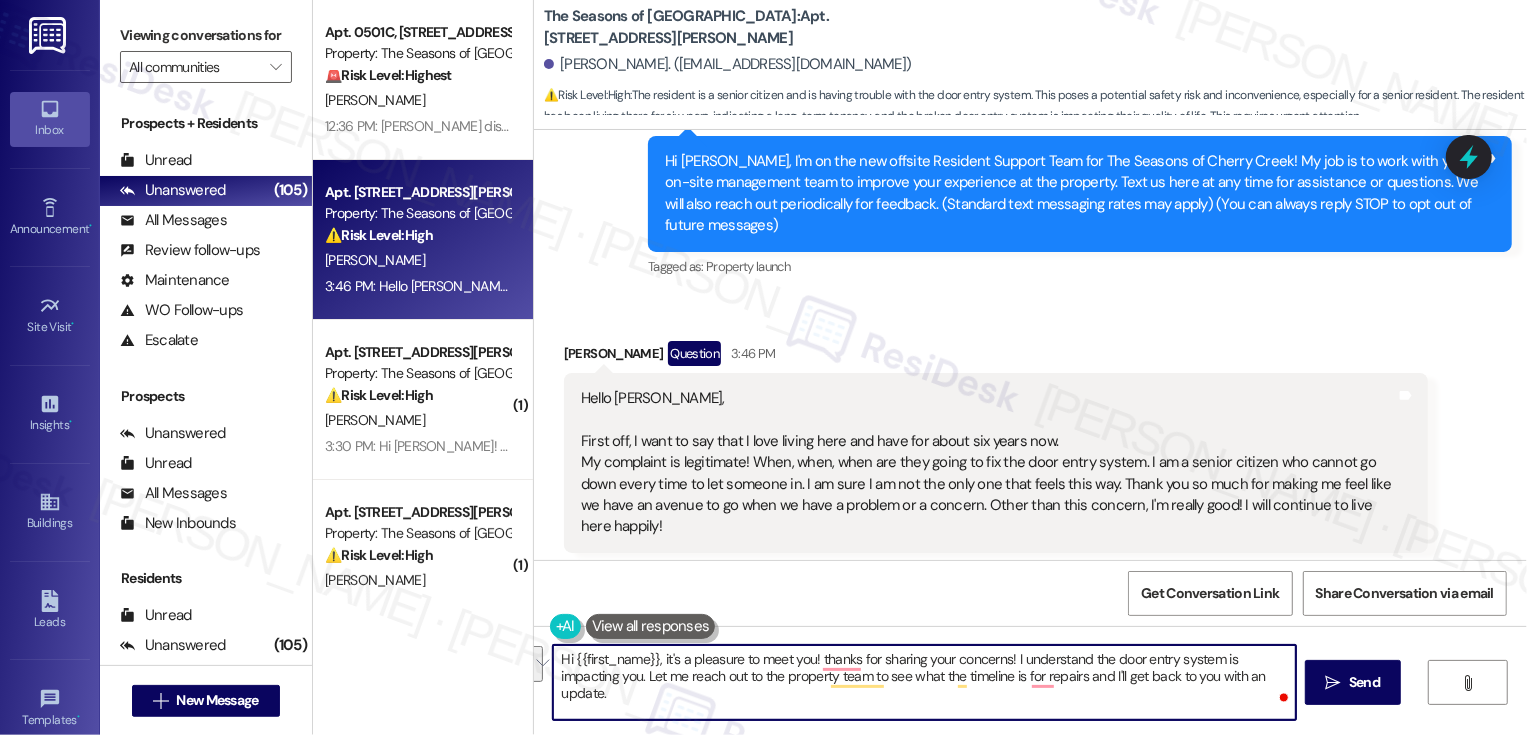 drag, startPoint x: 810, startPoint y: 658, endPoint x: 854, endPoint y: 704, distance: 63.655323 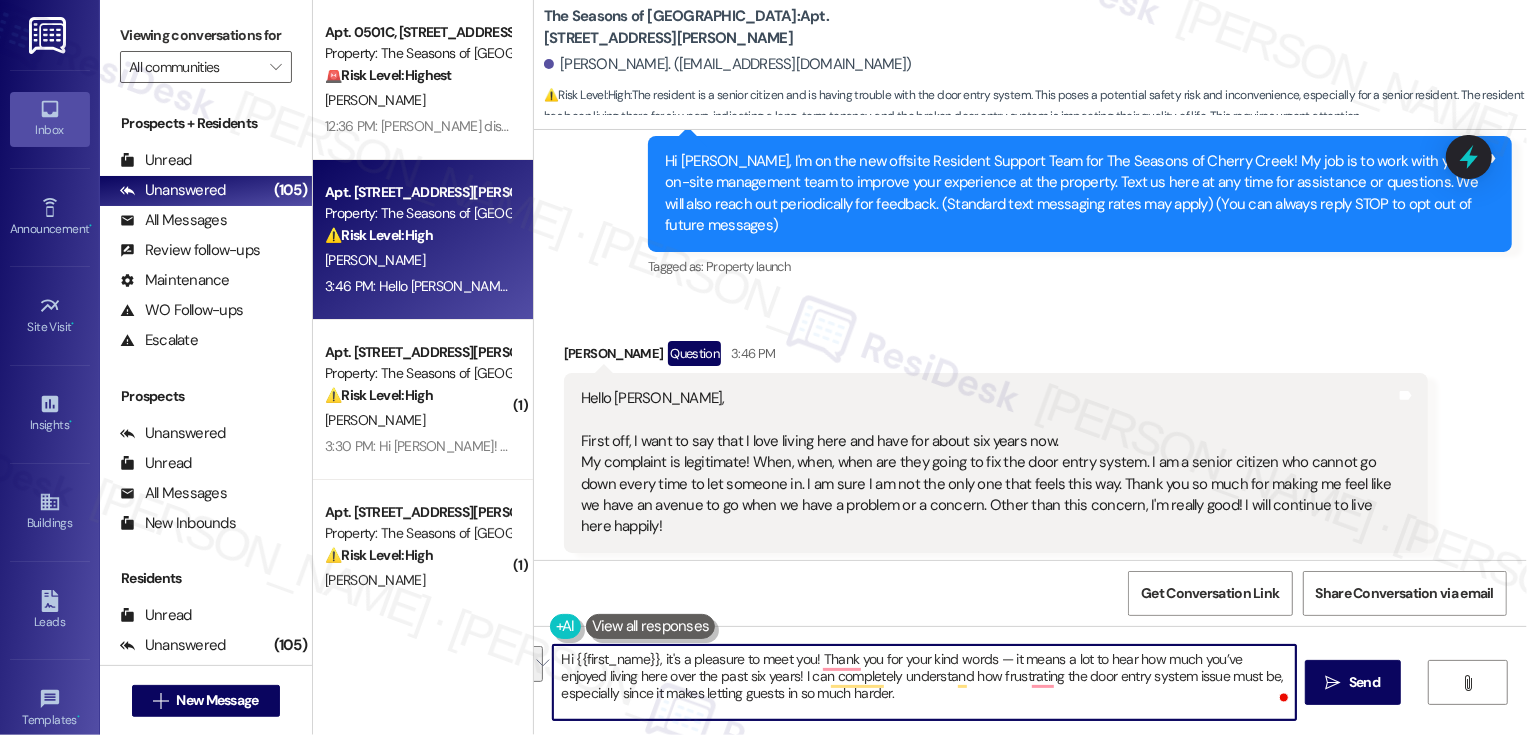 scroll, scrollTop: 68, scrollLeft: 0, axis: vertical 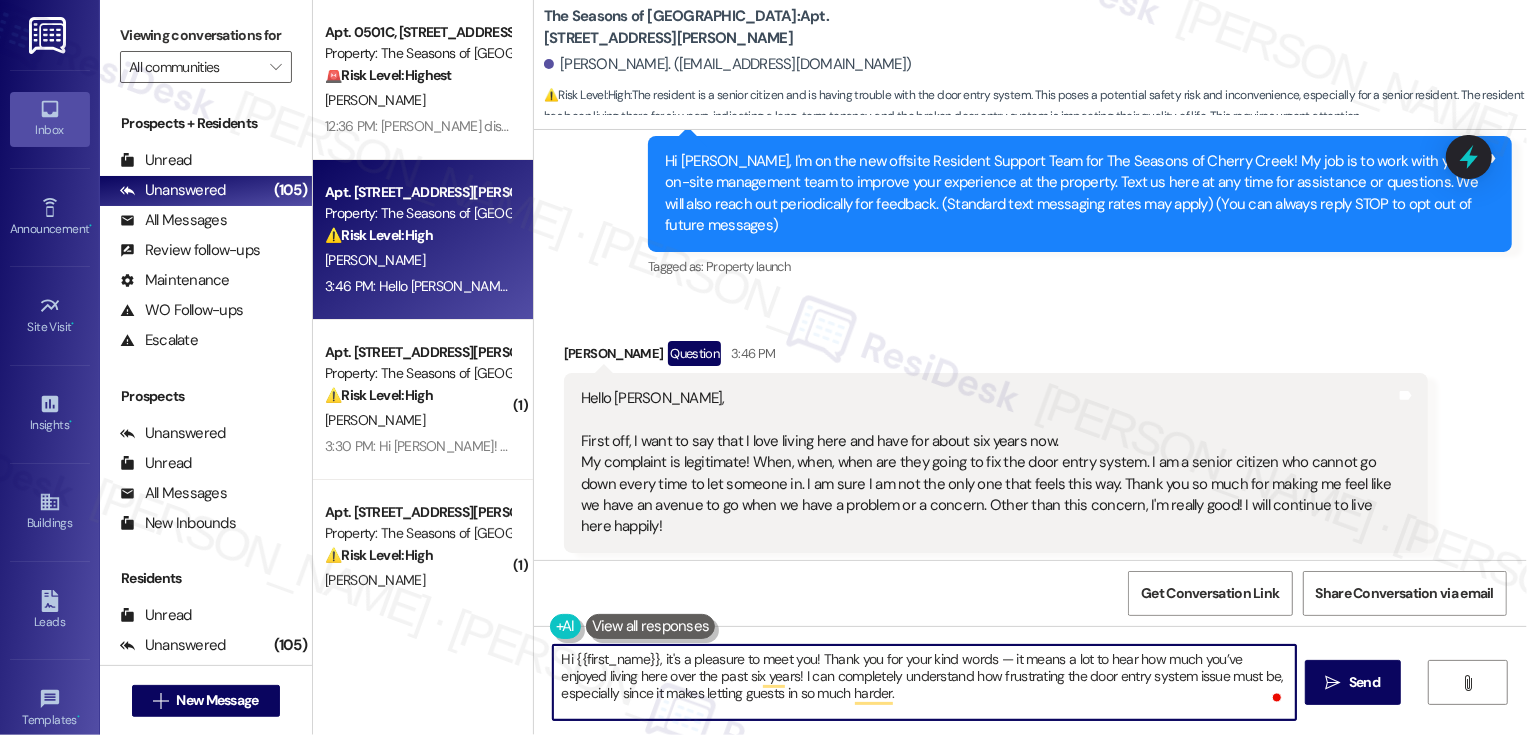 click on "Hi {{first_name}}, it's a pleasure to meet you! Thank you for your kind words — it means a lot to hear how much you’ve enjoyed living here over the past six years! I can completely understand how frustrating the door entry system issue must be, especially since it makes letting guests in so much harder.
I’ve shared your concern with the team so they’re aware of the impact it’s having. While I don’t have a timeline yet, your feedback is noted, and I’ll keep it on their radar.
I really appreciate you reaching out — and I’m glad to hear that aside from this, you’re happy here." at bounding box center (924, 682) 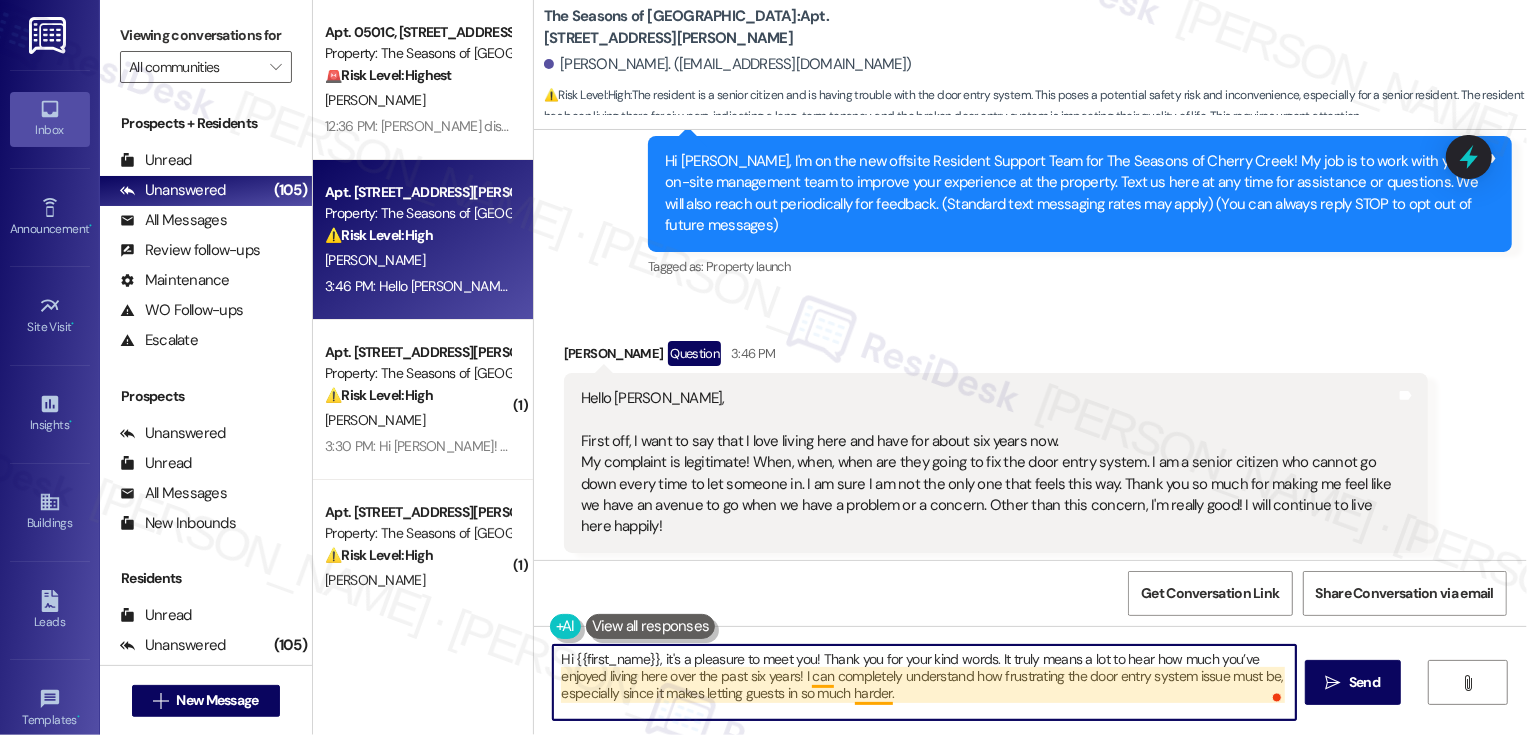 click on "Hi {{first_name}}, it's a pleasure to meet you! Thank you for your kind words. It truly means a lot to hear how much you’ve enjoyed living here over the past six years! I can completely understand how frustrating the door entry system issue must be, especially since it makes letting guests in so much harder.
I’ve shared your concern with the team so they’re aware of the impact it’s having. While I don’t have a timeline yet, your feedback is noted, and I’ll keep it on their radar.
I really appreciate you reaching out — and I’m glad to hear that aside from this, you’re happy here." at bounding box center [924, 682] 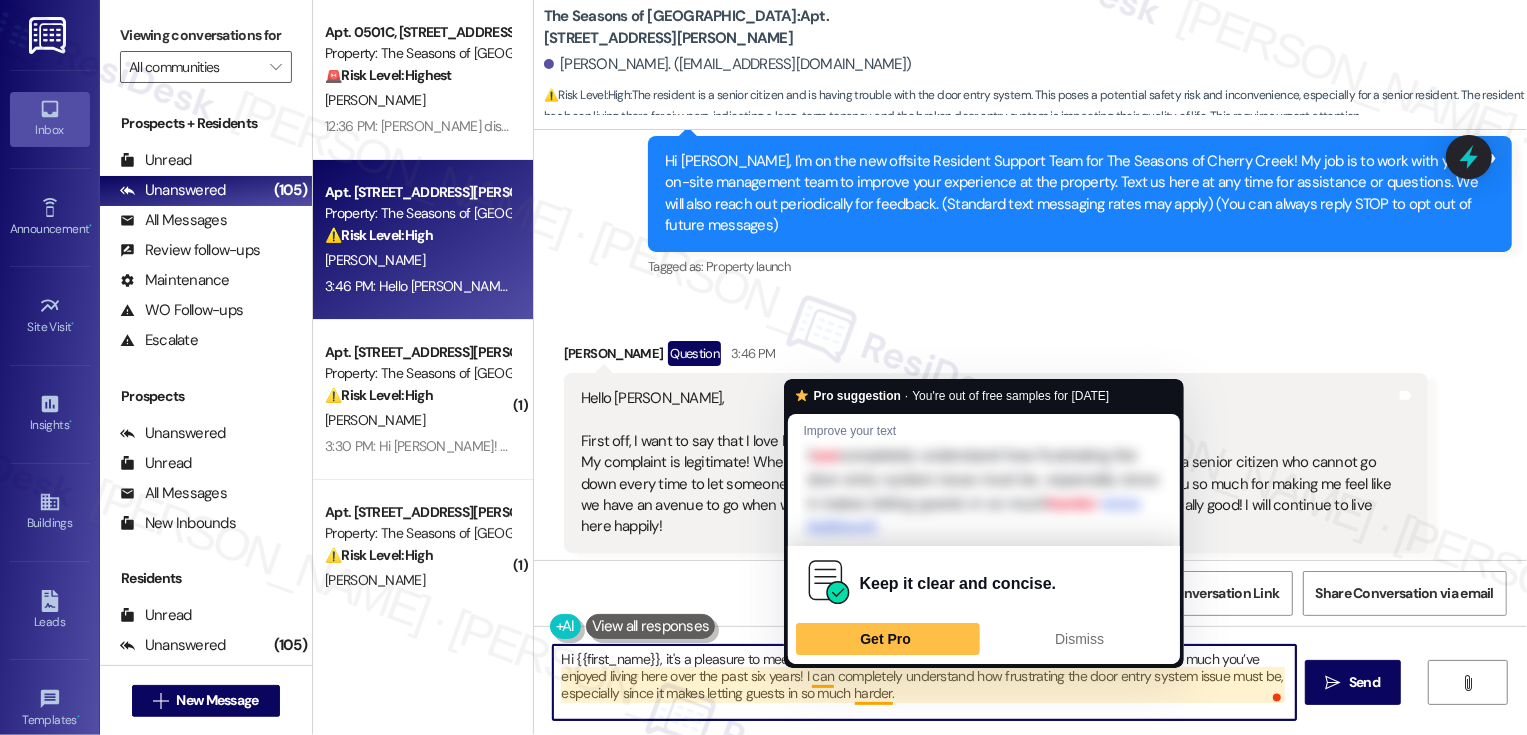 click on "Hi {{first_name}}, it's a pleasure to meet you! Thank you for your kind words. It truly means a lot to hear how much you’ve enjoyed living here over the past six years! I can completely understand how frustrating the door entry system issue must be, especially since it makes letting guests in so much harder.
I’ve shared your concern with the team so they’re aware of the impact it’s having. While I don’t have a timeline yet, your feedback is noted, and I’ll keep it on their radar.
I really appreciate you reaching out — and I’m glad to hear that aside from this, you’re happy here." at bounding box center (924, 682) 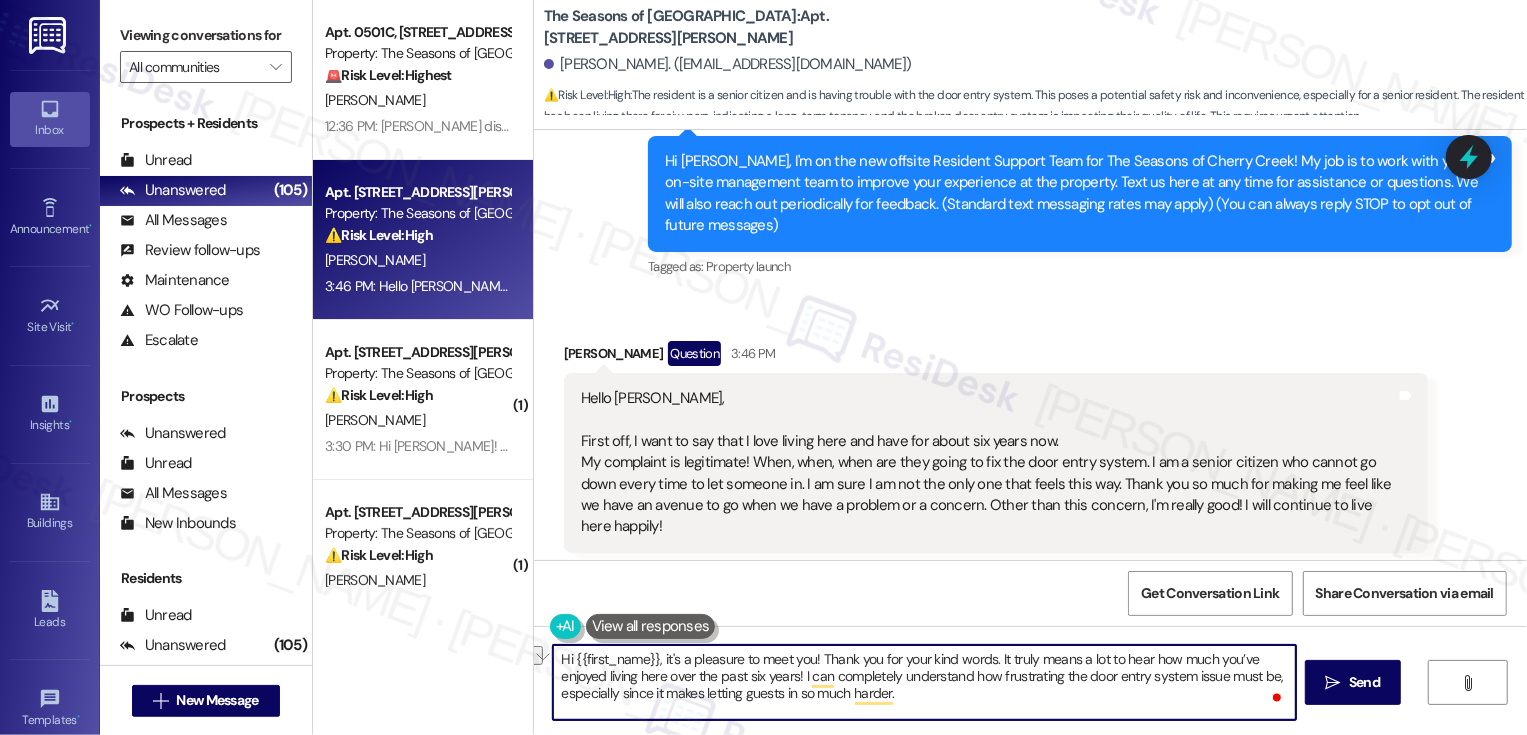 drag, startPoint x: 800, startPoint y: 680, endPoint x: 1046, endPoint y: 686, distance: 246.07317 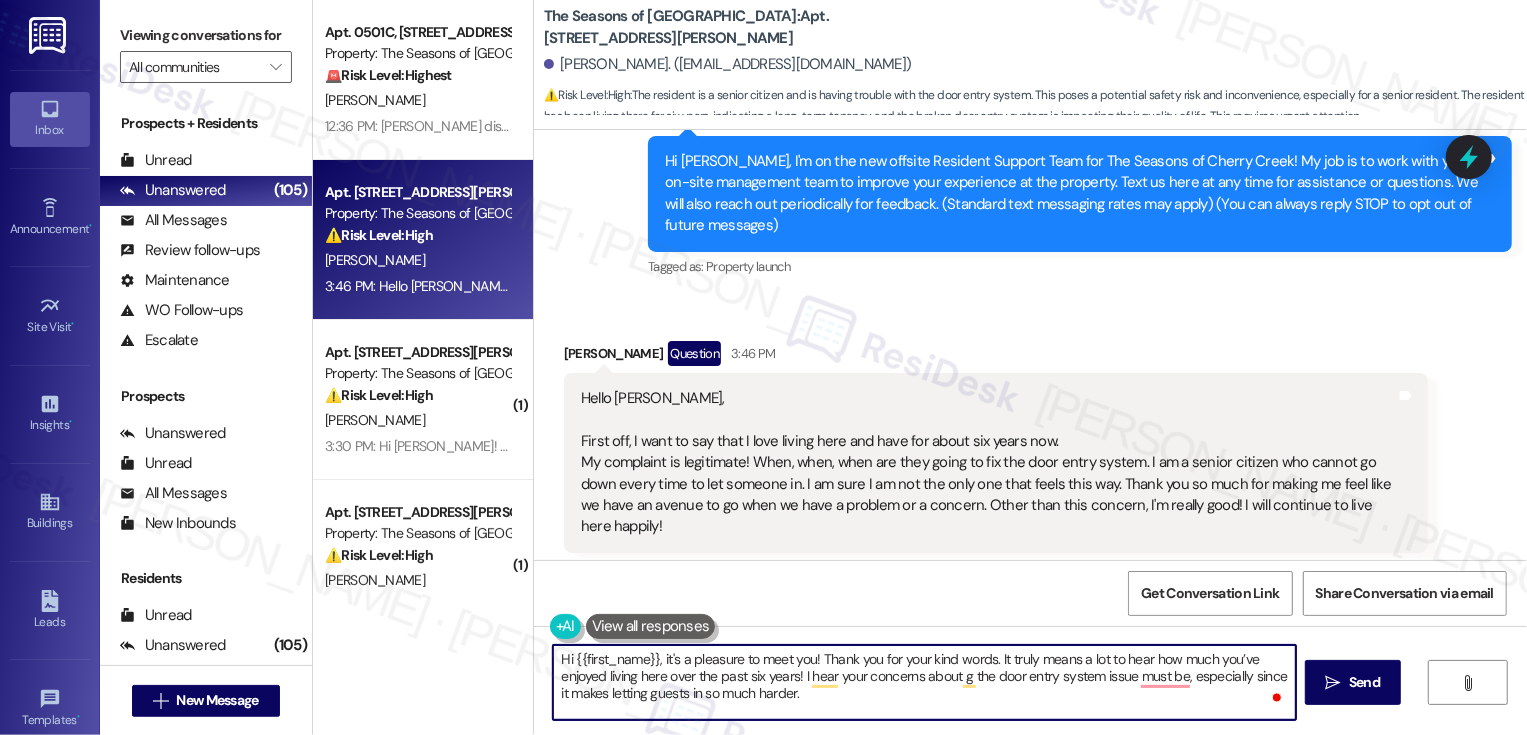 scroll, scrollTop: 17, scrollLeft: 0, axis: vertical 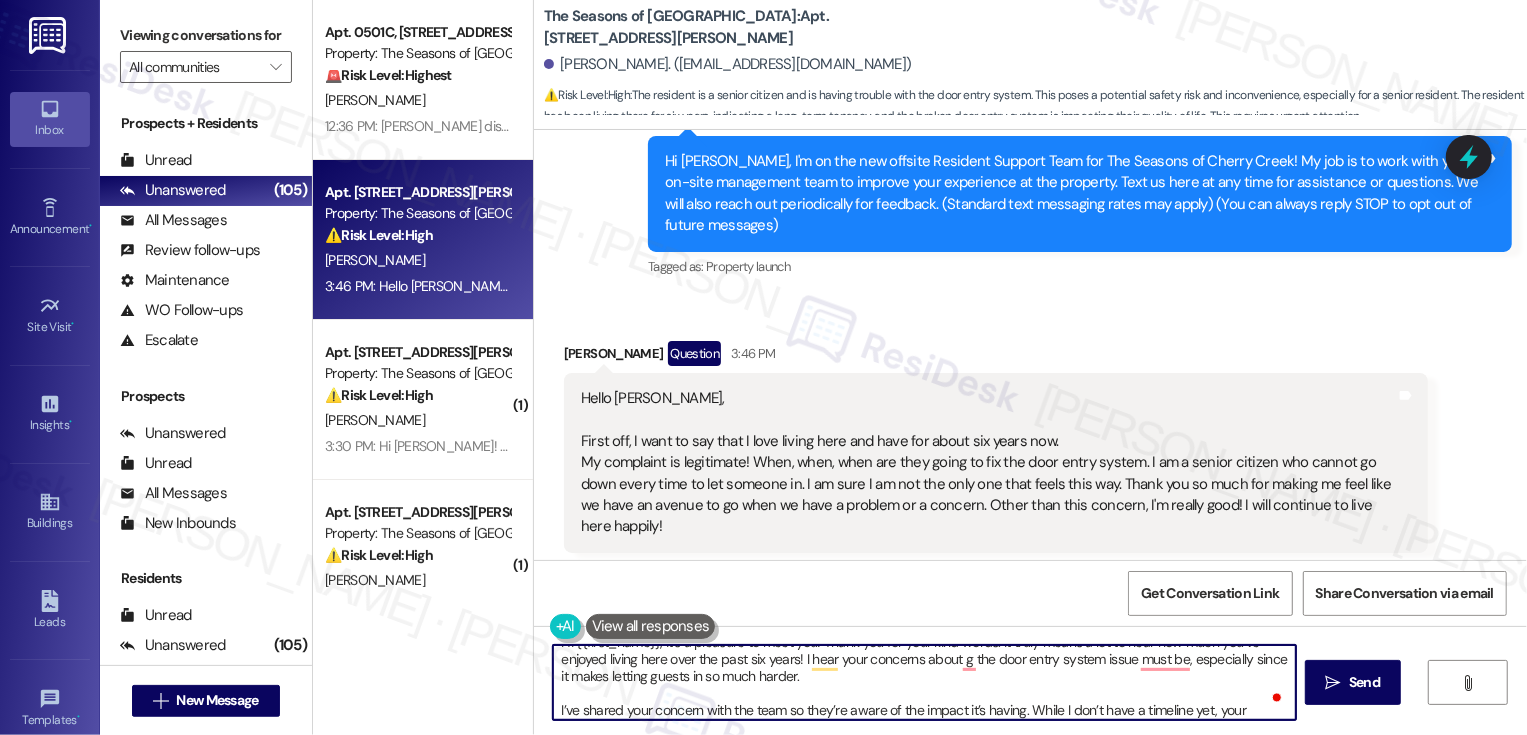 click on "Hi {{first_name}}, it's a pleasure to meet you! Thank you for your kind words. It truly means a lot to hear how much you’ve enjoyed living here over the past six years! I hear your concerns about g the door entry system issue must be, especially since it makes letting guests in so much harder.
I’ve shared your concern with the team so they’re aware of the impact it’s having. While I don’t have a timeline yet, your feedback is noted, and I’ll keep it on their radar.
I really appreciate you reaching out — and I’m glad to hear that aside from this, you’re happy here." at bounding box center [924, 682] 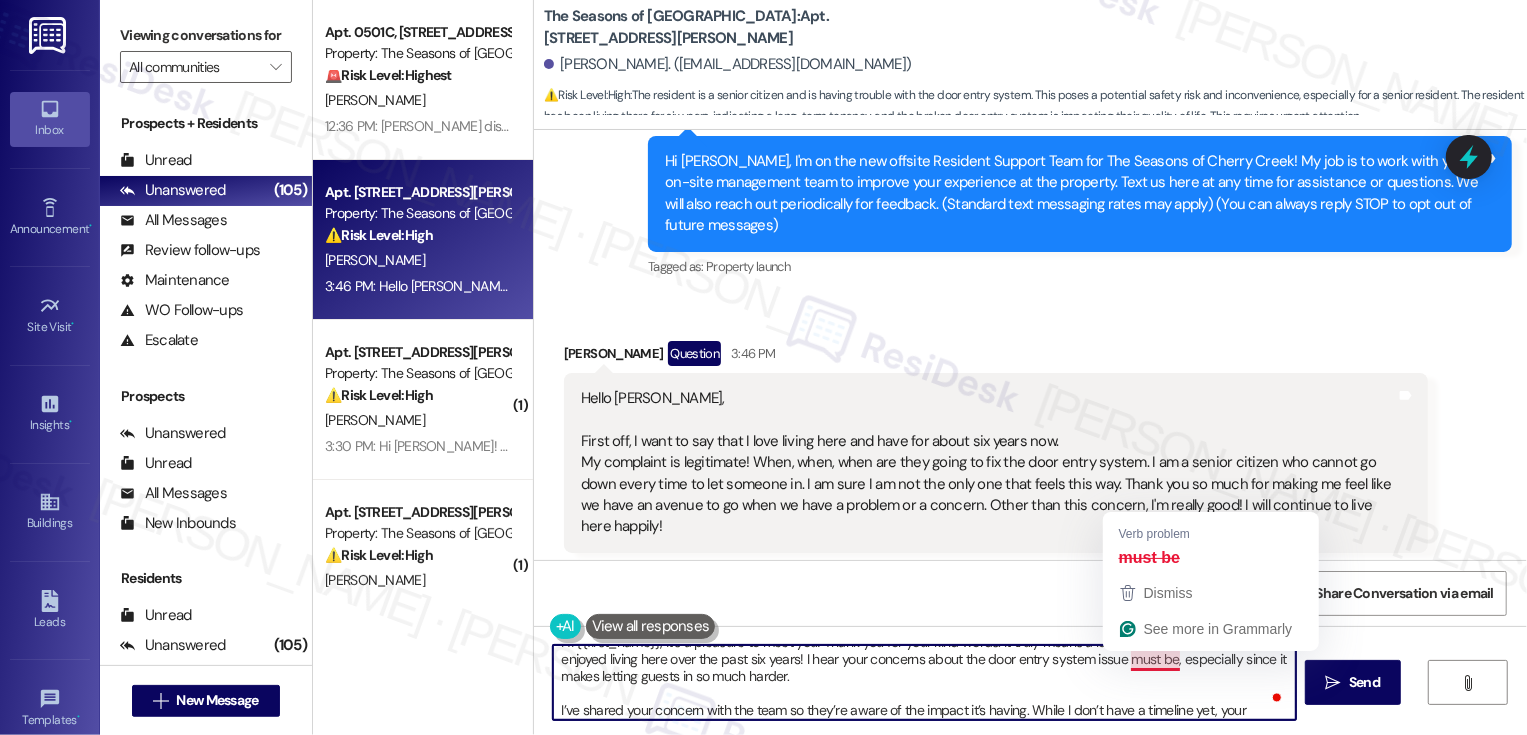 click on "Hi {{first_name}}, it's a pleasure to meet you! Thank you for your kind words. It truly means a lot to hear how much you’ve enjoyed living here over the past six years! I hear your concerns about the door entry system issue must be, especially since it makes letting guests in so much harder.
I’ve shared your concern with the team so they’re aware of the impact it’s having. While I don’t have a timeline yet, your feedback is noted, and I’ll keep it on their radar.
I really appreciate you reaching out — and I’m glad to hear that aside from this, you’re happy here." at bounding box center (924, 682) 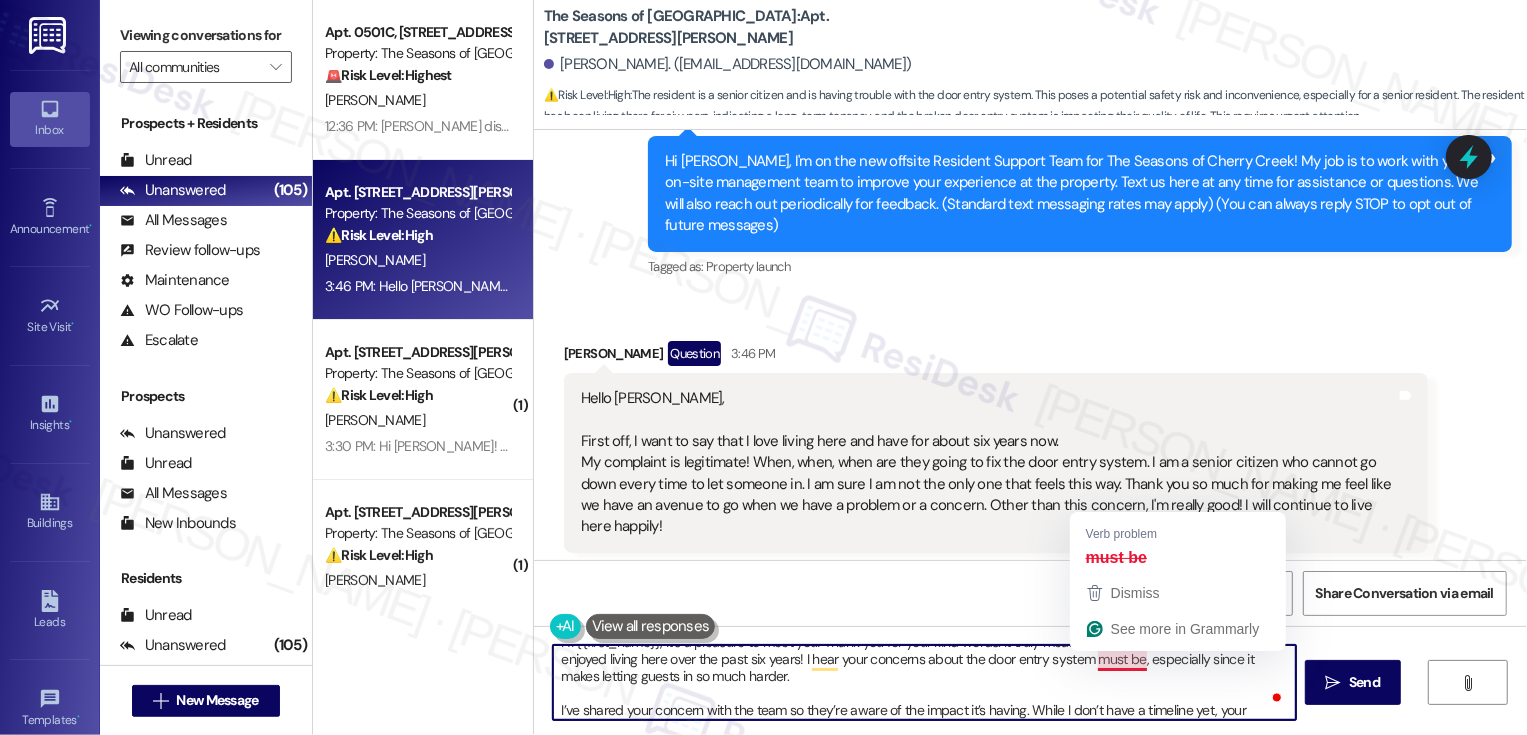 click on "Hi {{first_name}}, it's a pleasure to meet you! Thank you for your kind words. It truly means a lot to hear how much you’ve enjoyed living here over the past six years! I hear your concerns about the door entry system must be, especially since it makes letting guests in so much harder.
I’ve shared your concern with the team so they’re aware of the impact it’s having. While I don’t have a timeline yet, your feedback is noted, and I’ll keep it on their radar.
I really appreciate you reaching out — and I’m glad to hear that aside from this, you’re happy here." at bounding box center (924, 682) 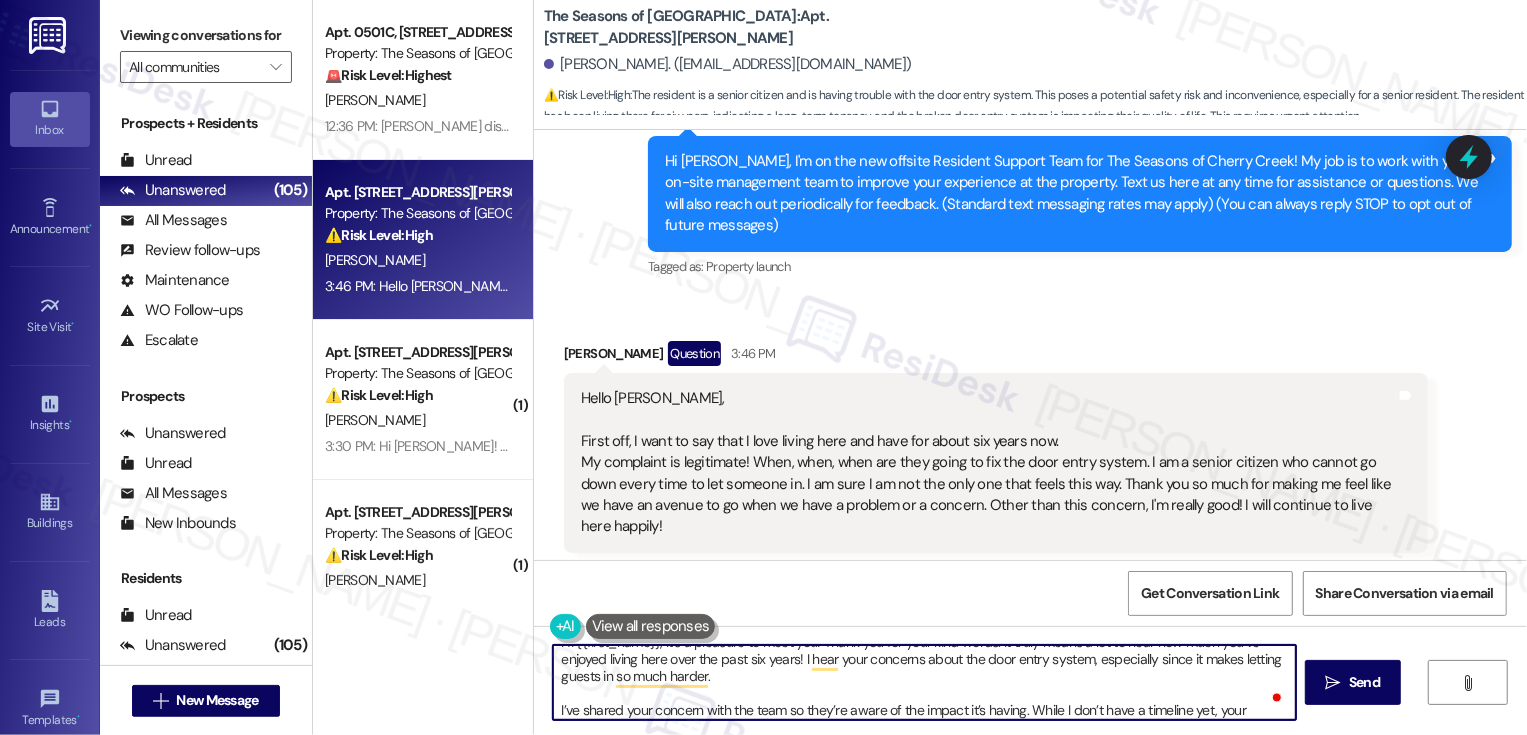 click on "Hi {{first_name}}, it's a pleasure to meet you! Thank you for your kind words. It truly means a lot to hear how much you’ve enjoyed living here over the past six years! I hear your concerns about the door entry system, especially since it makes letting guests in so much harder.
I’ve shared your concern with the team so they’re aware of the impact it’s having. While I don’t have a timeline yet, your feedback is noted, and I’ll keep it on their radar.
I really appreciate you reaching out — and I’m glad to hear that aside from this, you’re happy here." at bounding box center [924, 682] 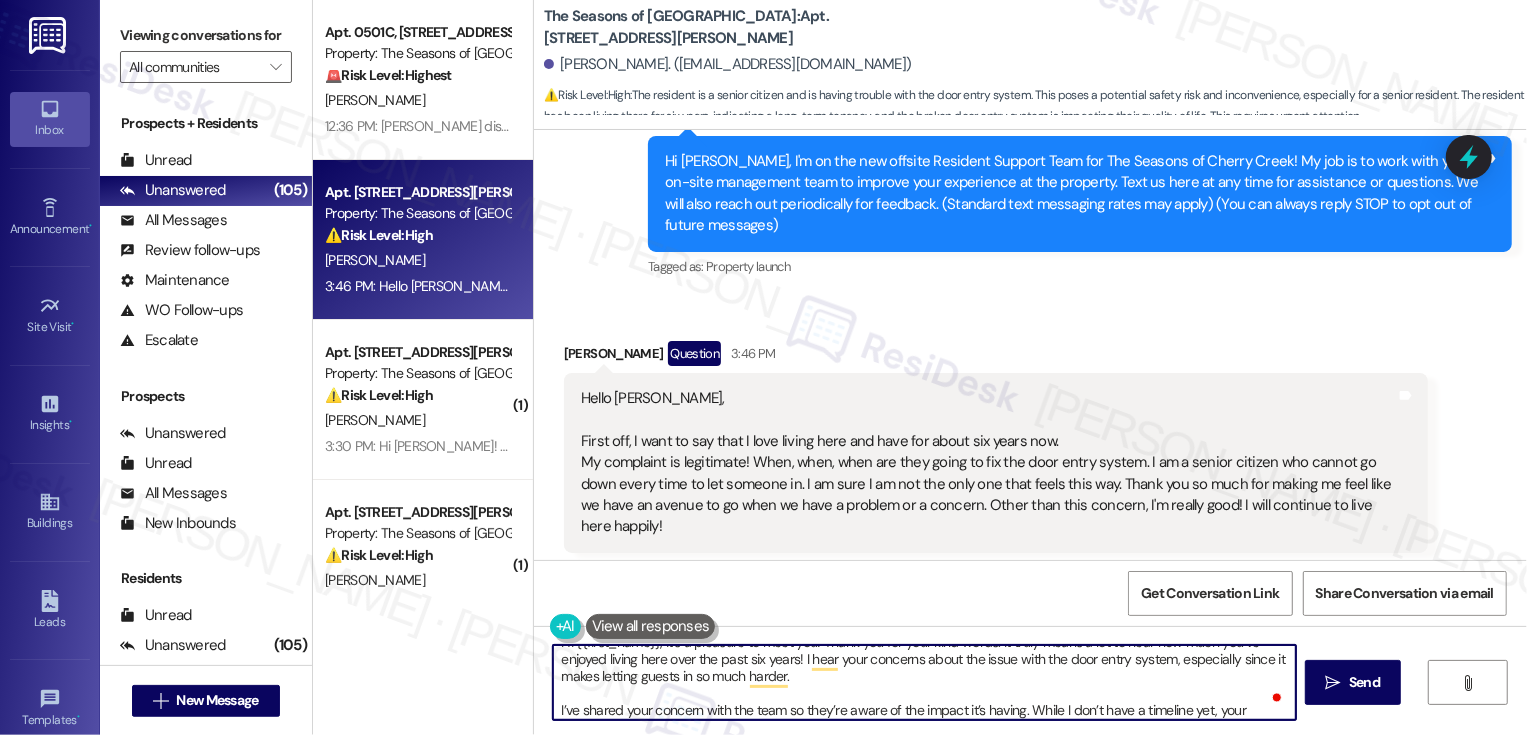scroll, scrollTop: 31, scrollLeft: 0, axis: vertical 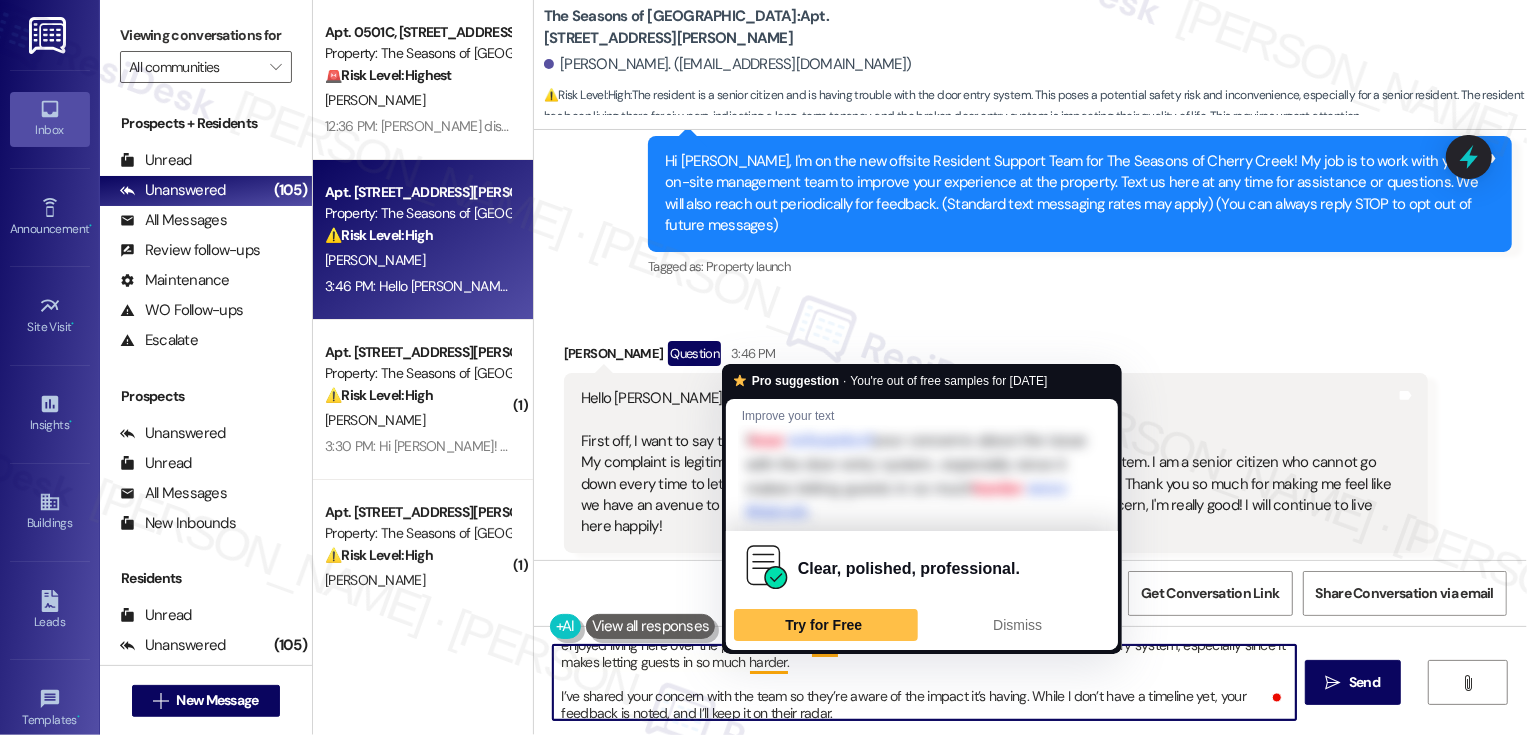 click on "Hi {{first_name}}, it's a pleasure to meet you! Thank you for your kind words. It truly means a lot to hear how much you’ve enjoyed living here over the past six years! I hear your concerns about the issue with the door entry system, especially since it makes letting guests in so much harder.
I’ve shared your concern with the team so they’re aware of the impact it’s having. While I don’t have a timeline yet, your feedback is noted, and I’ll keep it on their radar.
I really appreciate you reaching out — and I’m glad to hear that aside from this, you’re happy here." at bounding box center [924, 682] 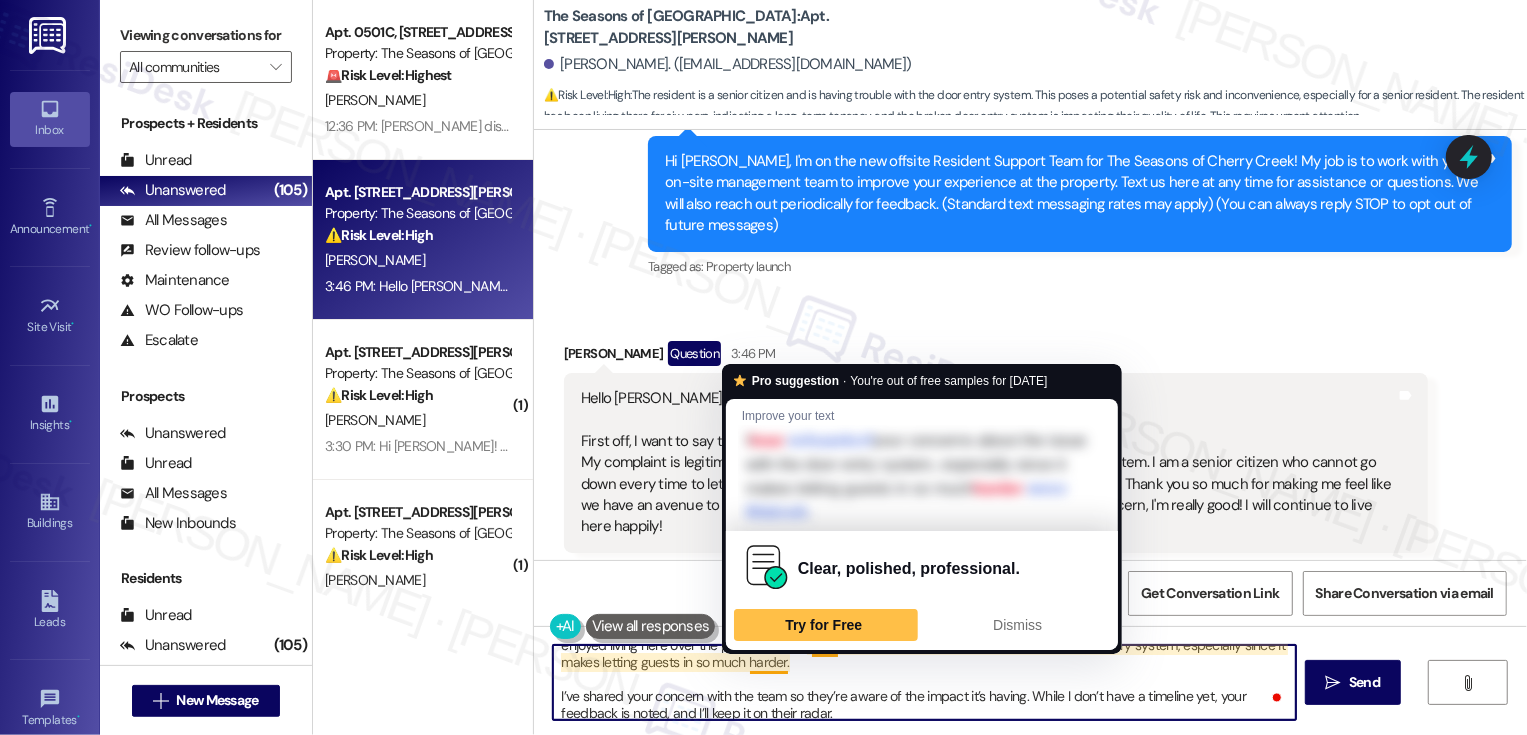 click on "Hi {{first_name}}, it's a pleasure to meet you! Thank you for your kind words. It truly means a lot to hear how much you’ve enjoyed living here over the past six years! I hear your concerns about the issue with the door entry system, especially since it makes letting guests in so much harder.
I’ve shared your concern with the team so they’re aware of the impact it’s having. While I don’t have a timeline yet, your feedback is noted, and I’ll keep it on their radar.
I really appreciate you reaching out — and I’m glad to hear that aside from this, you’re happy here." at bounding box center (924, 682) 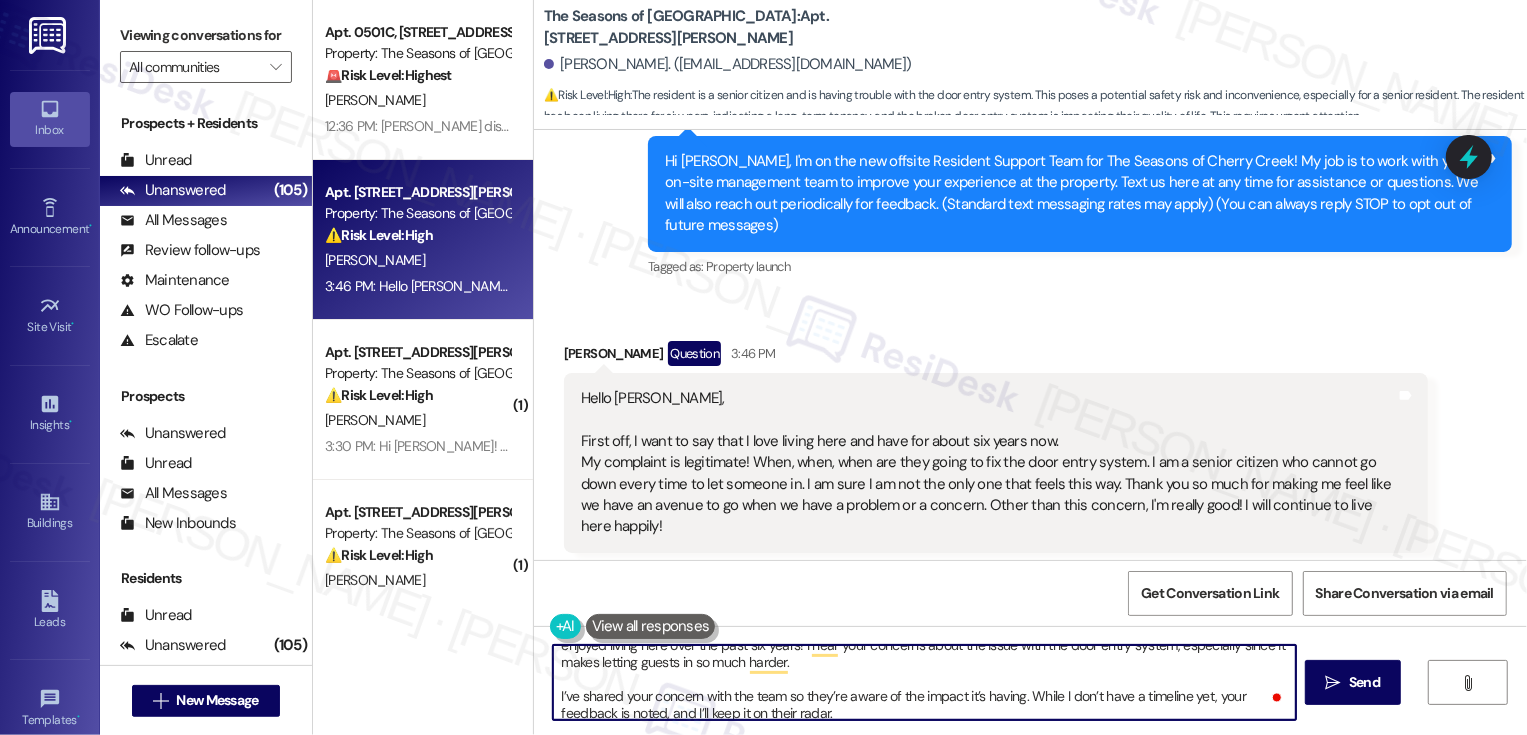 scroll, scrollTop: 0, scrollLeft: 0, axis: both 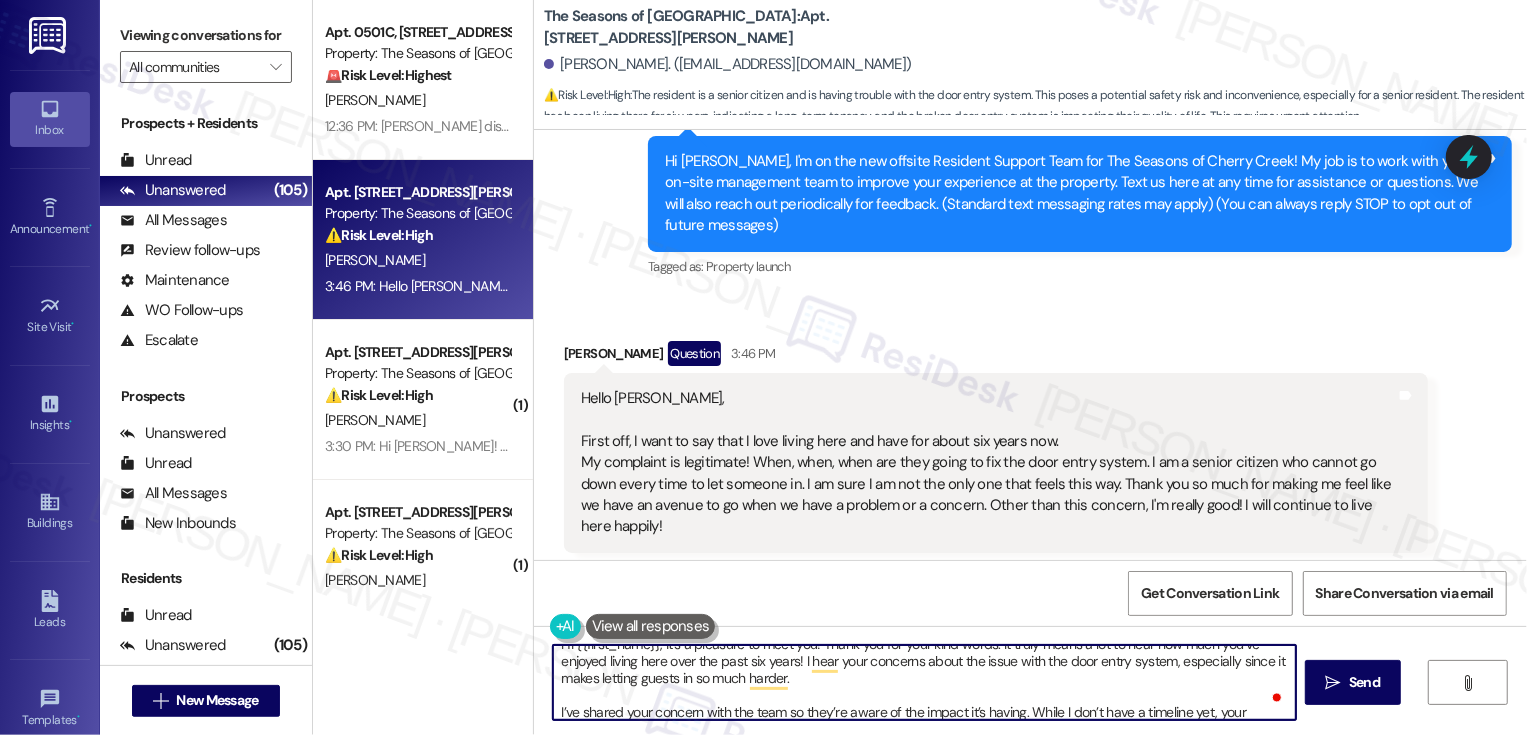 click on "Hi {{first_name}}, it's a pleasure to meet you! Thank you for your kind words. It truly means a lot to hear how much you’ve enjoyed living here over the past six years! I hear your concerns about the issue with the door entry system, especially since it makes letting guests in so much harder.
I’ve shared your concern with the team so they’re aware of the impact it’s having. While I don’t have a timeline yet, your feedback is noted, and I’ll keep it on their radar.
I really appreciate you reaching out — and I’m glad to hear that aside from this, you’re happy here." at bounding box center (924, 682) 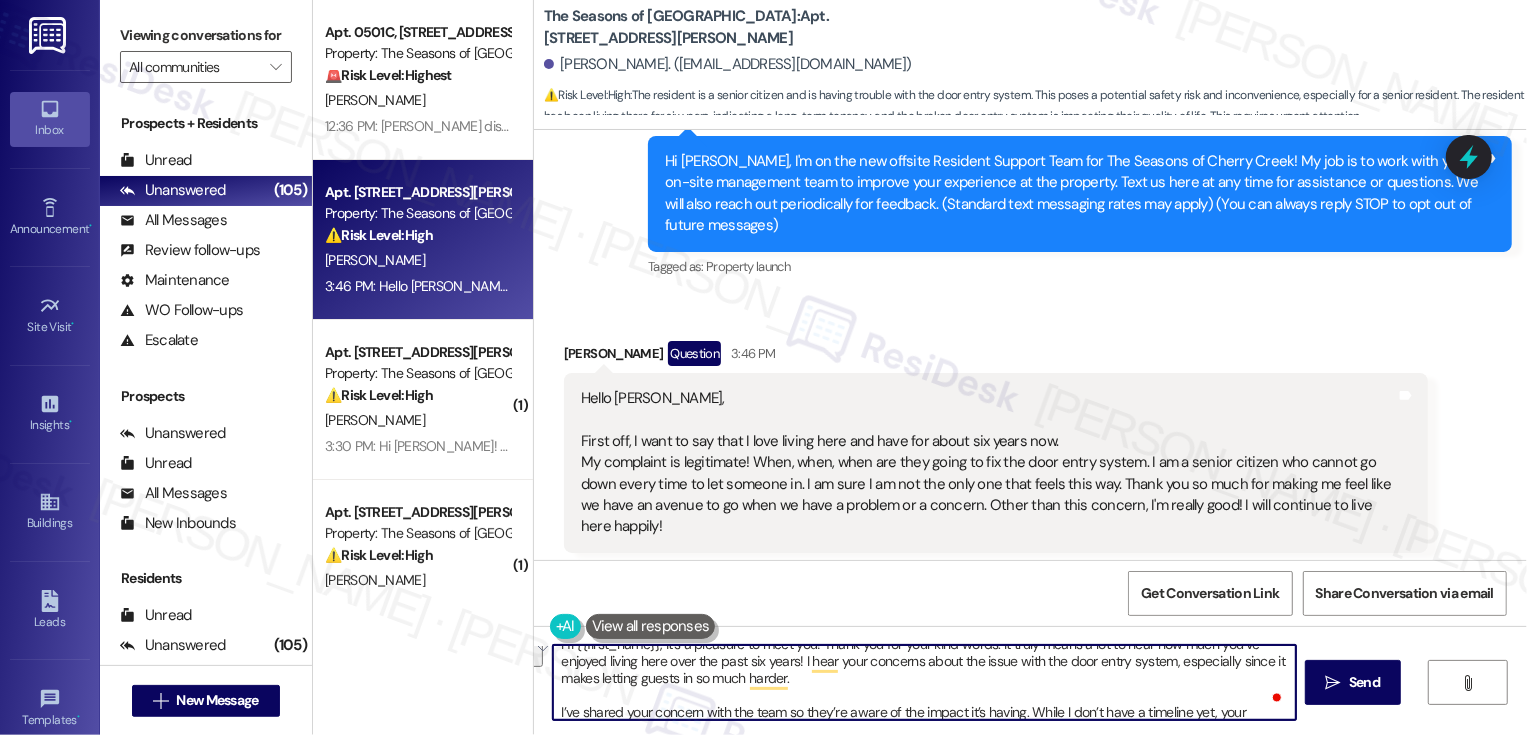 drag, startPoint x: 1166, startPoint y: 661, endPoint x: 1171, endPoint y: 677, distance: 16.763054 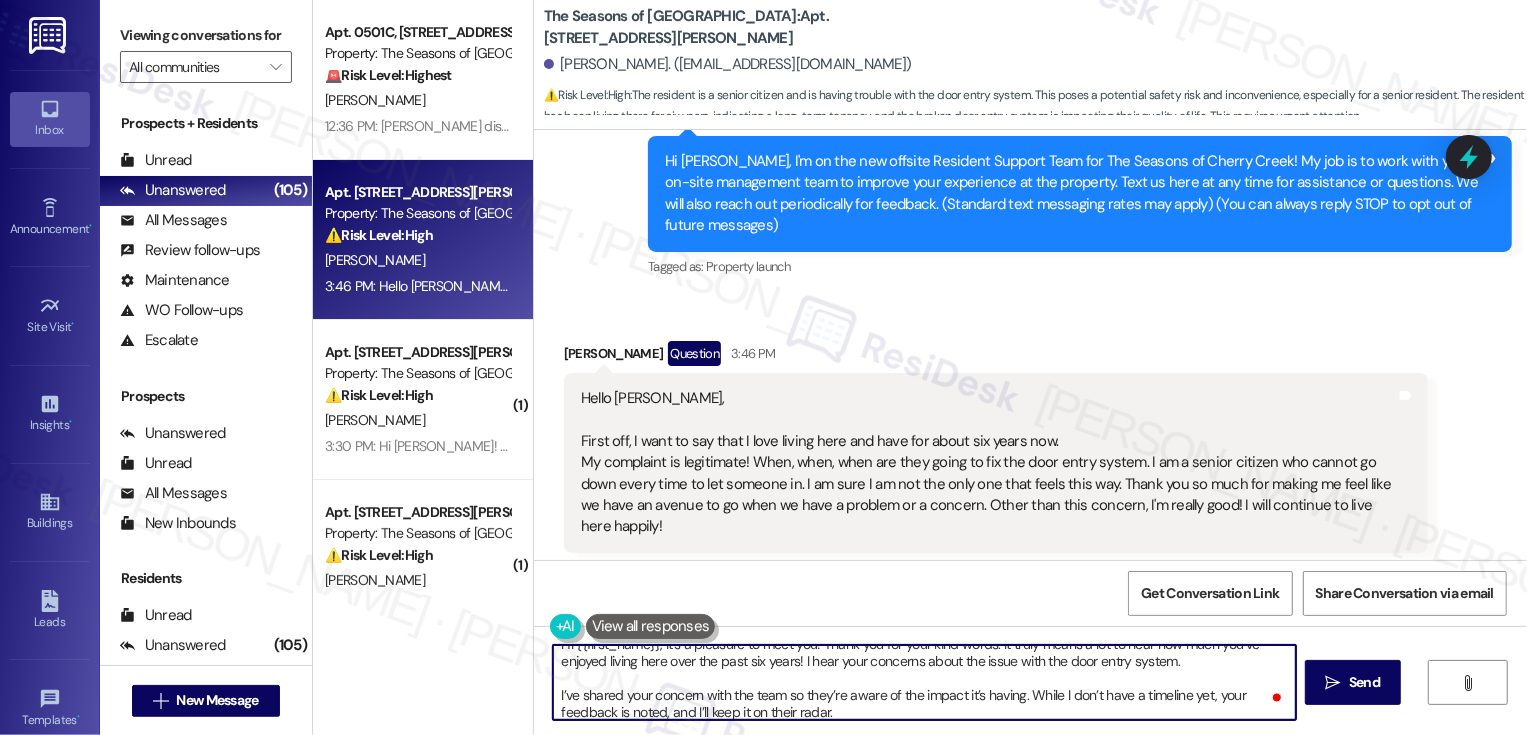 scroll, scrollTop: 2, scrollLeft: 0, axis: vertical 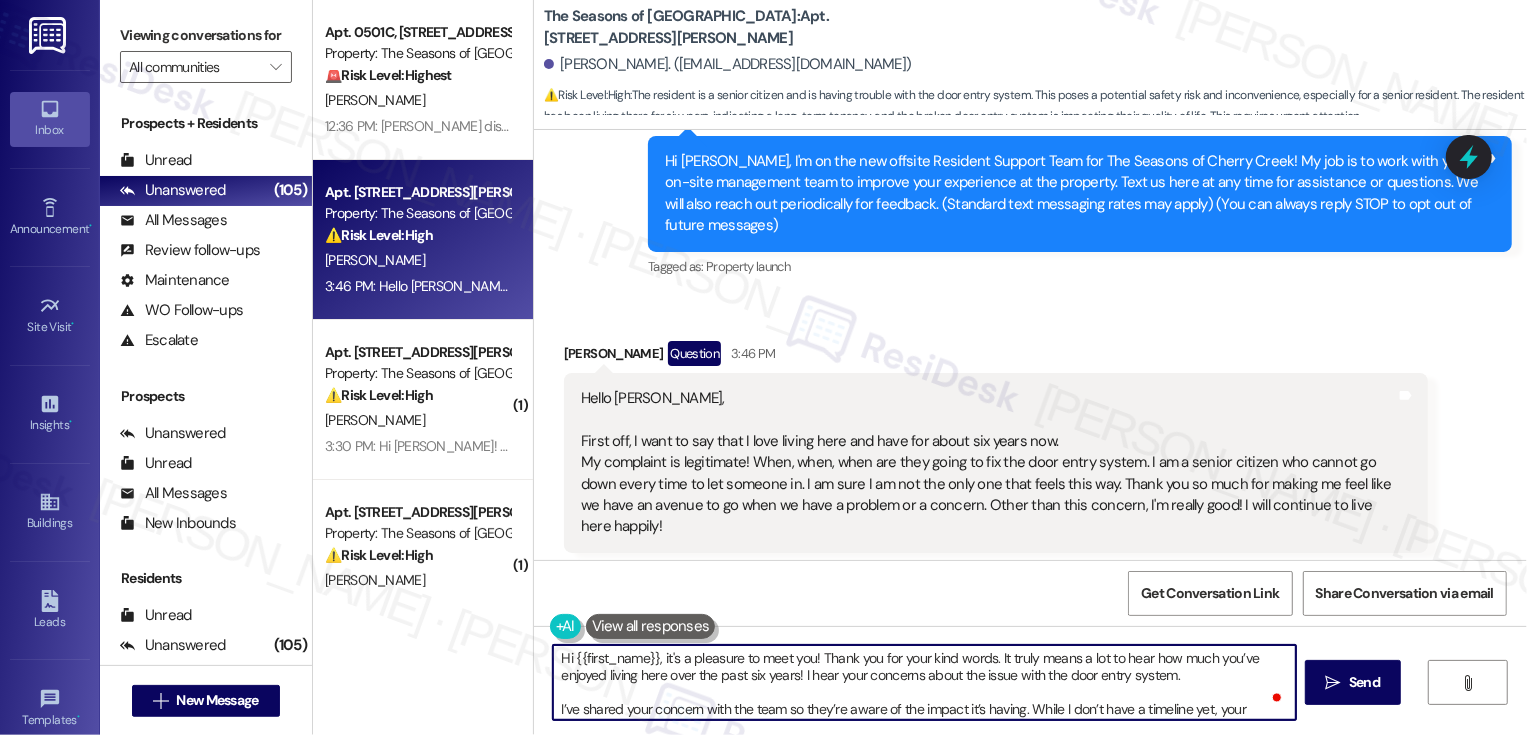 click on "Hi {{first_name}}, it's a pleasure to meet you! Thank you for your kind words. It truly means a lot to hear how much you’ve enjoyed living here over the past six years! I hear your concerns about the issue with the door entry system.
I’ve shared your concern with the team so they’re aware of the impact it’s having. While I don’t have a timeline yet, your feedback is noted, and I’ll keep it on their radar.
I really appreciate you reaching out — and I’m glad to hear that aside from this, you’re happy here." at bounding box center (924, 682) 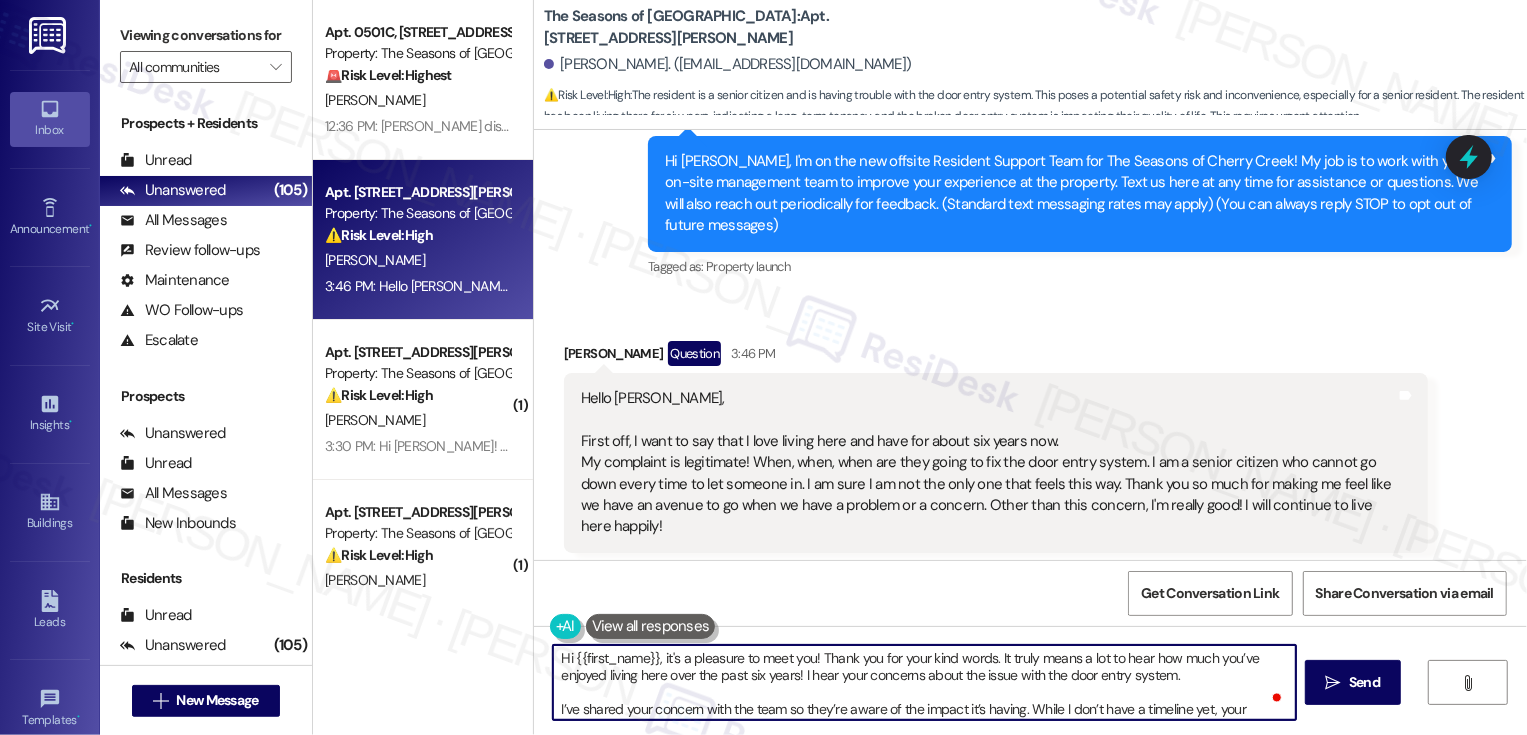 scroll, scrollTop: 15, scrollLeft: 0, axis: vertical 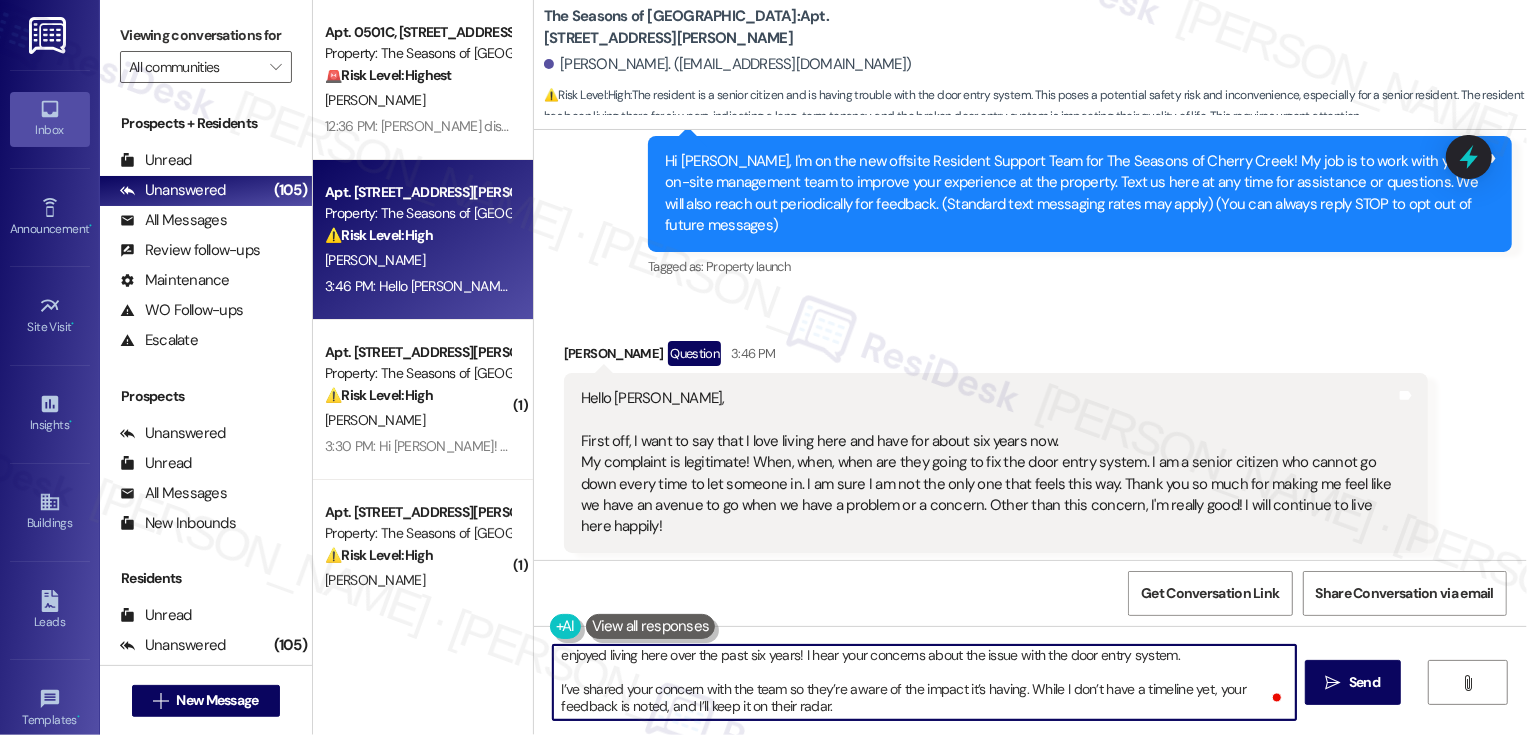 click on "Hi {{first_name}}, it's a pleasure to meet you! Thank you for your kind words. It truly means a lot to hear how much you’ve enjoyed living here over the past six years! I hear your concerns about the issue with the door entry system.
I’ve shared your concern with the team so they’re aware of the impact it’s having. While I don’t have a timeline yet, your feedback is noted, and I’ll keep it on their radar.
I really appreciate you reaching out — and I’m glad to hear that aside from this, you’re happy here." at bounding box center [924, 682] 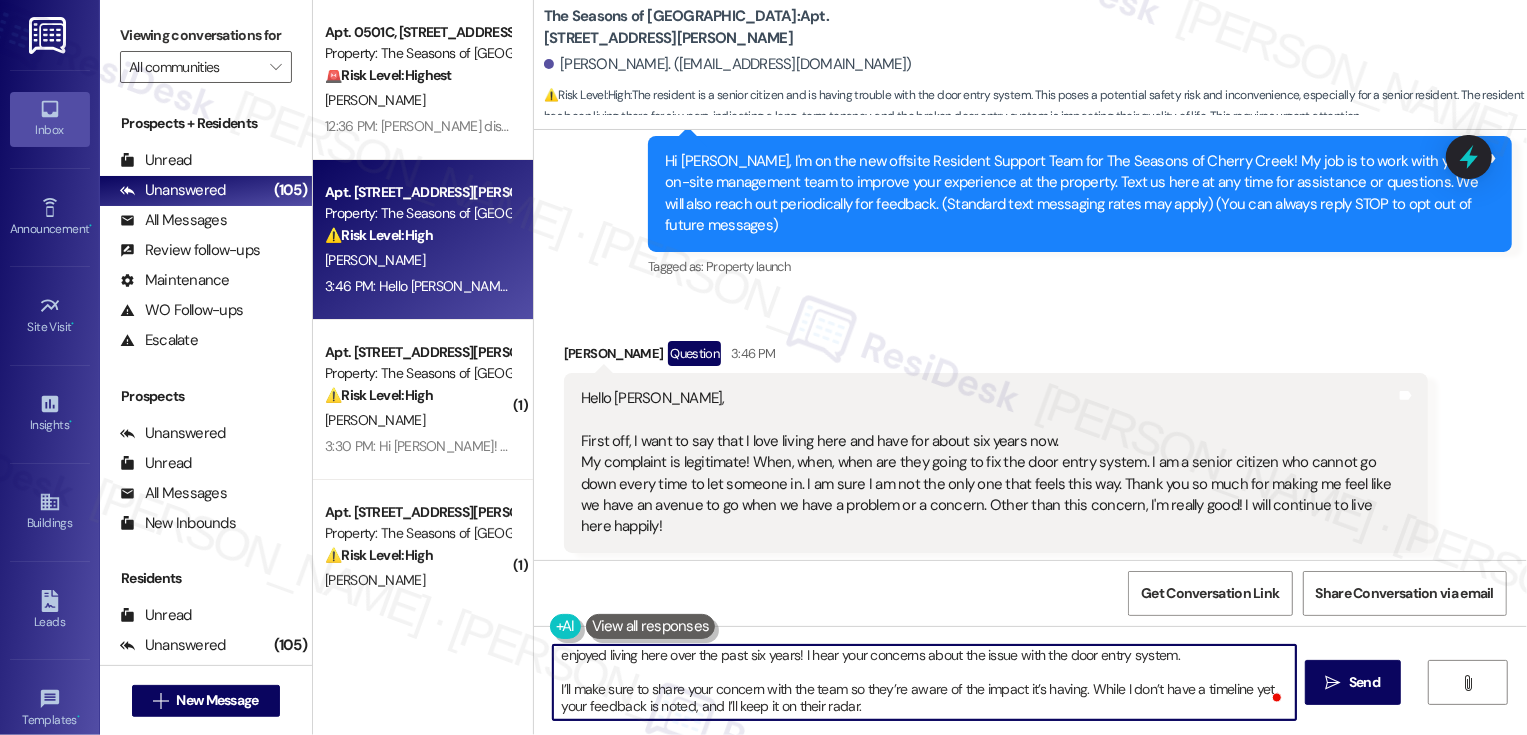 click on "Hi {{first_name}}, it's a pleasure to meet you! Thank you for your kind words. It truly means a lot to hear how much you’ve enjoyed living here over the past six years! I hear your concerns about the issue with the door entry system.
I’ll make sure to share your concern with the team so they’re aware of the impact it’s having. While I don’t have a timeline yet, your feedback is noted, and I’ll keep it on their radar.
I really appreciate you reaching out — and I’m glad to hear that aside from this, you’re happy here." at bounding box center (924, 682) 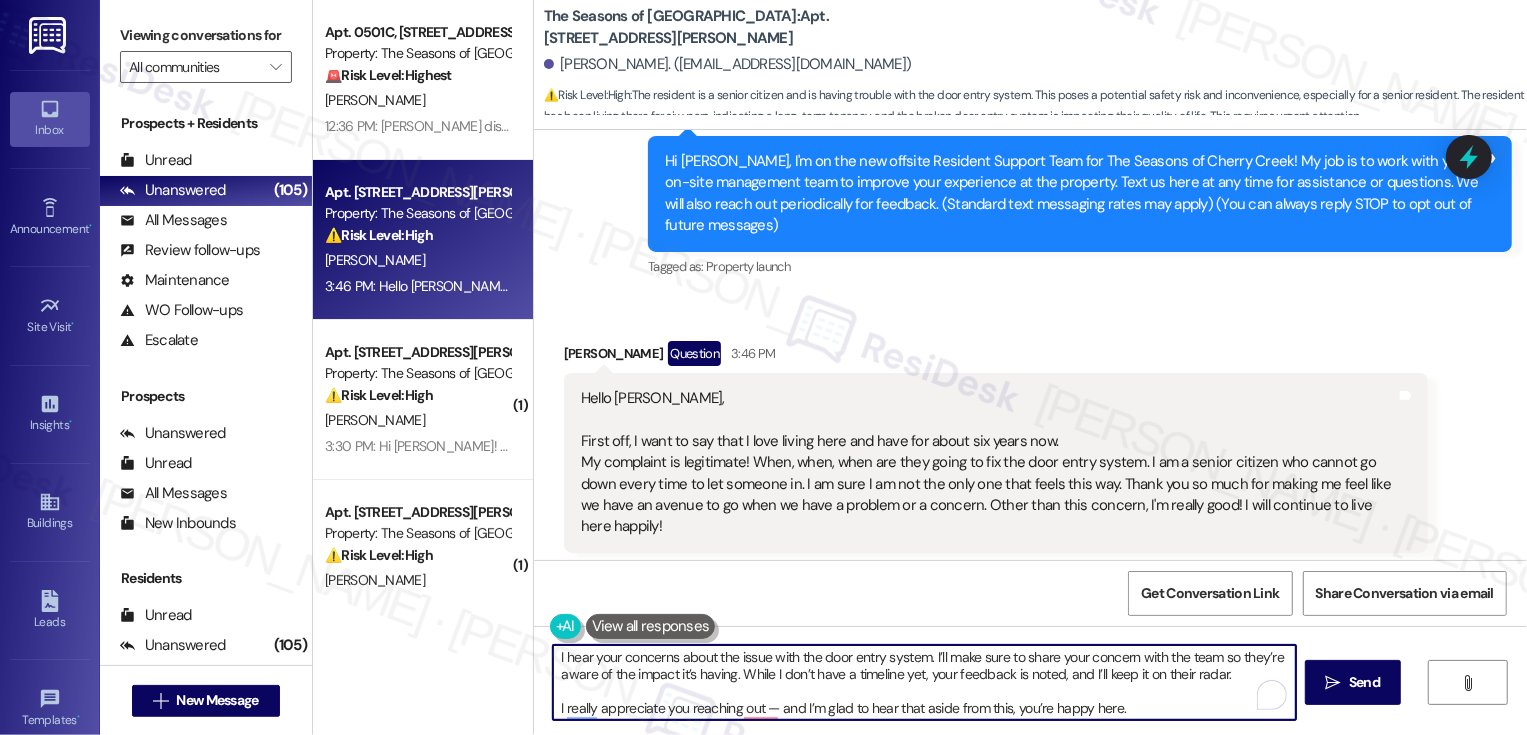 drag, startPoint x: 1055, startPoint y: 658, endPoint x: 1127, endPoint y: 660, distance: 72.02777 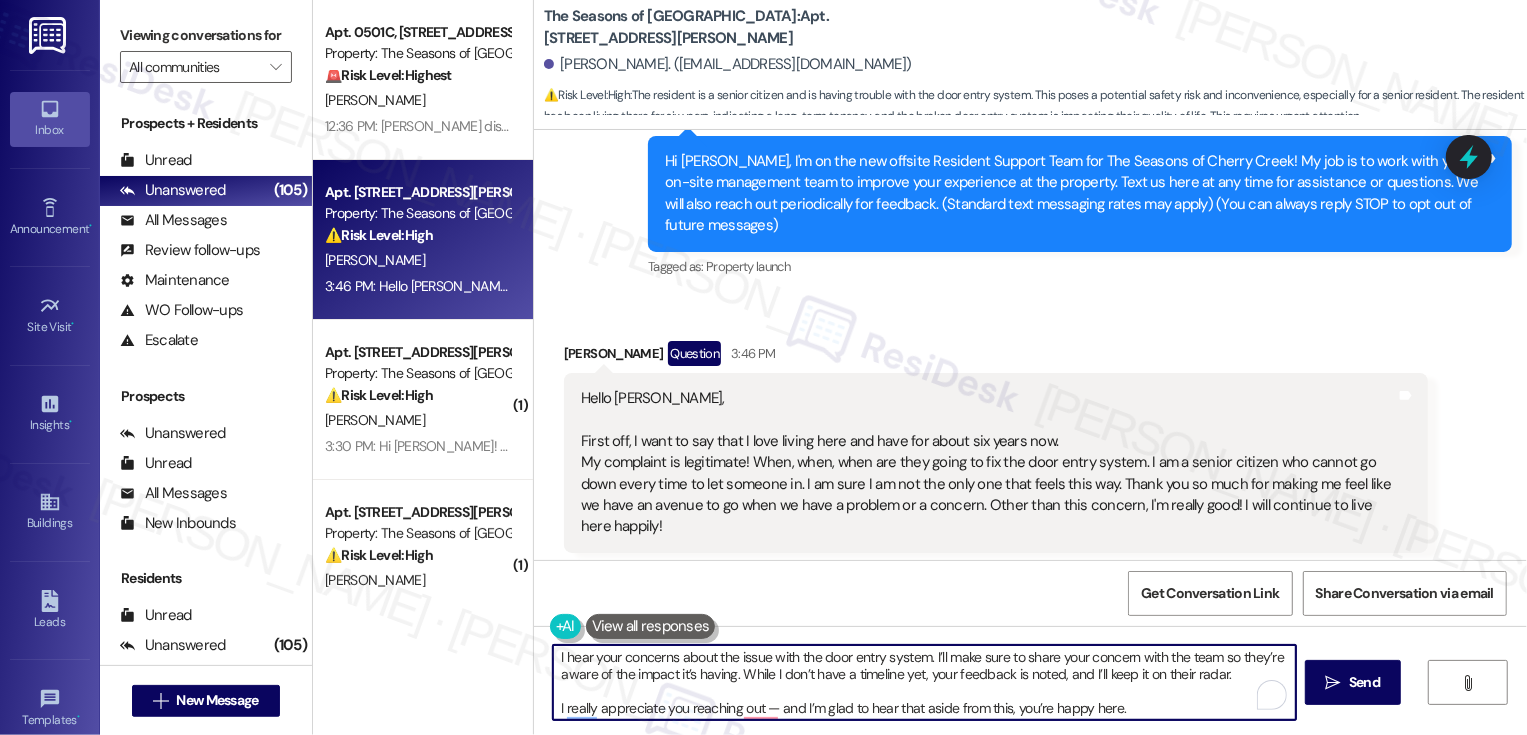 click on "Hi {{first_name}}, it's a pleasure to meet you! Thank you for your kind words. It truly means a lot to hear how much you’ve enjoyed living here over the past six years!
I hear your concerns about the issue with the door entry system. I’ll make sure to share your concern with the team so they’re aware of the impact it’s having. While I don’t have a timeline yet, your feedback is noted, and I’ll keep it on their radar.
I really appreciate you reaching out — and I’m glad to hear that aside from this, you’re happy here." at bounding box center (924, 682) 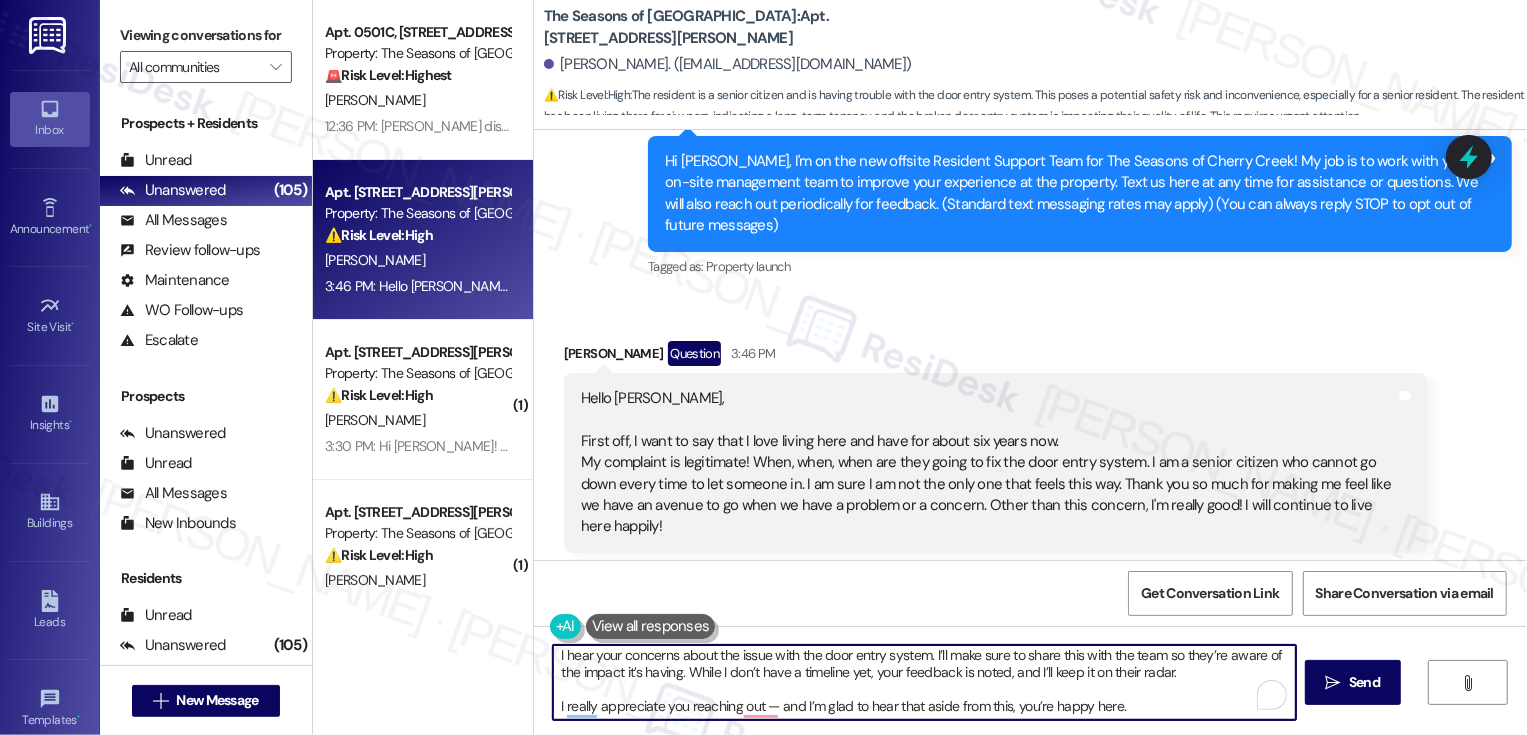 drag, startPoint x: 549, startPoint y: 699, endPoint x: 792, endPoint y: 710, distance: 243.24884 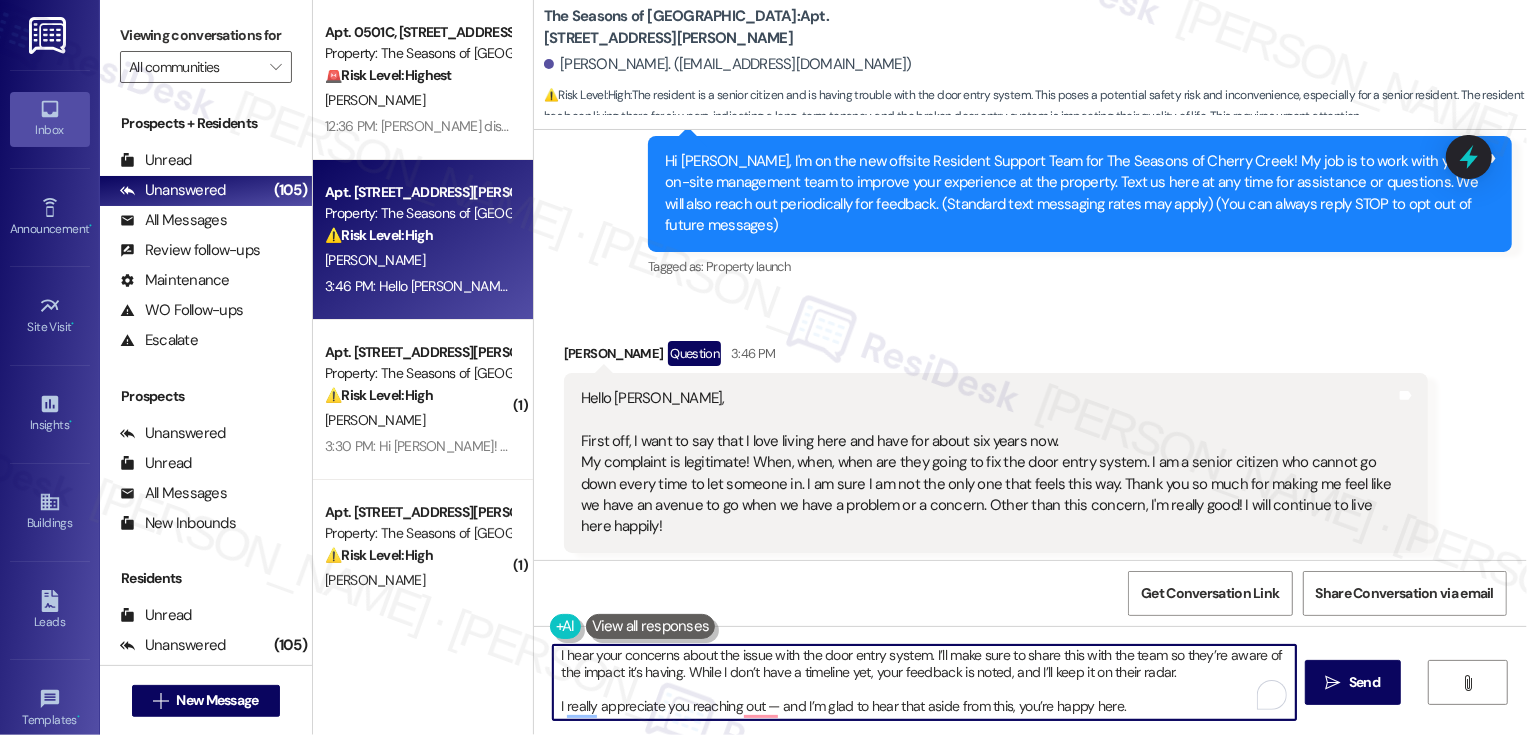 click on "Hi {{first_name}}, it's a pleasure to meet you! Thank you for your kind words. It truly means a lot to hear how much you’ve enjoyed living here over the past six years!
I hear your concerns about the issue with the door entry system. I’ll make sure to share this with the team so they’re aware of the impact it’s having. While I don’t have a timeline yet, your feedback is noted, and I’ll keep it on their radar.
I really appreciate you reaching out — and I’m glad to hear that aside from this, you’re happy here." at bounding box center [924, 682] 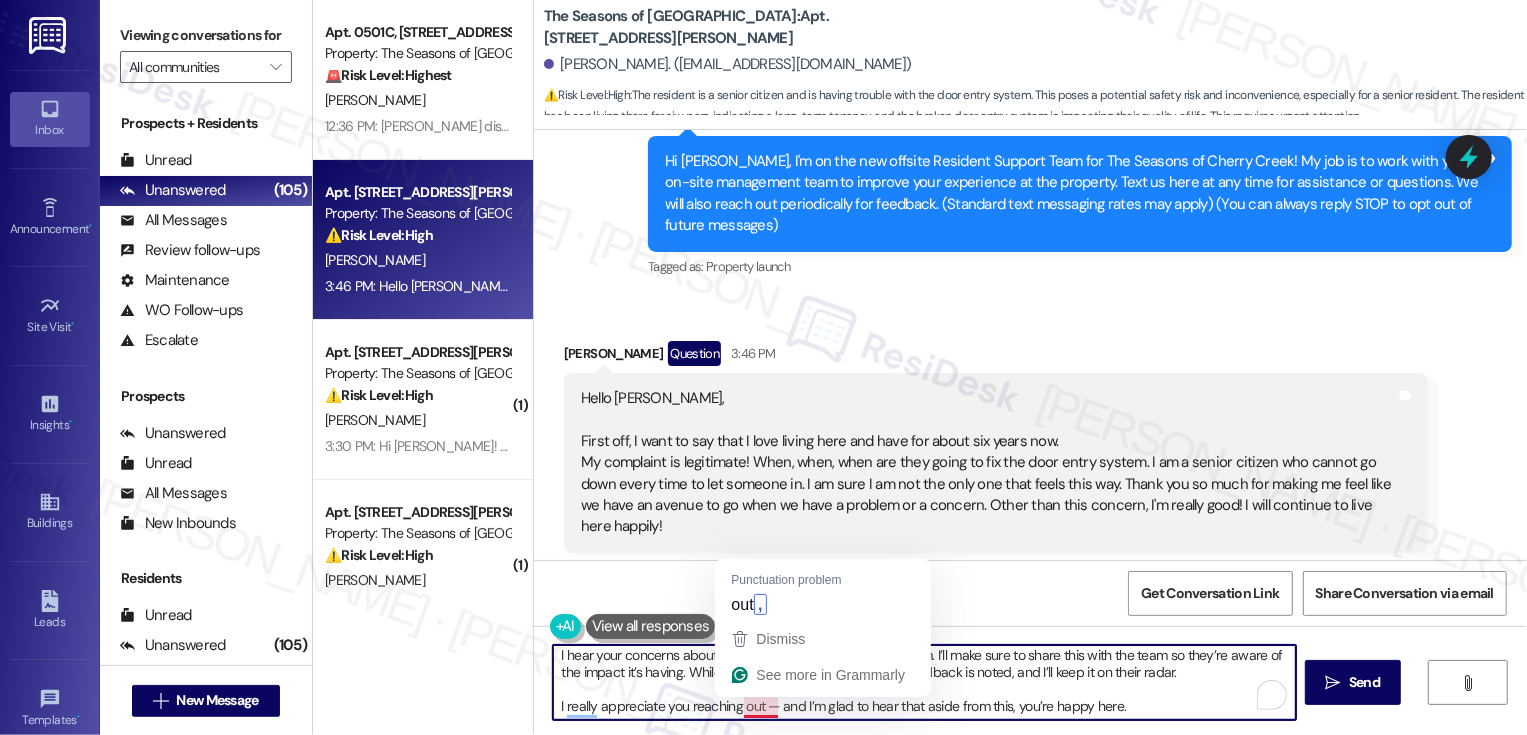 click on "Hi {{first_name}}, it's a pleasure to meet you! Thank you for your kind words. It truly means a lot to hear how much you’ve enjoyed living here over the past six years!
I hear your concerns about the issue with the door entry system. I’ll make sure to share this with the team so they’re aware of the impact it’s having. While I don’t have a timeline yet, your feedback is noted, and I’ll keep it on their radar.
I really appreciate you reaching out — and I’m glad to hear that aside from this, you’re happy here." at bounding box center (924, 682) 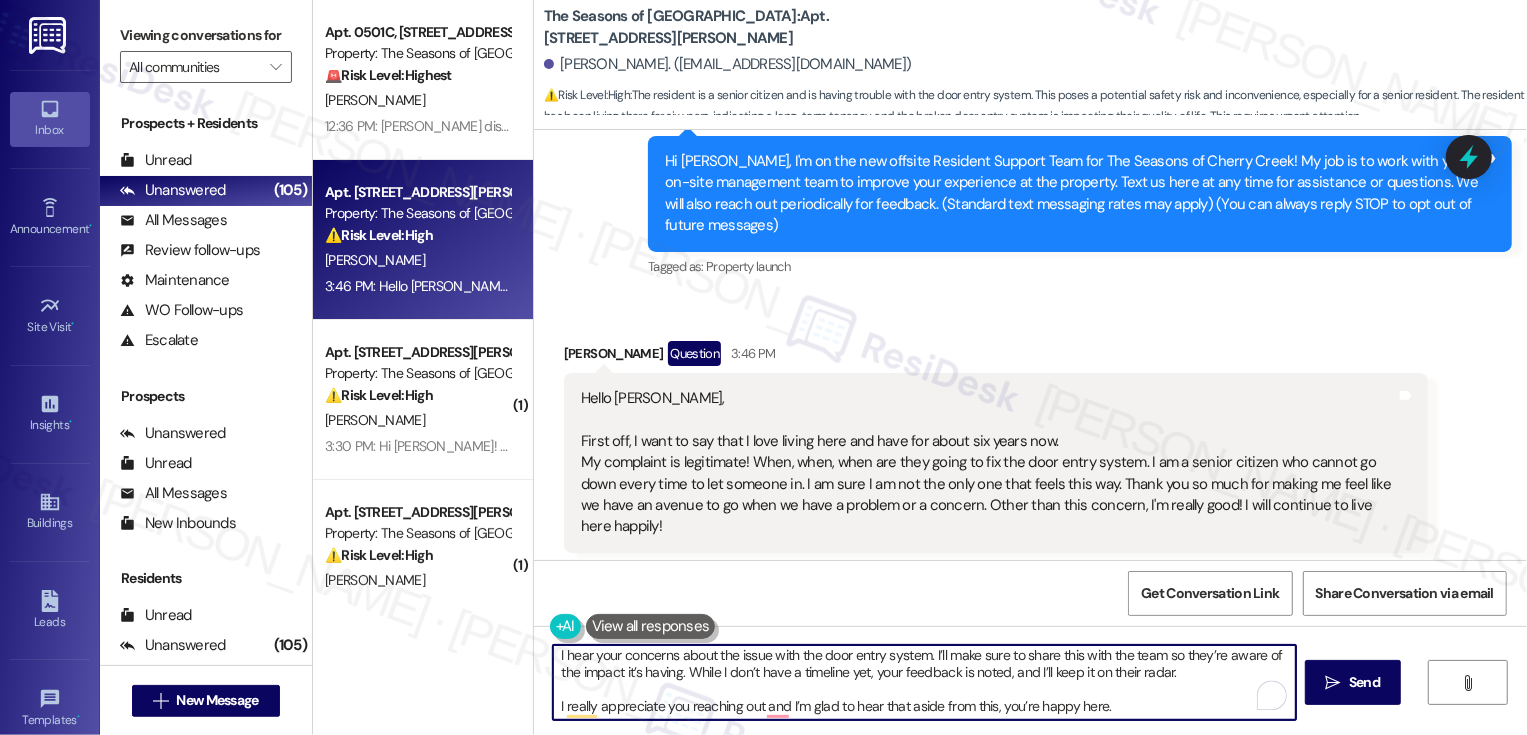 drag, startPoint x: 1117, startPoint y: 709, endPoint x: 502, endPoint y: 695, distance: 615.1593 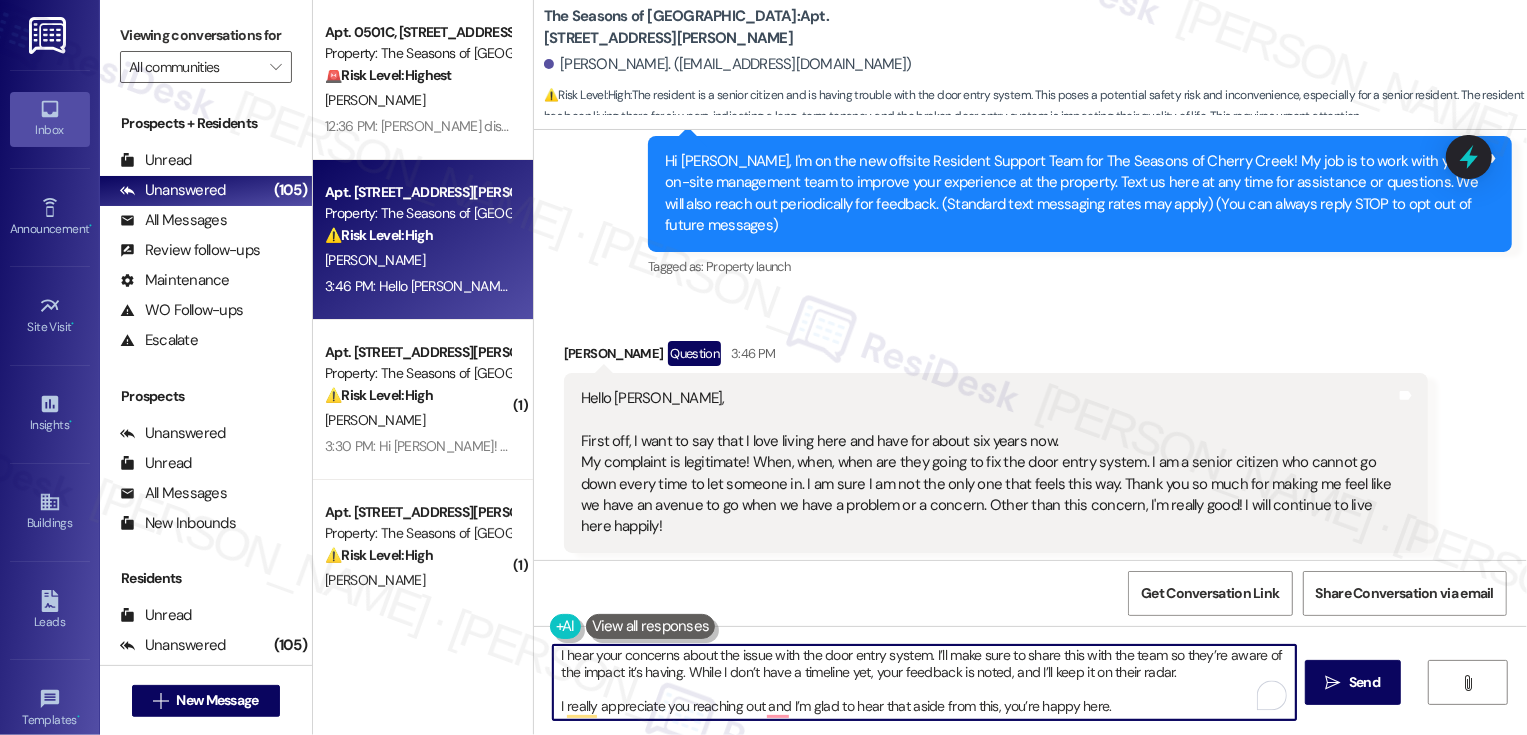 click on "Apt. 0501C, 3498 Cedar E Ellsworth Ave Property: The Seasons of Cherry Creek 🚨  Risk Level:  Highest The message indicates a resident, Makayla, has disappeared. This raises immediate safety and liability concerns, potentially involving a missing person. R. Garber 12:36 PM: Makayla disappeared and is no longer residing at the seasons with me  12:36 PM: Makayla disappeared and is no longer residing at the seasons with me  Apt. 1008A, 3498 Seasons E Ellsworth Ave Property: The Seasons of Cherry Creek ⚠️  Risk Level:  High The resident is a senior citizen and is having trouble with the door entry system. This poses a potential safety risk and inconvenience, especially for a senior resident. The resident has been living there for six years, indicating a long-term tenancy, and the broken door entry system is impacting their quality of life. This requires urgent attention. M. Martin ( 1 ) Apt. 0312B, 3498 Seasons E Ellsworth Ave Property: The Seasons of Cherry Creek ⚠️  Risk Level:  High C. Amsbaugh ( 1 )" at bounding box center (920, 367) 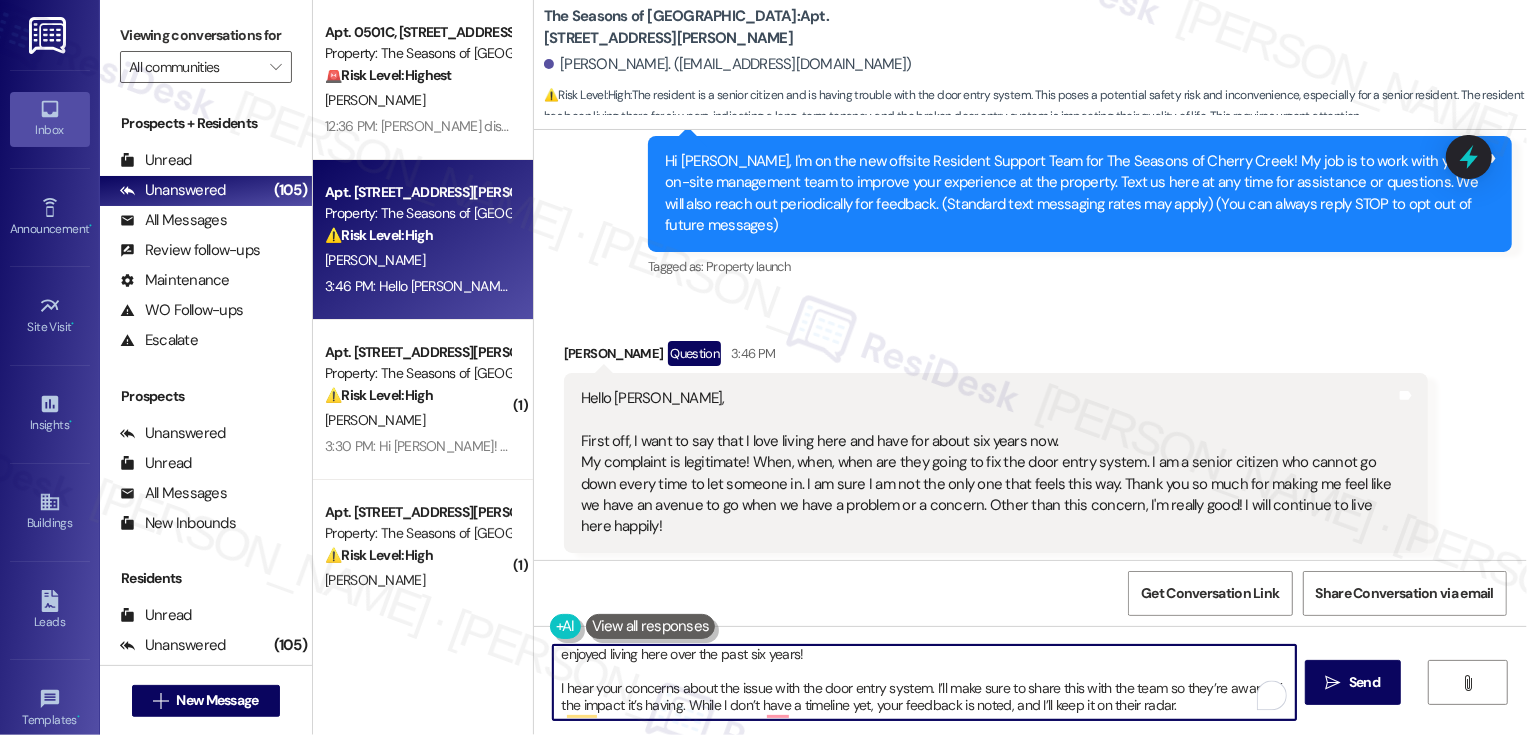 scroll, scrollTop: 39, scrollLeft: 0, axis: vertical 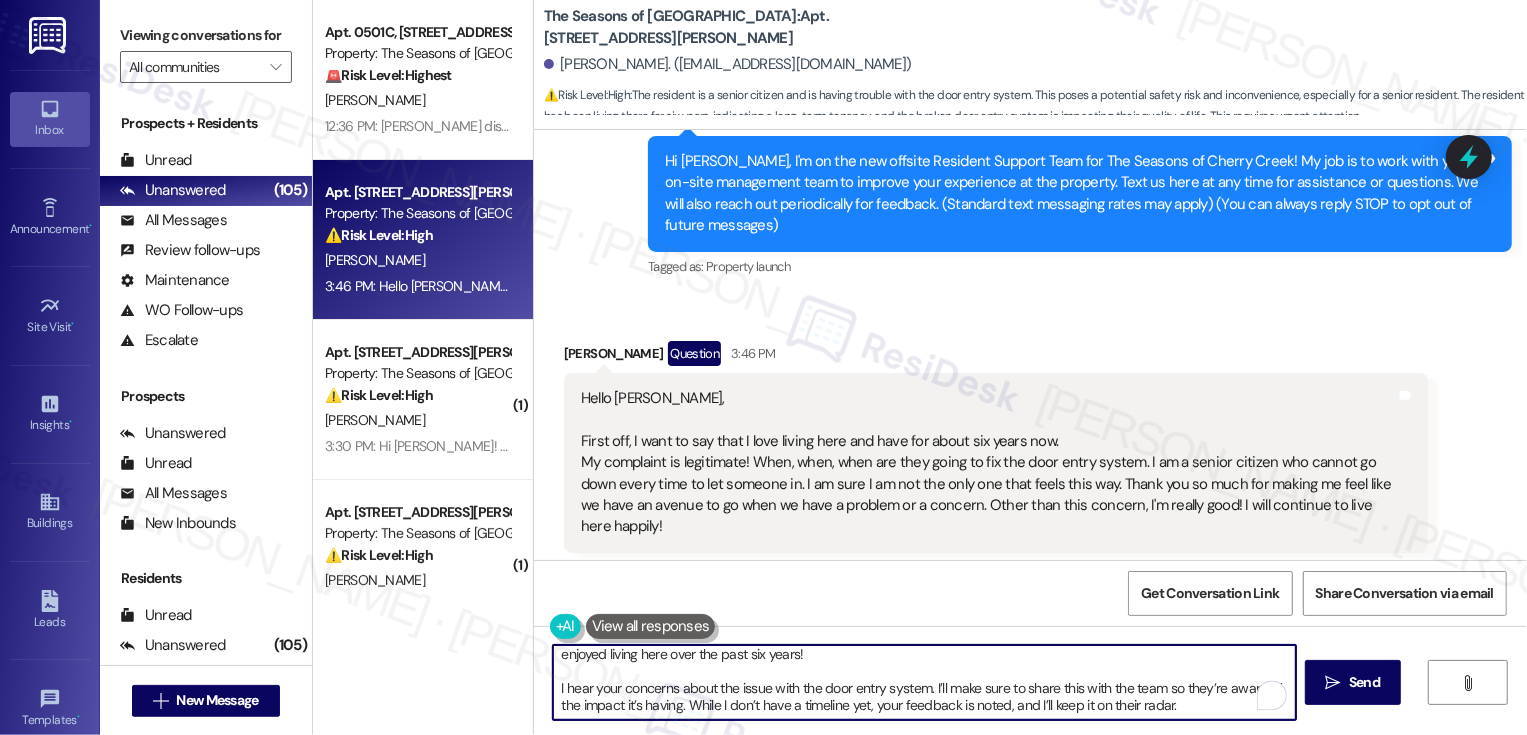 type on "Hi {{first_name}}, it's a pleasure to meet you! Thank you for your kind words. It truly means a lot to hear how much you’ve enjoyed living here over the past six years!
I hear your concerns about the issue with the door entry system. I’ll make sure to share this with the team so they’re aware of the impact it’s having. While I don’t have a timeline yet, your feedback is noted, and I’ll keep it on their radar." 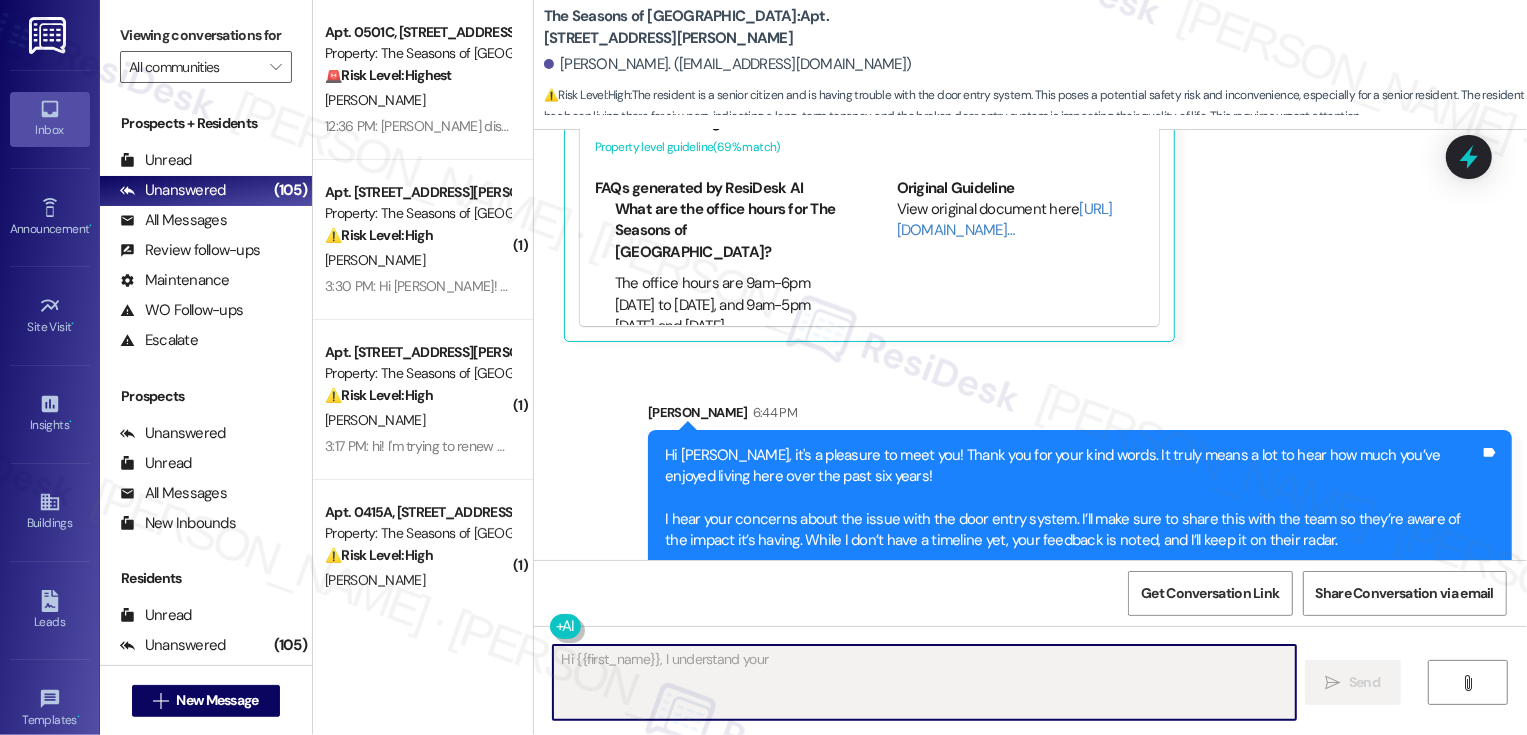 click on "Fetching suggested responses. Please feel free to read through the conversation in the meantime." at bounding box center [924, 682] 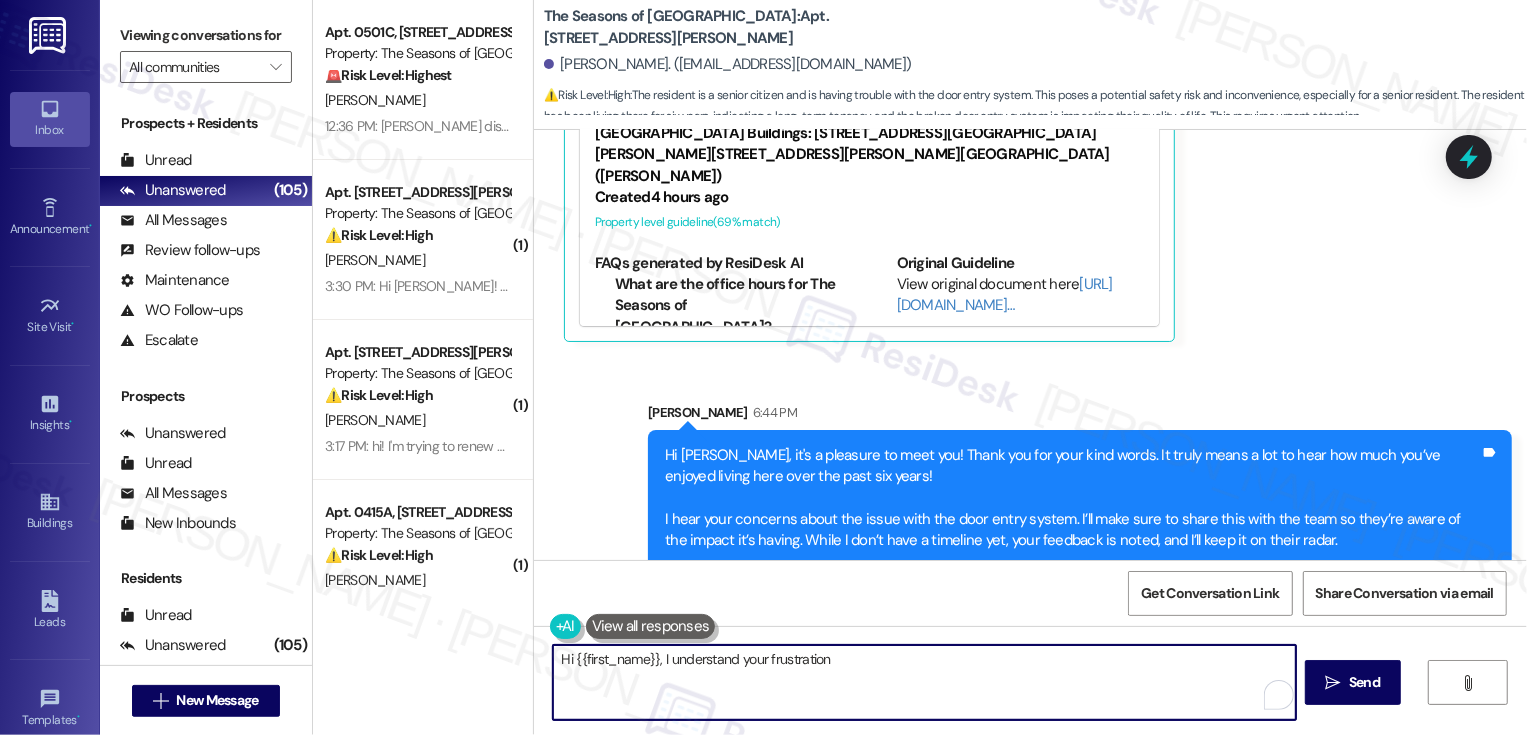 click on "Hi {{first_name}}, I understand your frustration" at bounding box center [924, 682] 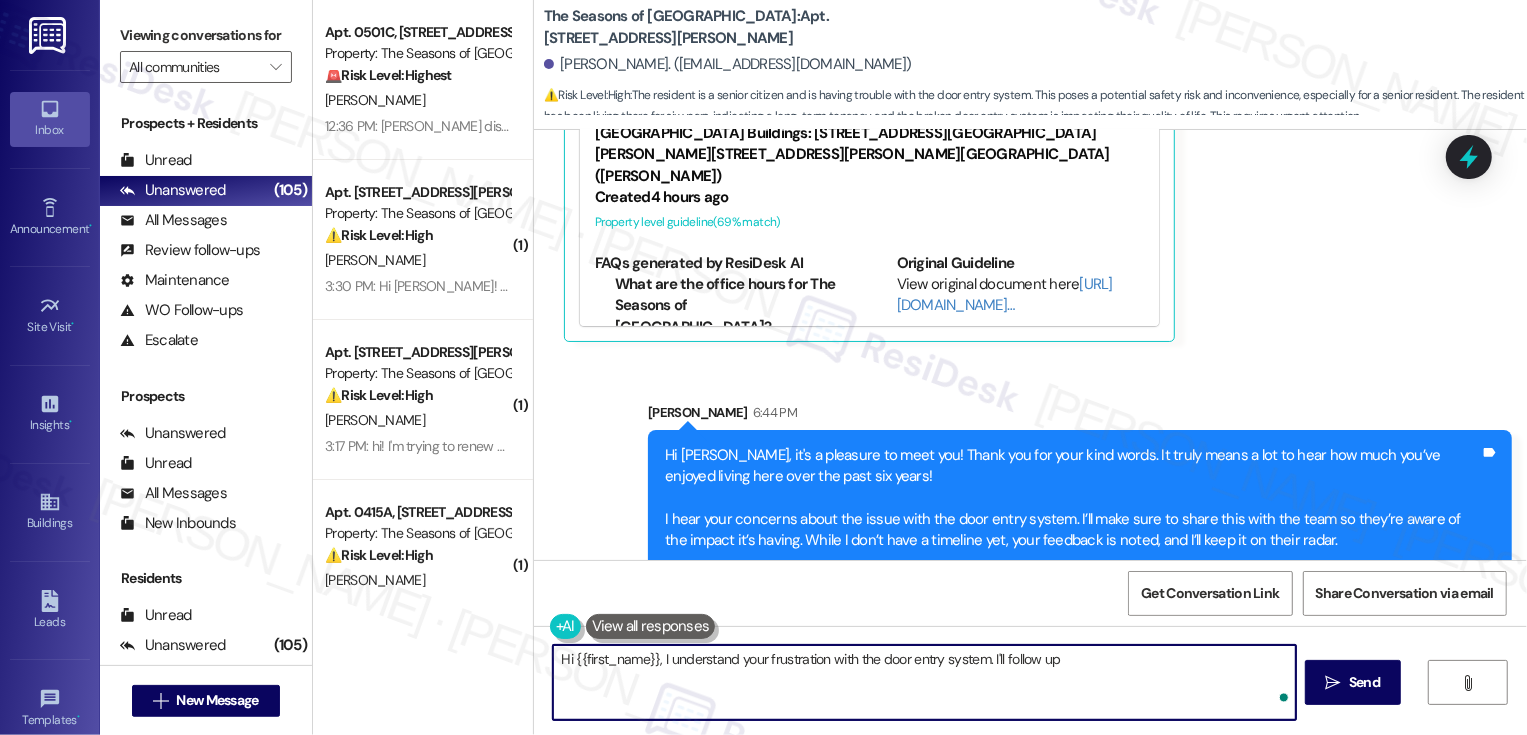 click on "Hi {{first_name}}, I understand your frustration with the door entry system. I'll follow up" at bounding box center (924, 682) 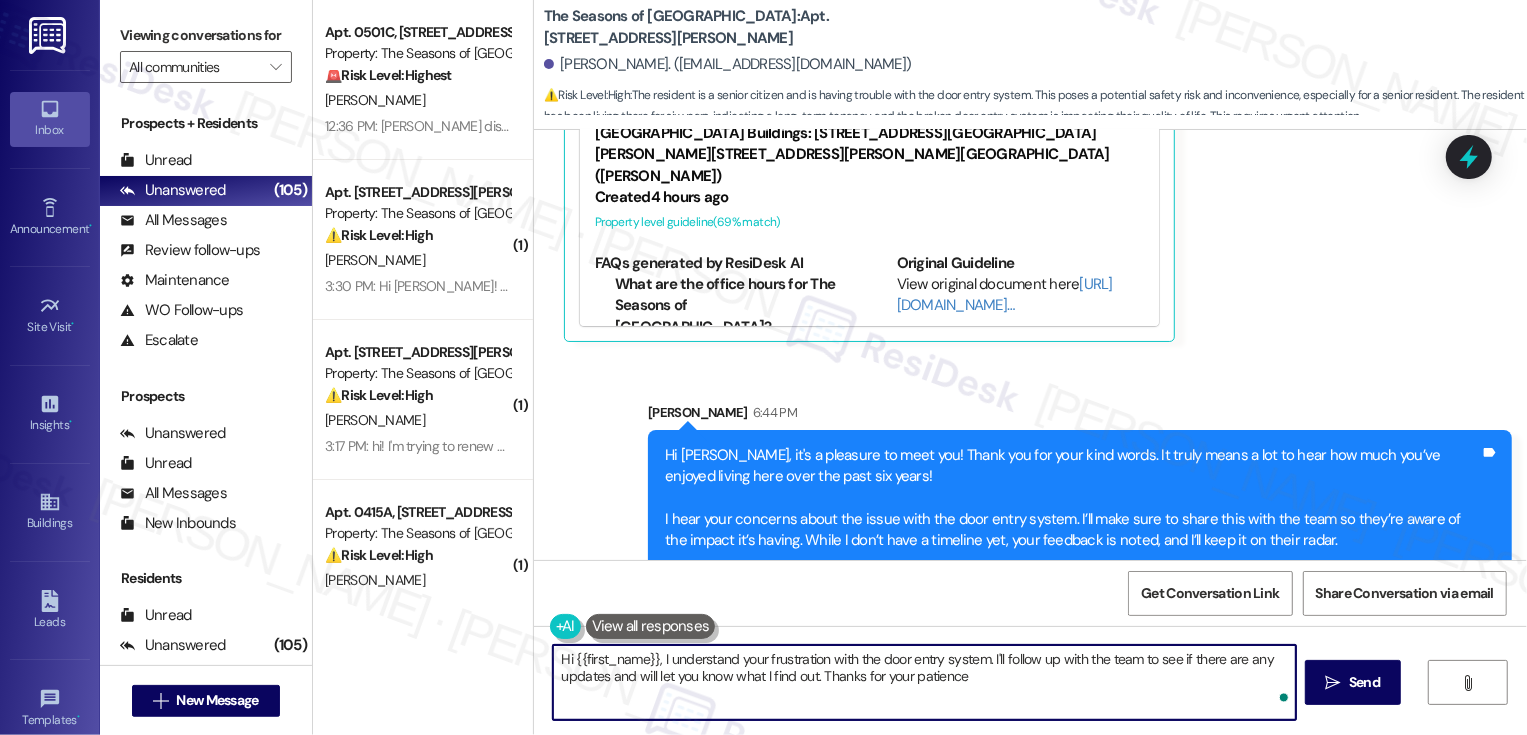 type on "Hi {{first_name}}, I understand your frustration with the door entry system. I'll follow up with the team to see if there are any updates and will let you know what I find out. Thanks for your patience!" 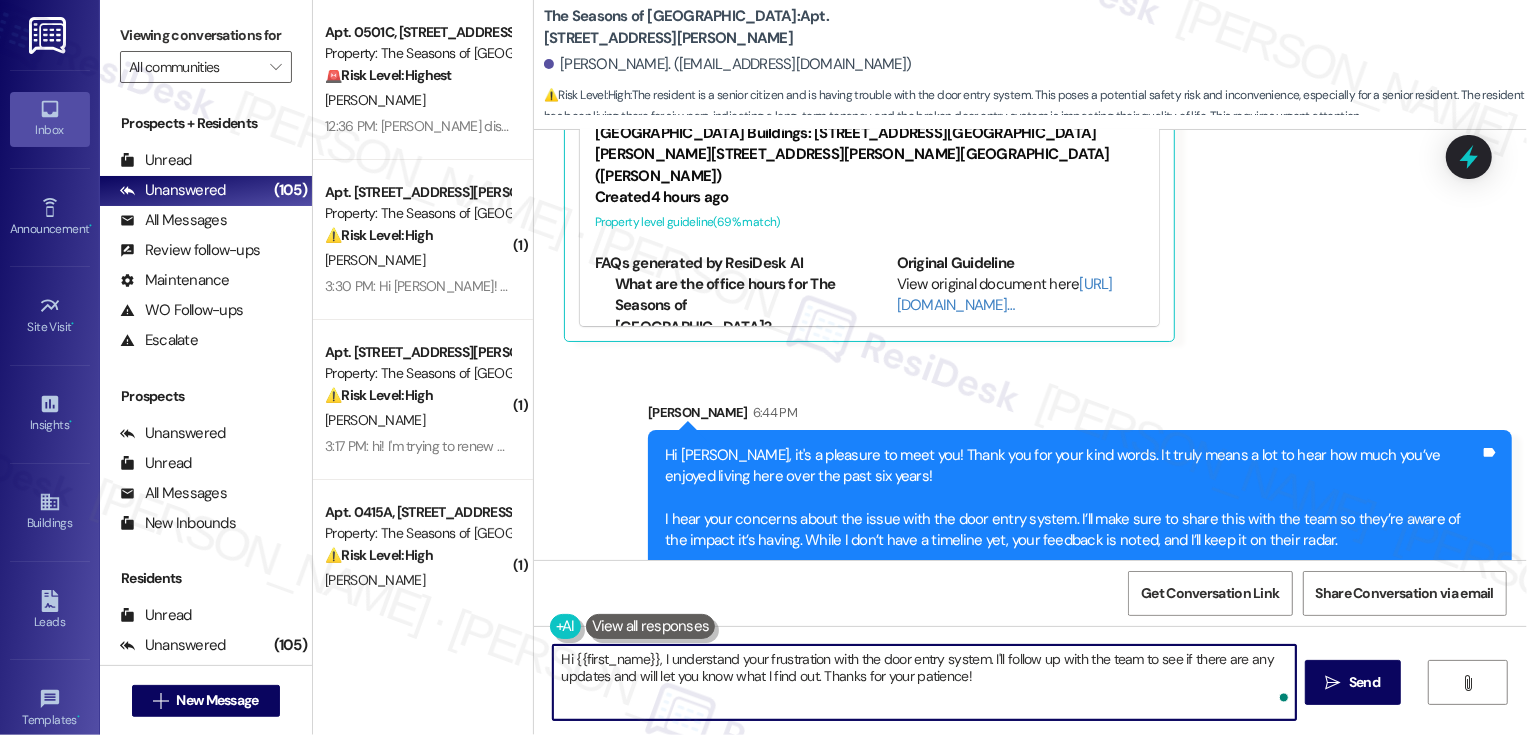 click on "Hi {{first_name}}, I understand your frustration with the door entry system. I'll follow up with the team to see if there are any updates and will let you know what I find out. Thanks for your patience!" at bounding box center (924, 682) 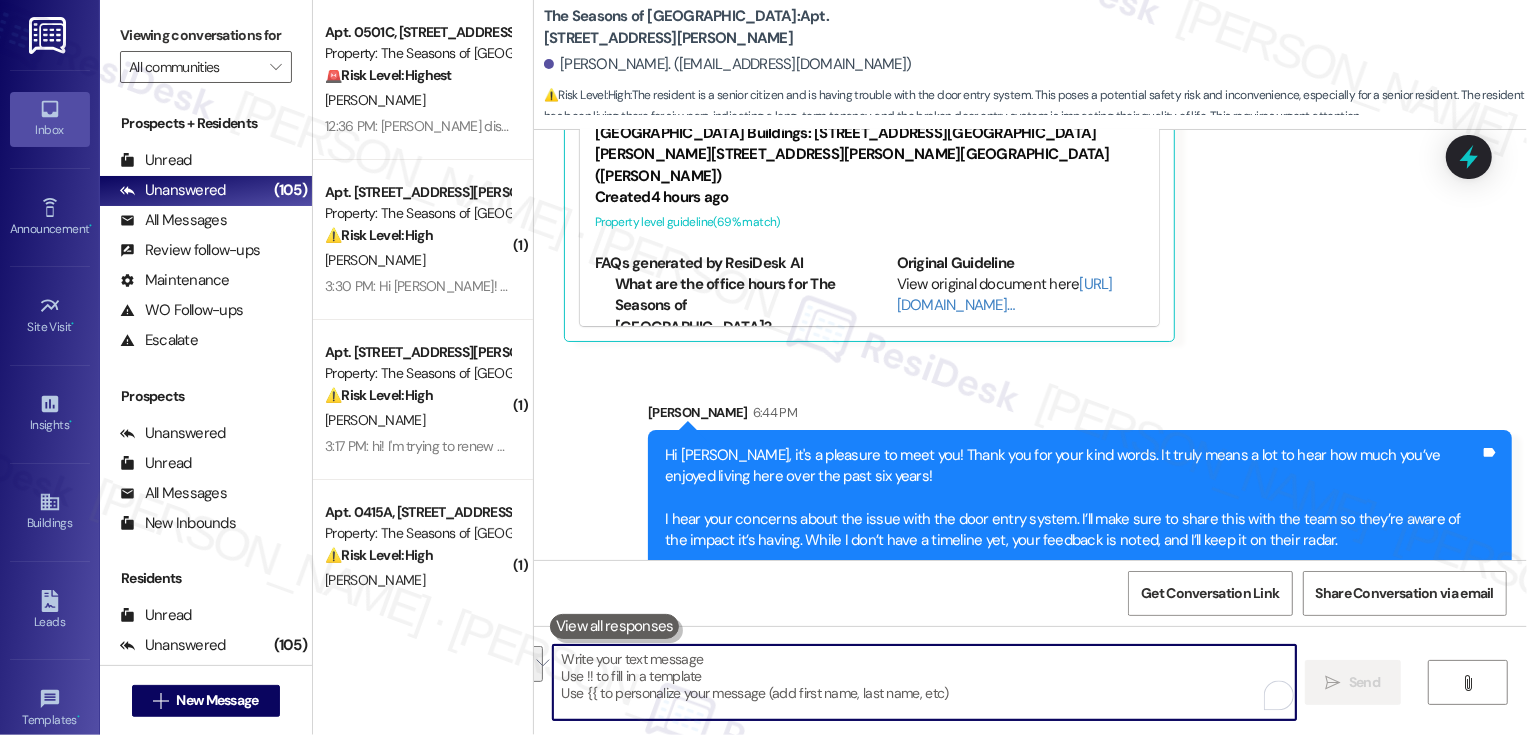 paste on "I really appreciate you reaching out and I’m glad to hear that aside from this, you’re happy here." 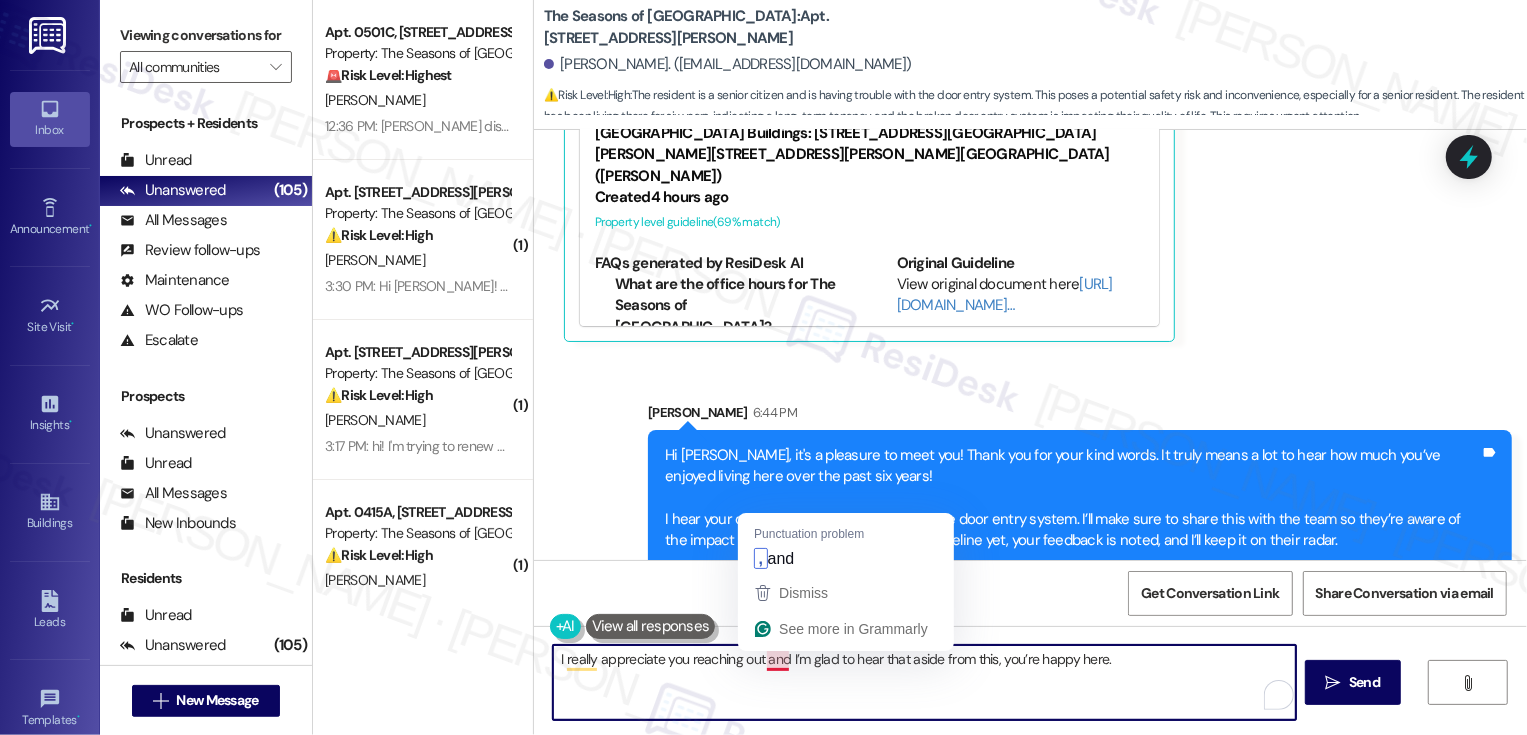 click on "I really appreciate you reaching out and I’m glad to hear that aside from this, you’re happy here." at bounding box center [924, 682] 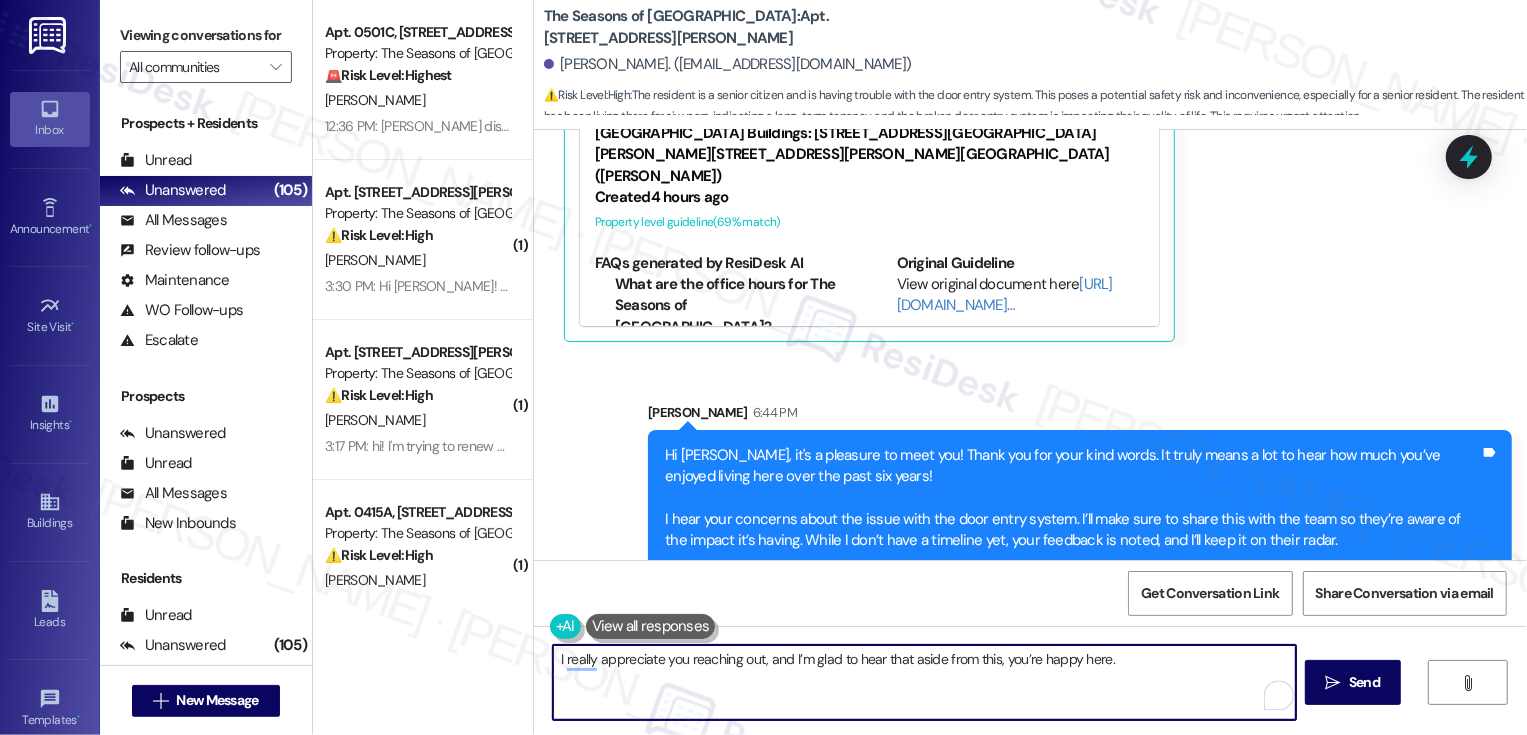 click on "I really appreciate you reaching out, and I’m glad to hear that aside from this, you’re happy here." at bounding box center (924, 682) 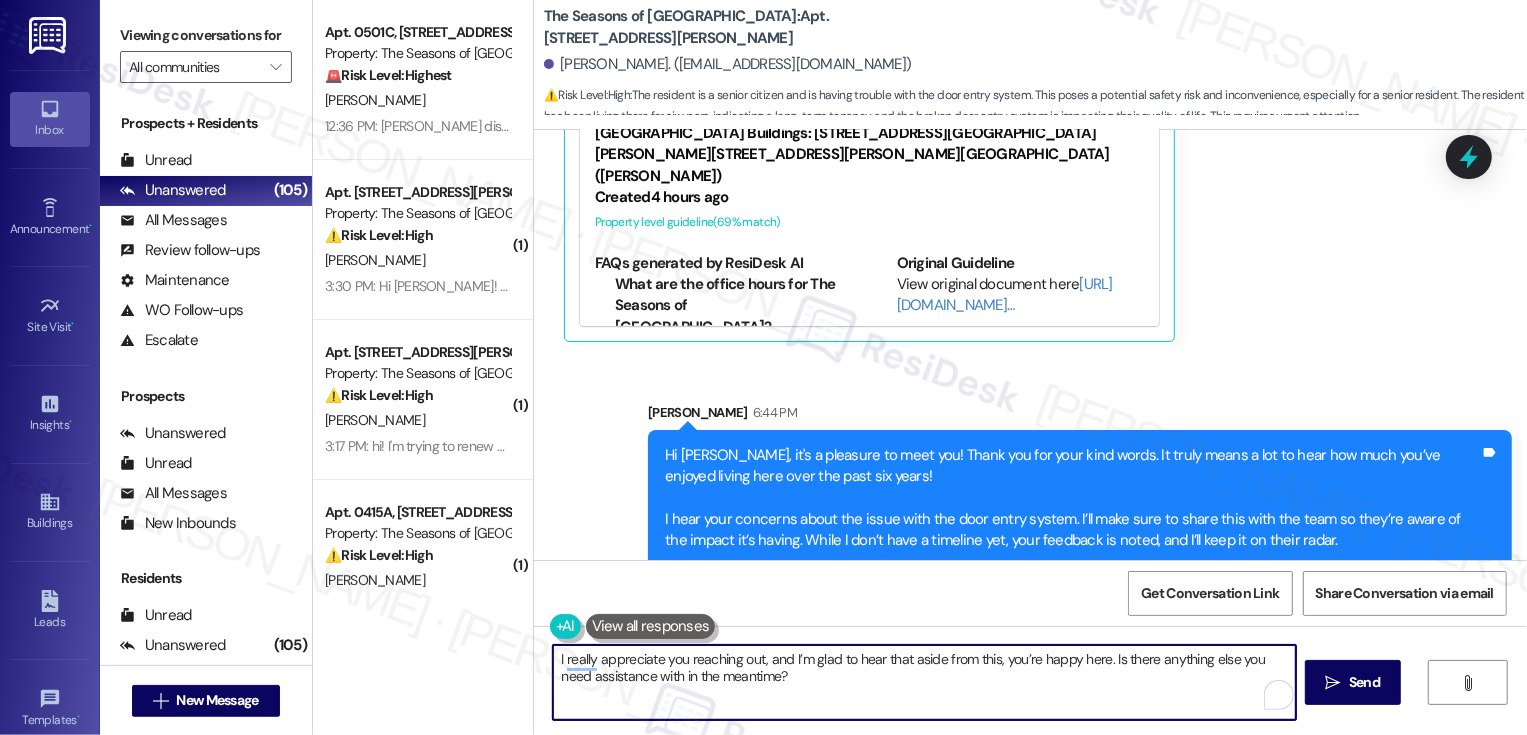click on "I really appreciate you reaching out, and I’m glad to hear that aside from this, you’re happy here. Is there anything else you need assistance with in the meantime?" at bounding box center (924, 682) 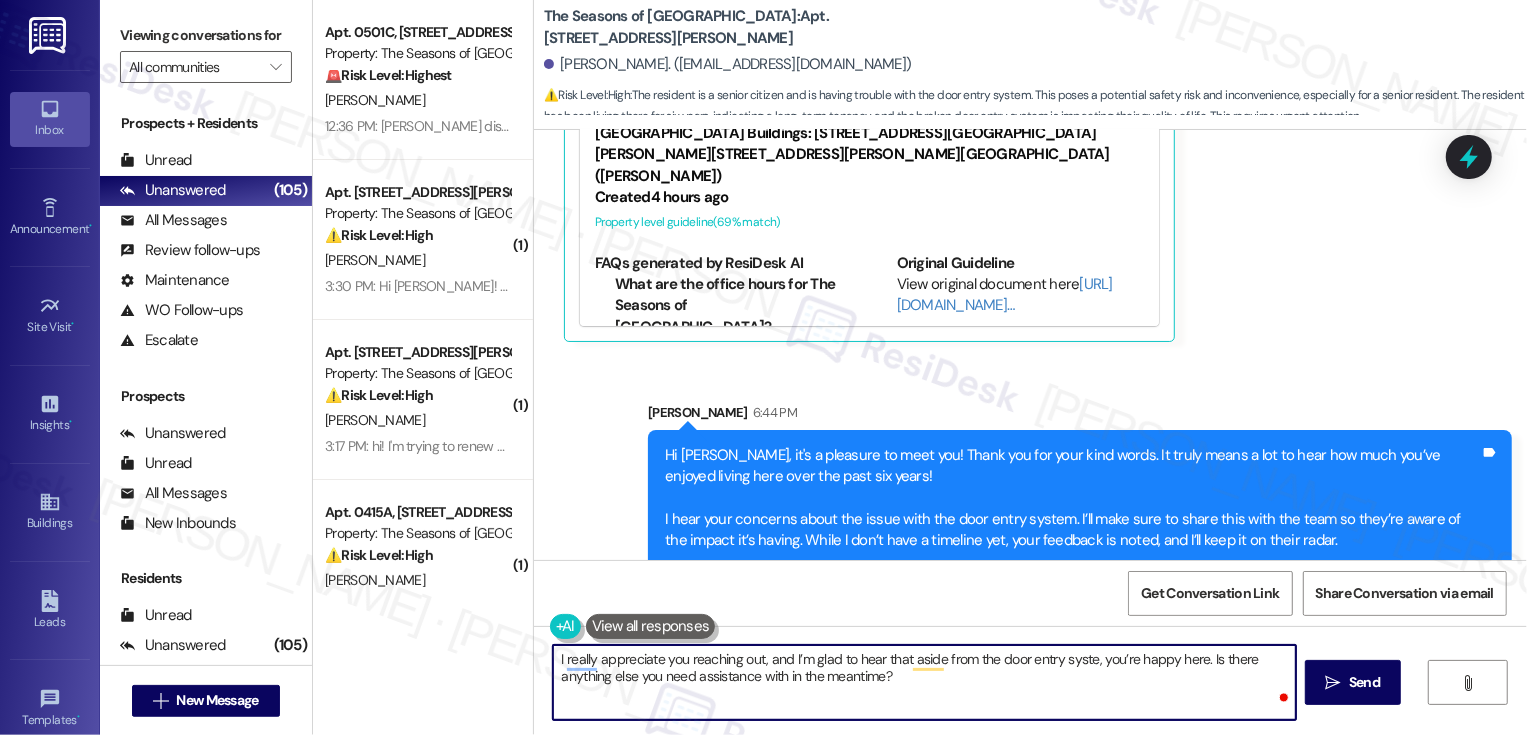 type on "I really appreciate you reaching out, and I’m glad to hear that aside from the door entry system, you’re happy here. Is there anything else you need assistance with in the meantime?" 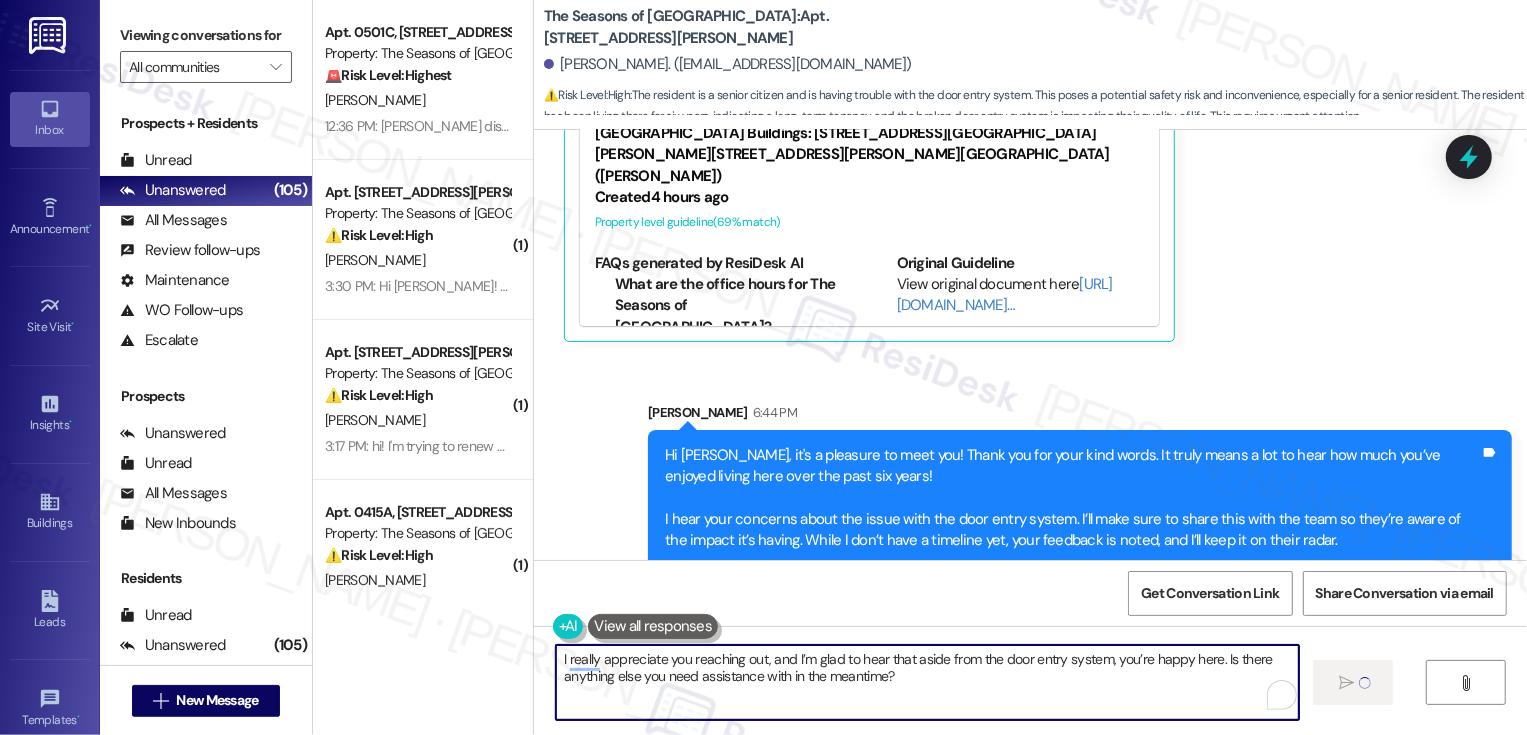 type 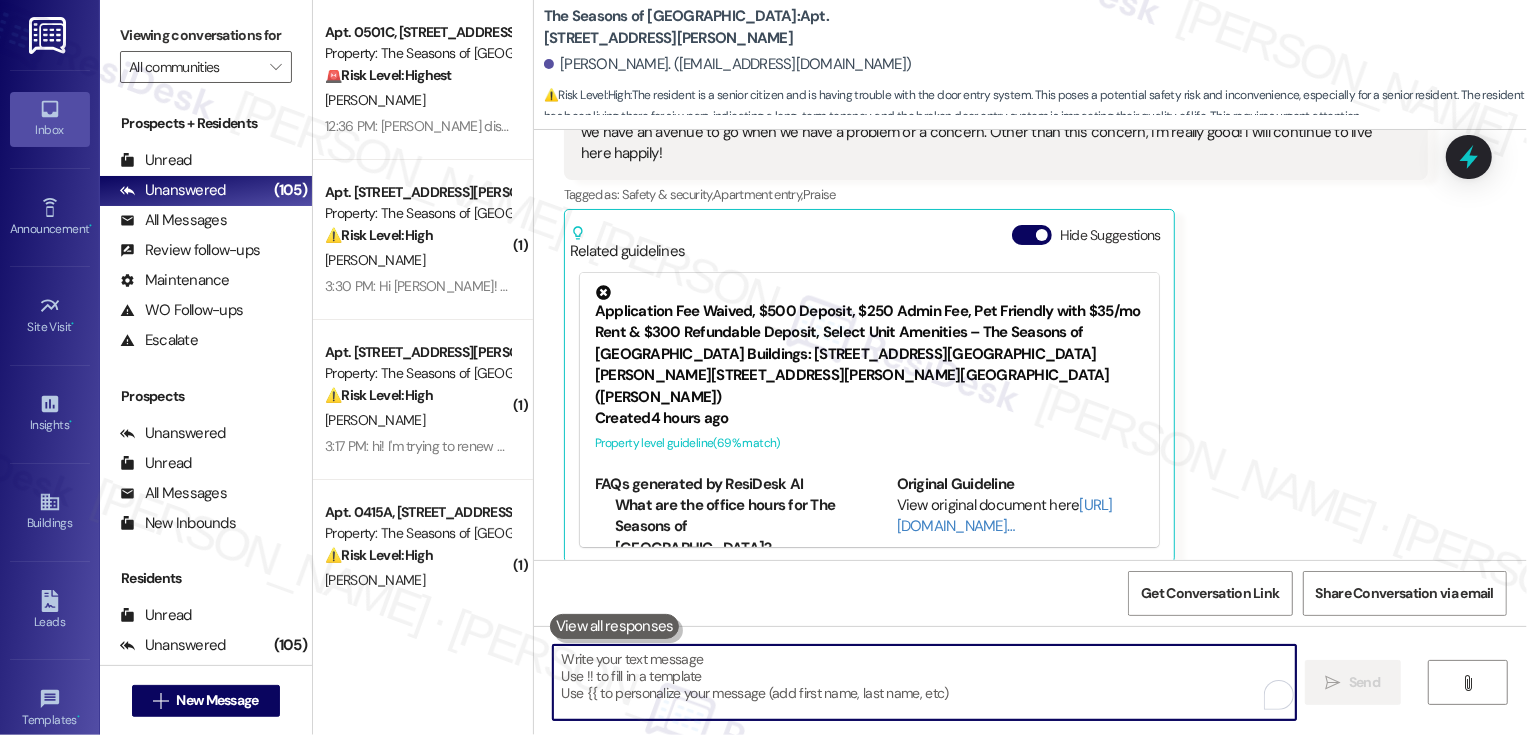 scroll, scrollTop: 549, scrollLeft: 0, axis: vertical 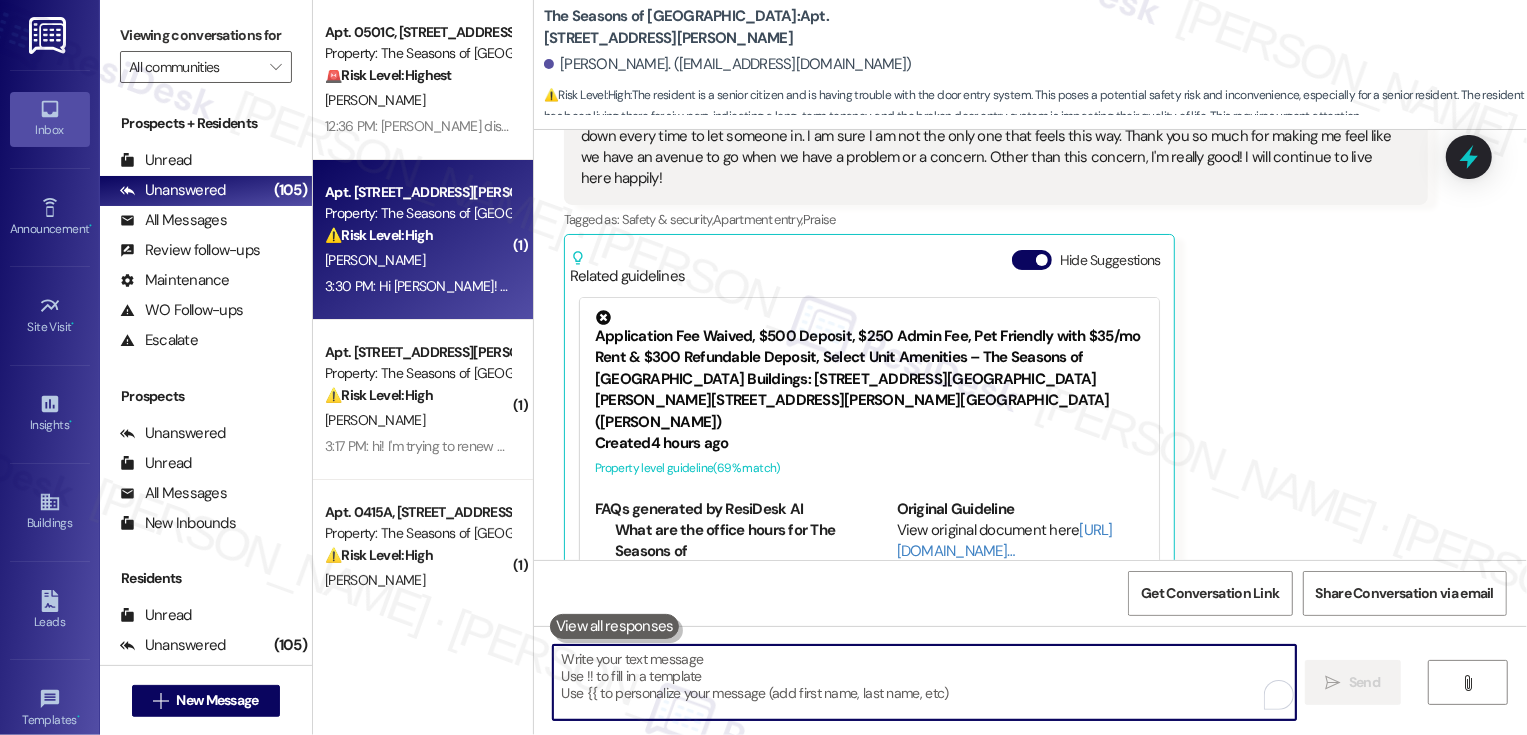 click on "C. Amsbaugh" at bounding box center (417, 260) 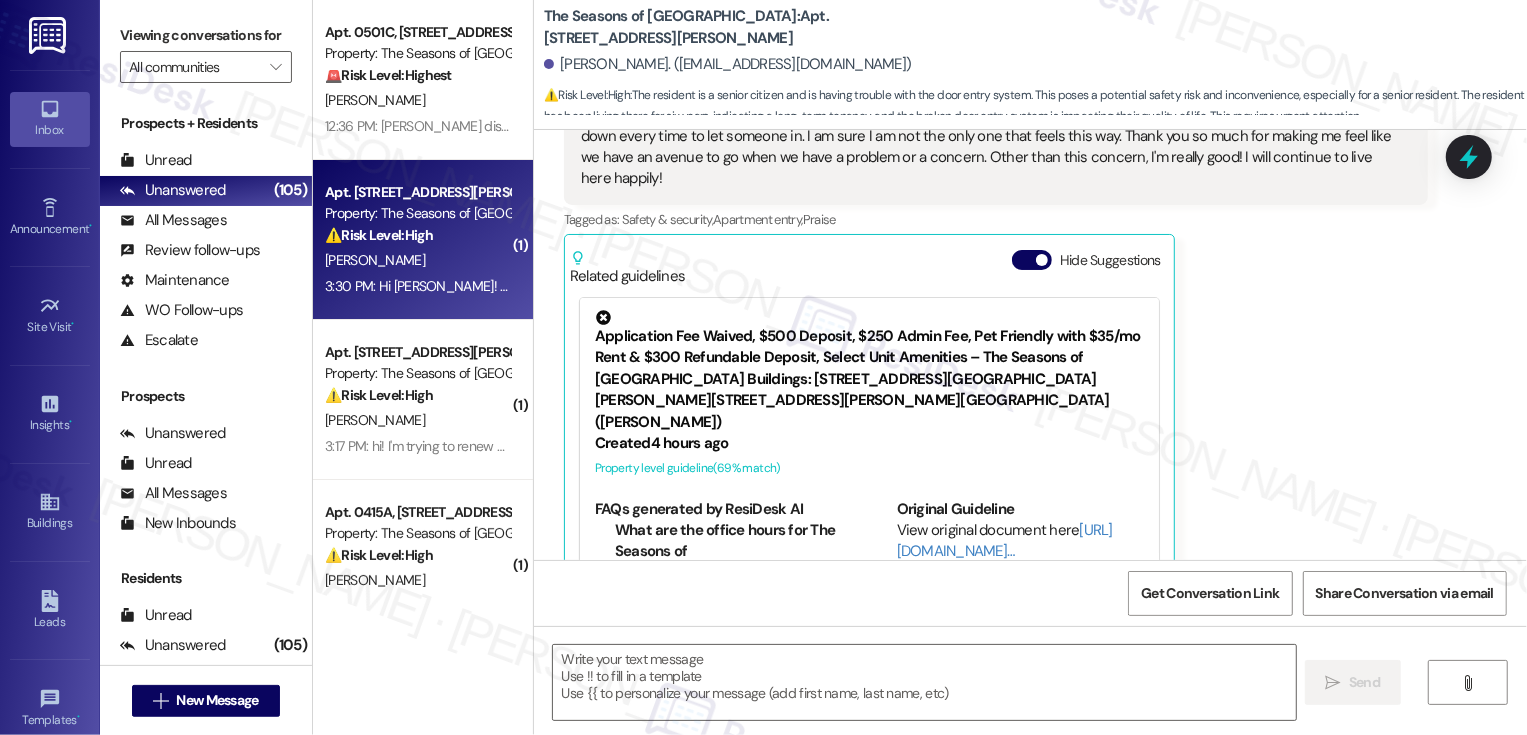click on "C. Amsbaugh" at bounding box center (417, 260) 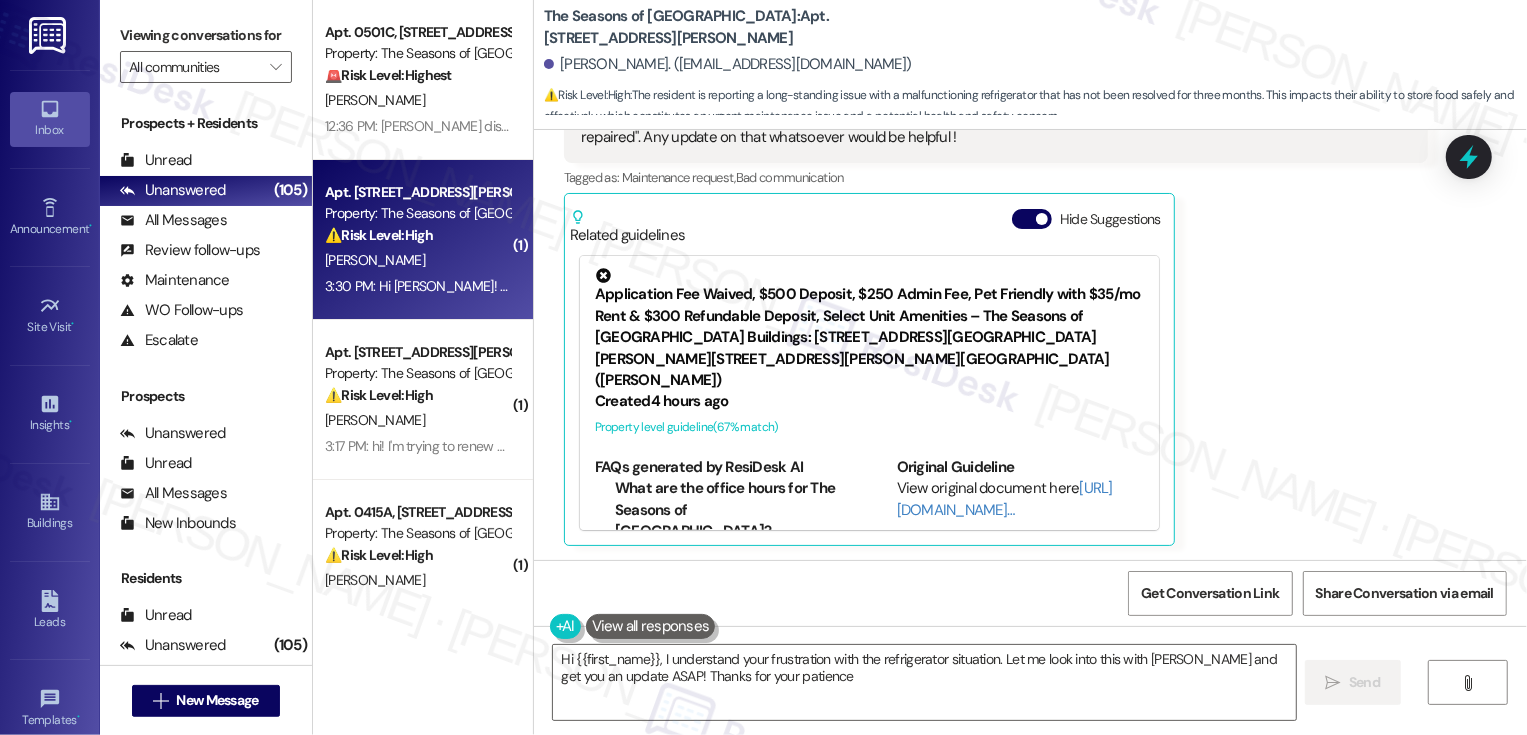 type on "Hi {{first_name}}, I understand your frustration with the refrigerator situation. Let me look into this with Kayla and get you an update ASAP! Thanks for your patience." 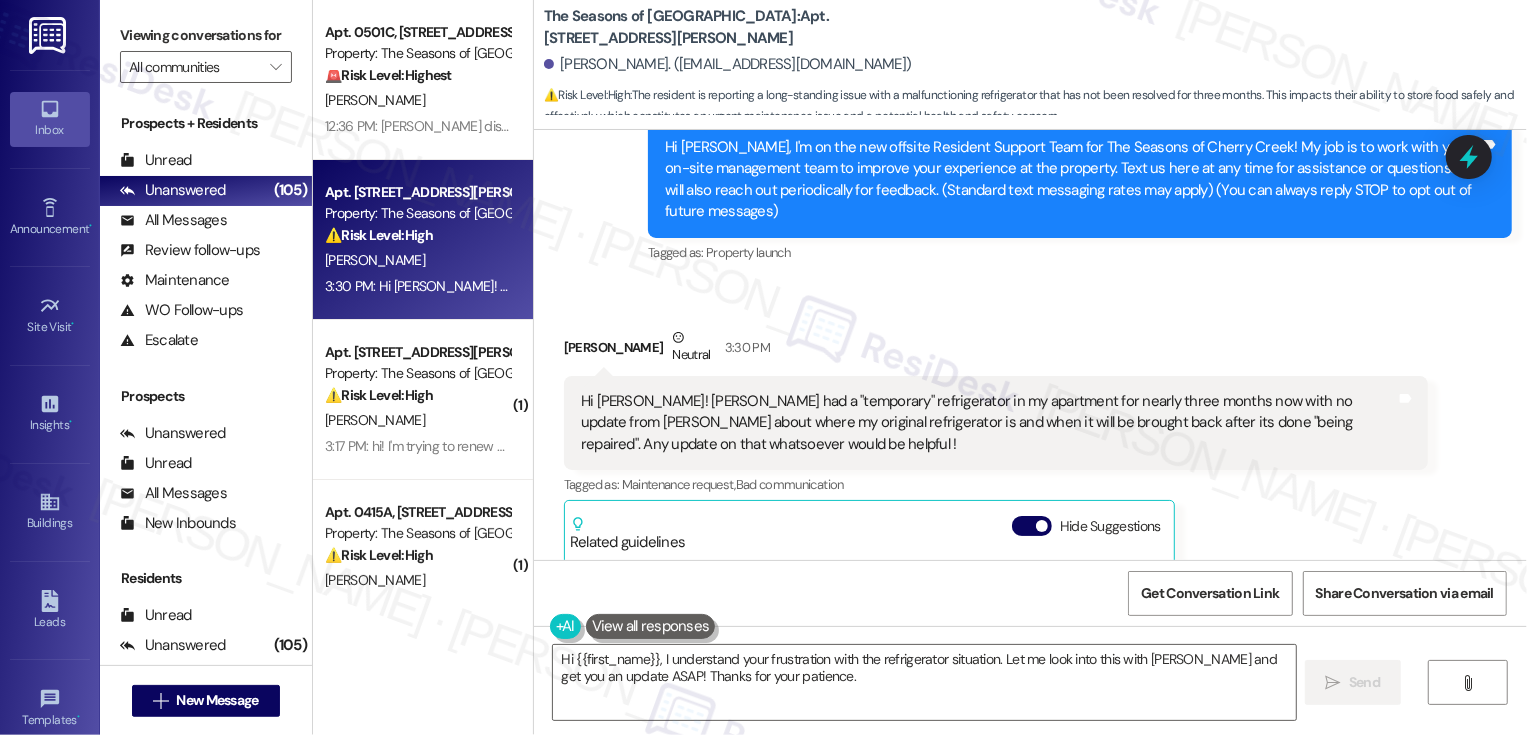 scroll, scrollTop: 523, scrollLeft: 0, axis: vertical 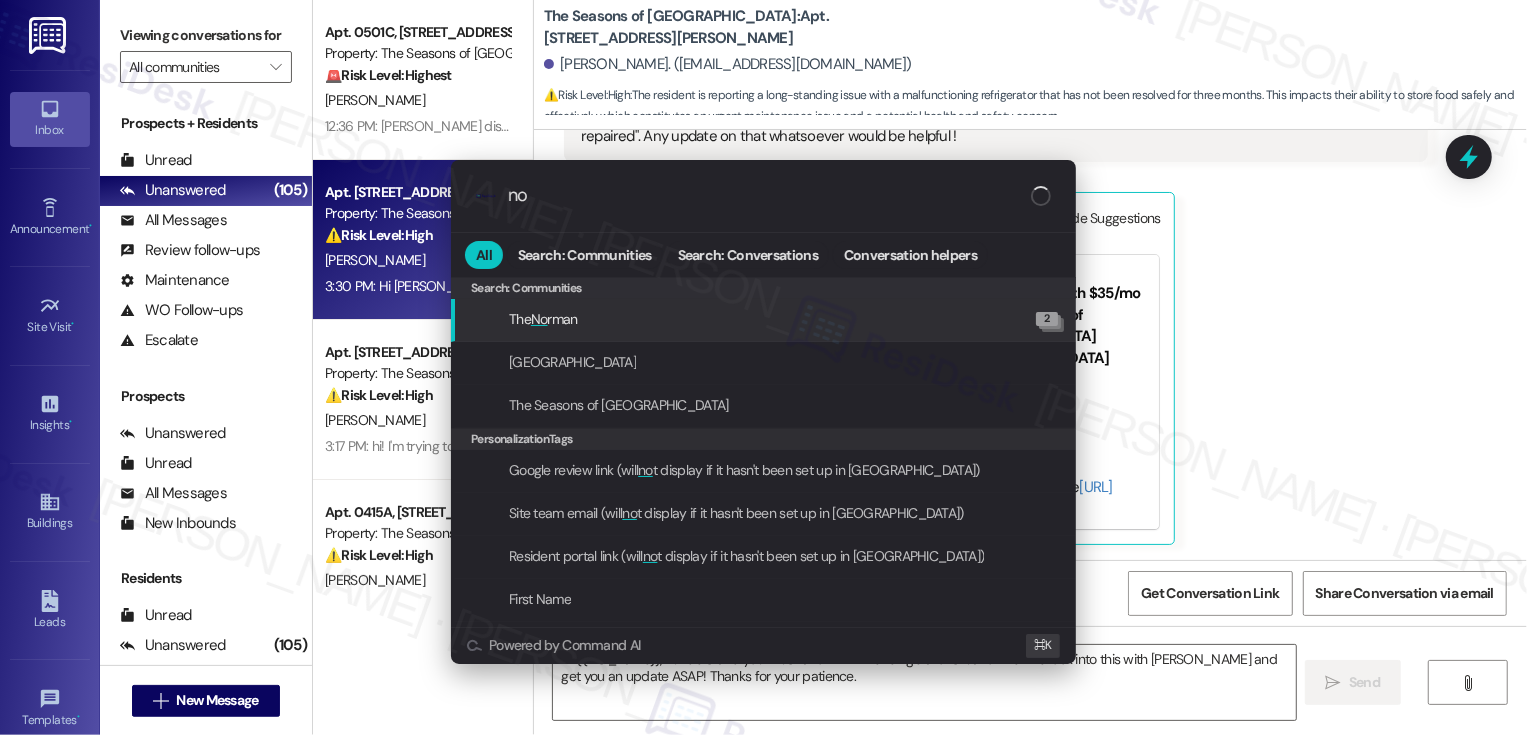 type on "n" 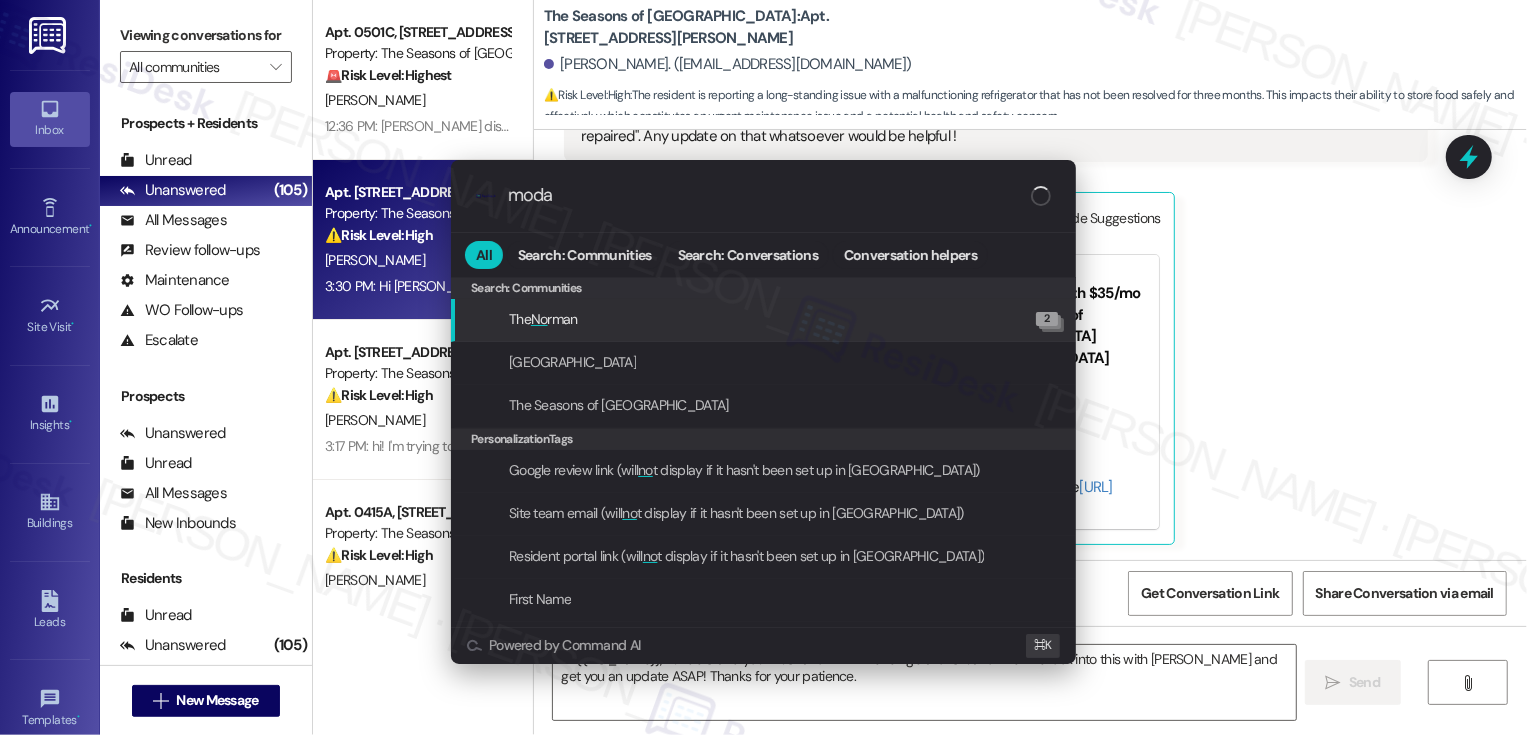 type on "modal" 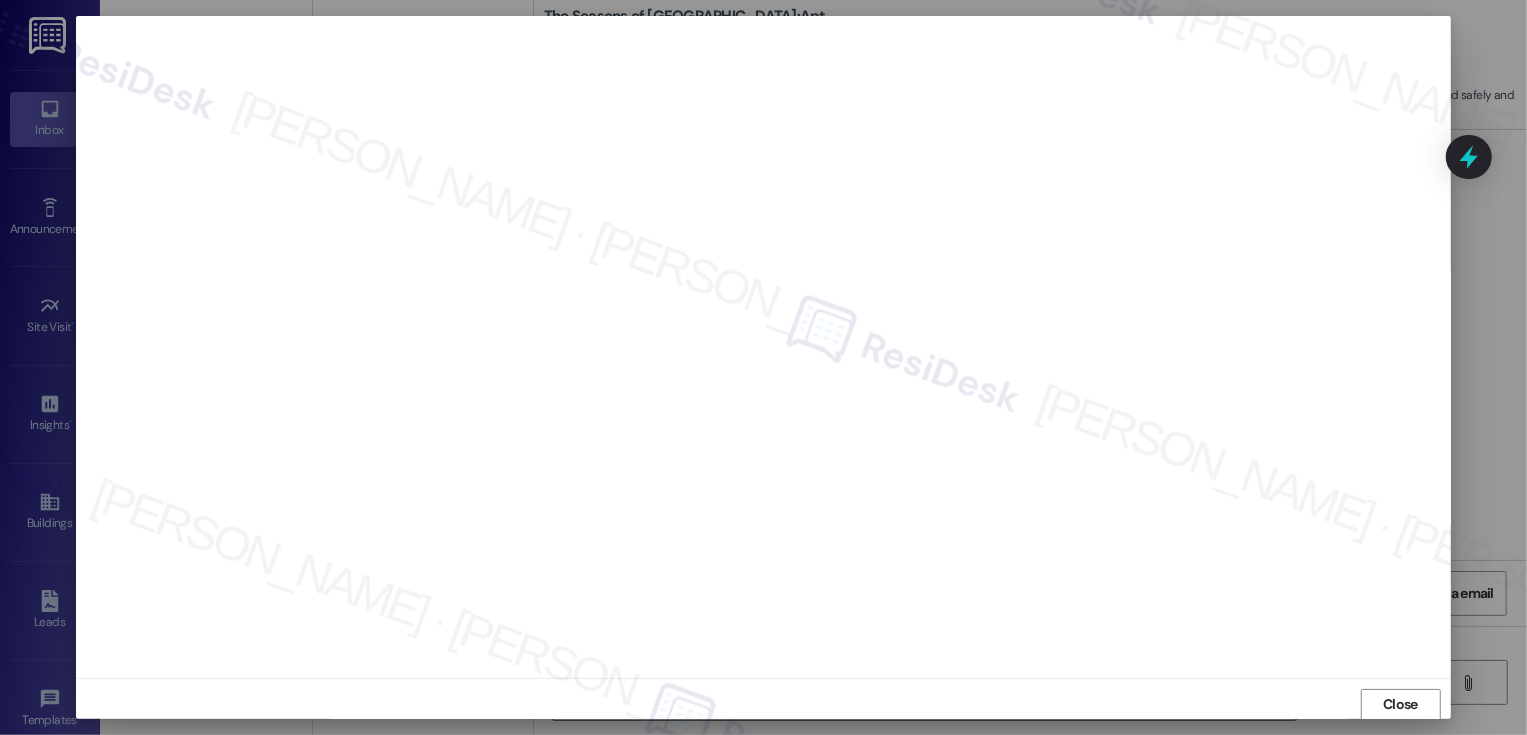 scroll, scrollTop: 1, scrollLeft: 0, axis: vertical 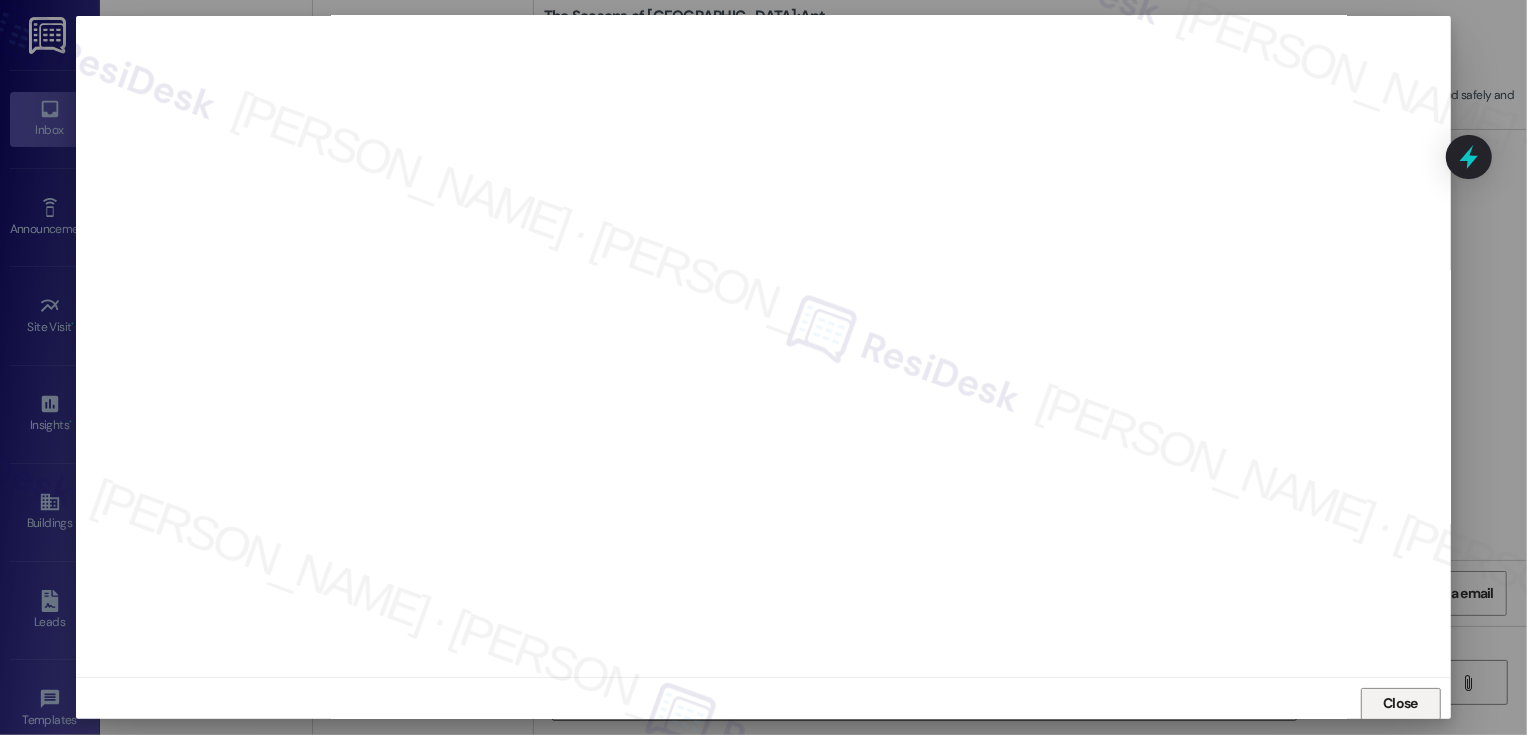 click on "Close" at bounding box center [1400, 703] 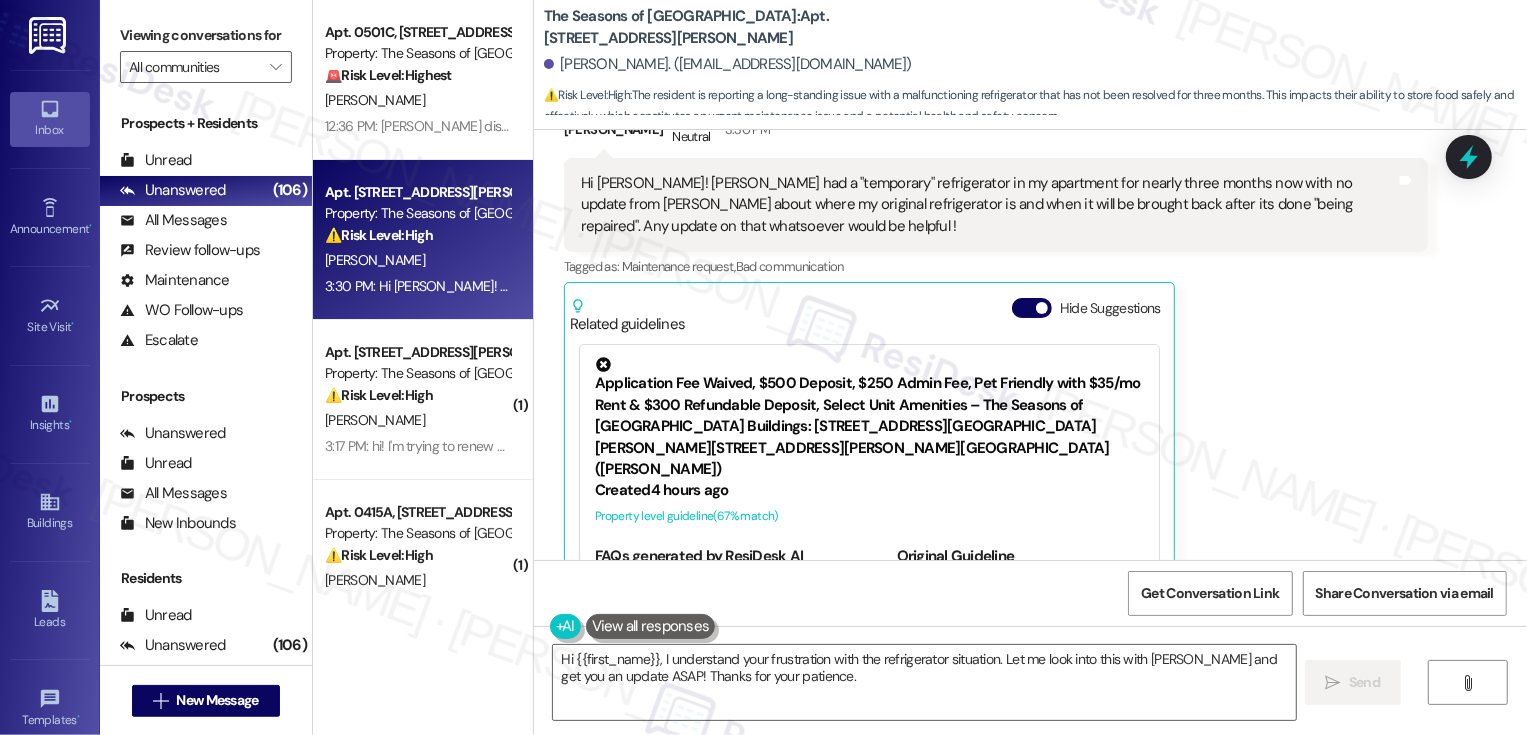 scroll, scrollTop: 412, scrollLeft: 0, axis: vertical 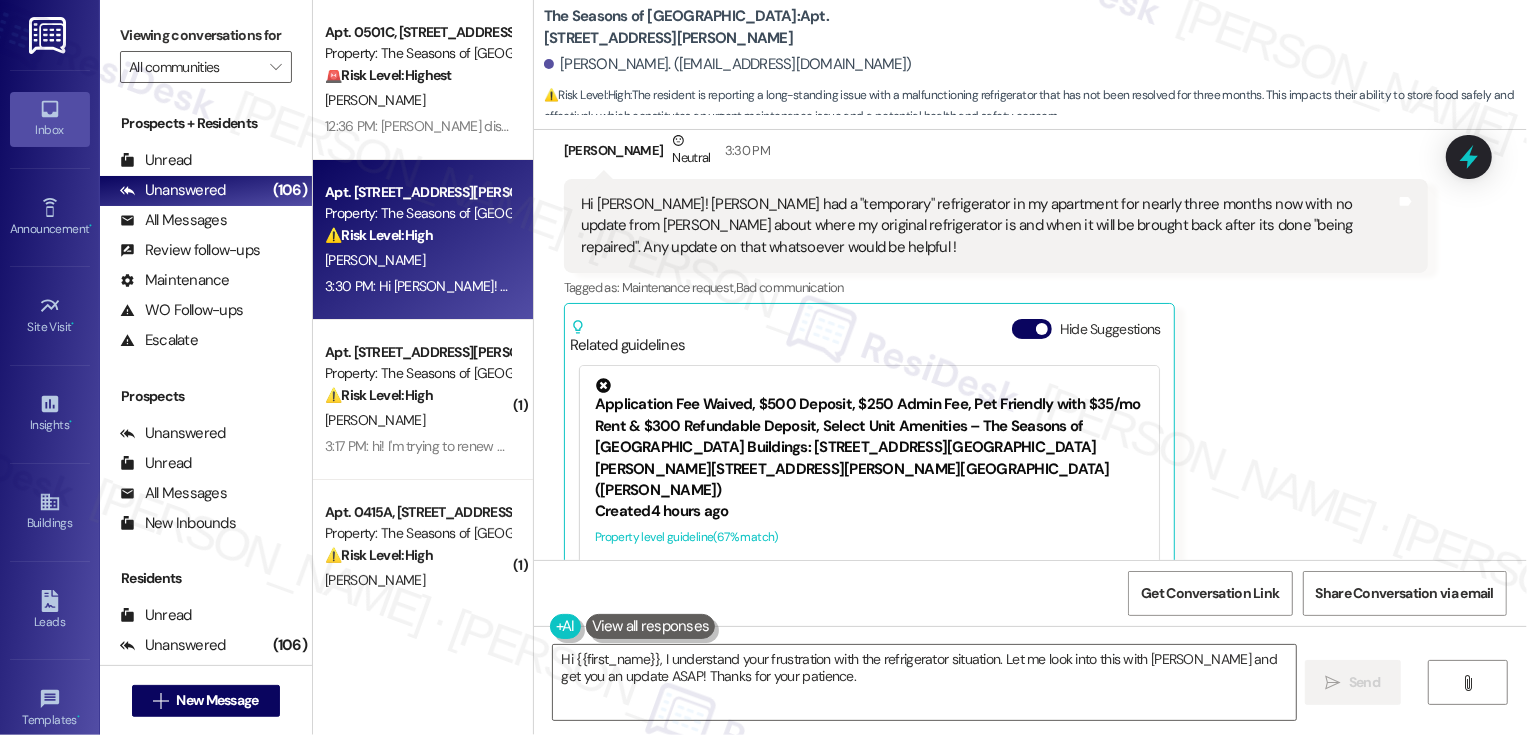 click on "Charlotte Amsbaugh   Neutral 3:30 PM" at bounding box center [996, 154] 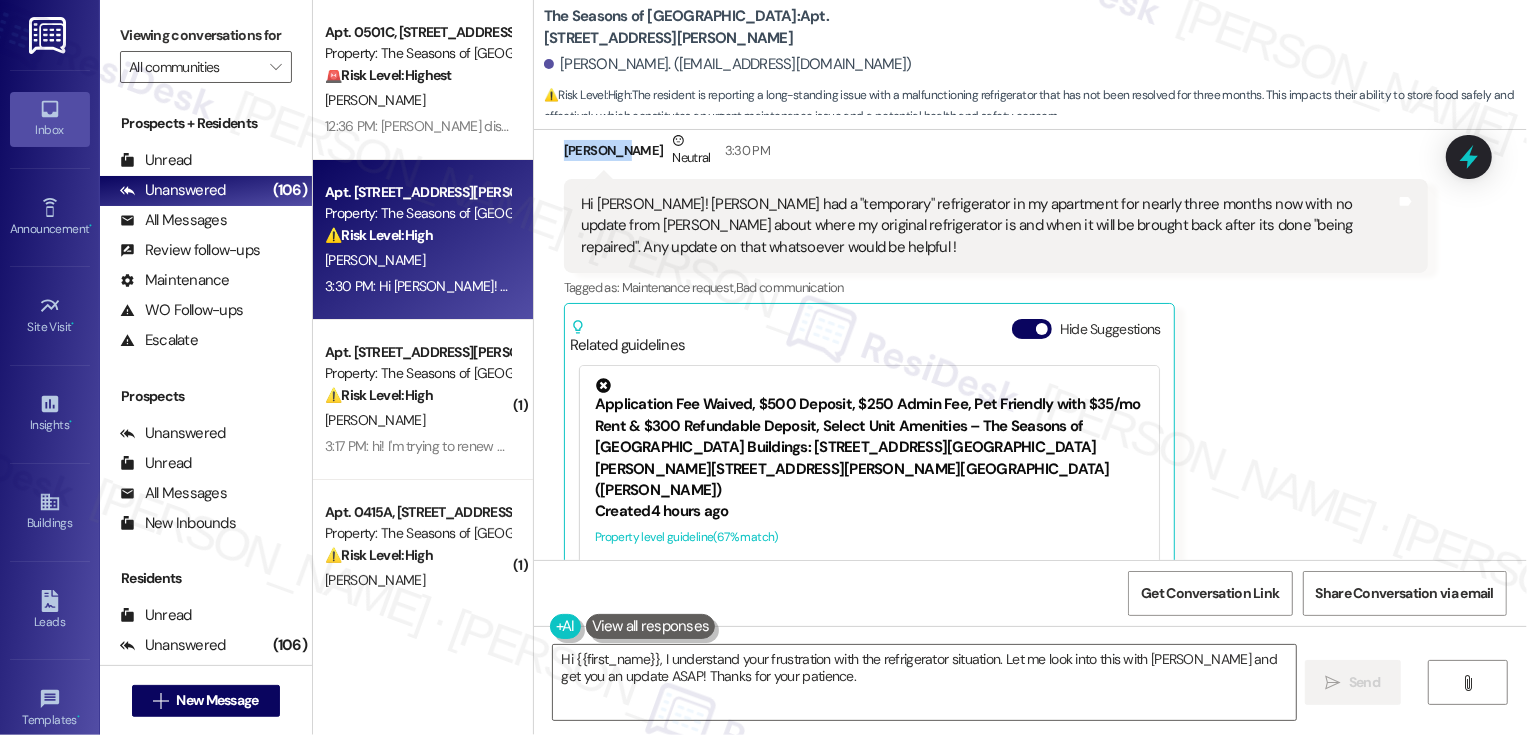 copy on "Charlotte" 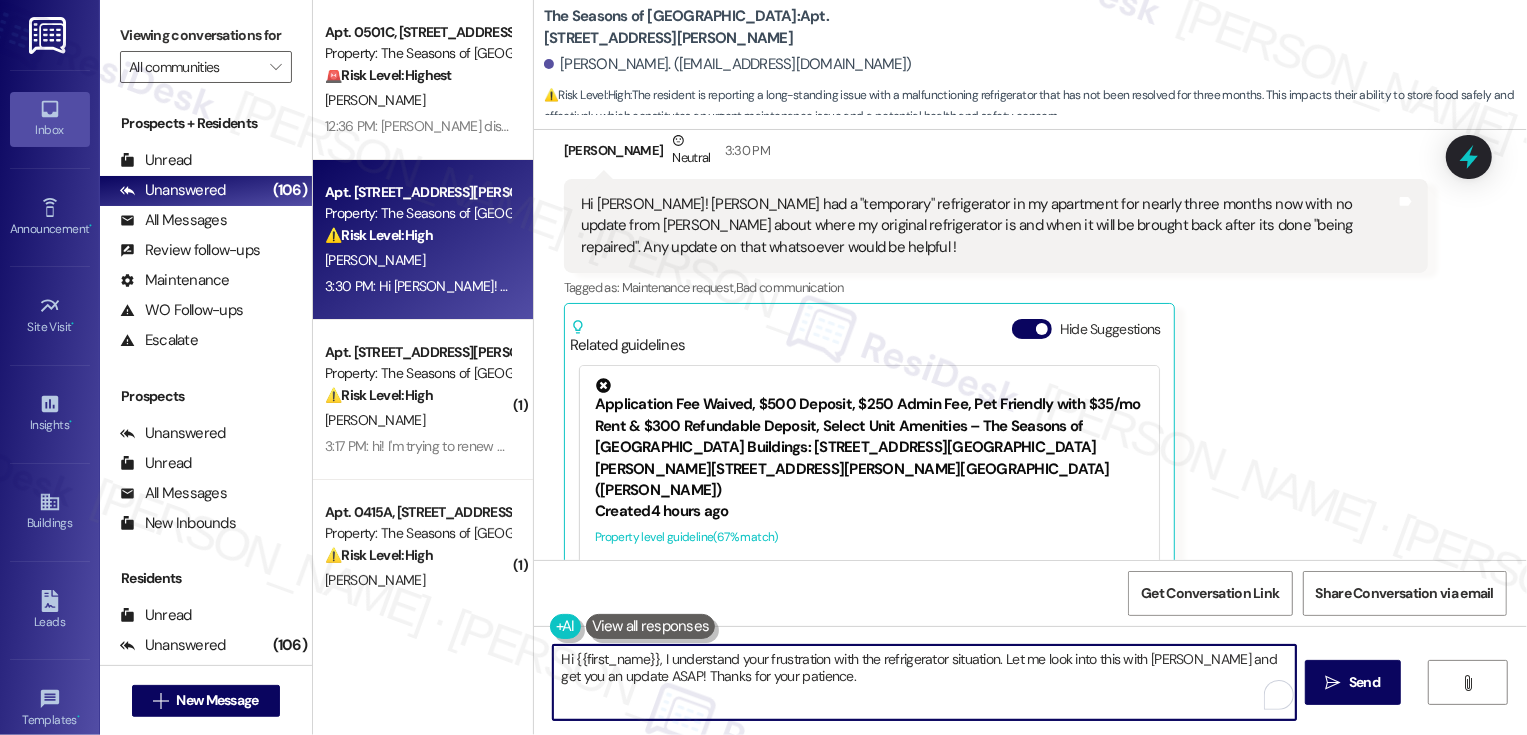 drag, startPoint x: 653, startPoint y: 658, endPoint x: 832, endPoint y: 681, distance: 180.4716 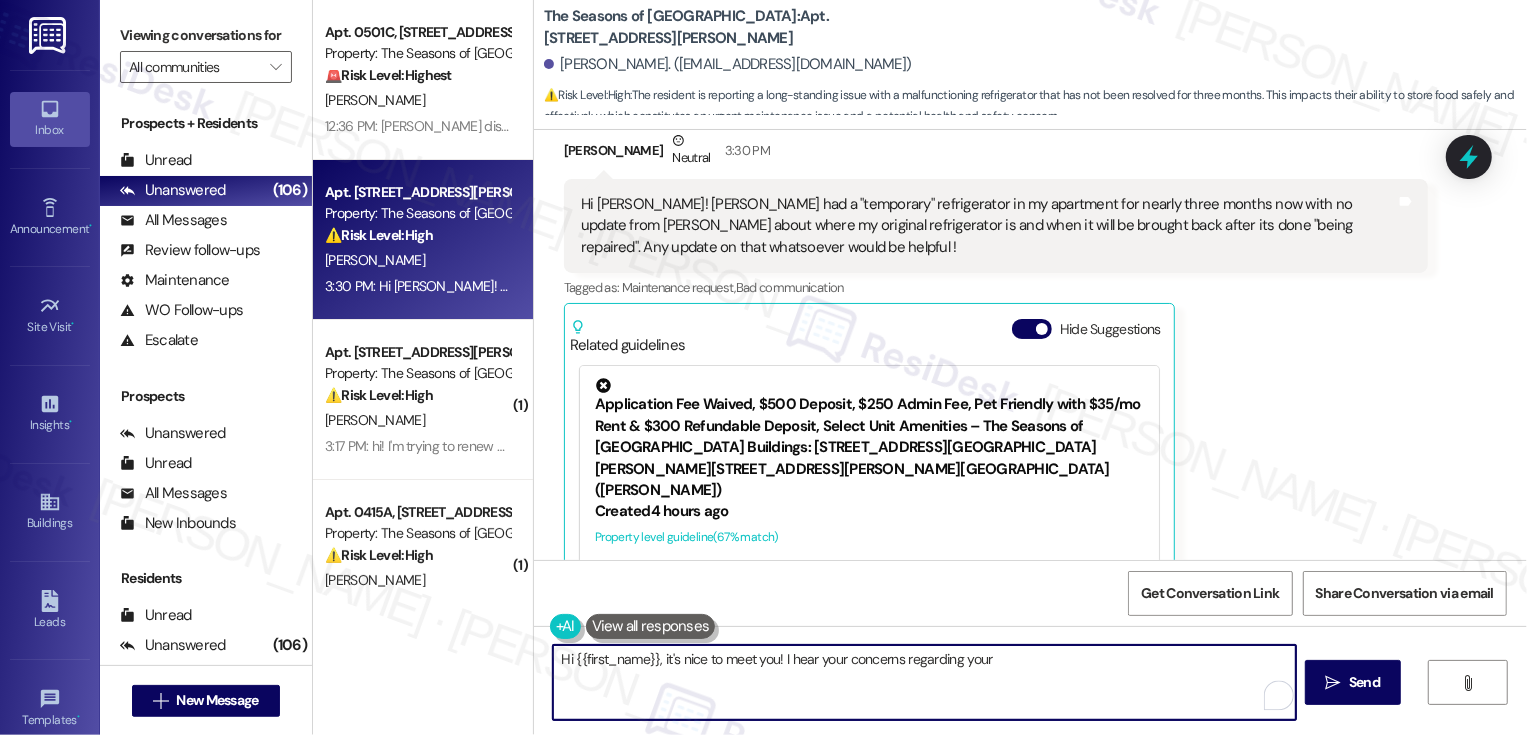 click on "Hi Sarah! Ive had a "temporary" refrigerator in my apartment for nearly three months now with no update from Kayla about where my original refrigerator is and when it will be brought back after its done "being repaired". Any update on that whatsoever would be helpful !" at bounding box center (988, 226) 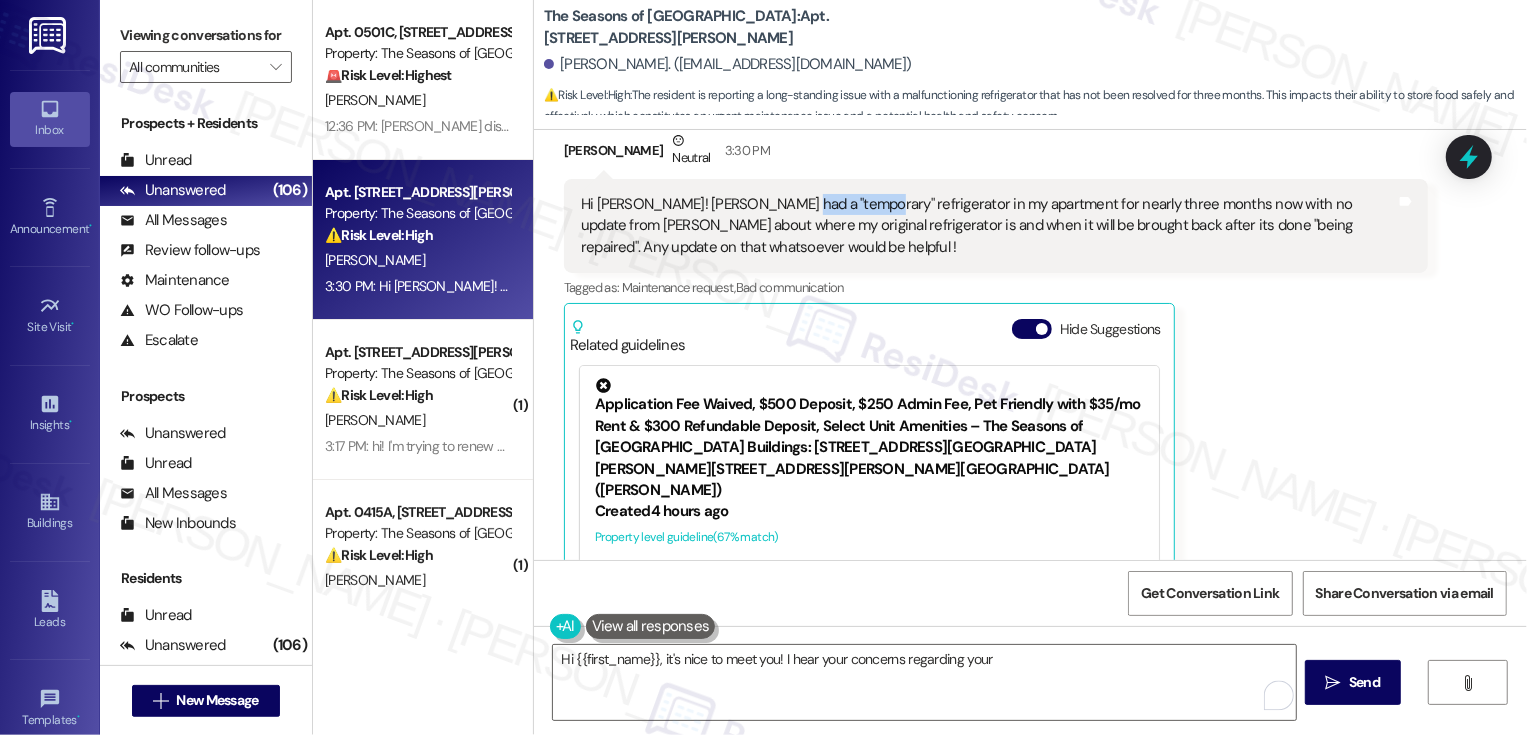 copy on "refrigerator" 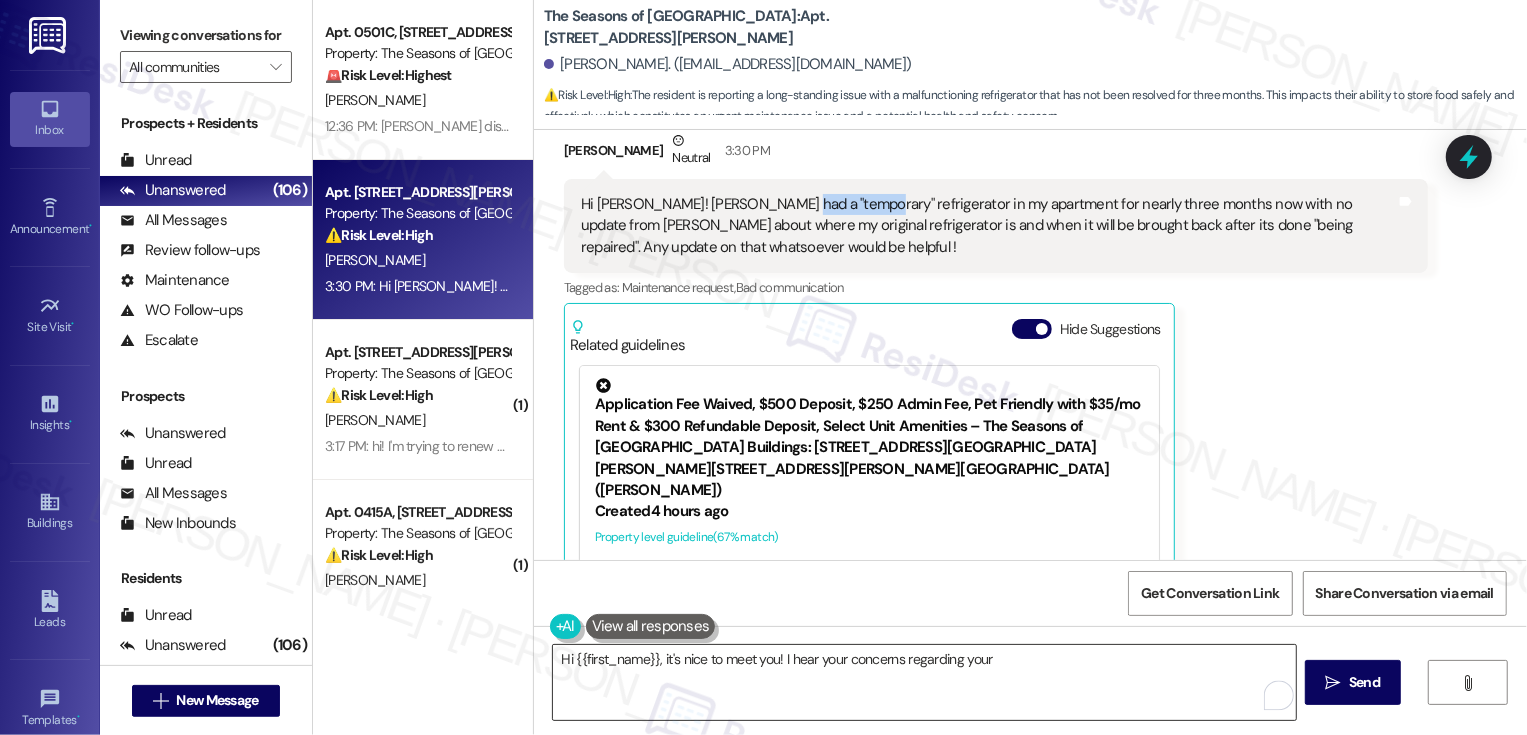 click on "Hi {{first_name}}, it's nice to meet you! I hear your concerns regarding your" at bounding box center (924, 682) 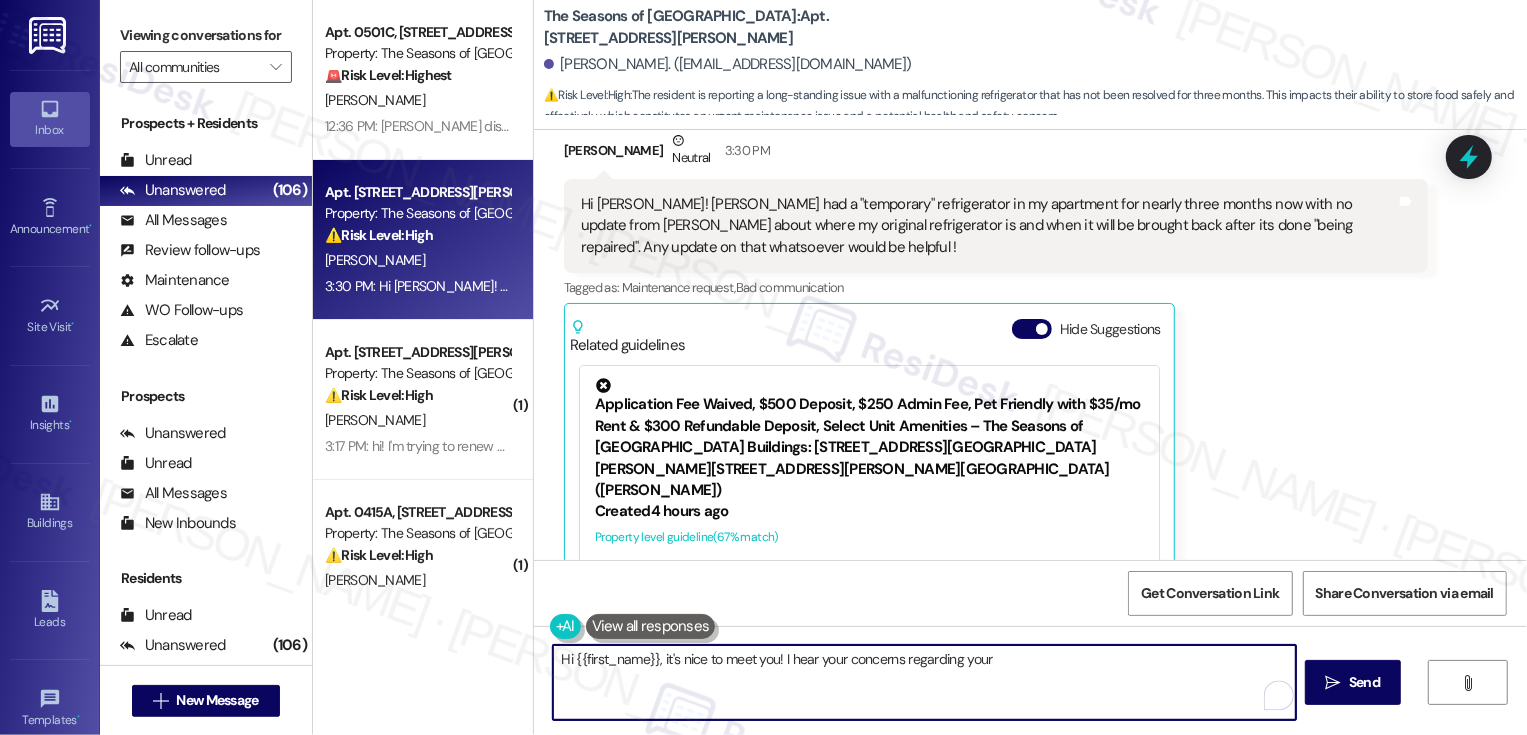 paste on "refrigerator" 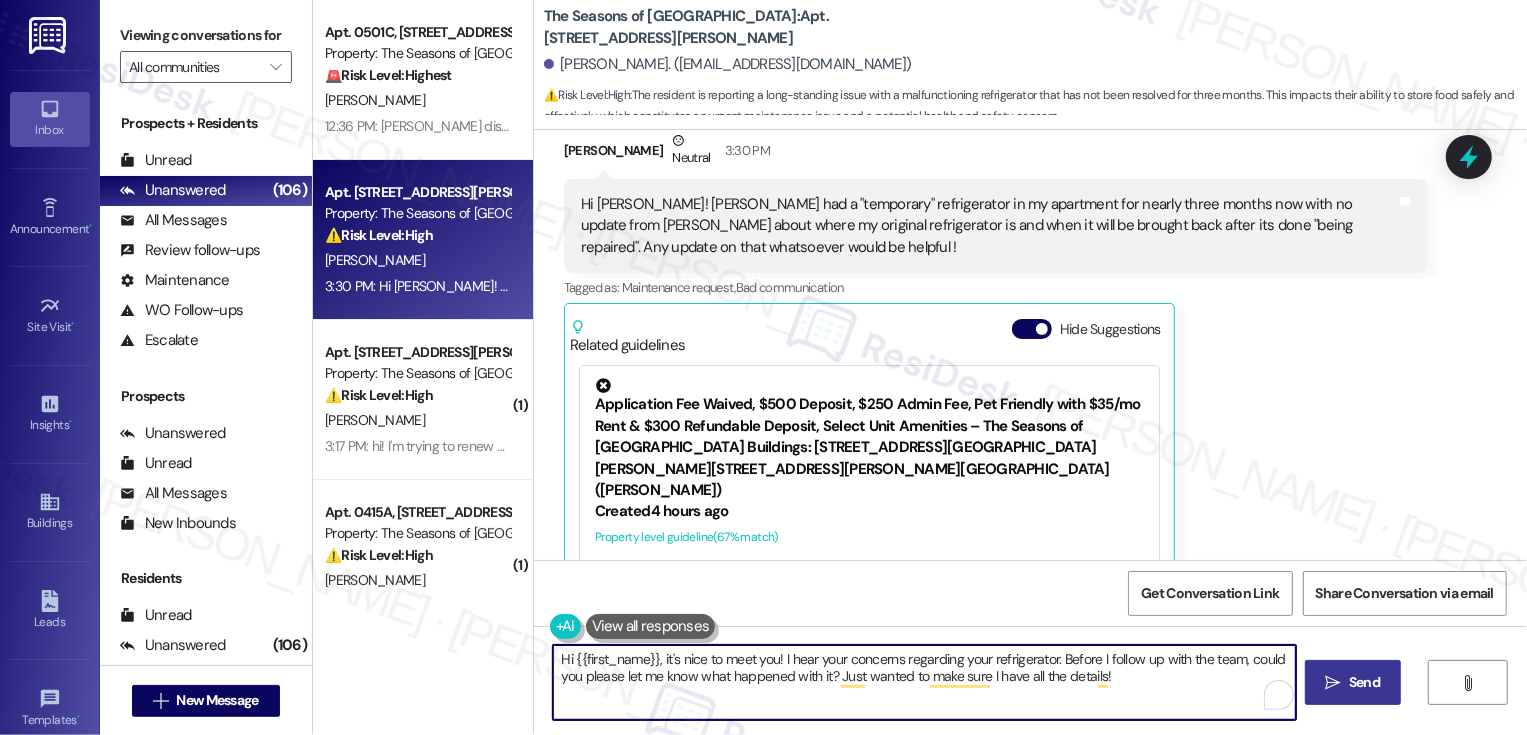 click on " Send" at bounding box center [1353, 682] 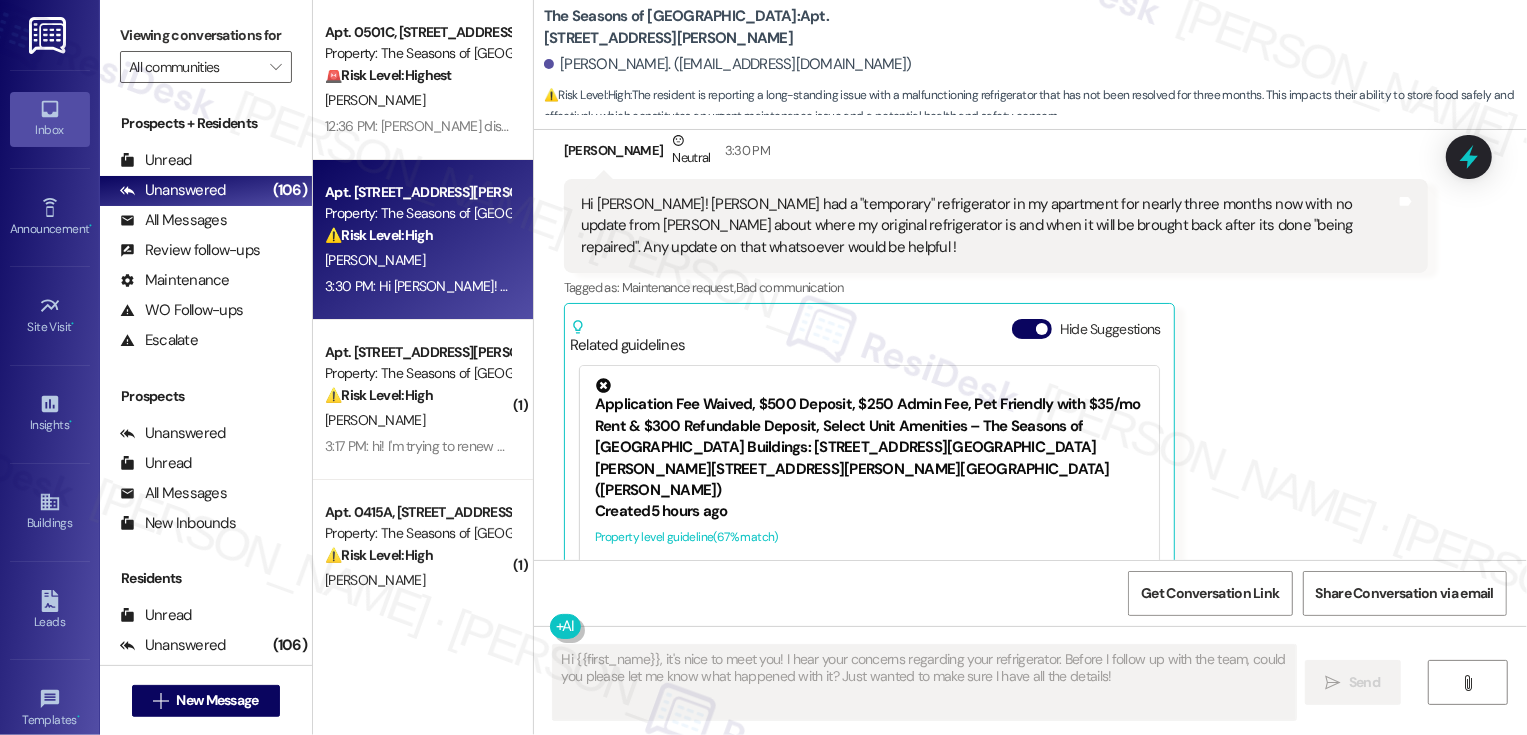 type on "Fetching suggested responses. Please feel free to read through the conversation in the meantime." 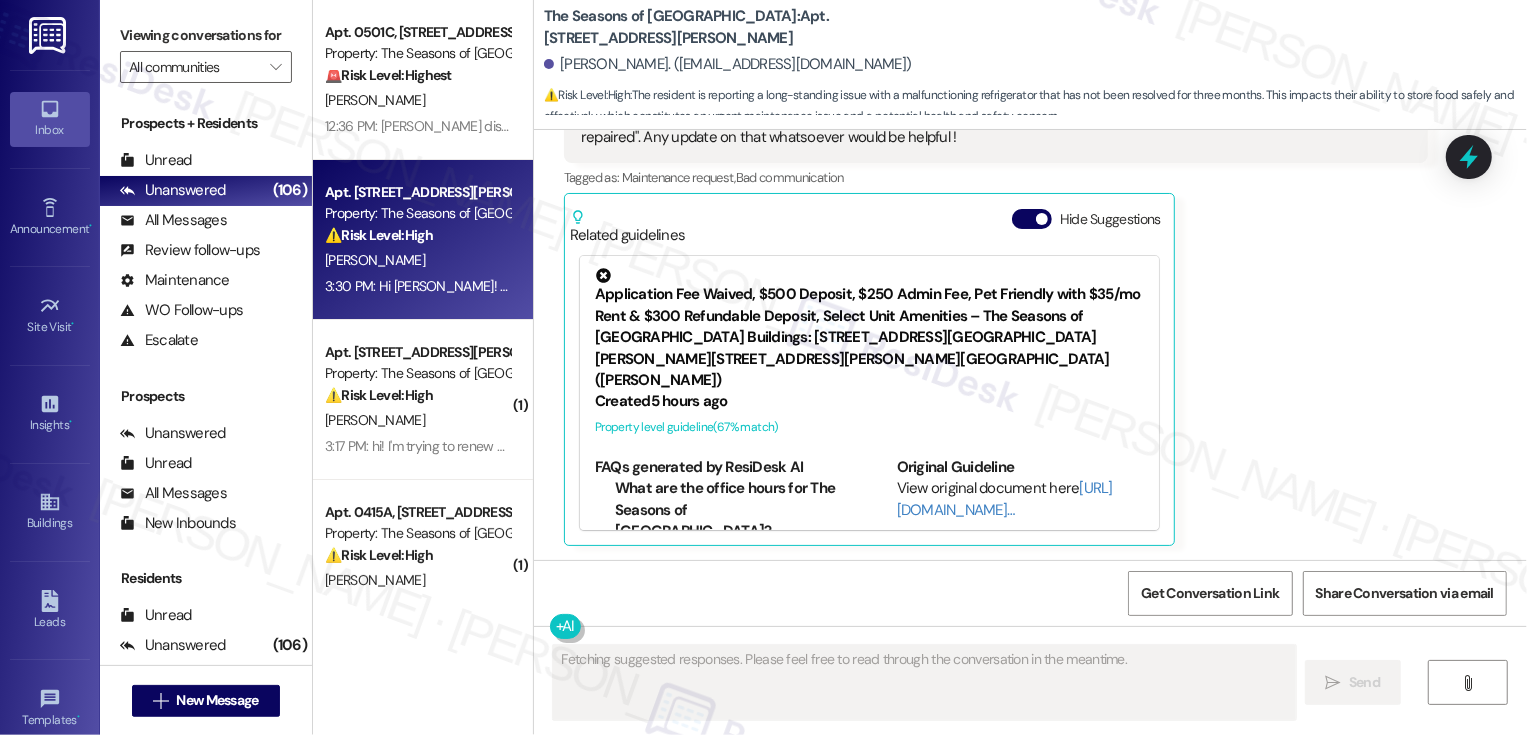 scroll, scrollTop: 684, scrollLeft: 0, axis: vertical 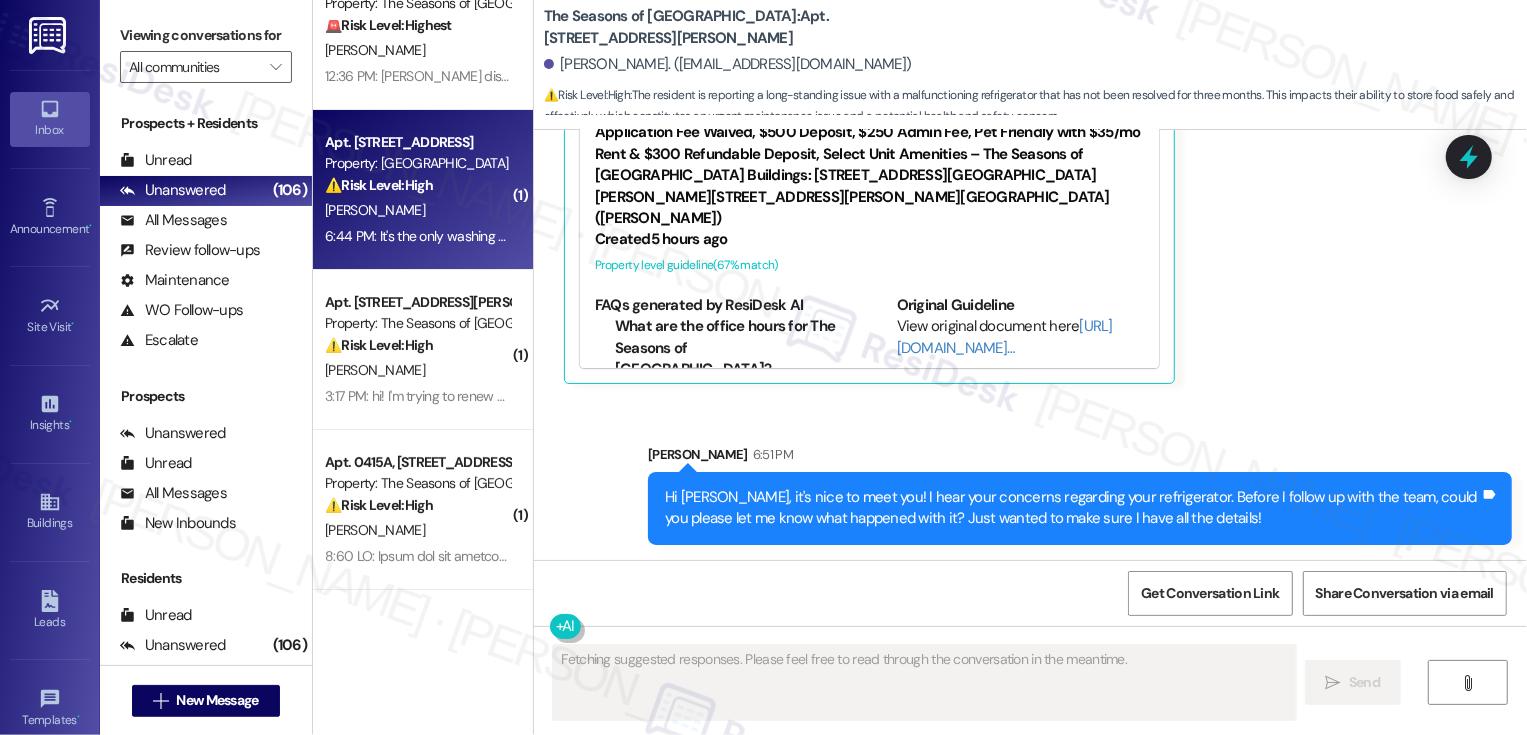 click on "R. Strauss" at bounding box center (417, 210) 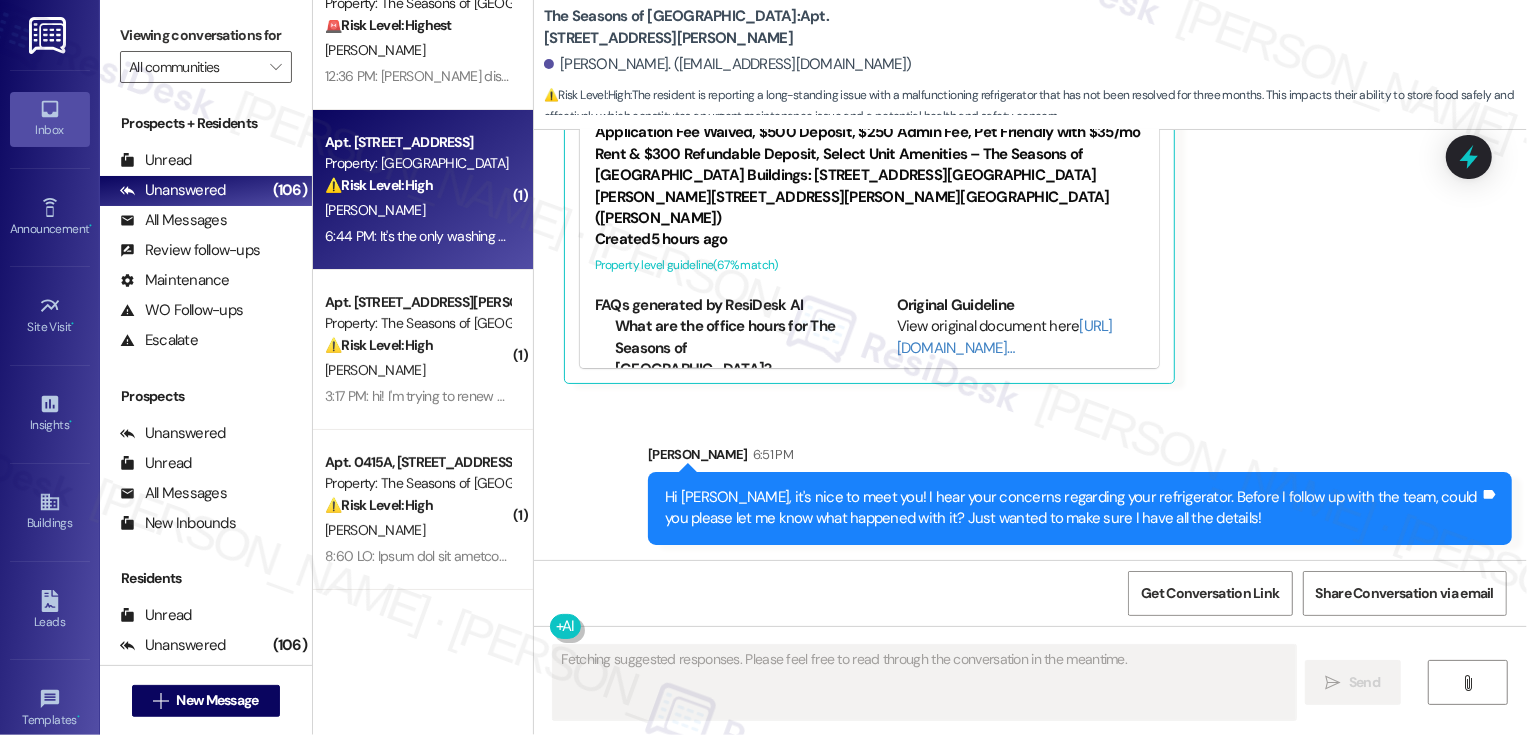 click on "R. Strauss" at bounding box center (417, 210) 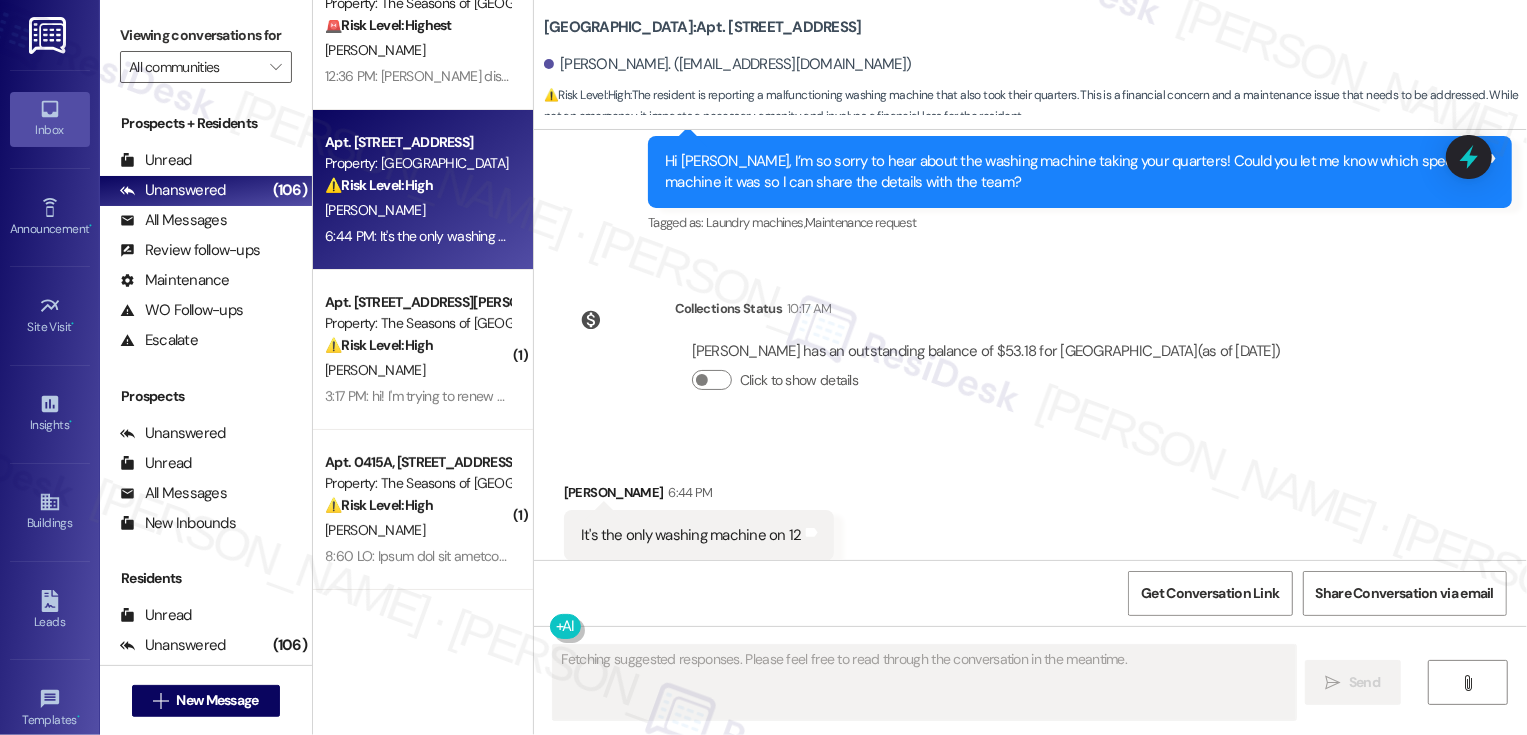 scroll, scrollTop: 558, scrollLeft: 0, axis: vertical 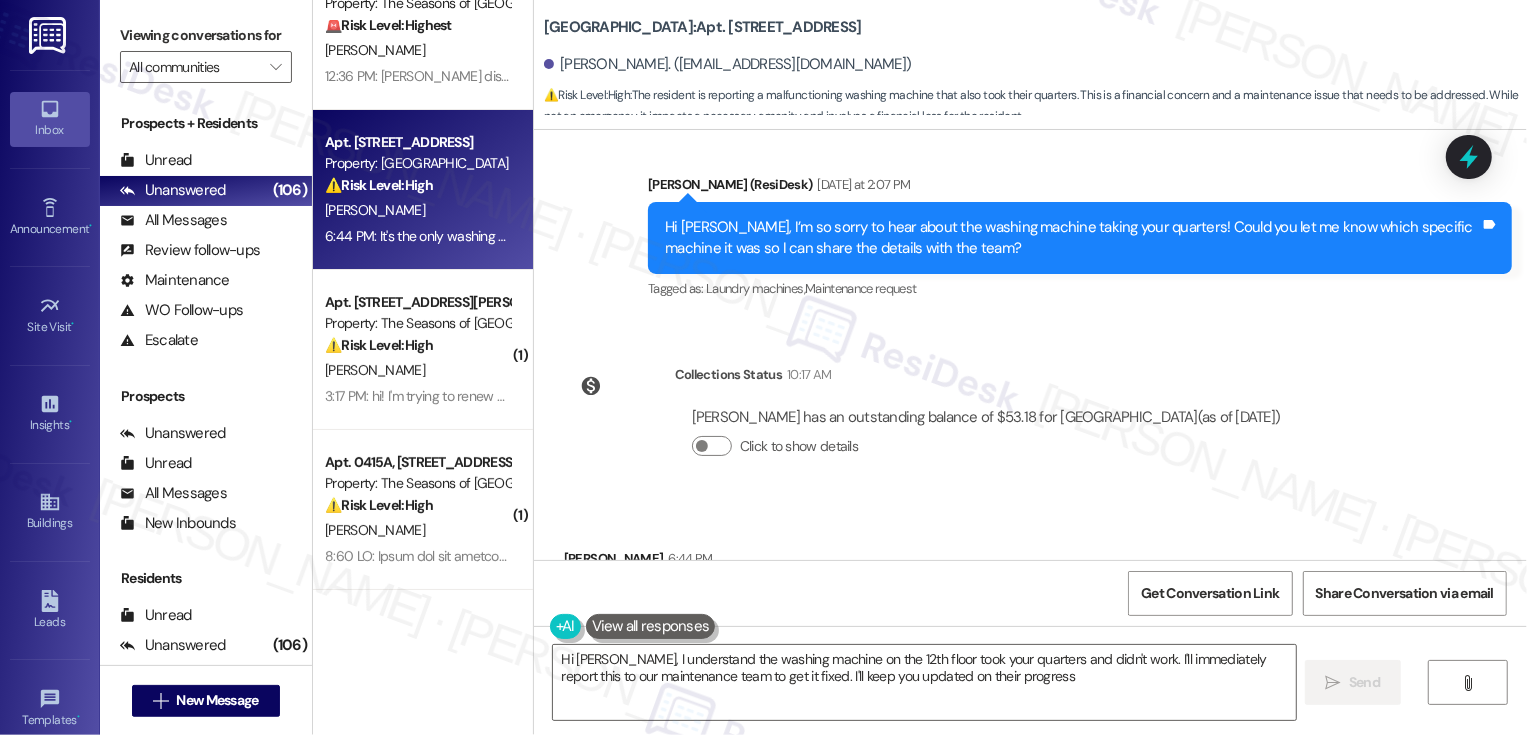 type on "Hi Renee, I understand the washing machine on the 12th floor took your quarters and didn't work. I'll immediately report this to our maintenance team to get it fixed. I'll keep you updated on their progress!" 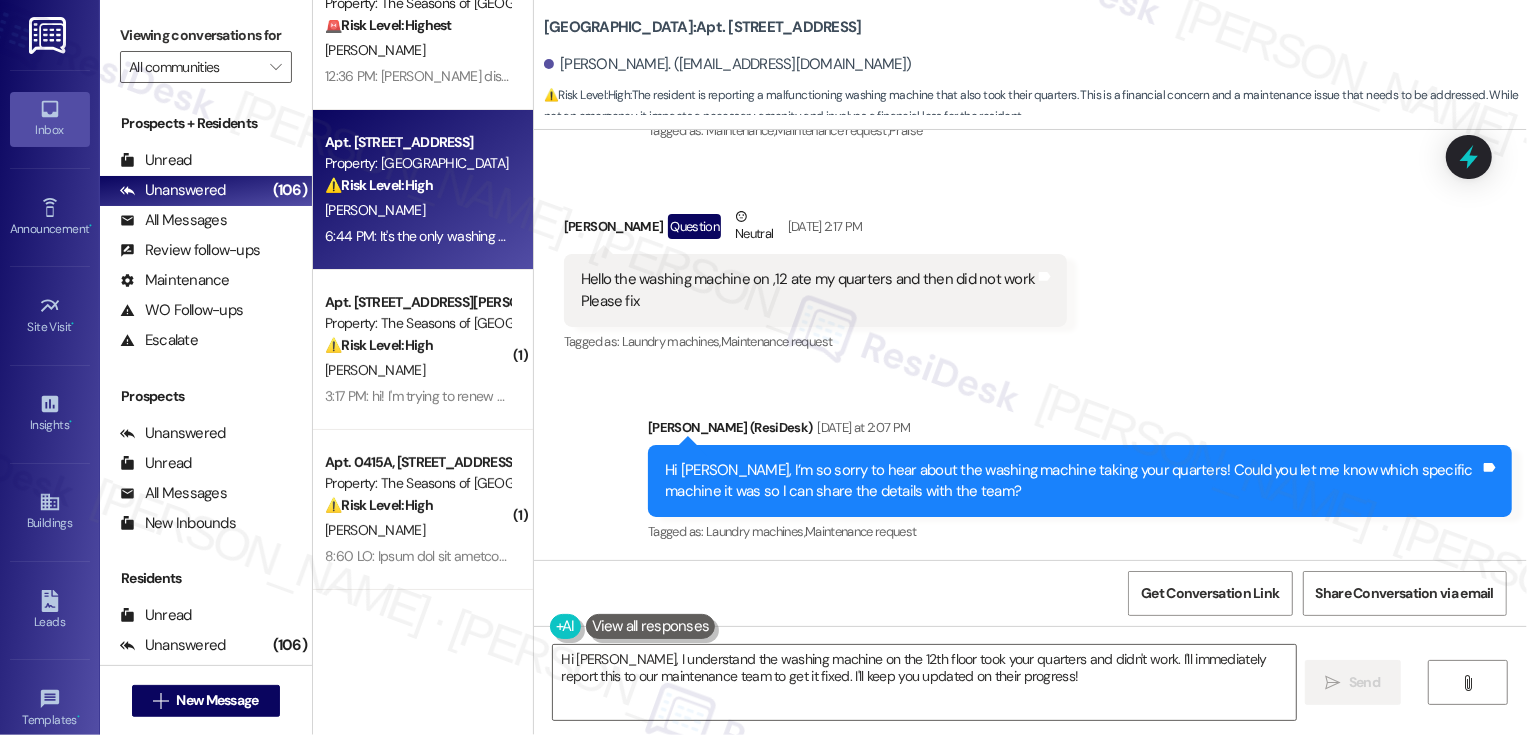 scroll, scrollTop: 238, scrollLeft: 0, axis: vertical 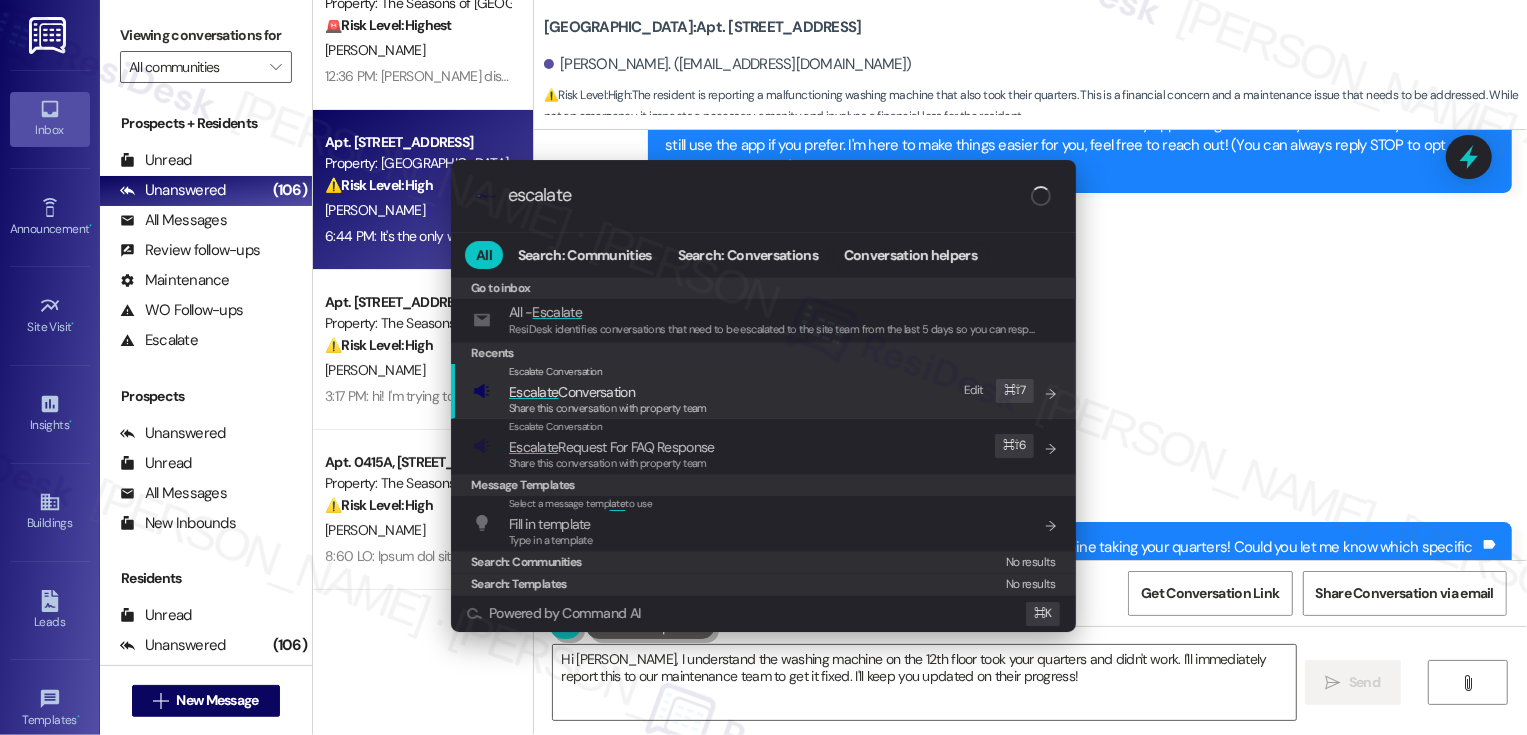 type on "escalate" 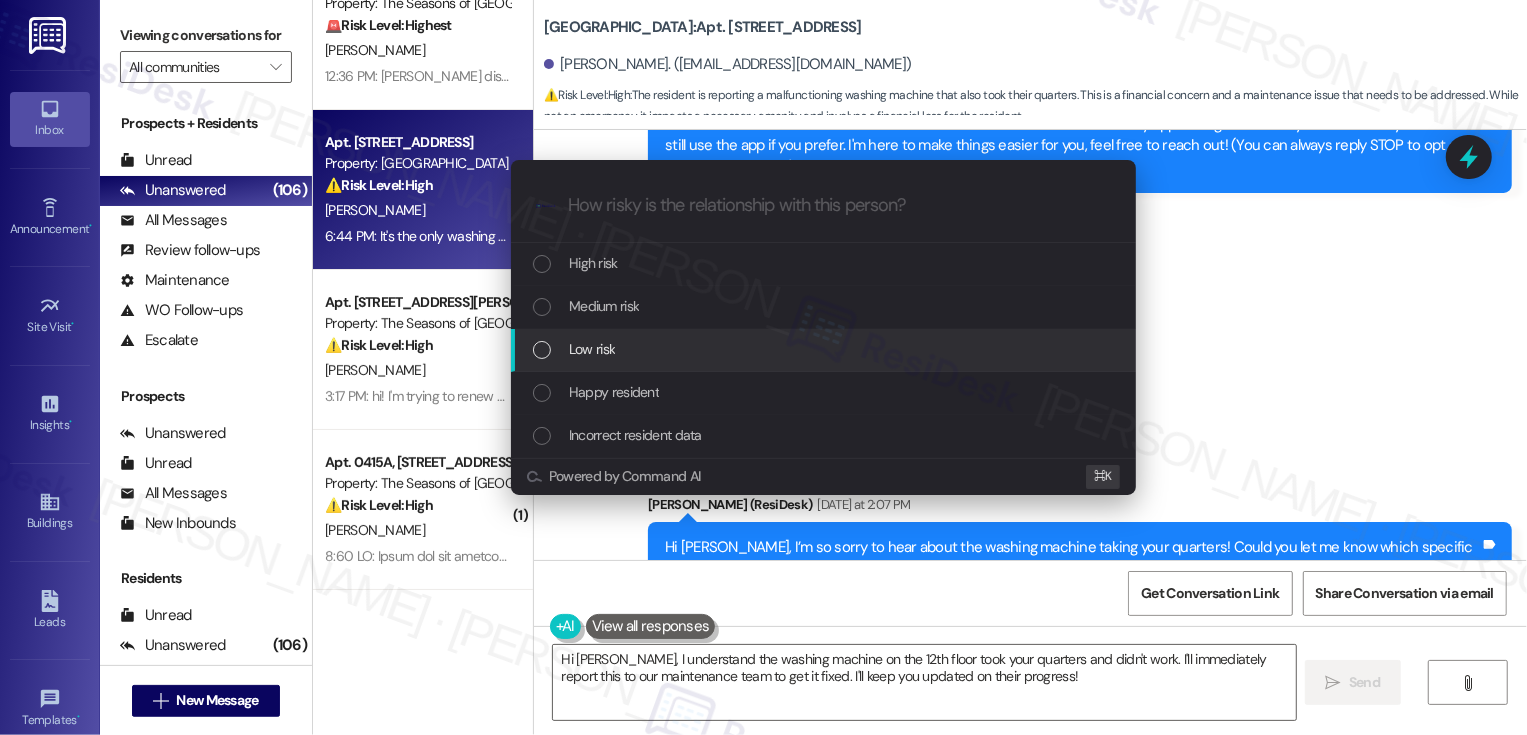 click on "Low risk" at bounding box center (825, 349) 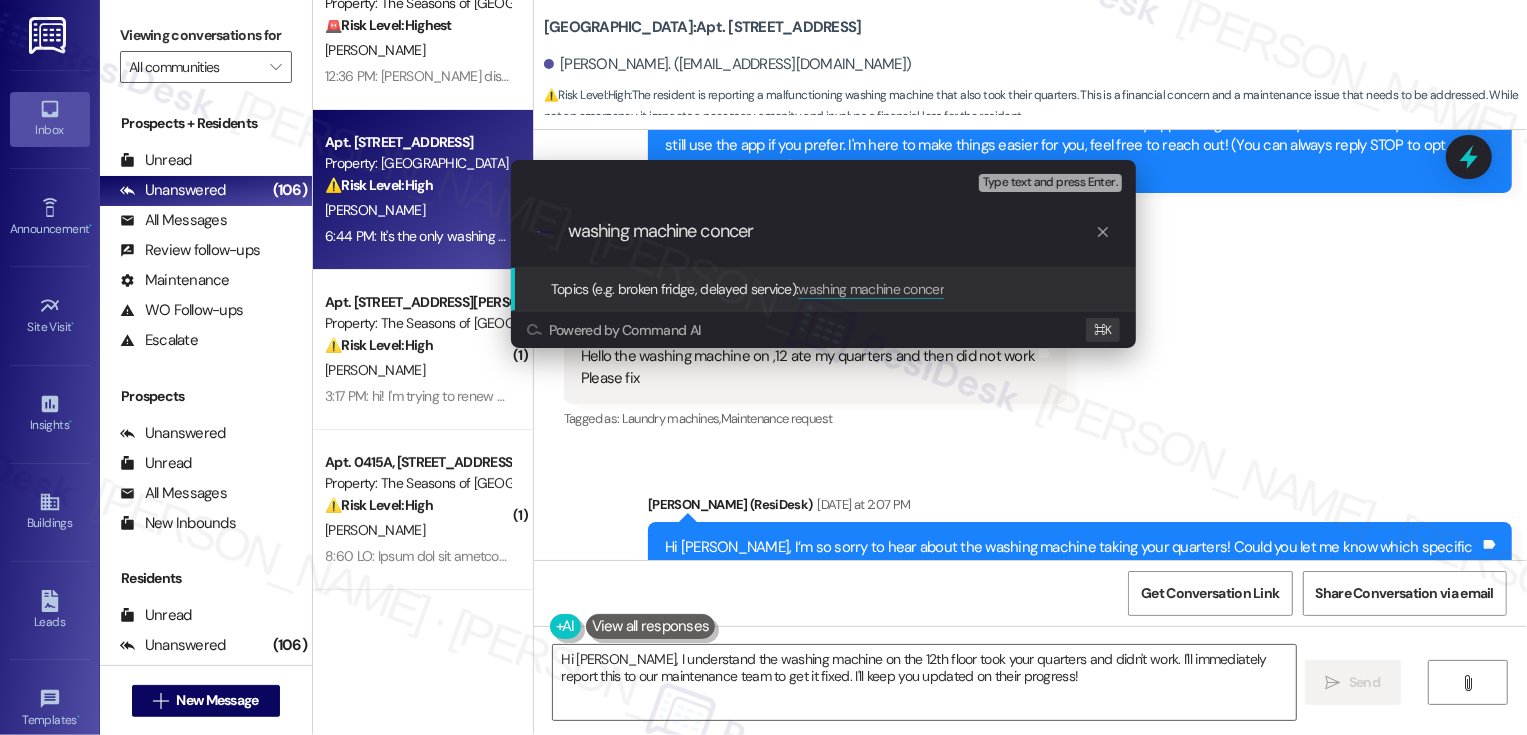 type on "washing machine concern" 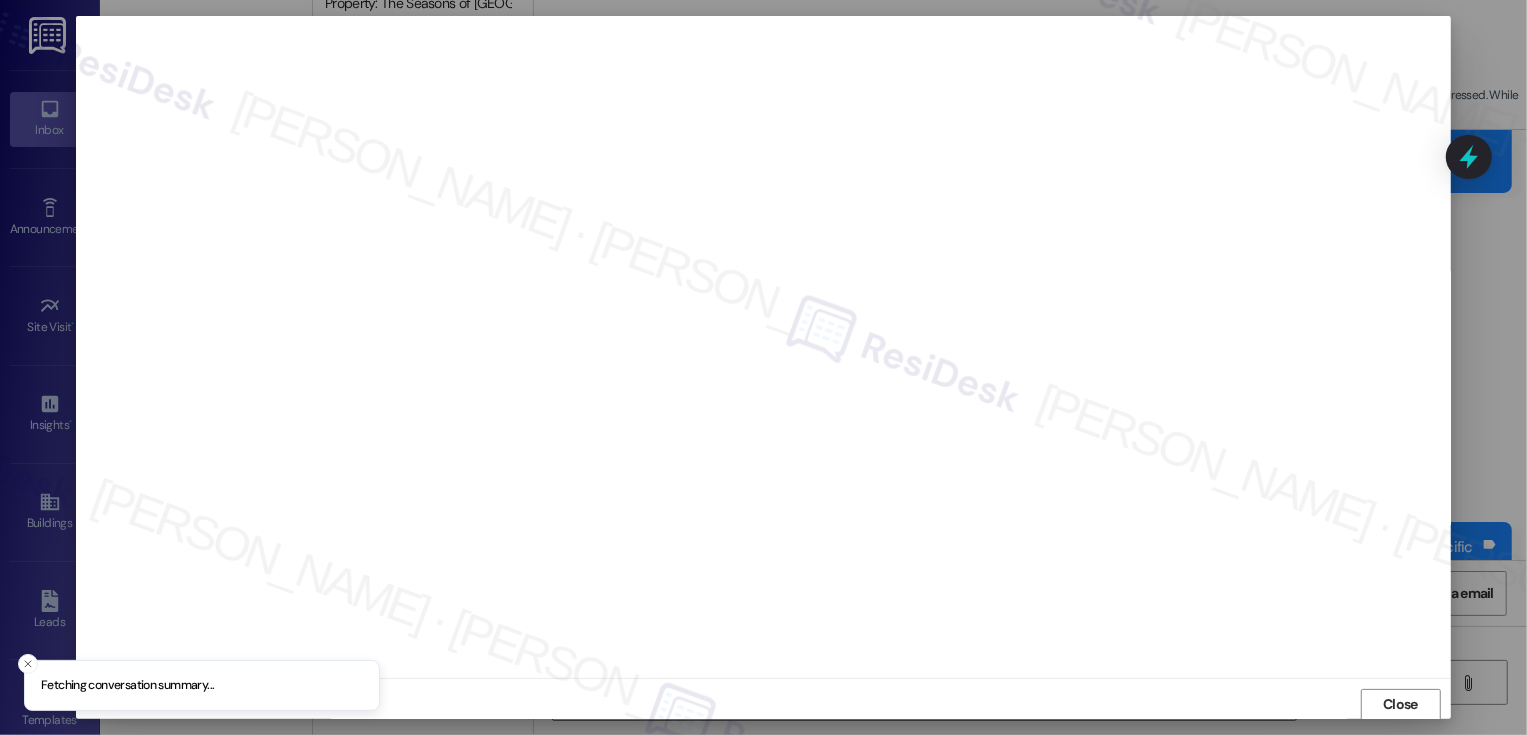 scroll, scrollTop: 1, scrollLeft: 0, axis: vertical 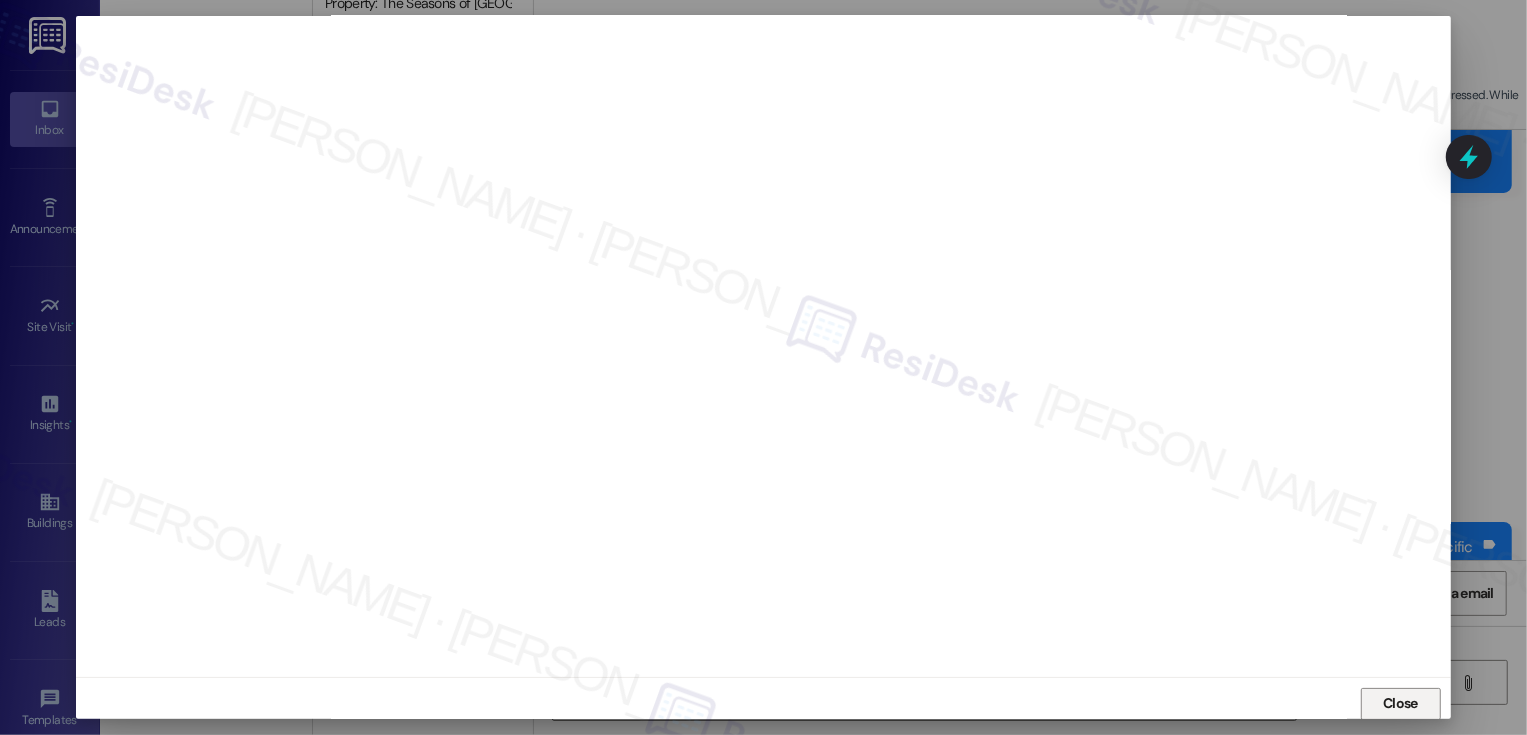 click on "Close" at bounding box center [1401, 704] 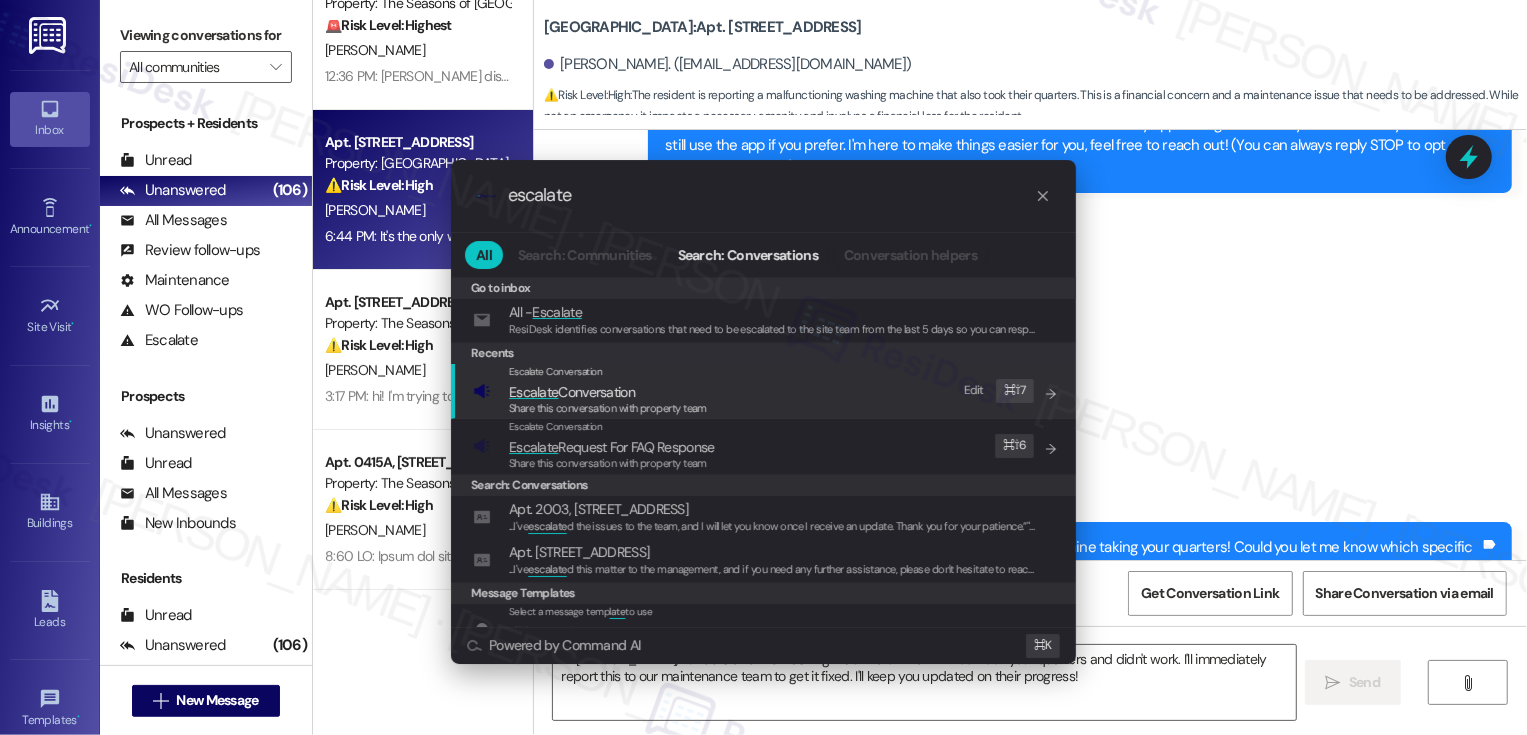 type on "escalate" 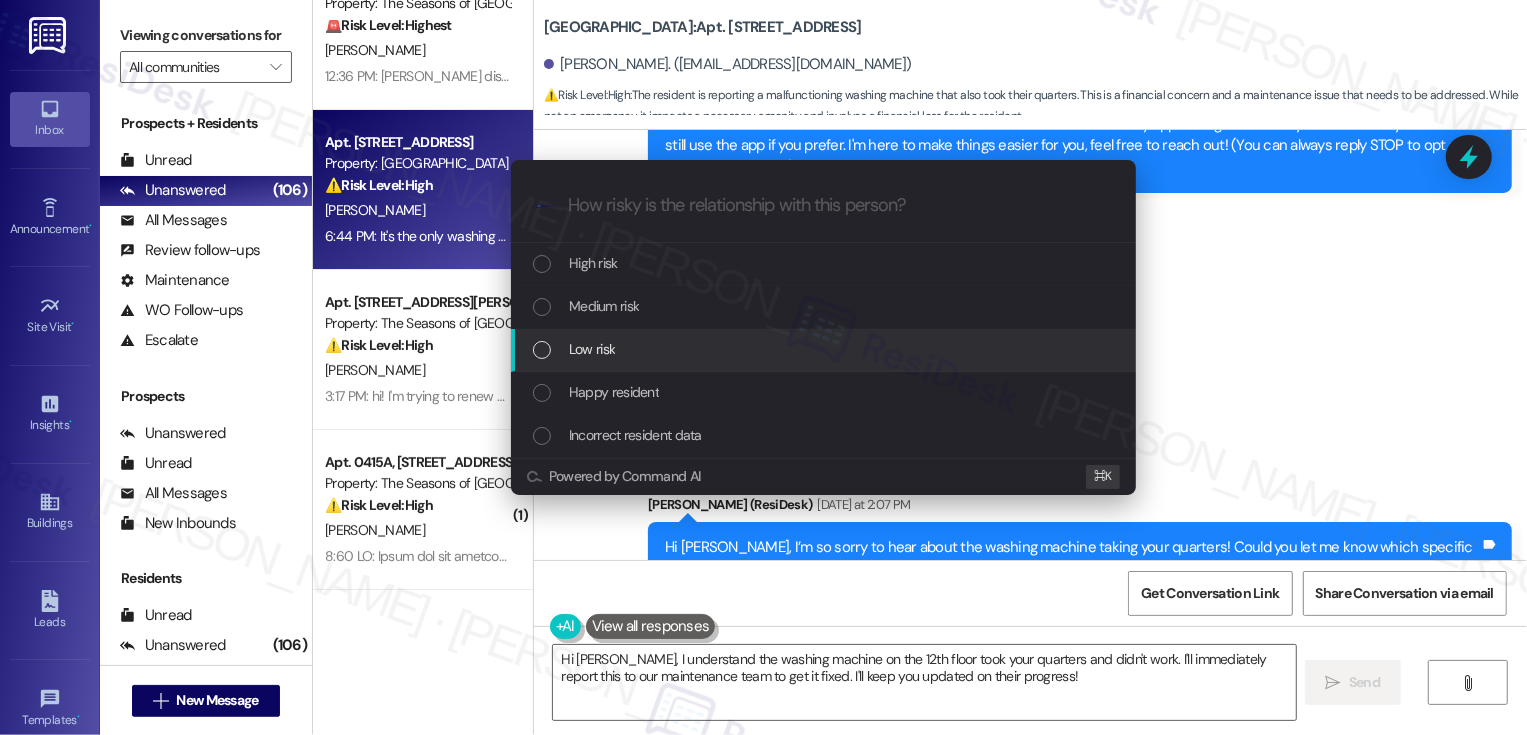click on "Low risk" at bounding box center [825, 349] 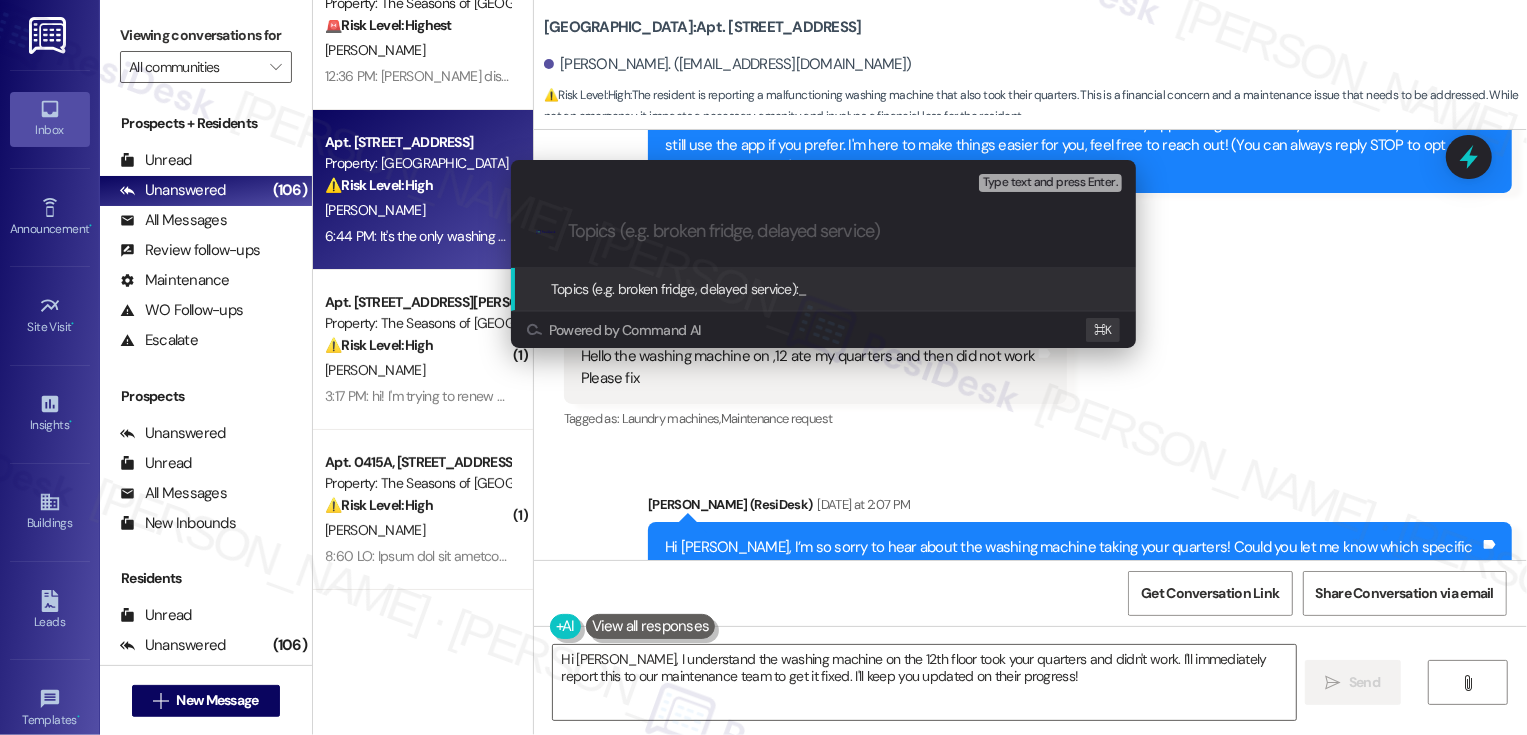 paste on "washing machine concern" 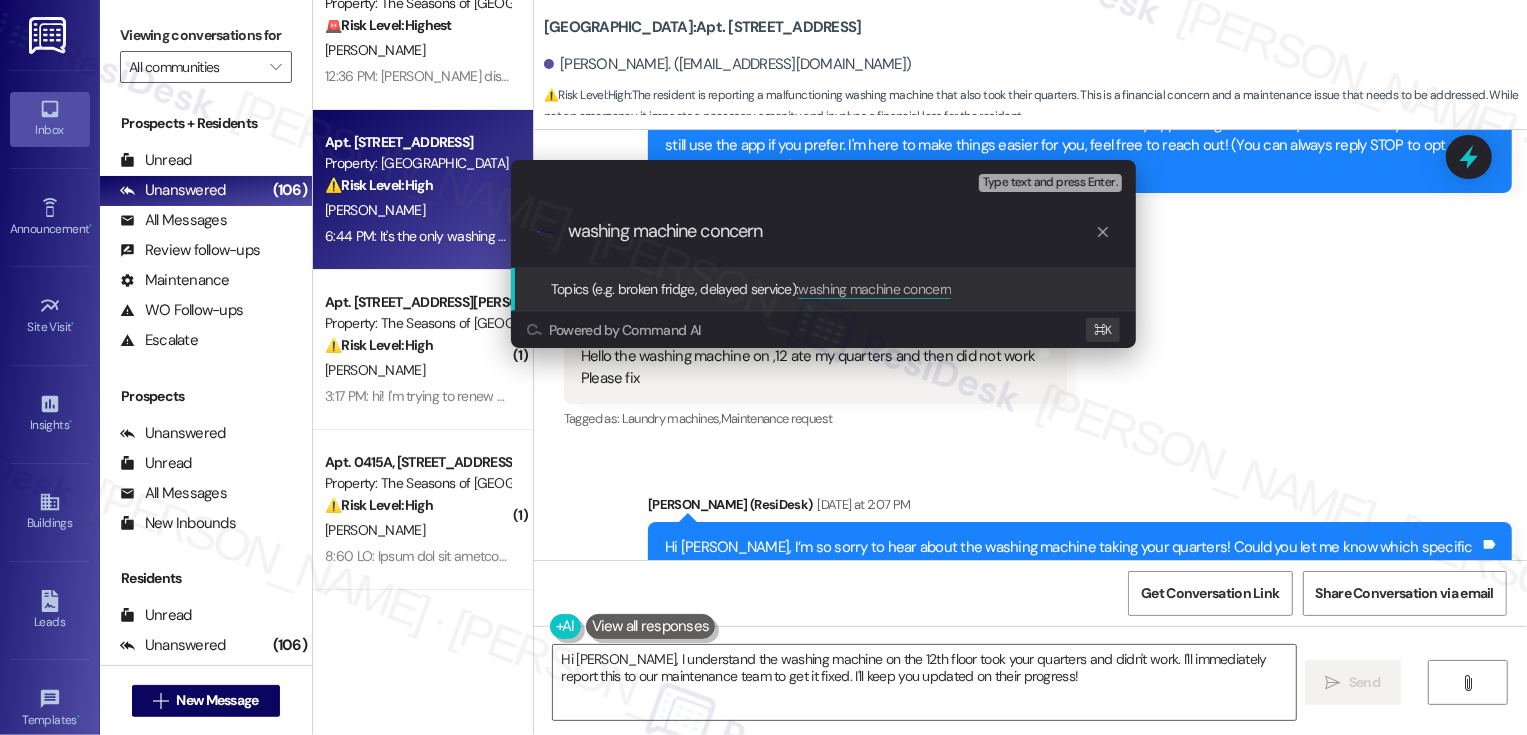 type 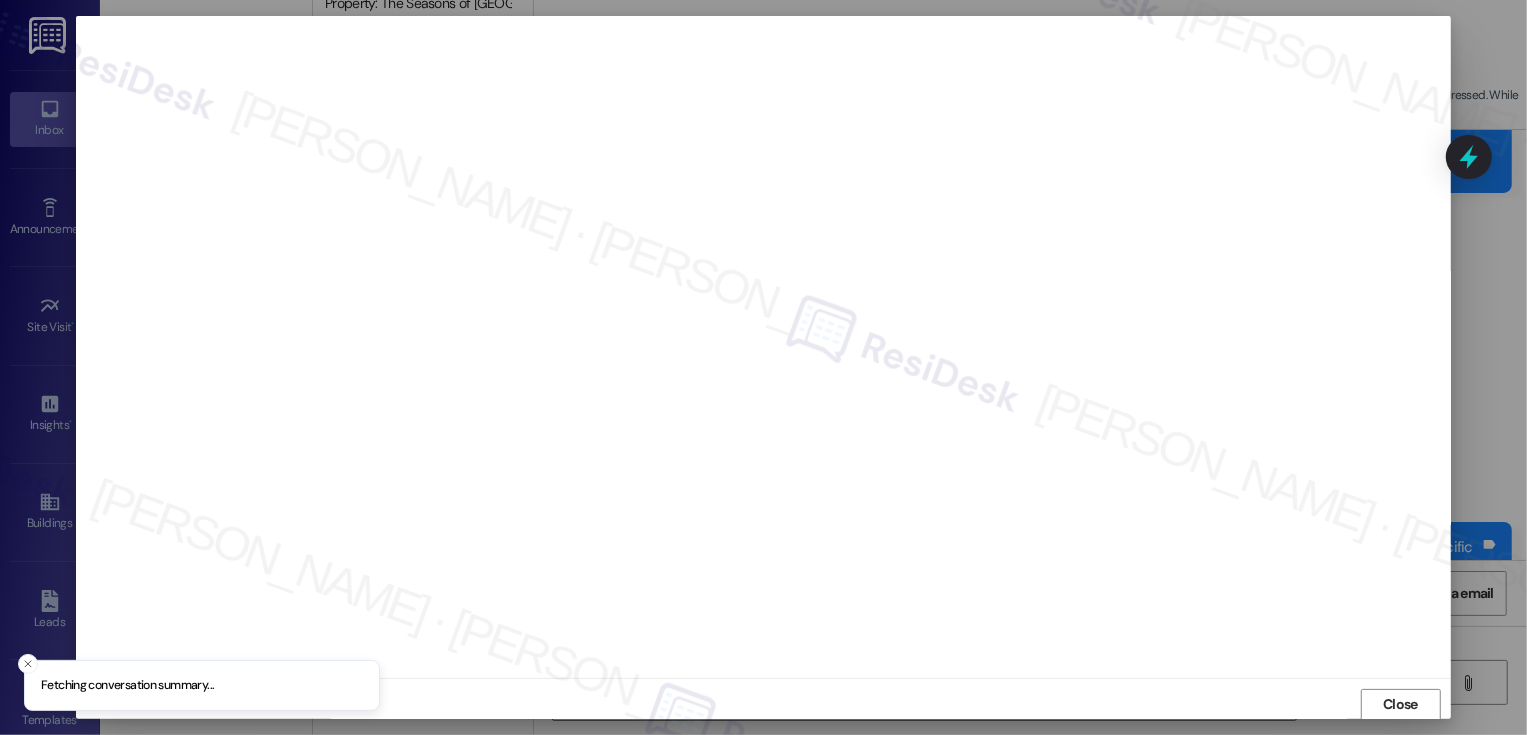 scroll, scrollTop: 1, scrollLeft: 0, axis: vertical 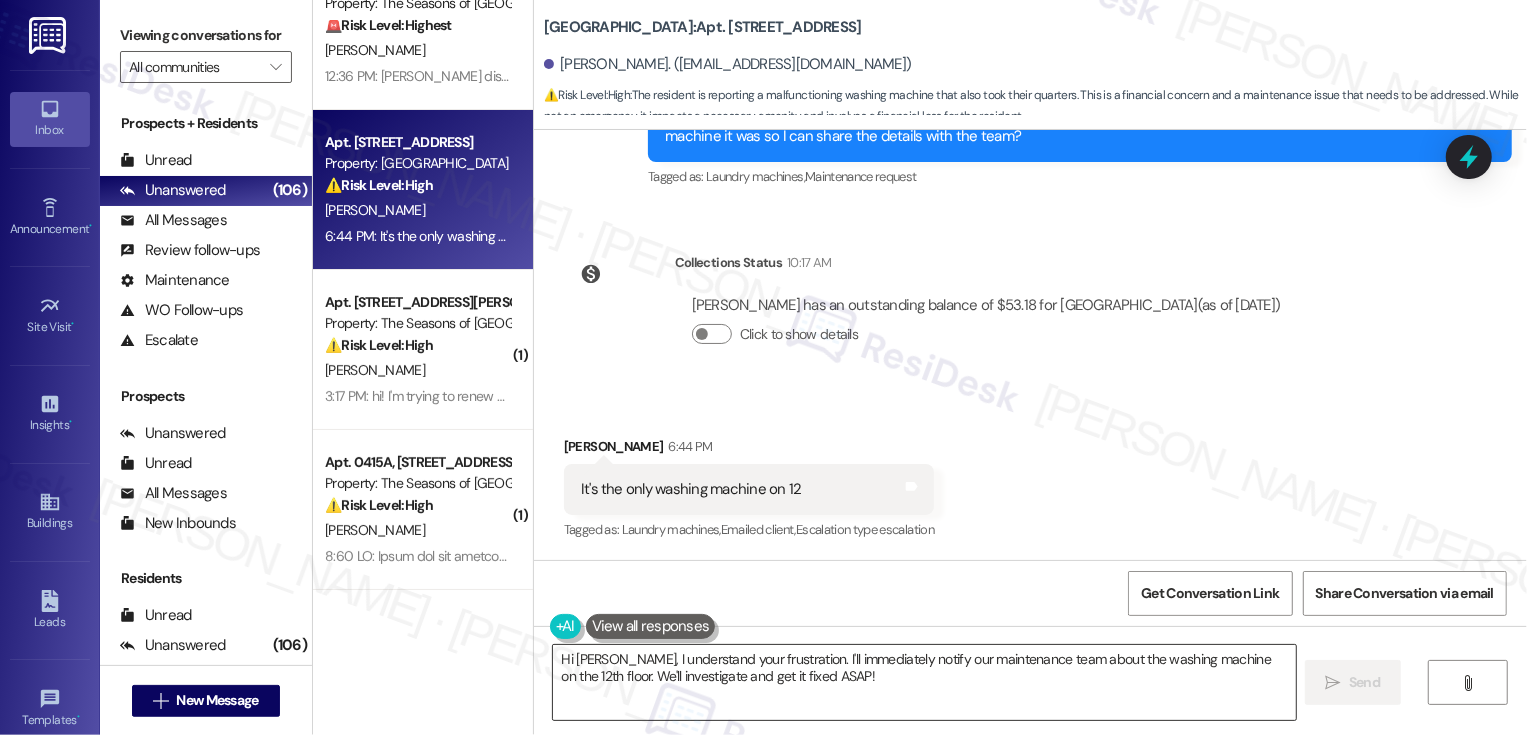 click on "Hi Renee, I understand your frustration. I'll immediately notify our maintenance team about the washing machine on the 12th floor. We'll investigate and get it fixed ASAP!" at bounding box center (924, 682) 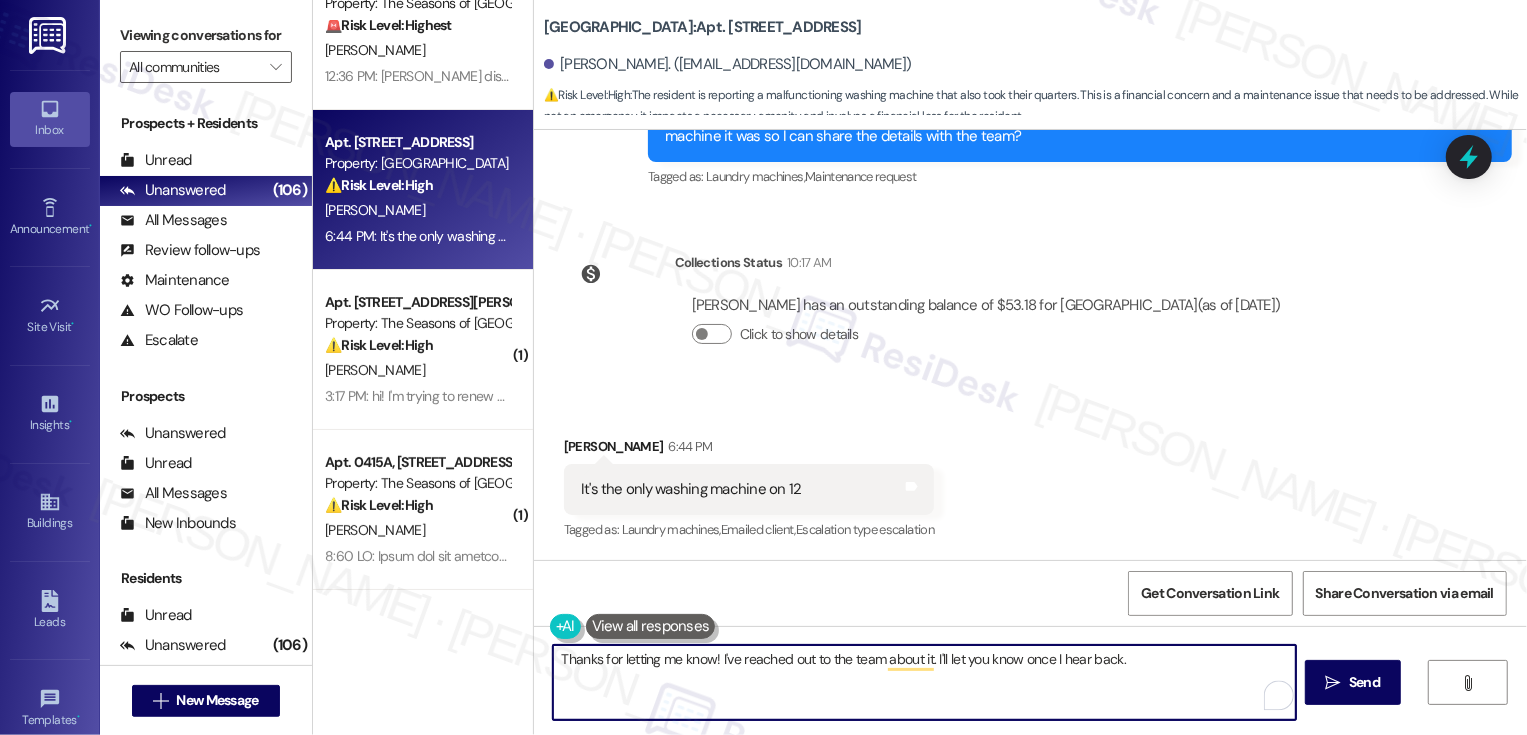 click on "Renee Strauss 6:44 PM" at bounding box center (749, 450) 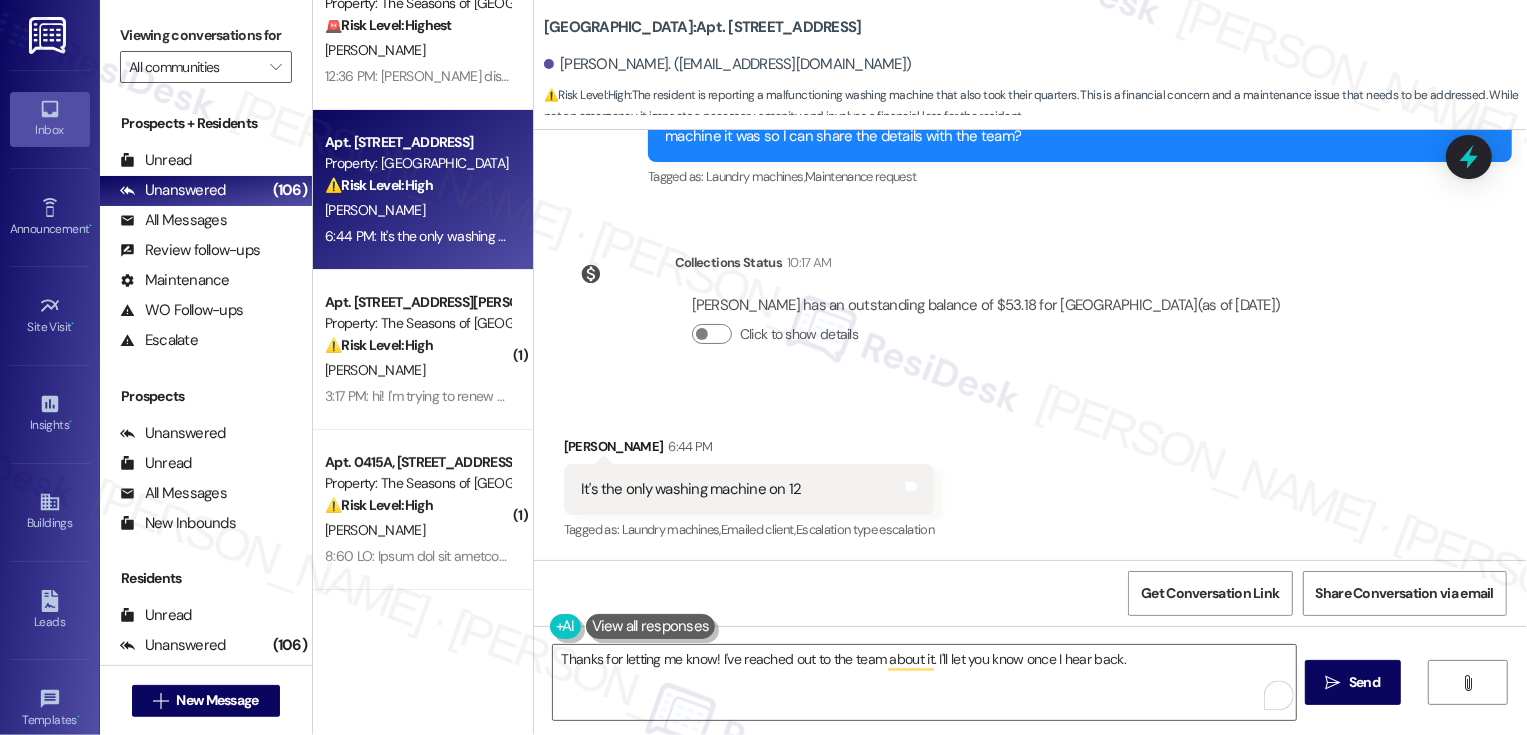 click on "Renee Strauss 6:44 PM" at bounding box center [749, 450] 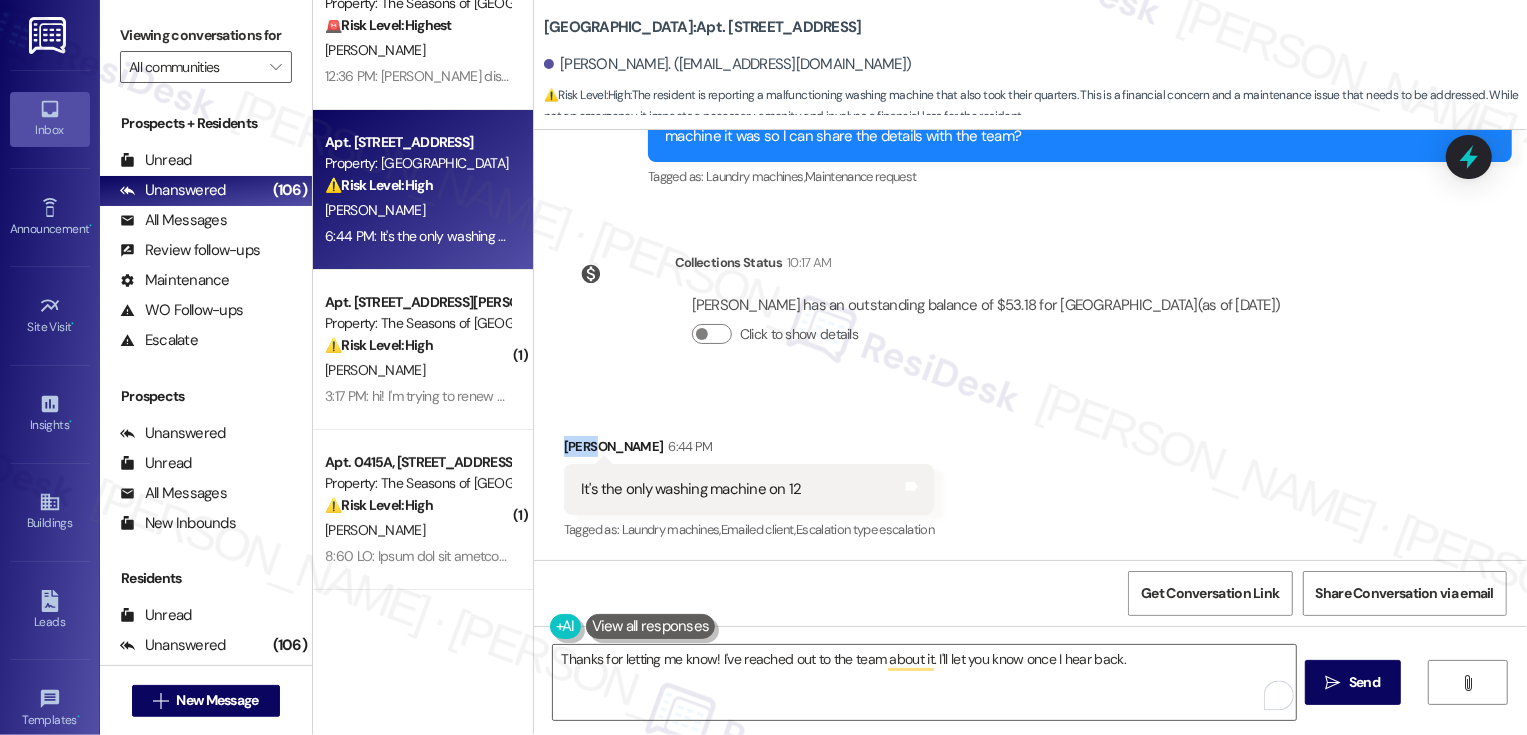 copy on "Renee" 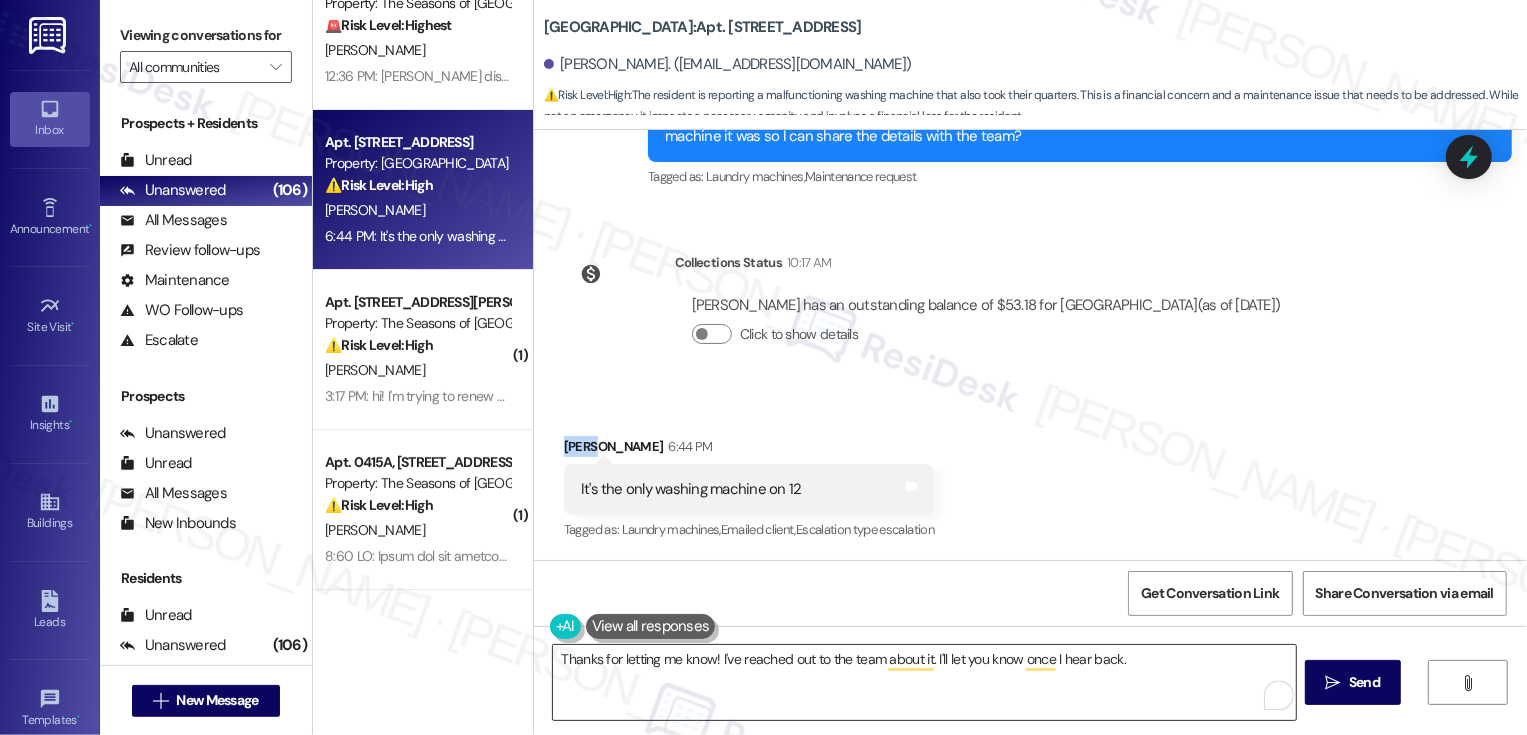 click on "Thanks for letting me know! I've reached out to the team about it. I'll let you know once I hear back." at bounding box center [924, 682] 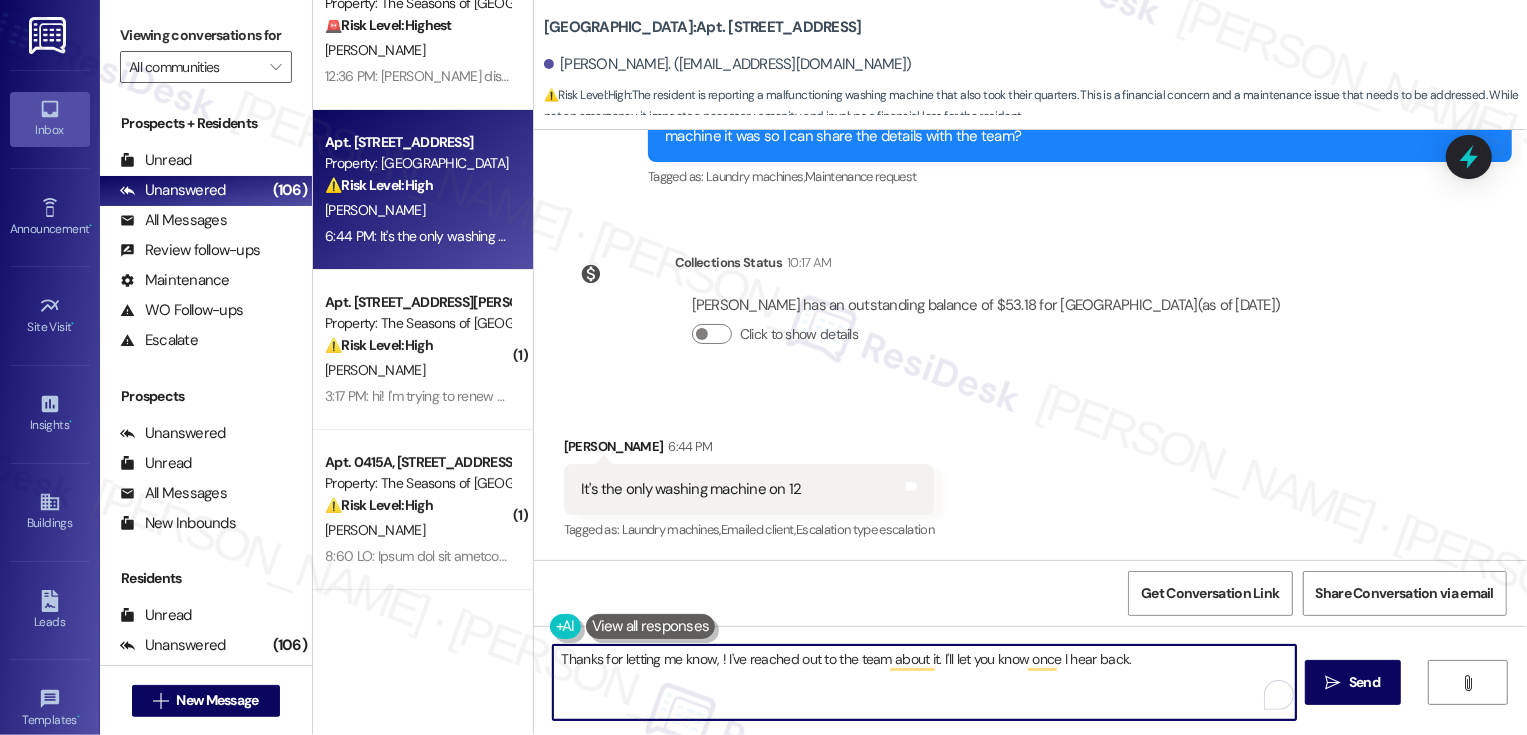 paste on "Renee" 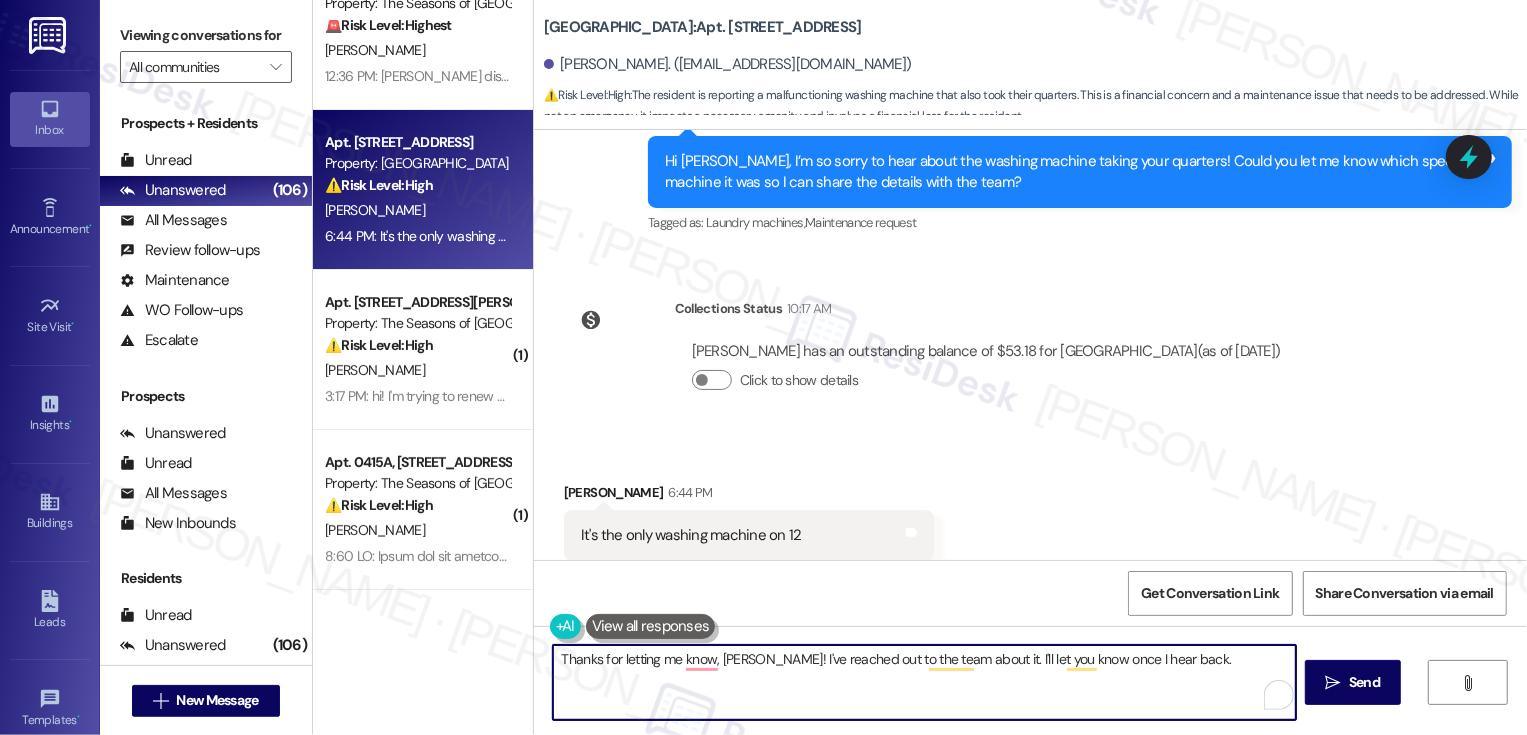 scroll, scrollTop: 608, scrollLeft: 0, axis: vertical 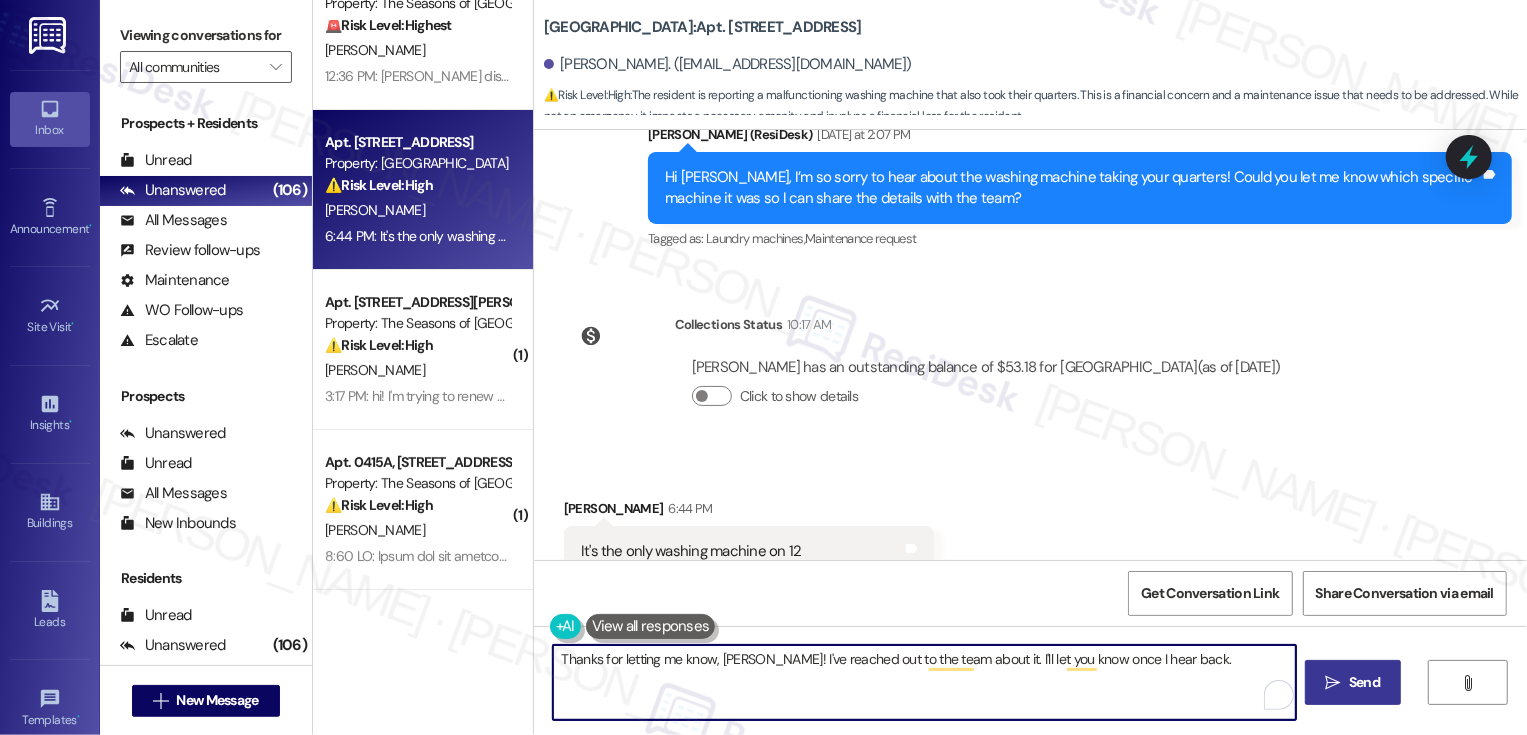 type on "Thanks for letting me know, Renee! I've reached out to the team about it. I'll let you know once I hear back." 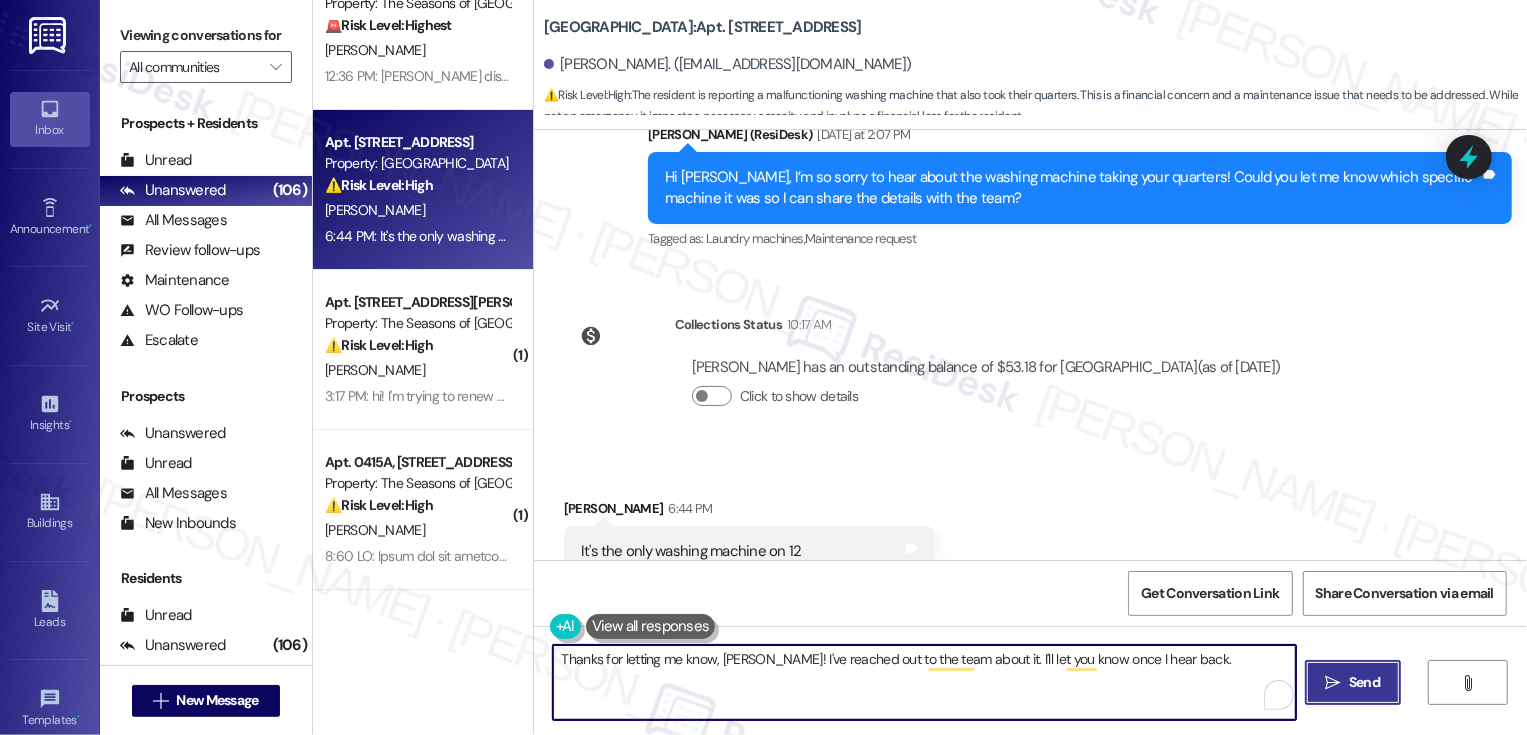 click on "Send" at bounding box center (1364, 682) 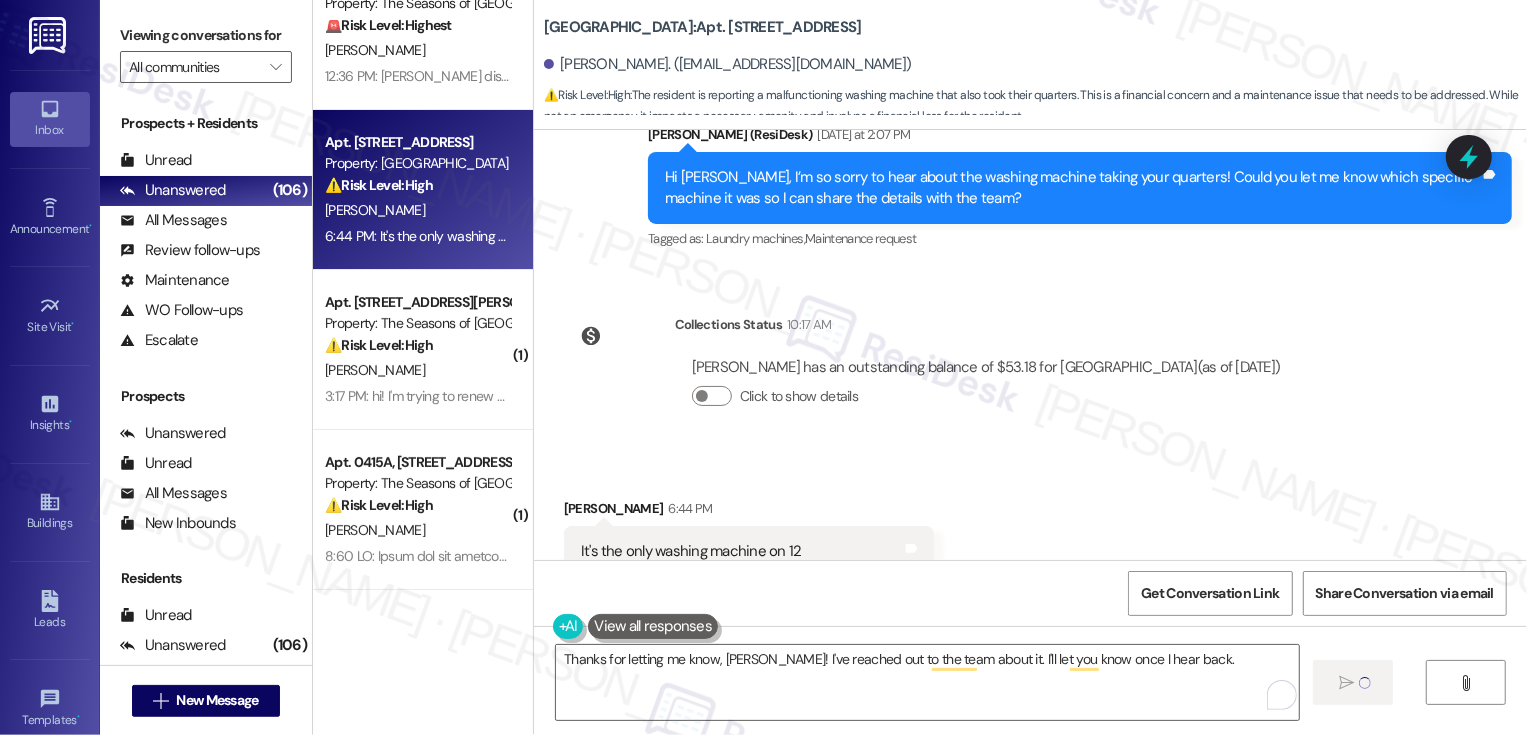 type 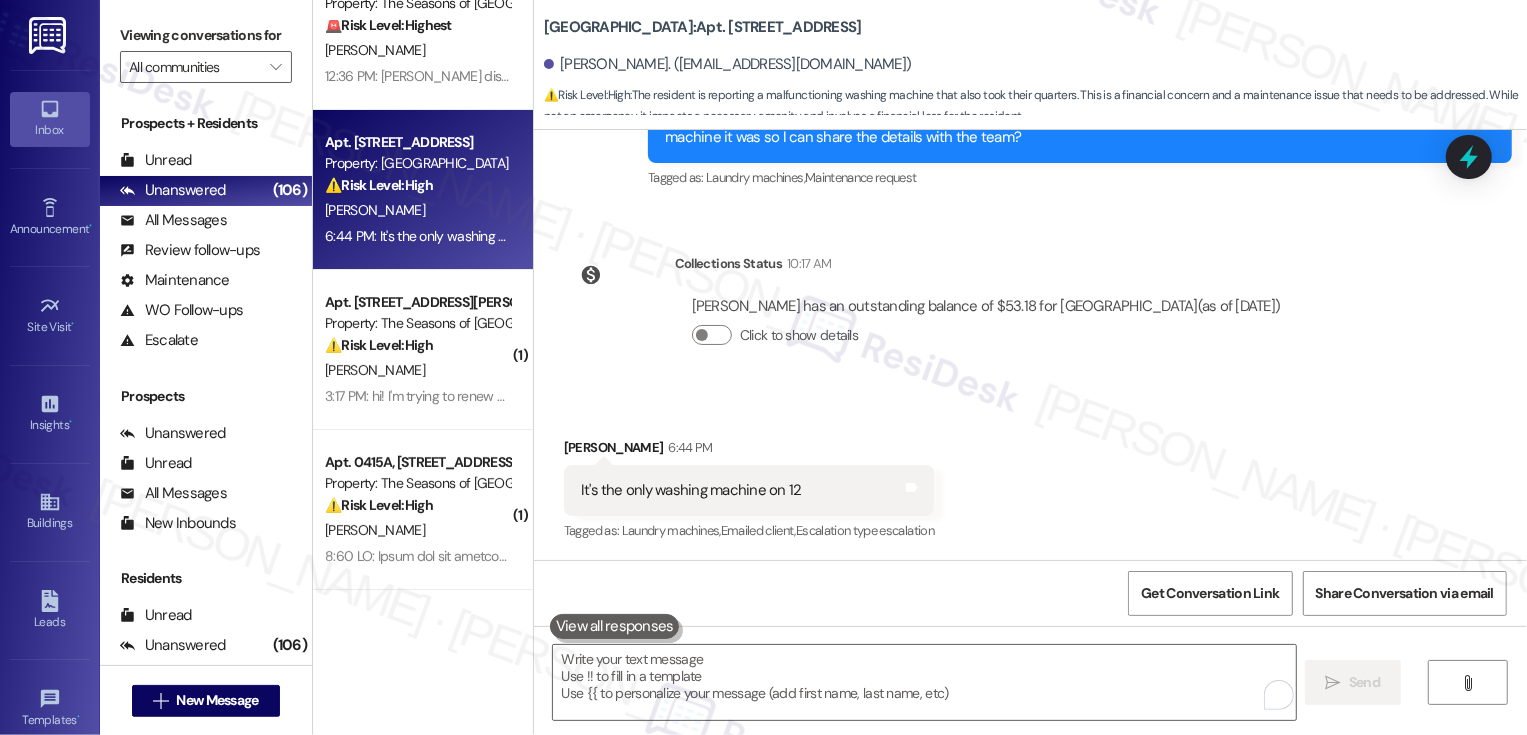 scroll, scrollTop: 809, scrollLeft: 0, axis: vertical 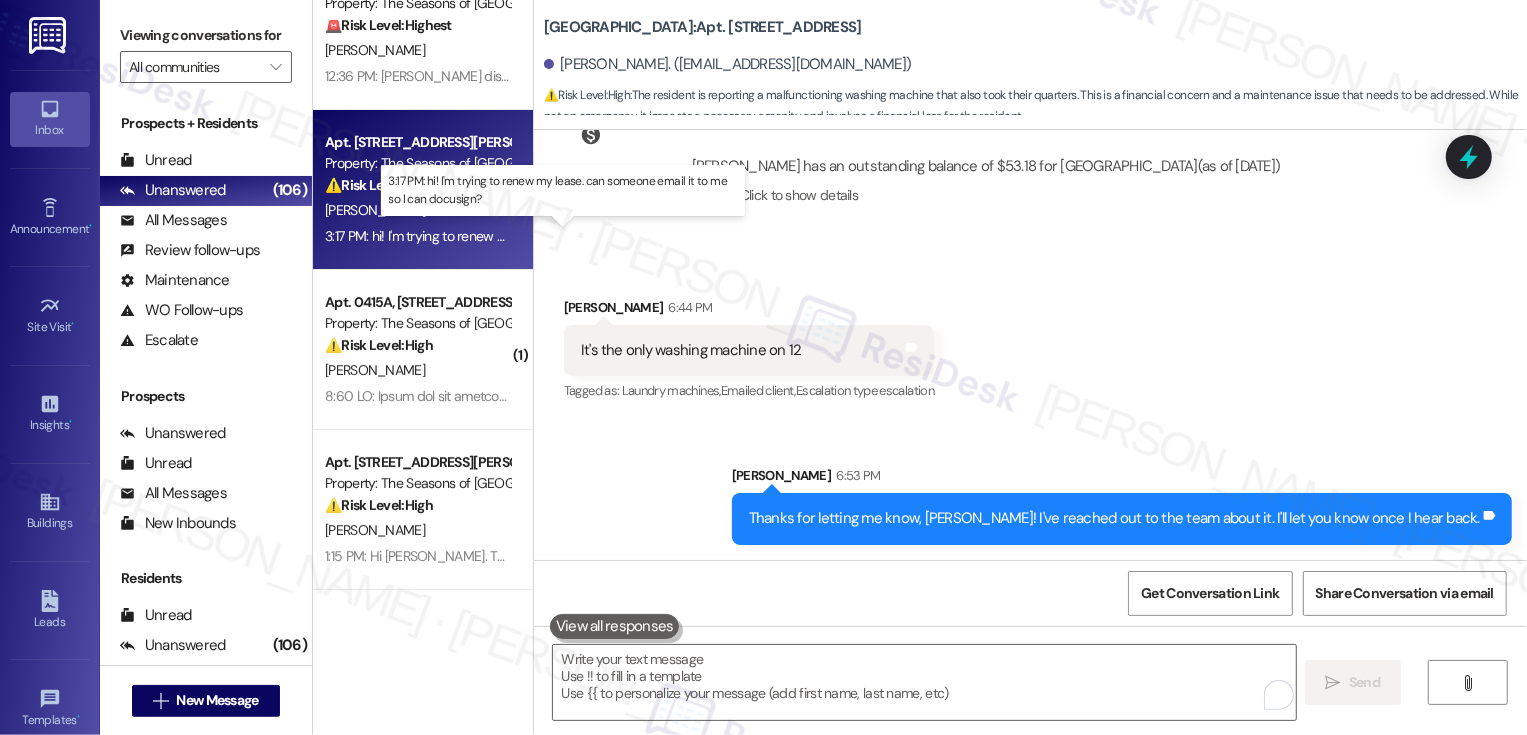 click on "3:17 PM: hi! I'm trying to renew my lease. can someone email it to me so I can docusign? 3:17 PM: hi! I'm trying to renew my lease. can someone email it to me so I can docusign?" at bounding box center (575, 236) 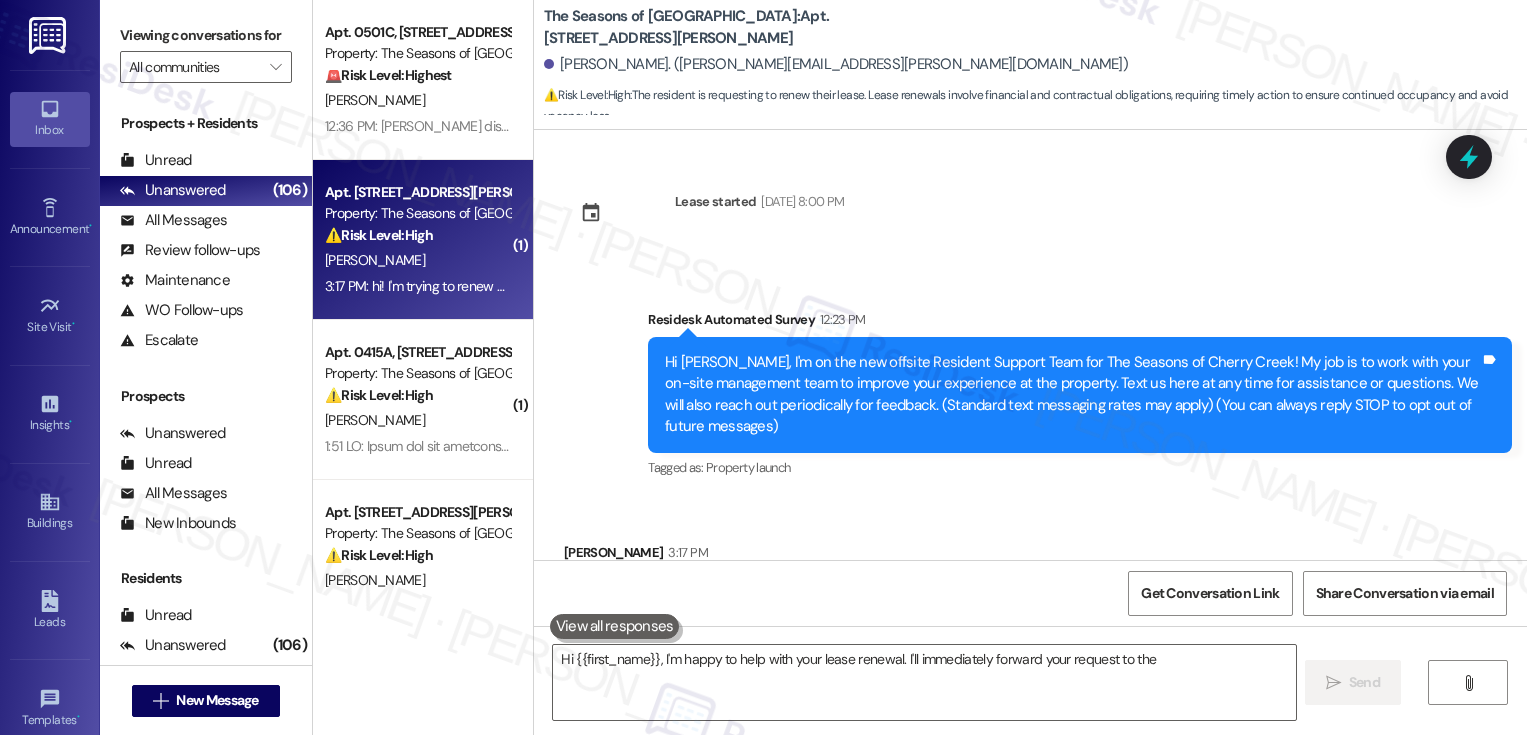 scroll, scrollTop: 0, scrollLeft: 0, axis: both 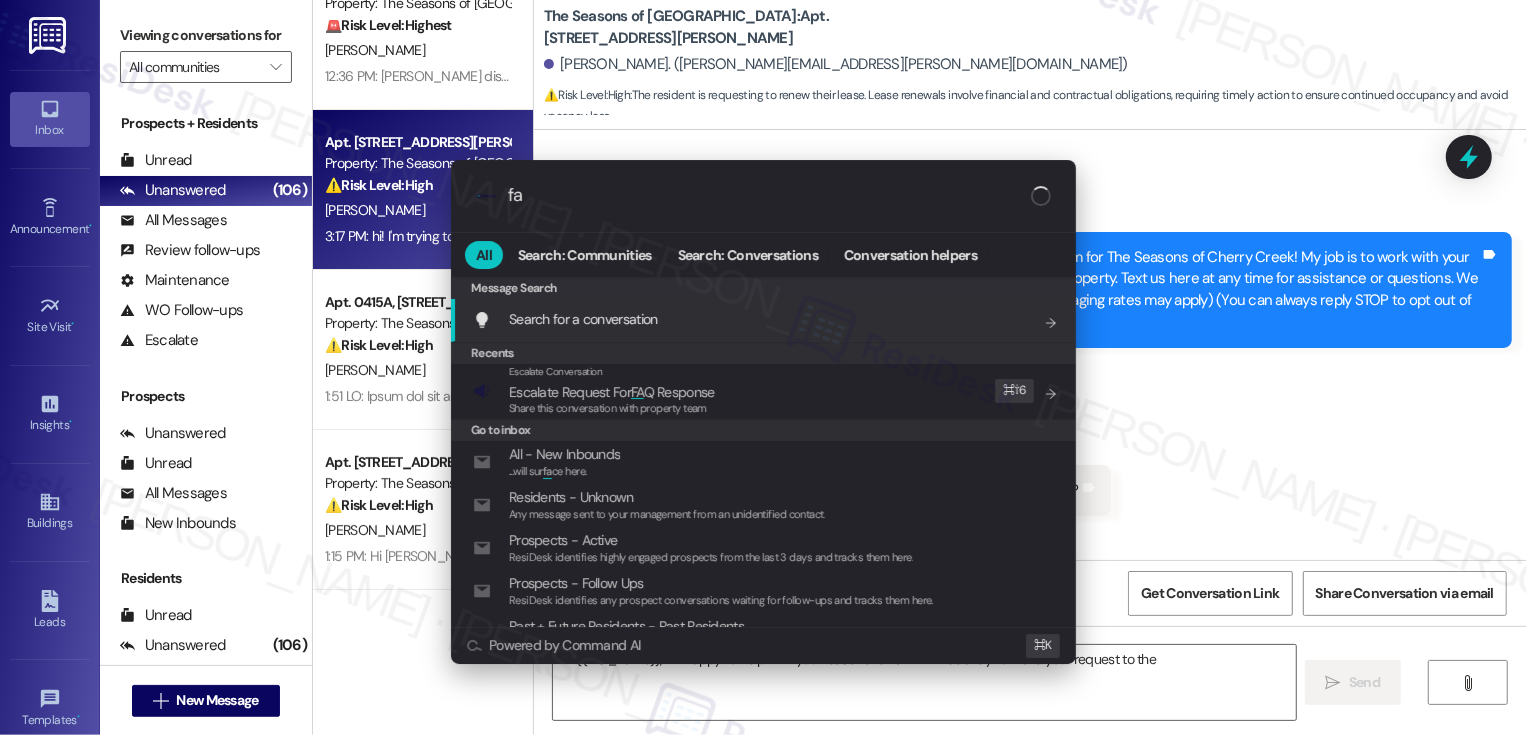 type on "faq" 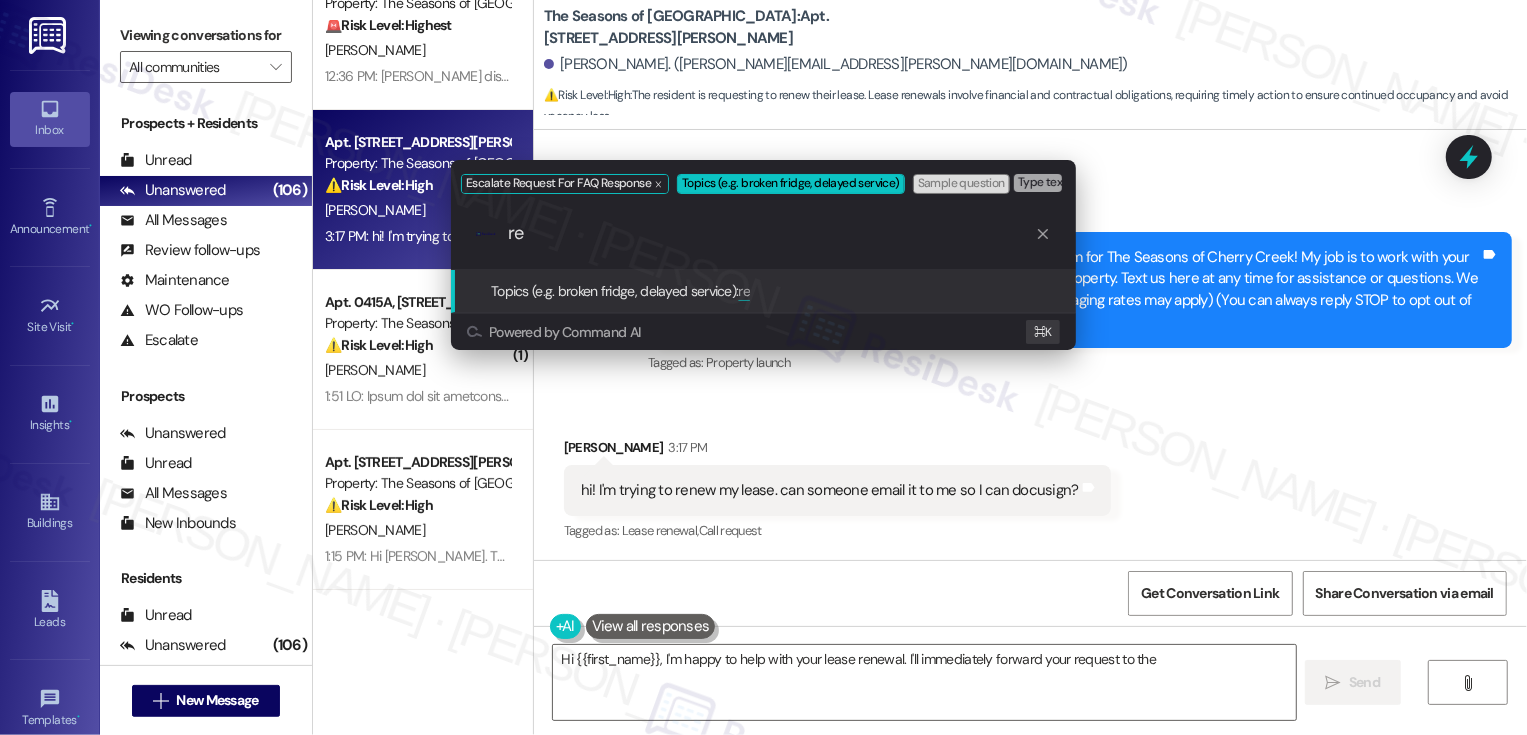 type on "r" 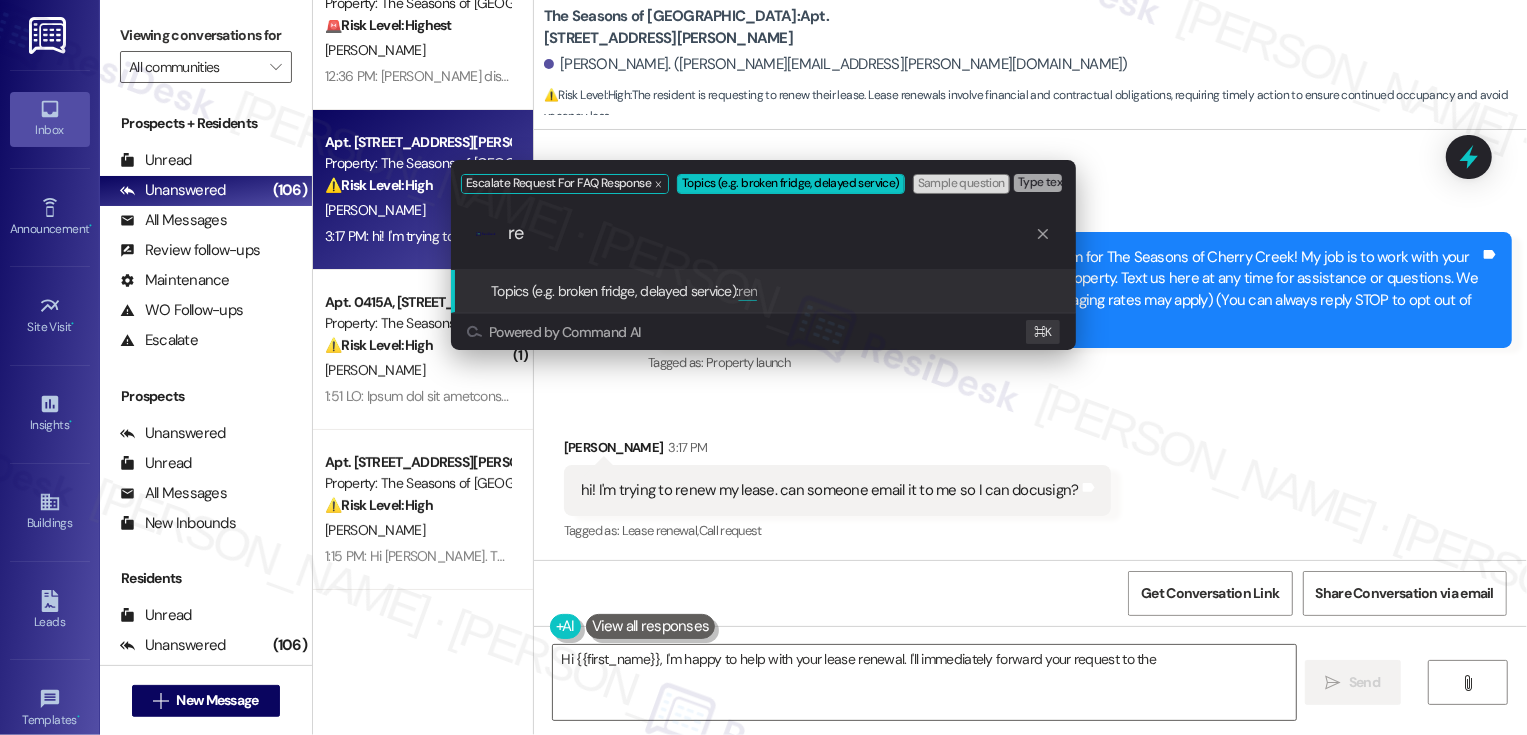 type on "r" 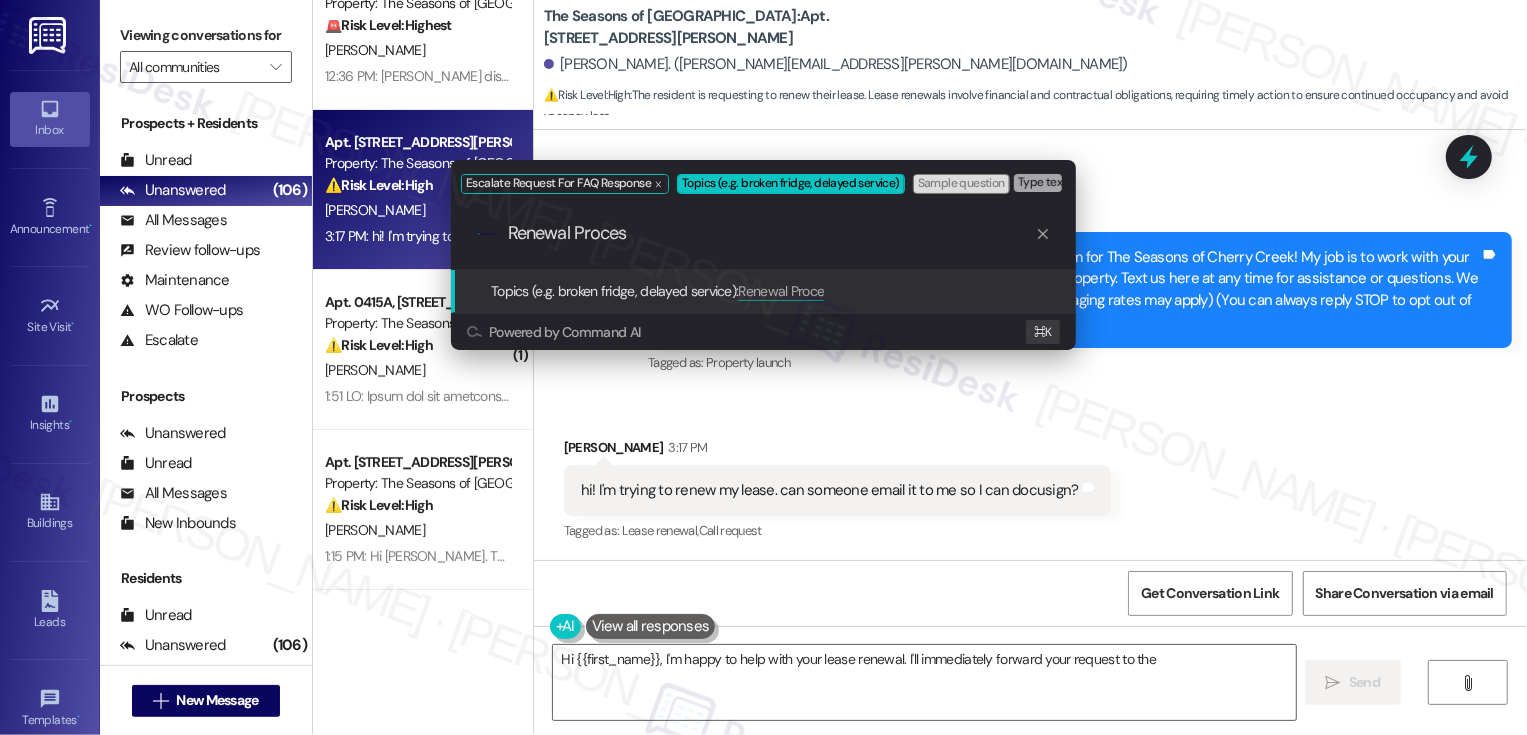 type on "Renewal Process" 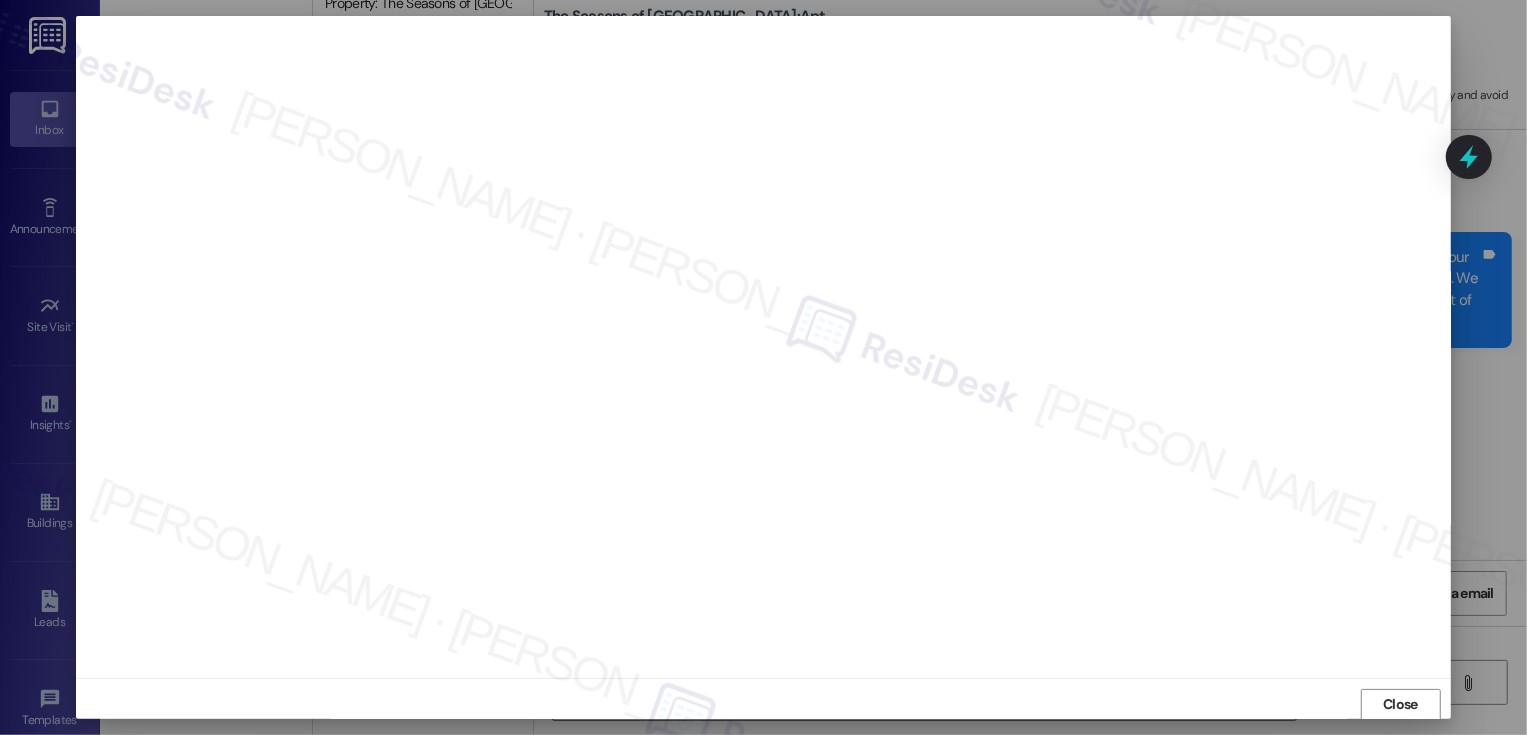 scroll, scrollTop: 1, scrollLeft: 0, axis: vertical 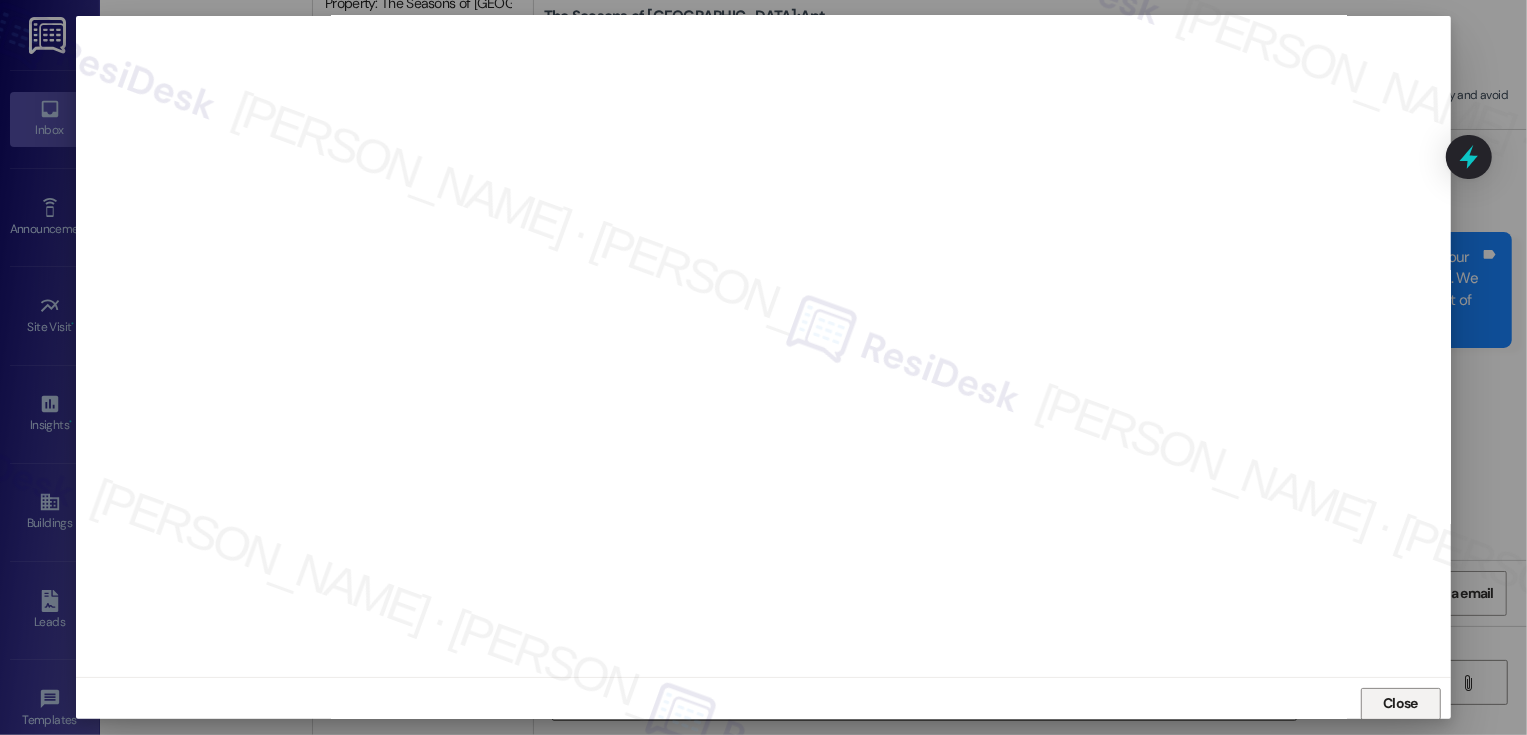 click on "Close" at bounding box center (1400, 703) 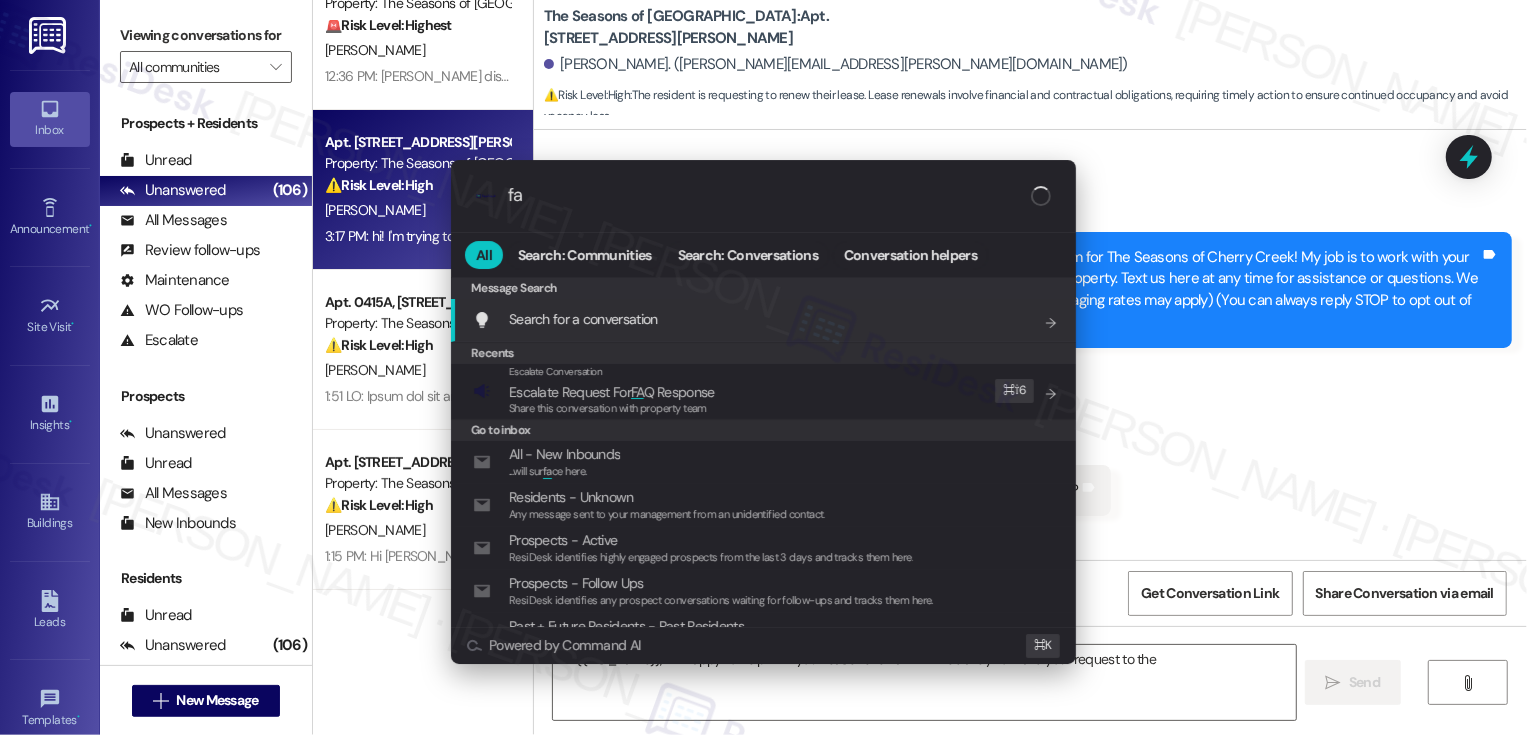 type on "faq" 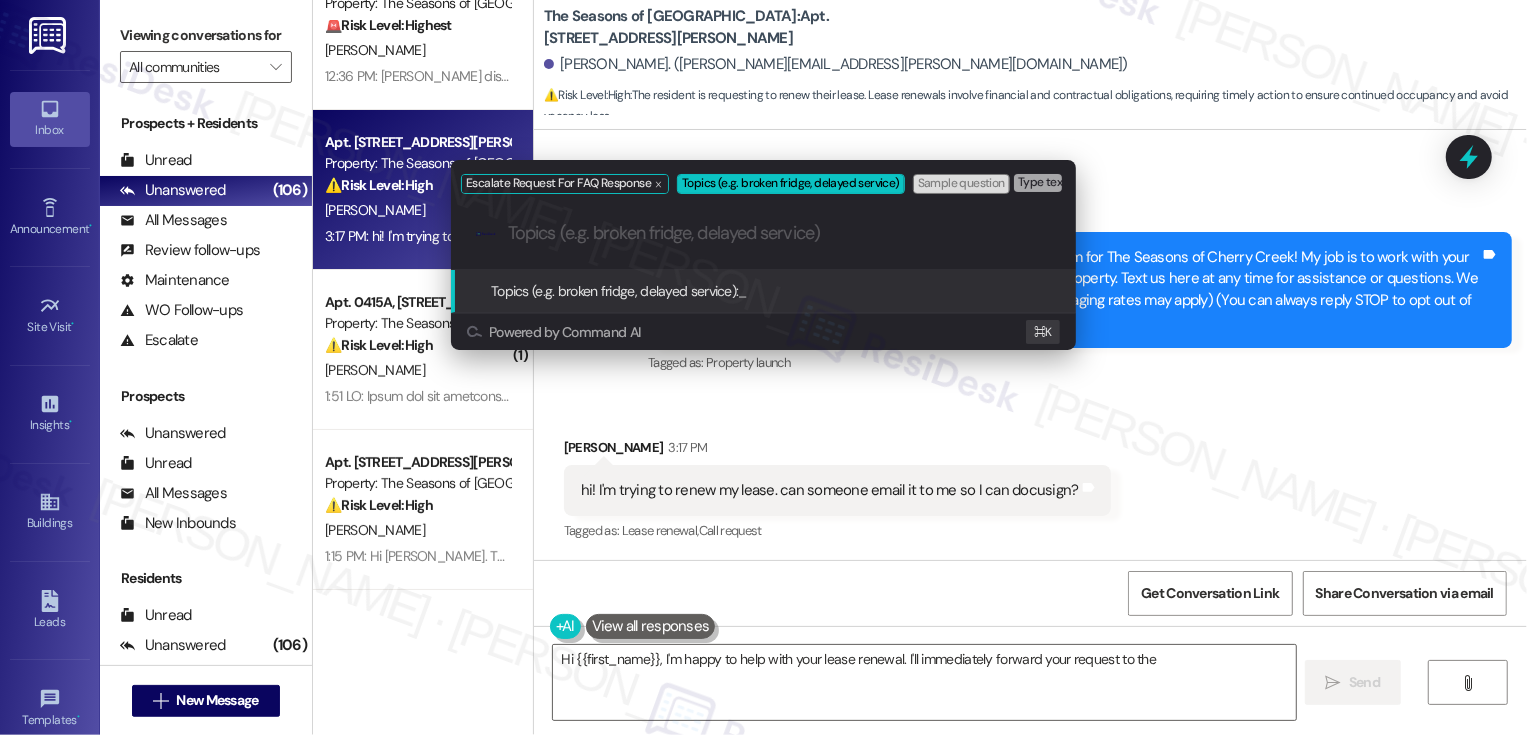 paste on "Renewal Process" 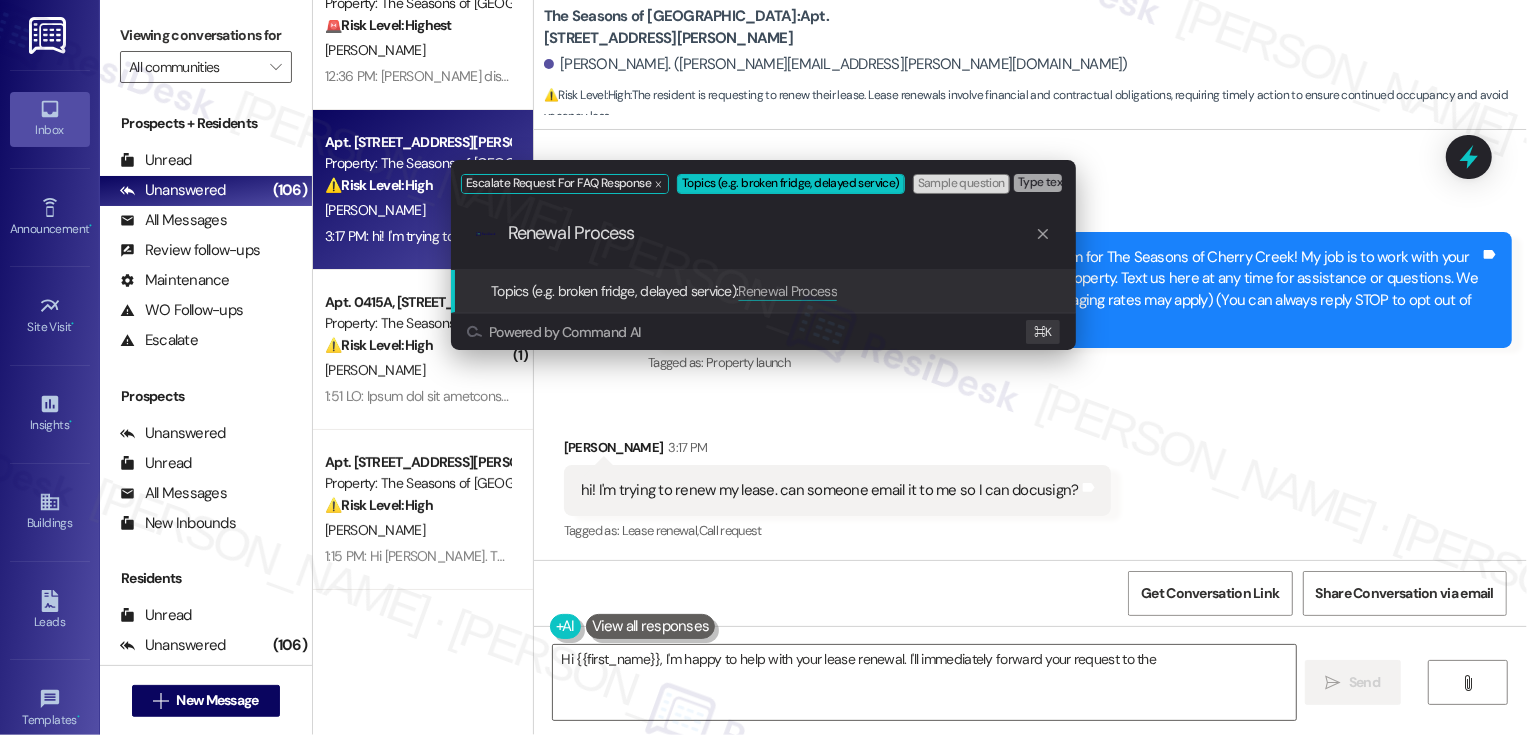 type 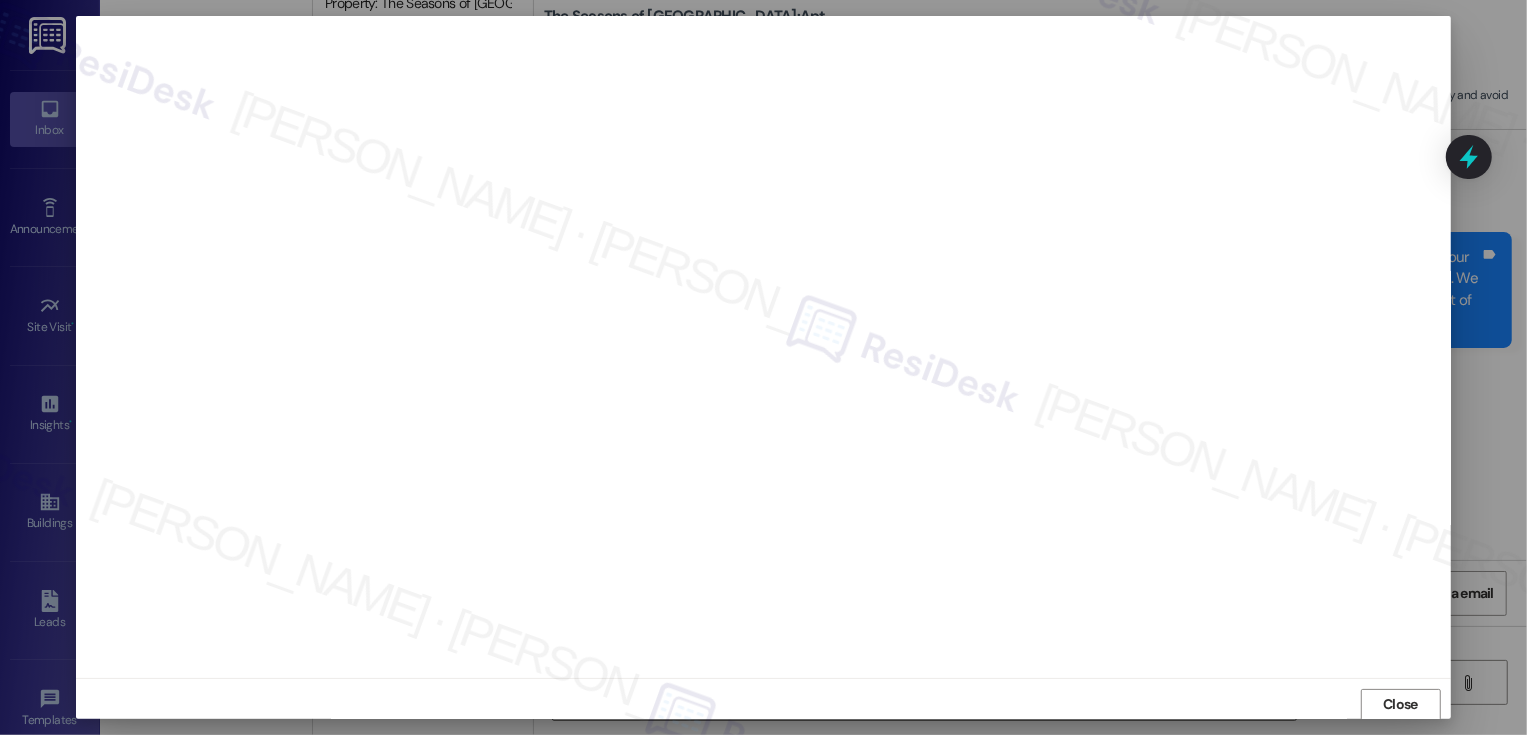 scroll, scrollTop: 1, scrollLeft: 0, axis: vertical 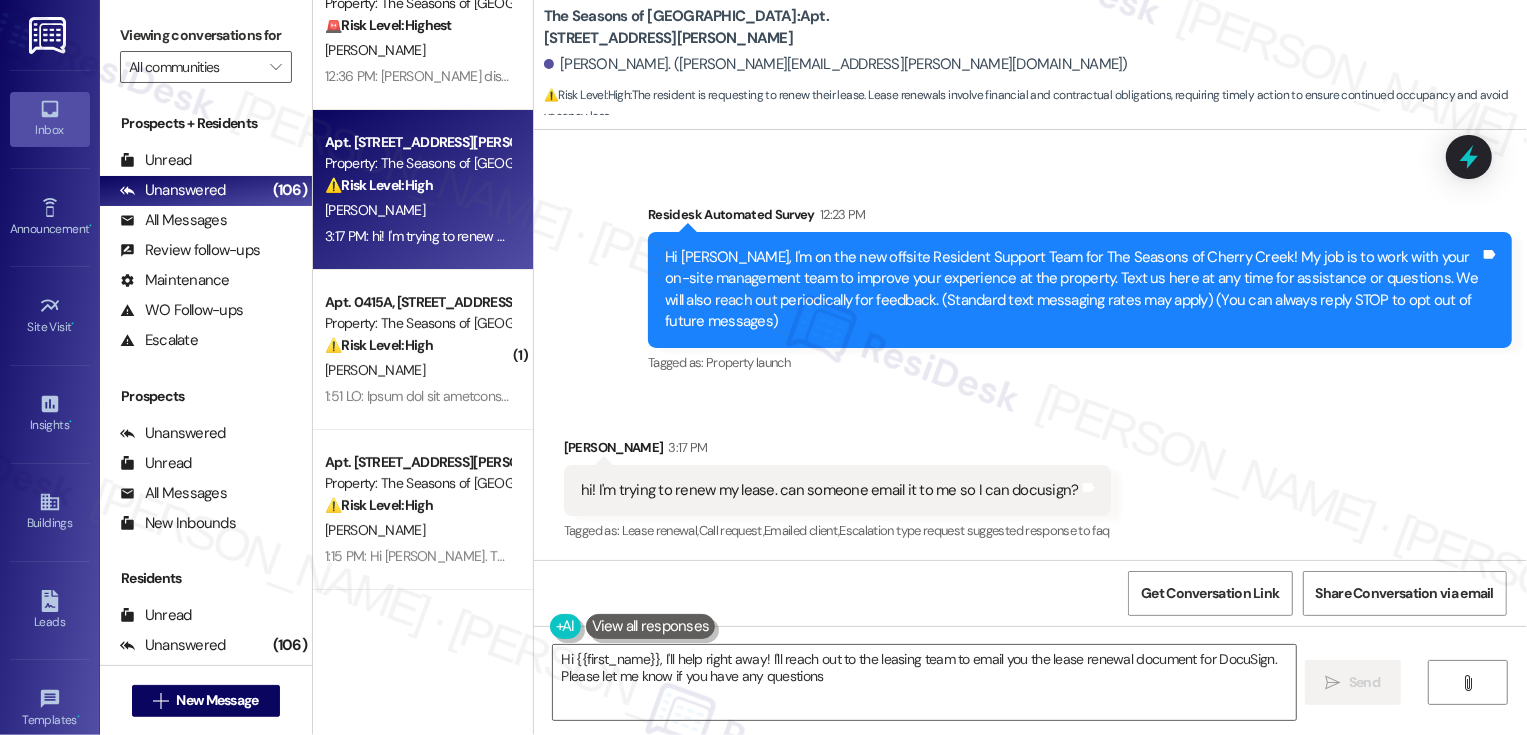 type on "Hi {{first_name}}, I'll help right away! I'll reach out to the leasing team to email you the lease renewal document for DocuSign. Please let me know if you have any questions!" 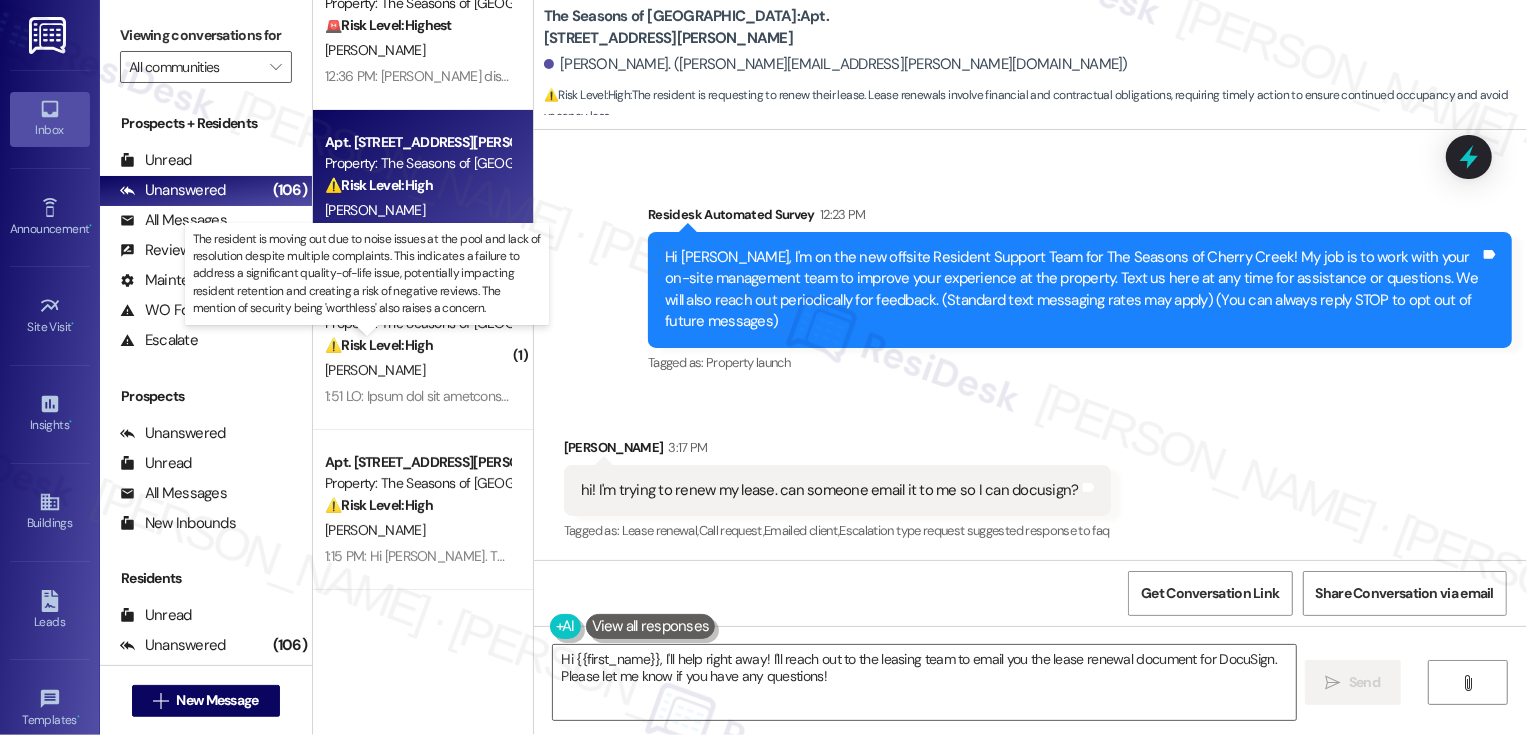 click on "⚠️  Risk Level:  High" at bounding box center (379, 345) 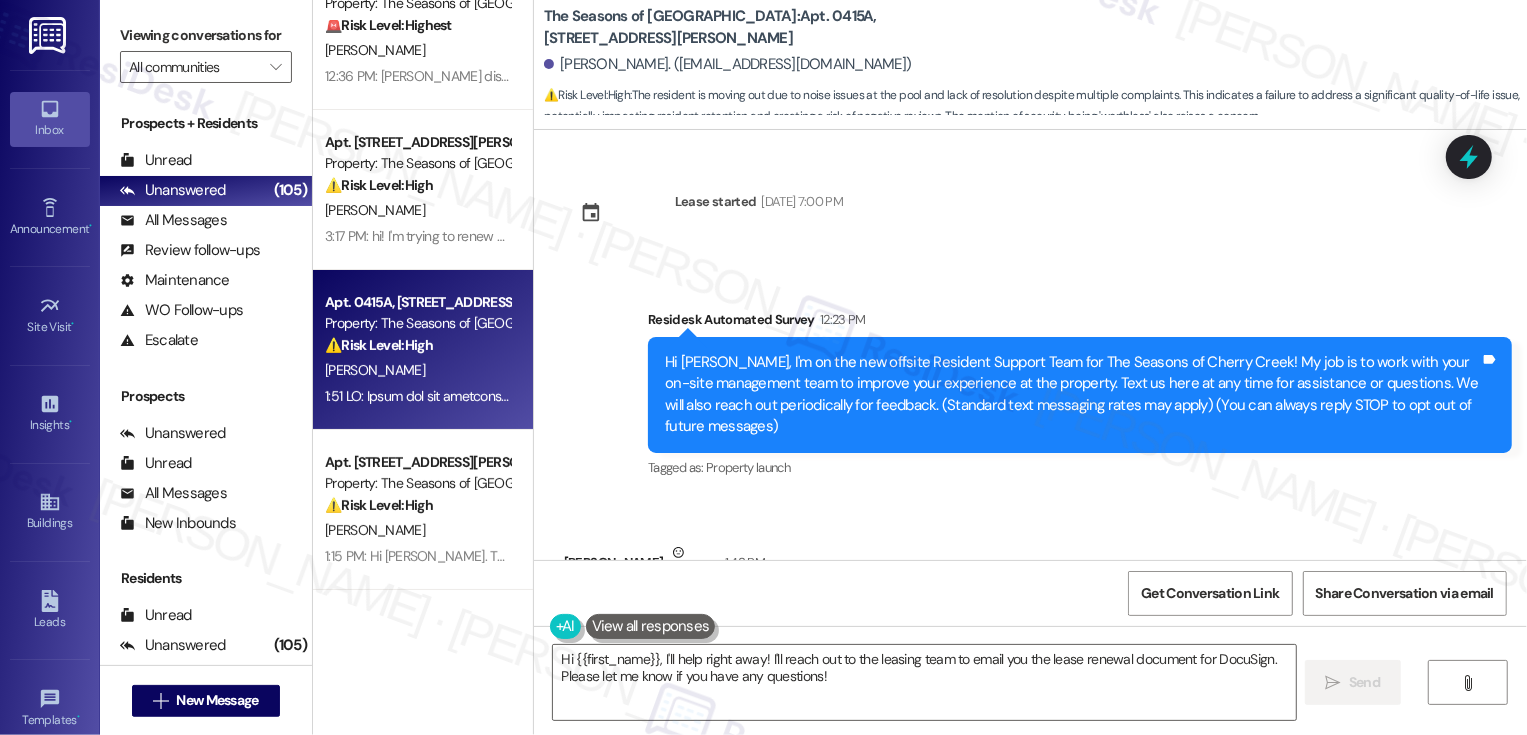 scroll, scrollTop: 320, scrollLeft: 0, axis: vertical 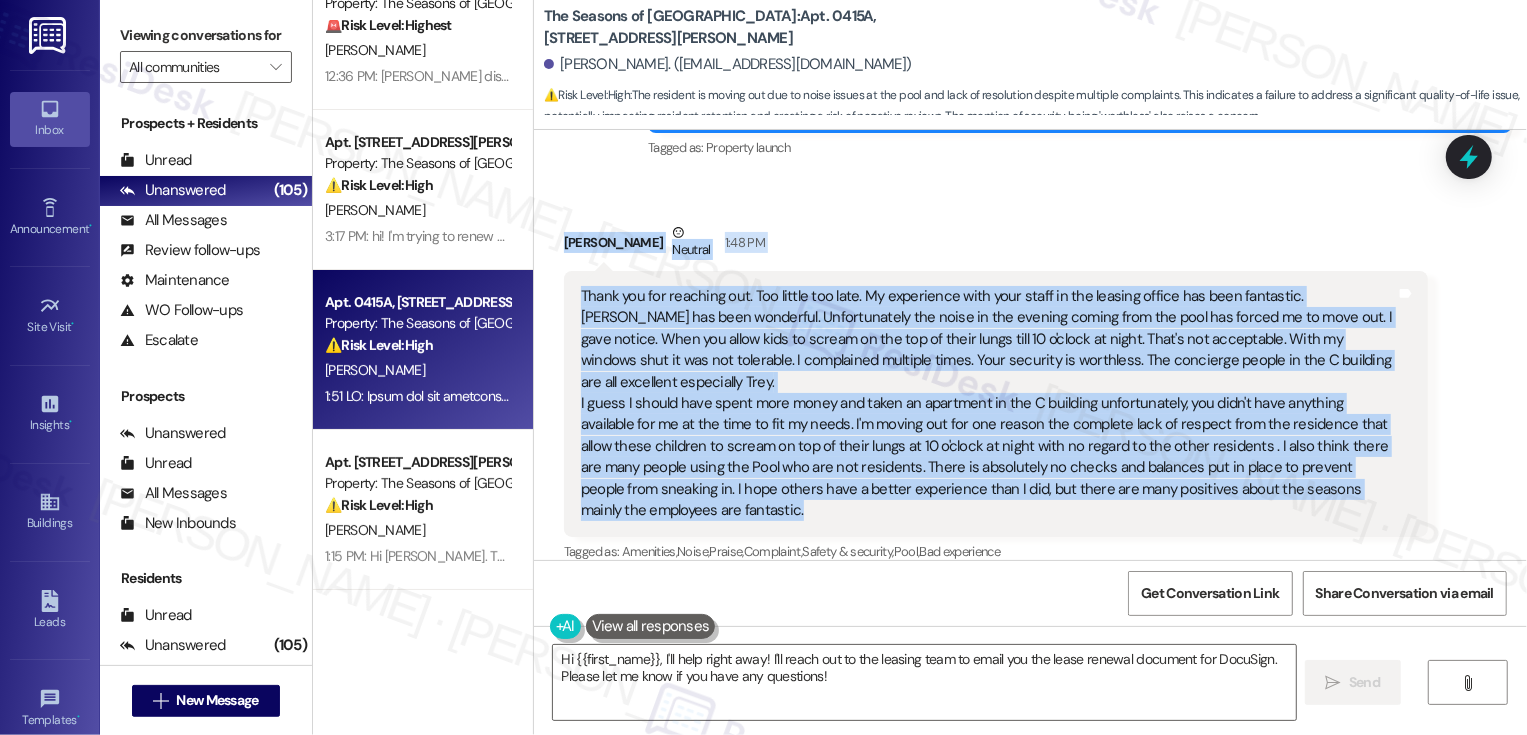drag, startPoint x: 552, startPoint y: 238, endPoint x: 755, endPoint y: 490, distance: 323.59387 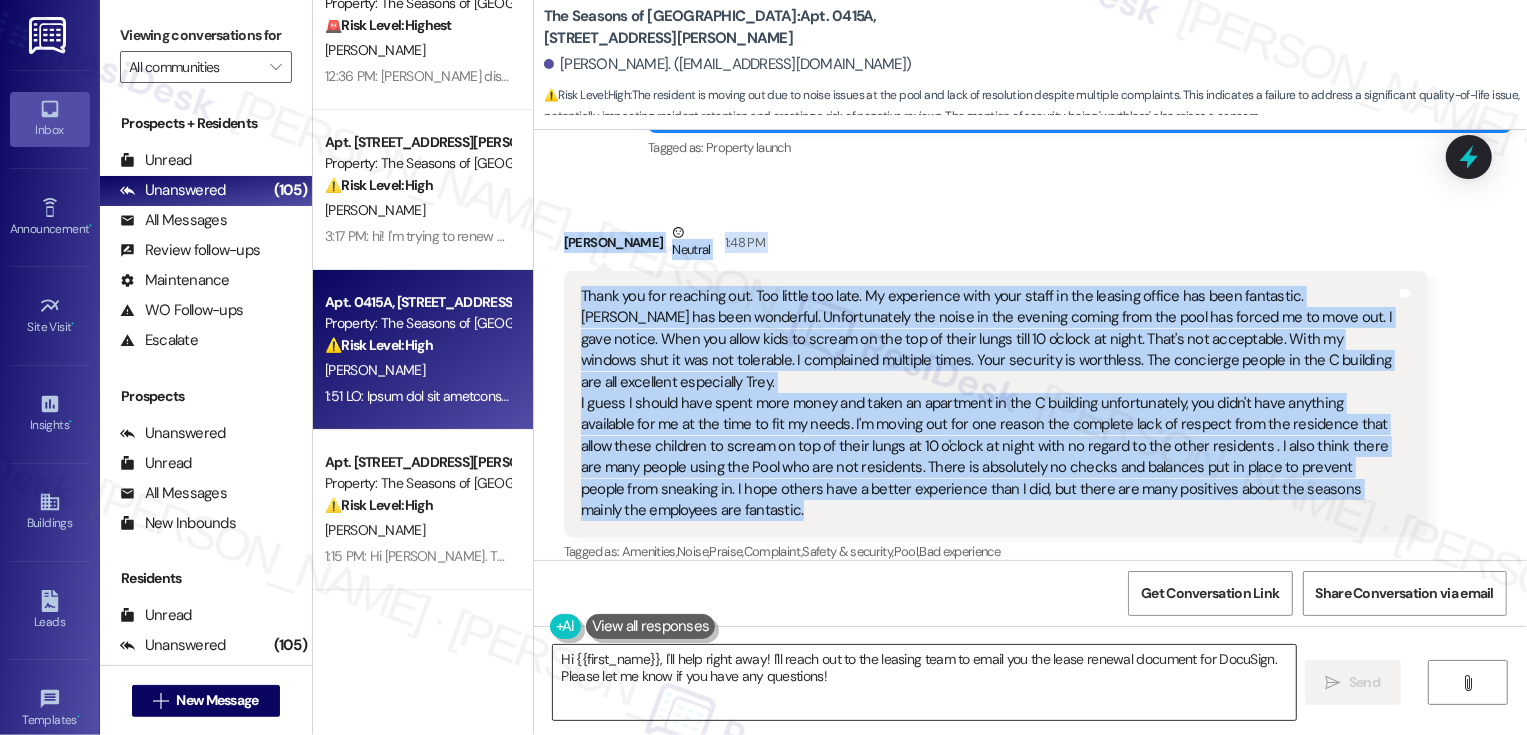 click on "Hi {{first_name}}, I'll help right away! I'll reach out to the leasing team to email you the lease renewal document for DocuSign. Please let me know if you have any questions!" at bounding box center [924, 682] 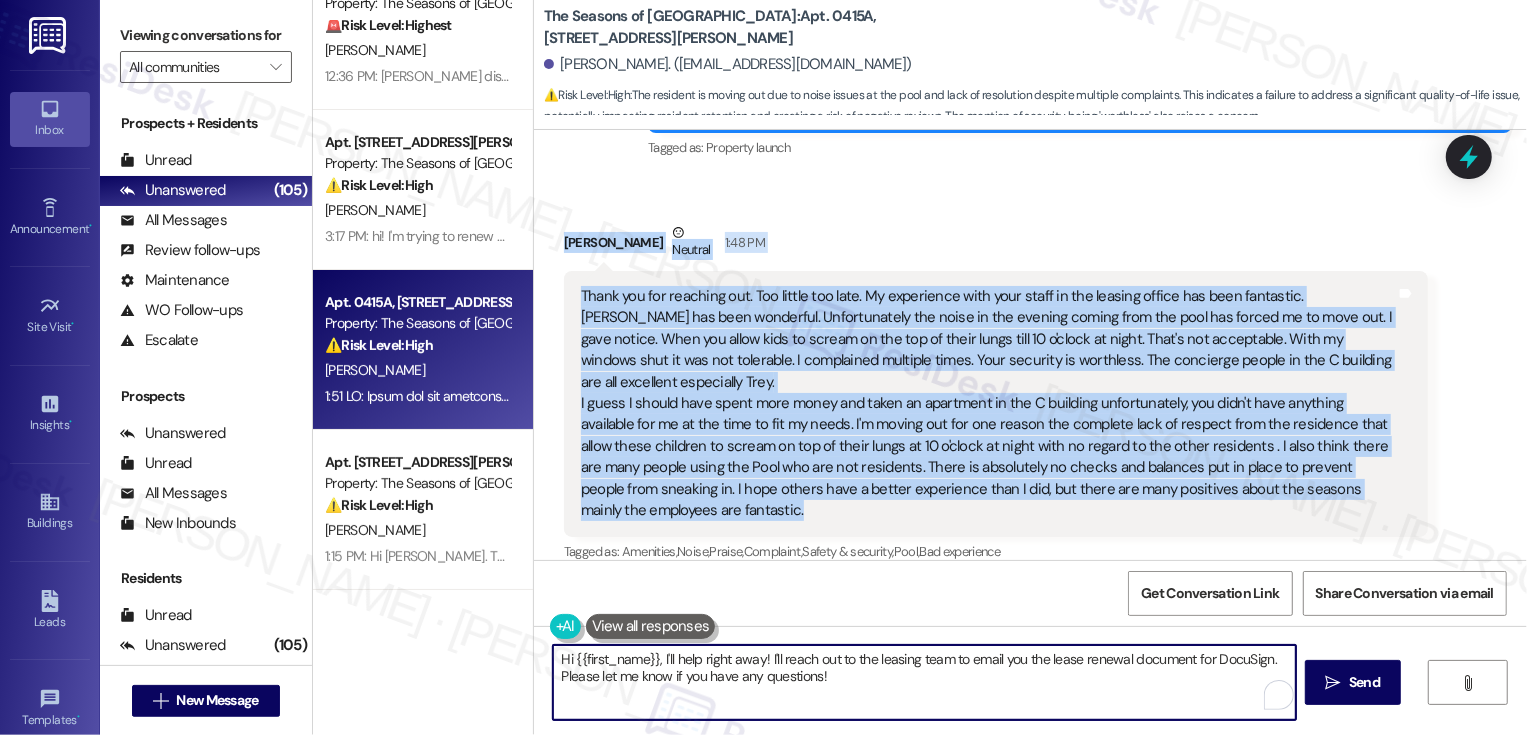 click on "Hi {{first_name}}, I'll help right away! I'll reach out to the leasing team to email you the lease renewal document for DocuSign. Please let me know if you have any questions!" at bounding box center [924, 682] 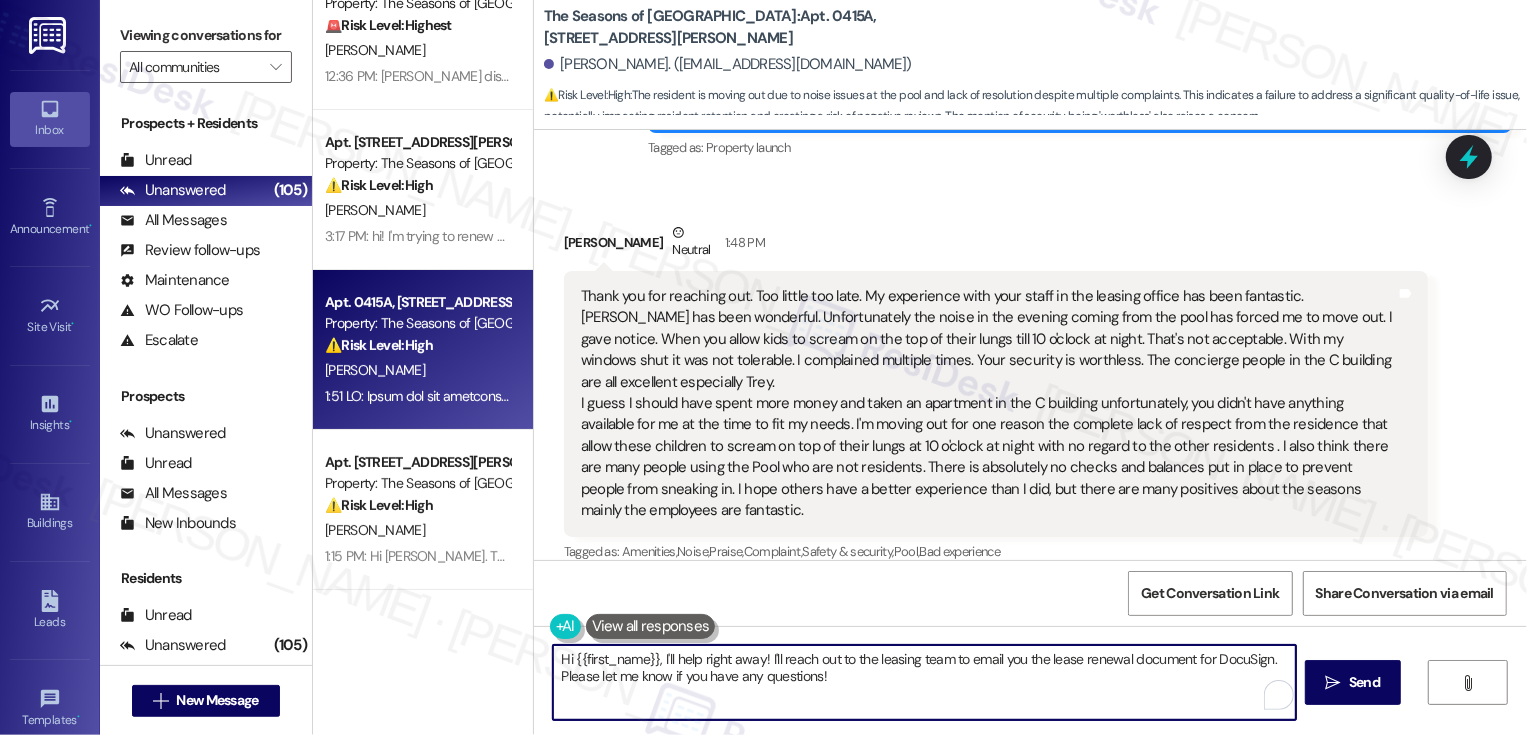 drag, startPoint x: 654, startPoint y: 660, endPoint x: 937, endPoint y: 718, distance: 288.88232 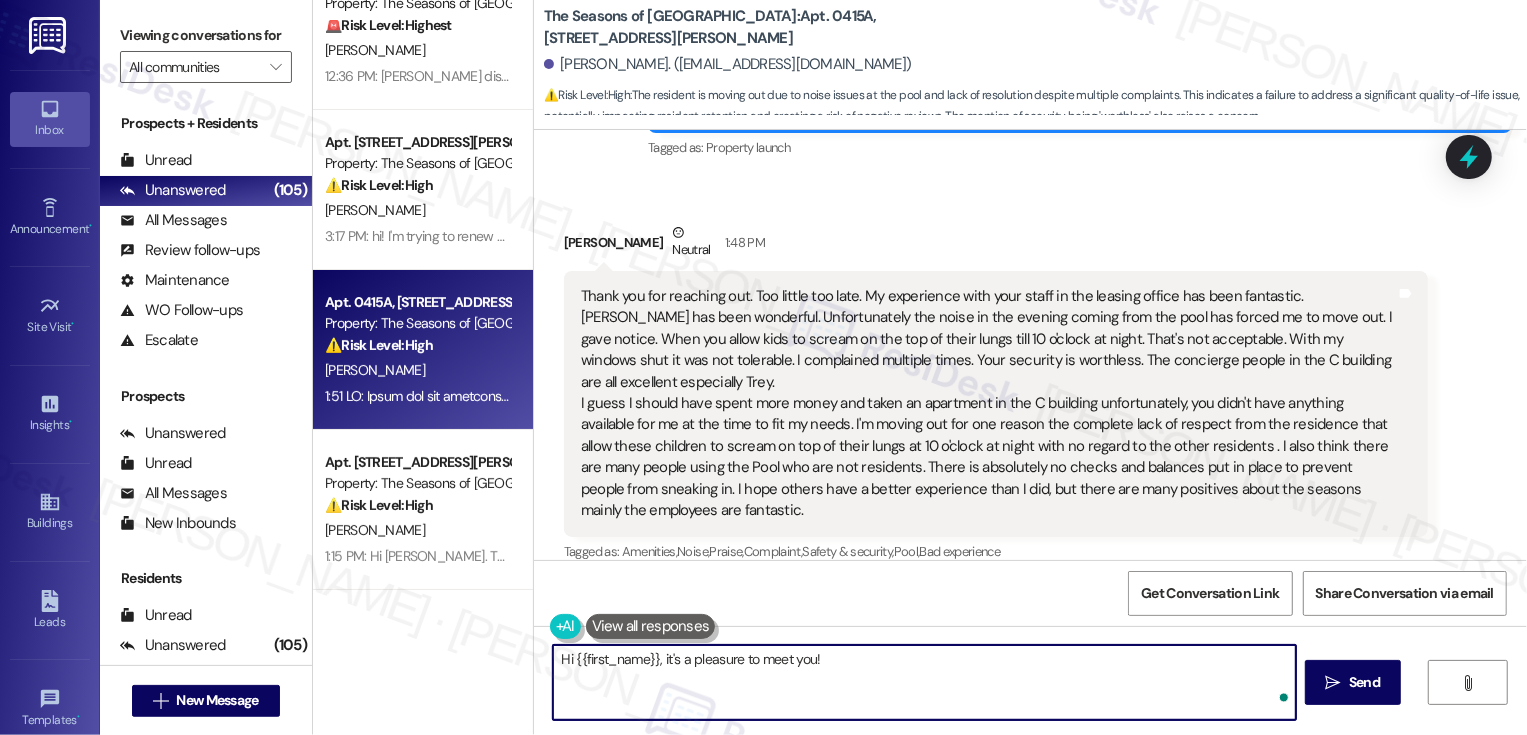 paste on "Thank you for sharing your honest feedback. I’m glad to hear your experience with the leasing office and concierge team — especially Lauren and Trey — has been positive, but I completely understand how the noise and pool concerns have impacted your overall experience.
I appreciate you taking the time to explain your perspective in detail. I’ll make sure your feedback is shared with the team so they’re aware of your concerns.
Wishing you the best in your next chapter, and thank you again for the kind words about the staff." 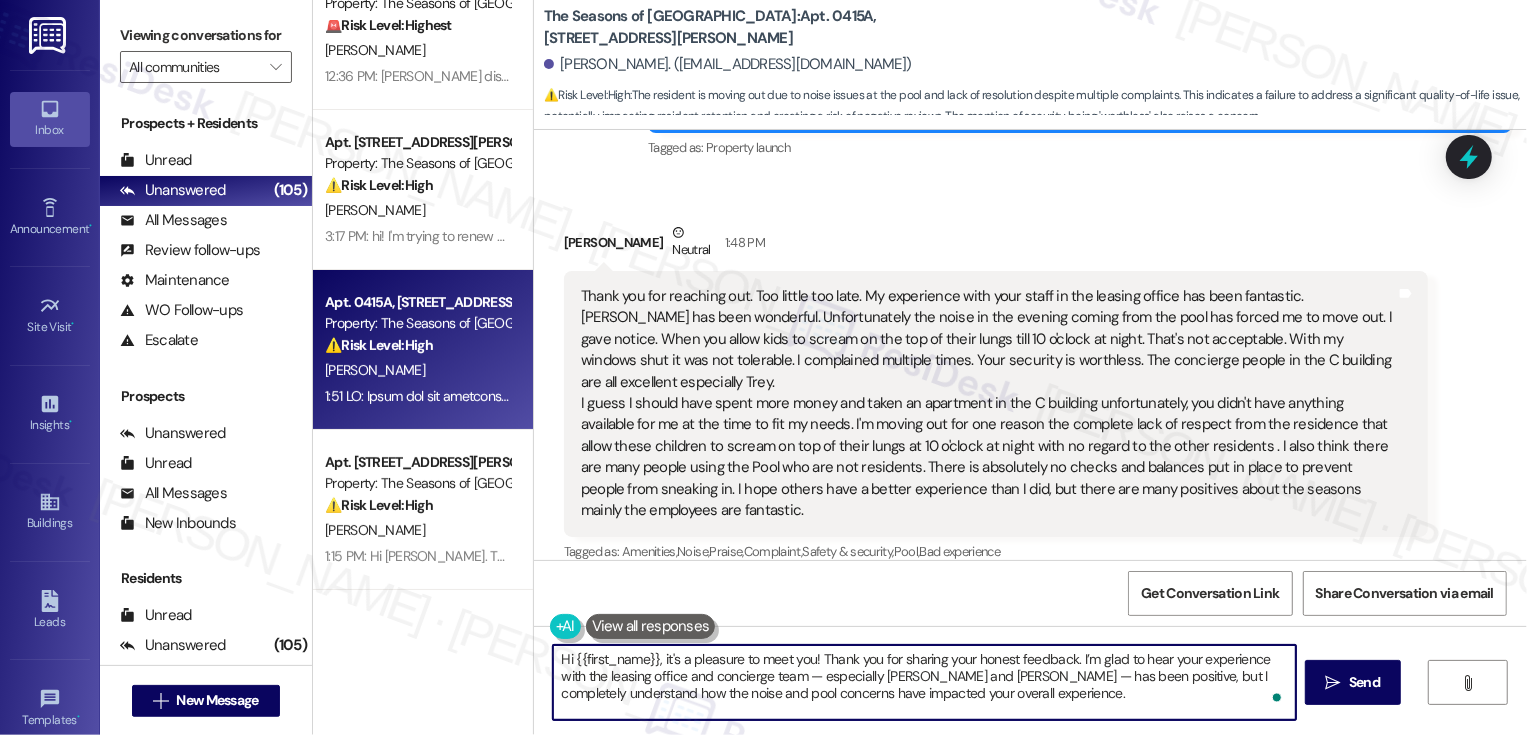 scroll, scrollTop: 68, scrollLeft: 0, axis: vertical 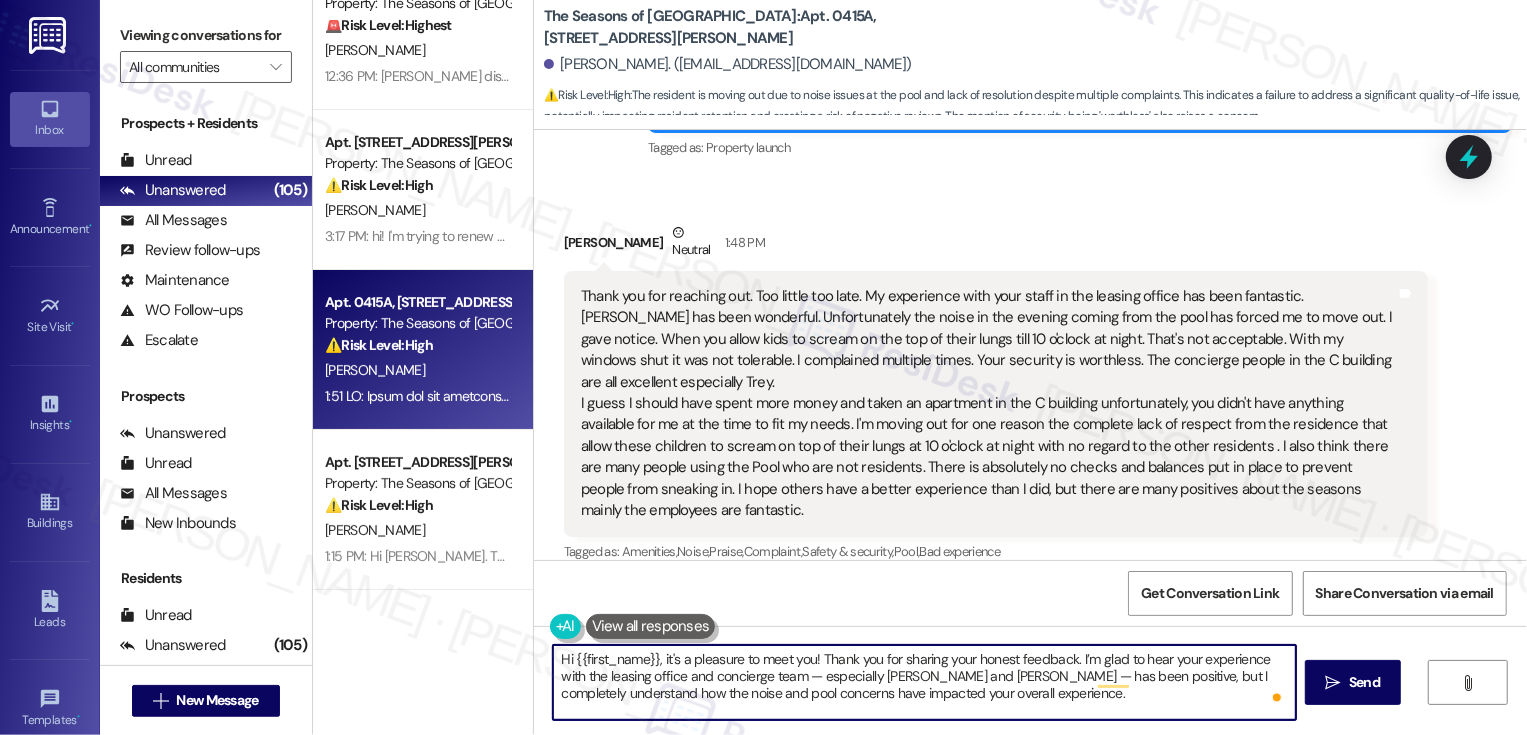 click on "Hi {{first_name}}, it's a pleasure to meet you! Thank you for sharing your honest feedback. I’m glad to hear your experience with the leasing office and concierge team — especially Lauren and Trey — has been positive, but I completely understand how the noise and pool concerns have impacted your overall experience.
I appreciate you taking the time to explain your perspective in detail. I’ll make sure your feedback is shared with the team so they’re aware of your concerns.
Wishing you the best in your next chapter, and thank you again for the kind words about the staff." at bounding box center (924, 682) 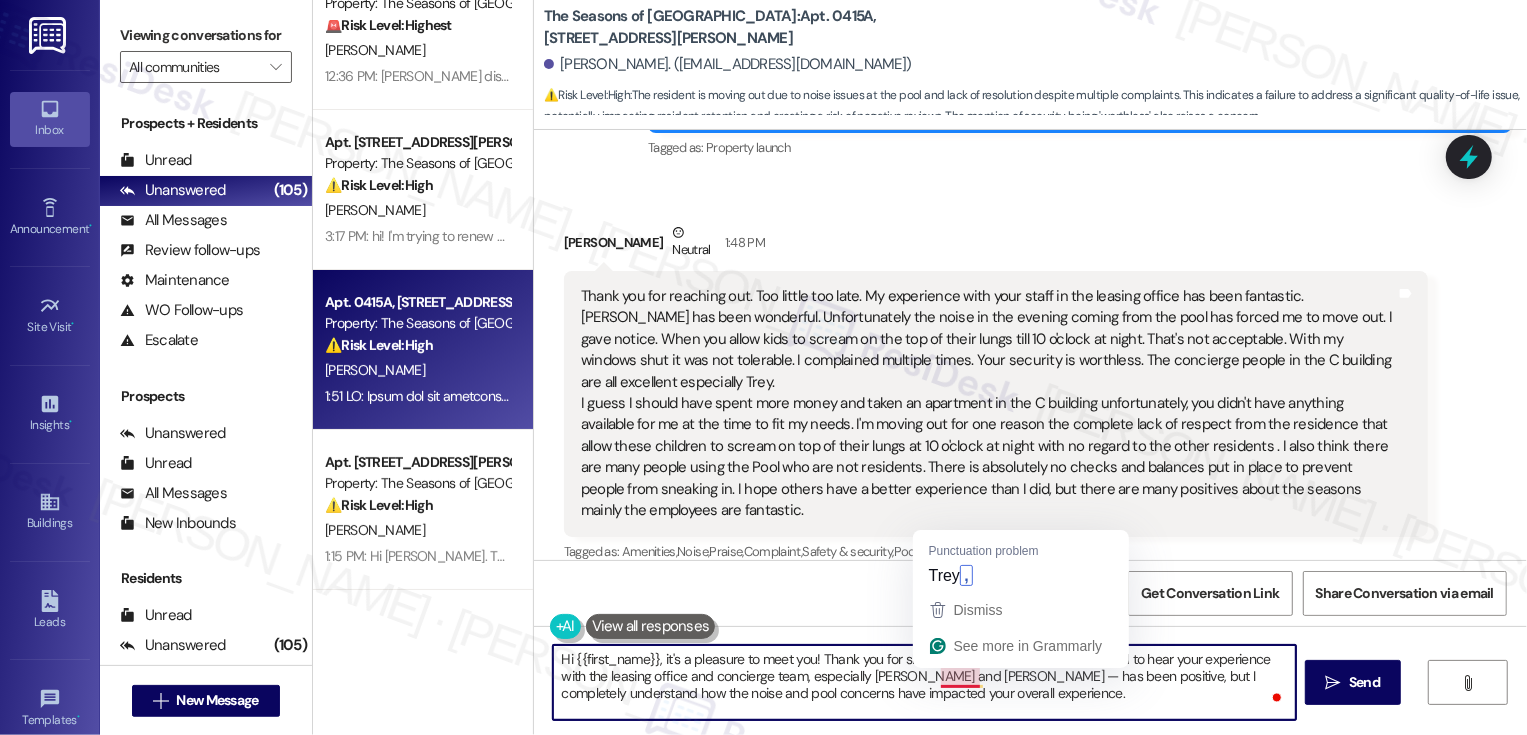 click on "Hi {{first_name}}, it's a pleasure to meet you! Thank you for sharing your honest feedback. I’m glad to hear your experience with the leasing office and concierge team, especially Lauren and Trey — has been positive, but I completely understand how the noise and pool concerns have impacted your overall experience.
I appreciate you taking the time to explain your perspective in detail. I’ll make sure your feedback is shared with the team so they’re aware of your concerns.
Wishing you the best in your next chapter, and thank you again for the kind words about the staff." at bounding box center [924, 682] 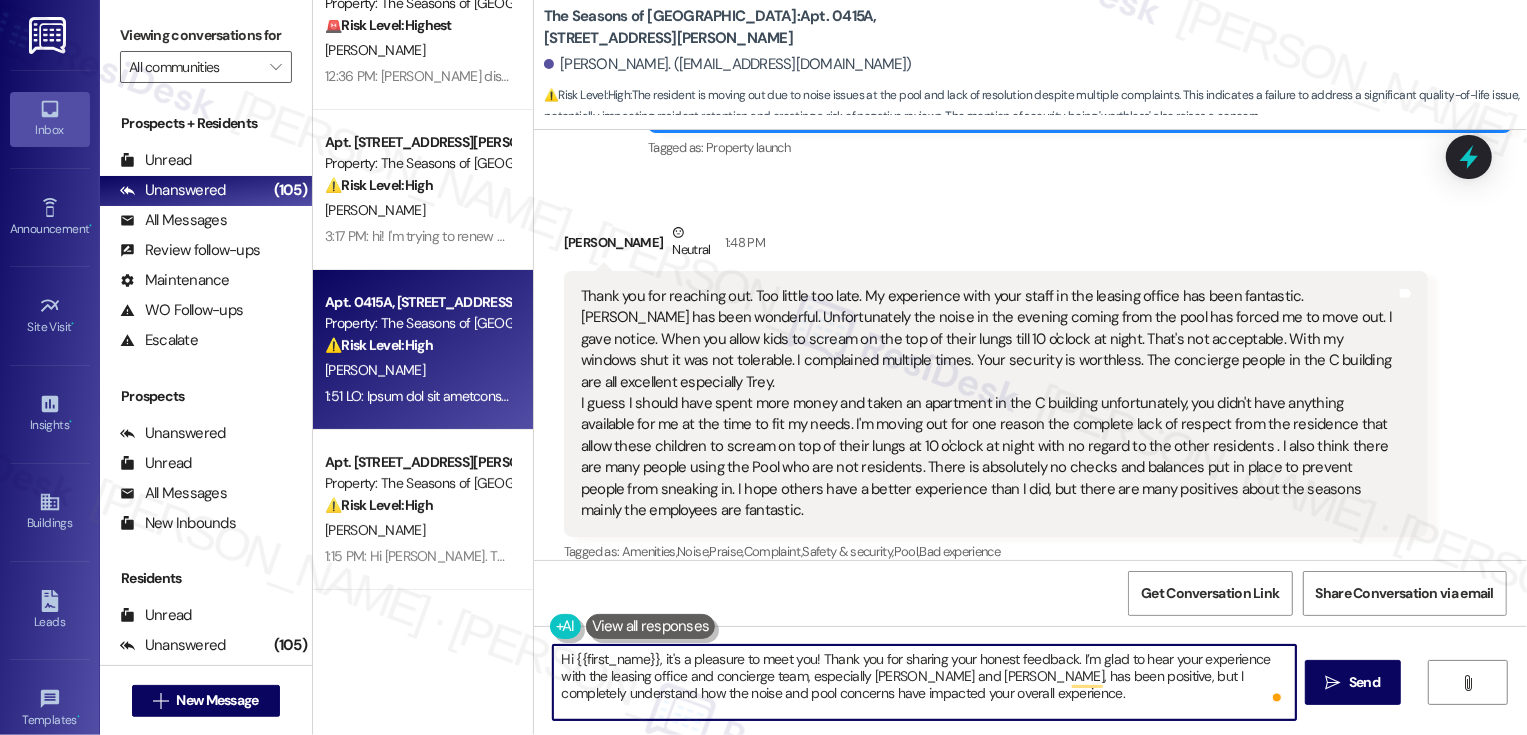 click on "Hi {{first_name}}, it's a pleasure to meet you! Thank you for sharing your honest feedback. I’m glad to hear your experience with the leasing office and concierge team, especially Lauren and Trey, has been positive, but I completely understand how the noise and pool concerns have impacted your overall experience.
I appreciate you taking the time to explain your perspective in detail. I’ll make sure your feedback is shared with the team so they’re aware of your concerns.
Wishing you the best in your next chapter, and thank you again for the kind words about the staff." at bounding box center [924, 682] 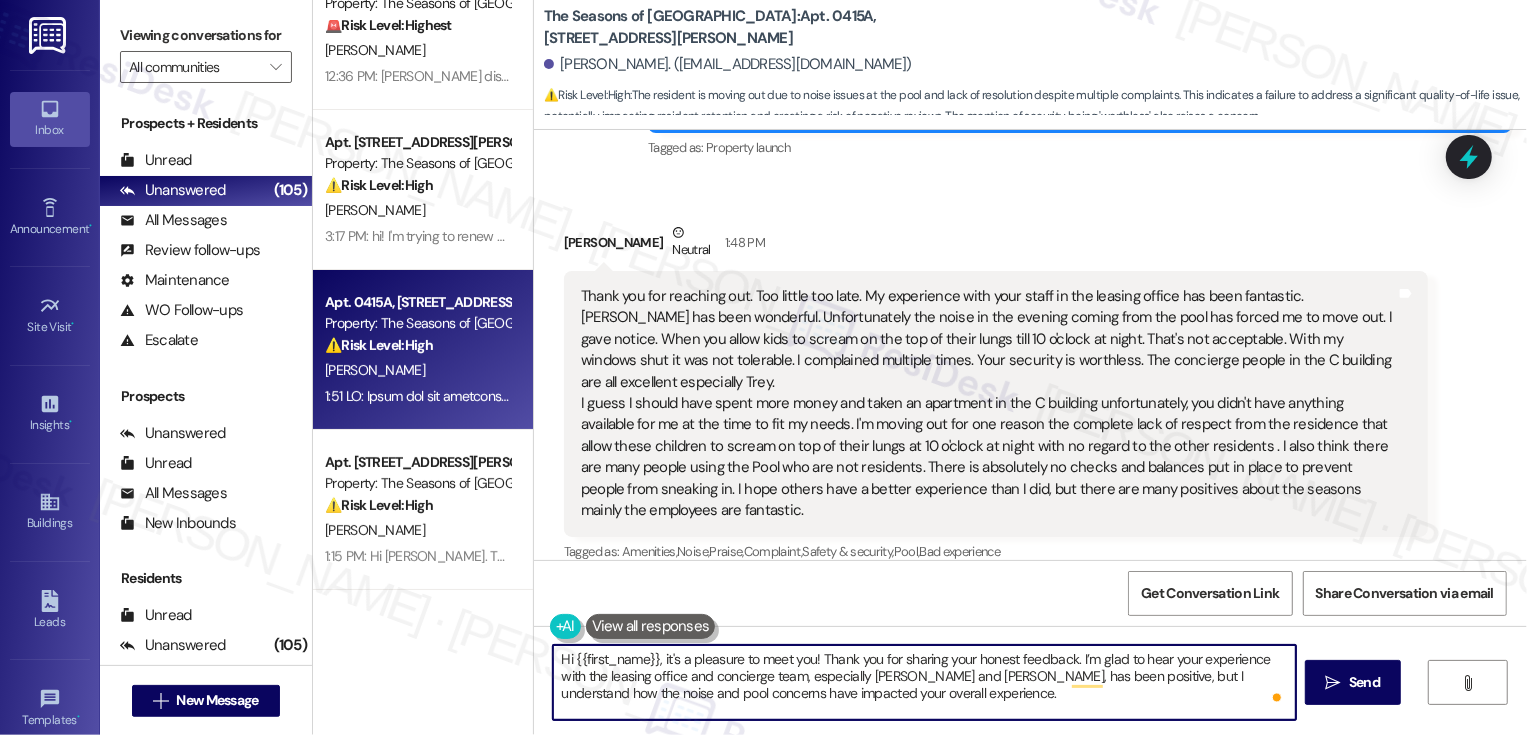 scroll, scrollTop: 23, scrollLeft: 0, axis: vertical 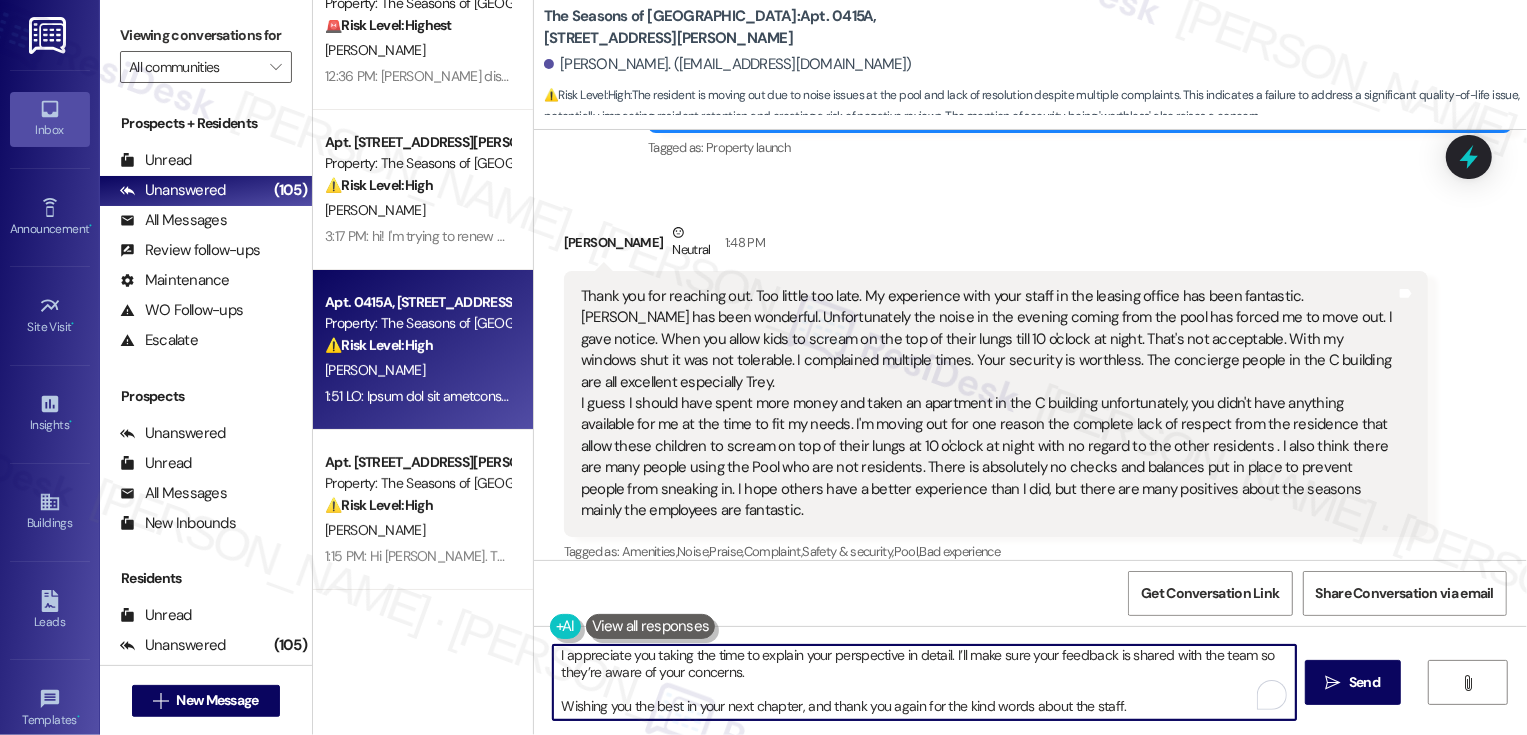 drag, startPoint x: 1240, startPoint y: 654, endPoint x: 1244, endPoint y: 673, distance: 19.416489 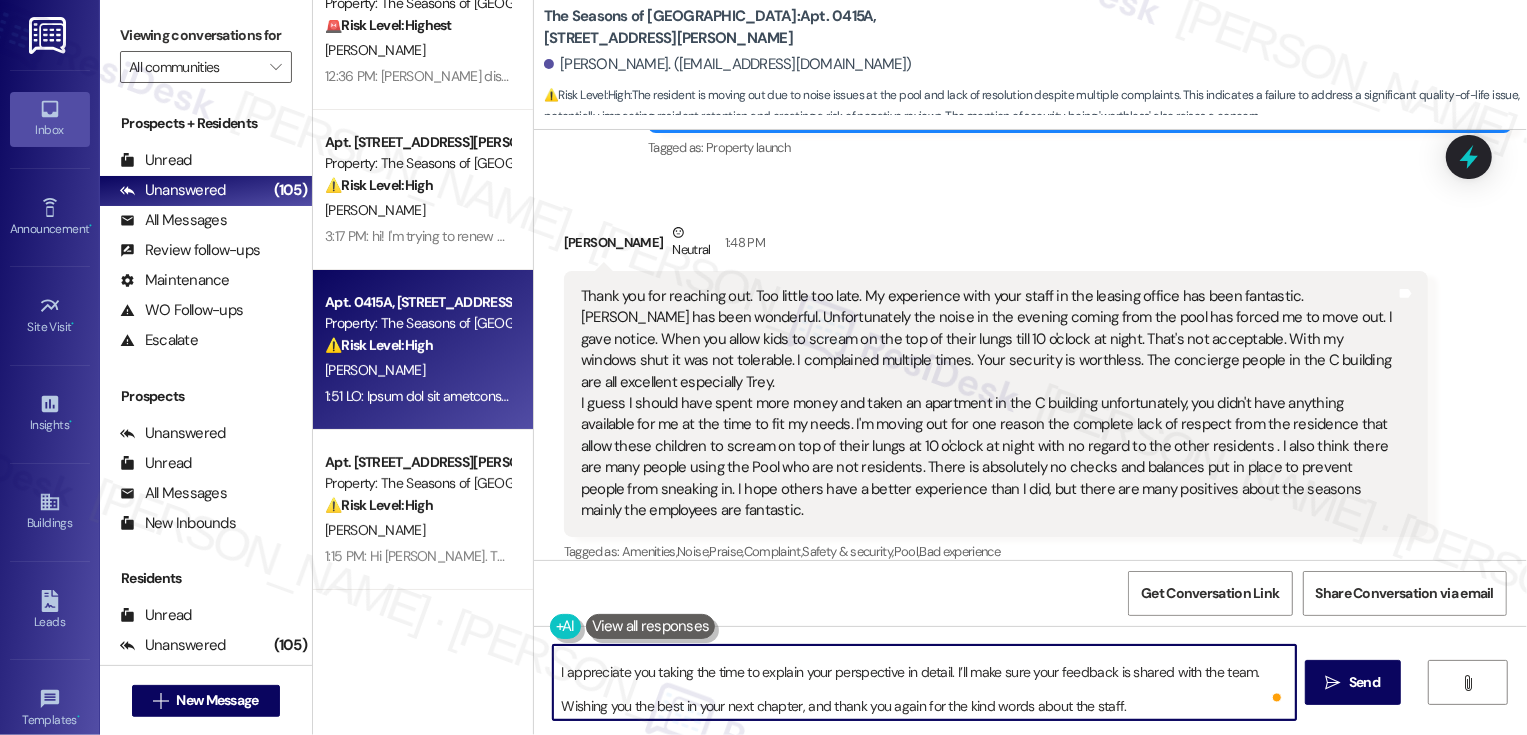 click on "Hi {{first_name}}, it's a pleasure to meet you! Thank you for sharing your honest feedback. I’m glad to hear your experience with the leasing office and concierge team, especially Lauren and Trey, has been positive, but I understand how the noise and pool concerns have impacted your overall experience.
I appreciate you taking the time to explain your perspective in detail. I’ll make sure your feedback is shared with the team.
Wishing you the best in your next chapter, and thank you again for the kind words about the staff." at bounding box center [924, 682] 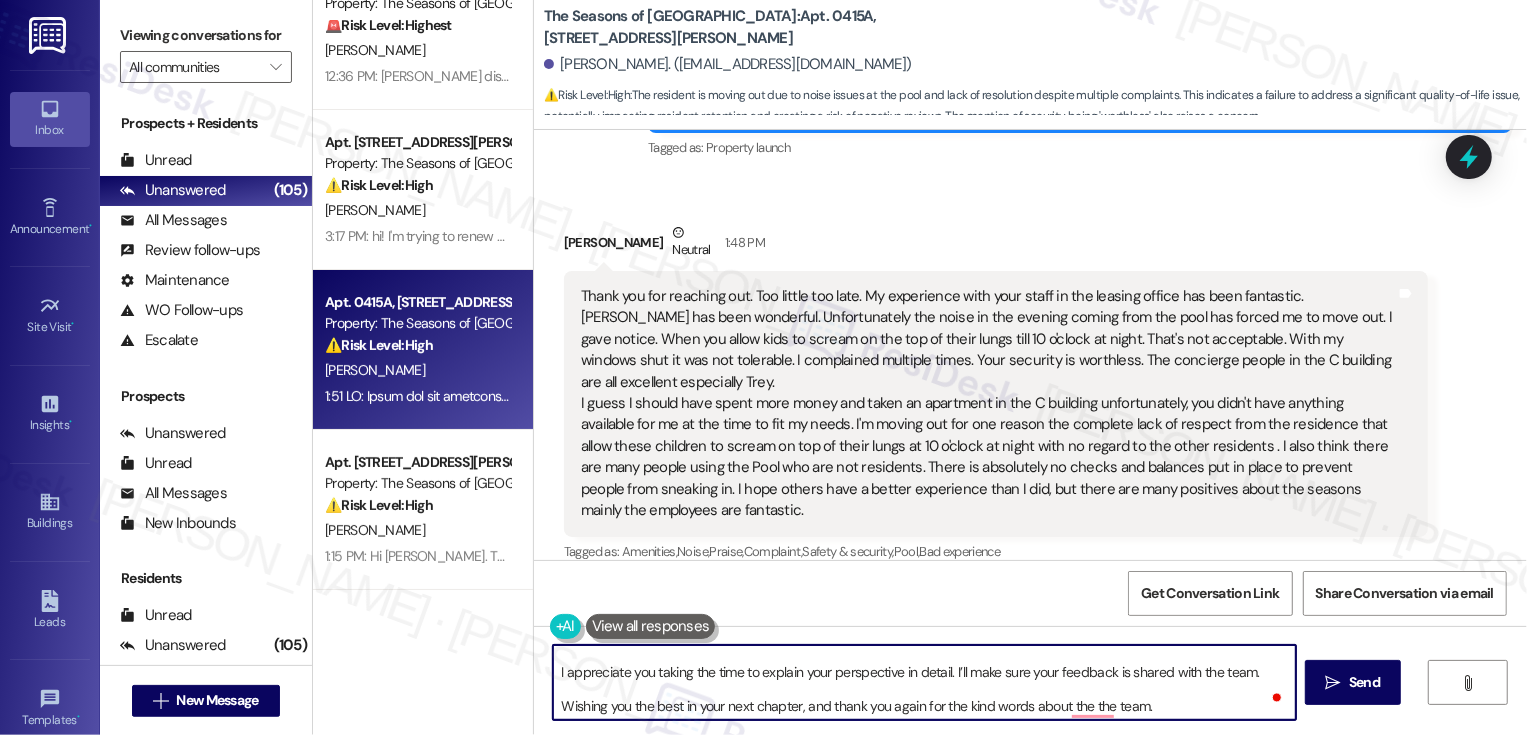 drag, startPoint x: 1019, startPoint y: 705, endPoint x: 1201, endPoint y: 710, distance: 182.06866 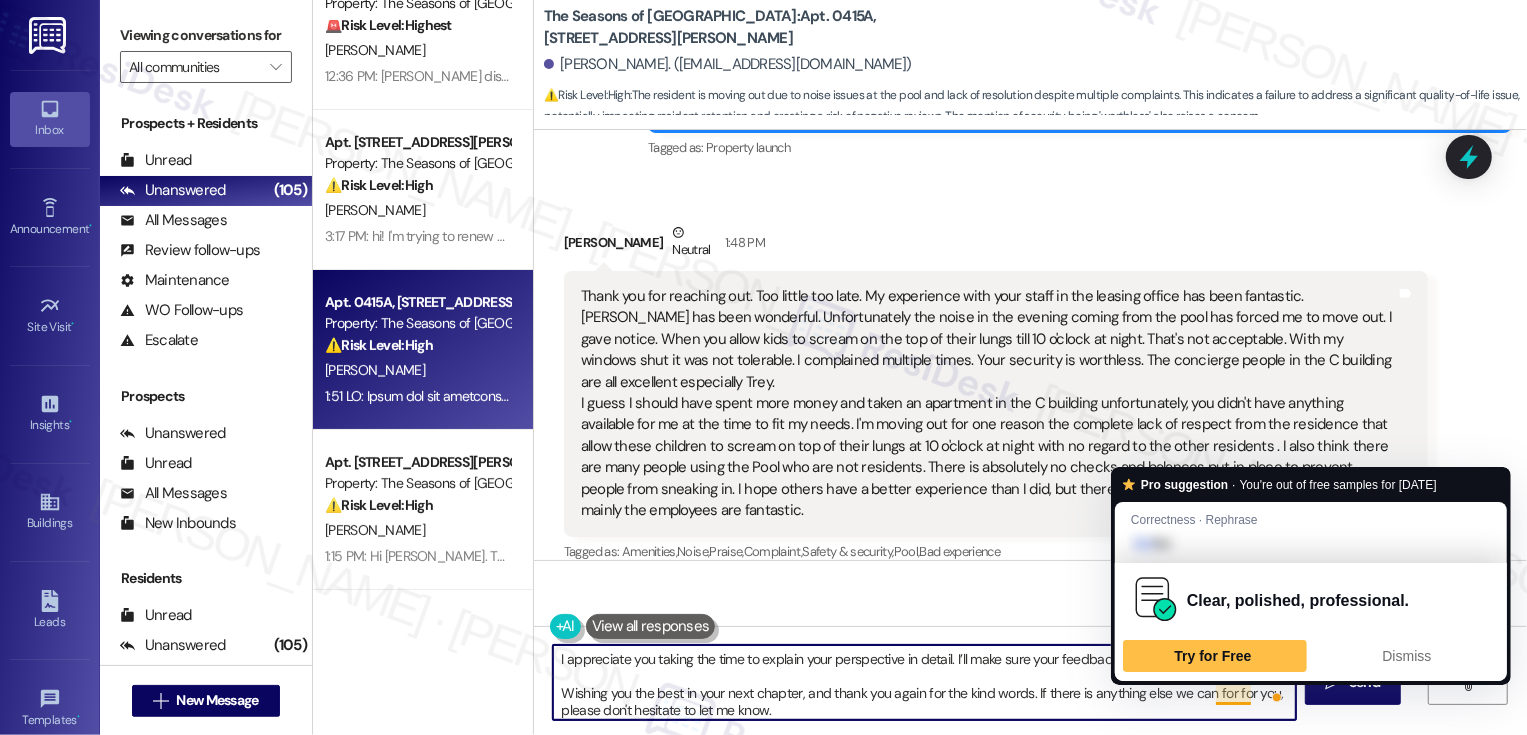 click on "Hi {{first_name}}, it's a pleasure to meet you! Thank you for sharing your honest feedback. I’m glad to hear your experience with the leasing office and concierge team, especially Lauren and Trey, has been positive, but I understand how the noise and pool concerns have impacted your overall experience.
I appreciate you taking the time to explain your perspective in detail. I’ll make sure your feedback is shared with the team.
Wishing you the best in your next chapter, and thank you again for the kind words. If there is anything else we can for for you, please don't hesitate to let me know." at bounding box center [924, 682] 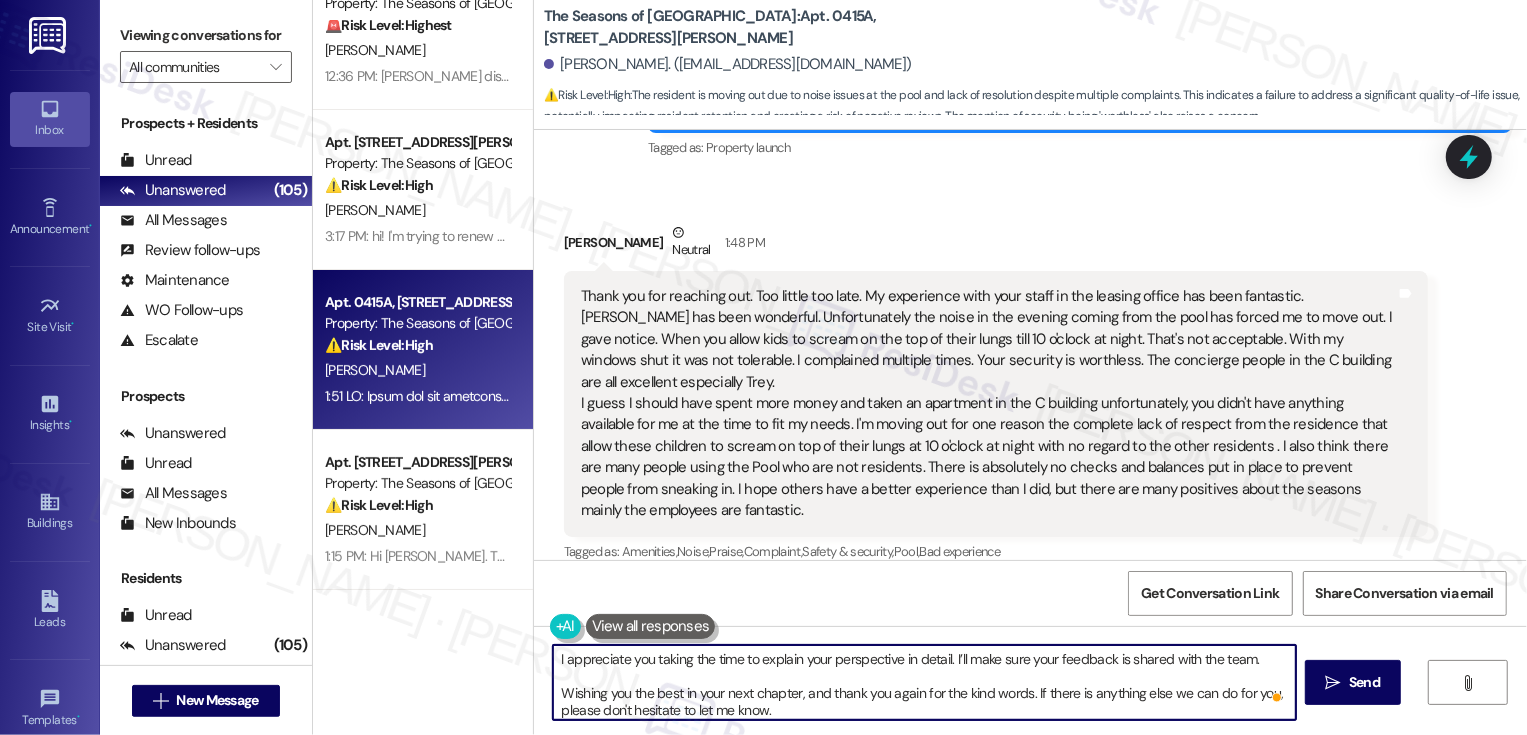 scroll, scrollTop: 73, scrollLeft: 0, axis: vertical 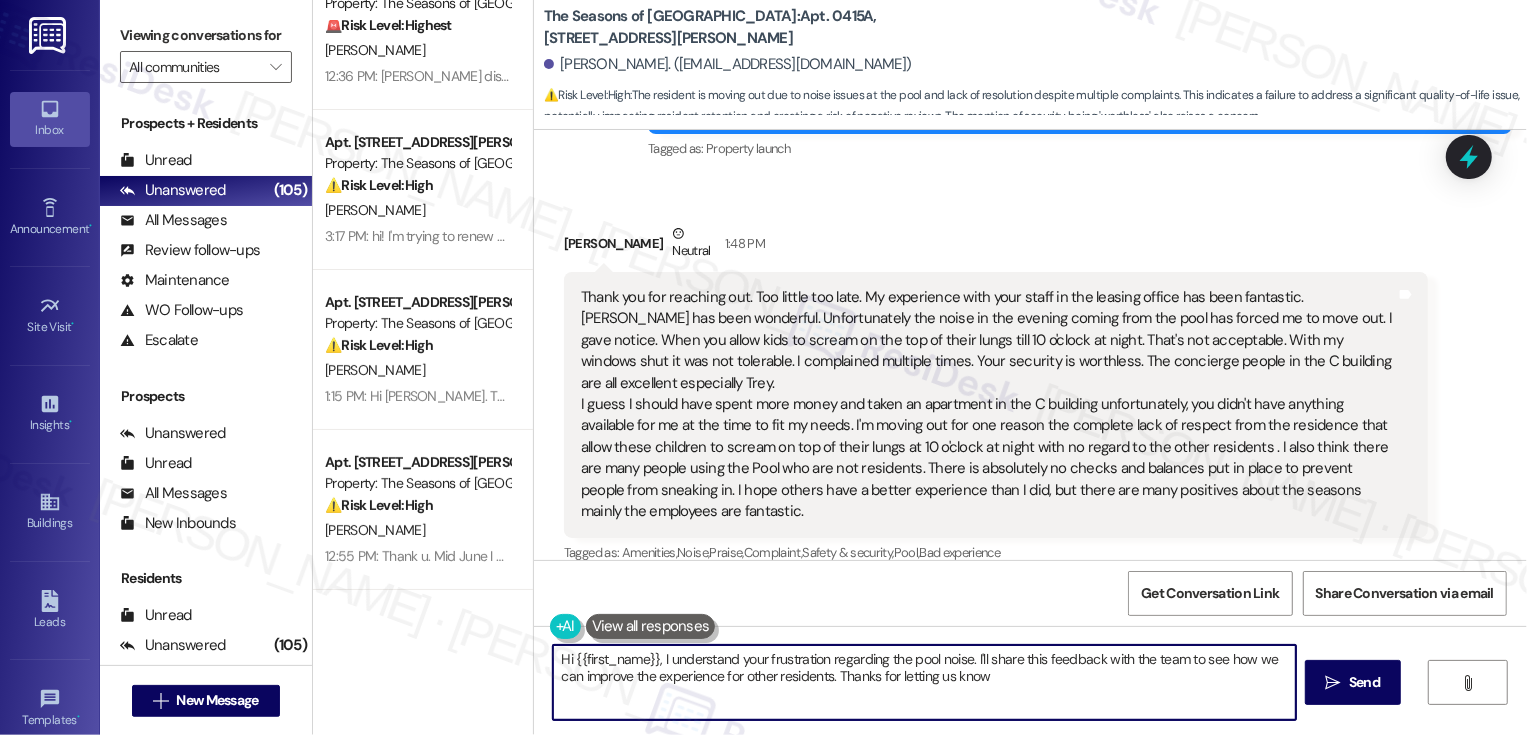 type on "Hi {{first_name}}, I understand your frustration regarding the pool noise. I'll share this feedback with the team to see how we can improve the experience for other residents. Thanks for letting us know!" 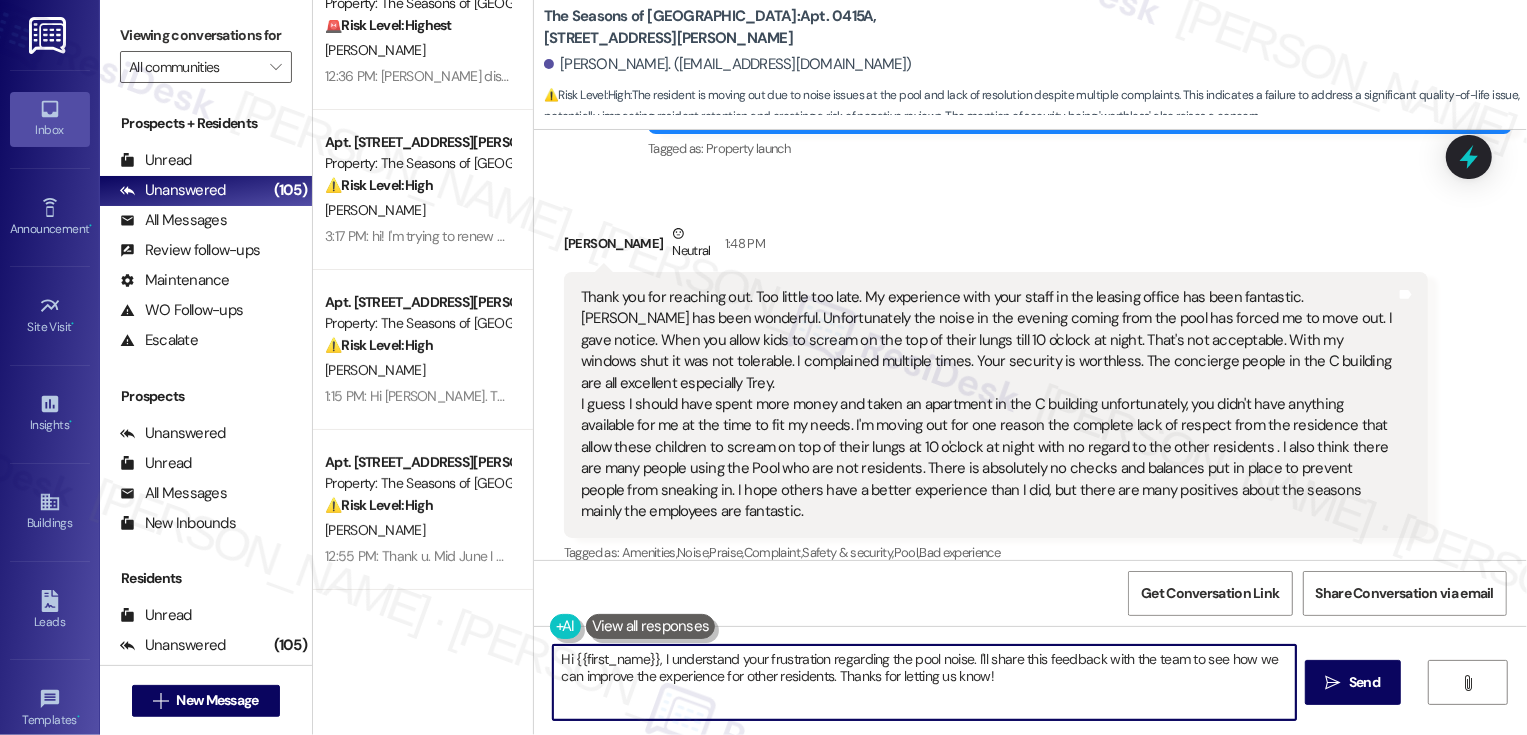 scroll, scrollTop: 609, scrollLeft: 0, axis: vertical 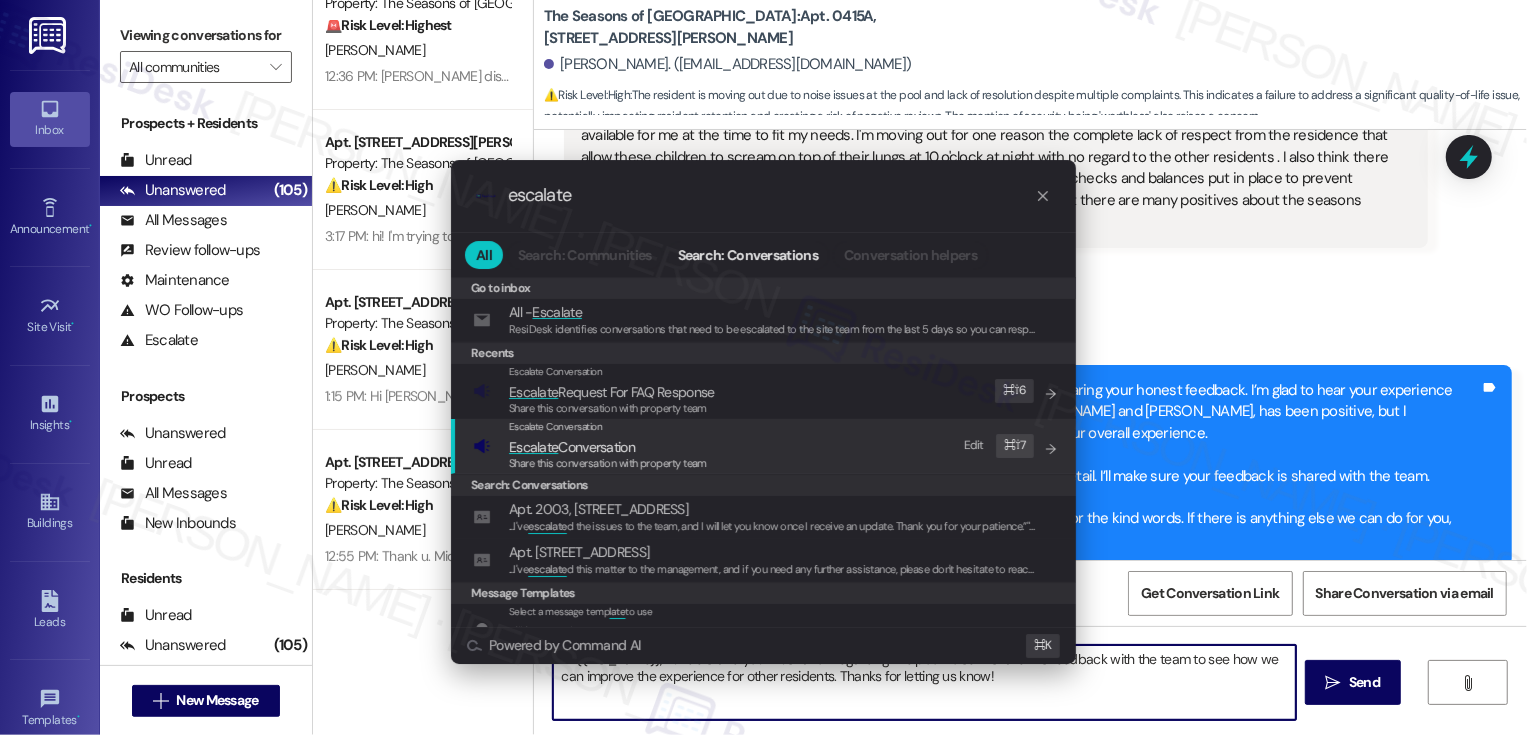 type on "escalate" 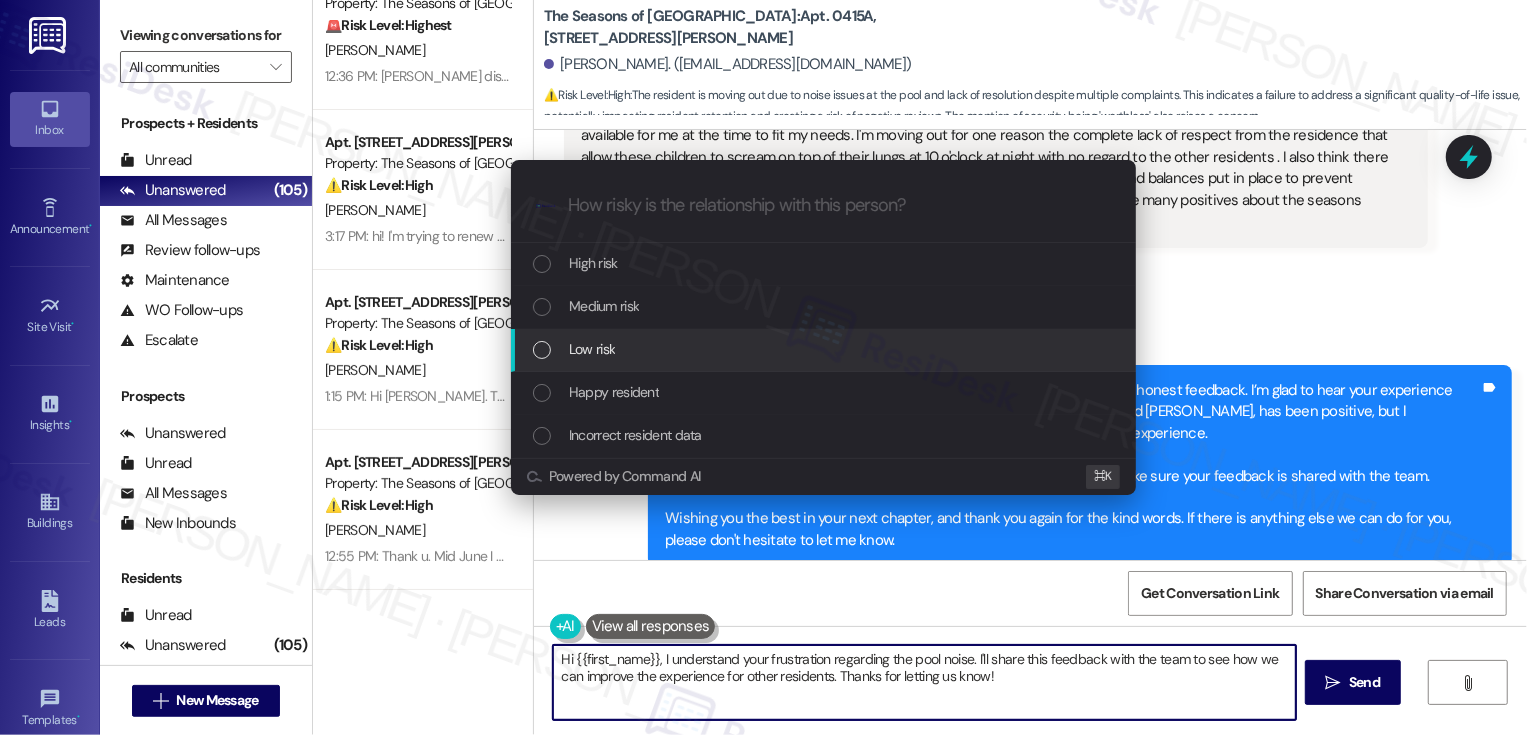 click on "Low risk" at bounding box center (823, 350) 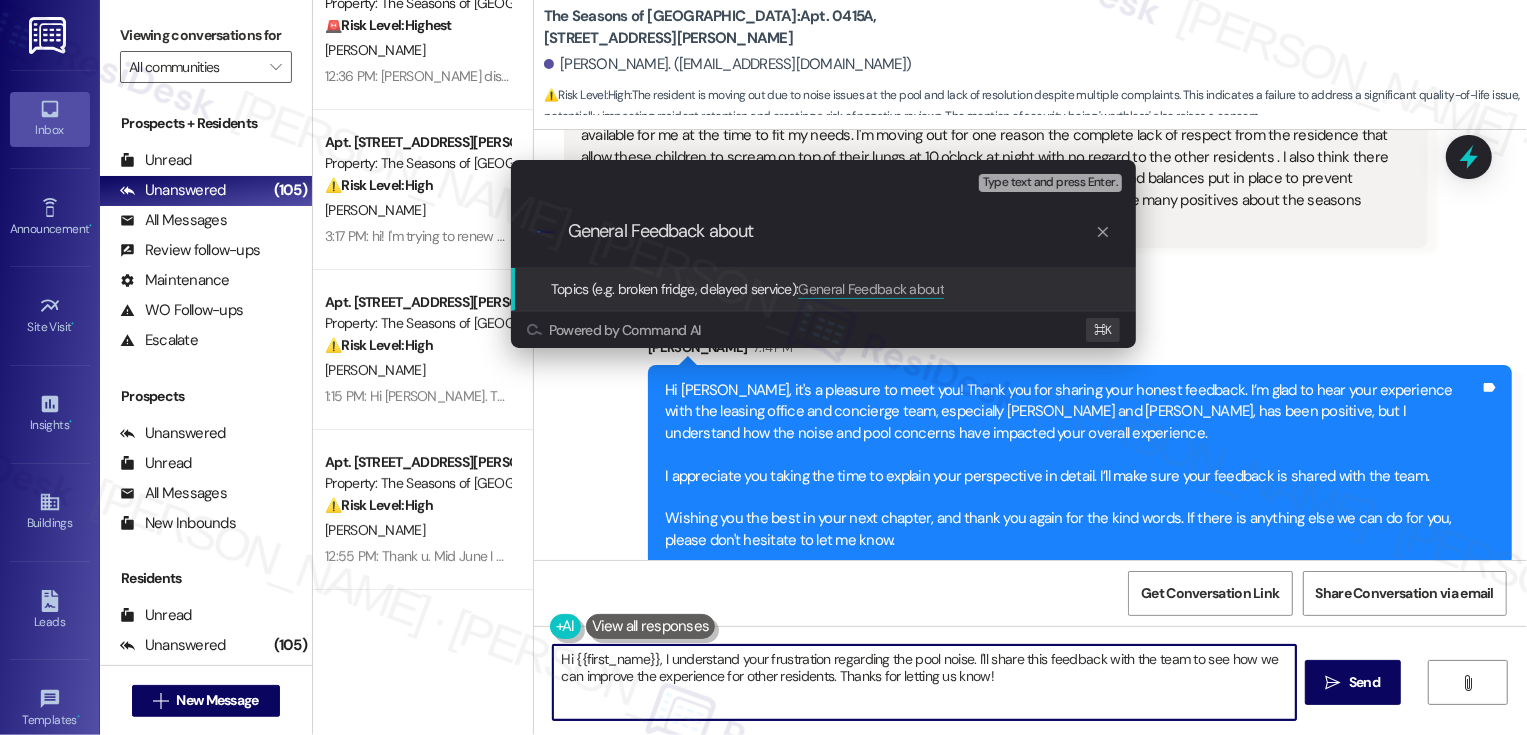 scroll, scrollTop: 0, scrollLeft: 0, axis: both 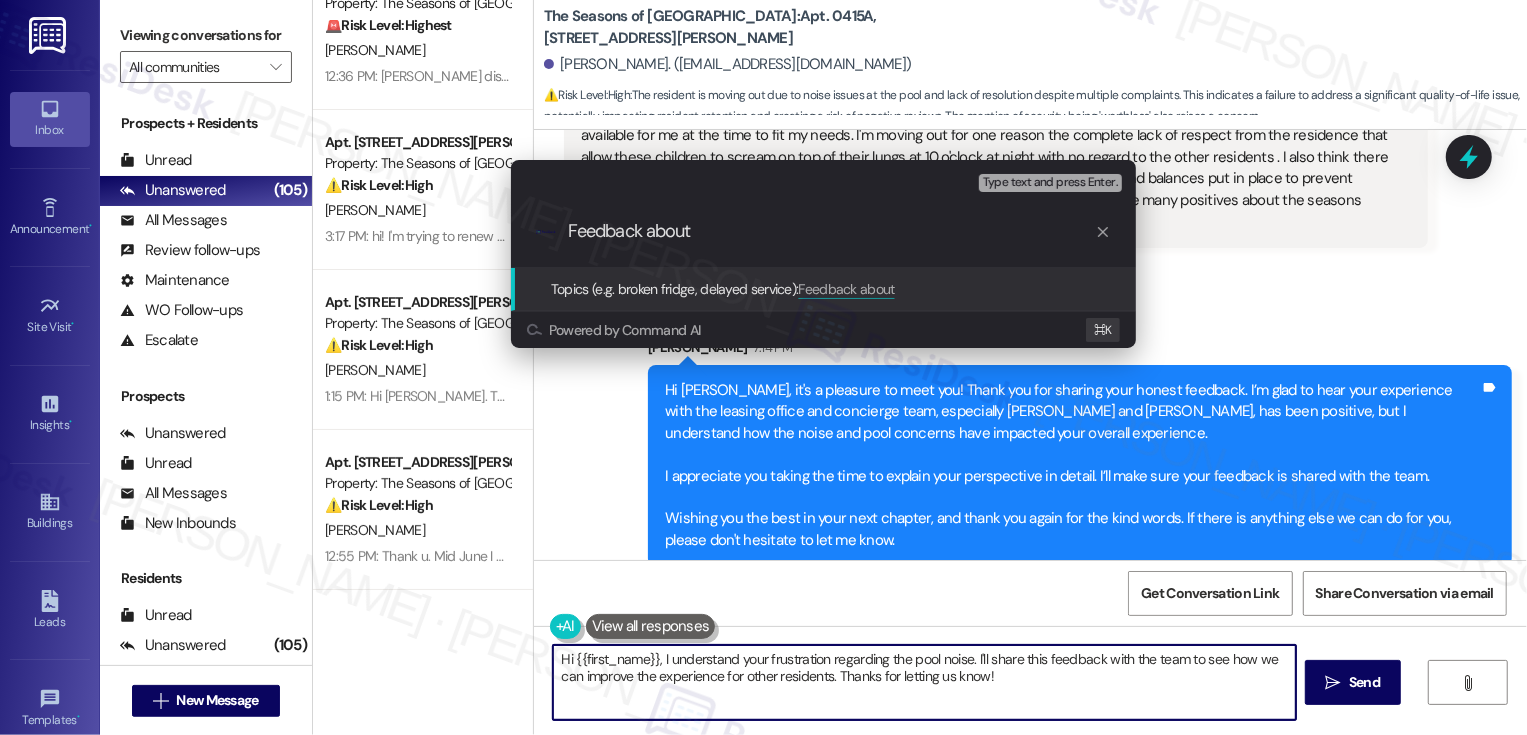 click on "Feedback about" at bounding box center [831, 231] 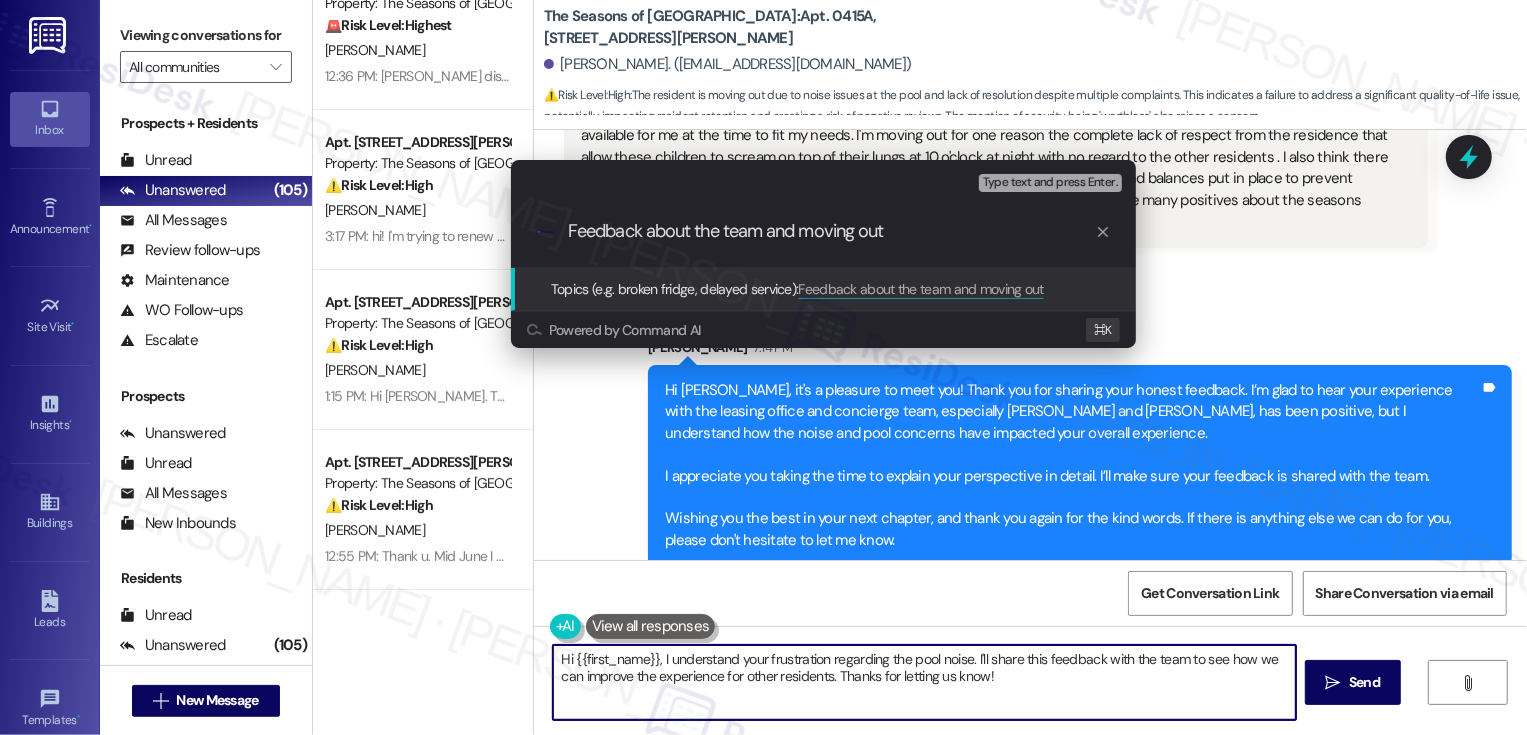 click on "Feedback about the team and moving out" at bounding box center [831, 231] 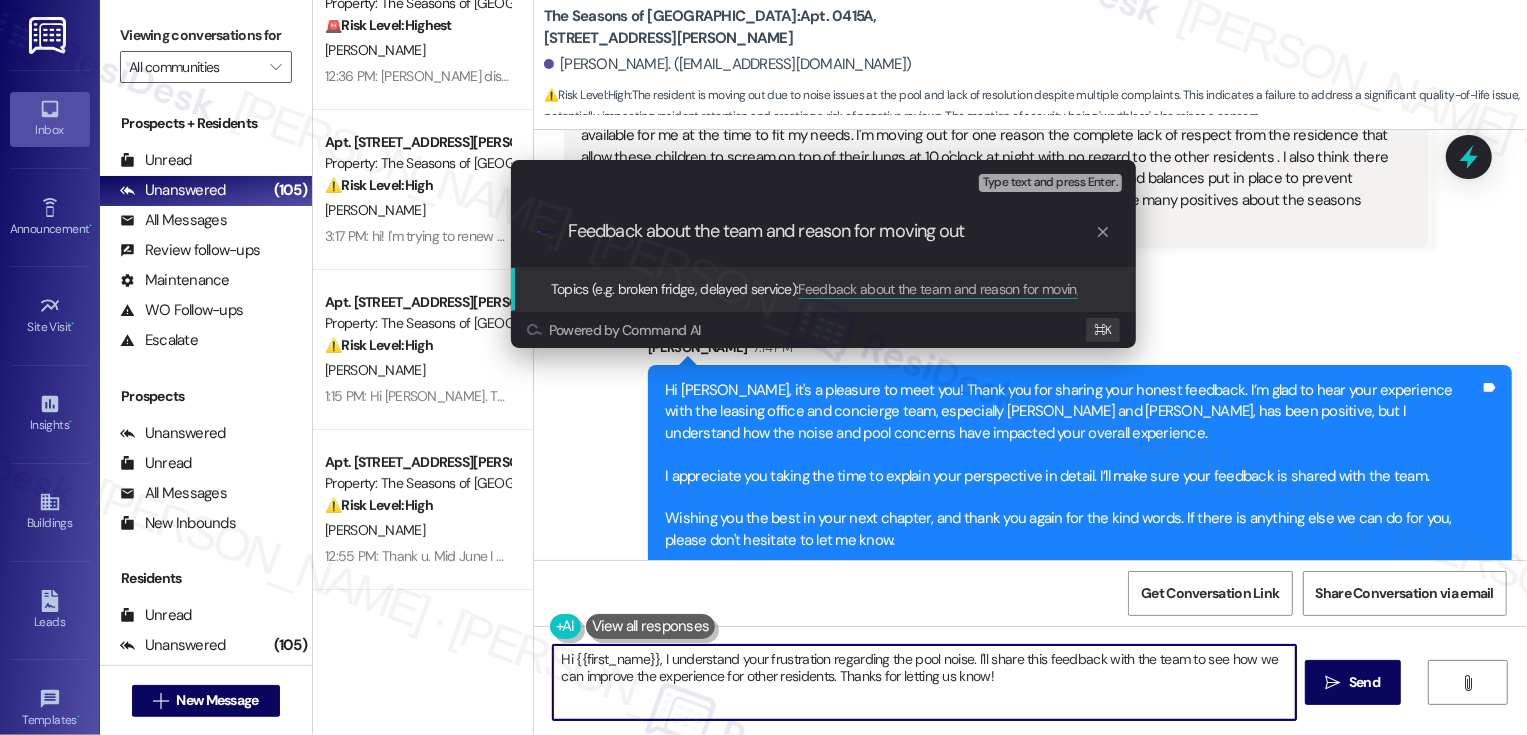 scroll, scrollTop: 0, scrollLeft: 0, axis: both 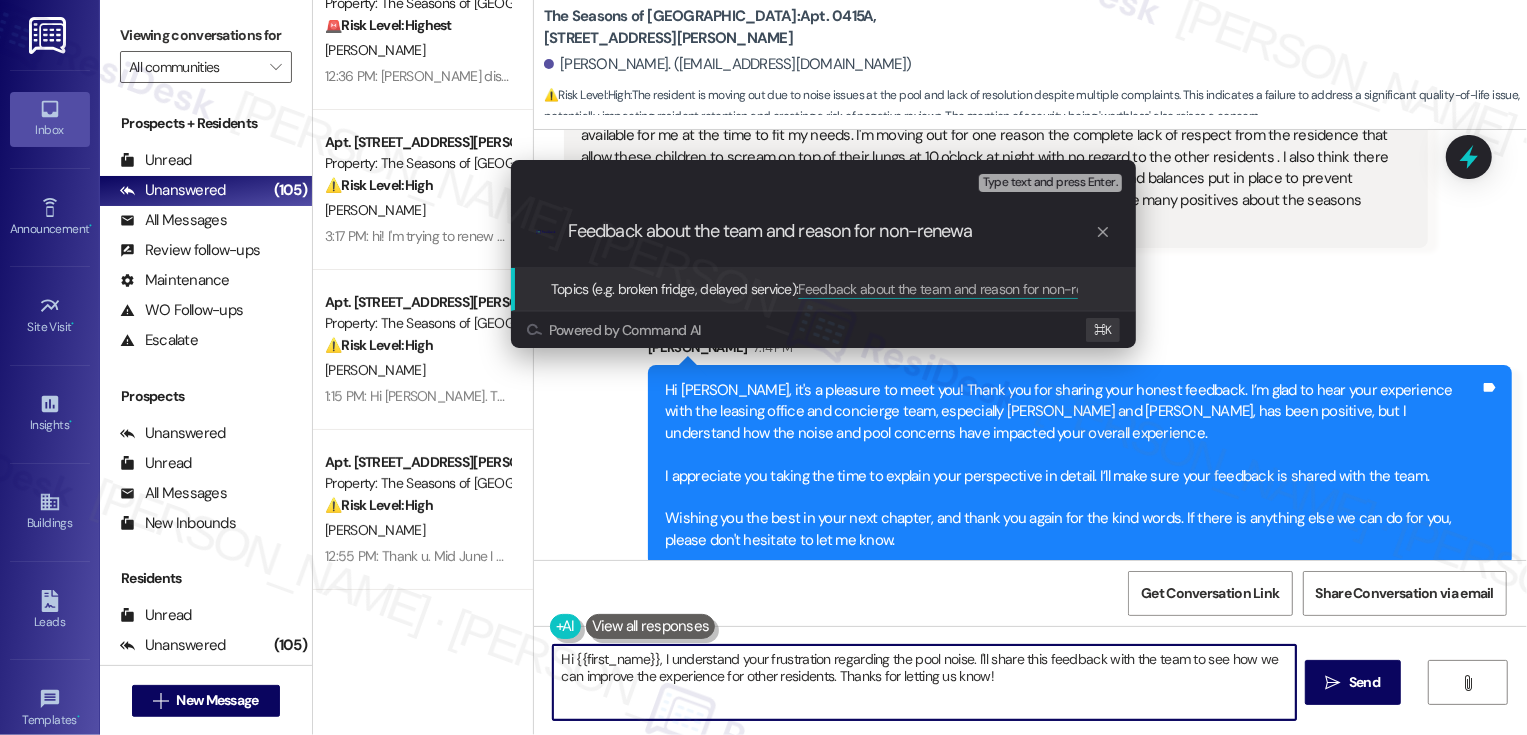 type on "Feedback about the team and reason for non-renewal" 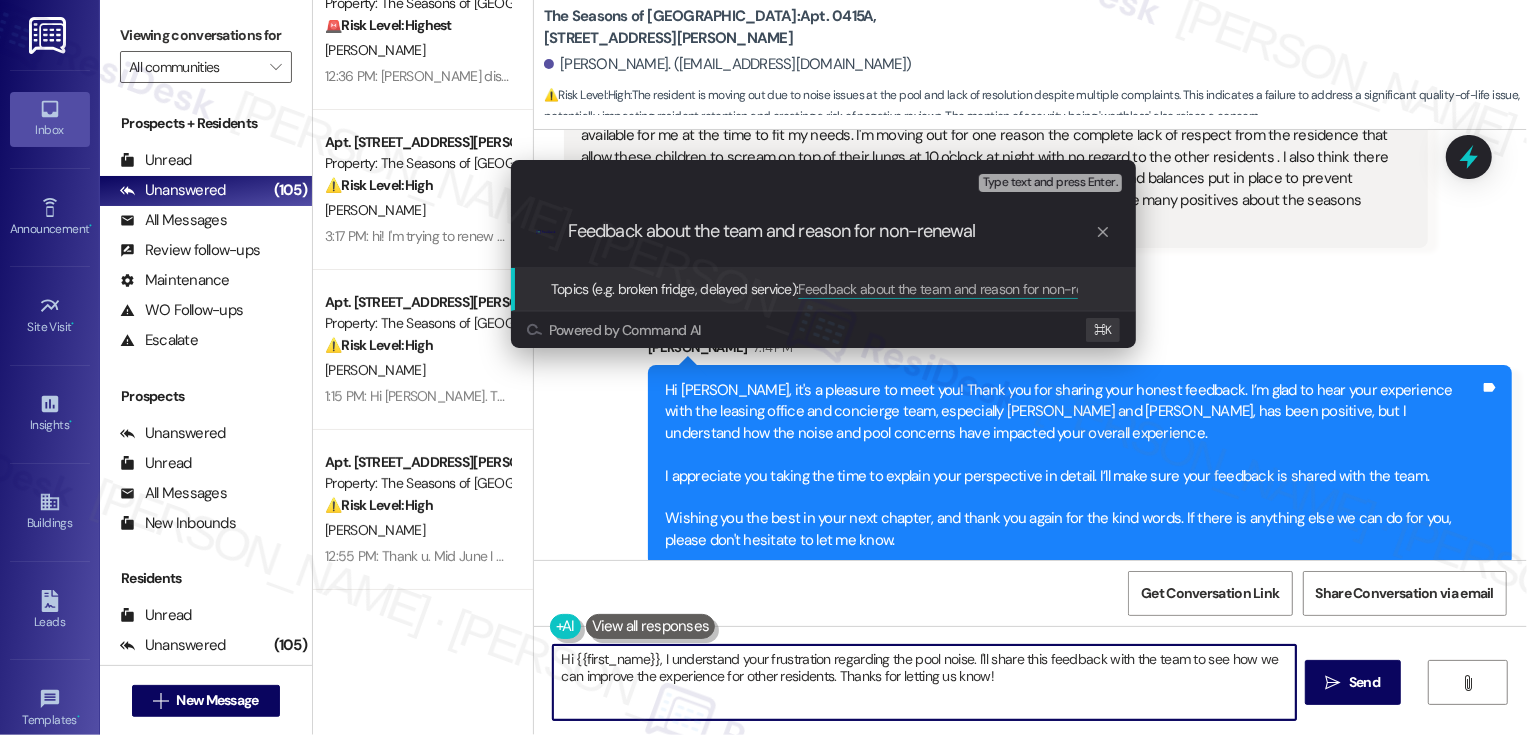 type 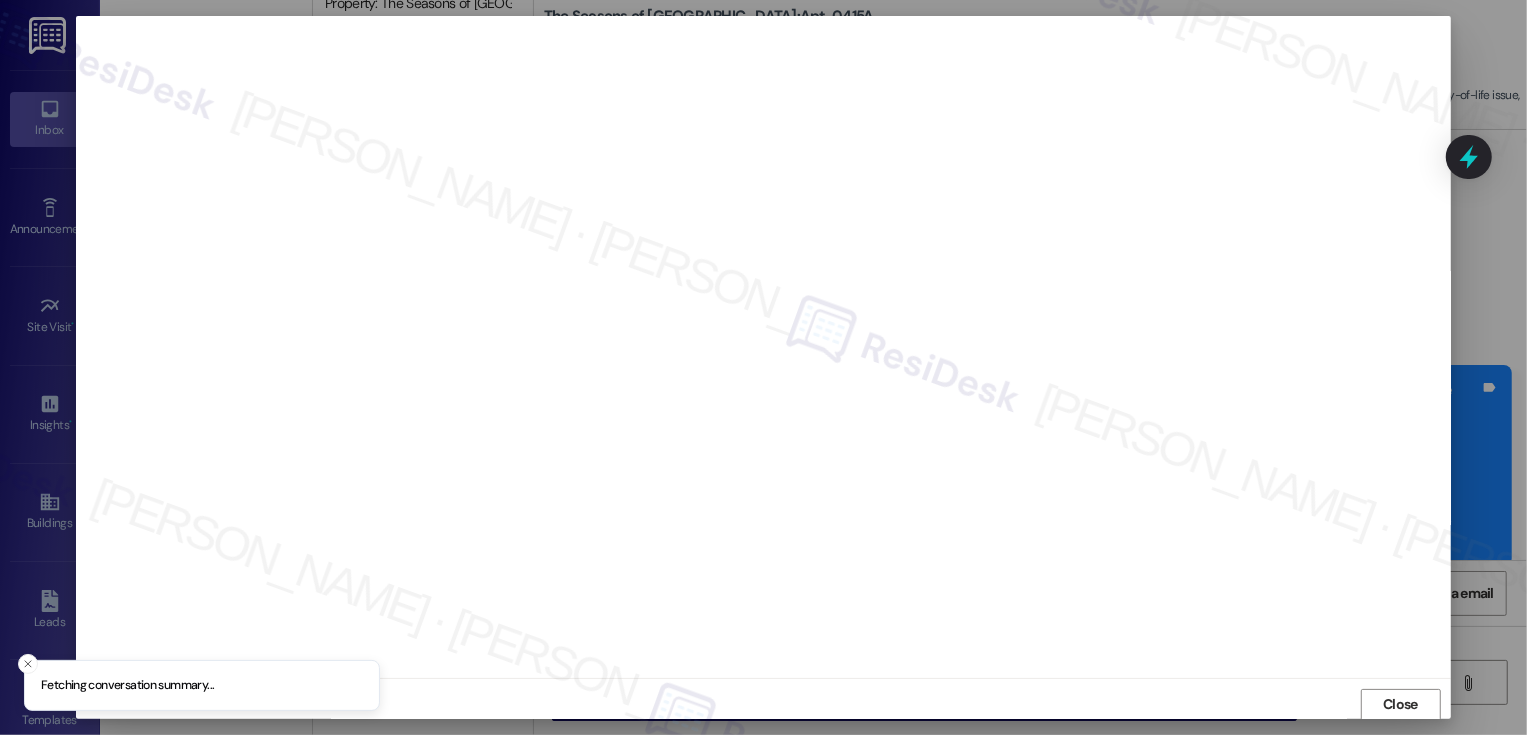 scroll, scrollTop: 1, scrollLeft: 0, axis: vertical 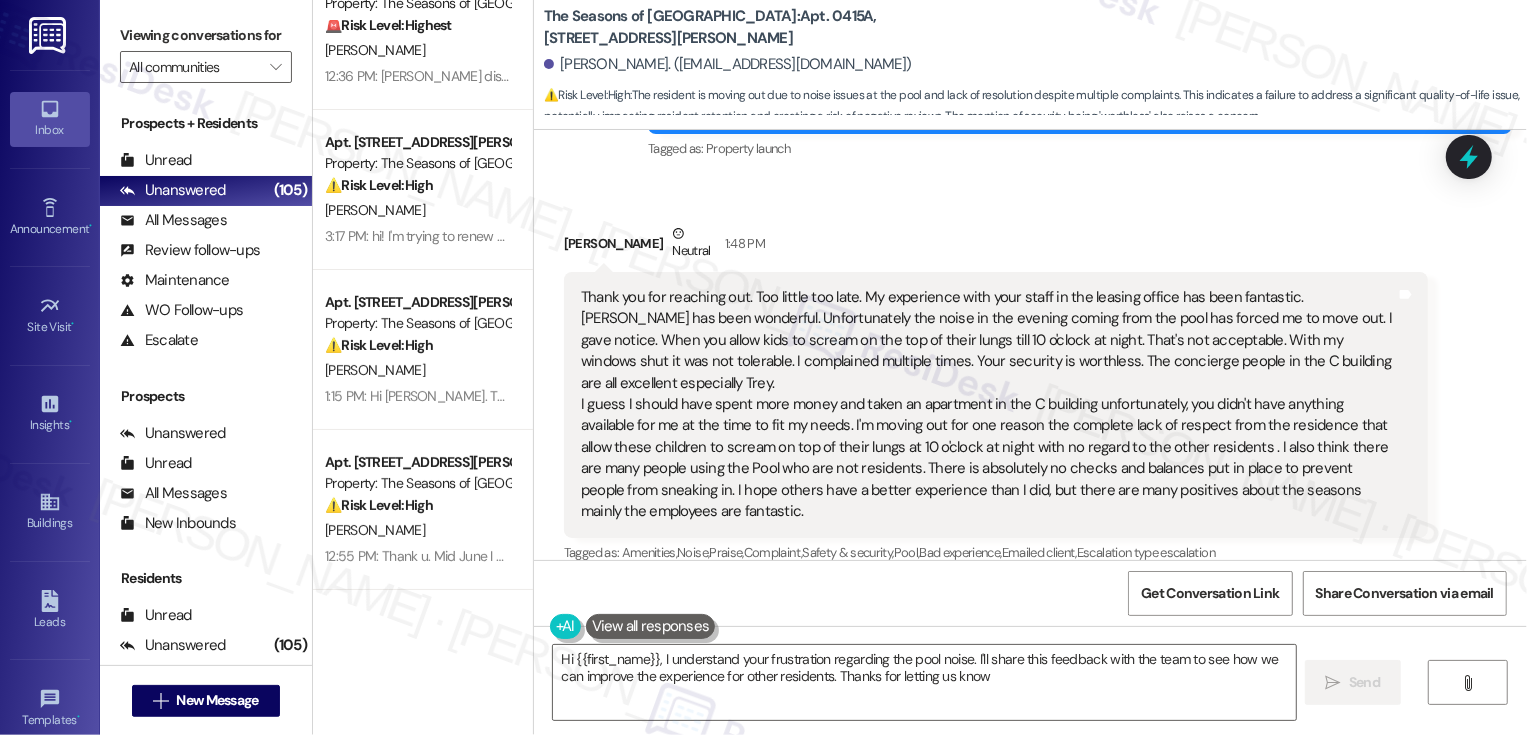 type on "Hi {{first_name}}, I understand your frustration regarding the pool noise. I'll share this feedback with the team to see how we can improve the experience for other residents. Thanks for letting us know!" 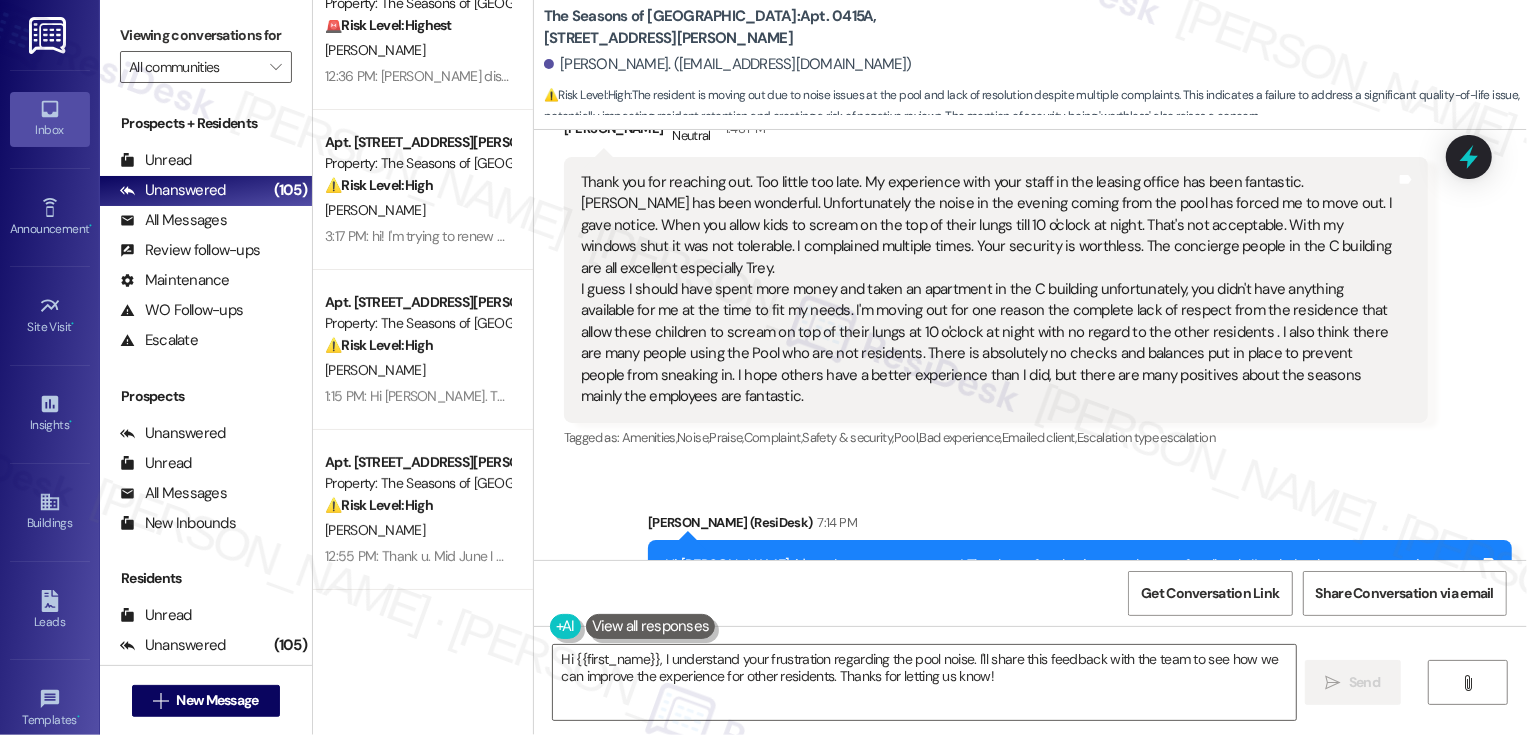 scroll, scrollTop: 639, scrollLeft: 0, axis: vertical 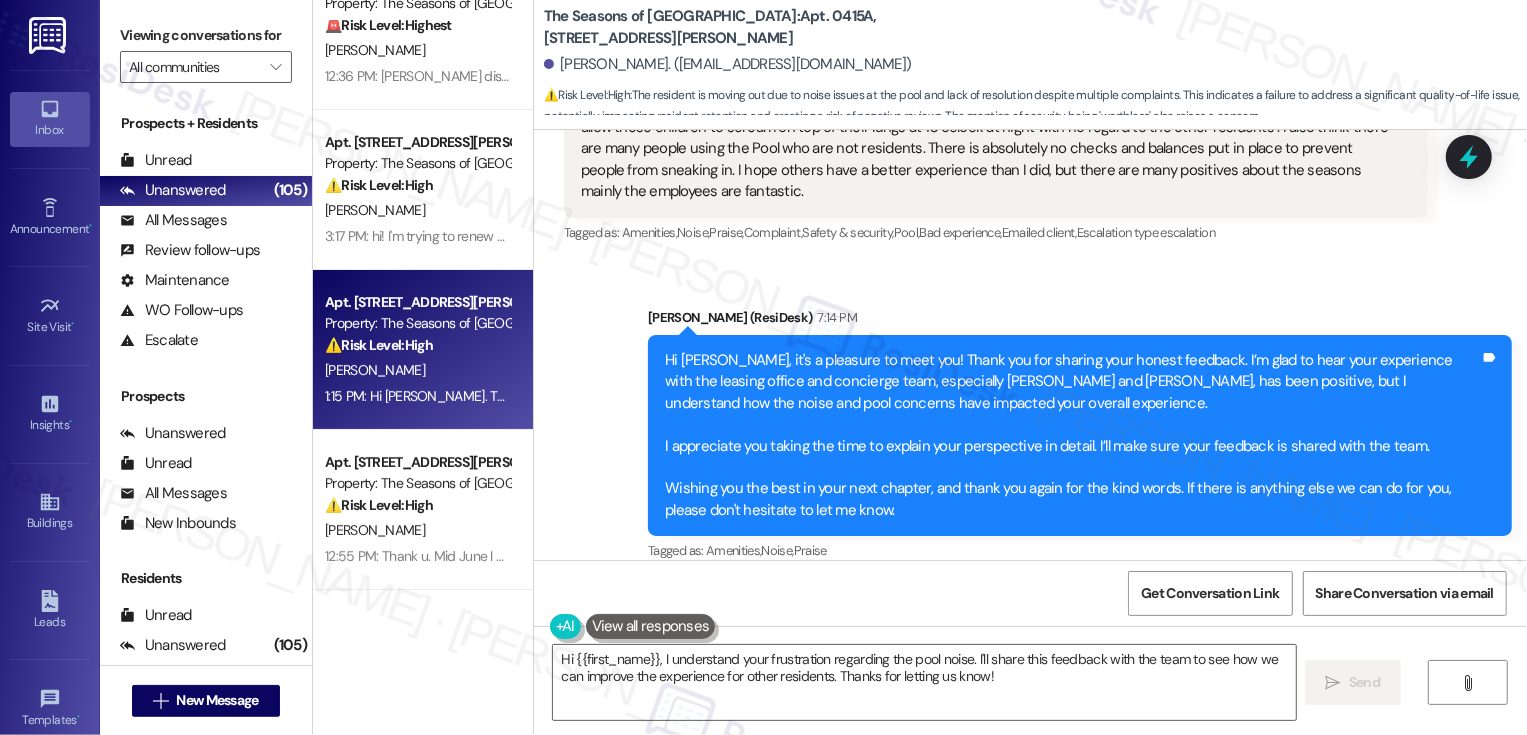 click on "[PERSON_NAME]" at bounding box center (417, 370) 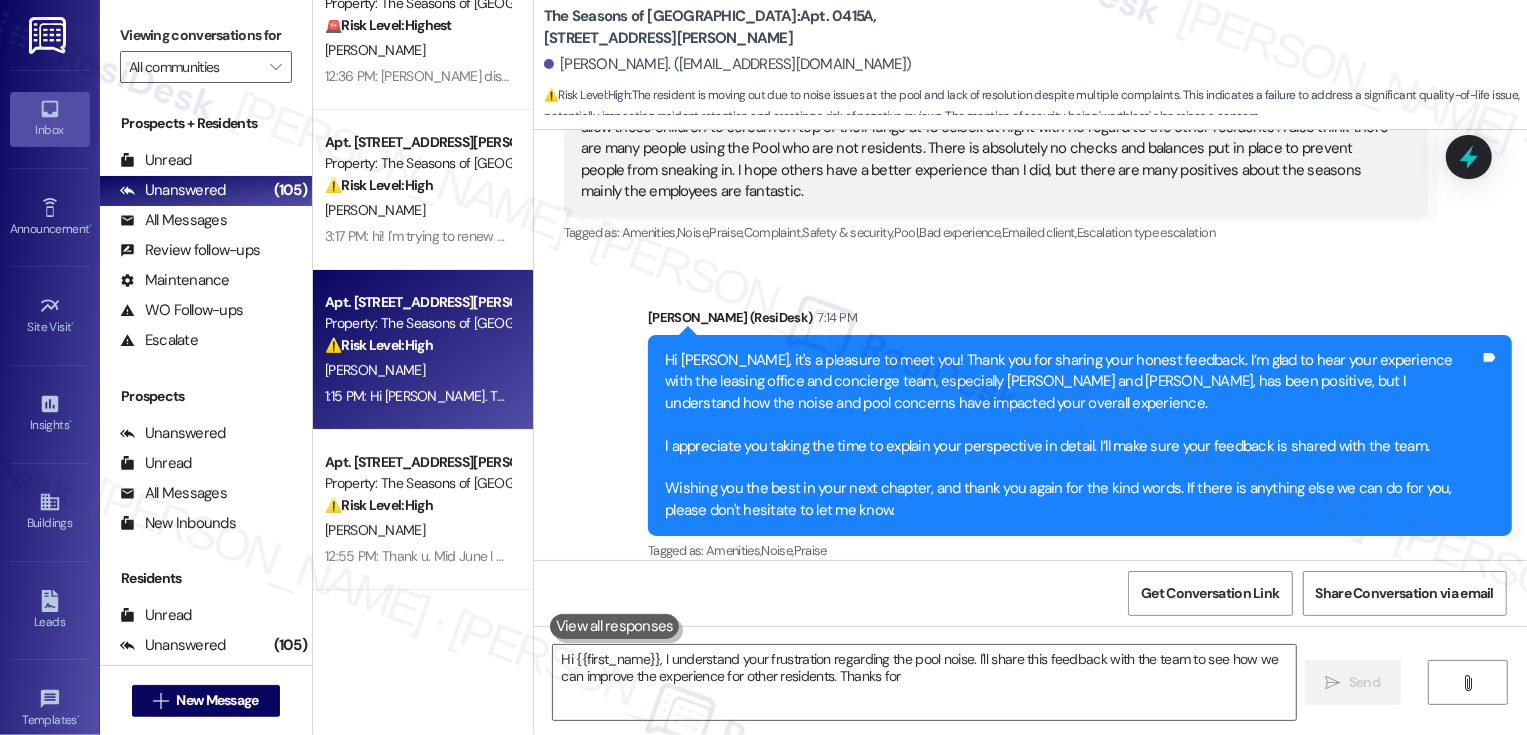 type on "Hi {{first_name}}, I understand your frustration regarding the pool noise. I'll share this feedback with the team to see how we can improve the experience for other residents. Thanks for" 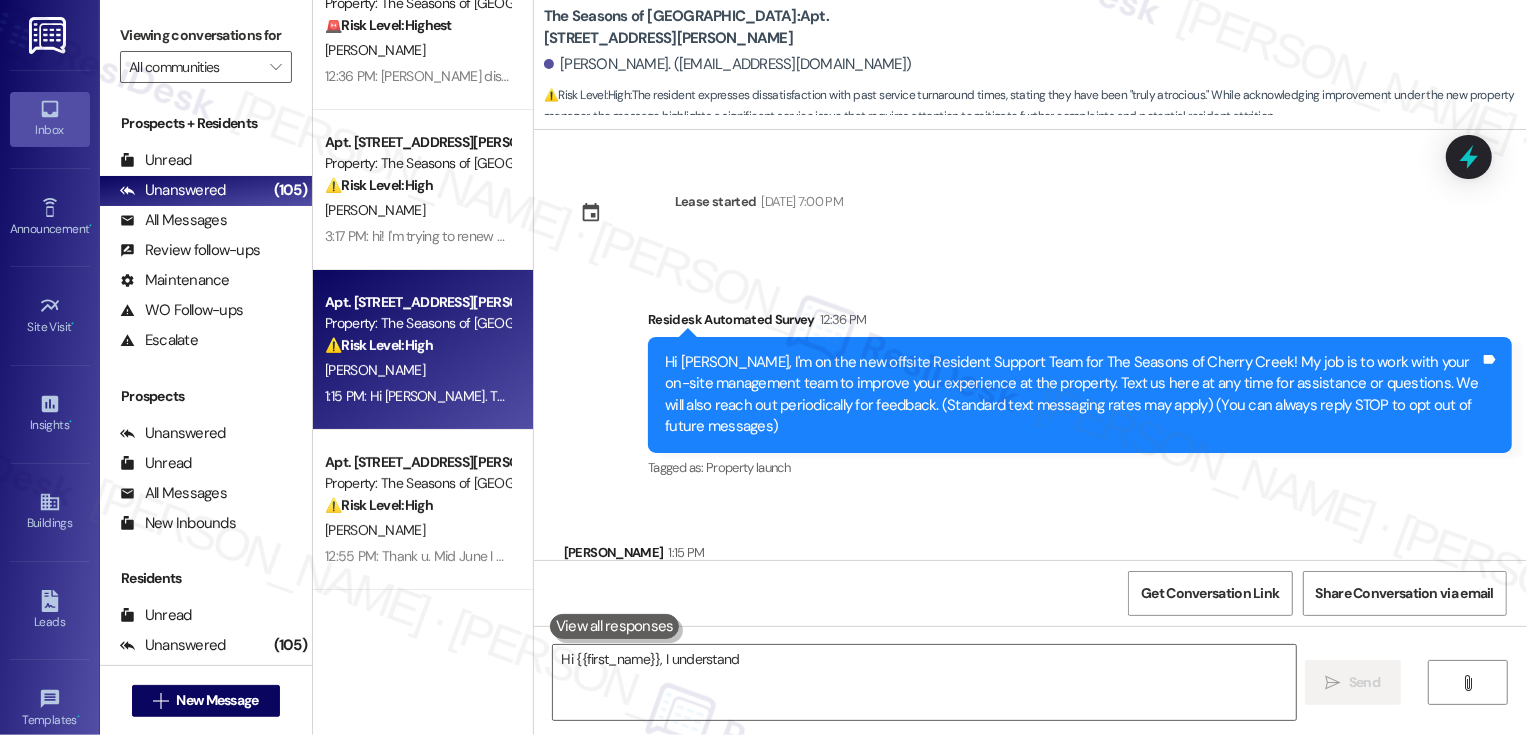click on "[PERSON_NAME]" at bounding box center [417, 370] 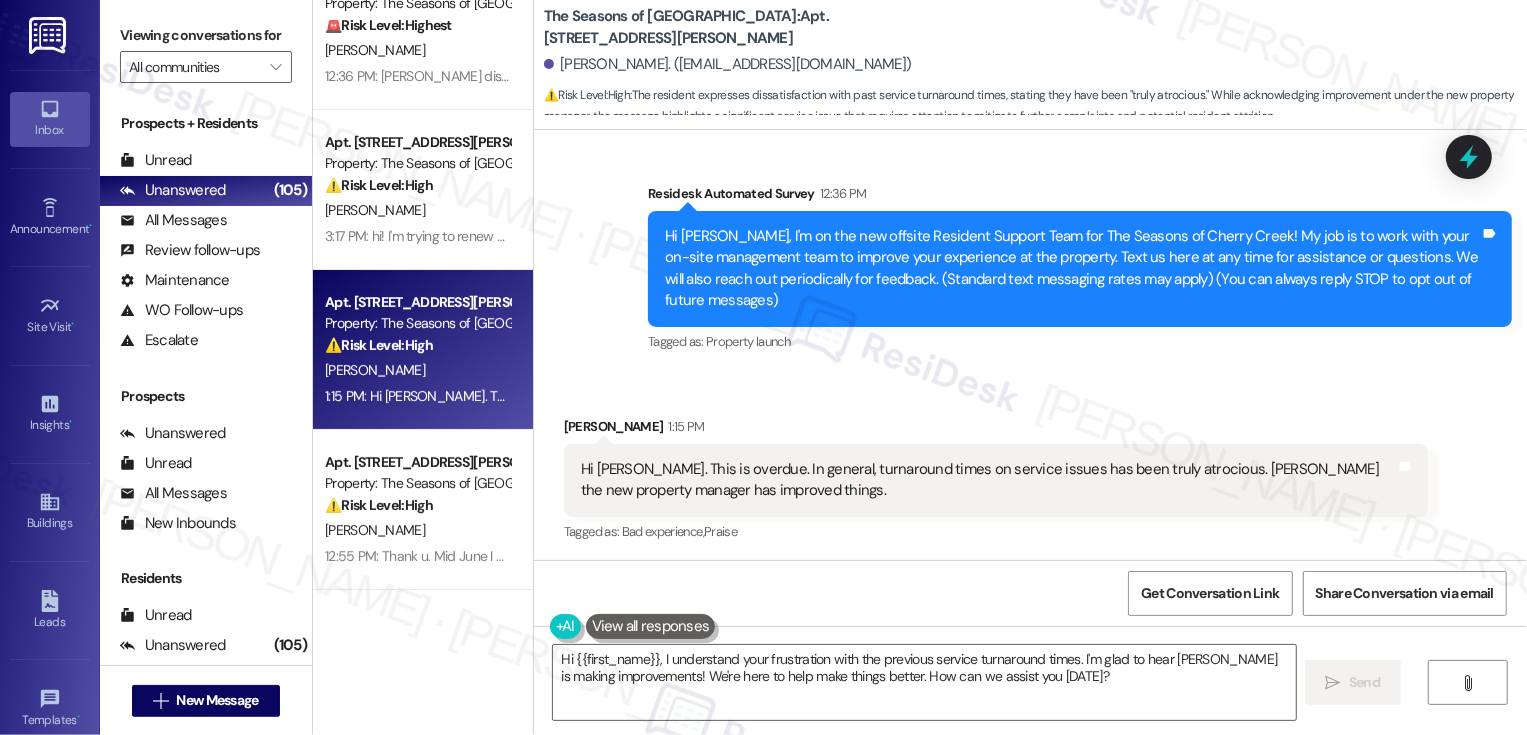 scroll, scrollTop: 127, scrollLeft: 0, axis: vertical 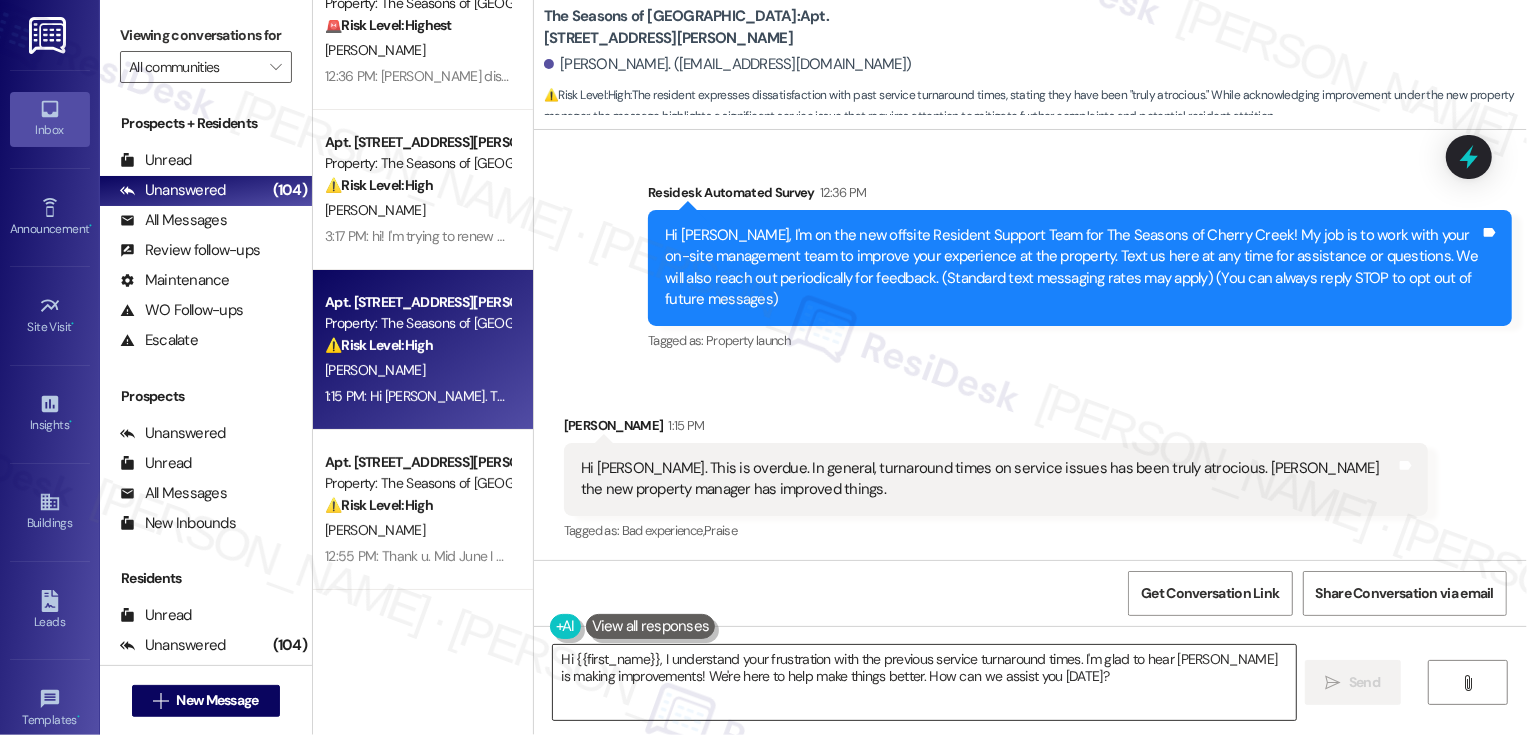click on "Hi {{first_name}}, I understand your frustration with the previous service turnaround times. I'm glad to hear Kayla is making improvements! We're here to help make things better. How can we assist you today?" at bounding box center (924, 682) 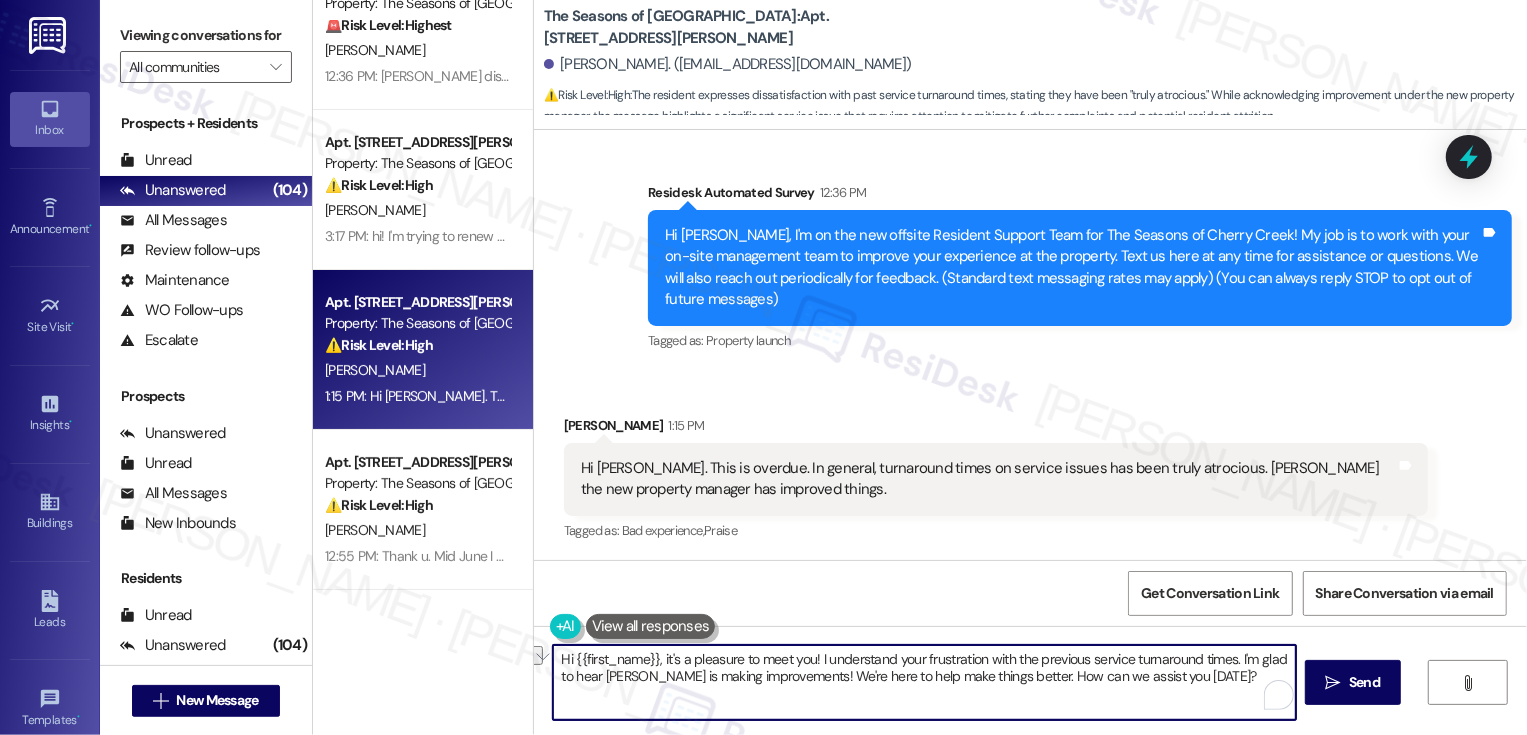 drag, startPoint x: 809, startPoint y: 659, endPoint x: 1005, endPoint y: 655, distance: 196.04082 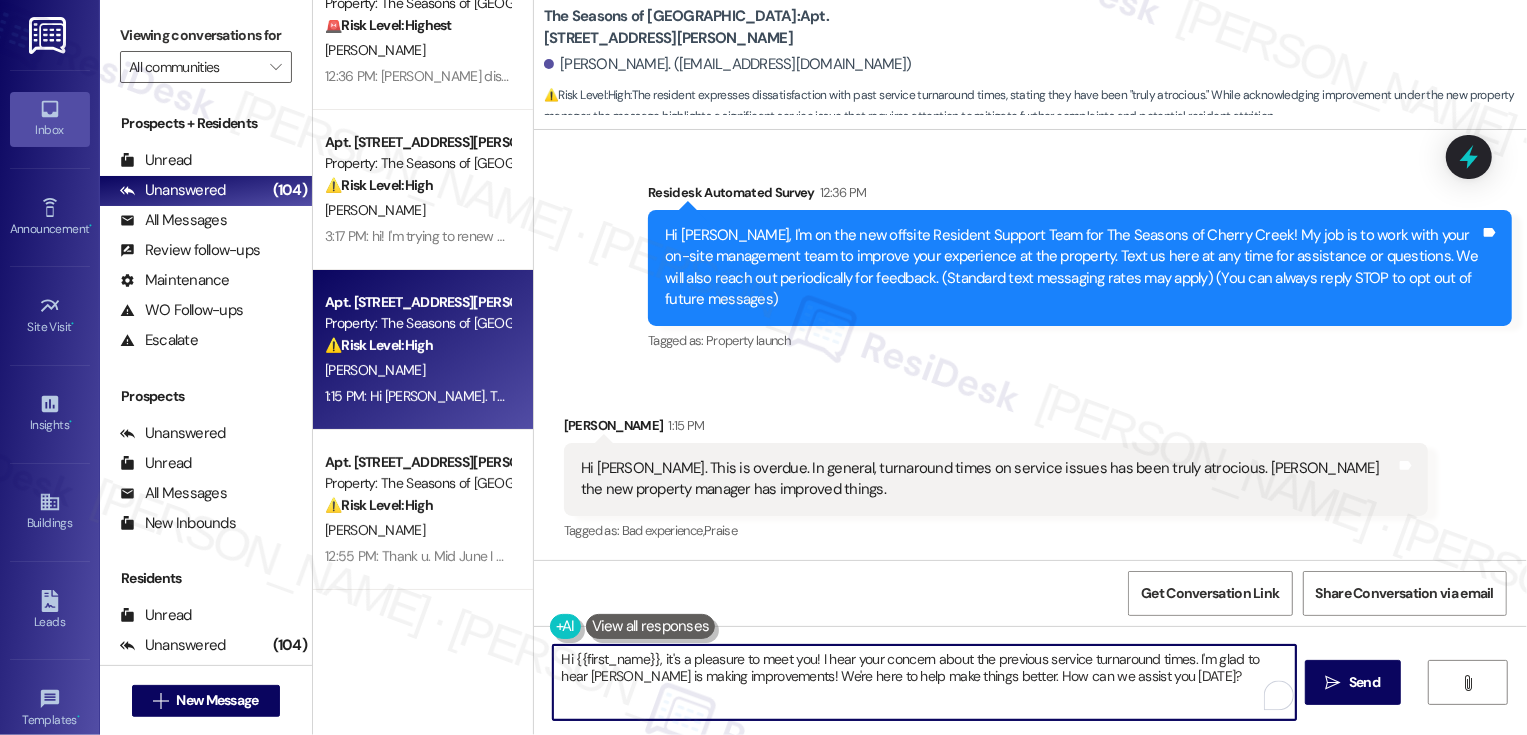 click on "Hi {{first_name}}, it's a pleasure to meet you! I hear your concern about the previous service turnaround times. I'm glad to hear Kayla is making improvements! We're here to help make things better. How can we assist you today?" at bounding box center (924, 682) 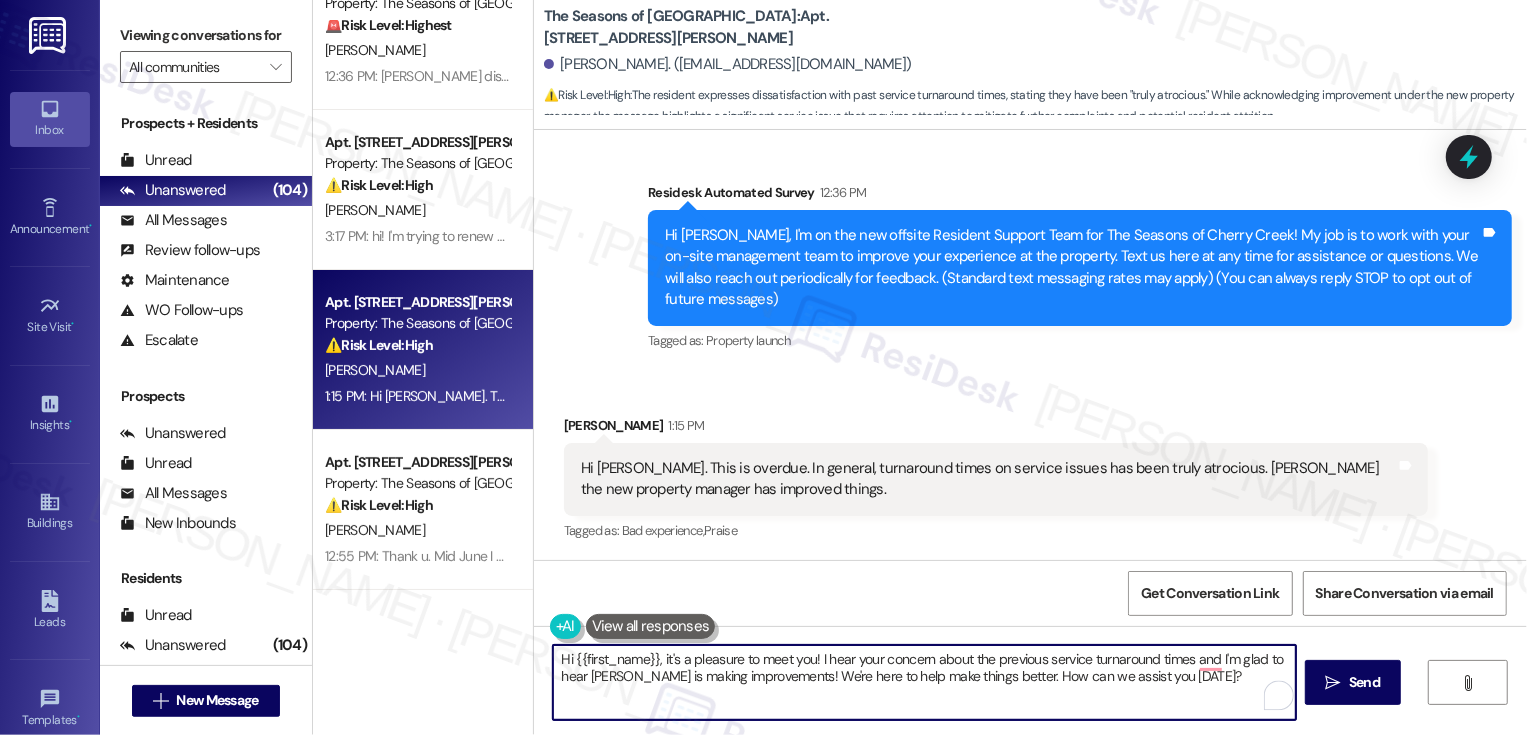 click on "Hi {{first_name}}, it's a pleasure to meet you! I hear your concern about the previous service turnaround times and I'm glad to hear Kayla is making improvements! We're here to help make things better. How can we assist you today?" at bounding box center [924, 682] 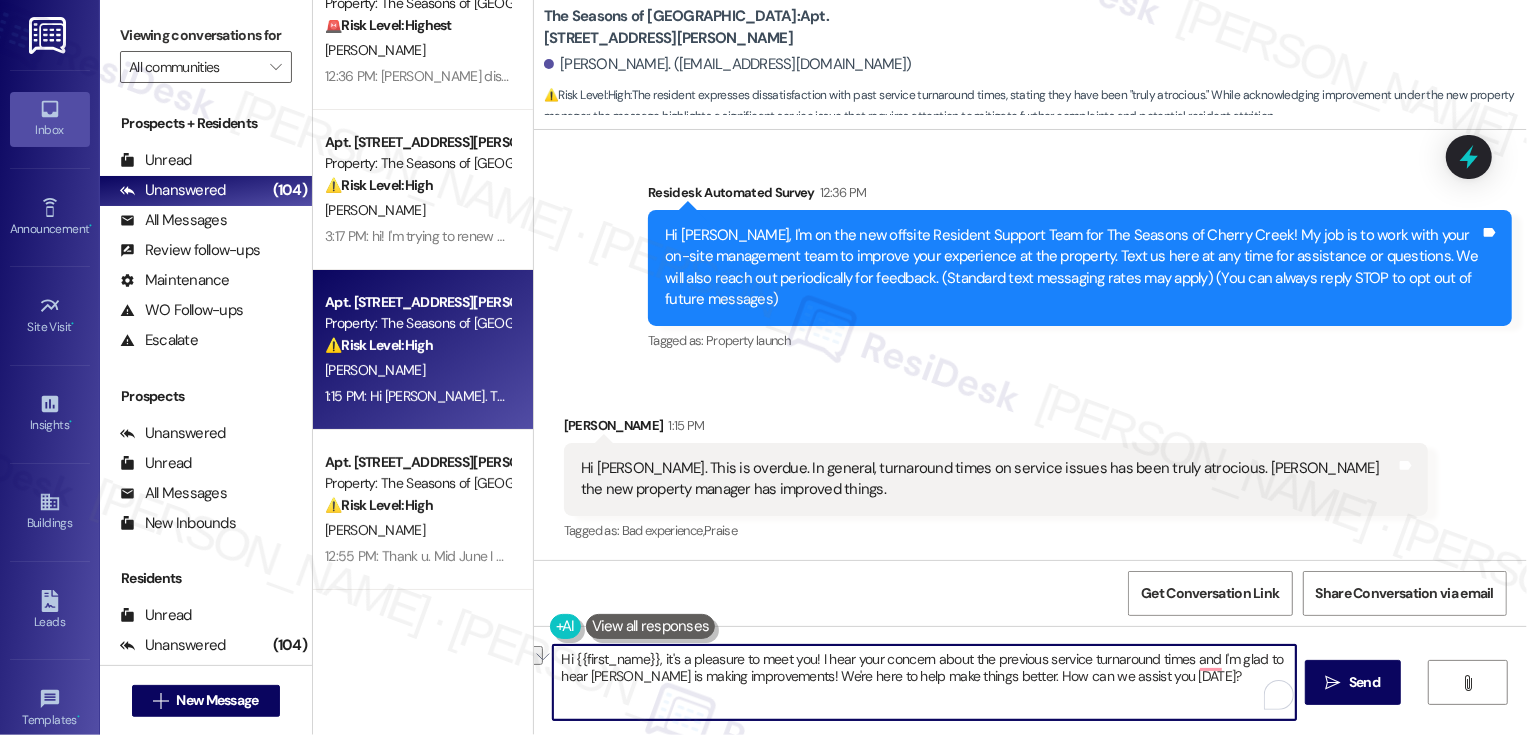 drag, startPoint x: 984, startPoint y: 679, endPoint x: 1166, endPoint y: 695, distance: 182.70195 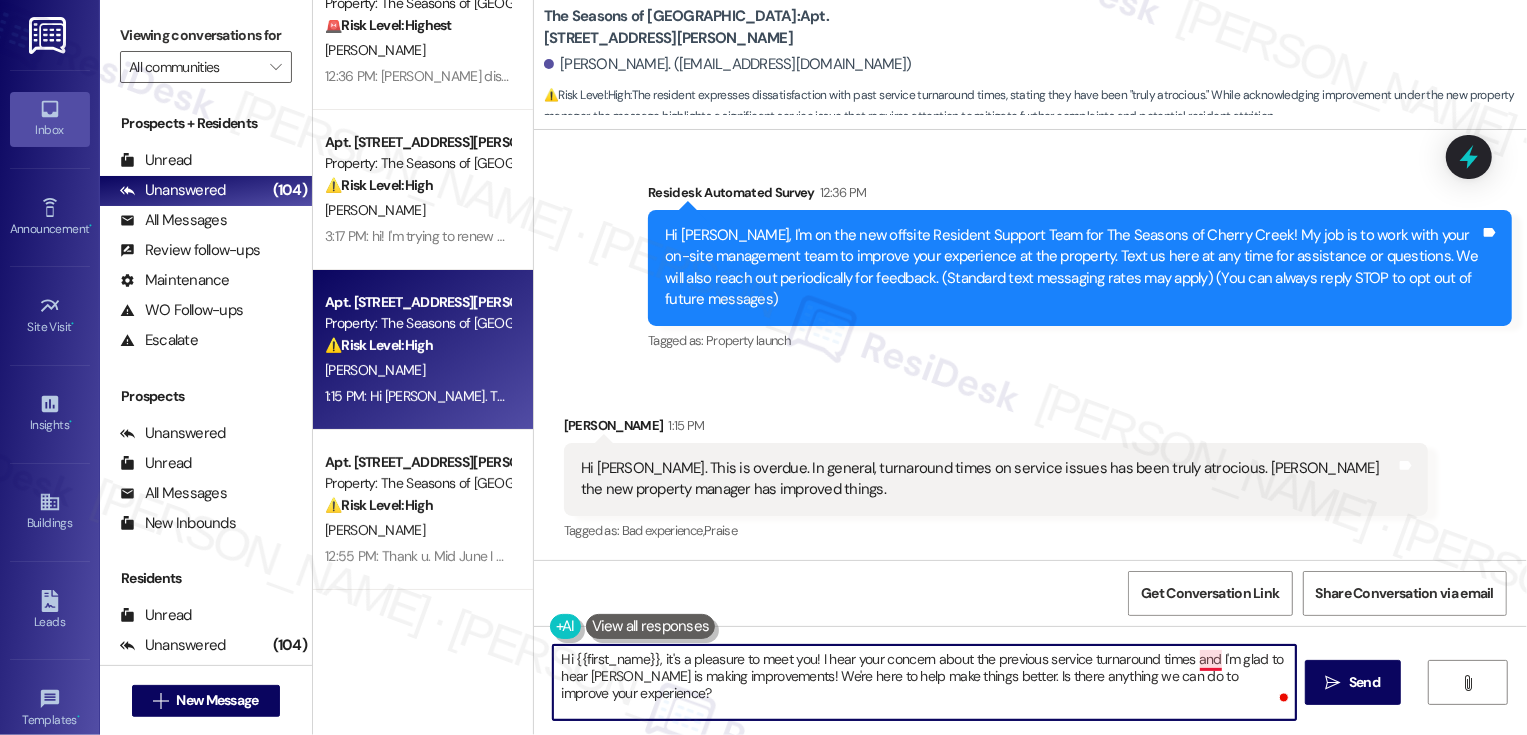 click on "Hi {{first_name}}, it's a pleasure to meet you! I hear your concern about the previous service turnaround times and I'm glad to hear Kayla is making improvements! We're here to help make things better. Is there anything we can do to improve your experience?" at bounding box center [924, 682] 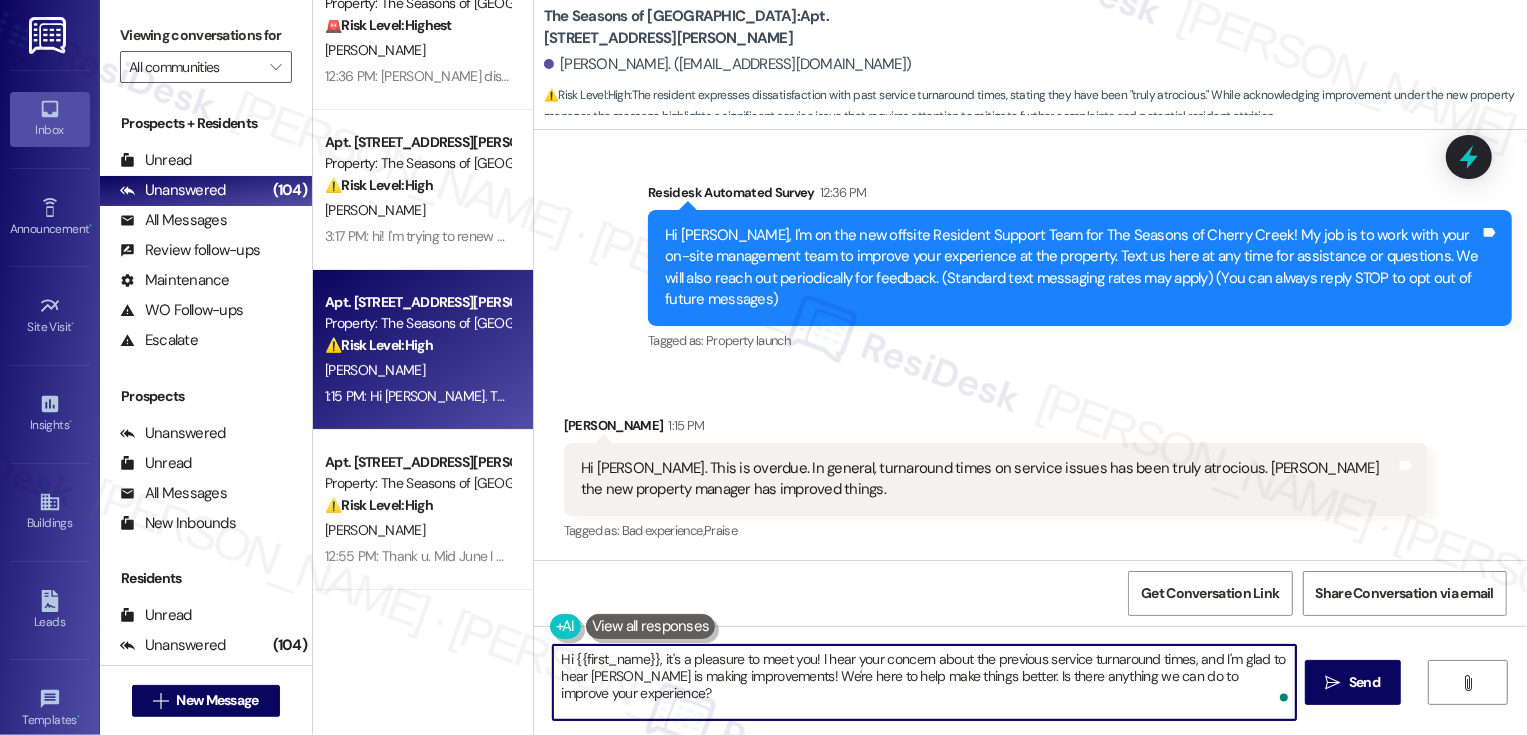 click on "Hi {{first_name}}, it's a pleasure to meet you! I hear your concern about the previous service turnaround times, and I'm glad to hear Kayla is making improvements! We're here to help make things better. Is there anything we can do to improve your experience?" at bounding box center (924, 682) 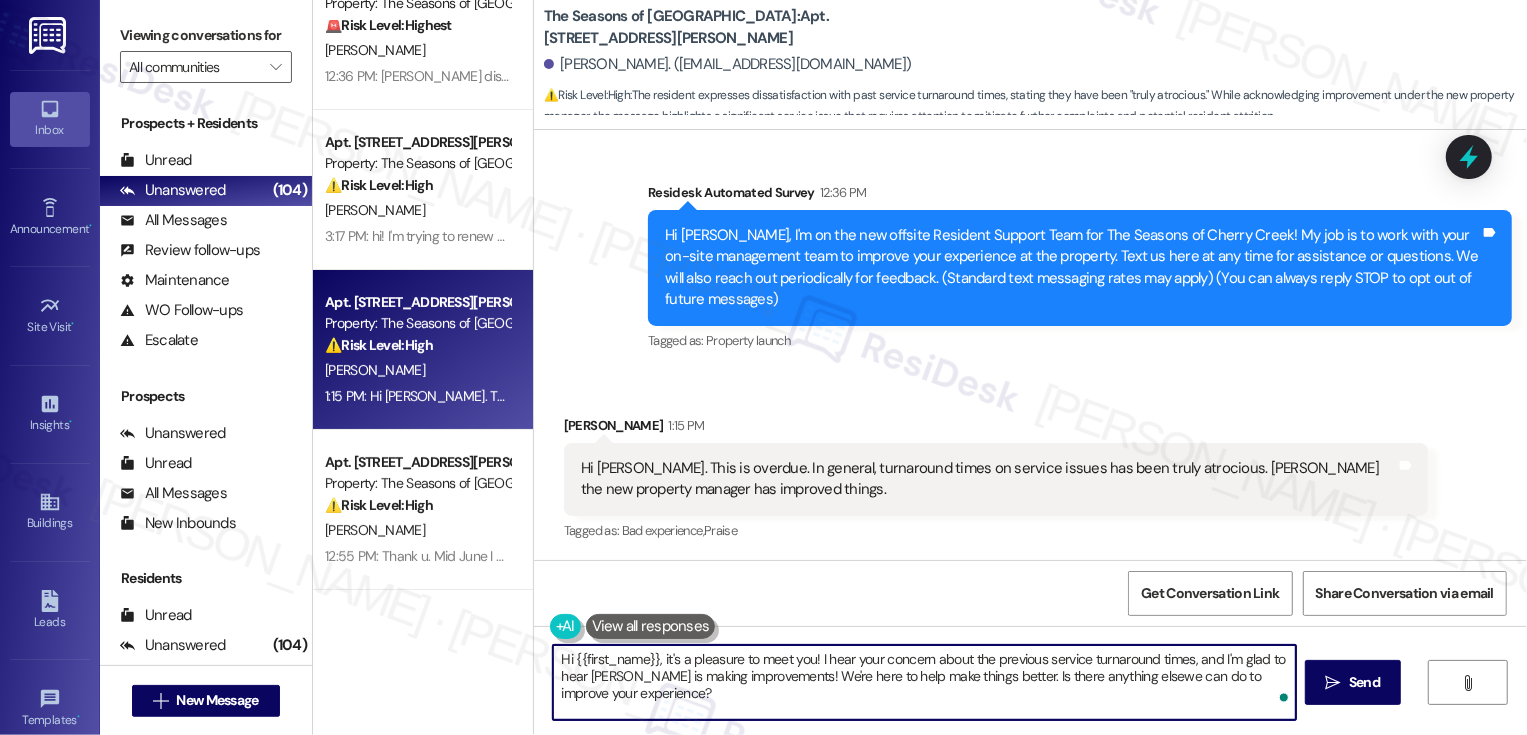 type on "Hi {{first_name}}, it's a pleasure to meet you! I hear your concern about the previous service turnaround times, and I'm glad to hear Kayla is making improvements! We're here to help make things better. Is there anything else we can do to improve your experience?" 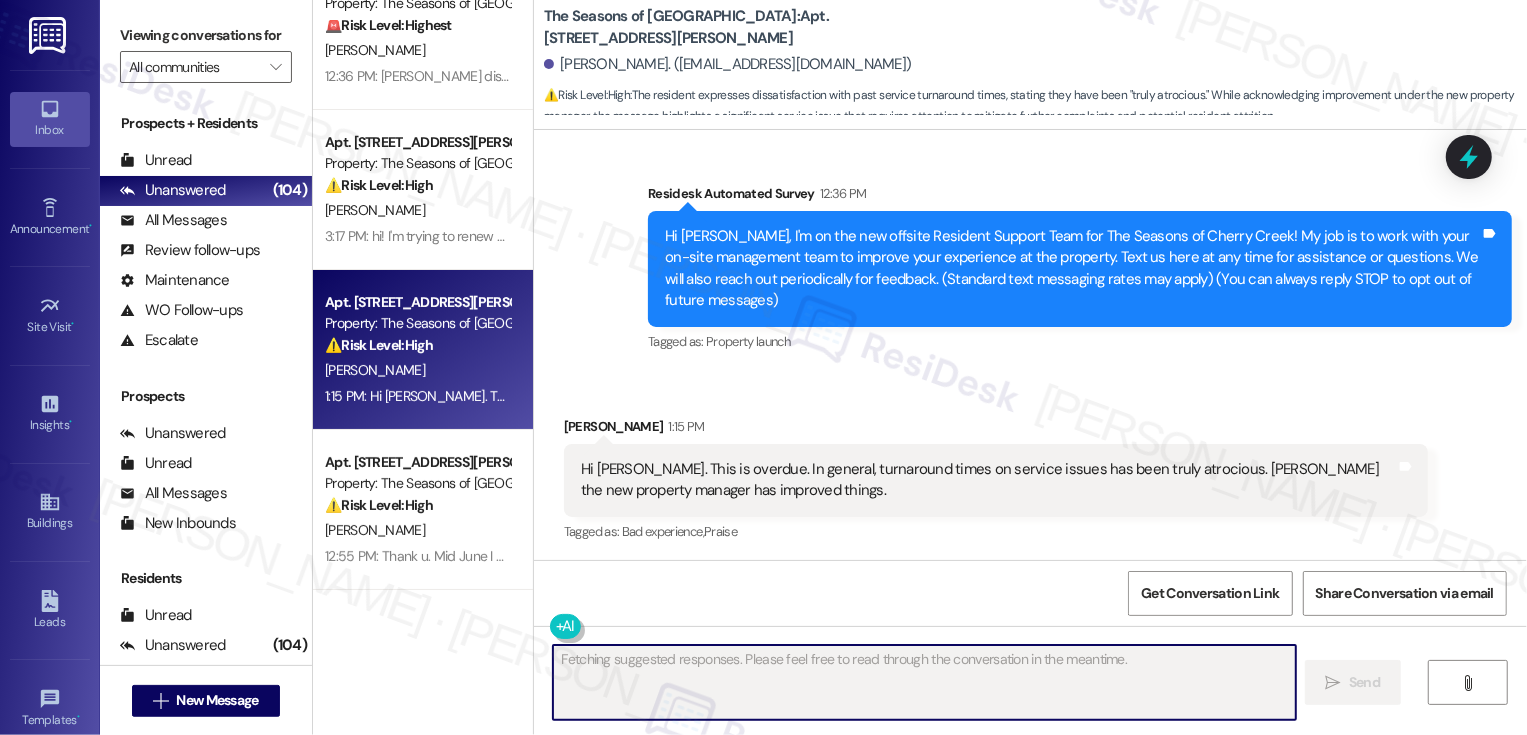 scroll, scrollTop: 288, scrollLeft: 0, axis: vertical 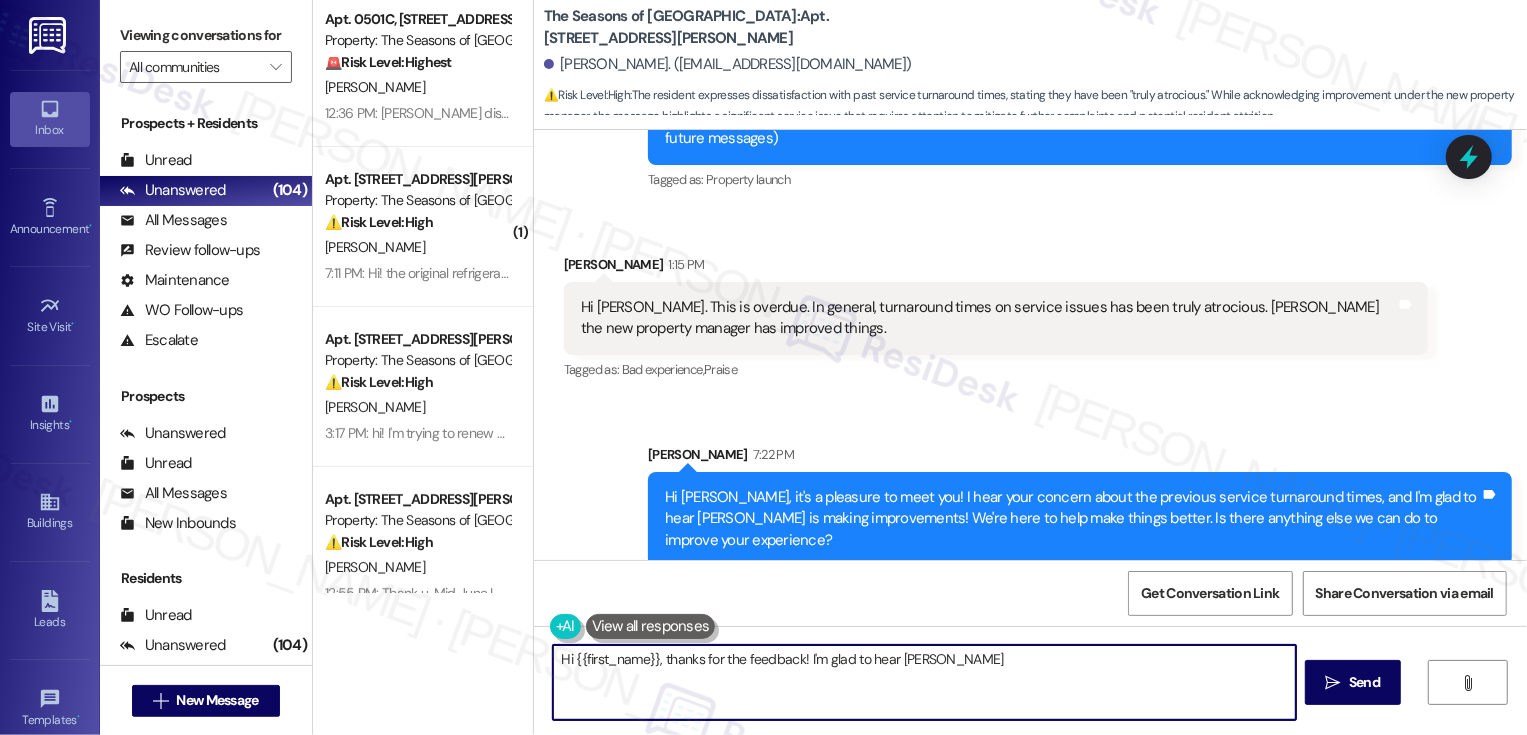 type on "Hi {{first_name}}, thanks for the feedback! I'm glad to hear Kayla" 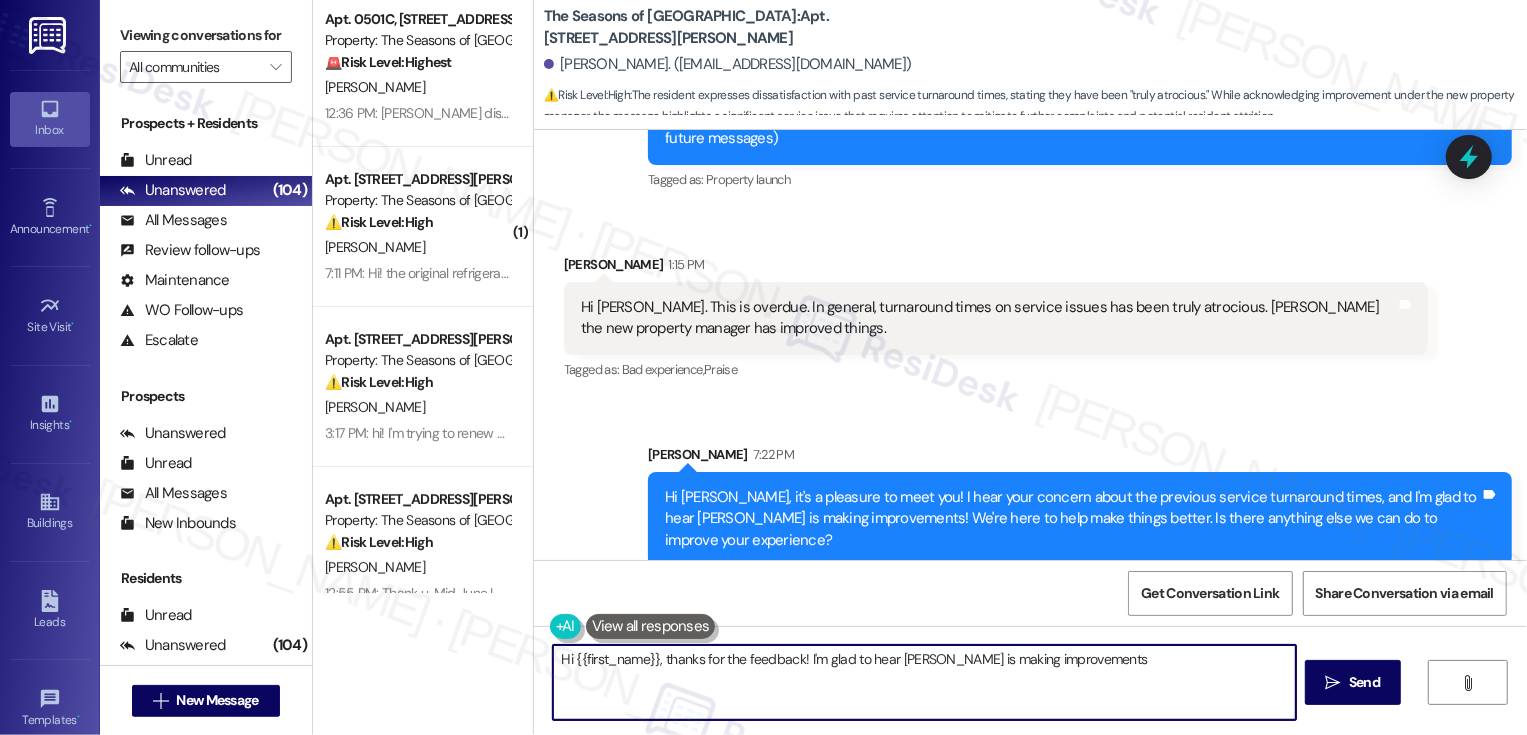 click on "⚠️  Risk Level:  High" at bounding box center (379, 222) 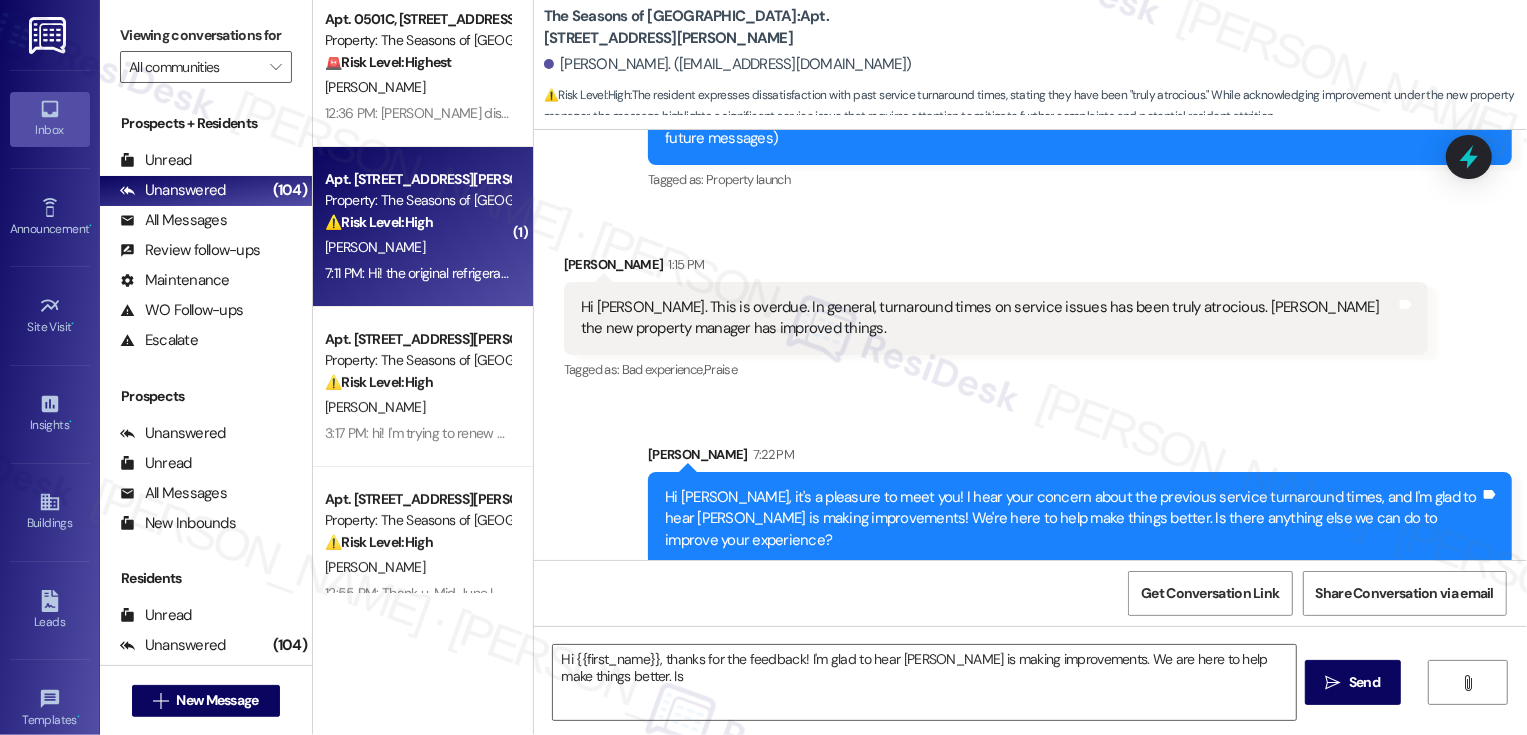 click on "⚠️  Risk Level:  High" at bounding box center (379, 222) 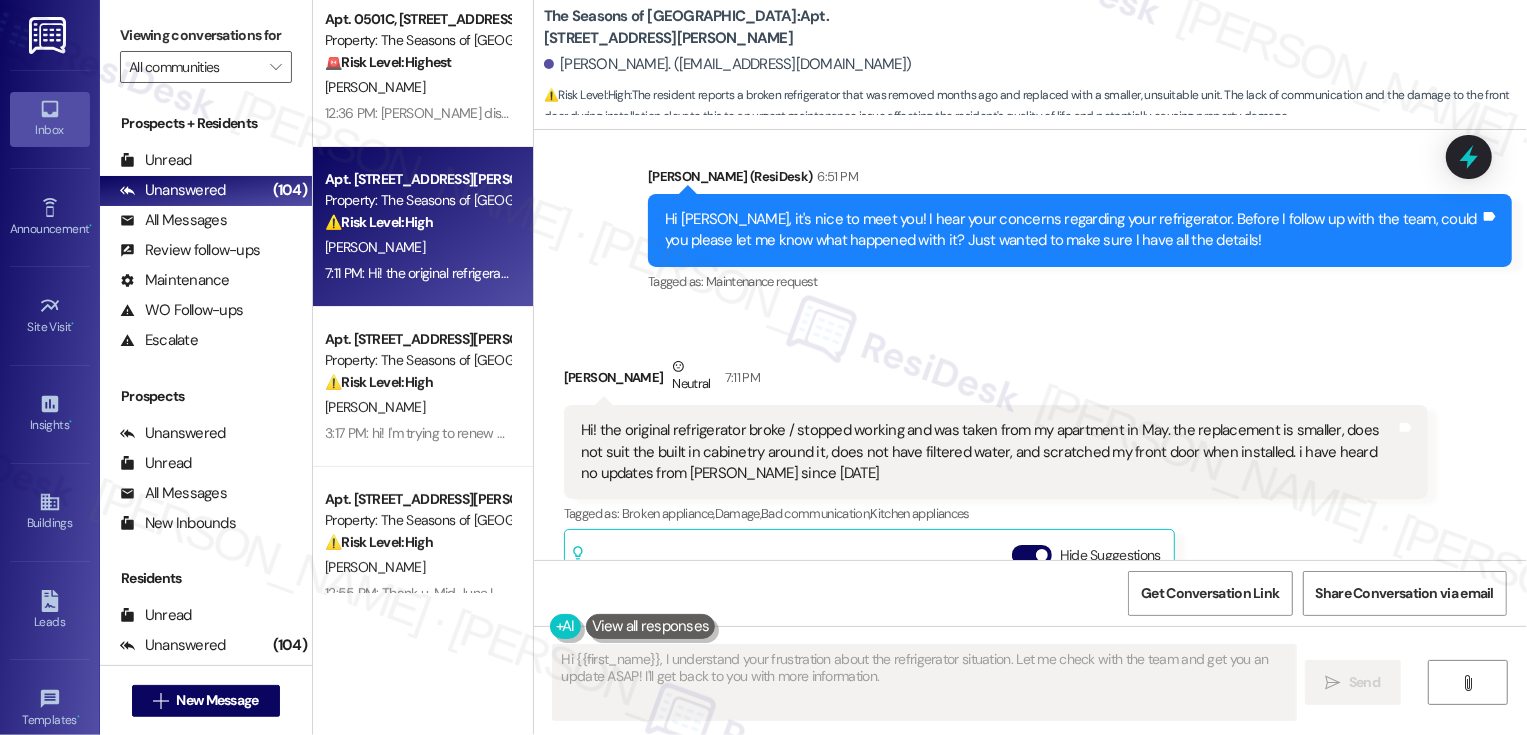 scroll, scrollTop: 702, scrollLeft: 0, axis: vertical 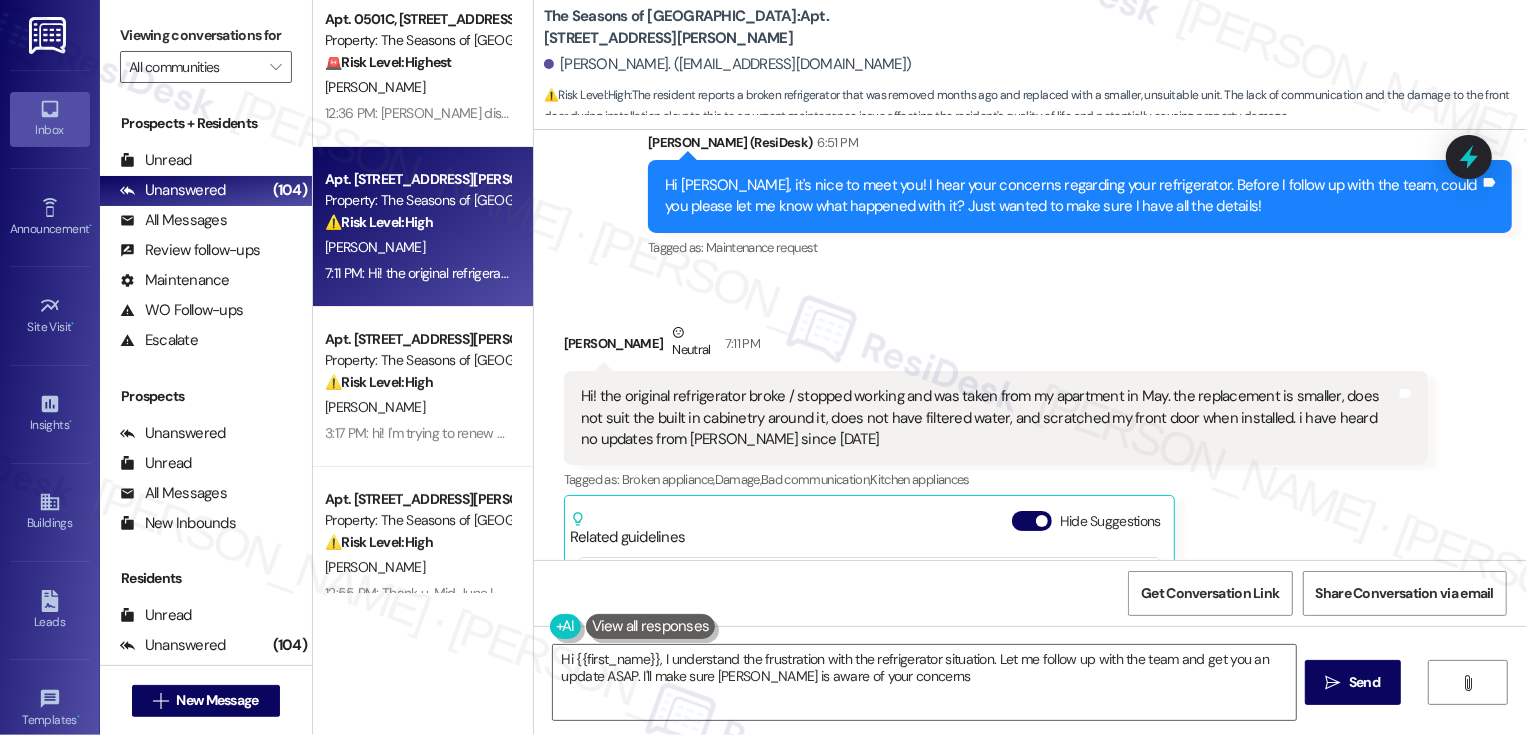 type on "Hi {{first_name}}, I understand the frustration with the refrigerator situation. Let me follow up with the team and get you an update ASAP. I'll make sure Kayla is aware of your concerns!" 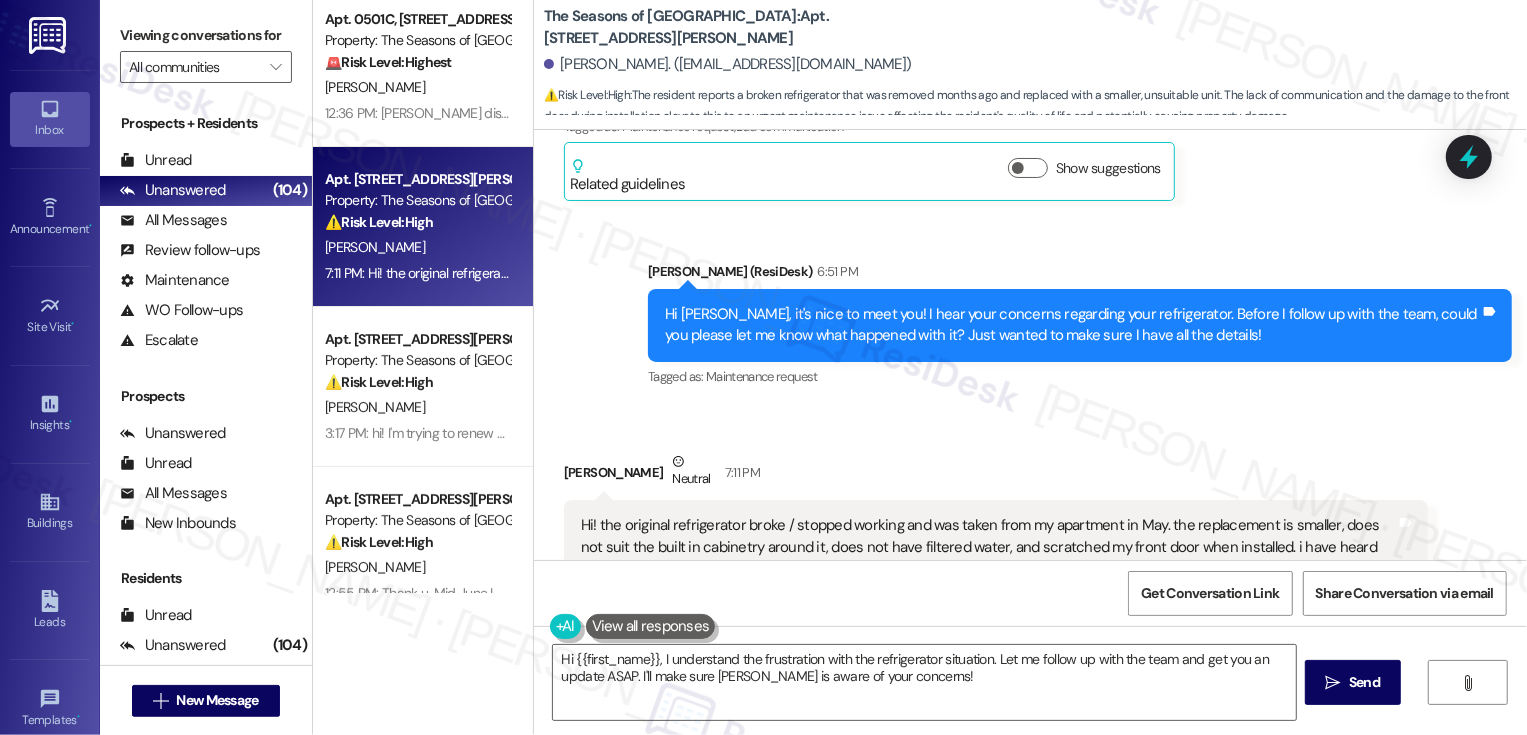 scroll, scrollTop: 568, scrollLeft: 0, axis: vertical 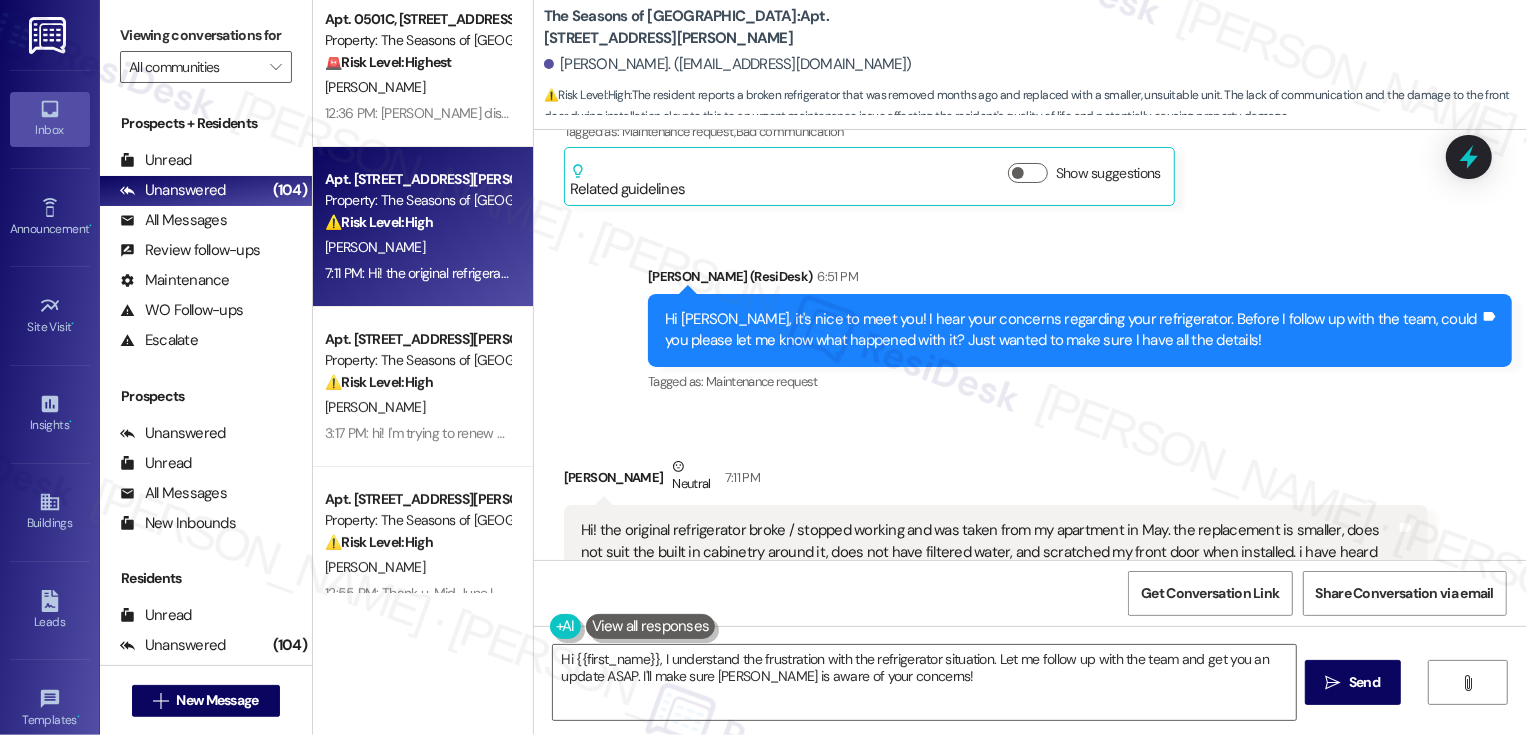 click on "Hi Charlotte, it's nice to meet you! I hear your concerns regarding your refrigerator. Before I follow up with the team, could you please let me know what happened with it? Just wanted to make sure I have all the details!" at bounding box center (1072, 330) 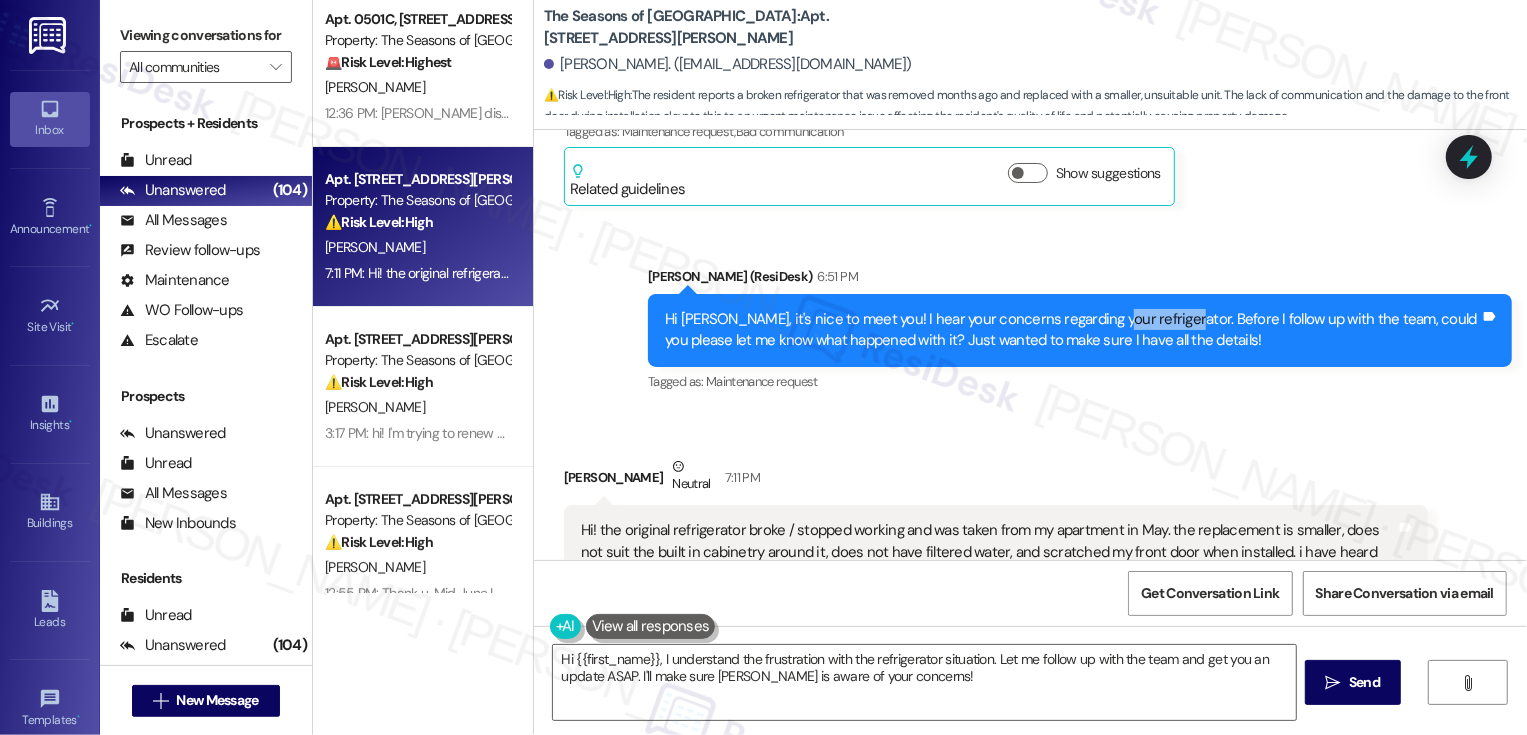 copy on "refrigerator" 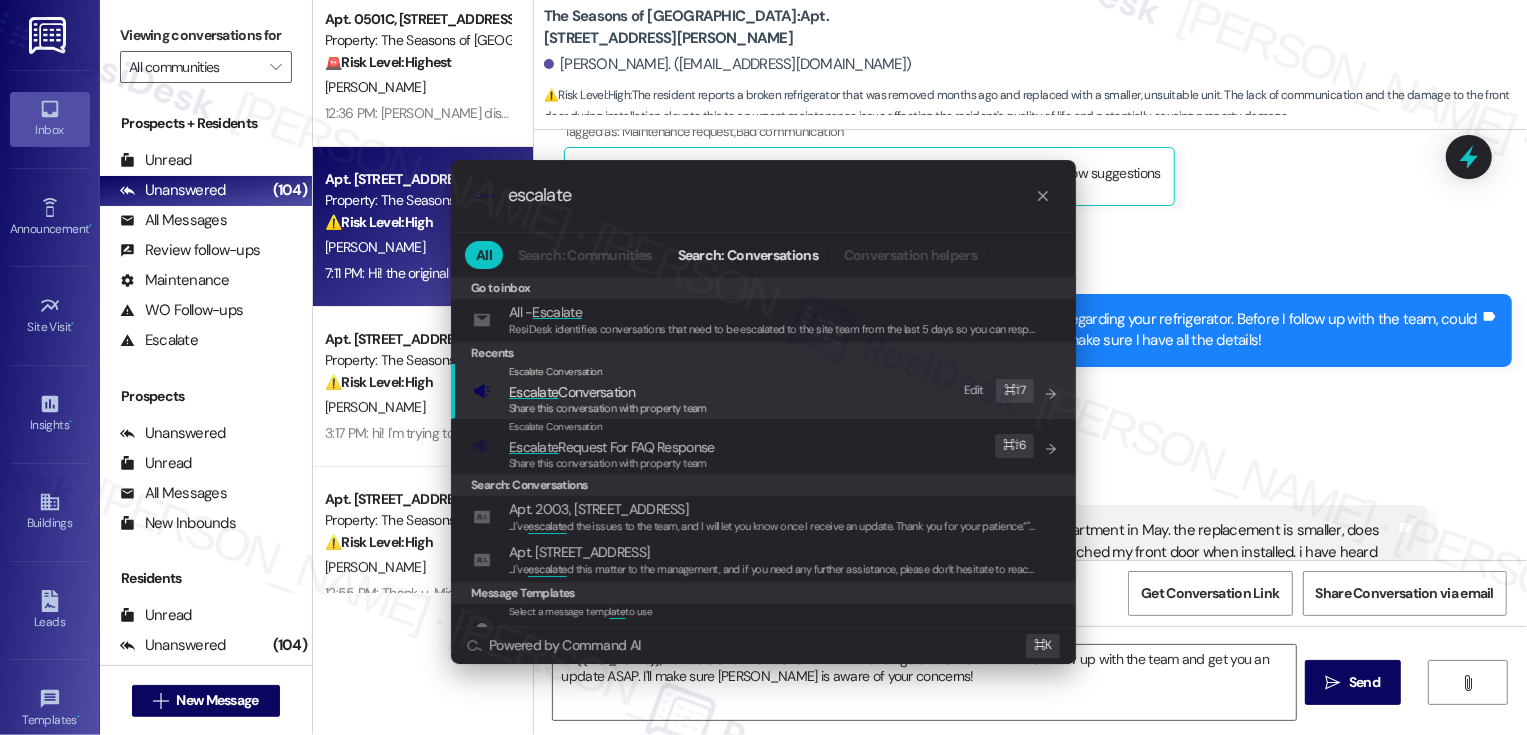 type on "escalate" 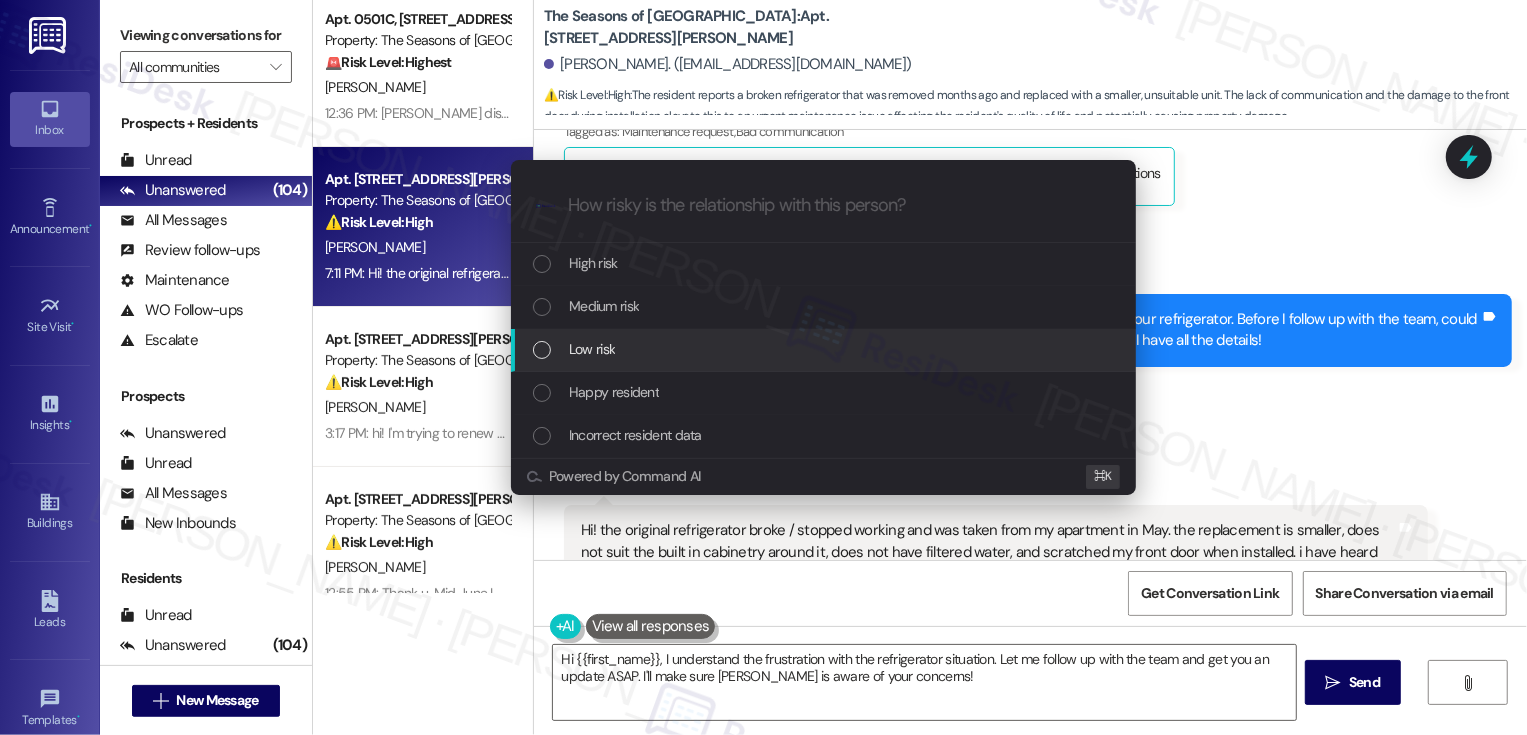 click on "Low risk" at bounding box center (825, 349) 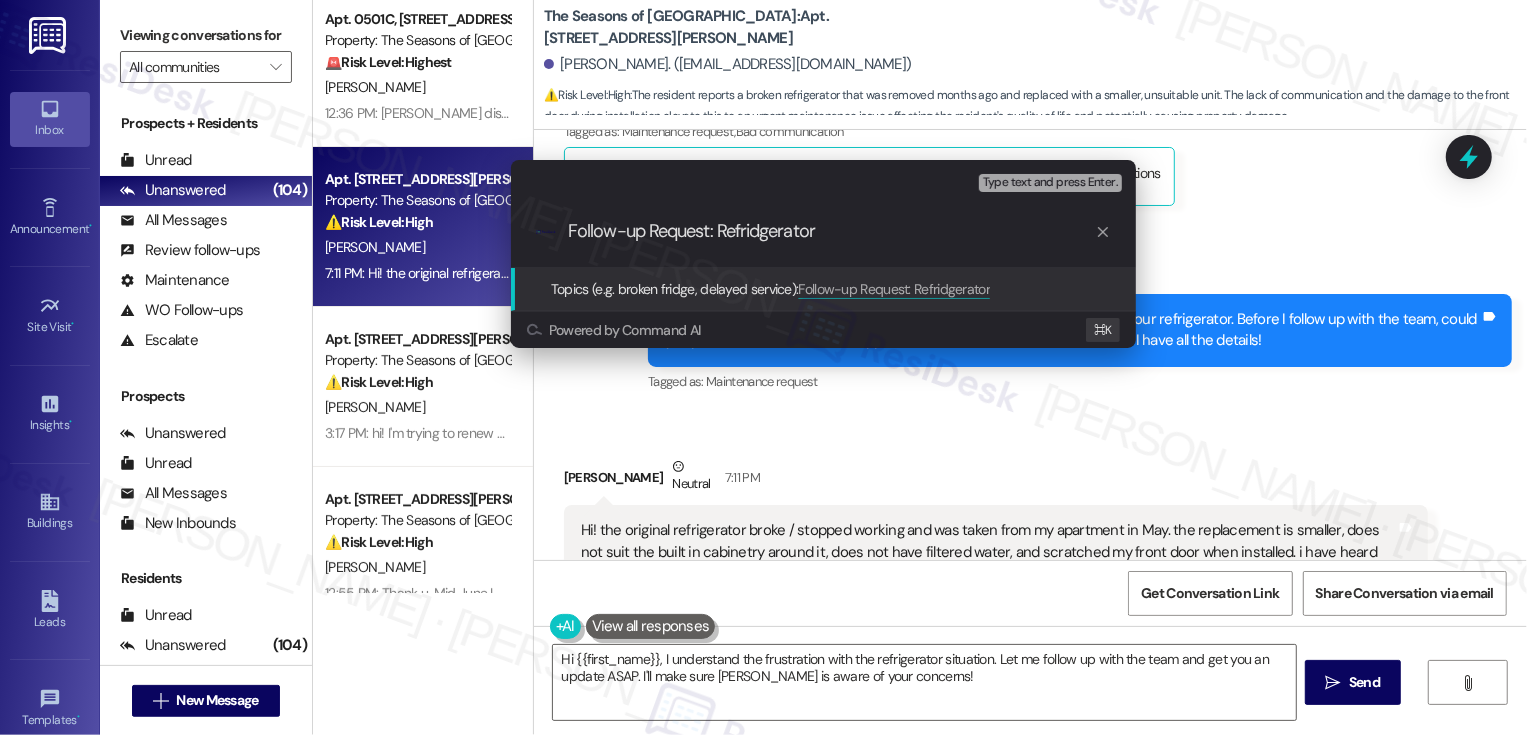 click on "Follow-up Request: Refridgerator" at bounding box center (831, 231) 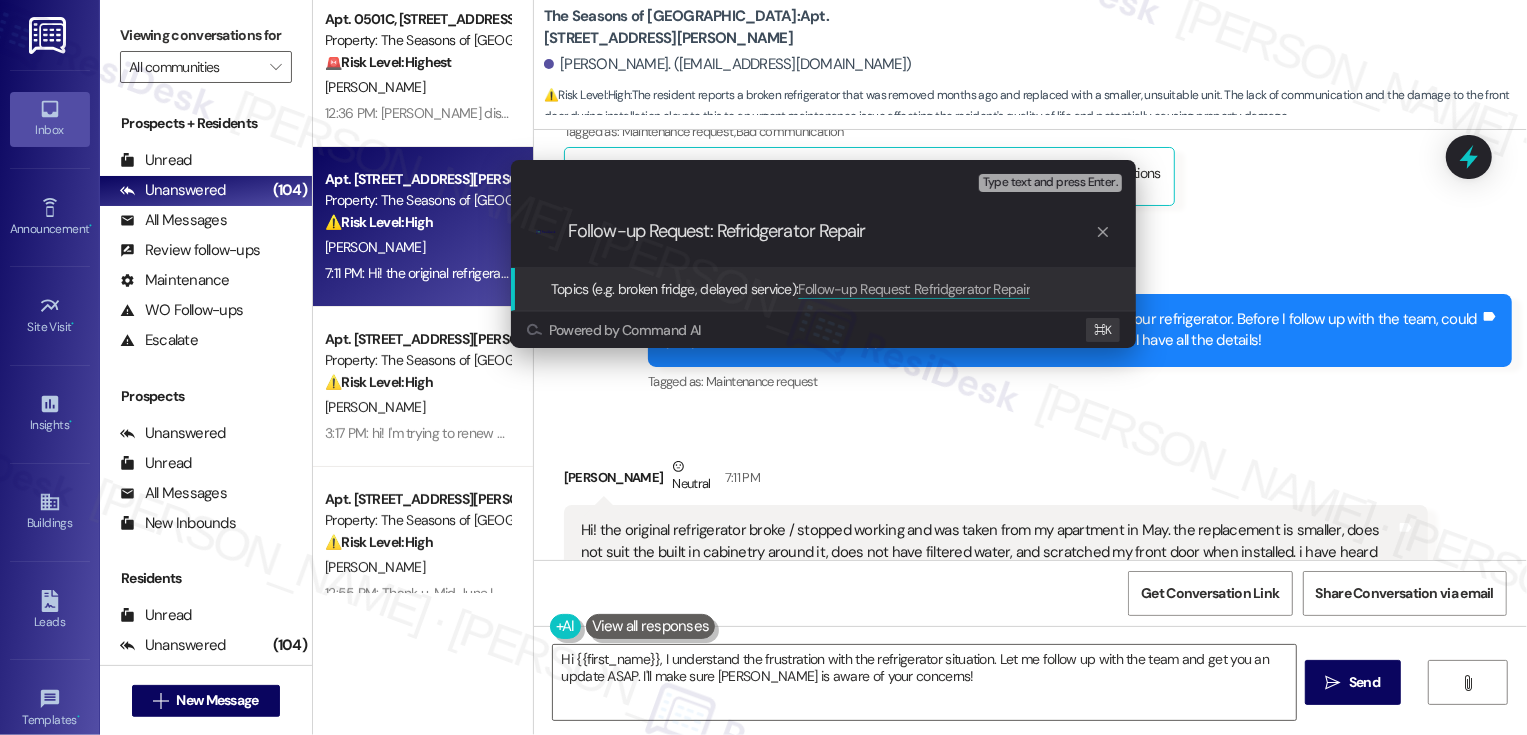 click on "Follow-up Request: Refridgerator Repair" at bounding box center (831, 231) 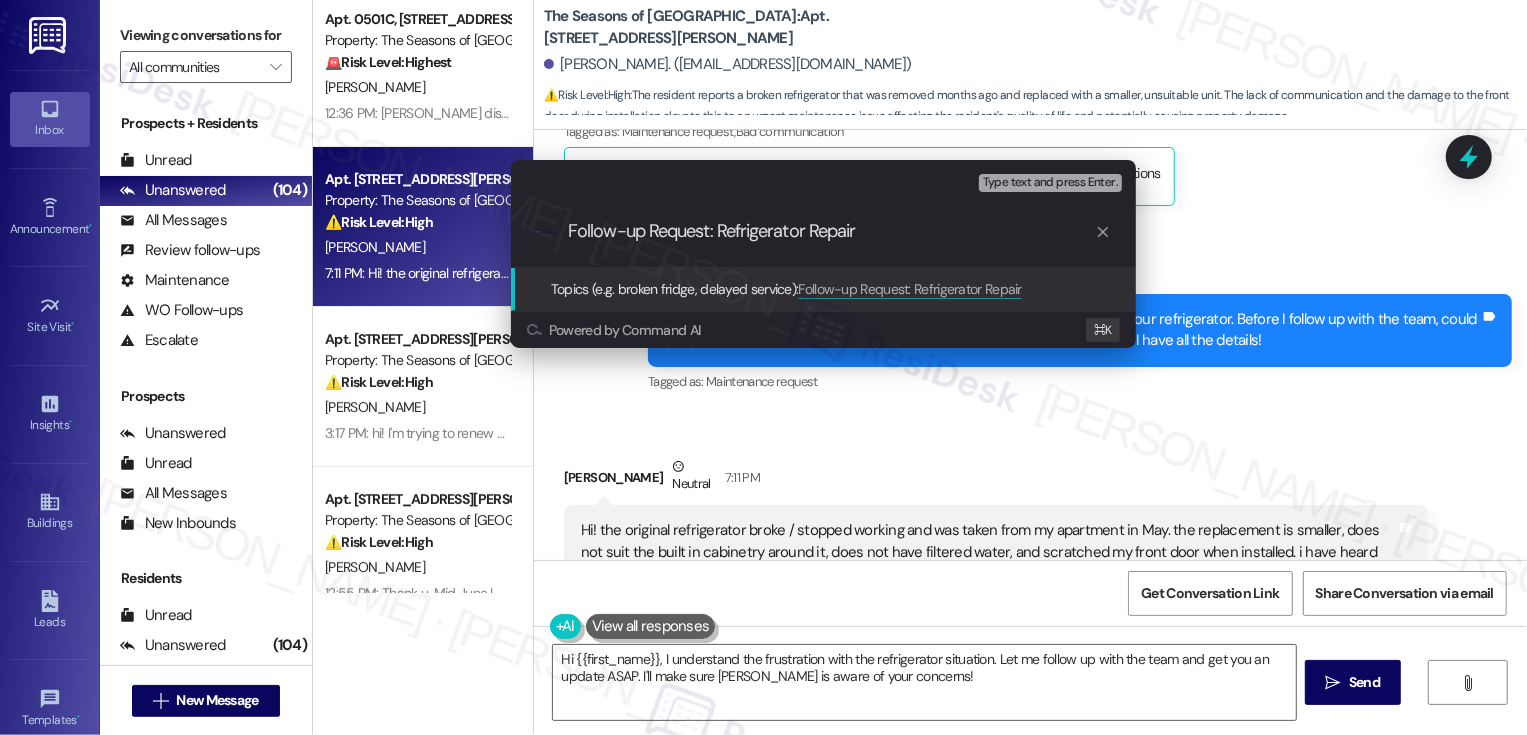 type on "Follow-up Request: Refrigerator Repair" 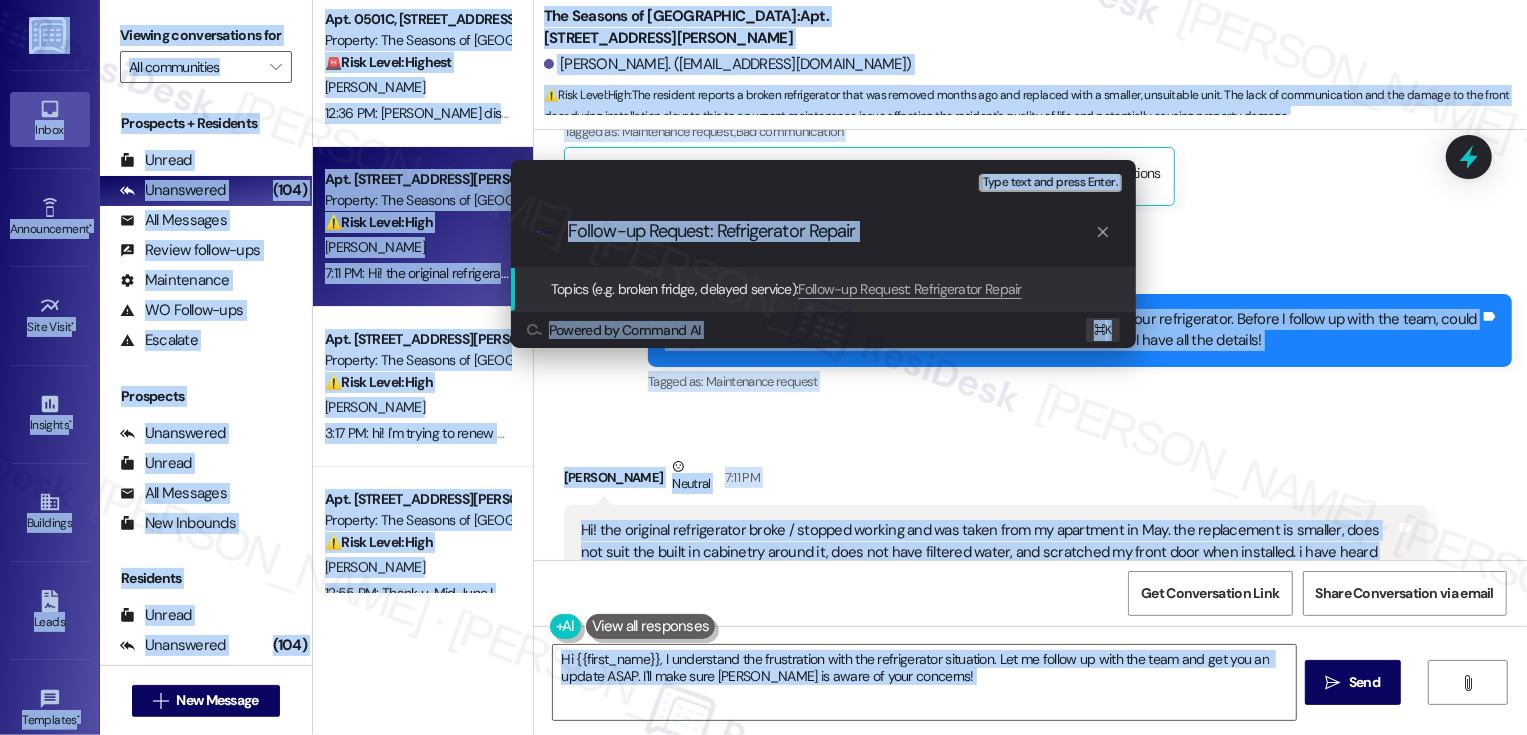 copy on "Inbox   Go to Inbox Announcement   • Send A Text Announcement Site Visit   • Go to Site Visit Insights   • Go to Insights Buildings   Go to Buildings Leads   Go to Leads Templates   • Go to Templates Account   Go to Account Support   Go to Support Viewing conversations for  Prospects + Residents Unread (0) Unread: Any message you haven't read yet will show up here Unanswered (104) Unanswered: ResiDesk identifies open questions and unanswered conversations so you can respond to them. All Messages (undefined) All Messages: This is your inbox. All of your tenant messages will show up here. Review follow-ups (undefined) Review follow-ups: ResiDesk identifies open review candidates and conversations so you can respond to them. Maintenance (undefined) Maintenance: ResiDesk identifies conversations around maintenance or work orders from the last 14 days so you can respond to them. WO Follow-ups (undefined) WO Follow-ups: ResiDesk identifies follow-ups around maintenance or work orders from the last 7 days so you..." 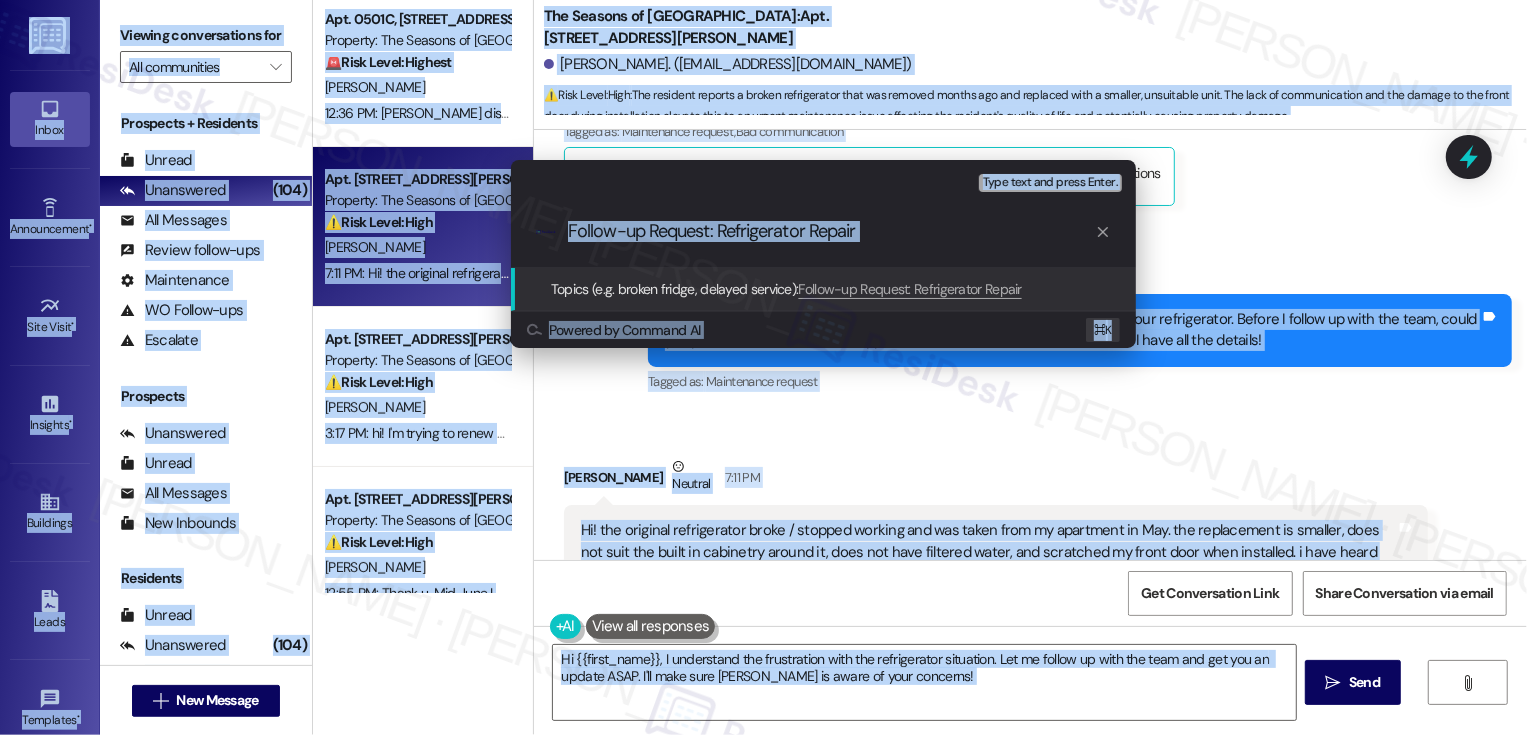 click on ".cls-1{fill:#0a055f;}.cls-2{fill:#0cc4c4;} resideskLogoBlueOrange Follow-up Request: Refrigerator Repair" at bounding box center (823, 231) 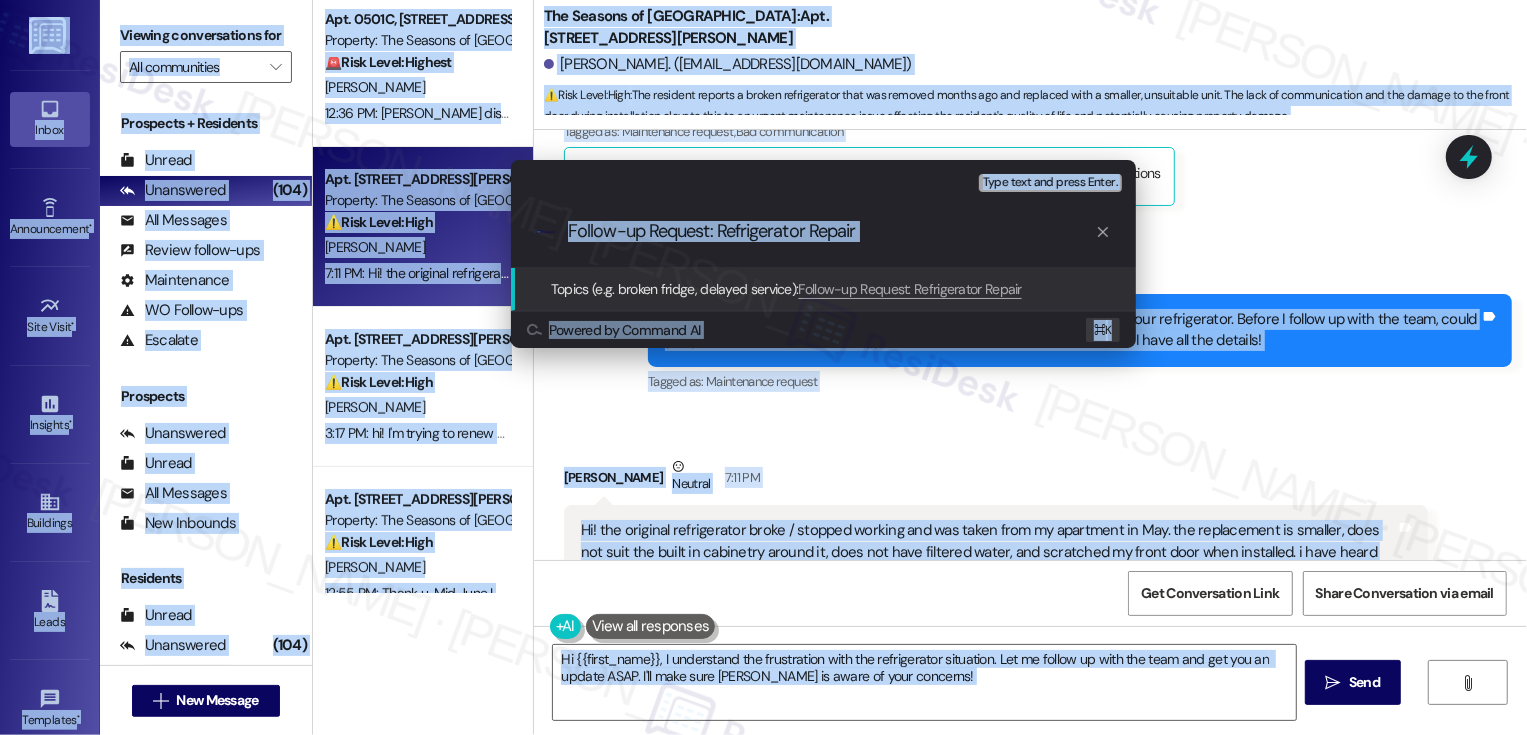 click on ".cls-1{fill:#0a055f;}.cls-2{fill:#0cc4c4;} resideskLogoBlueOrange Follow-up Request: Refrigerator Repair" at bounding box center [823, 231] 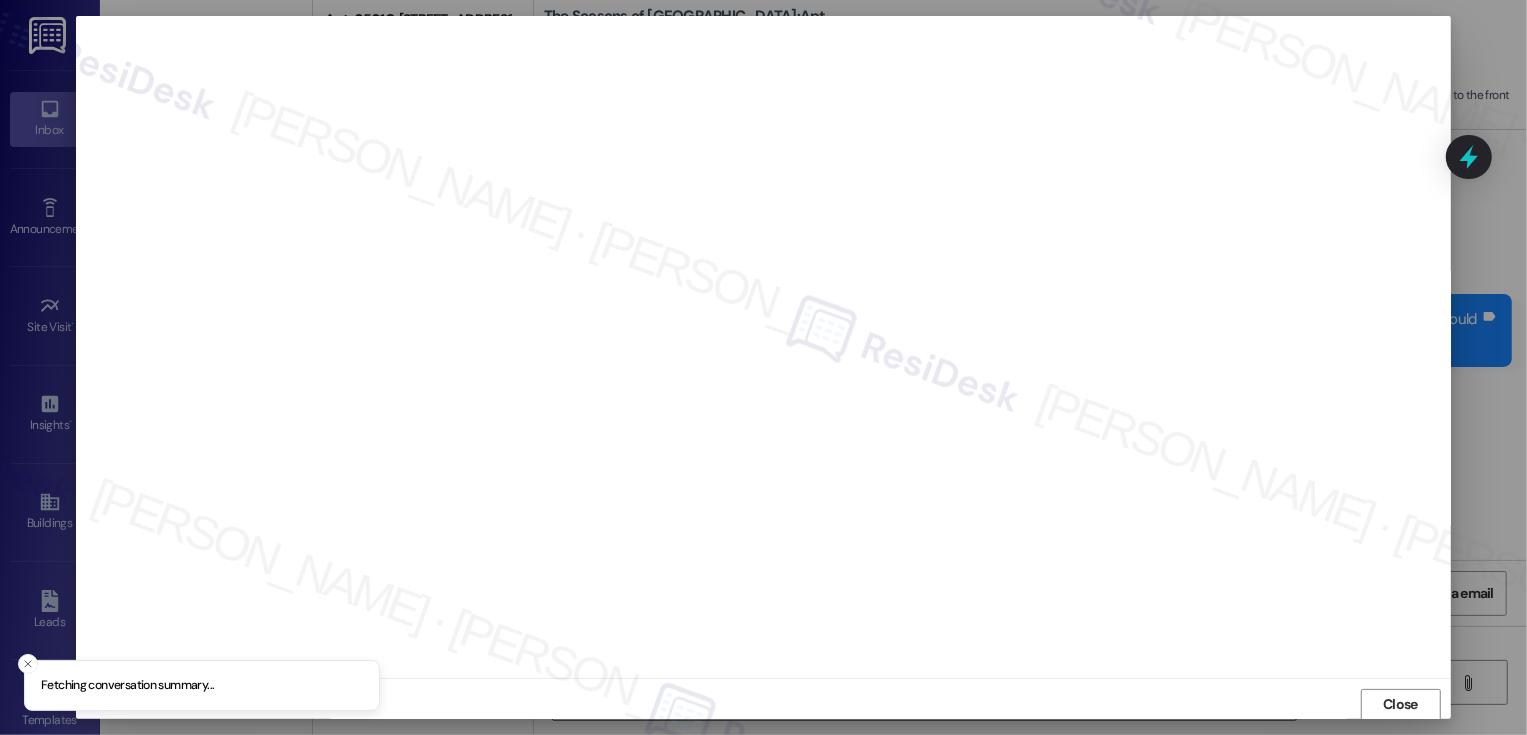 scroll, scrollTop: 1, scrollLeft: 0, axis: vertical 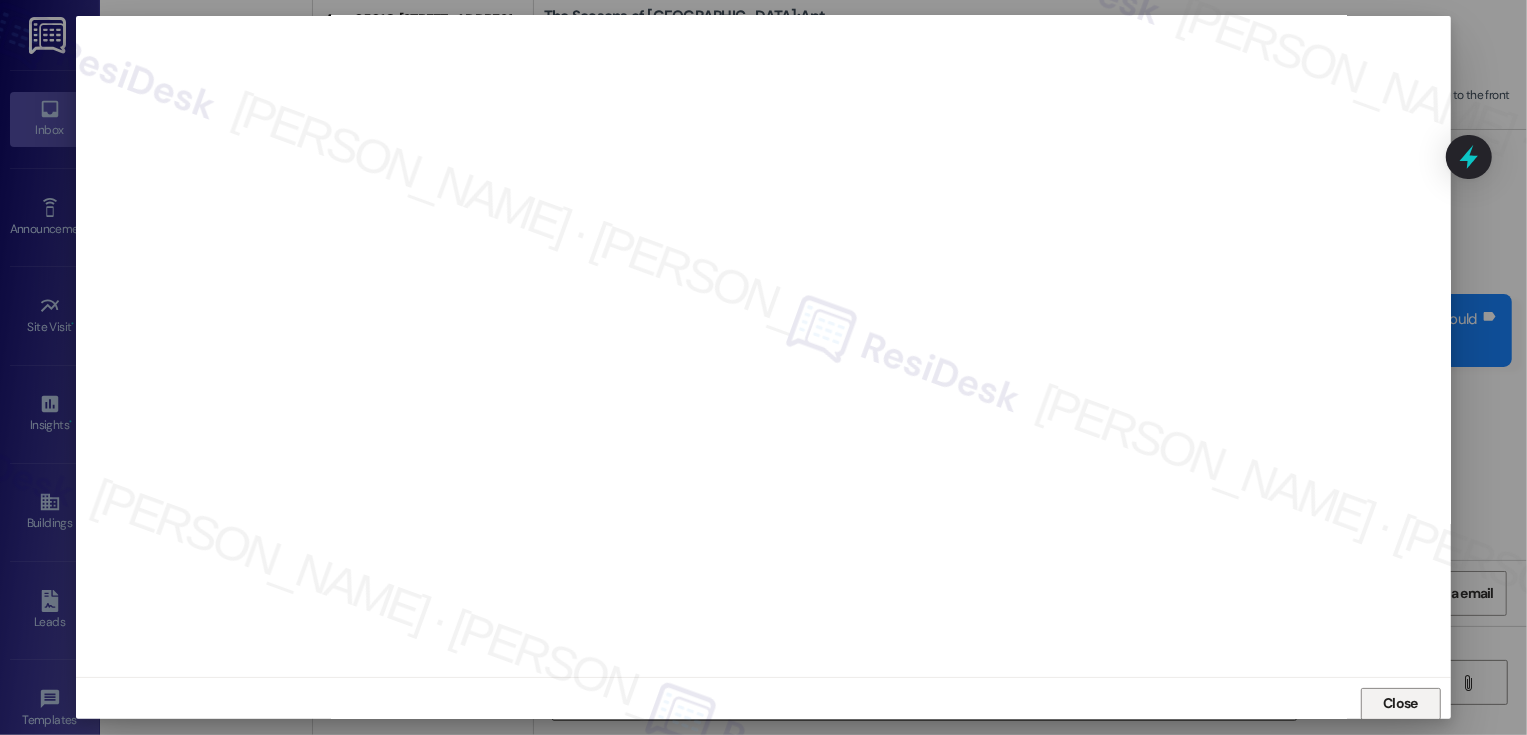 click on "Close" at bounding box center (1401, 704) 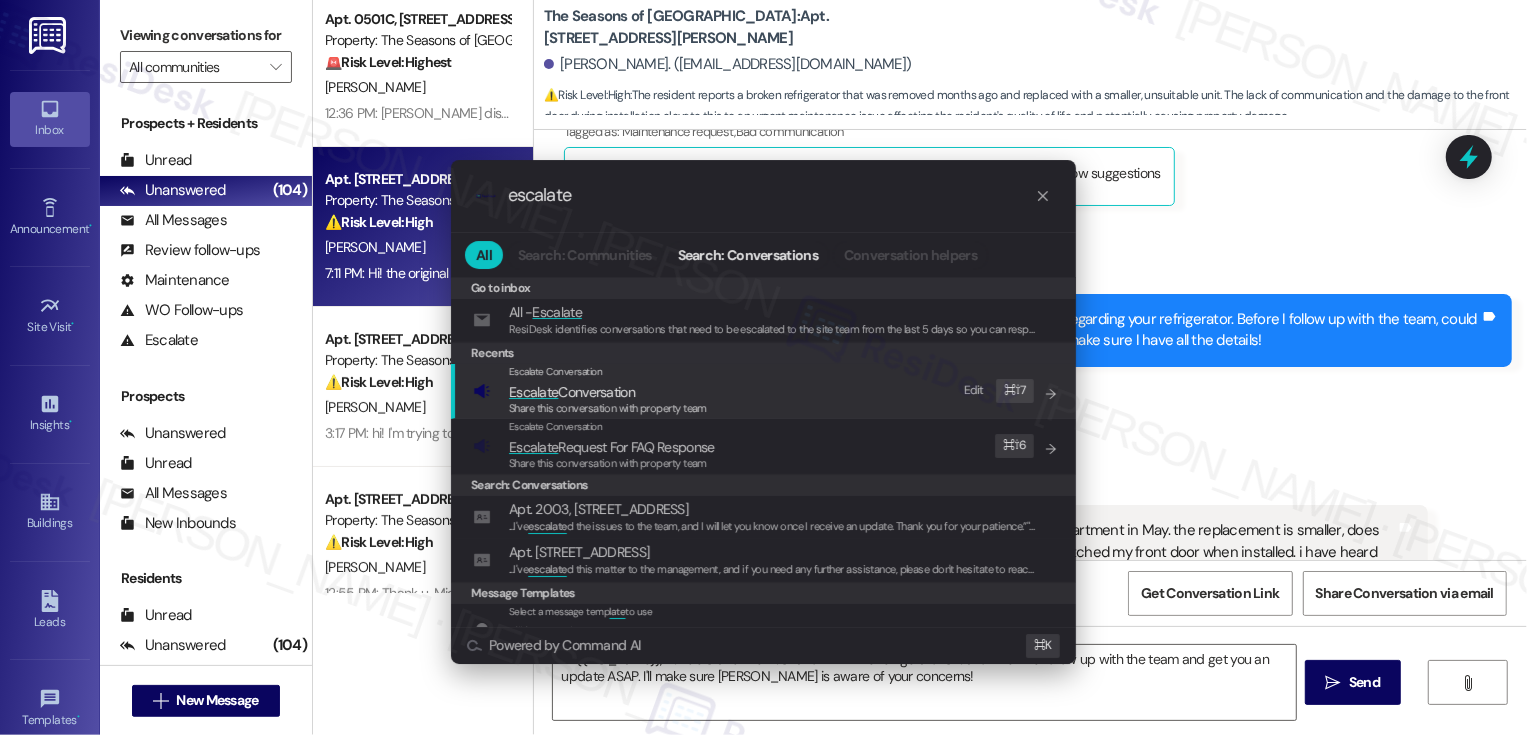 type on "escalate" 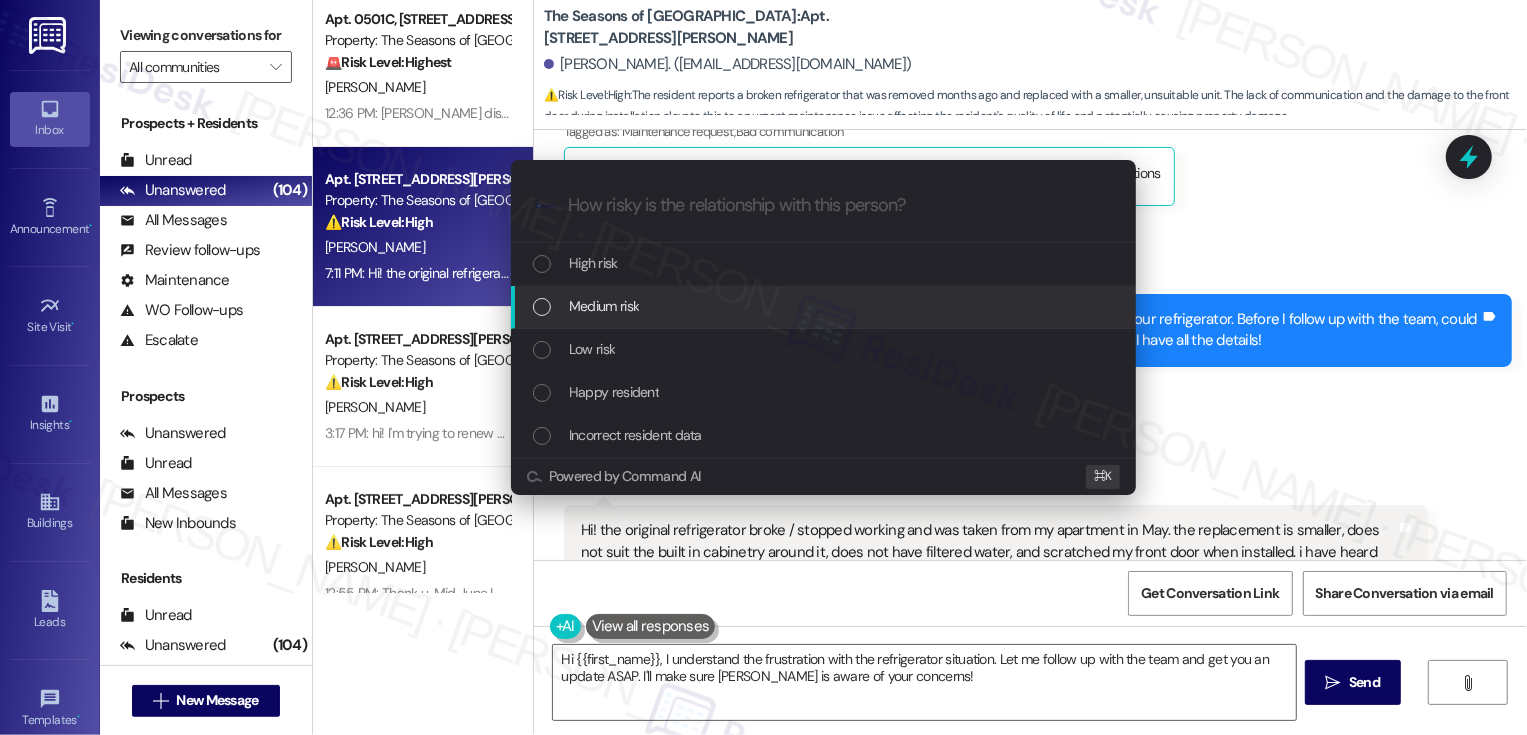 click on "Medium risk" at bounding box center (604, 306) 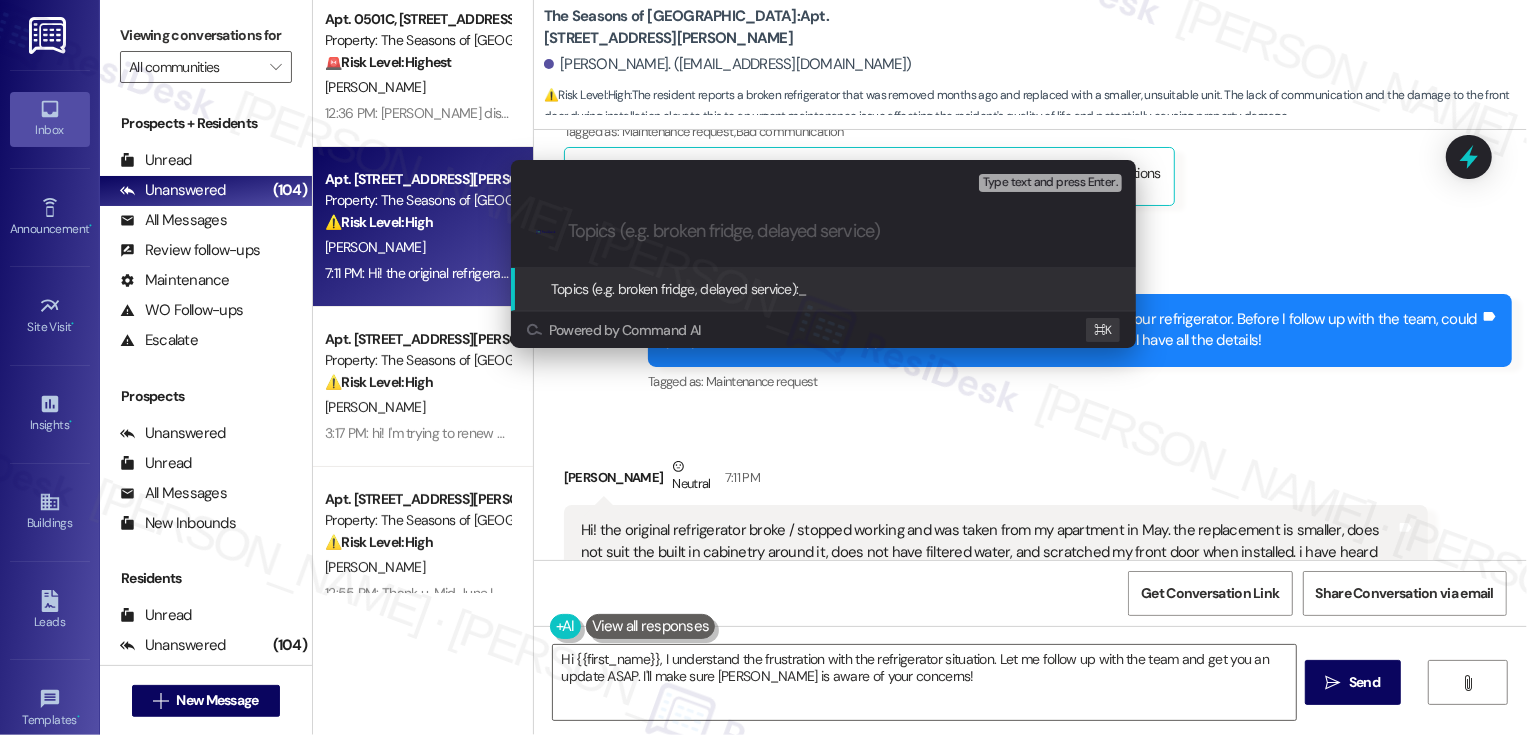 paste on "Follow-up Request: Refrigerator Repair" 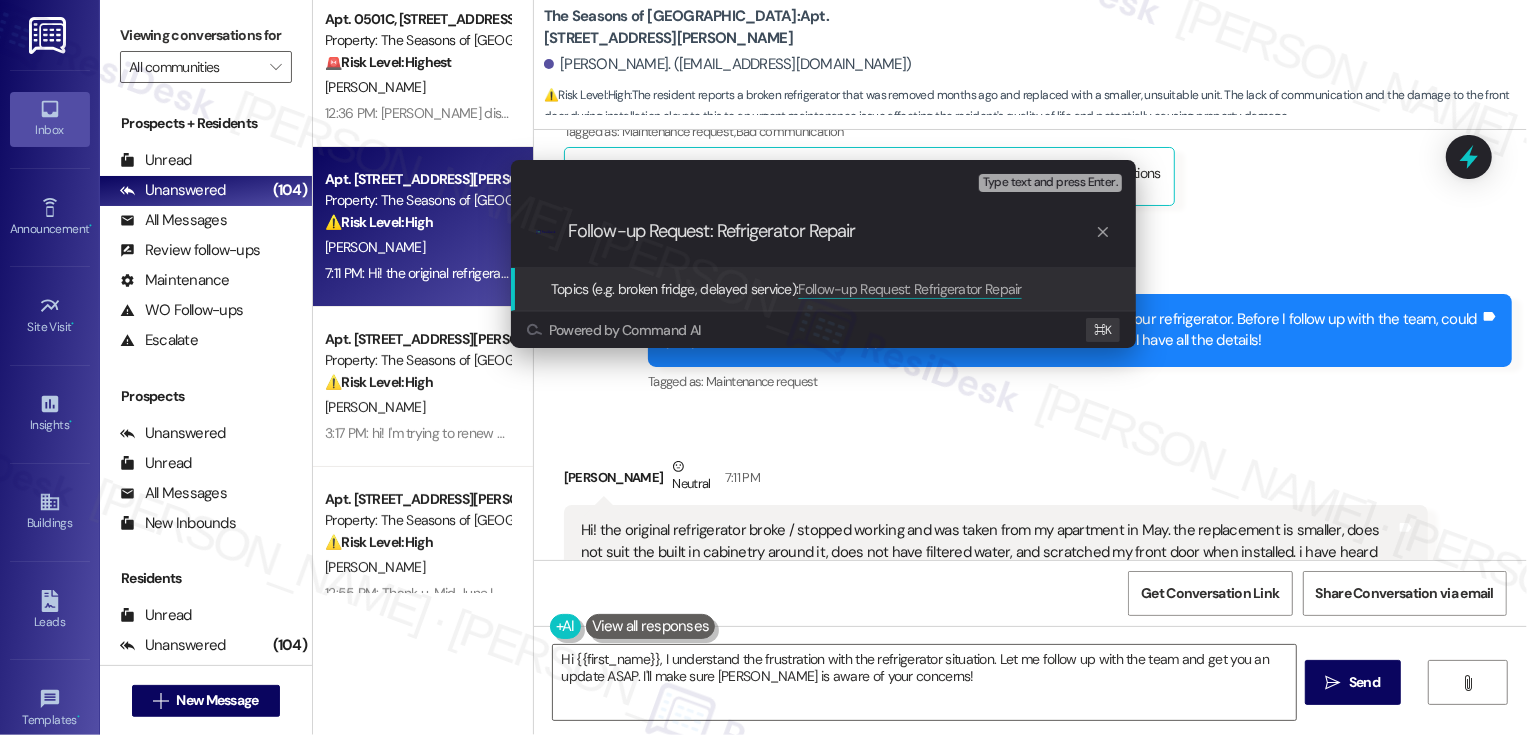 type 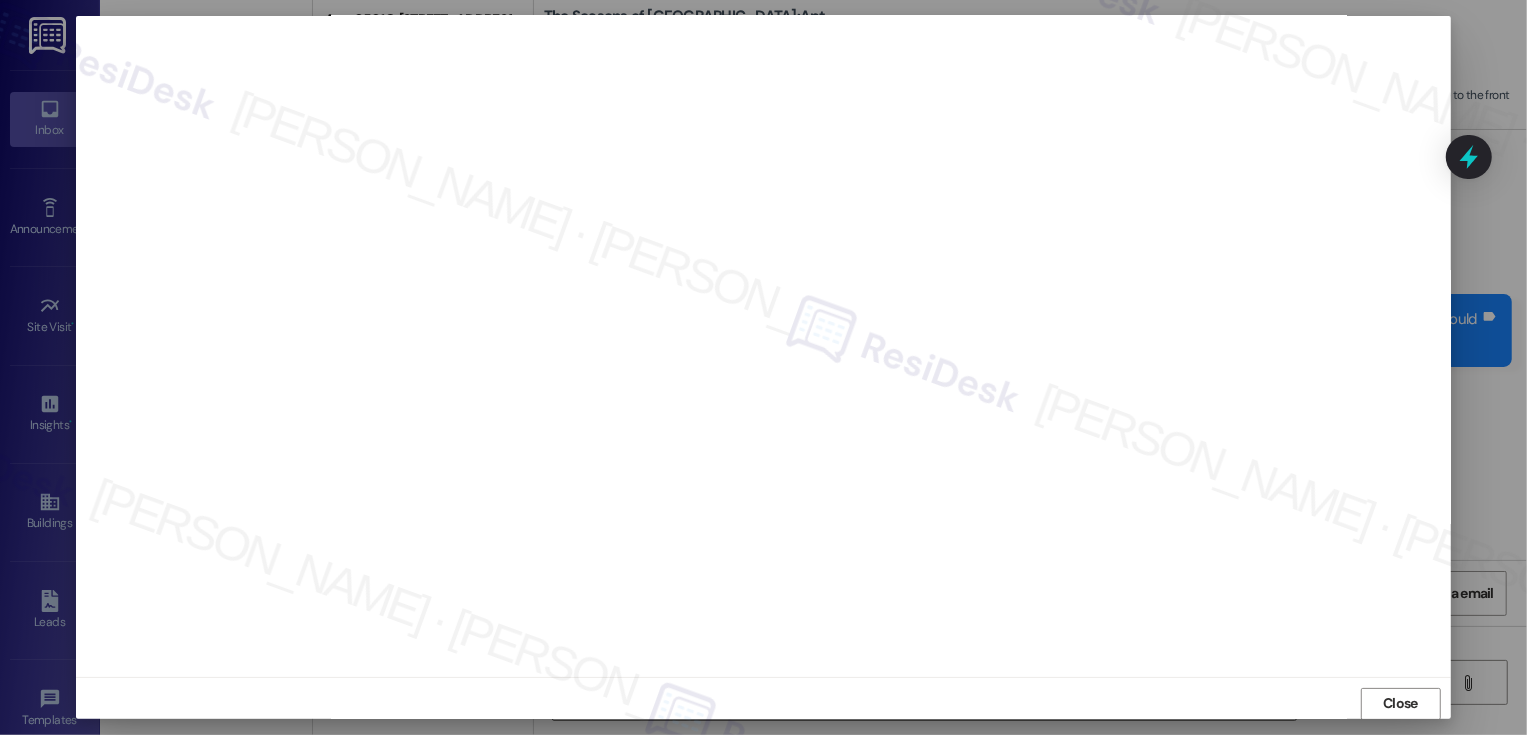 scroll, scrollTop: 11, scrollLeft: 0, axis: vertical 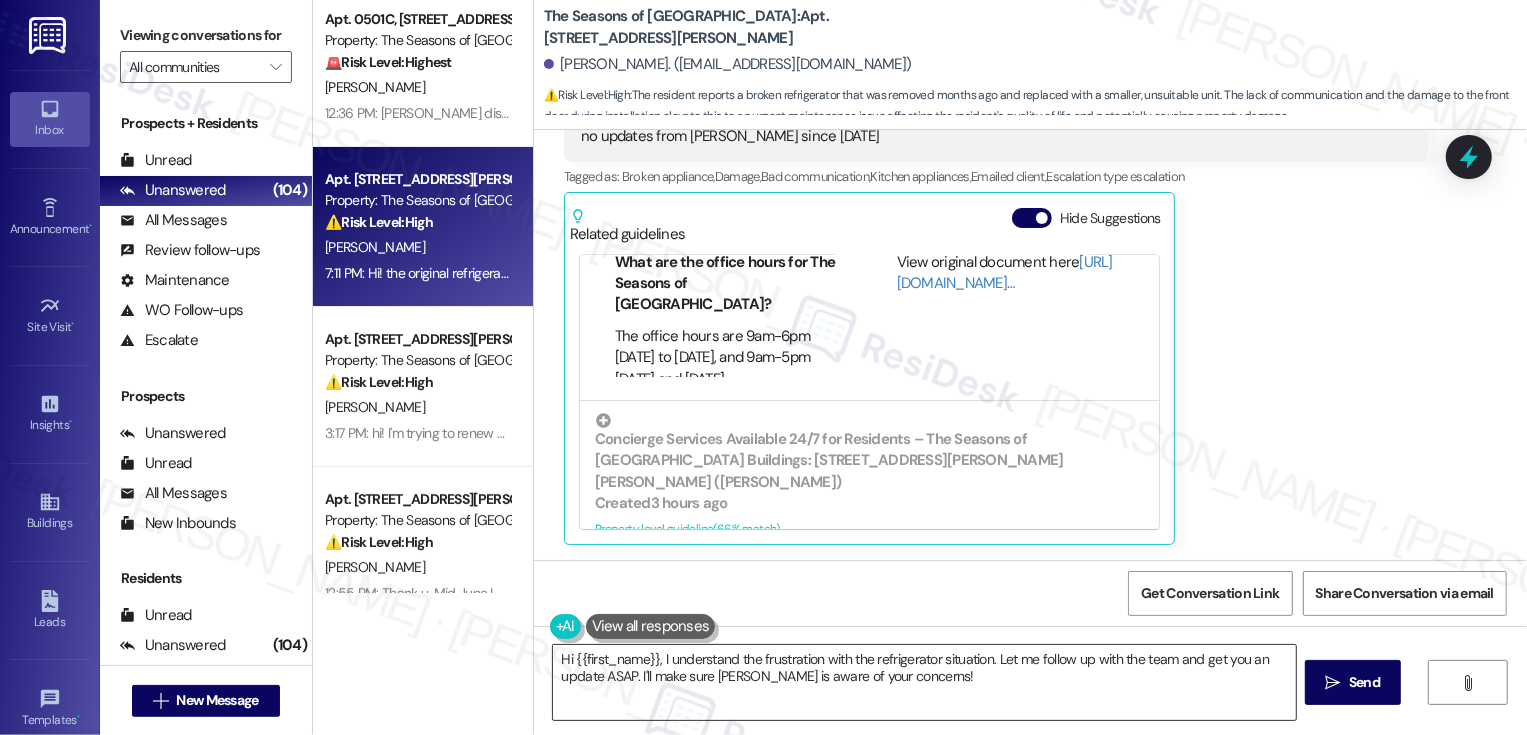 click on "Hi {{first_name}}, I understand the frustration with the refrigerator situation. Let me follow up with the team and get you an update ASAP. I'll make sure Kayla is aware of your concerns!" at bounding box center (924, 682) 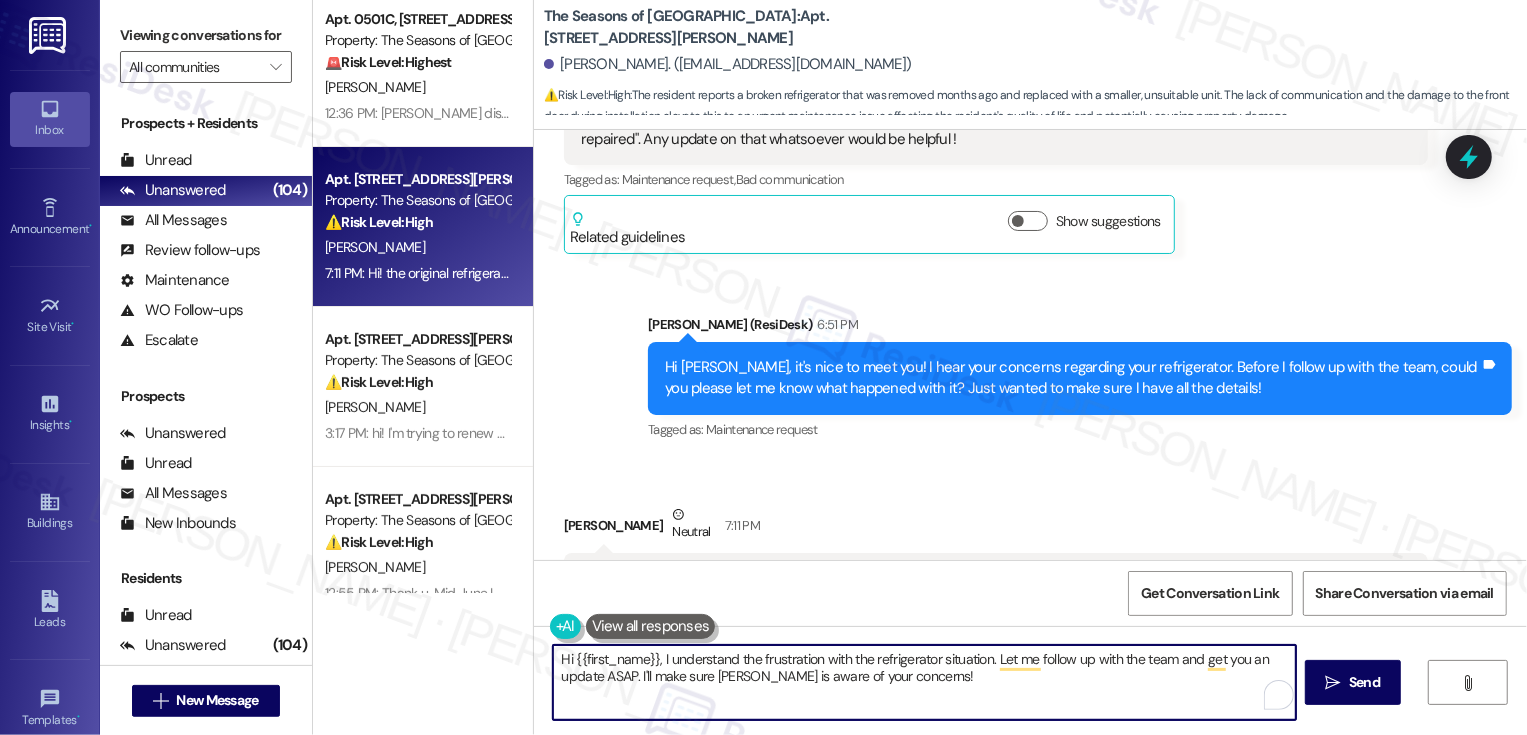 scroll, scrollTop: 591, scrollLeft: 0, axis: vertical 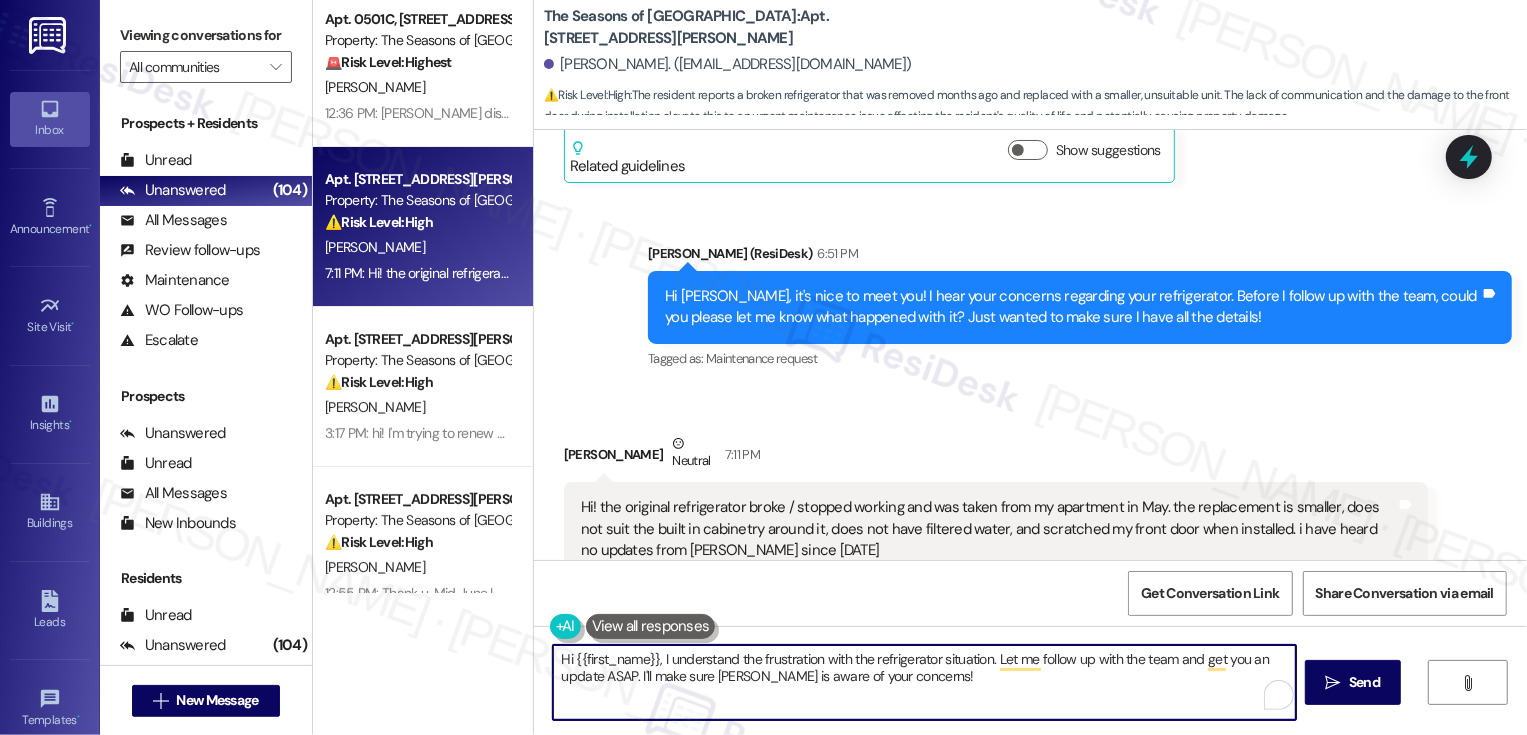 click on "Hi {{first_name}}, I understand the frustration with the refrigerator situation. Let me follow up with the team and get you an update ASAP. I'll make sure Kayla is aware of your concerns!" at bounding box center [924, 682] 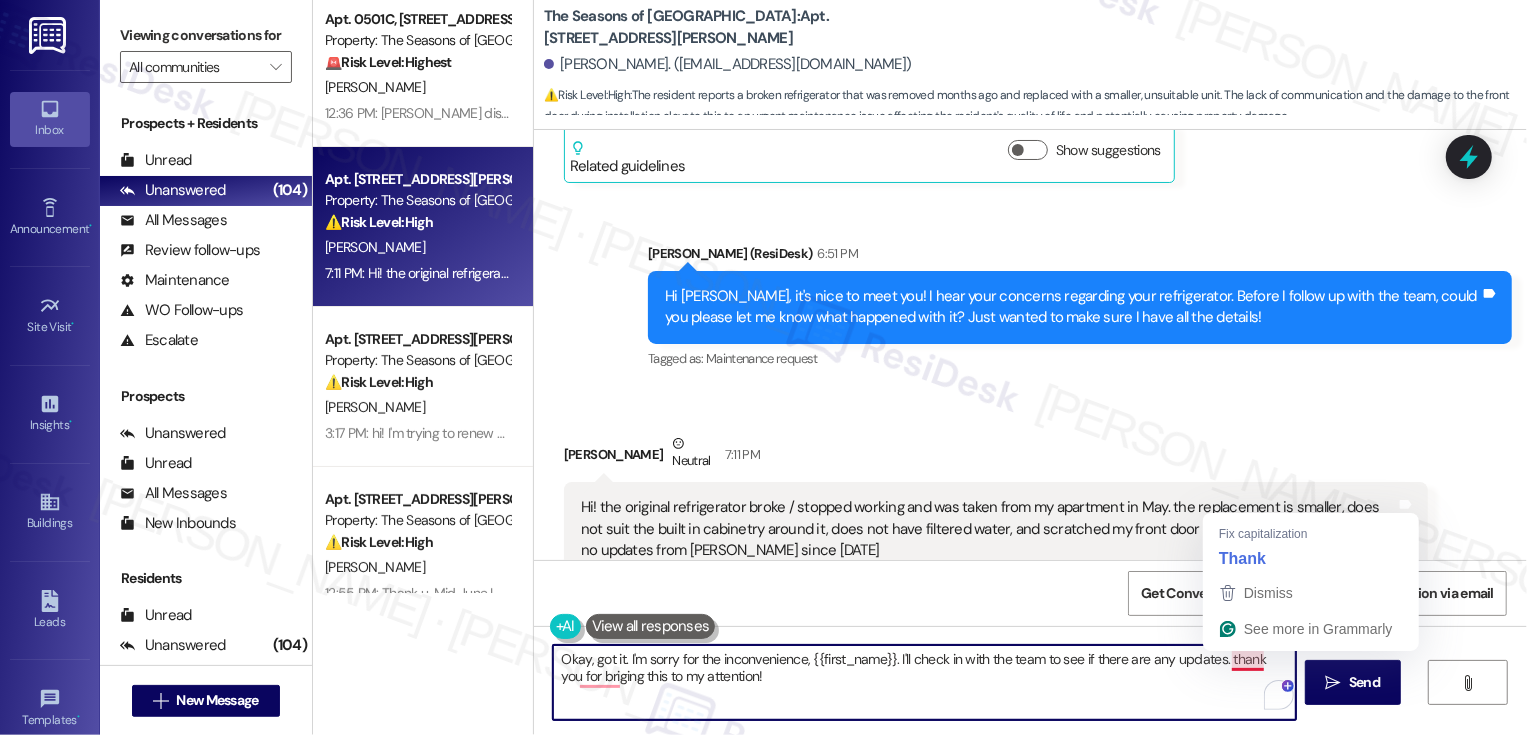 click on "Okay, got it. I'm sorry for the inconvenience, {{first_name}}. I'll check in with the team to see if there are any updates. thank you for briging this to my attention!" at bounding box center [924, 682] 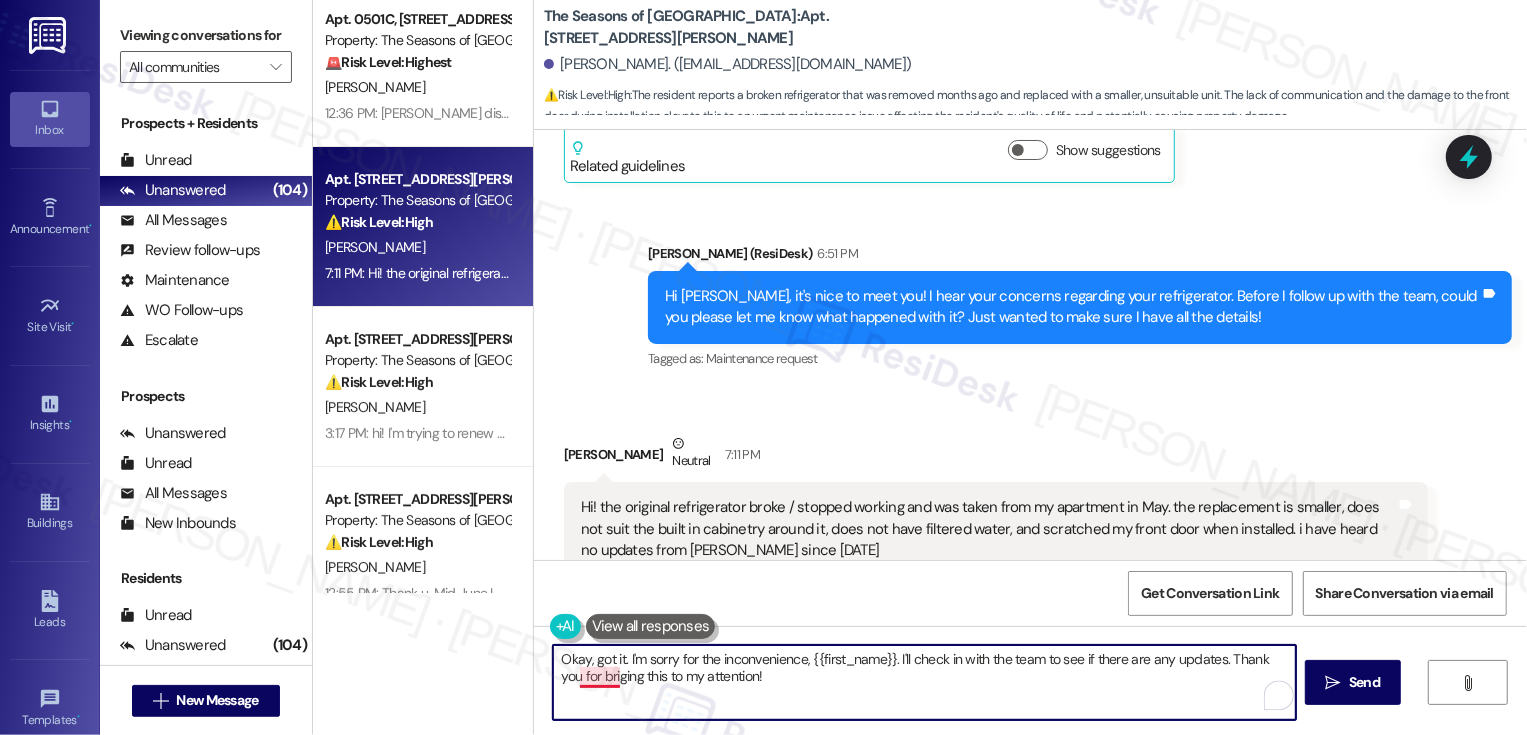 click on "Okay, got it. I'm sorry for the inconvenience, {{first_name}}. I'll check in with the team to see if there are any updates. Thank you for briging this to my attention!" at bounding box center [924, 682] 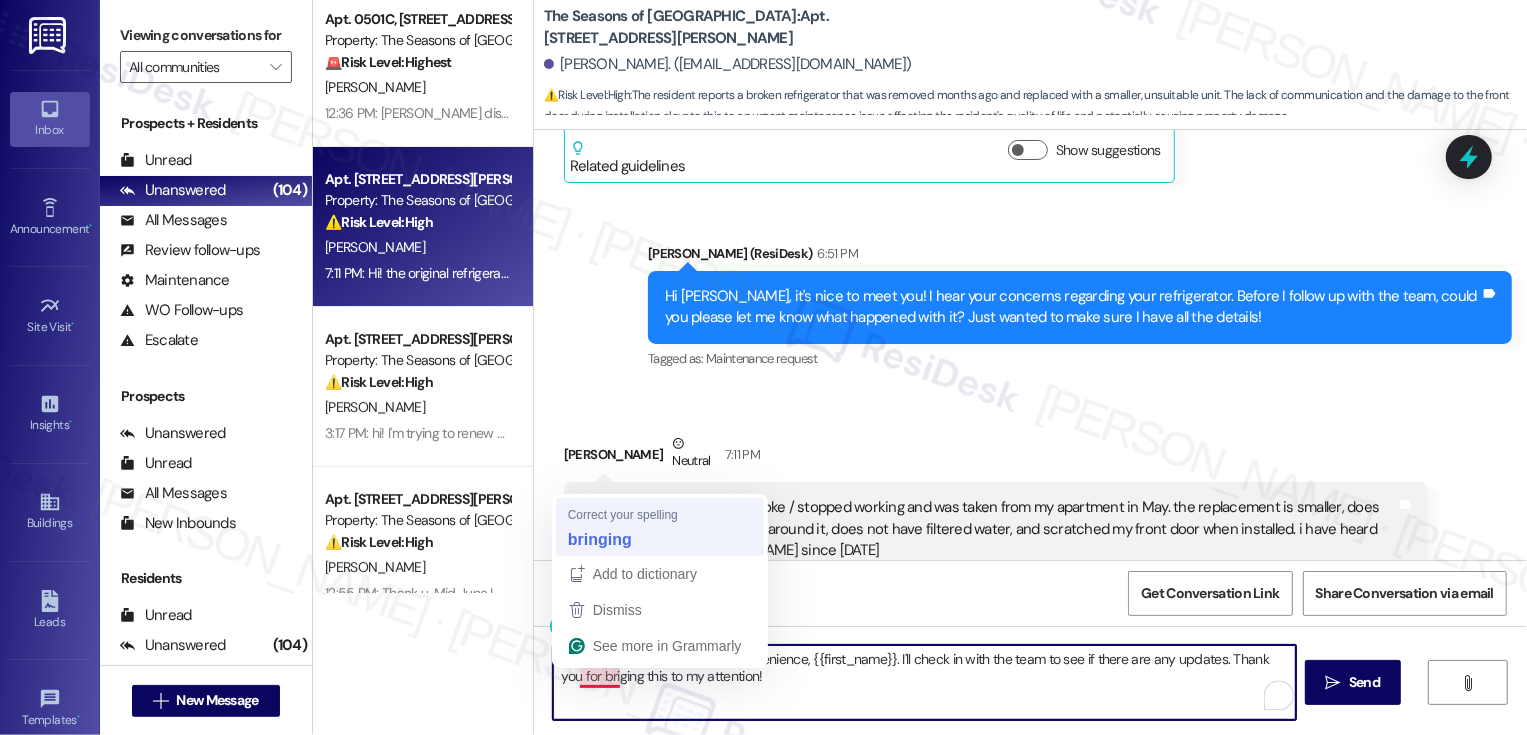 type on "Okay, got it. I'm sorry for the inconvenience, {{first_name}}. I'll check in with the team to see if there are any updates. Thank you for bringing this to my attention!" 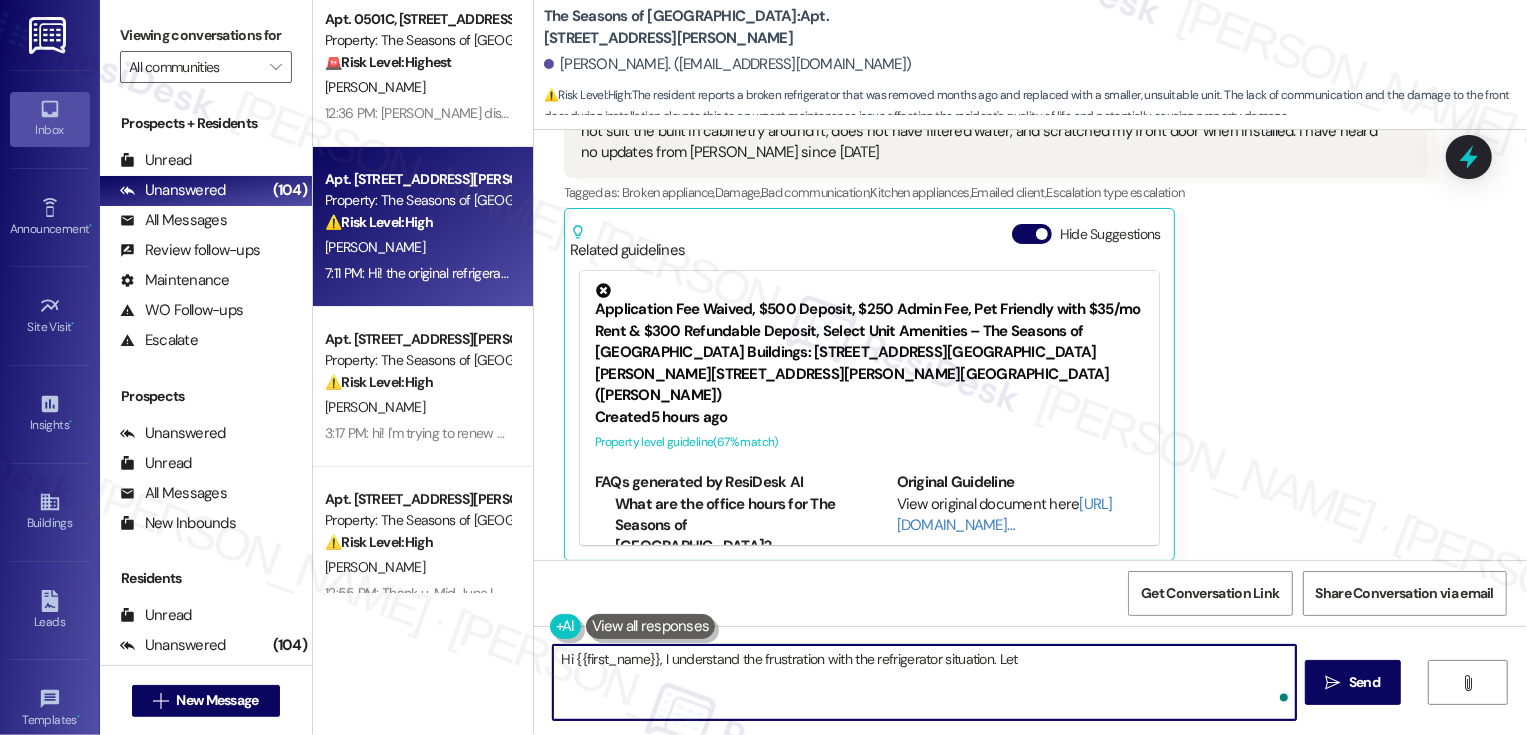 scroll, scrollTop: 1004, scrollLeft: 0, axis: vertical 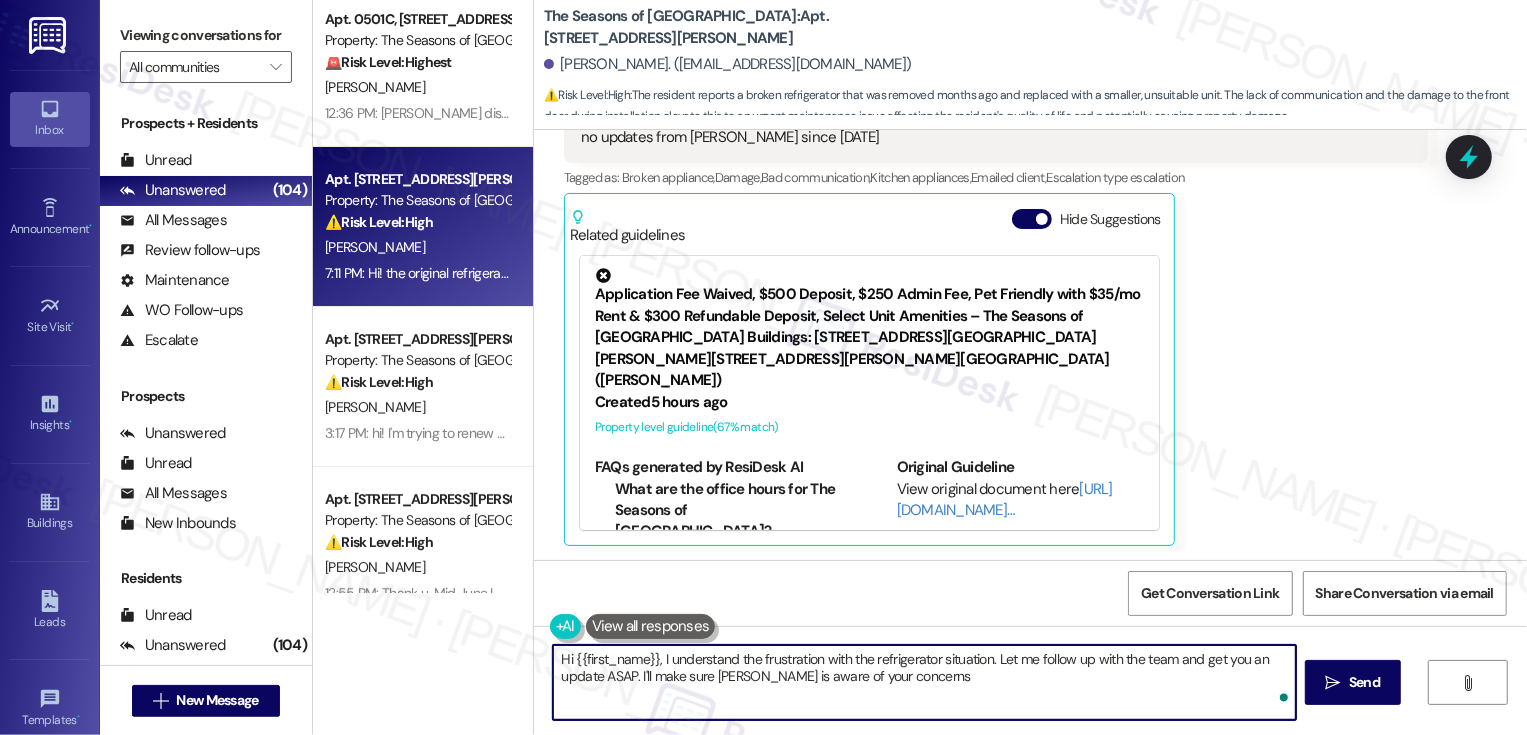 type on "Hi {{first_name}}, I understand the frustration with the refrigerator situation. Let me follow up with the team and get you an update ASAP. I'll make sure Kayla is aware of your concerns!" 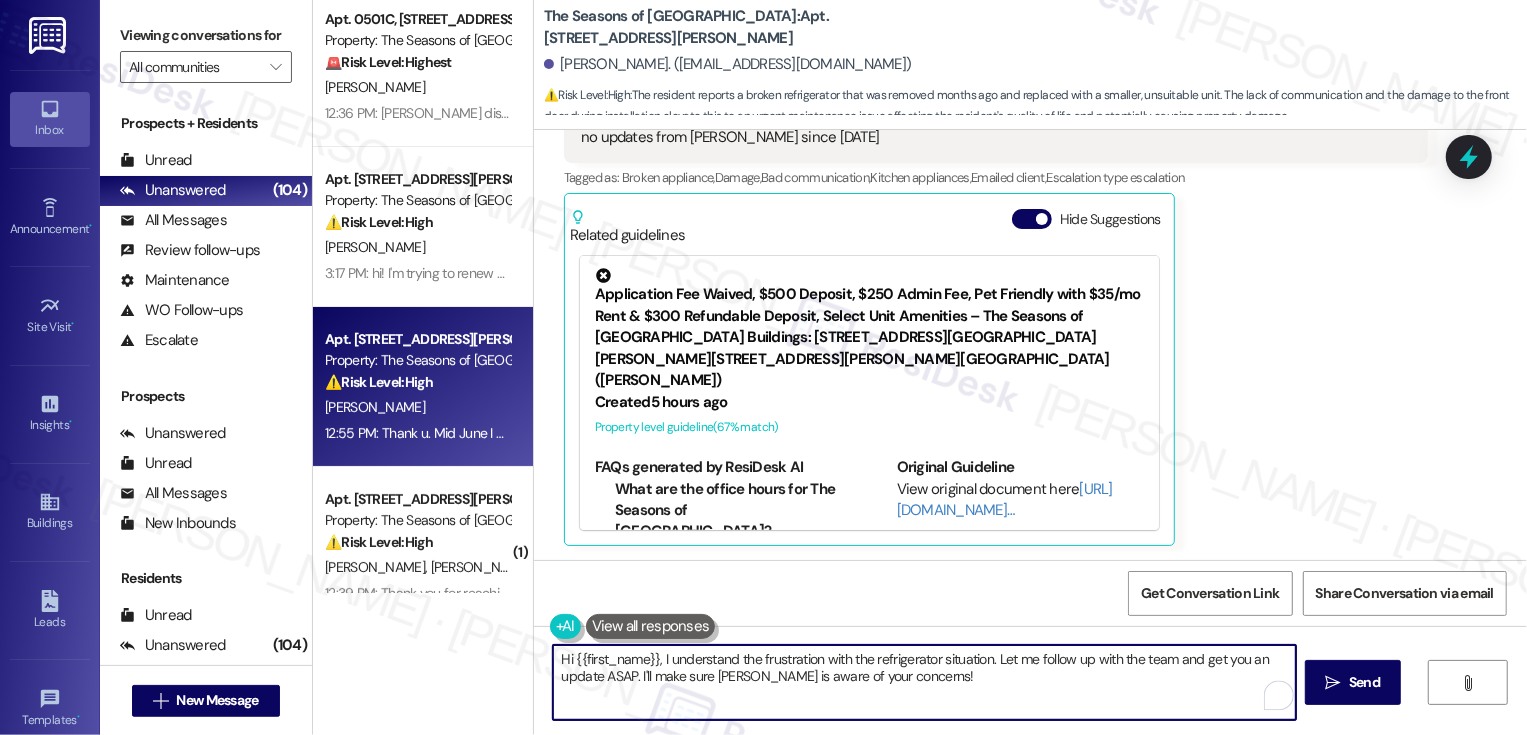 click on "[PERSON_NAME]" at bounding box center (417, 407) 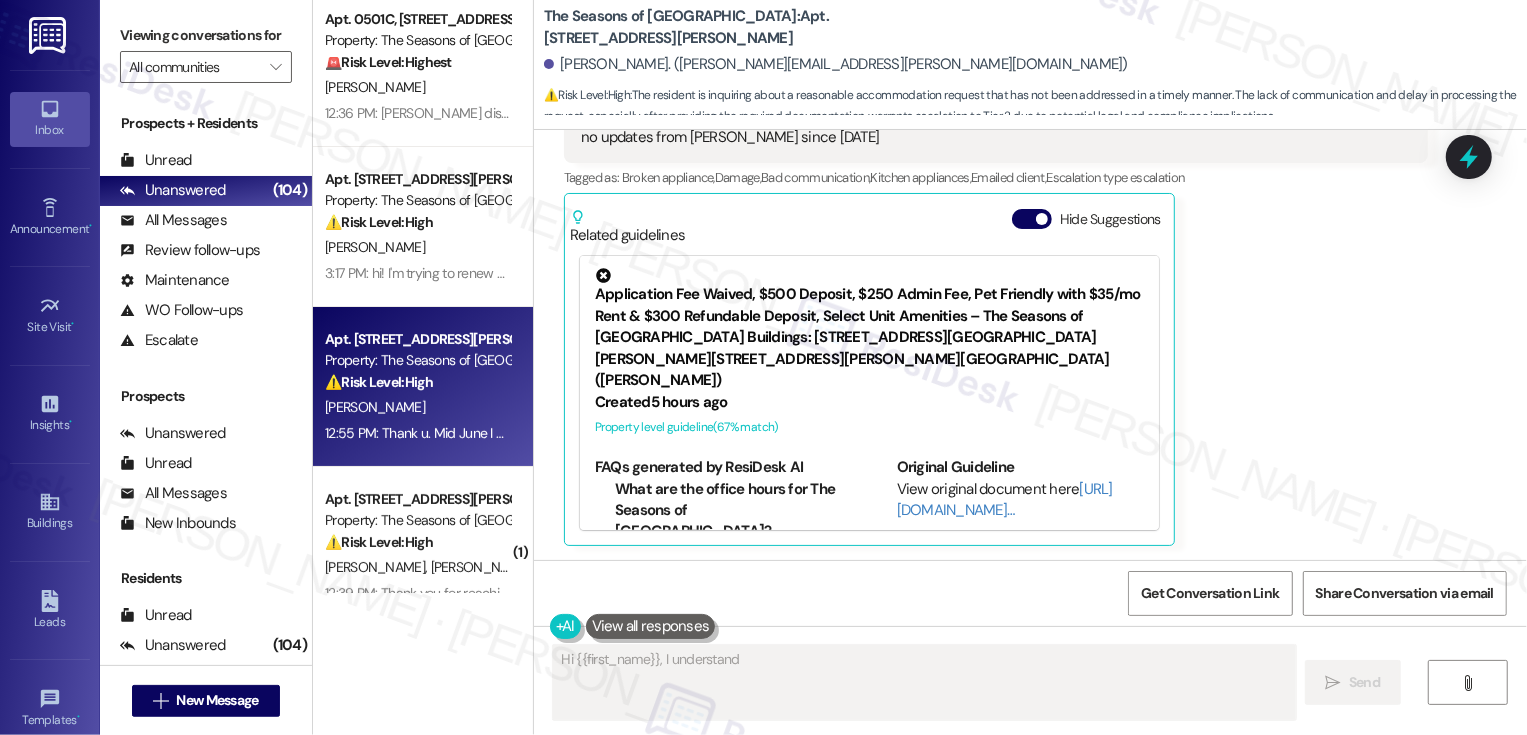 scroll, scrollTop: 191, scrollLeft: 0, axis: vertical 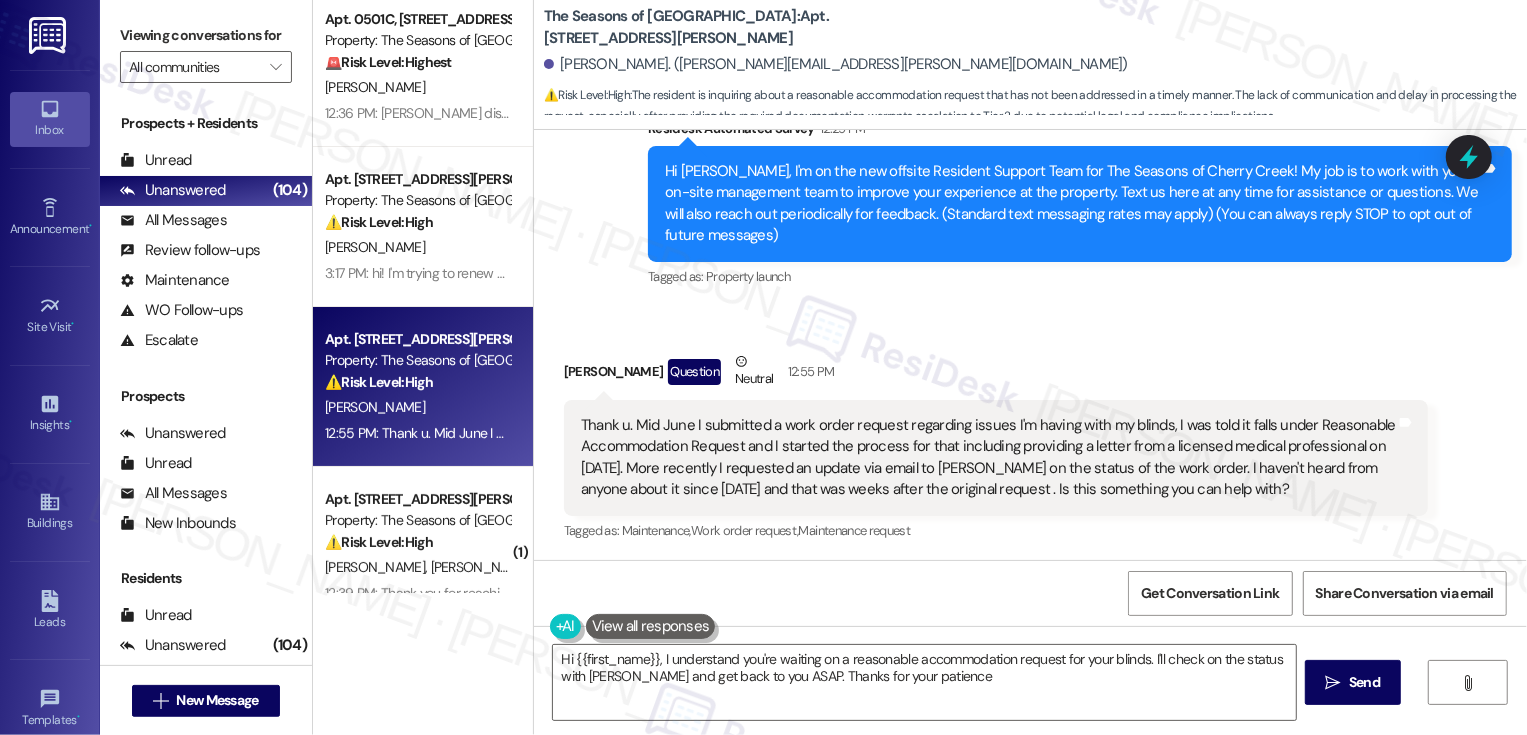 type on "Hi {{first_name}}, I understand you're waiting on a reasonable accommodation request for your blinds. I'll check on the status with Lauren and get back to you ASAP. Thanks for your patience!" 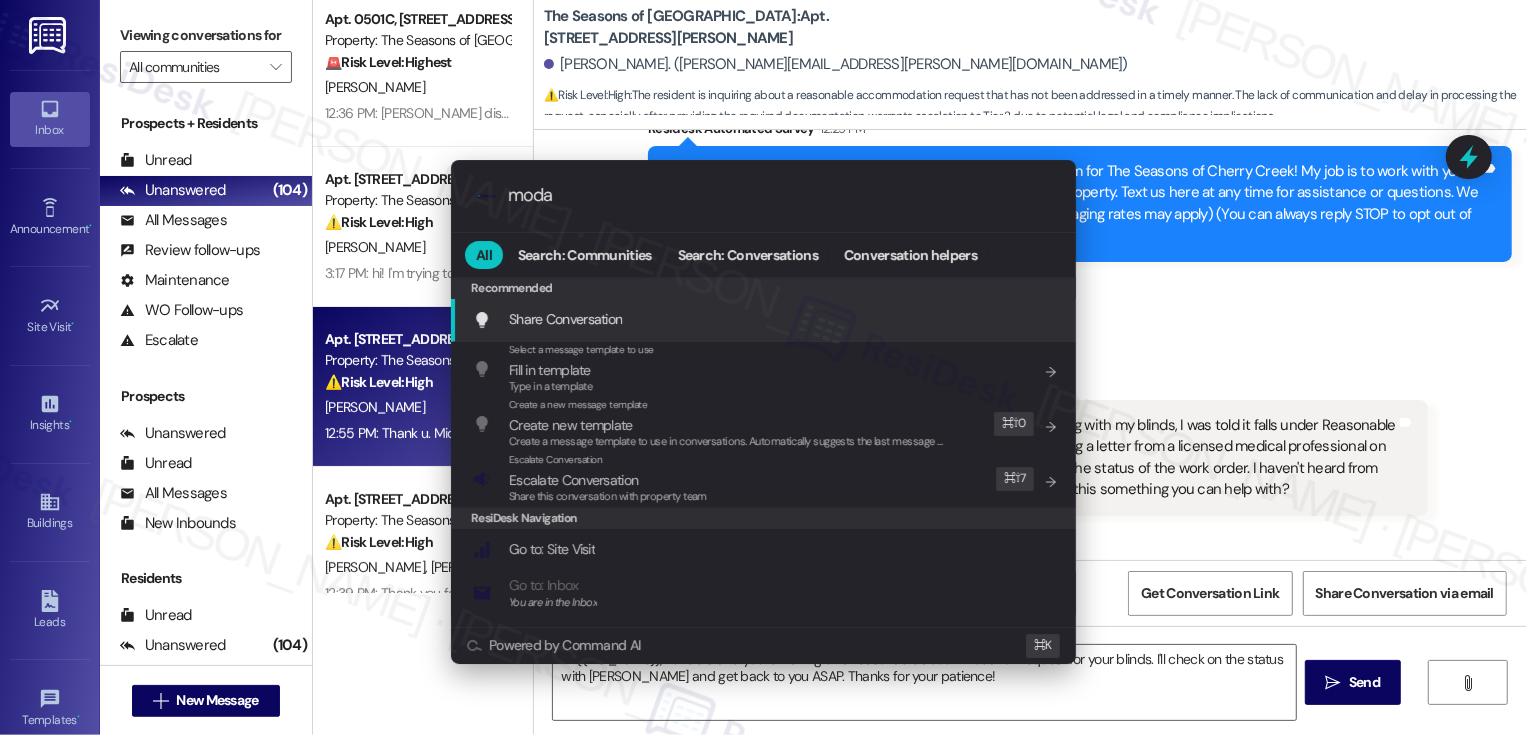 type on "modal" 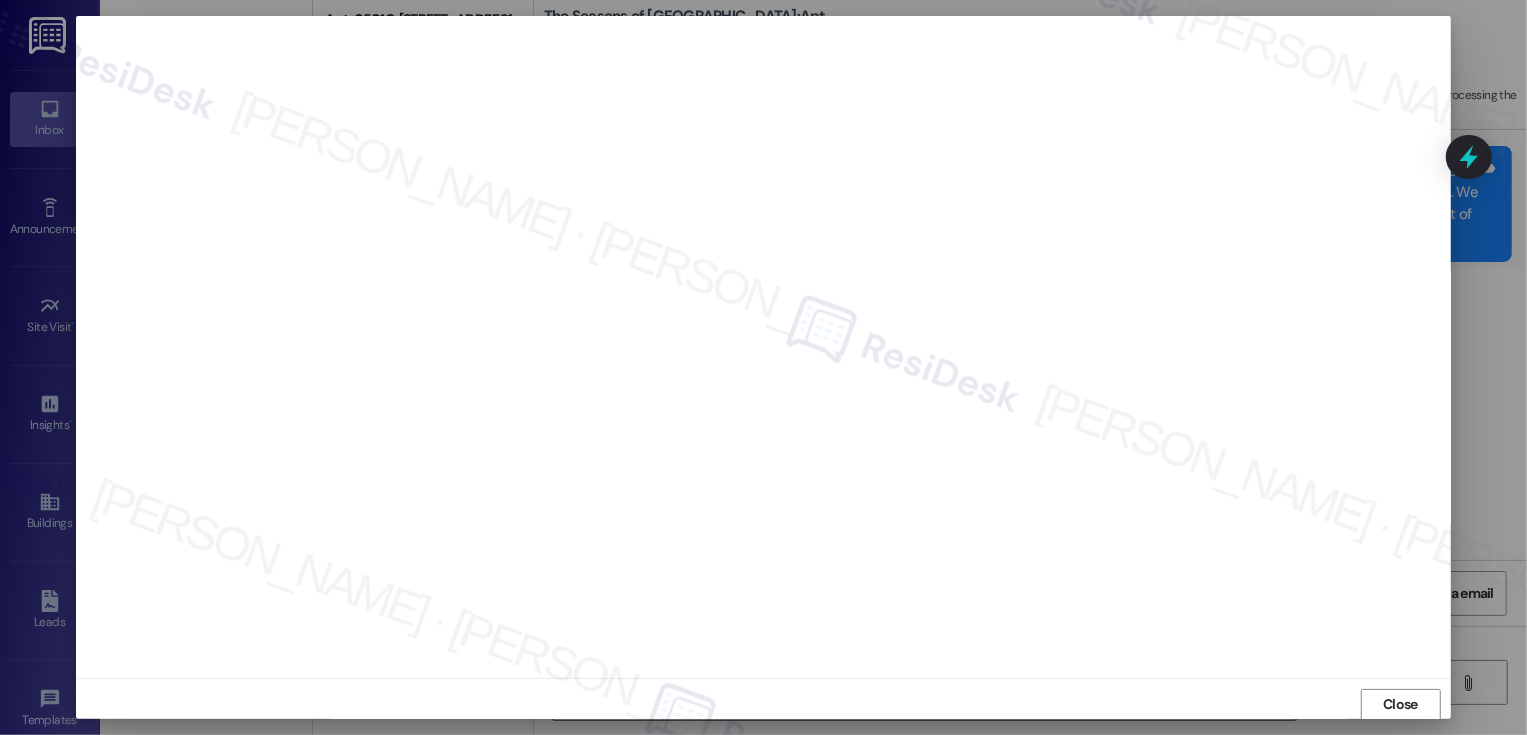 scroll, scrollTop: 1, scrollLeft: 0, axis: vertical 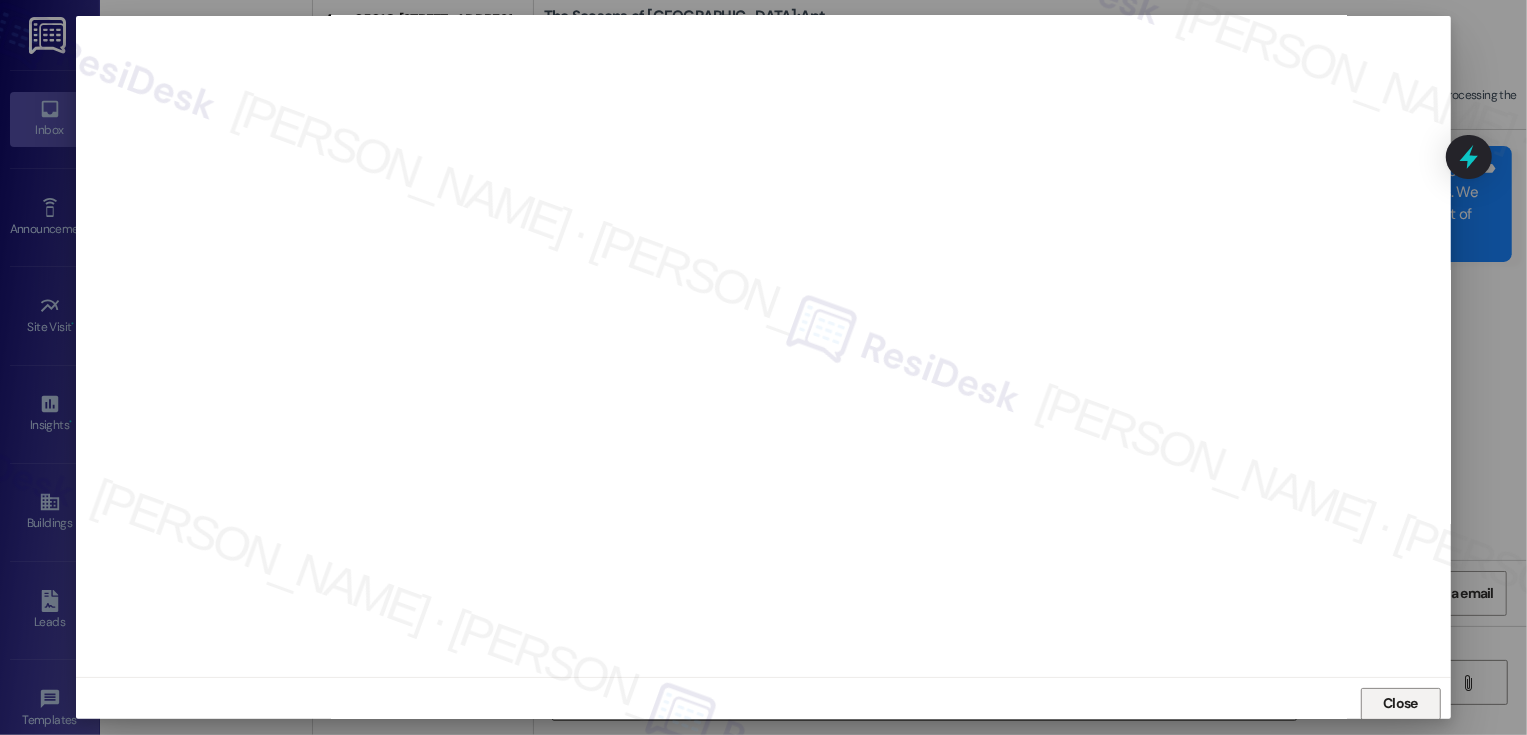 click on "Close" at bounding box center [1400, 703] 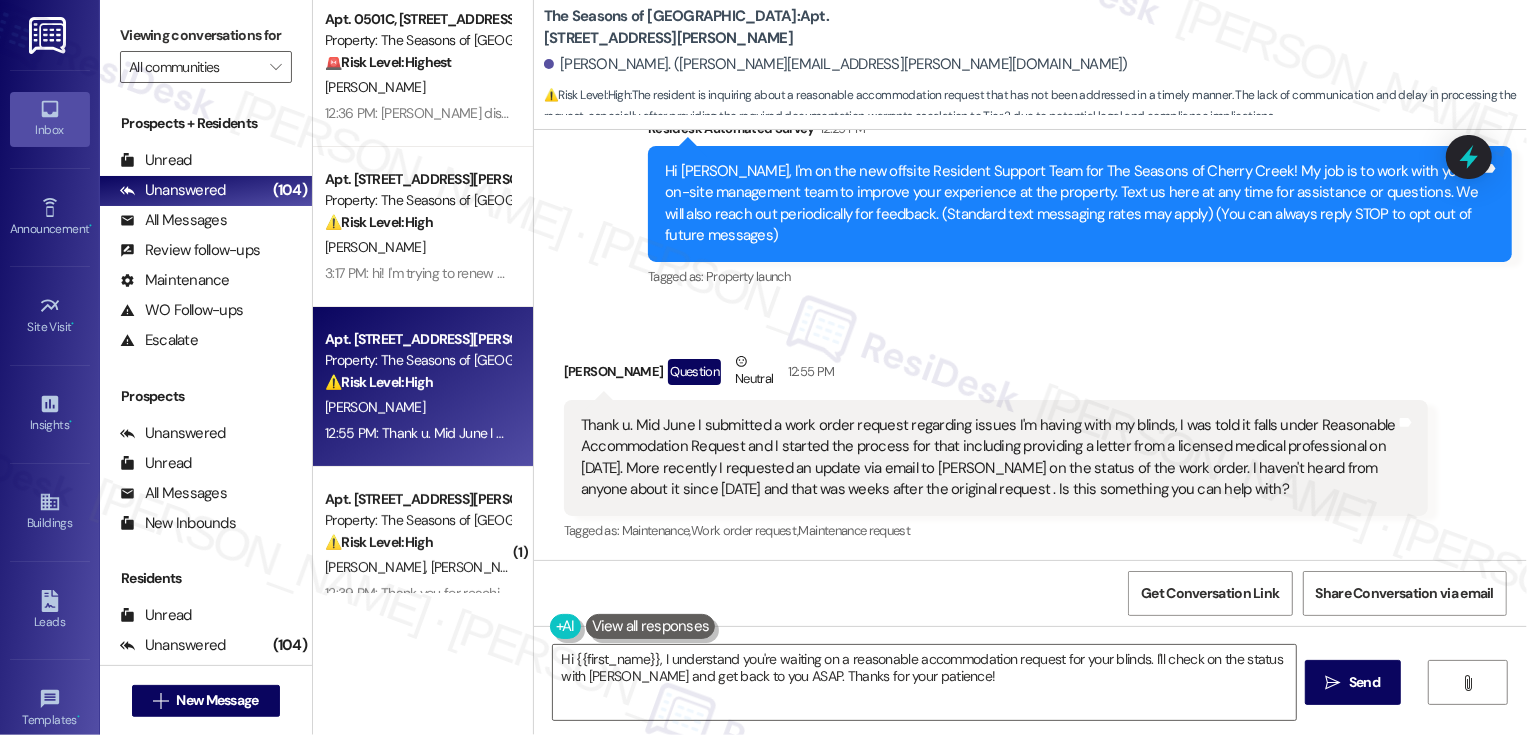 click on "Thank u. Mid June I submitted a work order request regarding issues I'm having with my blinds, I was told it falls under Reasonable Accommodation Request and I started the process for that including providing a letter from a licensed medical professional on July 9. More recently I requested an update via email to Lauren McCartney on the status of the work order. I haven't heard from anyone about it since July 7 and that was weeks after the original request . Is this something you can help with?" at bounding box center [988, 458] 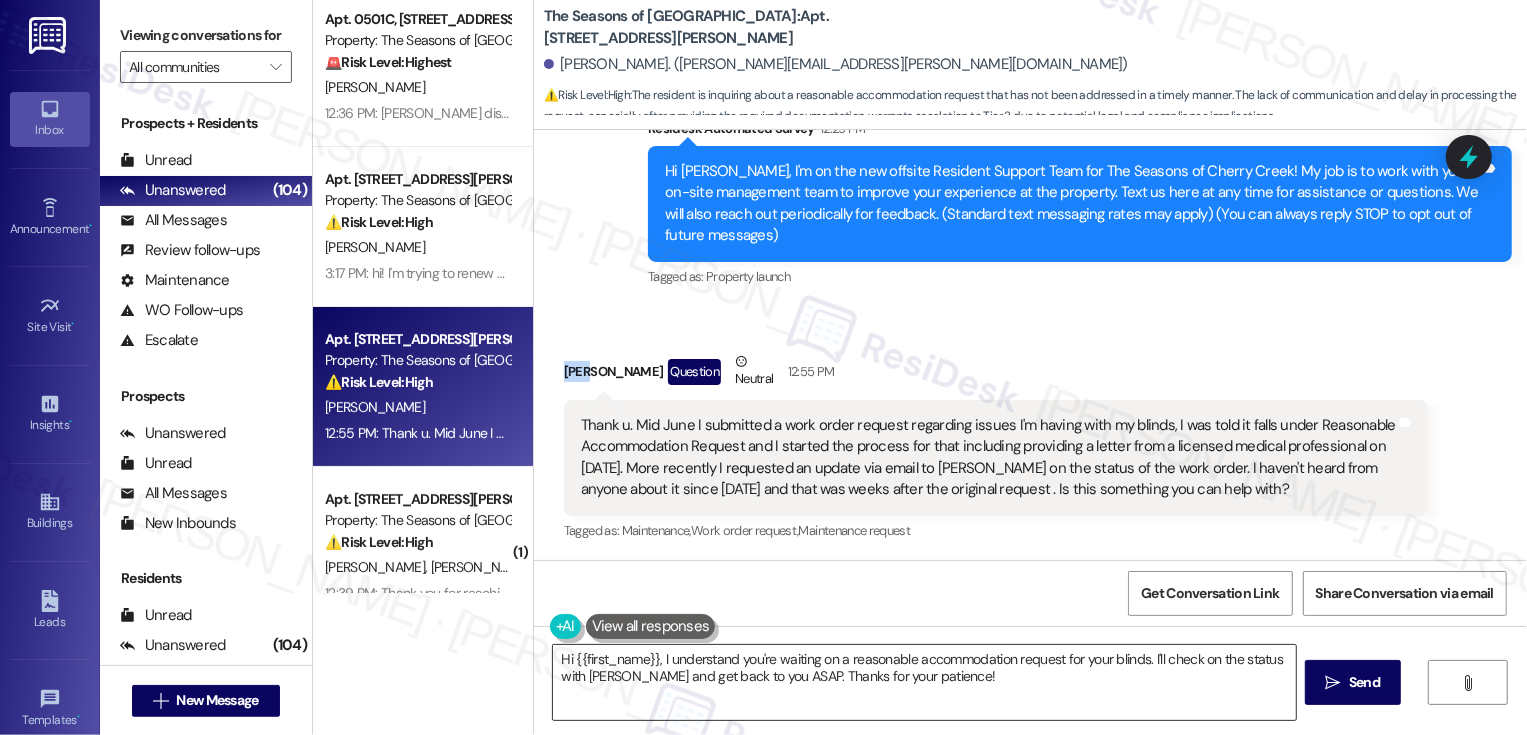 click on "Hi {{first_name}}, I understand you're waiting on a reasonable accommodation request for your blinds. I'll check on the status with Lauren and get back to you ASAP. Thanks for your patience!" at bounding box center [924, 682] 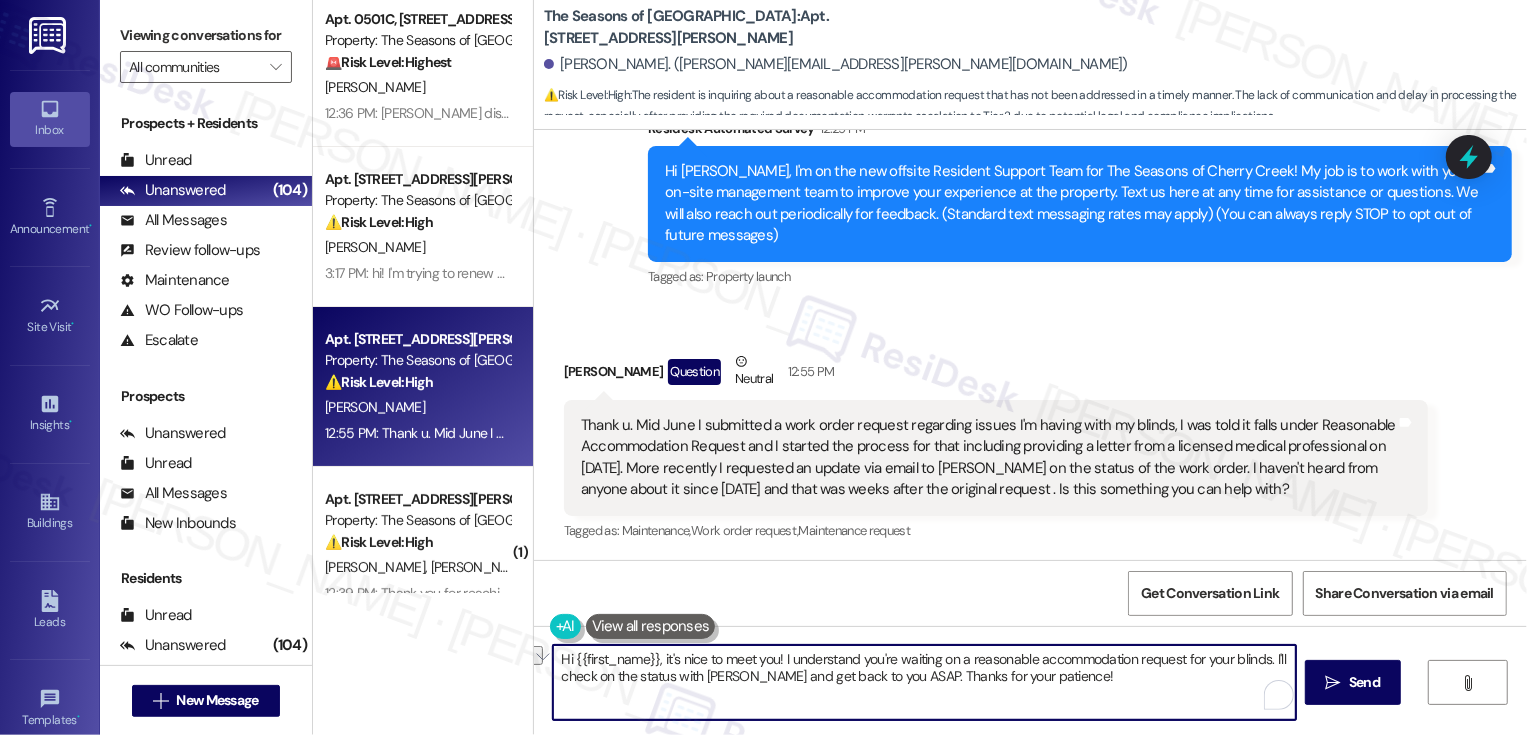 drag, startPoint x: 953, startPoint y: 662, endPoint x: 1126, endPoint y: 653, distance: 173.23395 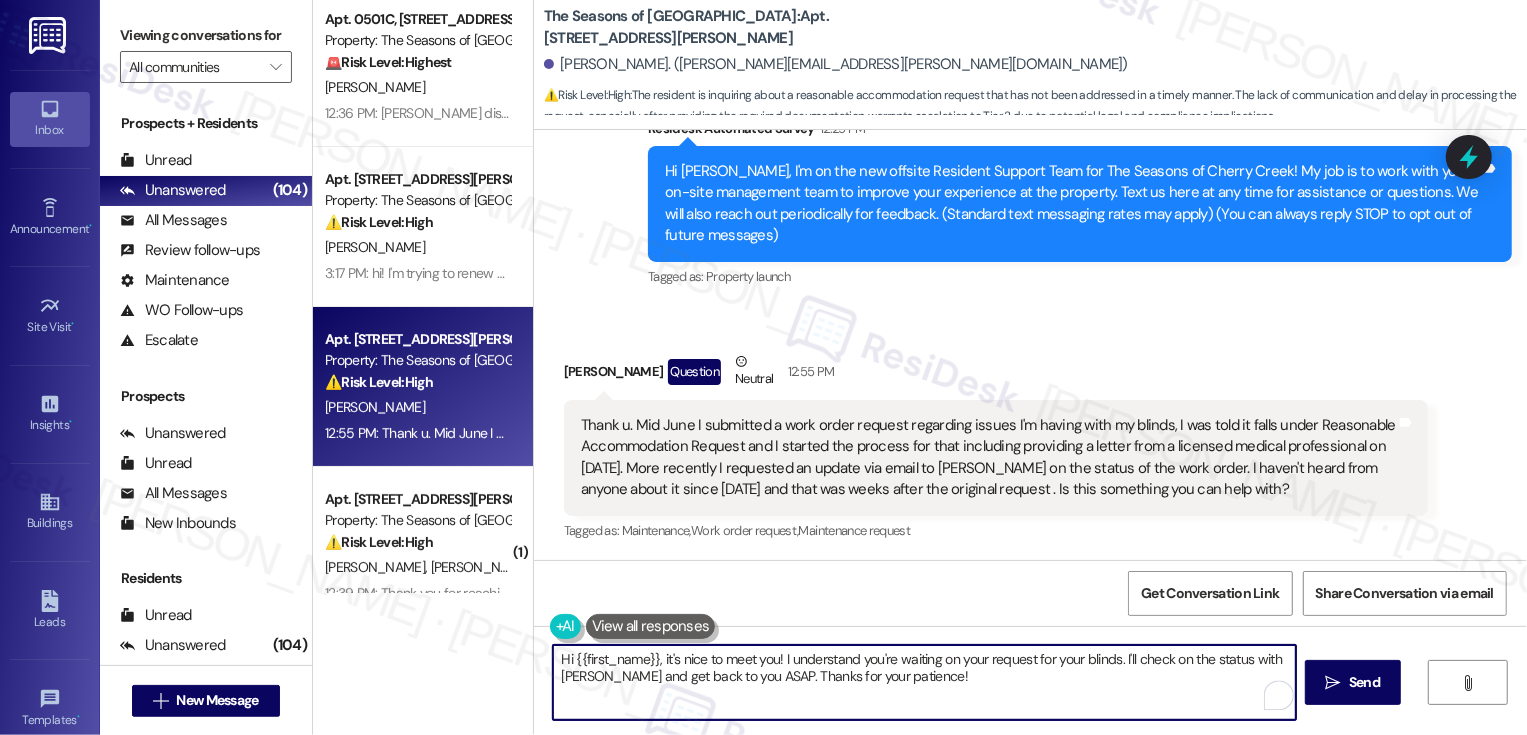 click on "Hi {{first_name}}, it's nice to meet you! I understand you're waiting on your request for your blinds. I'll check on the status with Lauren and get back to you ASAP. Thanks for your patience!" at bounding box center (924, 682) 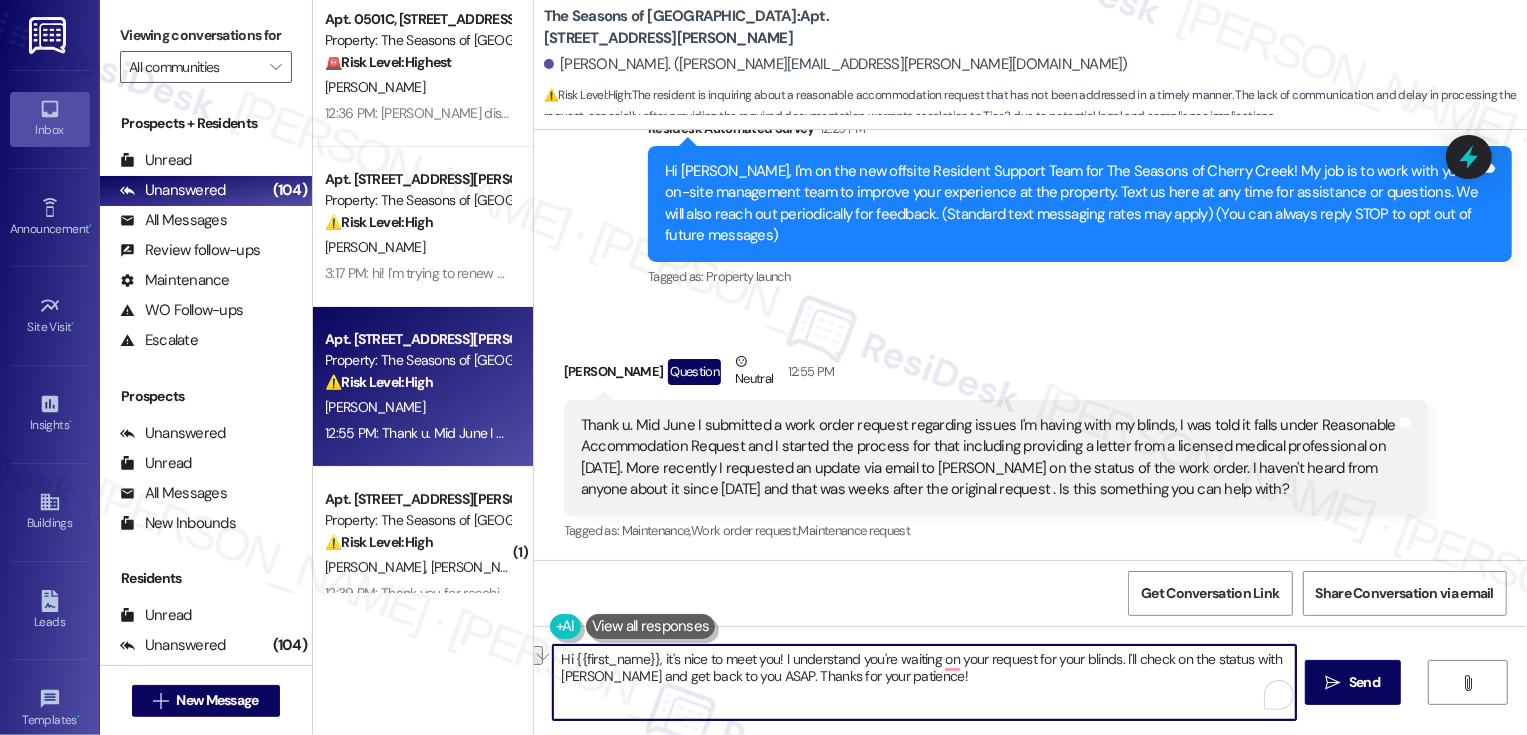 drag, startPoint x: 550, startPoint y: 679, endPoint x: 740, endPoint y: 673, distance: 190.09471 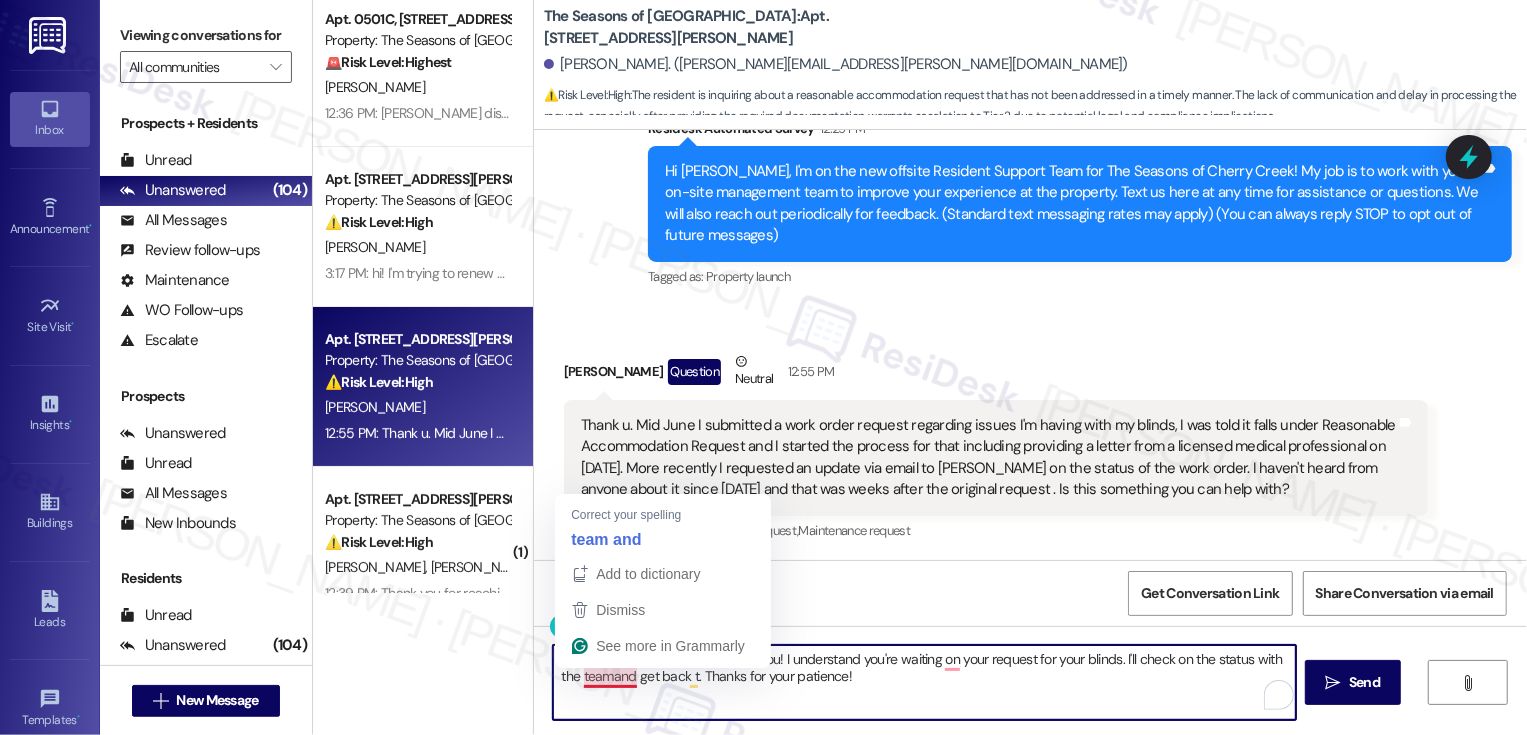 click on "Hi {{first_name}}, it's nice to meet you! I understand you're waiting on your request for your blinds. I'll check on the status with the teamand get back t. Thanks for your patience!" at bounding box center [924, 682] 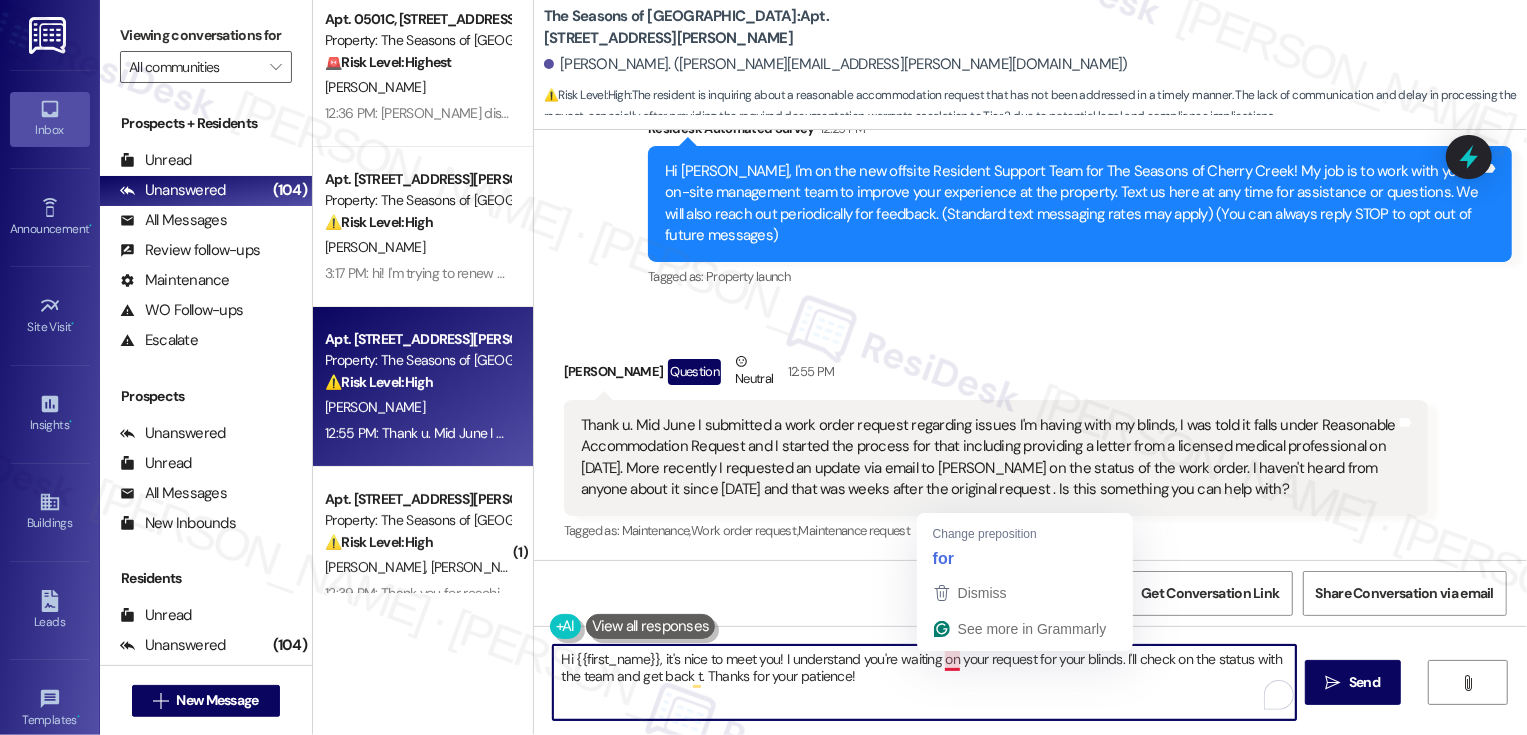 click on "Hi {{first_name}}, it's nice to meet you! I understand you're waiting on your request for your blinds. I'll check on the status with the team and get back t. Thanks for your patience!" at bounding box center [924, 682] 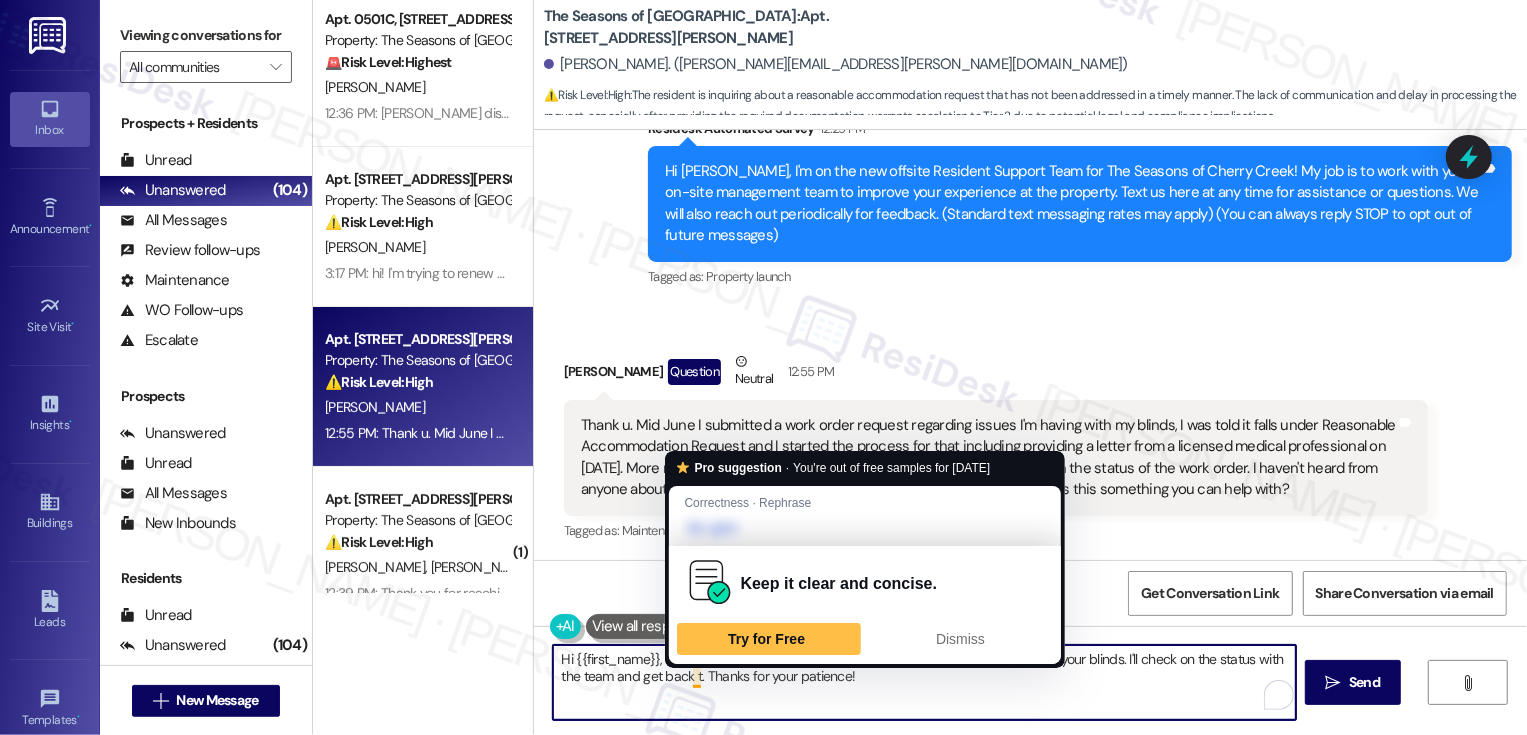 click on "Hi {{first_name}}, it's nice to meet you! I understand you're waiting for your request for your blinds. I'll check on the status with the team and get back t. Thanks for your patience!" at bounding box center [924, 682] 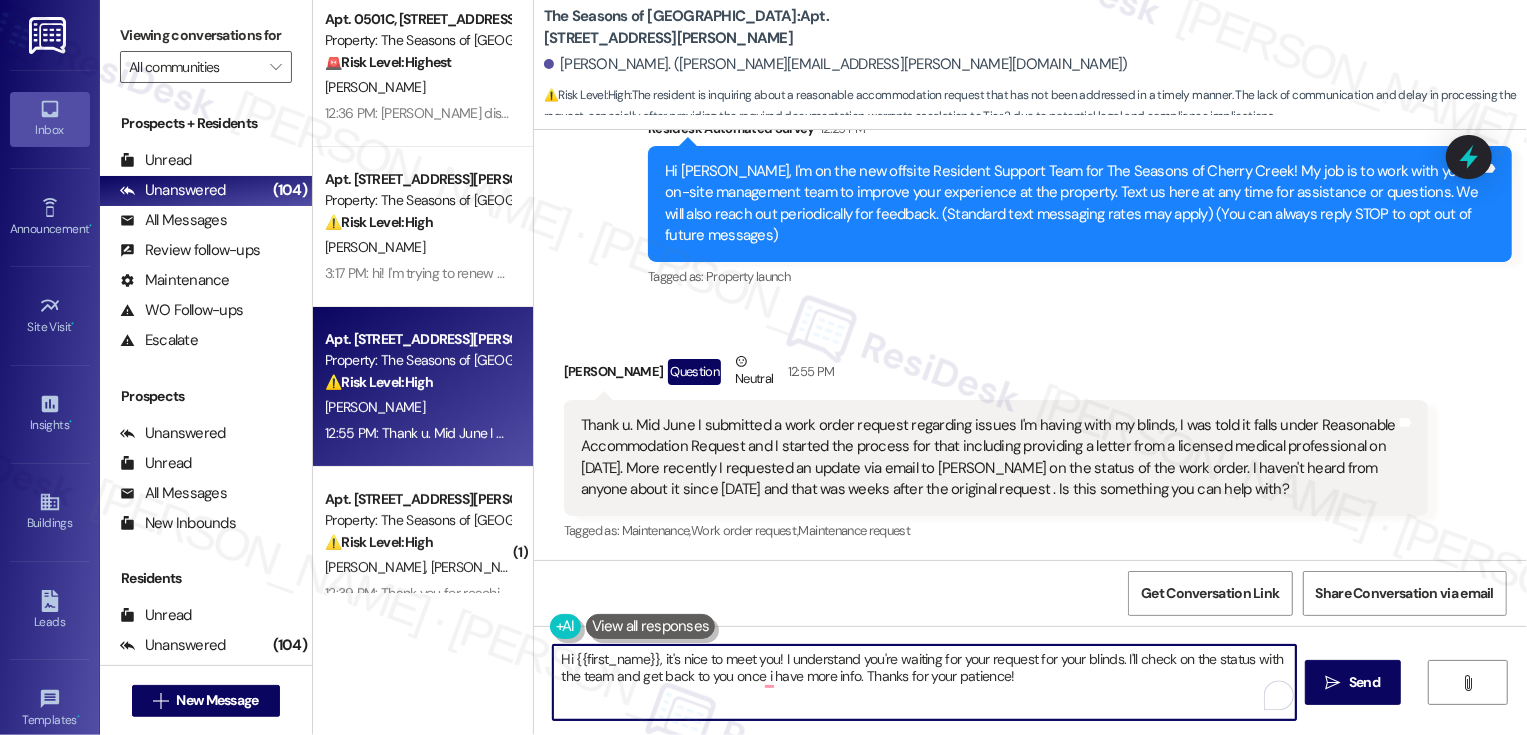 click on "Hi {{first_name}}, it's nice to meet you! I understand you're waiting for your request for your blinds. I'll check on the status with the team and get back to you once i have more info. Thanks for your patience!" at bounding box center [924, 682] 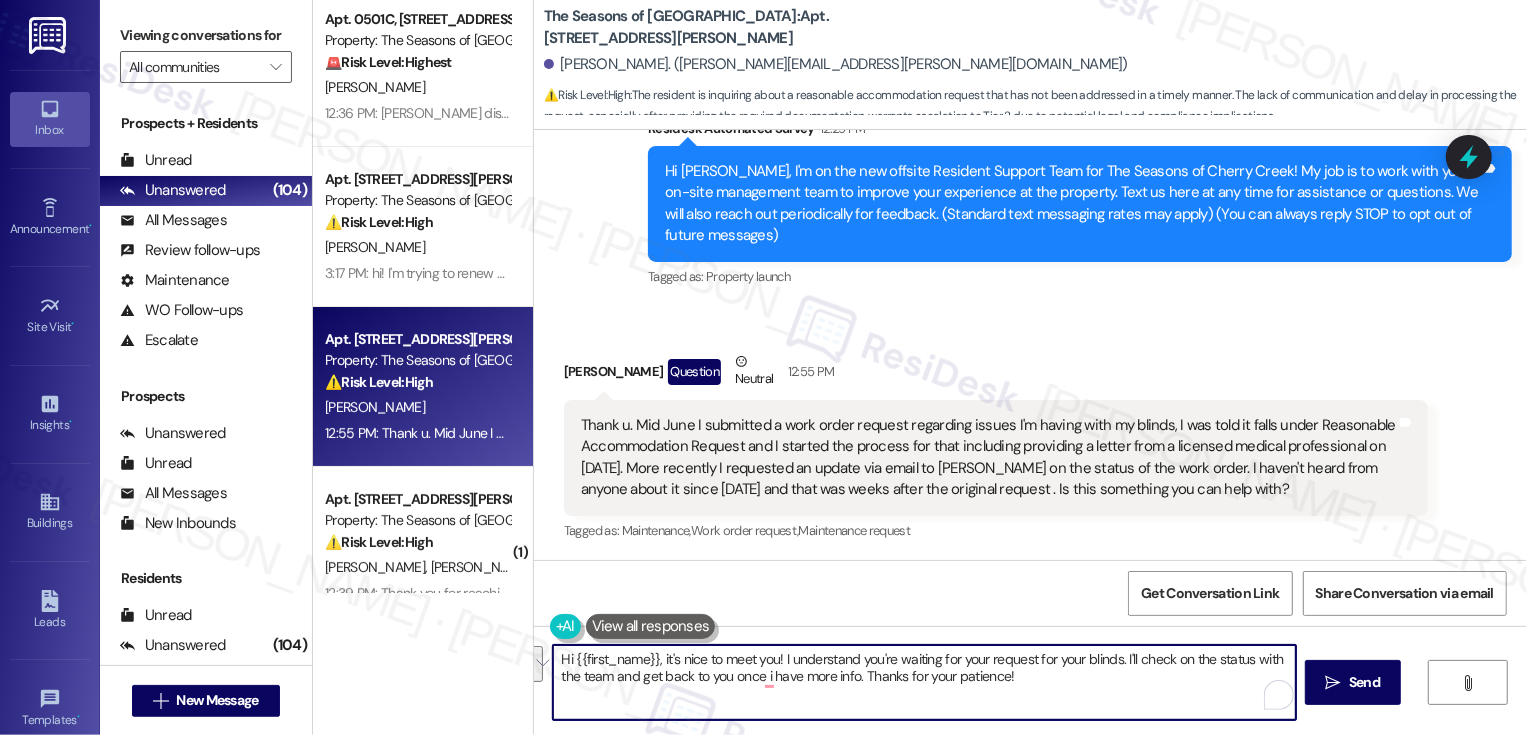 paste on "’s great to meet you! I understand you’re waiting on your blinds request. I’ll check in with the team on the status and let you know as soon as I have an update. Thanks for your patience in the meantime!" 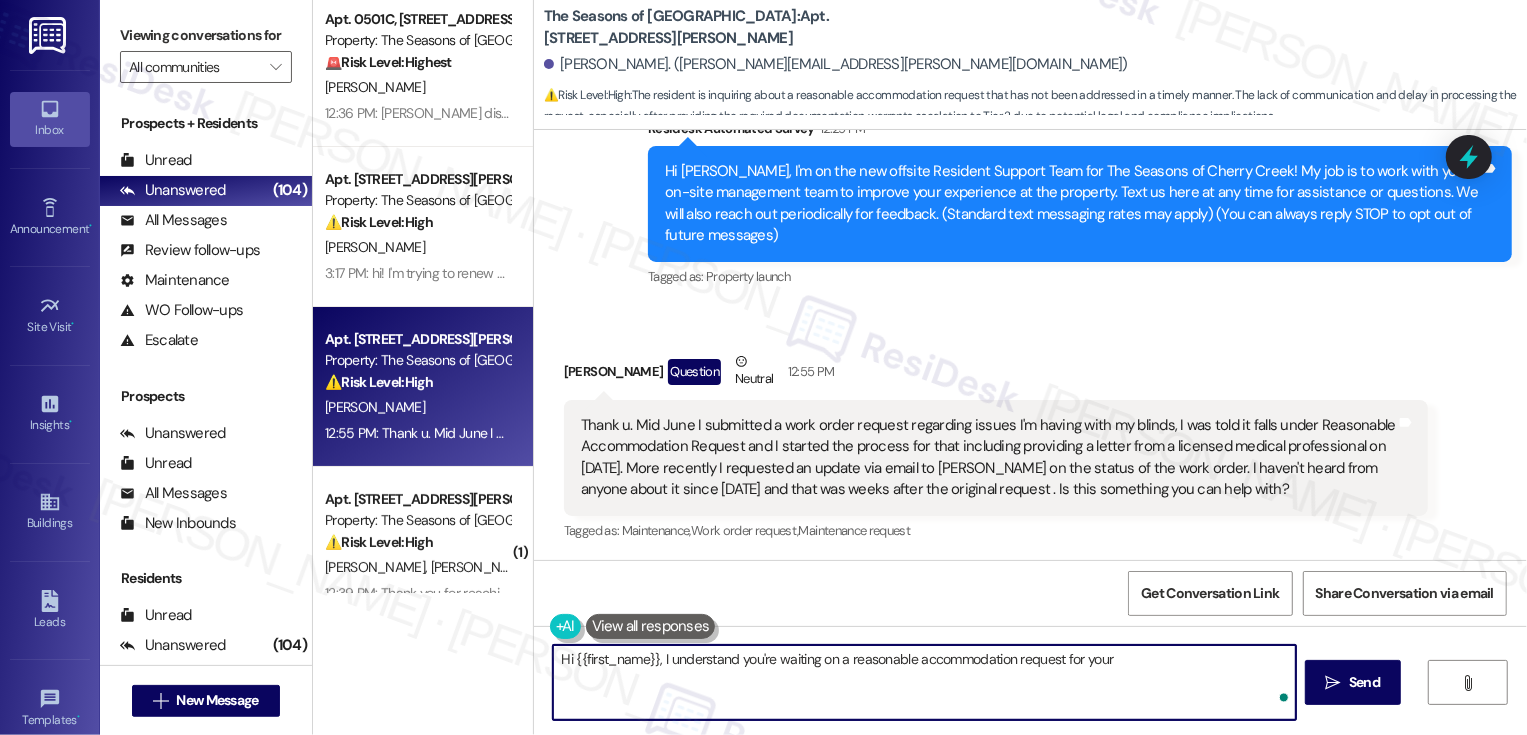scroll, scrollTop: 352, scrollLeft: 0, axis: vertical 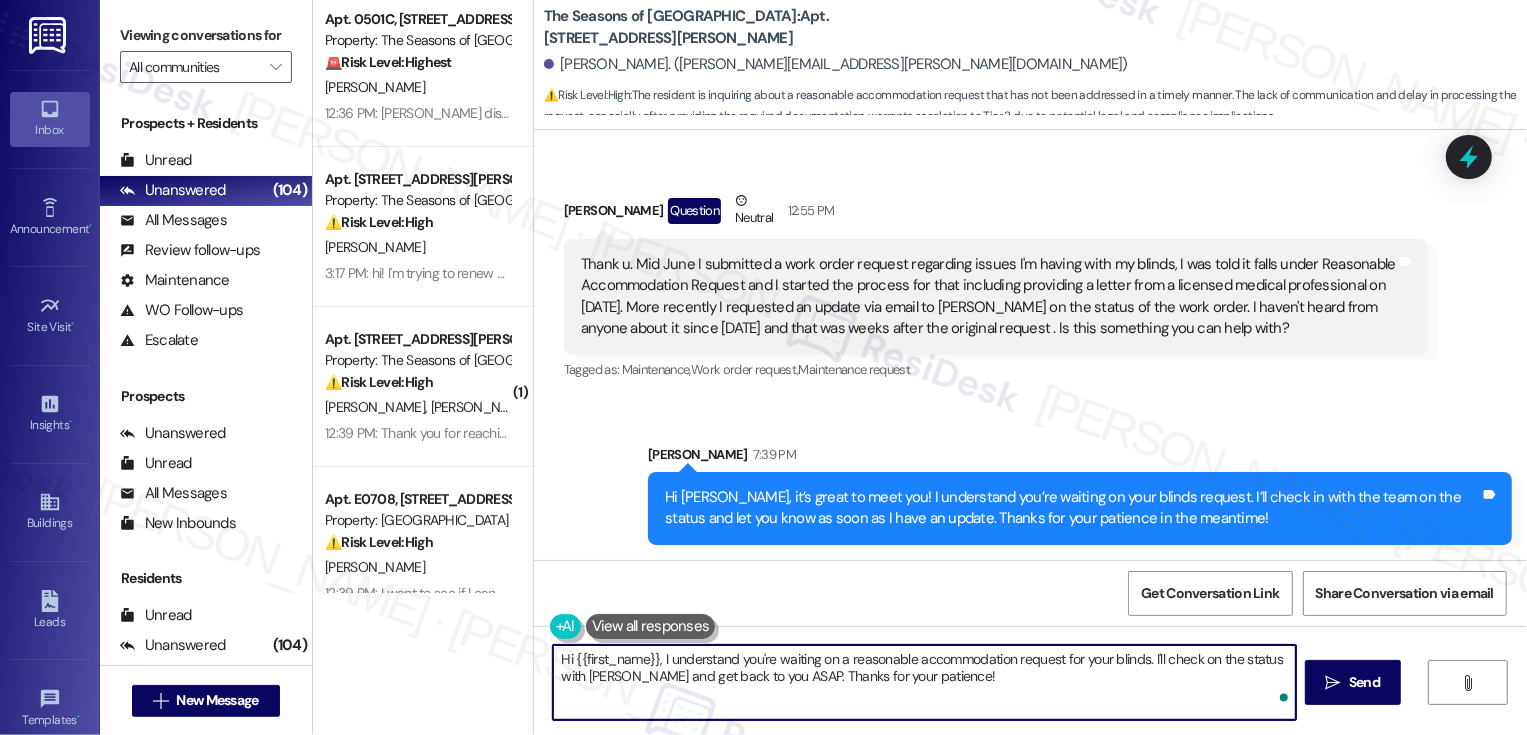 type on "Hi {{first_name}}, I understand you're waiting on a reasonable accommodation request for your blinds. I'll check on the status with Lauren and get back to you ASAP. Thanks for your patience!" 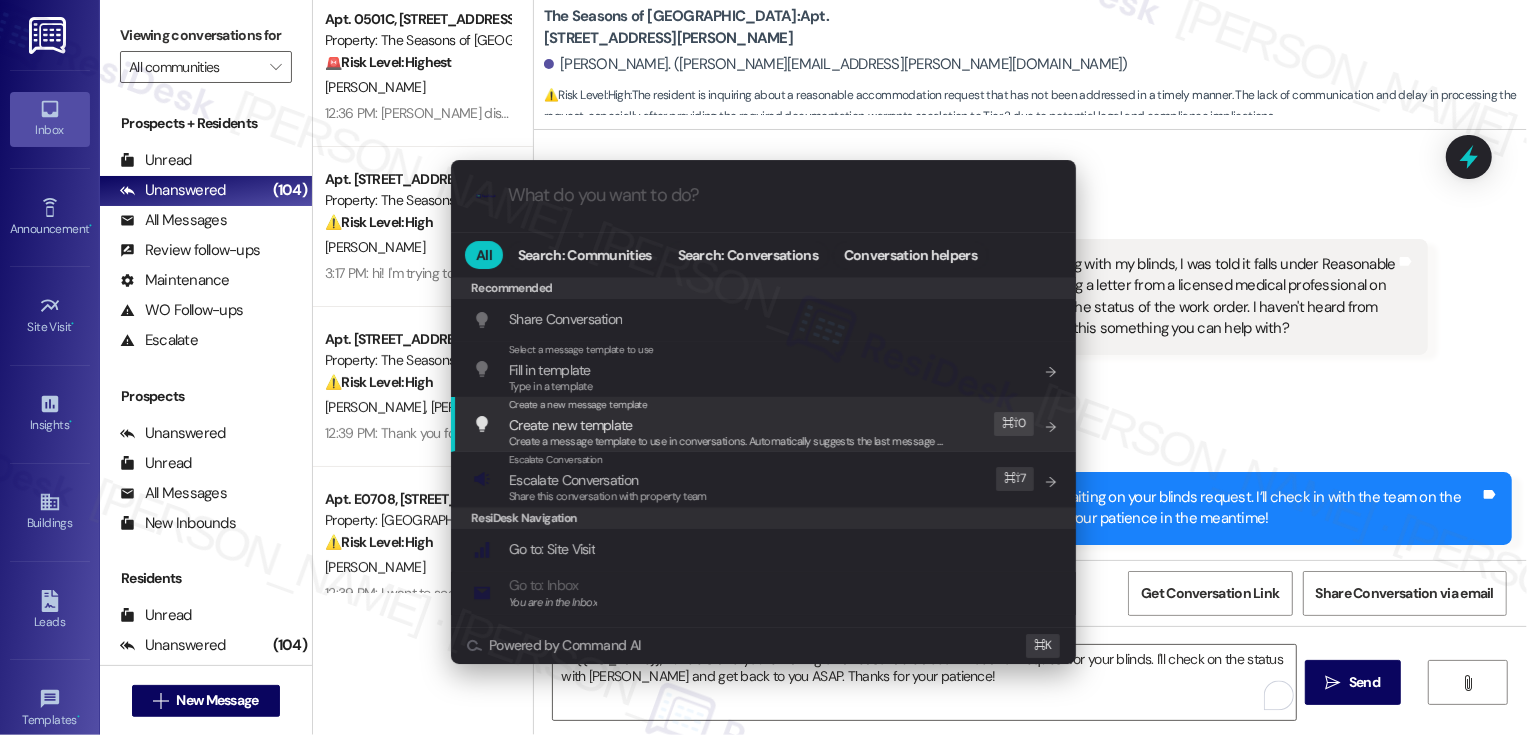 click on ".cls-1{fill:#0a055f;}.cls-2{fill:#0cc4c4;} resideskLogoBlueOrange All Search: Communities Search: Conversations Conversation helpers Recommended Recommended Share Conversation Add shortcut Select a message template to use Fill in template Type in a template Add shortcut Create a new message template Create new template Create a message template to use in conversations. Automatically suggests the last message you sent. Edit ⌘ ⇧ 0 Escalate Conversation Escalate Conversation Share this conversation with property team Edit ⌘ ⇧ 7 ResiDesk Navigation Go to: Site Visit Add shortcut Go to: Inbox You are in the Inbox Add shortcut Go to: Settings Add shortcut Go to: Message Templates Add shortcut Go to: Buildings Add shortcut Help Getting Started: What you can do with ResiDesk Add shortcut Settings Powered by Command AI ⌘ K" at bounding box center (763, 367) 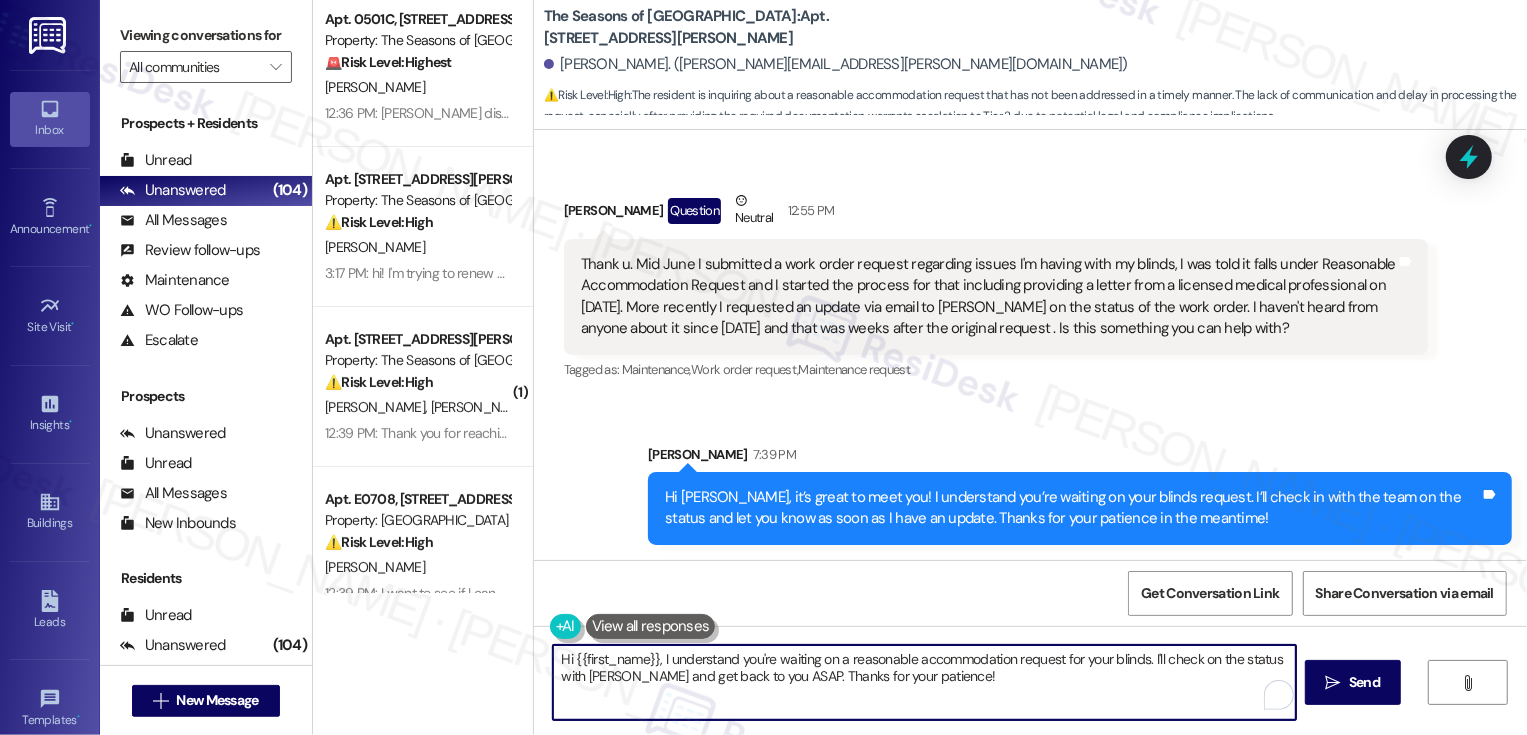 click on "Sent via SMS Sarah 7:39 PM Hi Jodi, it’s great to meet you! I understand you’re waiting on your blinds request. I’ll check in with the team on the status and let you know as soon as I have an update. Thanks for your patience in the meantime! Tags and notes" at bounding box center [1030, 479] 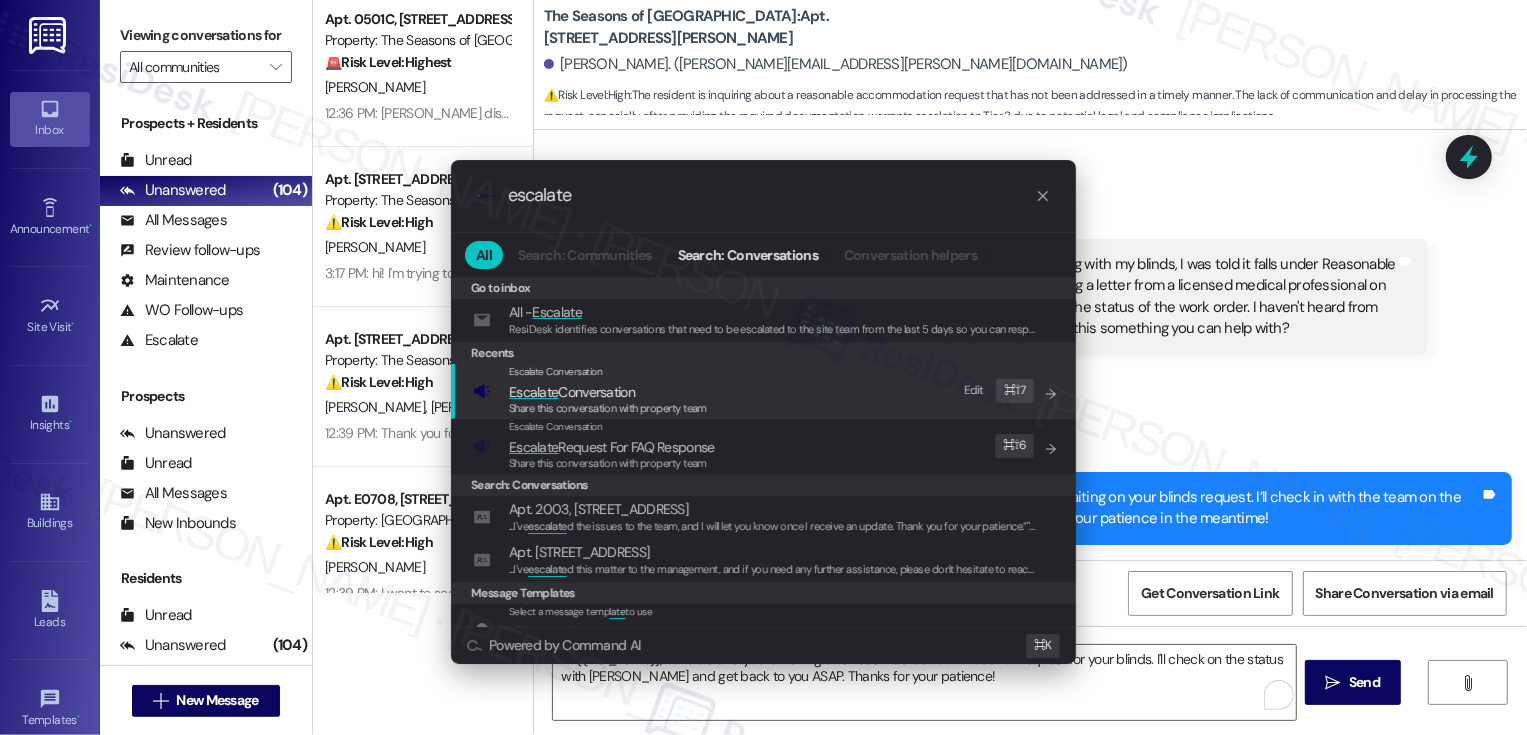 type on "escalate" 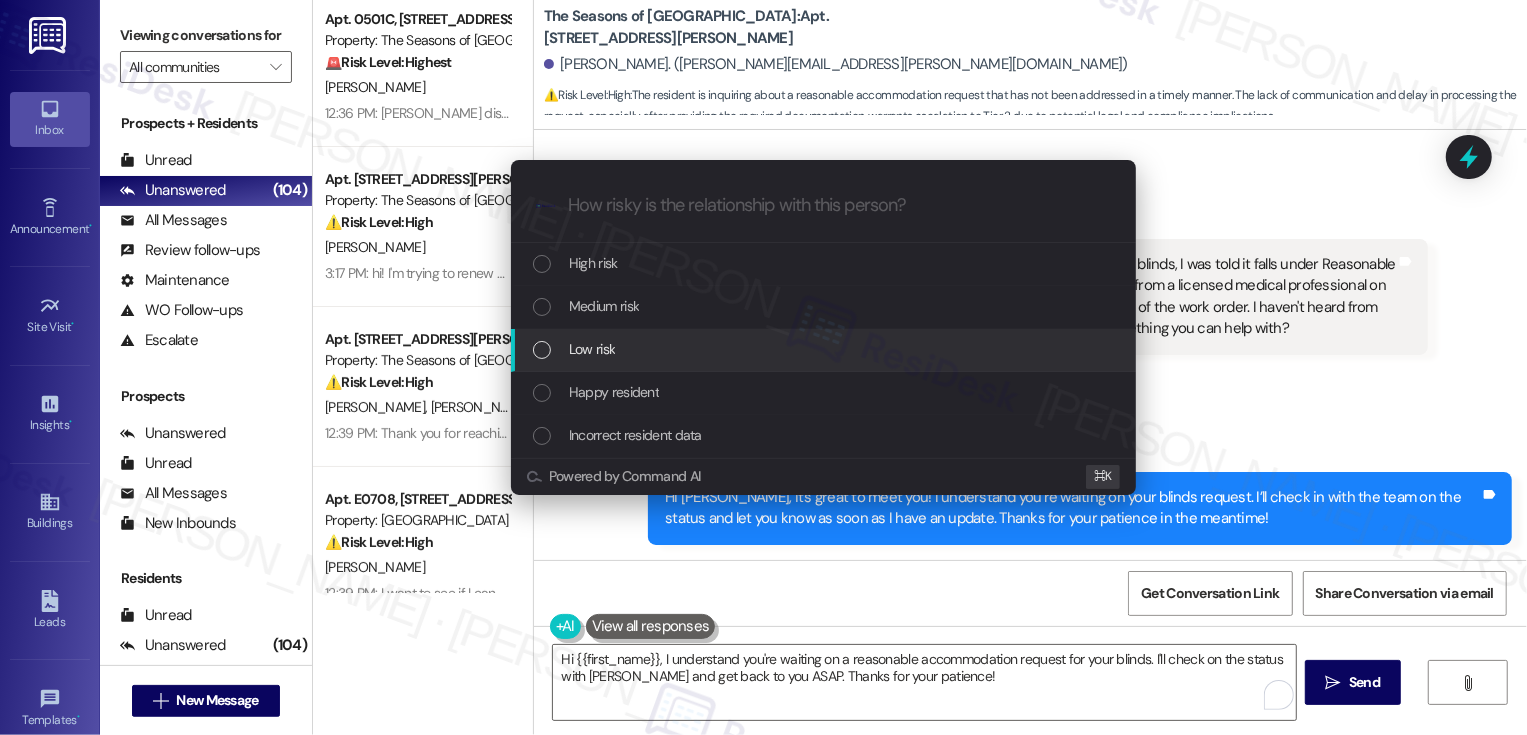 click on "Low risk" at bounding box center [592, 349] 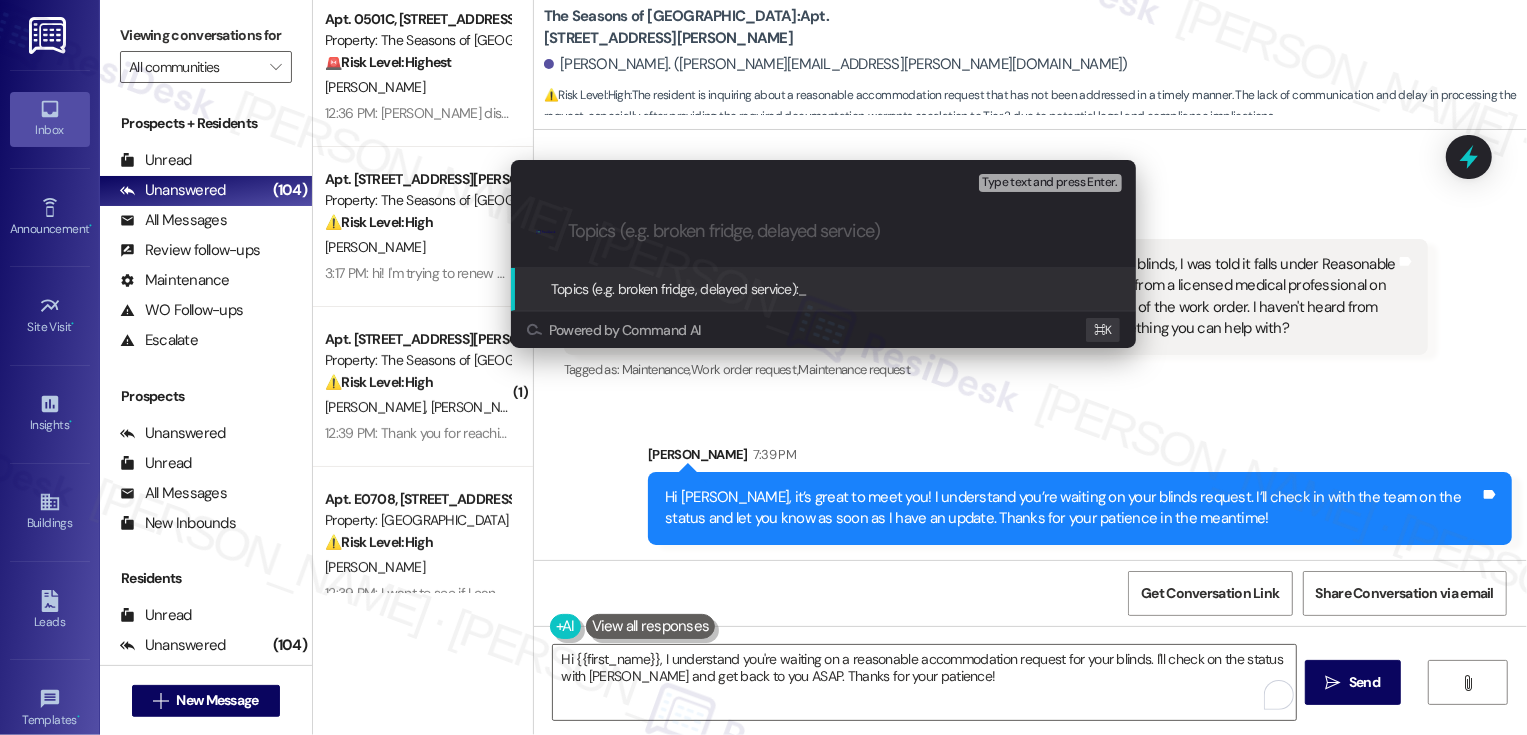 type on "f" 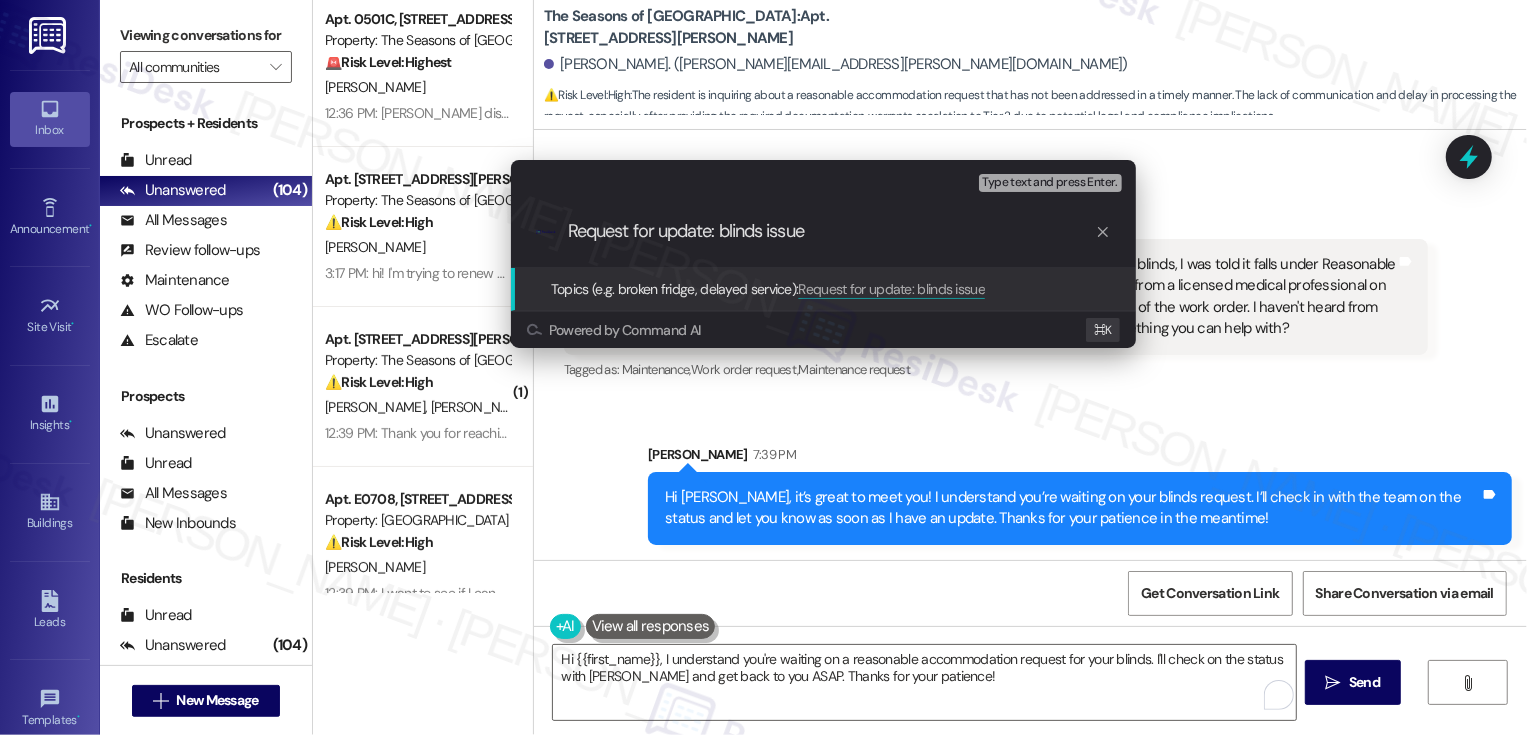 type on "Request for update: blinds issues" 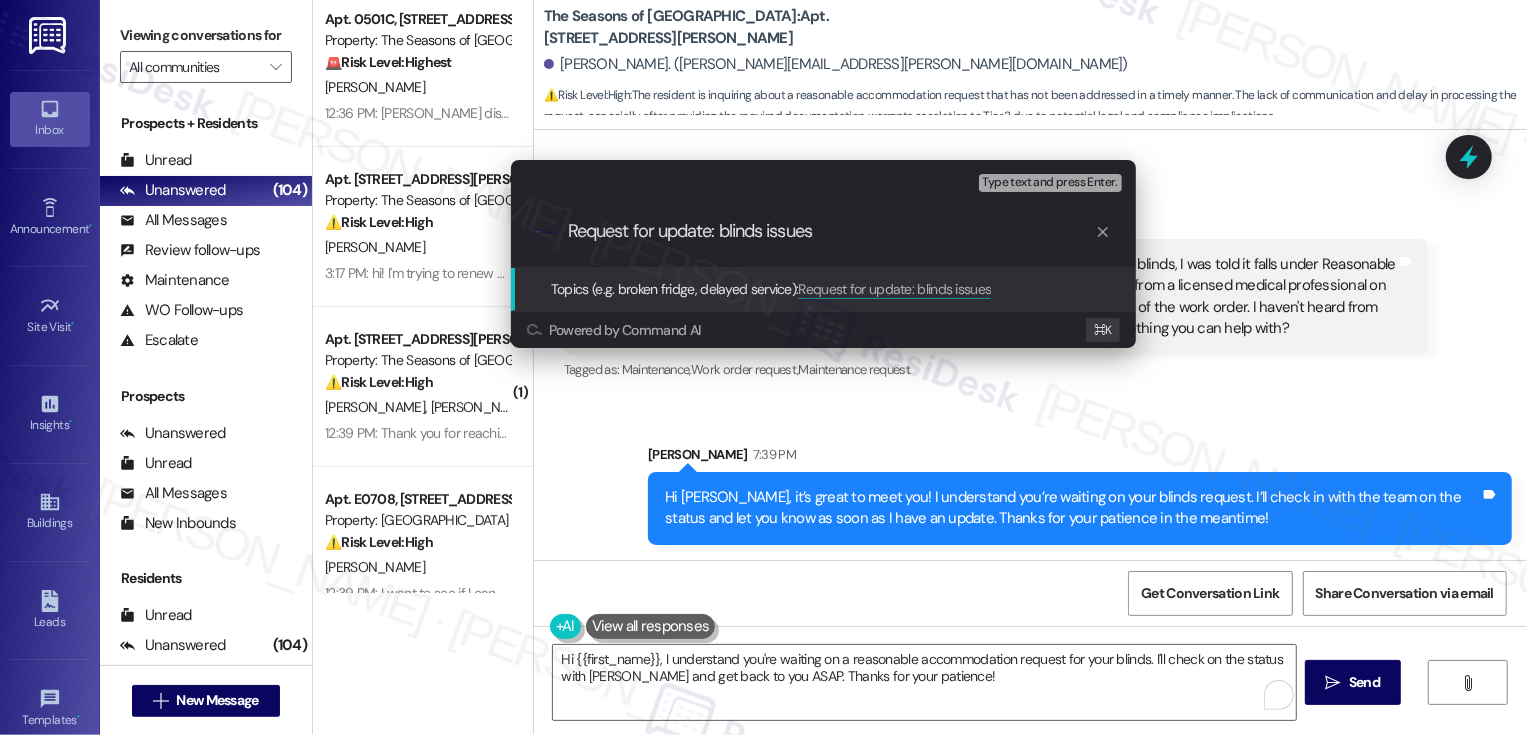 type 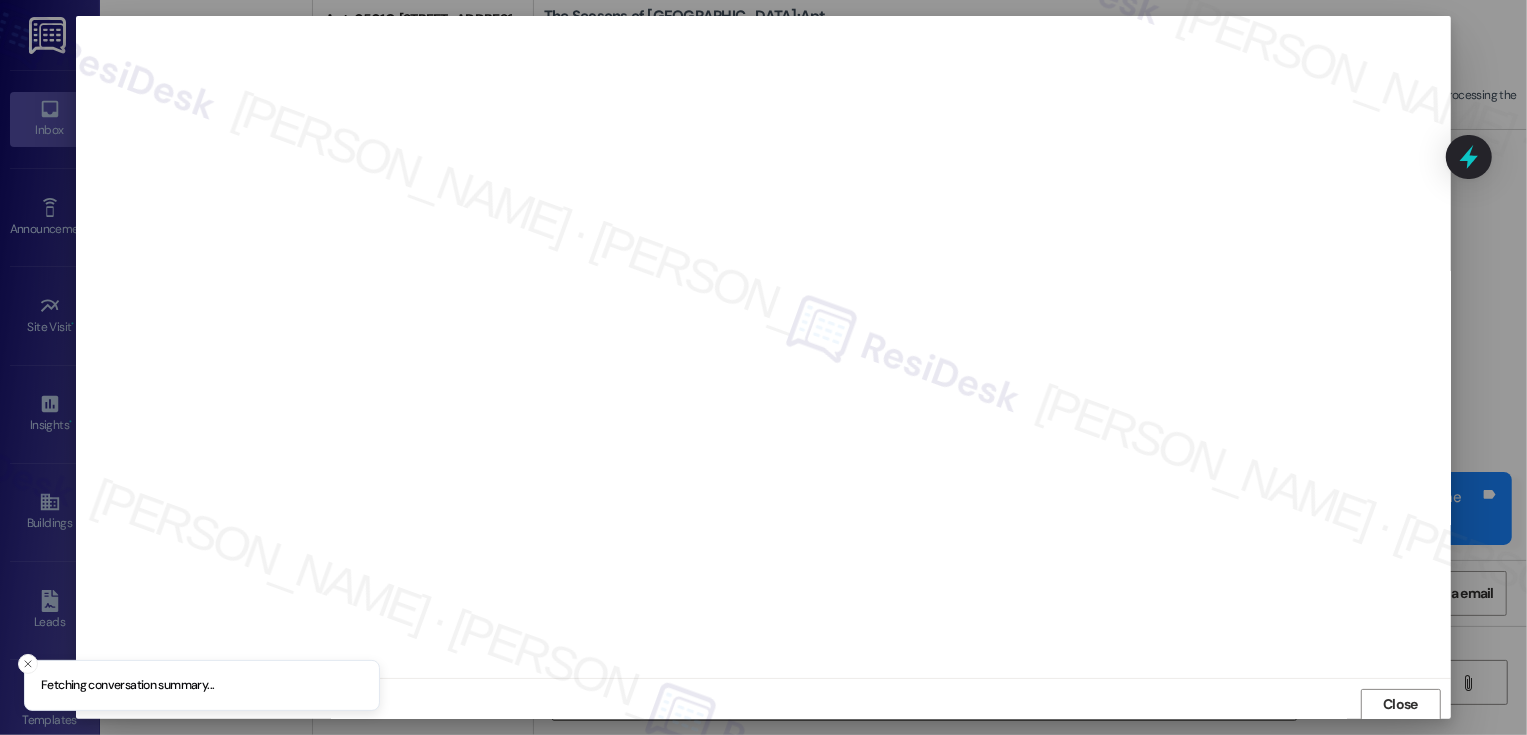 scroll, scrollTop: 1, scrollLeft: 0, axis: vertical 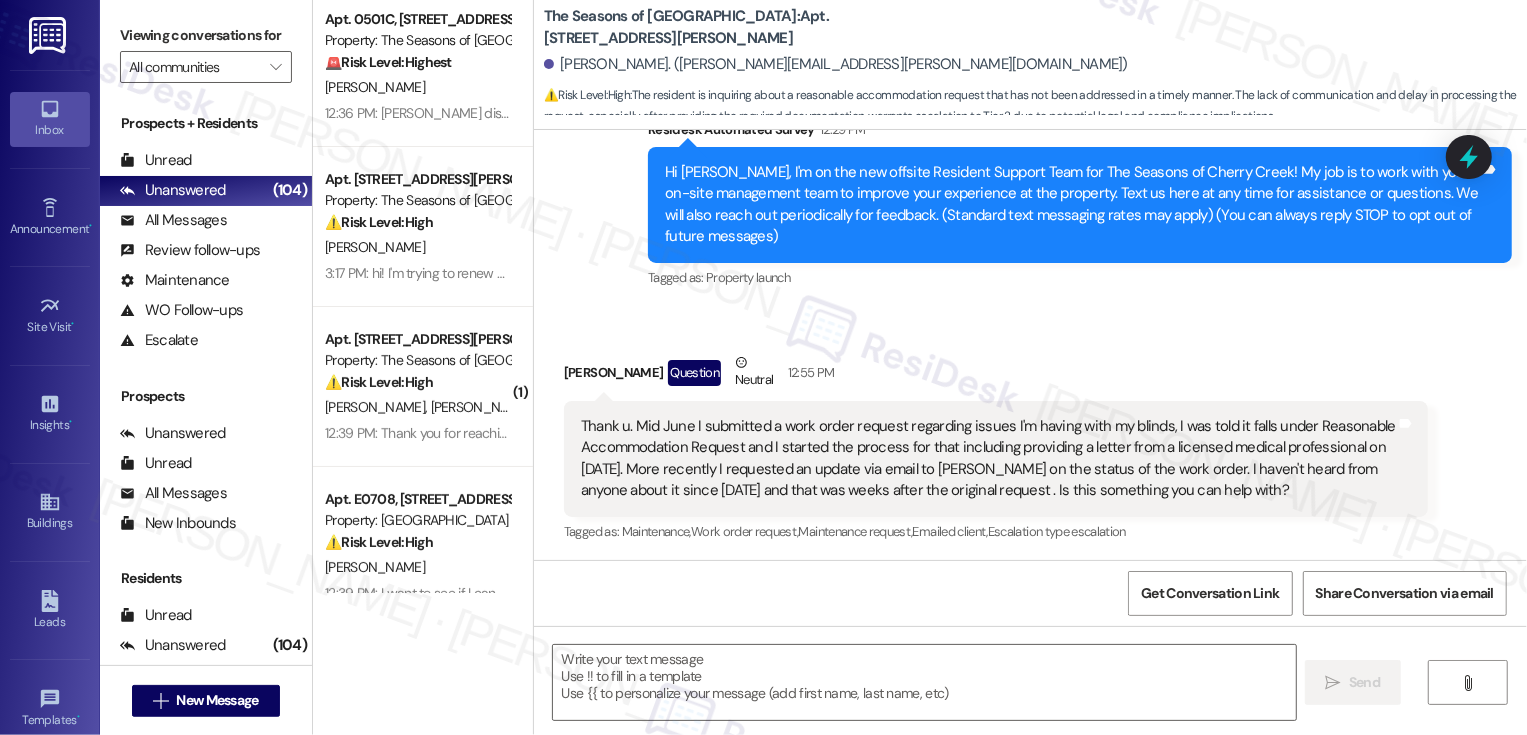 type on "Fetching suggested responses. Please feel free to read through the conversation in the meantime." 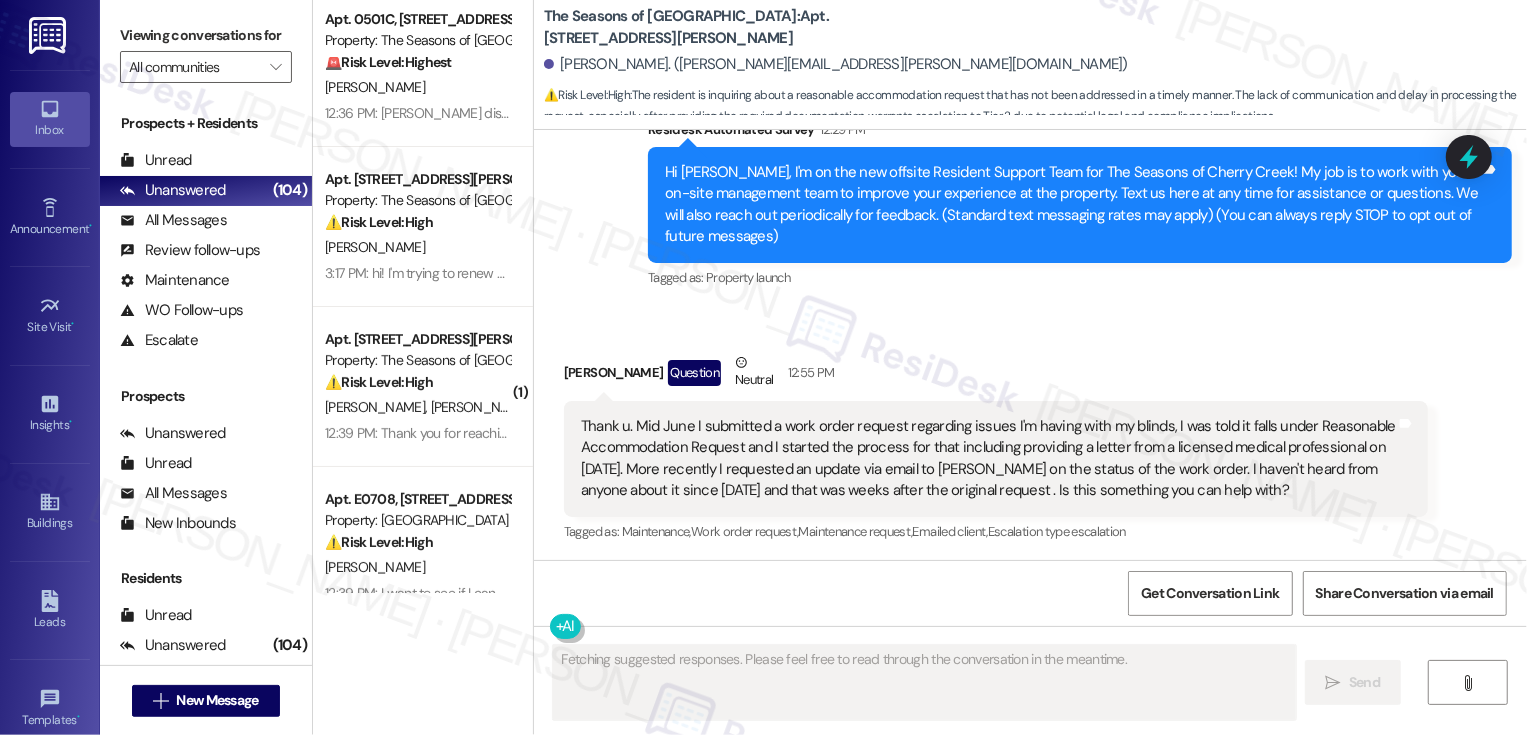 click on "Property: The Seasons of [GEOGRAPHIC_DATA]" at bounding box center (417, 360) 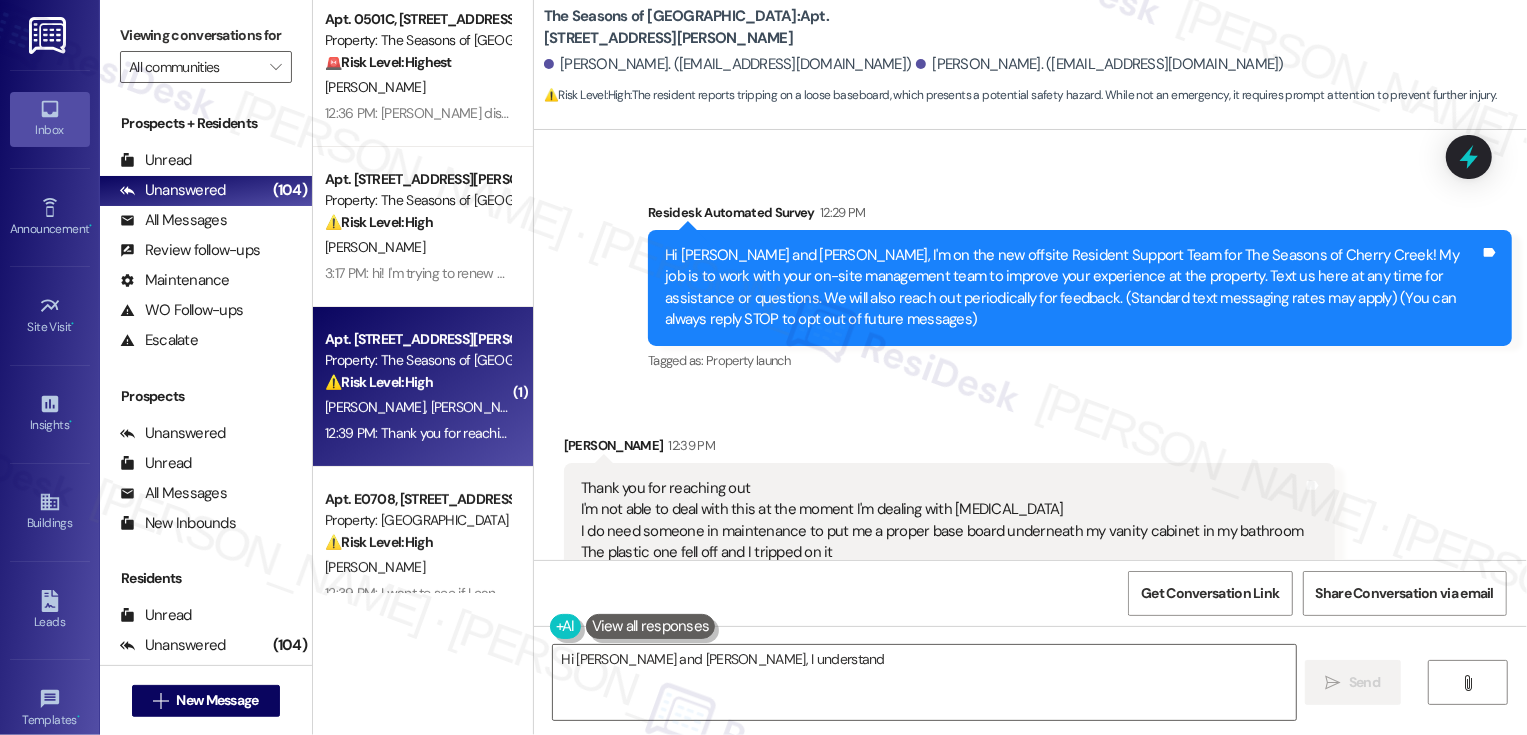 scroll, scrollTop: 190, scrollLeft: 0, axis: vertical 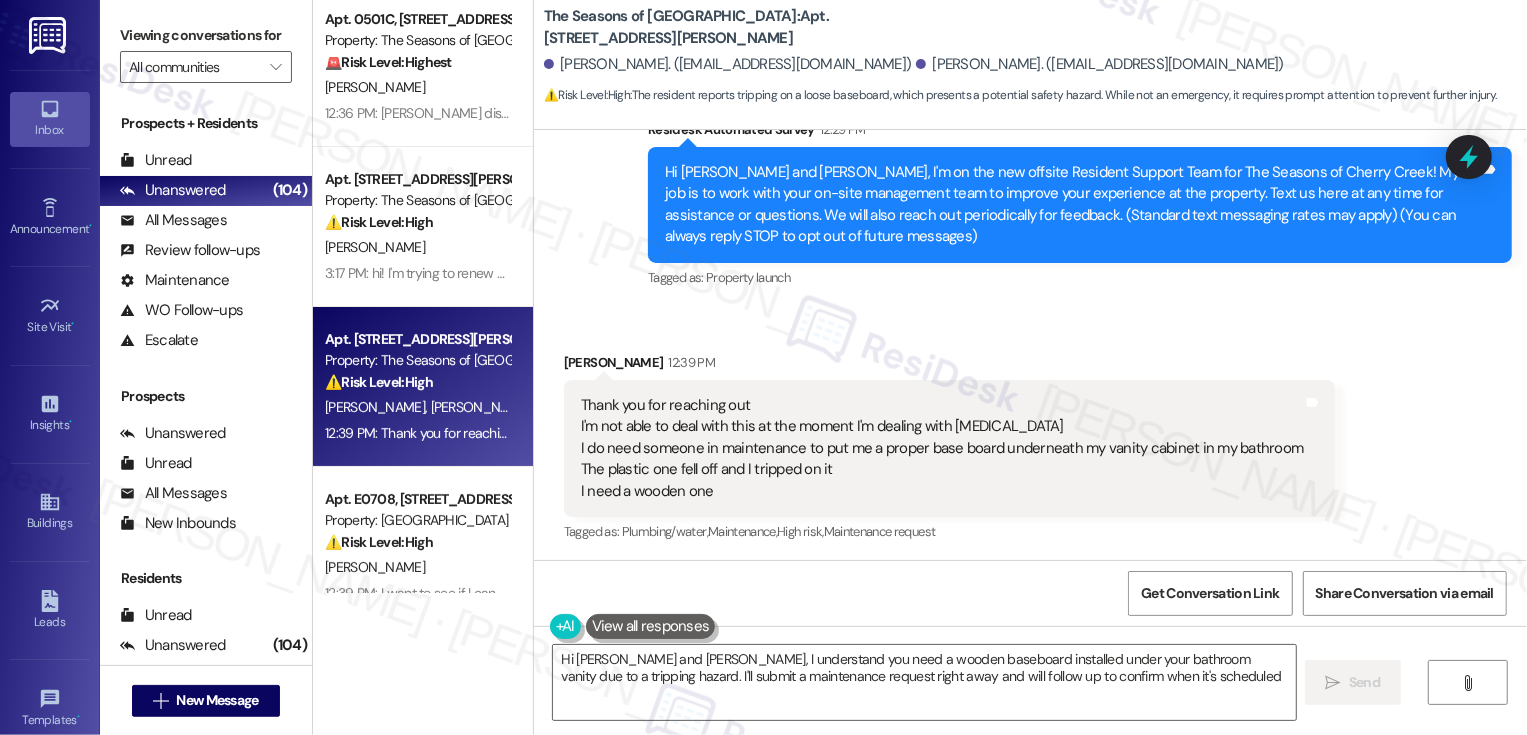 type on "Hi [PERSON_NAME] and [PERSON_NAME], I understand you need a wooden baseboard installed under your bathroom vanity due to a tripping hazard. I'll submit a maintenance request right away and will follow up to confirm when it's scheduled." 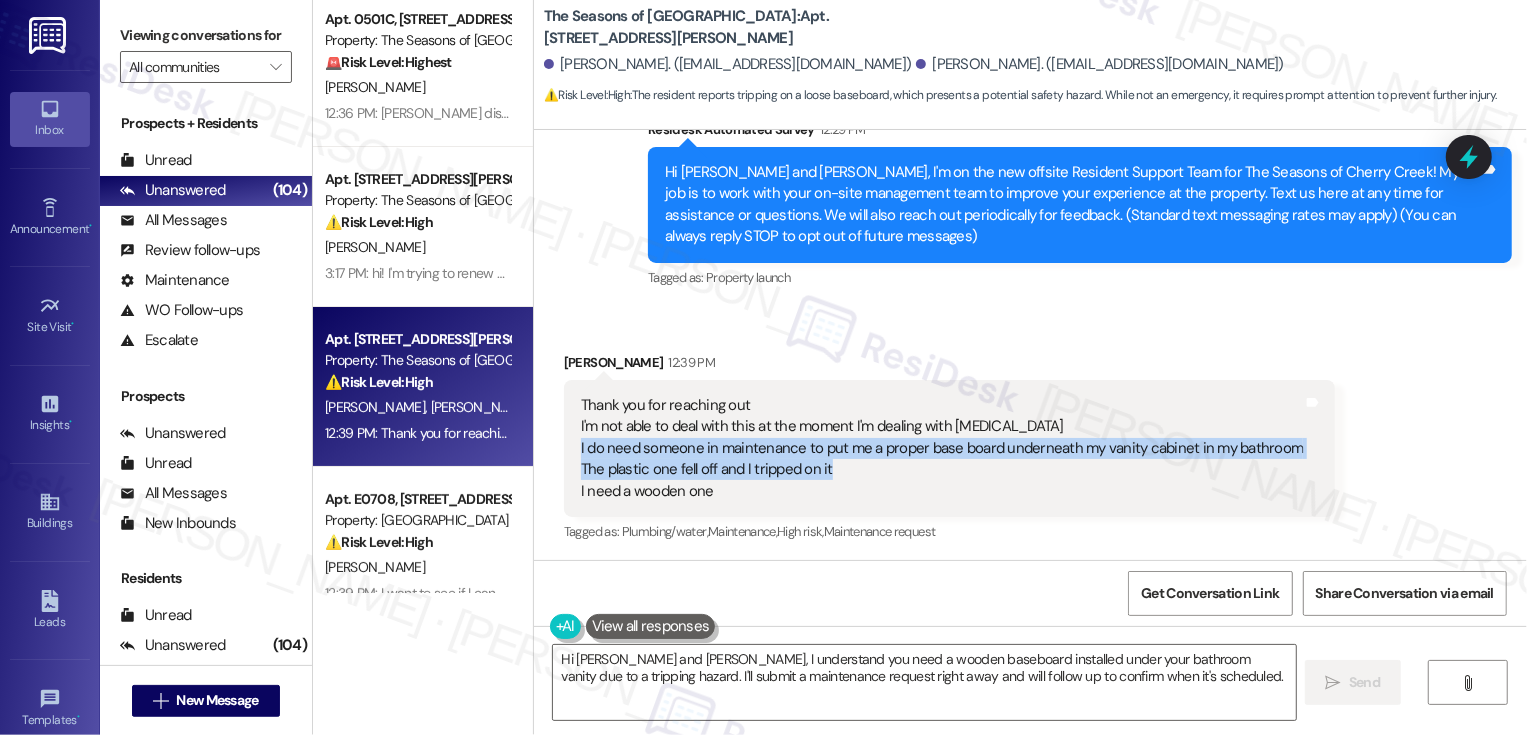 drag, startPoint x: 564, startPoint y: 447, endPoint x: 853, endPoint y: 466, distance: 289.6239 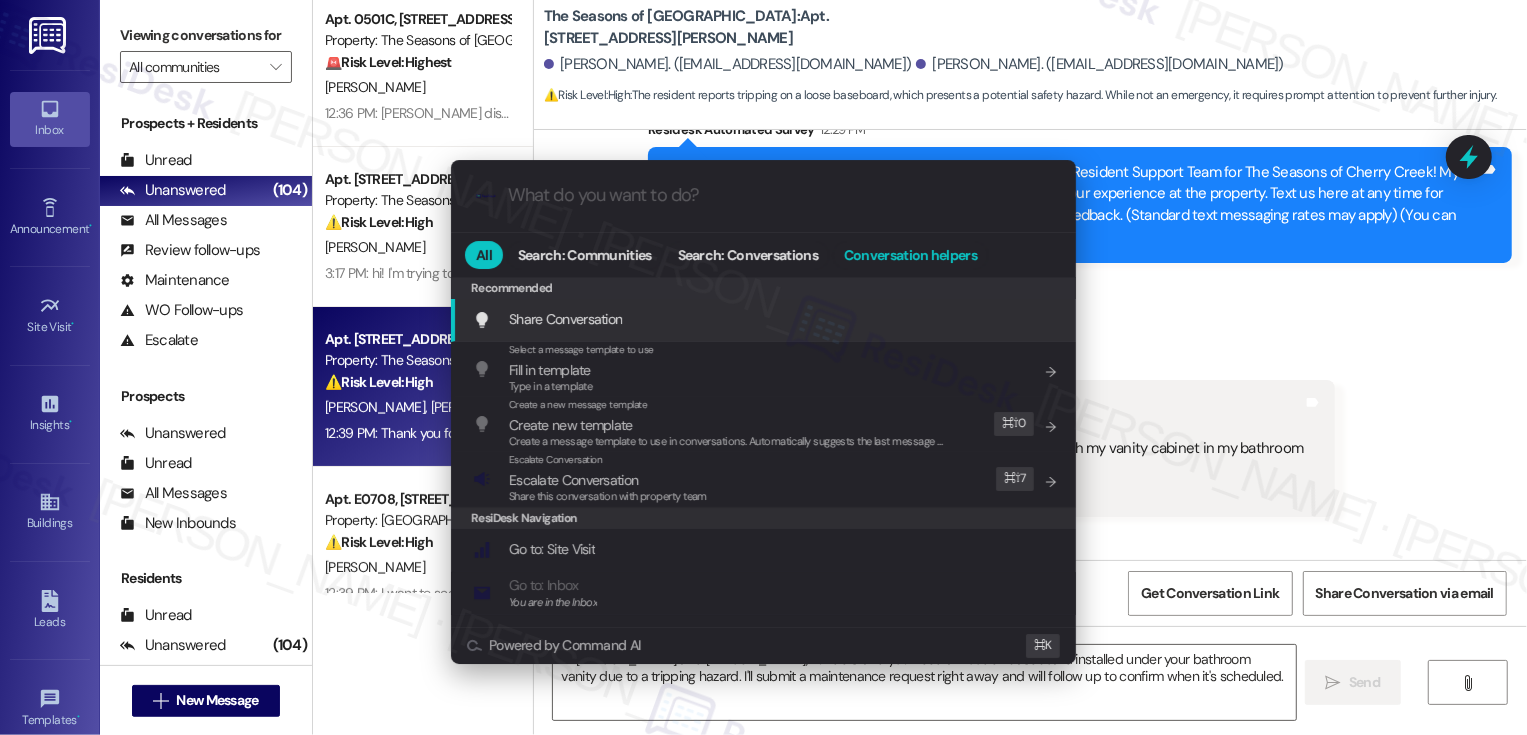 click on "Conversation helpers" at bounding box center (910, 255) 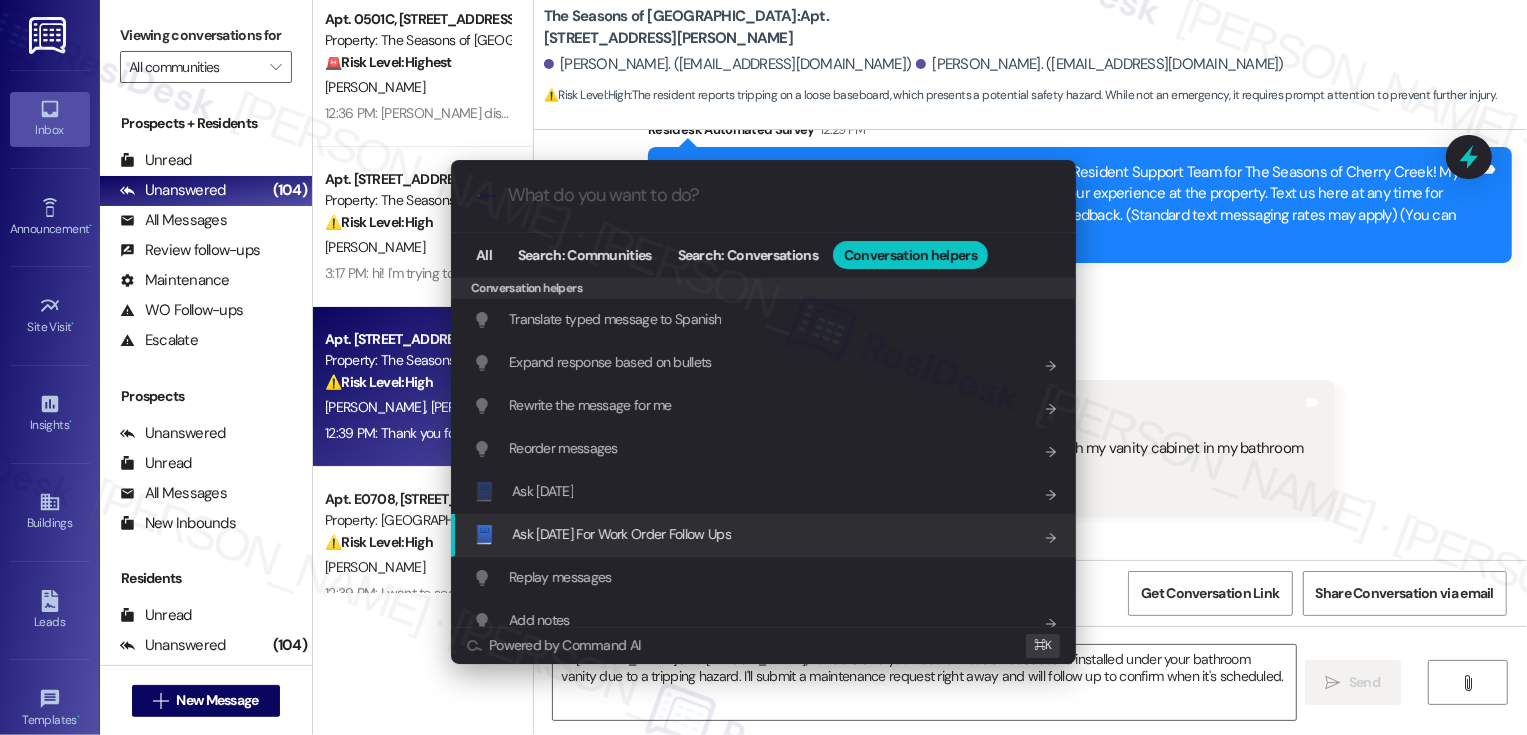 click on "Ask [DATE] For Work Order Follow Ups" at bounding box center [621, 534] 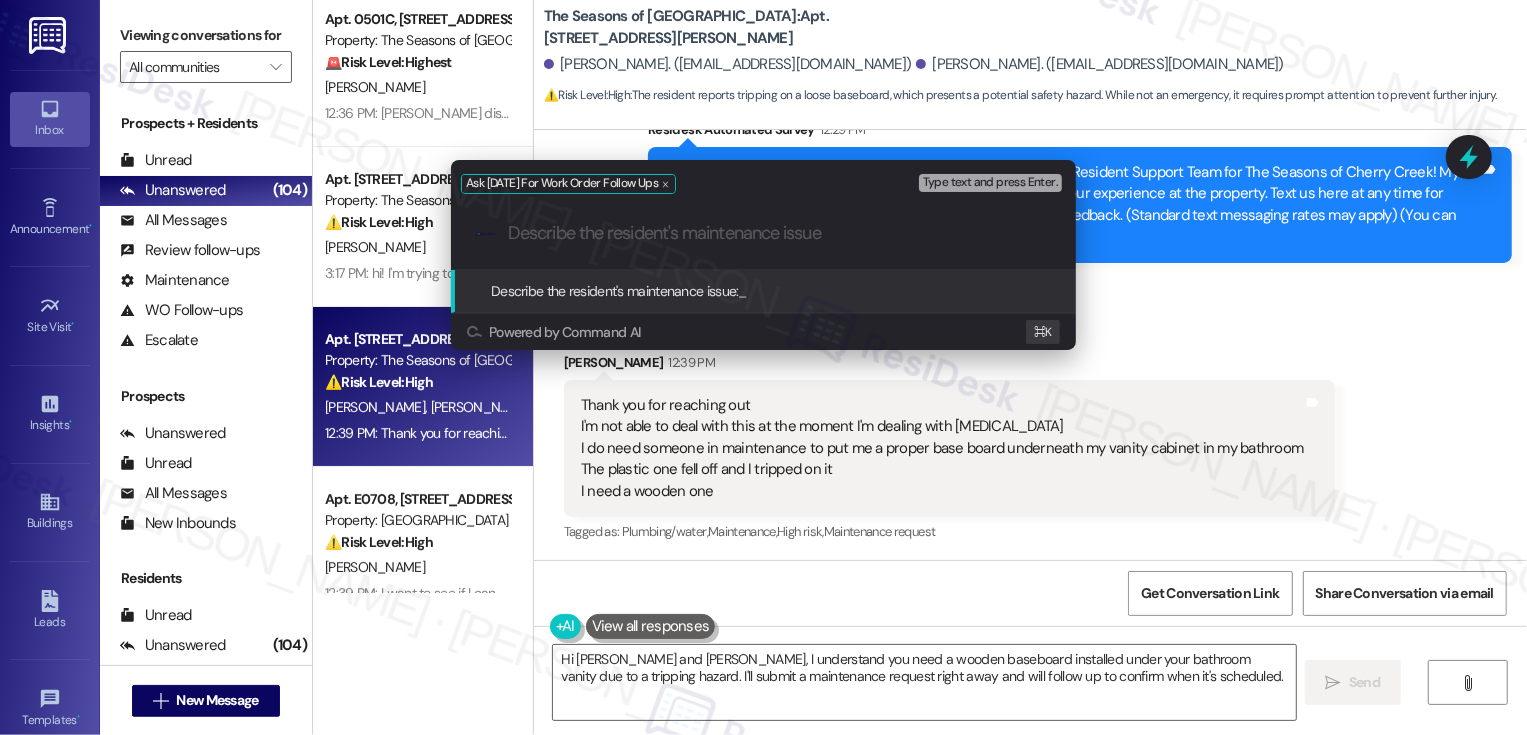 paste on "I do need someone in maintenance to put me a proper base board underneath my vanity cabinet in my bathroom The plastic one fell off and I tripped on it" 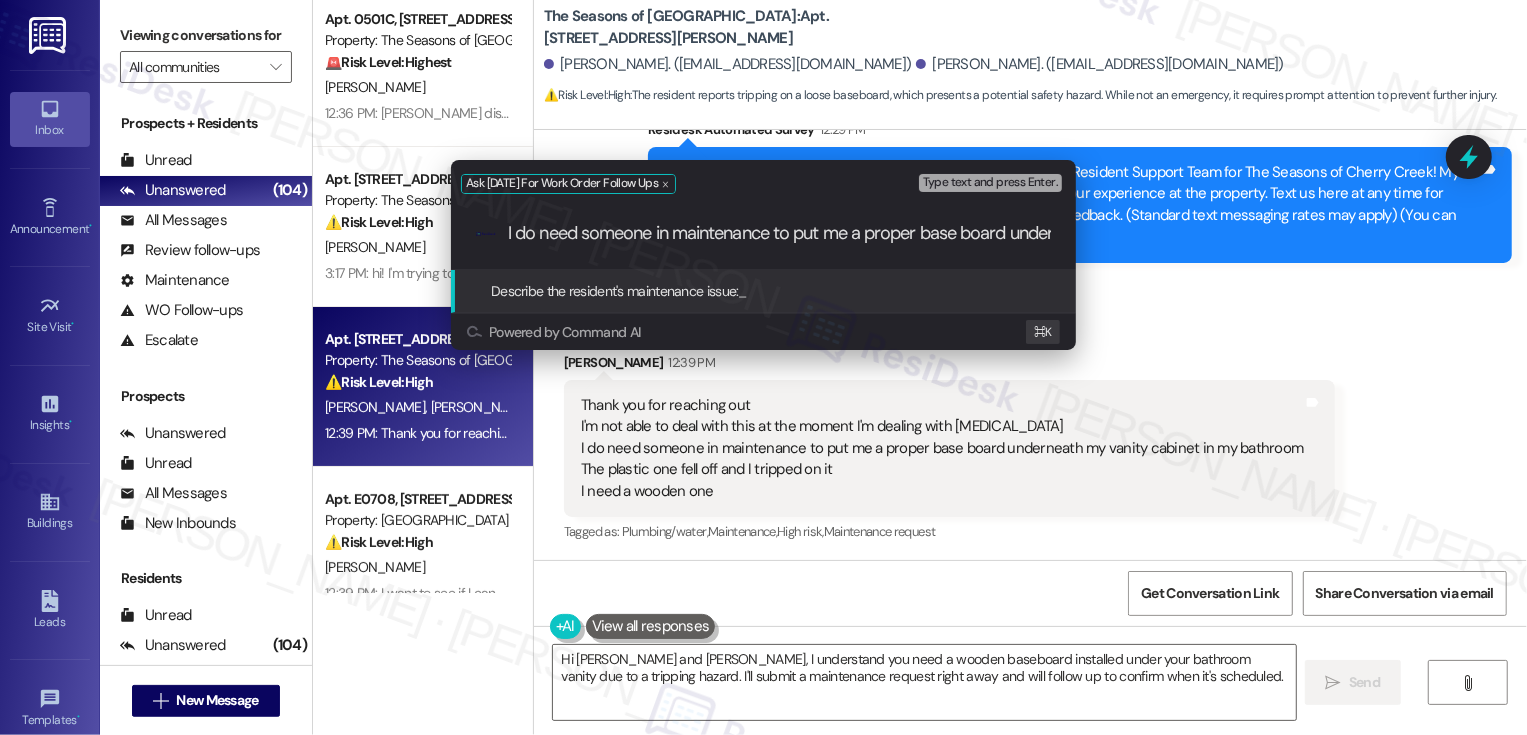 scroll, scrollTop: 0, scrollLeft: 638, axis: horizontal 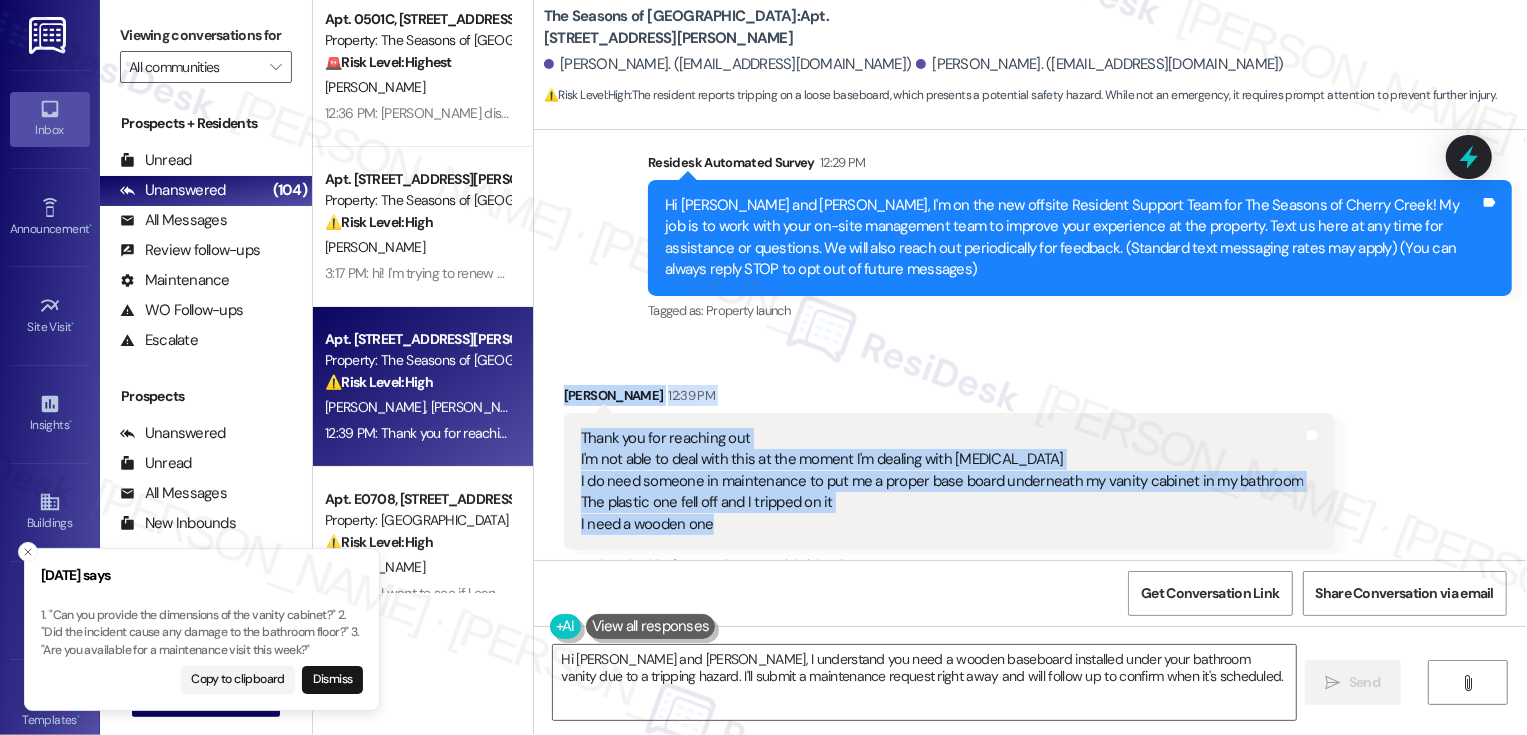 drag, startPoint x: 548, startPoint y: 390, endPoint x: 753, endPoint y: 525, distance: 245.45876 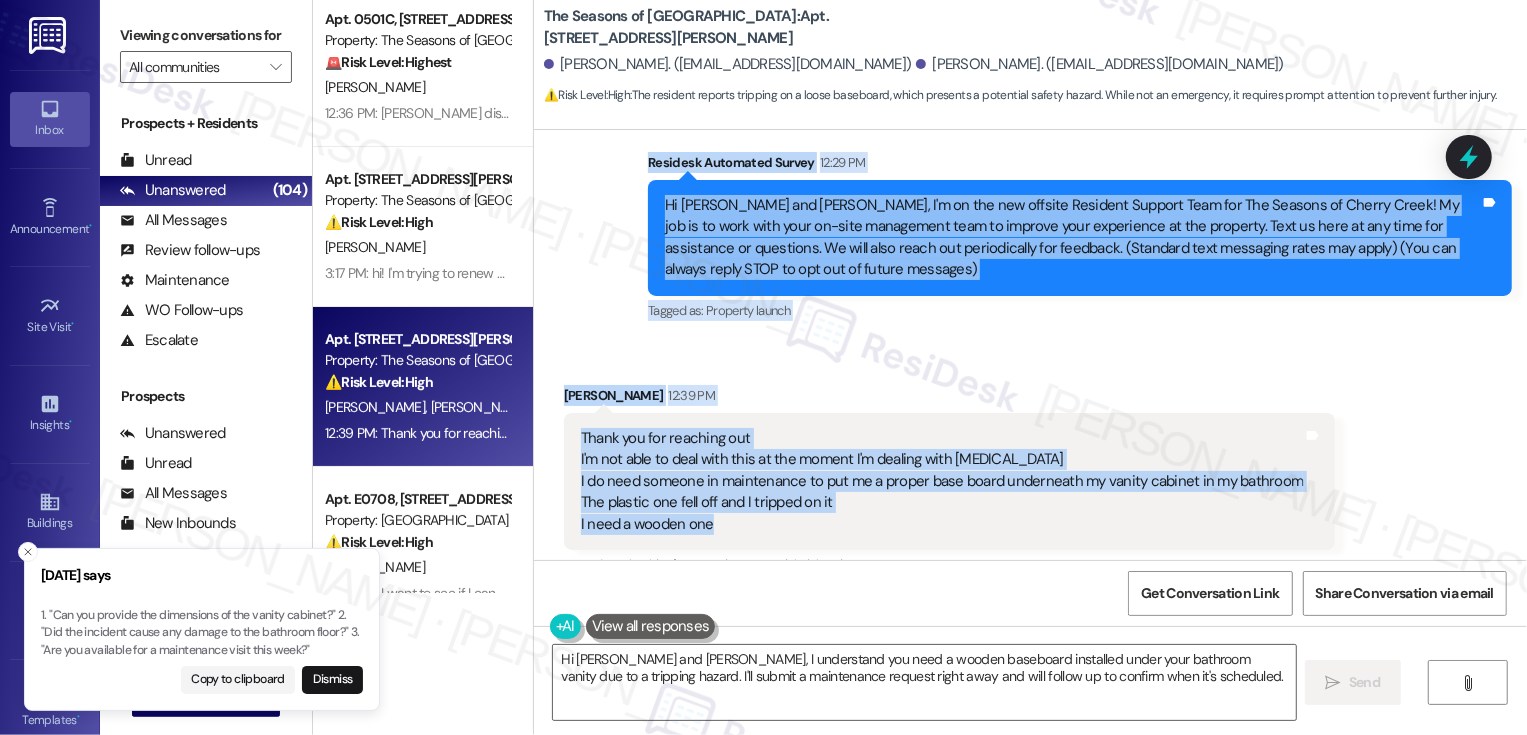drag, startPoint x: 636, startPoint y: 154, endPoint x: 810, endPoint y: 528, distance: 412.49484 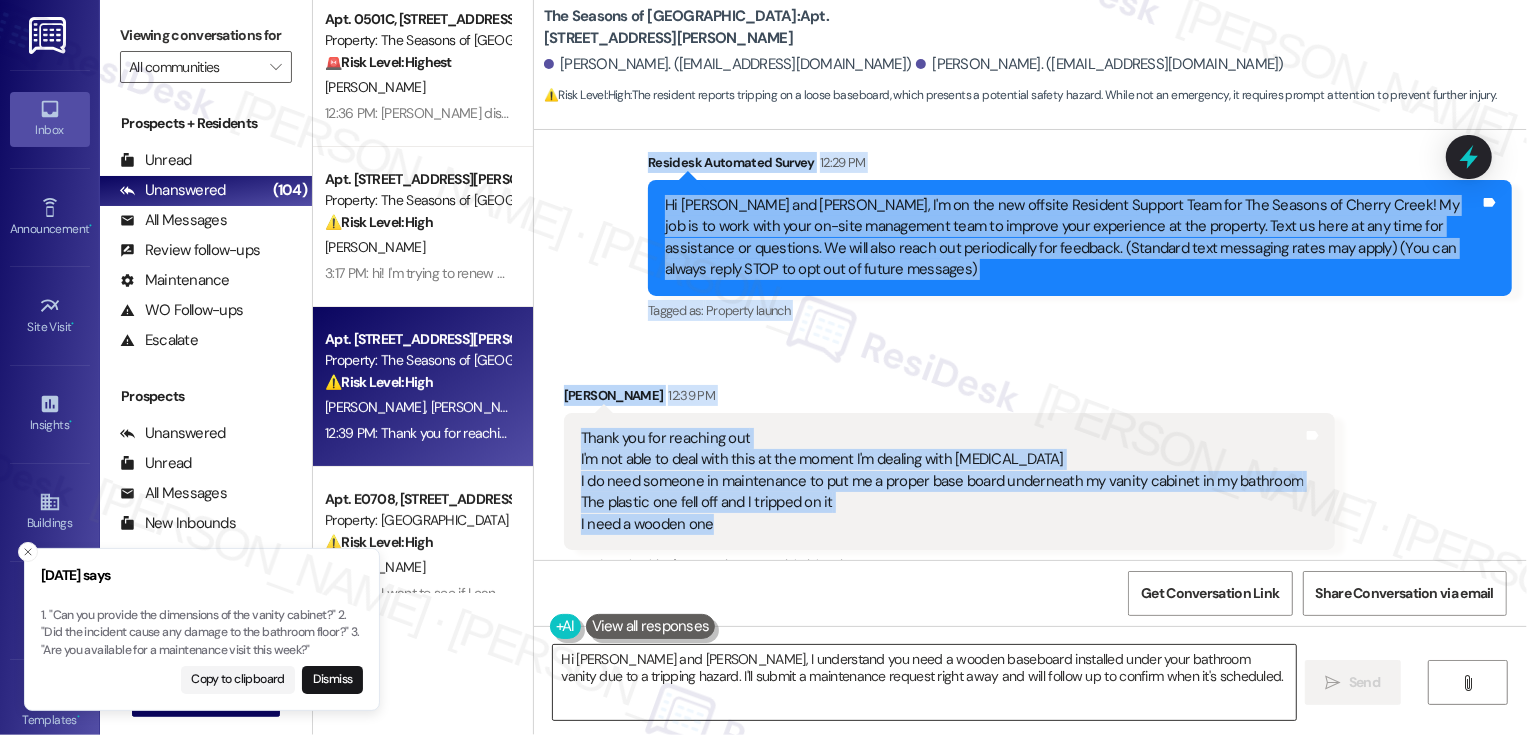 click on "Hi [PERSON_NAME] and [PERSON_NAME], I understand you need a wooden baseboard installed under your bathroom vanity due to a tripping hazard. I'll submit a maintenance request right away and will follow up to confirm when it's scheduled." at bounding box center (924, 682) 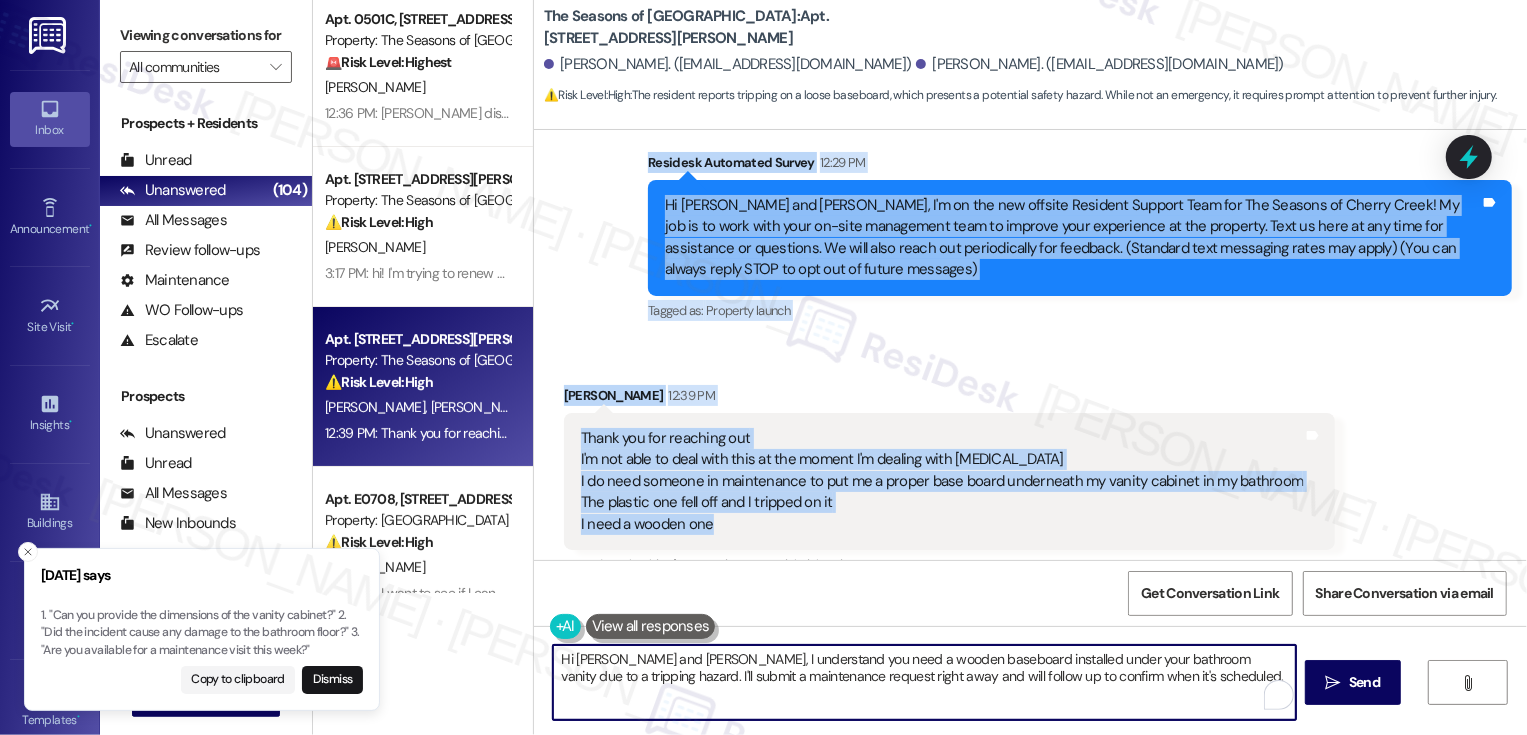 click on "Hi [PERSON_NAME] and [PERSON_NAME], I understand you need a wooden baseboard installed under your bathroom vanity due to a tripping hazard. I'll submit a maintenance request right away and will follow up to confirm when it's scheduled." at bounding box center (924, 682) 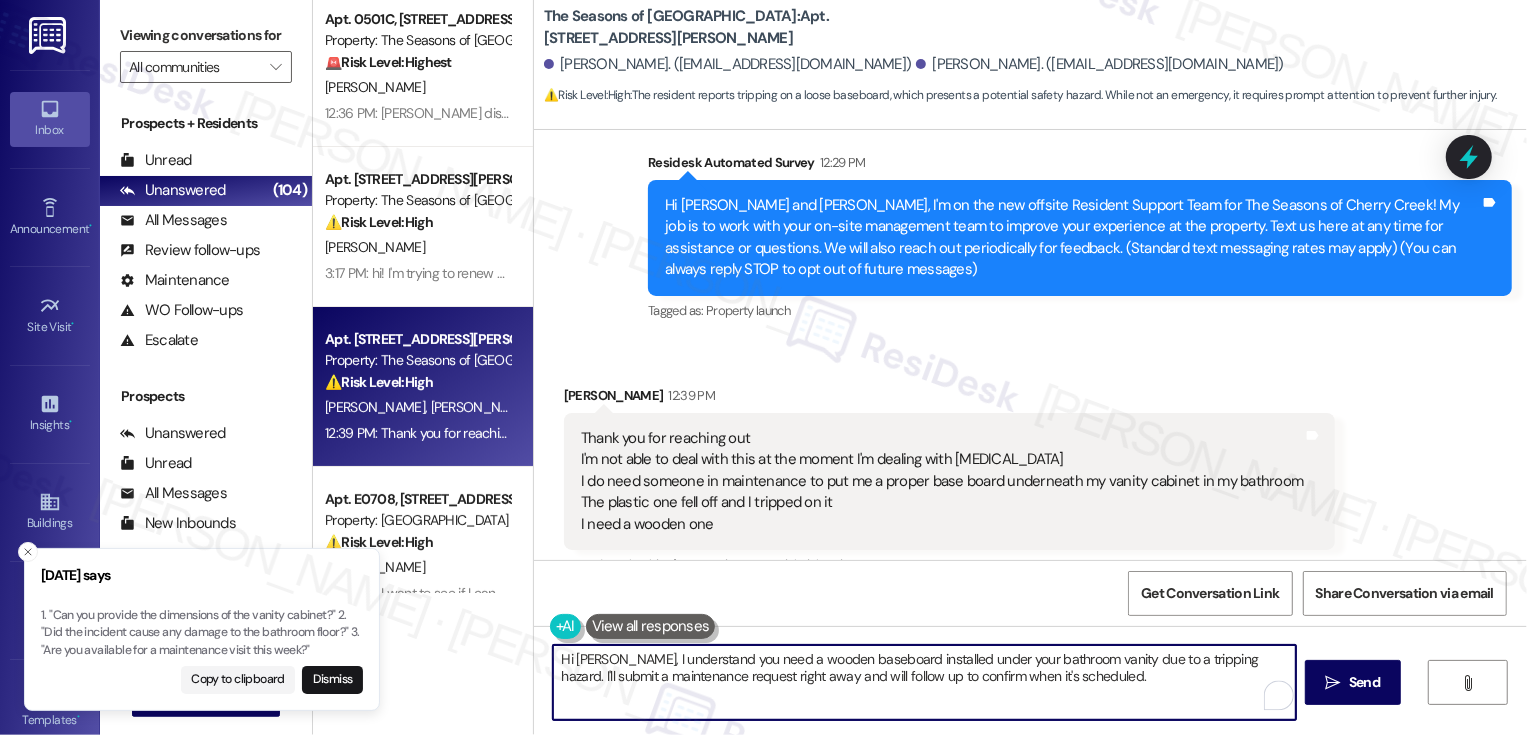 click on "Hi [PERSON_NAME], I understand you need a wooden baseboard installed under your bathroom vanity due to a tripping hazard. I'll submit a maintenance request right away and will follow up to confirm when it's scheduled." at bounding box center (924, 682) 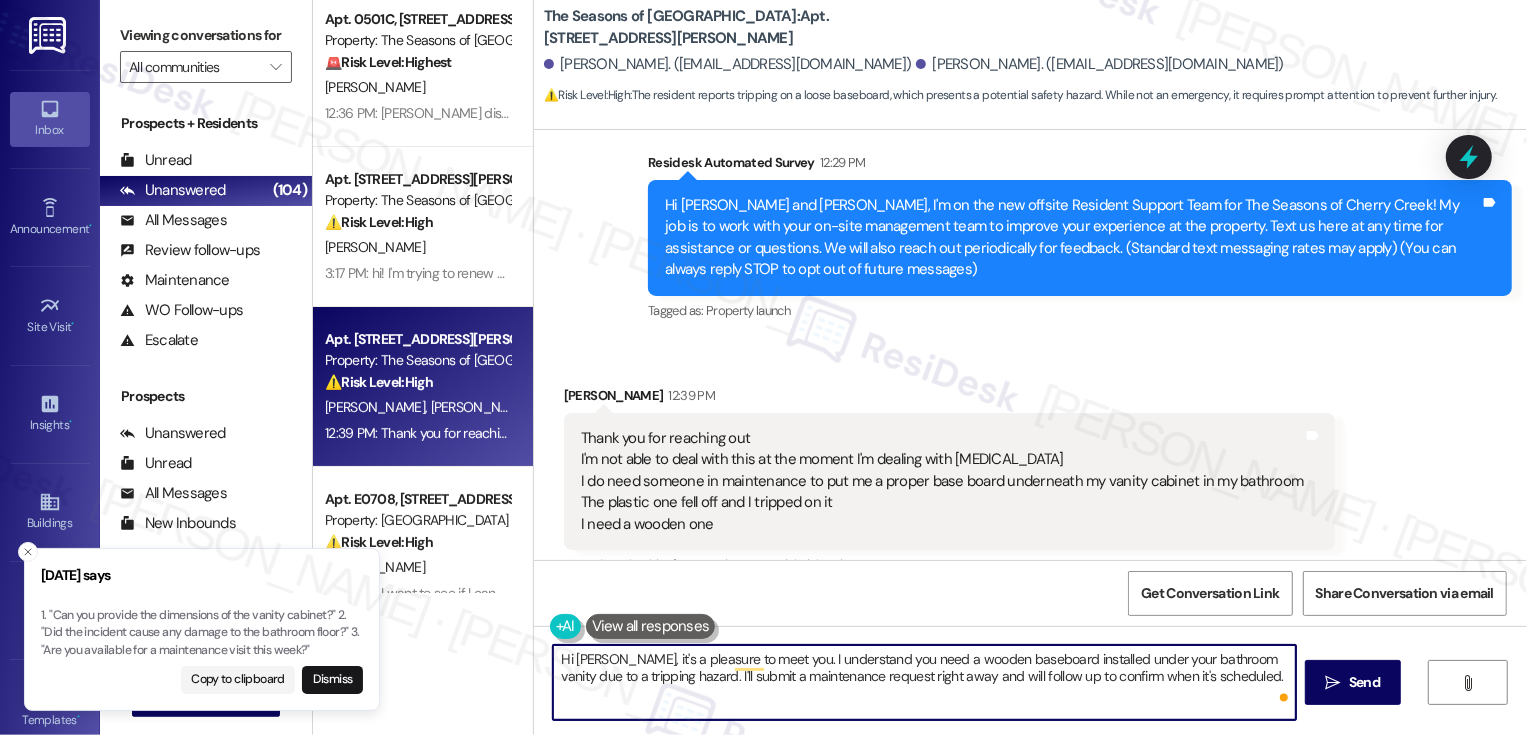 paste on "Thank you for sharing this with me, and I’m truly sorry to hear what you’re going through. I hope you’re able to focus on your health and take care of yourself during this time." 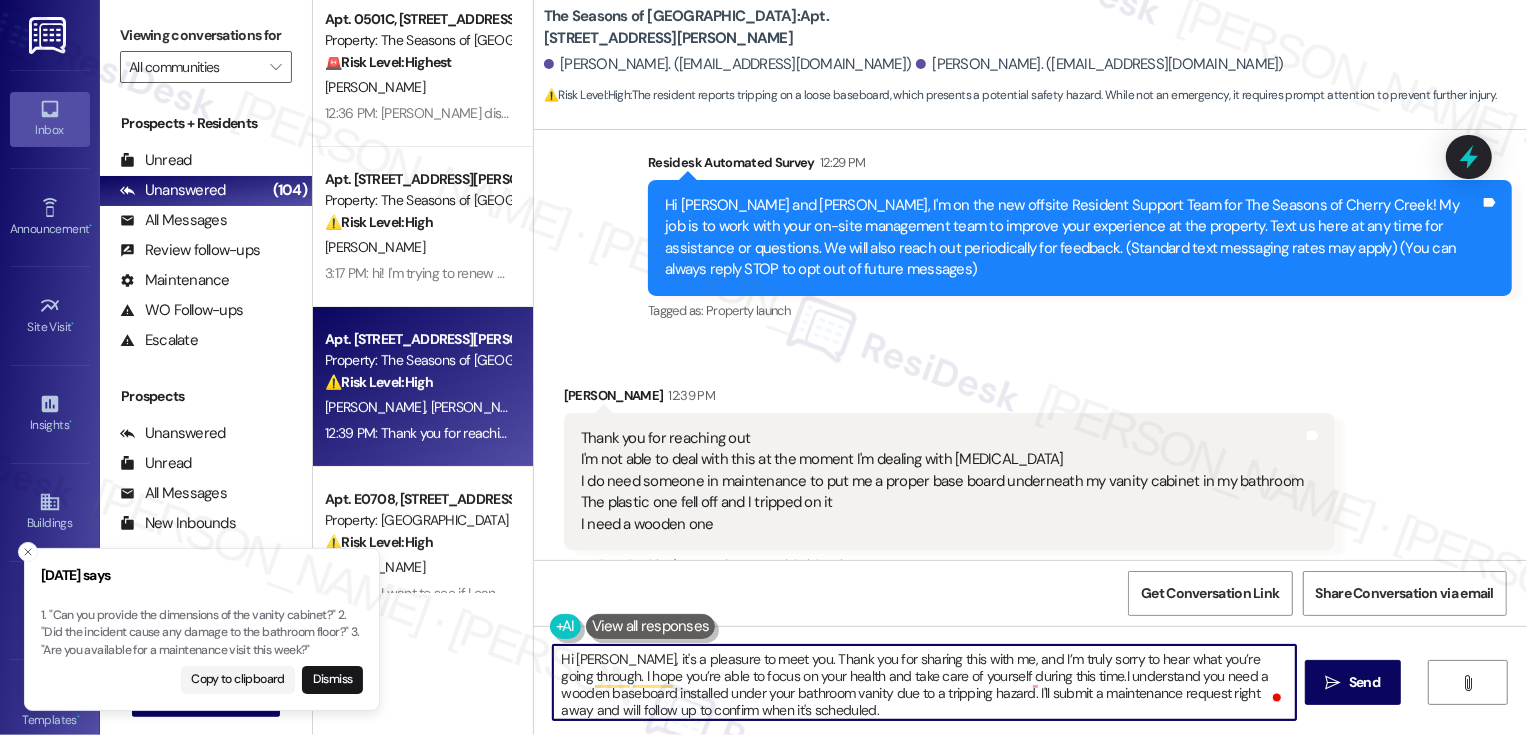 click on "Hi [PERSON_NAME], it's a pleasure to meet you. Thank you for sharing this with me, and I’m truly sorry to hear what you’re going through. I hope you’re able to focus on your health and take care of yourself during this time.I understand you need a wooden baseboard installed under your bathroom vanity due to a tripping hazard. I'll submit a maintenance request right away and will follow up to confirm when it's scheduled." at bounding box center [924, 682] 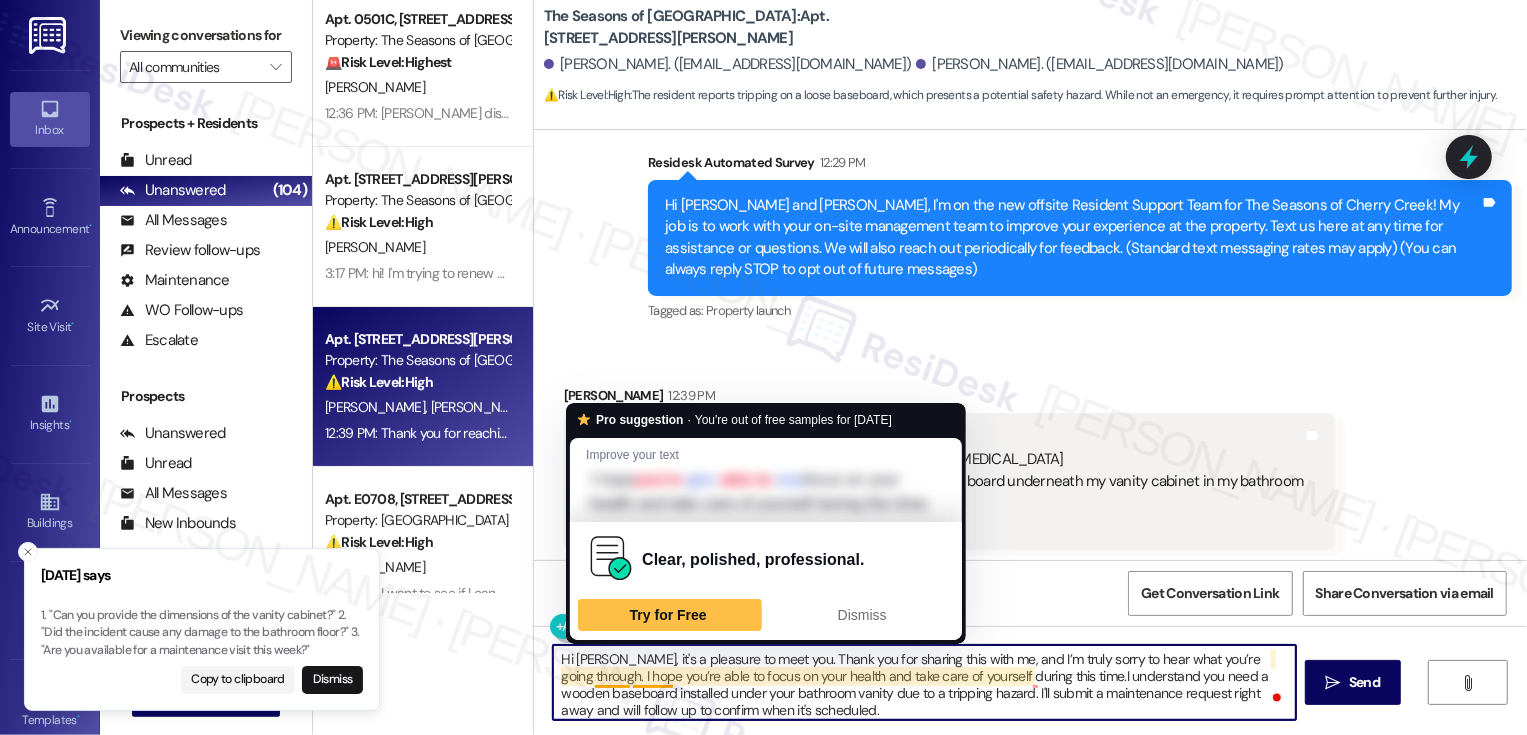 click on "Hi [PERSON_NAME], it's a pleasure to meet you. Thank you for sharing this with me, and I’m truly sorry to hear what you’re going through. I hope you’re able to focus on your health and take care of yourself during this time.I understand you need a wooden baseboard installed under your bathroom vanity due to a tripping hazard. I'll submit a maintenance request right away and will follow up to confirm when it's scheduled." at bounding box center (924, 682) 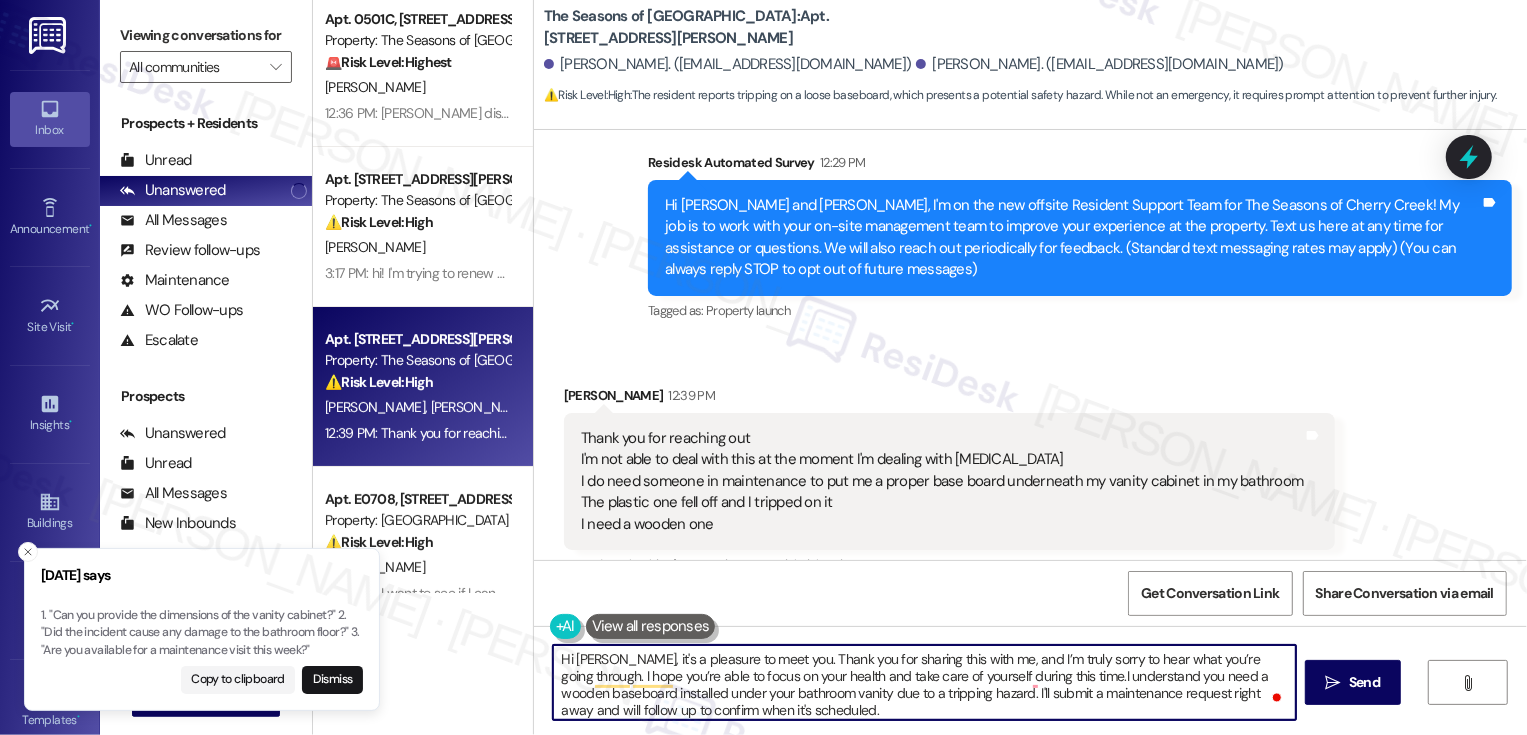 click on "Hi [PERSON_NAME], it's a pleasure to meet you. Thank you for sharing this with me, and I’m truly sorry to hear what you’re going through. I hope you’re able to focus on your health and take care of yourself during this time.I understand you need a wooden baseboard installed under your bathroom vanity due to a tripping hazard. I'll submit a maintenance request right away and will follow up to confirm when it's scheduled." at bounding box center (924, 682) 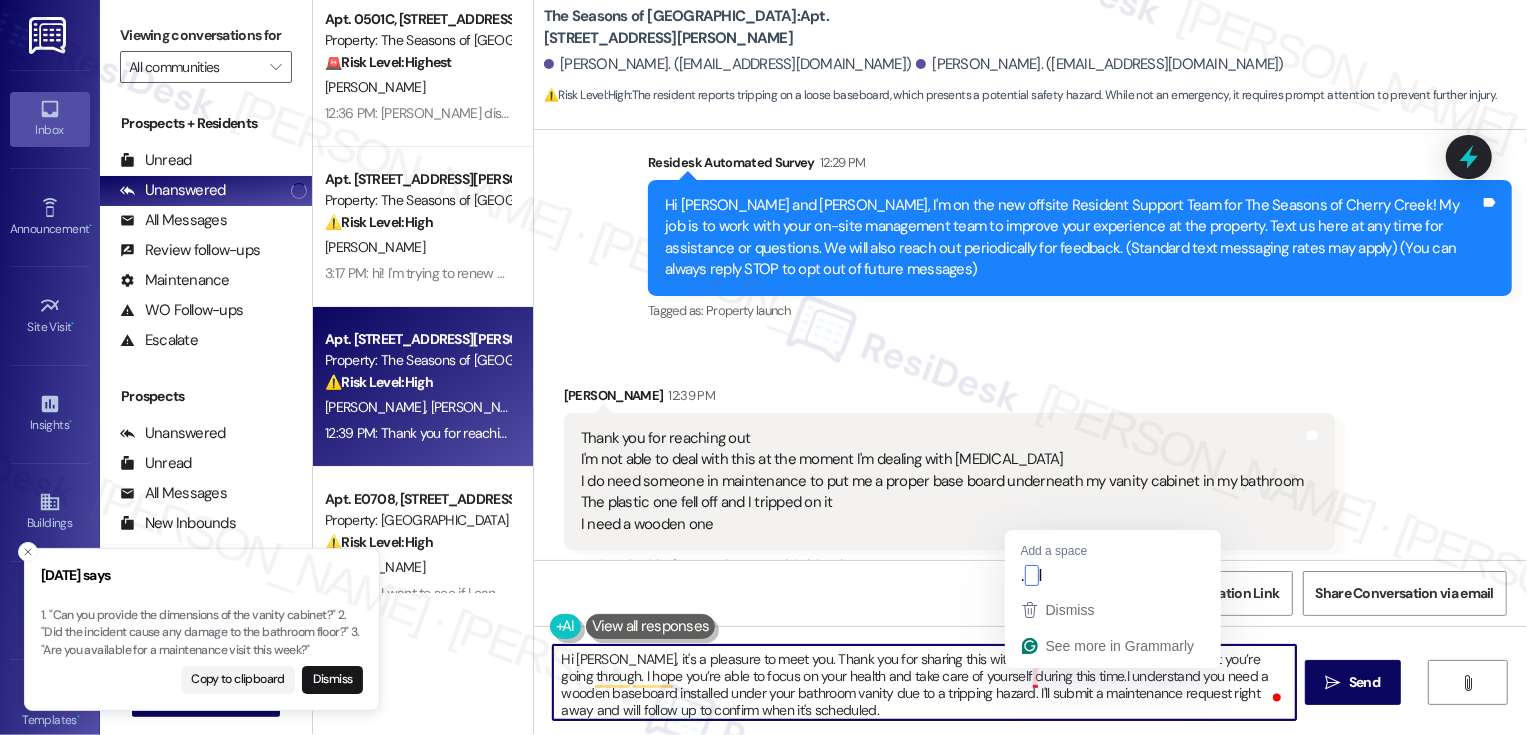 click on "Hi [PERSON_NAME], it's a pleasure to meet you. Thank you for sharing this with me, and I’m truly sorry to hear what you’re going through. I hope you’re able to focus on your health and take care of yourself during this time.I understand you need a wooden baseboard installed under your bathroom vanity due to a tripping hazard. I'll submit a maintenance request right away and will follow up to confirm when it's scheduled." at bounding box center (924, 682) 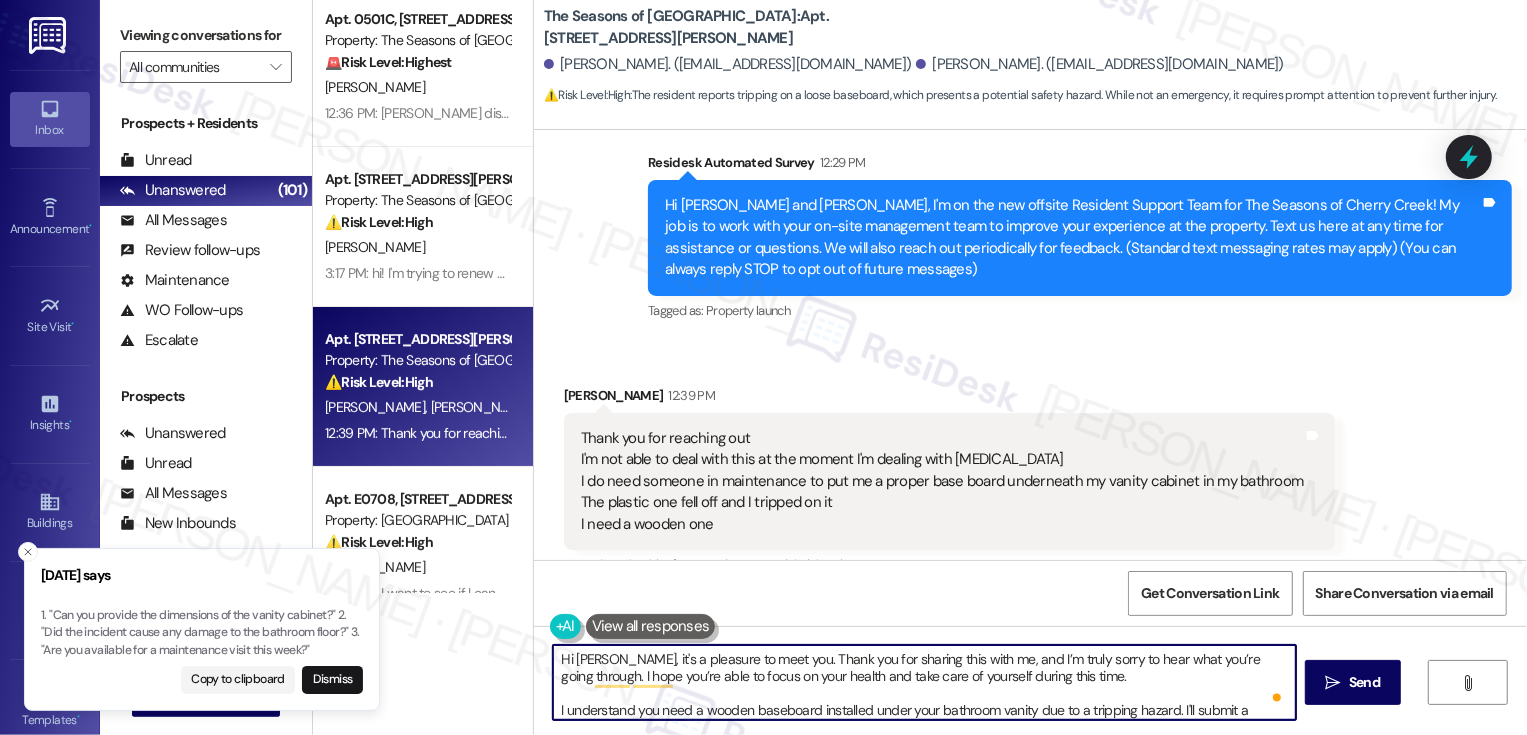 click on "Hi [PERSON_NAME], it's a pleasure to meet you. Thank you for sharing this with me, and I’m truly sorry to hear what you’re going through. I hope you’re able to focus on your health and take care of yourself during this time.
I understand you need a wooden baseboard installed under your bathroom vanity due to a tripping hazard. I'll submit a maintenance request right away and will follow up to confirm when it's scheduled." at bounding box center [924, 682] 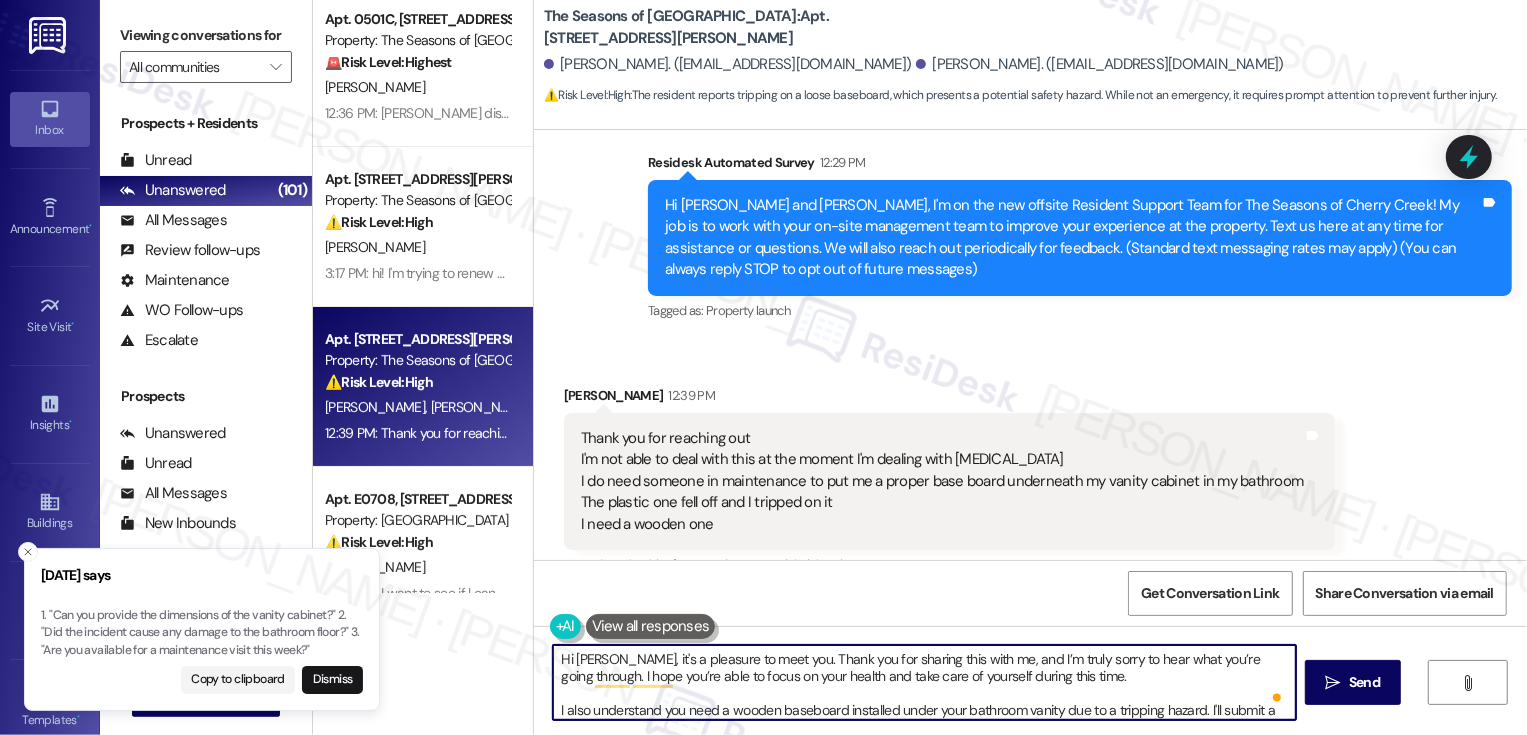 scroll, scrollTop: 17, scrollLeft: 0, axis: vertical 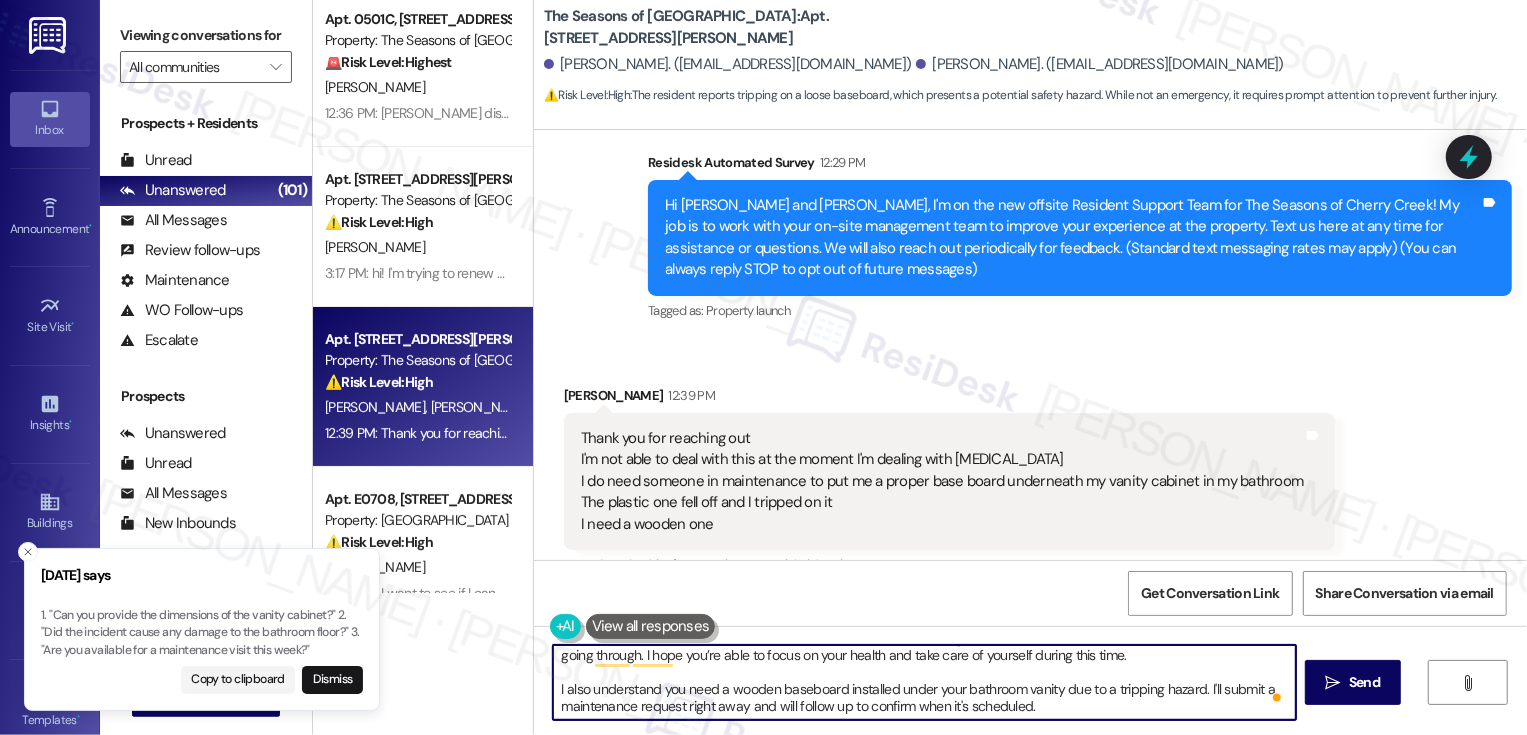 drag, startPoint x: 1196, startPoint y: 687, endPoint x: 1203, endPoint y: 726, distance: 39.623226 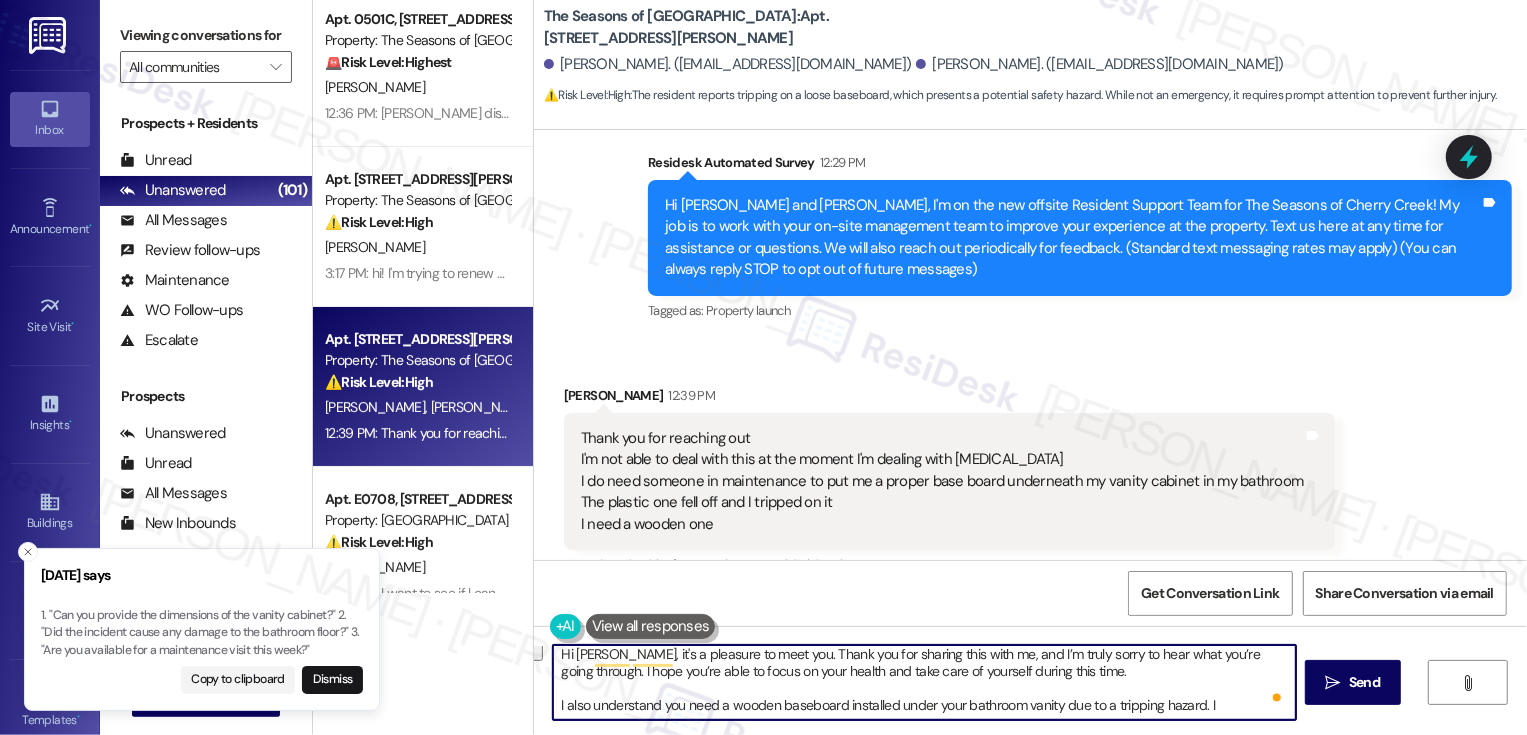 scroll, scrollTop: 5, scrollLeft: 0, axis: vertical 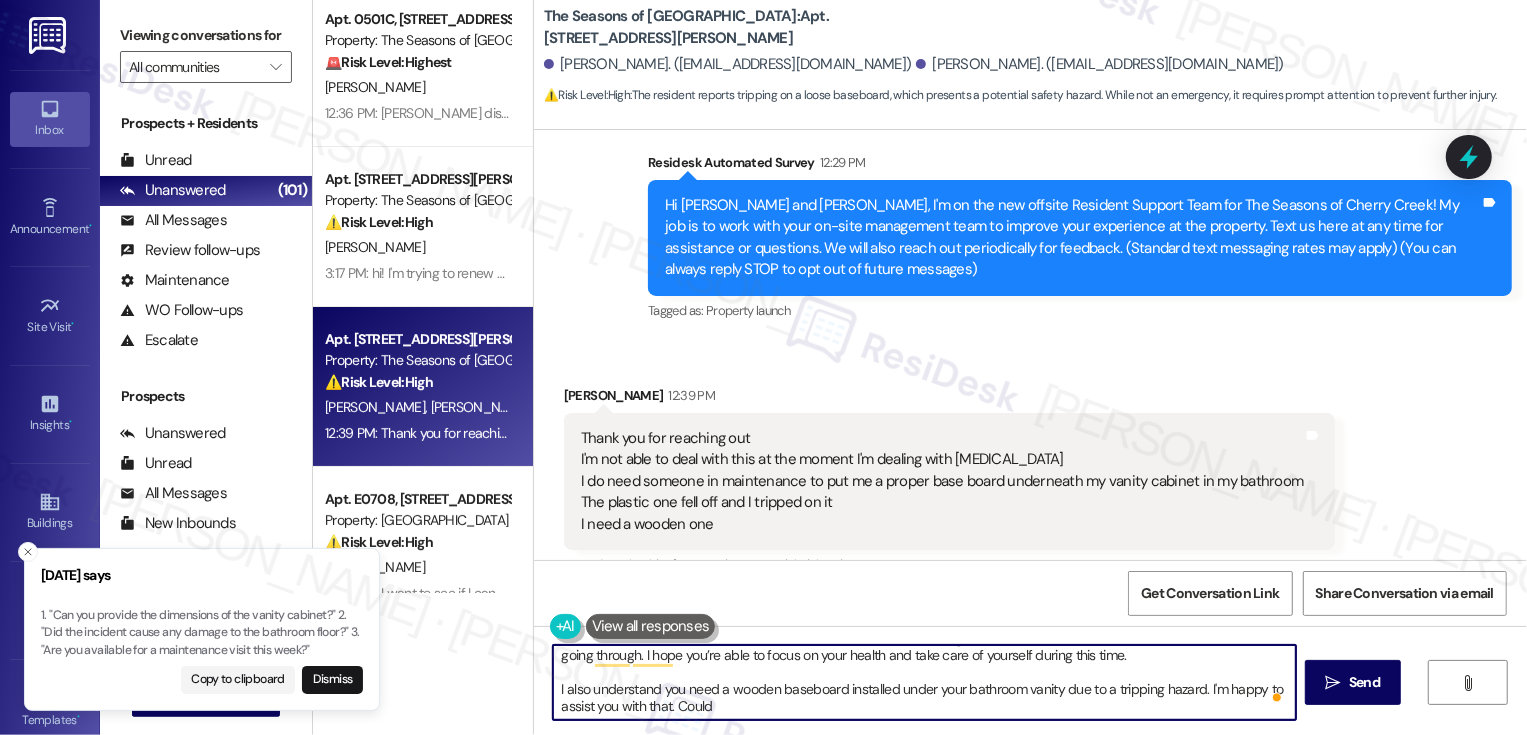 drag, startPoint x: 639, startPoint y: 706, endPoint x: 803, endPoint y: 708, distance: 164.01219 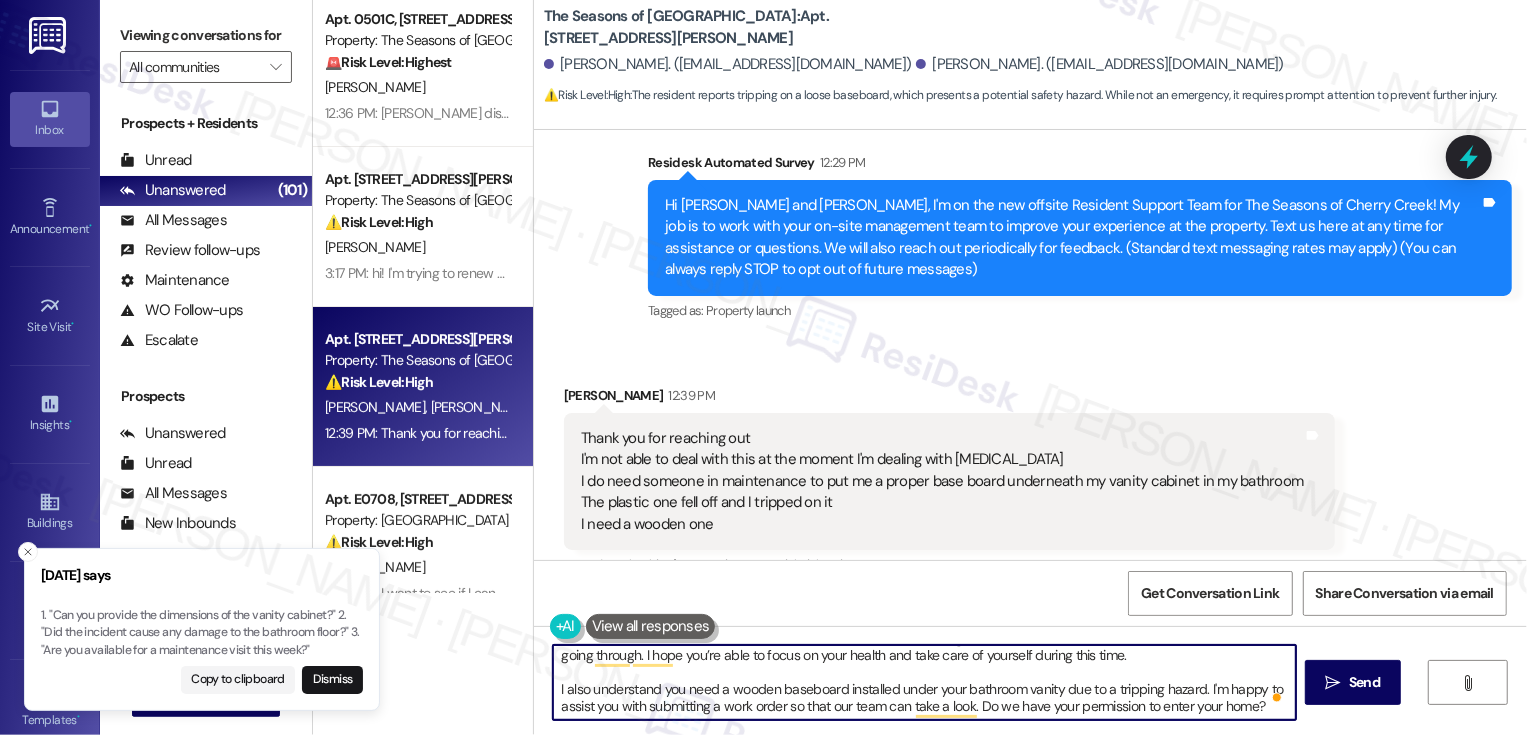 scroll, scrollTop: 0, scrollLeft: 0, axis: both 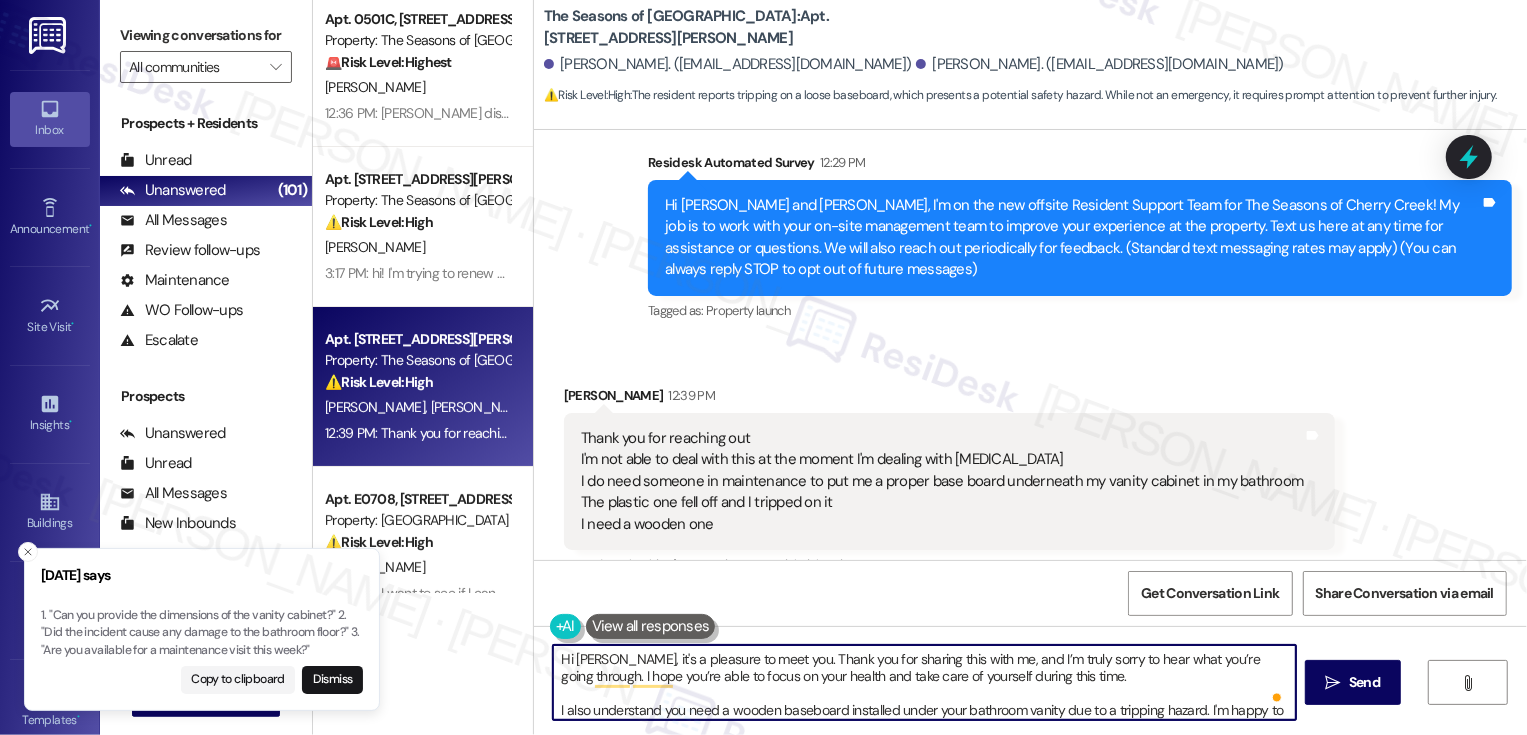 click on "Hi Lillie, it's a pleasure to meet you. Thank you for sharing this with me, and I’m truly sorry to hear what you’re going through. I hope you’re able to focus on your health and take care of yourself during this time.
I also understand you need a wooden baseboard installed under your bathroom vanity due to a tripping hazard. I'm happy to assist you with submitting a work order so that our team can take a look. Do we have your permission to enter your home?" at bounding box center (924, 682) 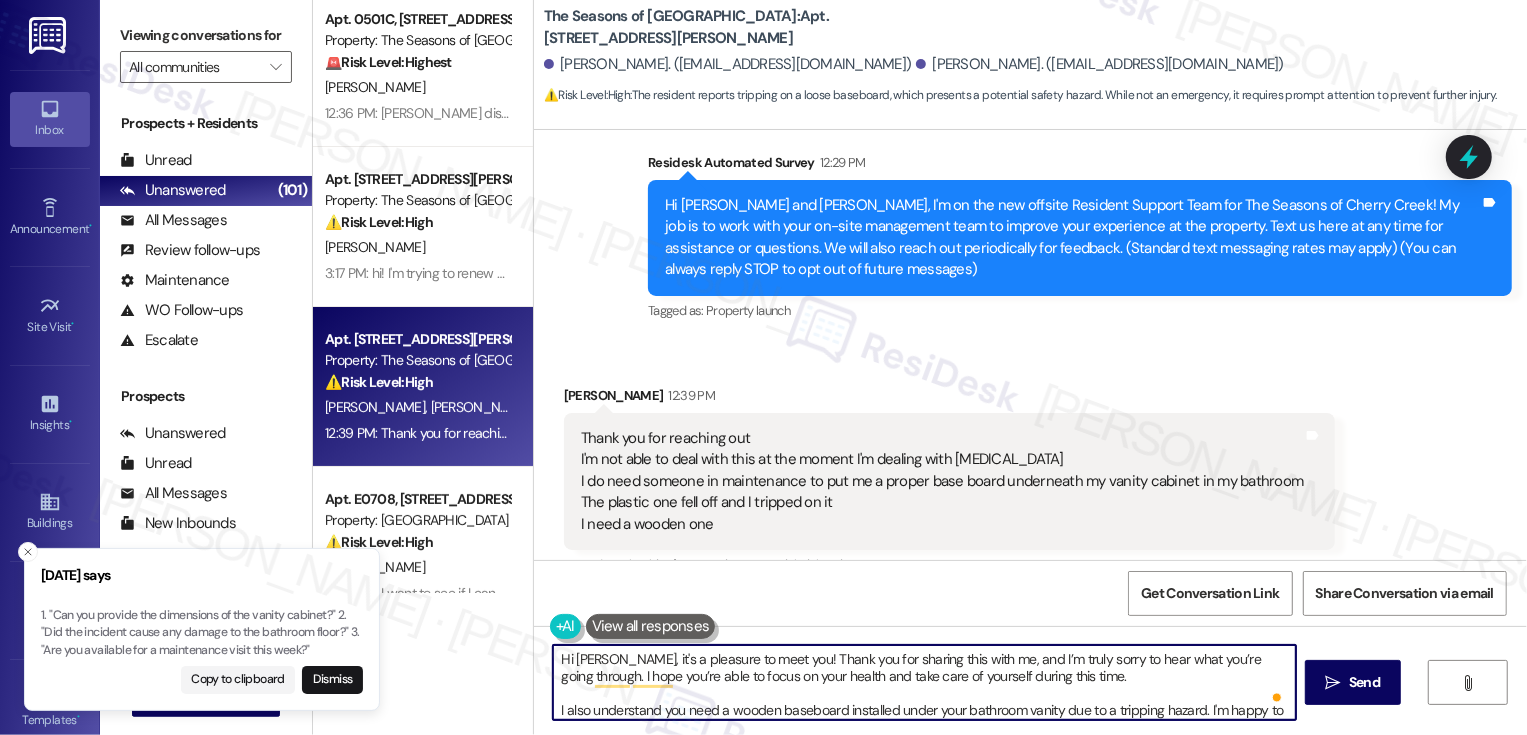 scroll, scrollTop: 11, scrollLeft: 0, axis: vertical 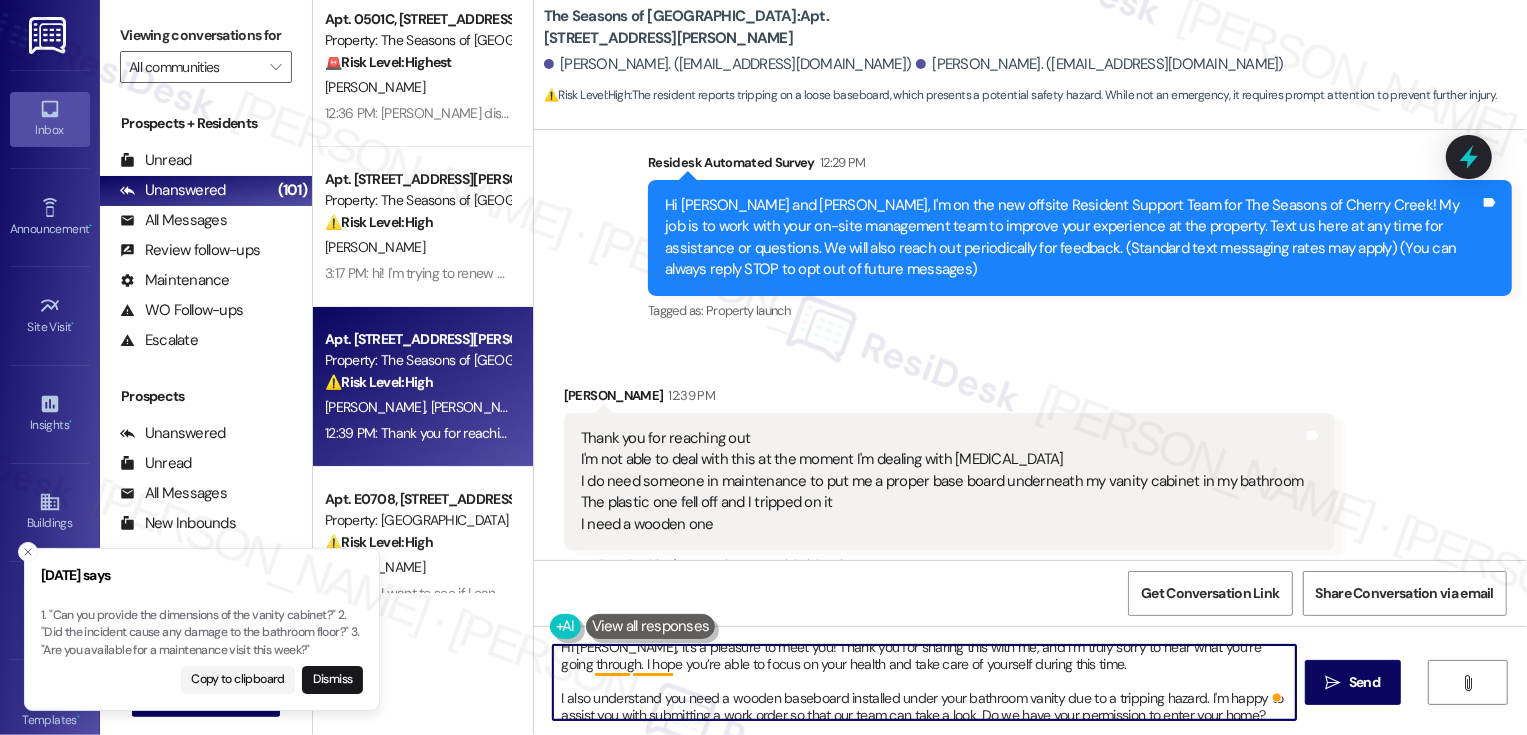 click on "Hi Lillie, it's a pleasure to meet you! Thank you for sharing this with me, and I’m truly sorry to hear what you’re going through. I hope you’re able to focus on your health and take care of yourself during this time.
I also understand you need a wooden baseboard installed under your bathroom vanity due to a tripping hazard. I'm happy to assist you with submitting a work order so that our team can take a look. Do we have your permission to enter your home?" at bounding box center (924, 682) 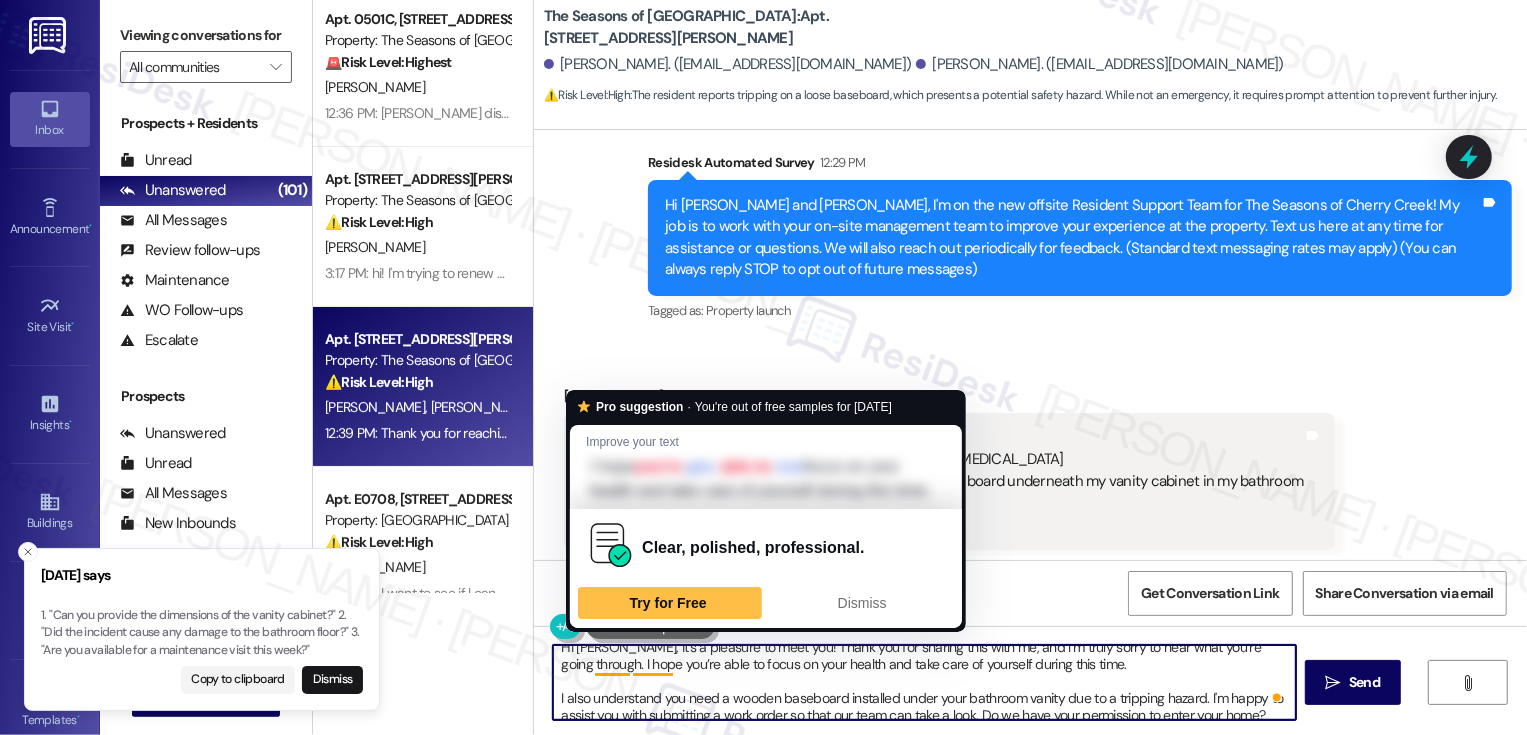 click on "Hi Lillie, it's a pleasure to meet you! Thank you for sharing this with me, and I’m truly sorry to hear what you’re going through. I hope you’re able to focus on your health and take care of yourself during this time.
I also understand you need a wooden baseboard installed under your bathroom vanity due to a tripping hazard. I'm happy to assist you with submitting a work order so that our team can take a look. Do we have your permission to enter your home?" at bounding box center [924, 682] 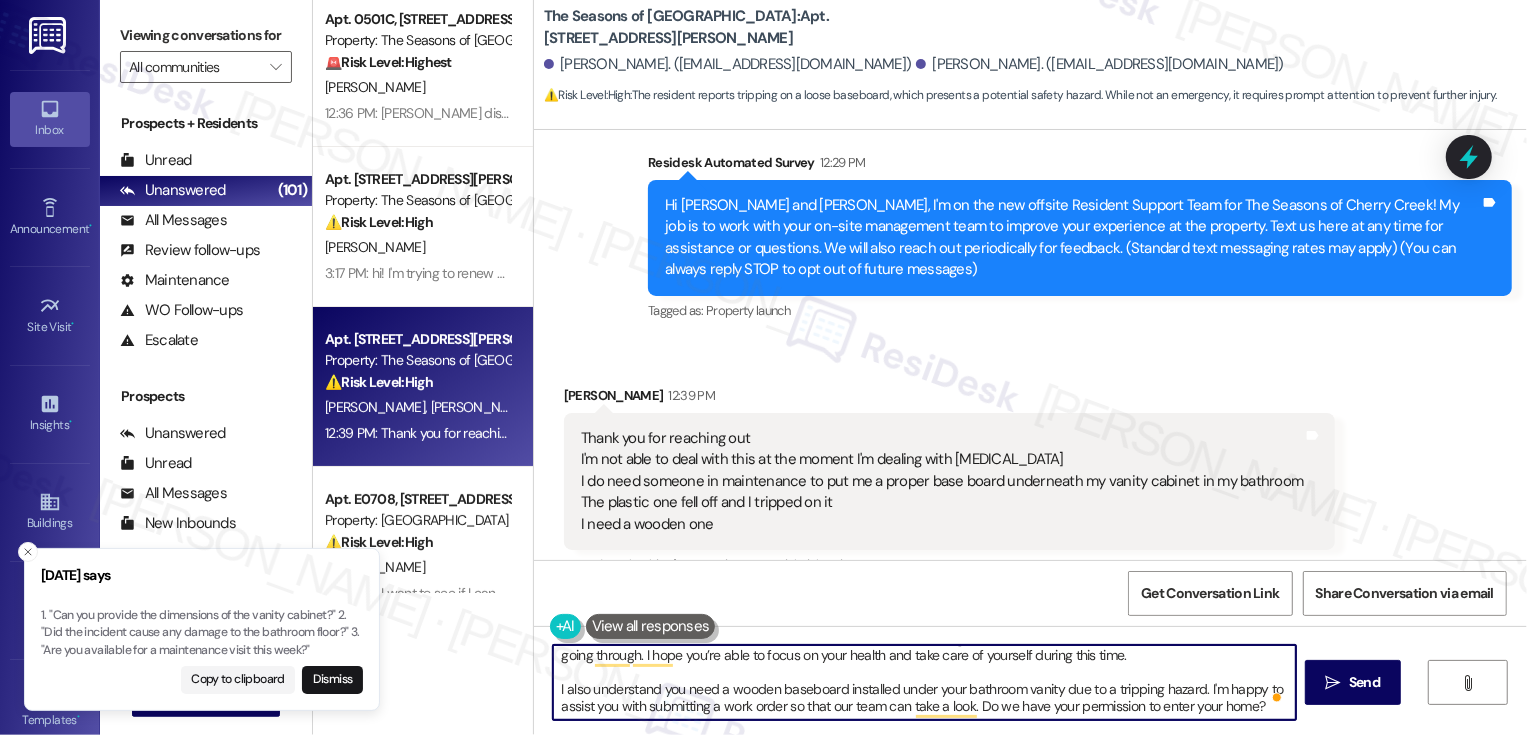 click on "Hi Lillie, it's a pleasure to meet you! Thank you for sharing this with me, and I’m truly sorry to hear what you’re going through. I hope you’re able to focus on your health and take care of yourself during this time.
I also understand you need a wooden baseboard installed under your bathroom vanity due to a tripping hazard. I'm happy to assist you with submitting a work order so that our team can take a look. Do we have your permission to enter your home?" at bounding box center (924, 682) 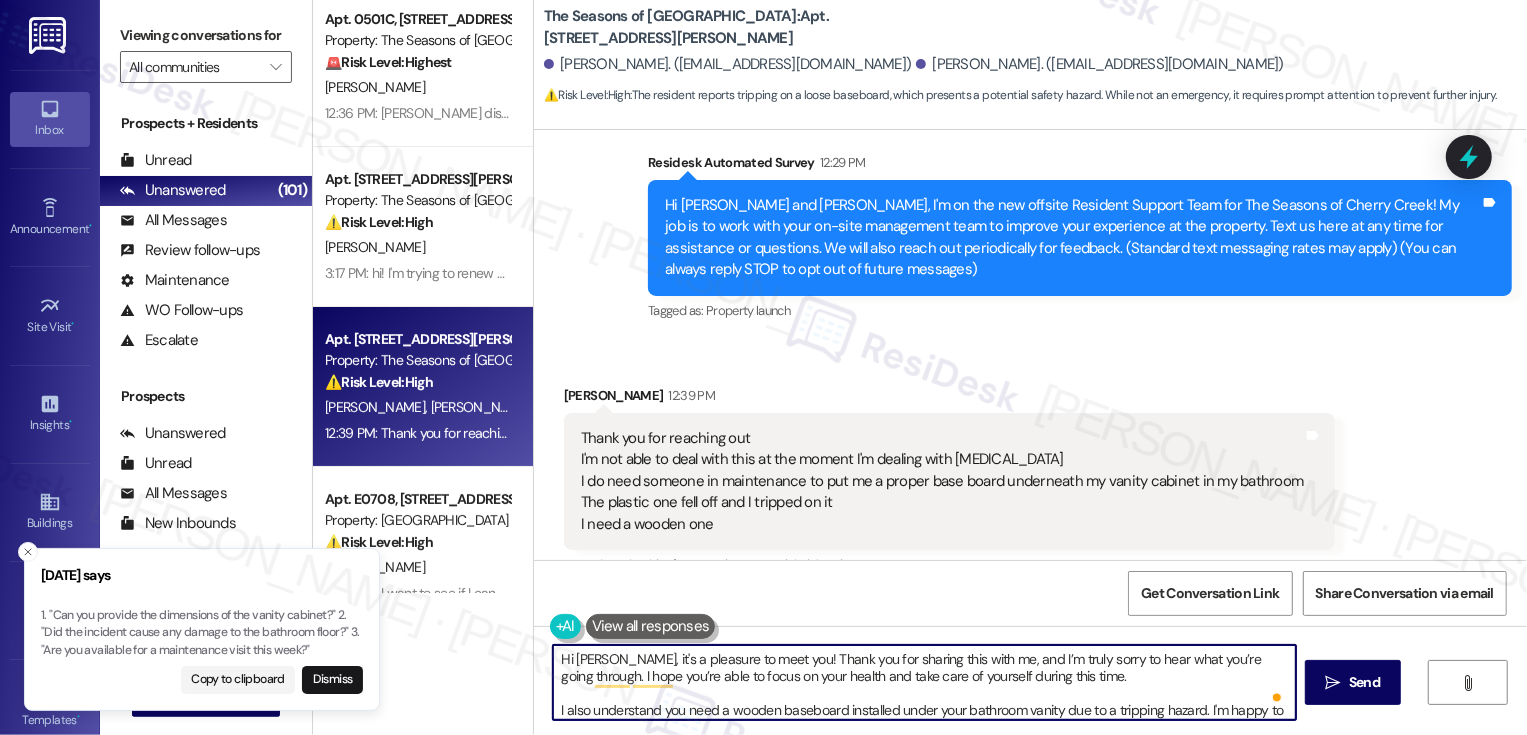 scroll, scrollTop: 21, scrollLeft: 0, axis: vertical 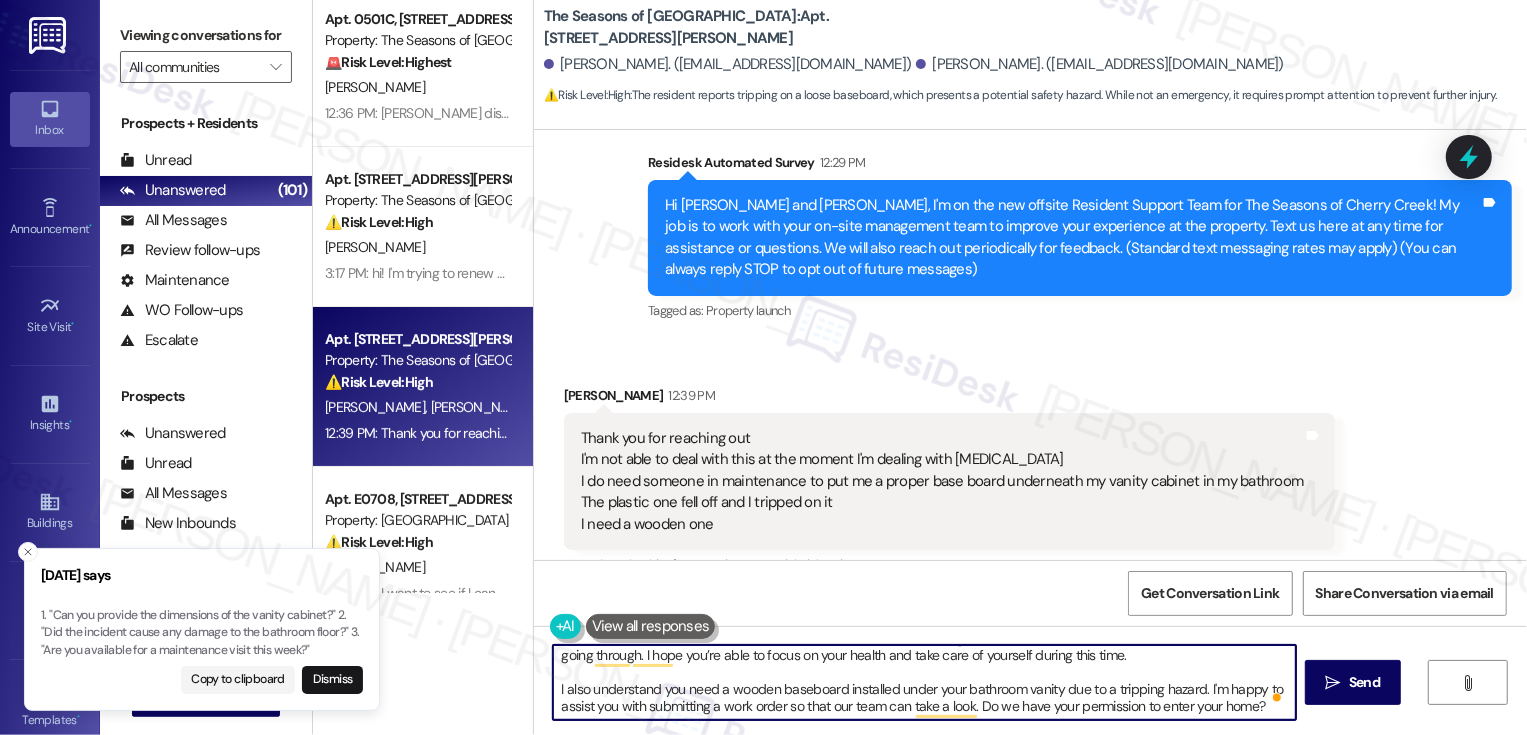 click on "Hi Lillie, it's a pleasure to meet you! Thank you for sharing this with me, and I’m truly sorry to hear what you’re going through. I hope you’re able to focus on your health and take care of yourself during this time.
I also understand you need a wooden baseboard installed under your bathroom vanity due to a tripping hazard. I'm happy to assist you with submitting a work order so that our team can take a look. Do we have your permission to enter your home?" at bounding box center (924, 682) 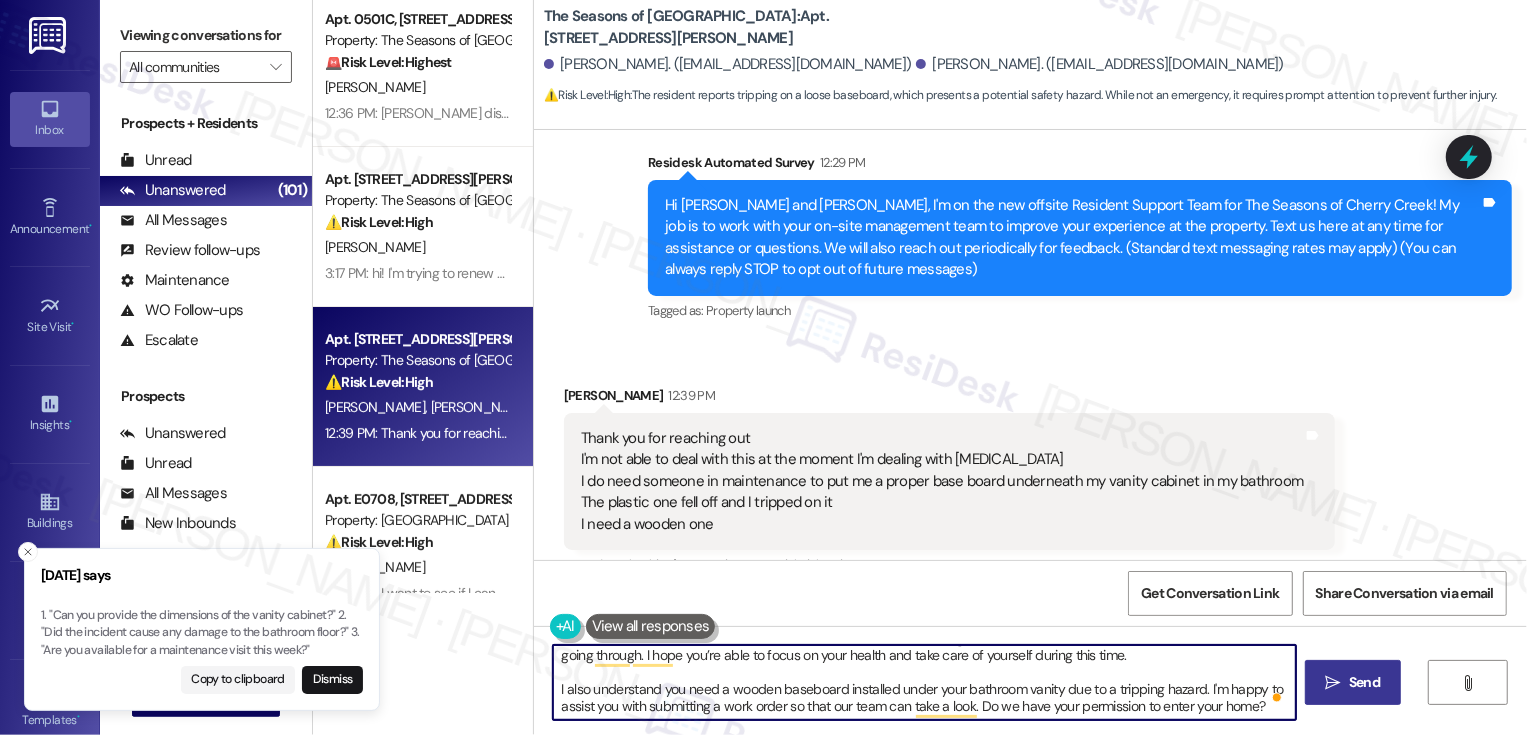 type on "Hi Lillie, it's a pleasure to meet you! Thank you for sharing this with me, and I’m truly sorry to hear what you’re going through. I hope you’re able to focus on your health and take care of yourself during this time.
I also understand you need a wooden baseboard installed under your bathroom vanity due to a tripping hazard. I'm happy to assist you with submitting a work order so that our team can take a look. Do we have your permission to enter your home?" 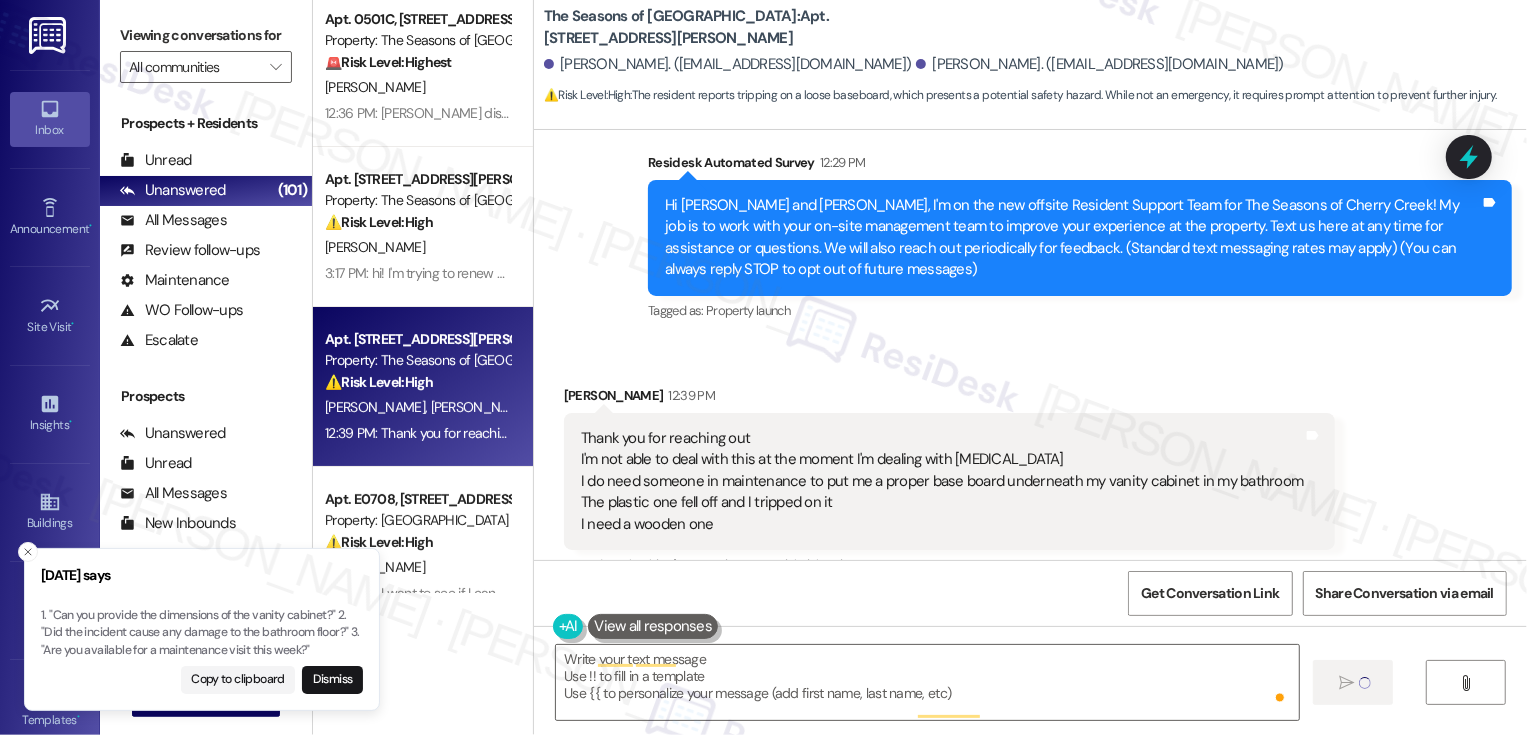 scroll, scrollTop: 0, scrollLeft: 0, axis: both 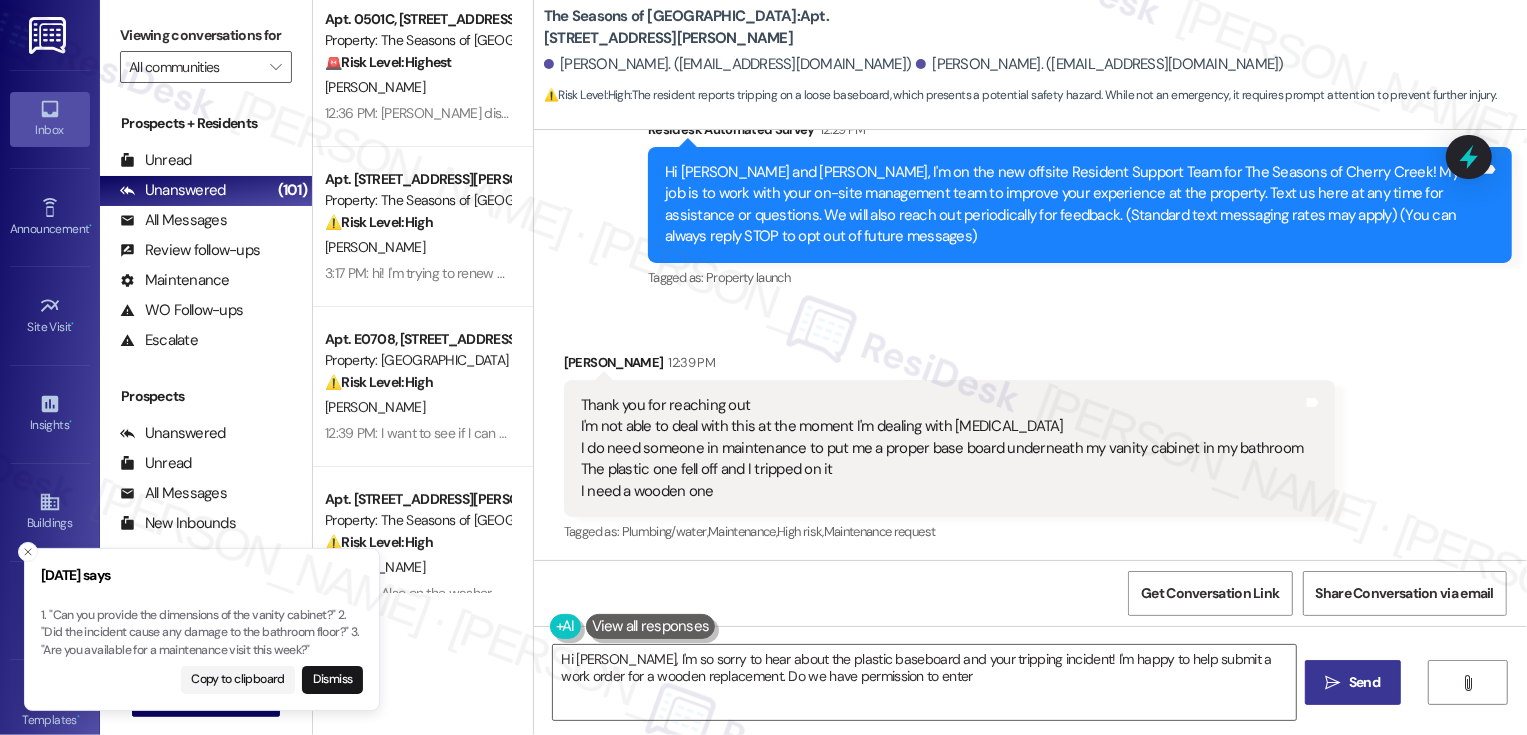 type on "Hi Lillie, I'm so sorry to hear about the plastic baseboard and your tripping incident! I'm happy to help submit a work order for a wooden replacement. Do we have permission to enter?" 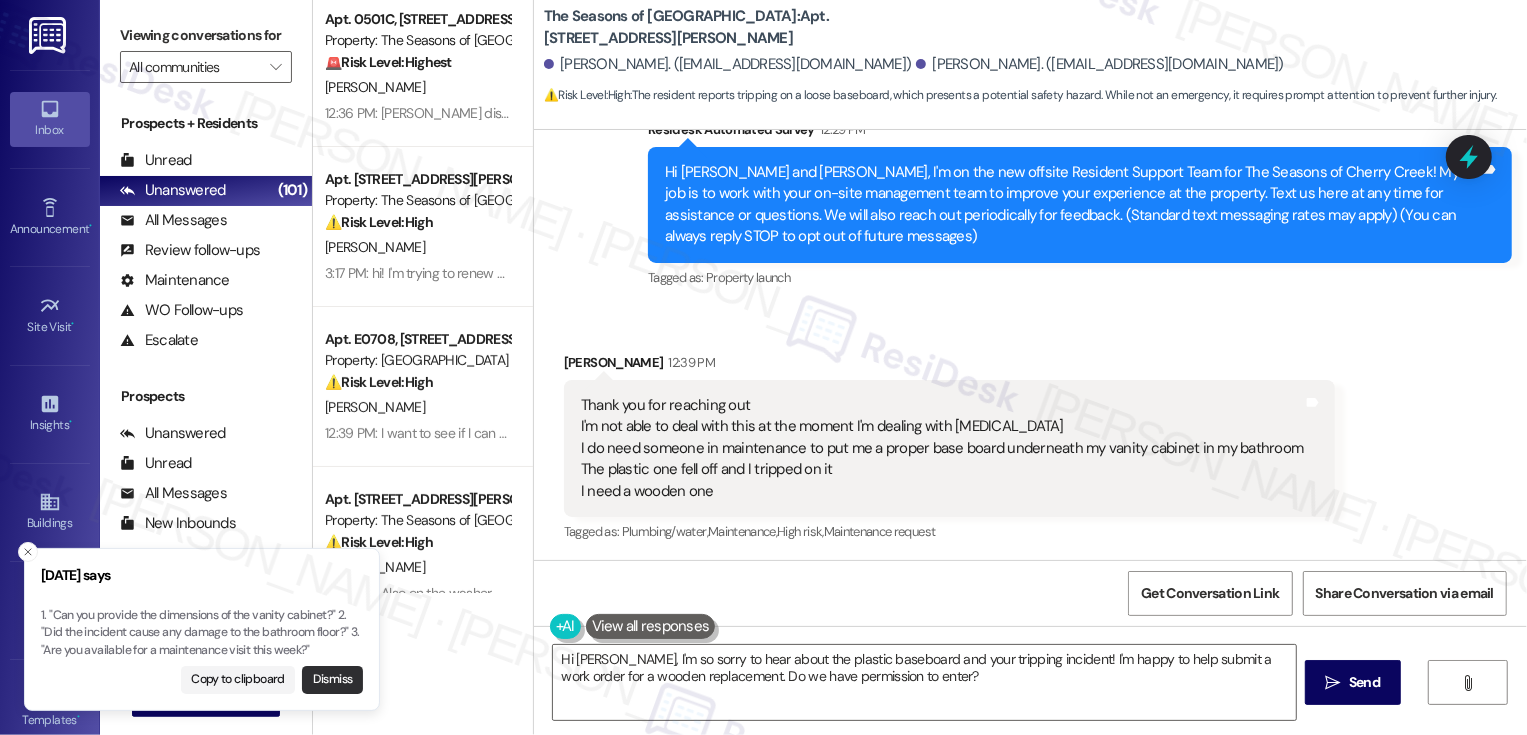 click on "Dismiss" at bounding box center (332, 680) 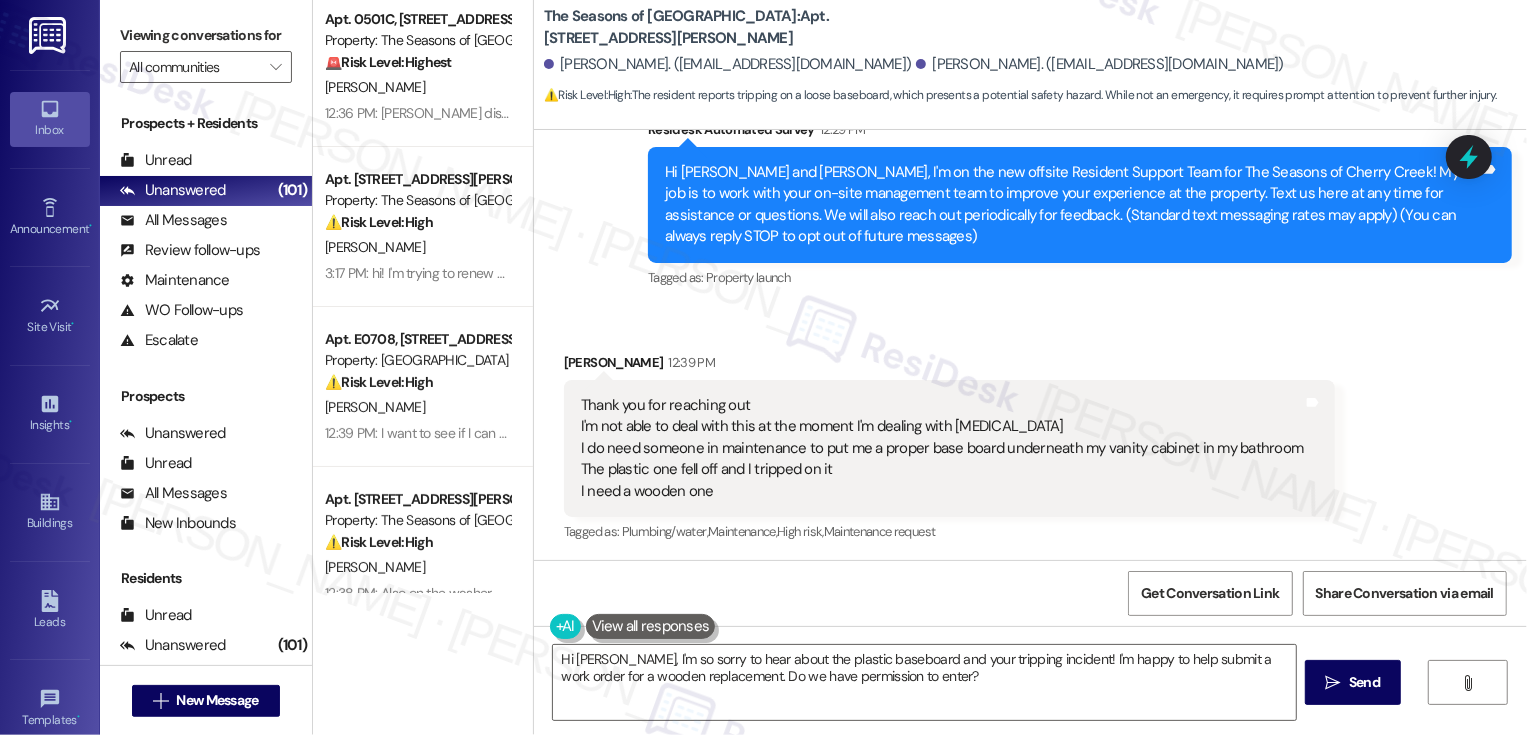 click on "The Seasons of Cherry Creek:  Apt. 0314A, 3498 Seasons E Ellsworth Ave" at bounding box center [744, 27] 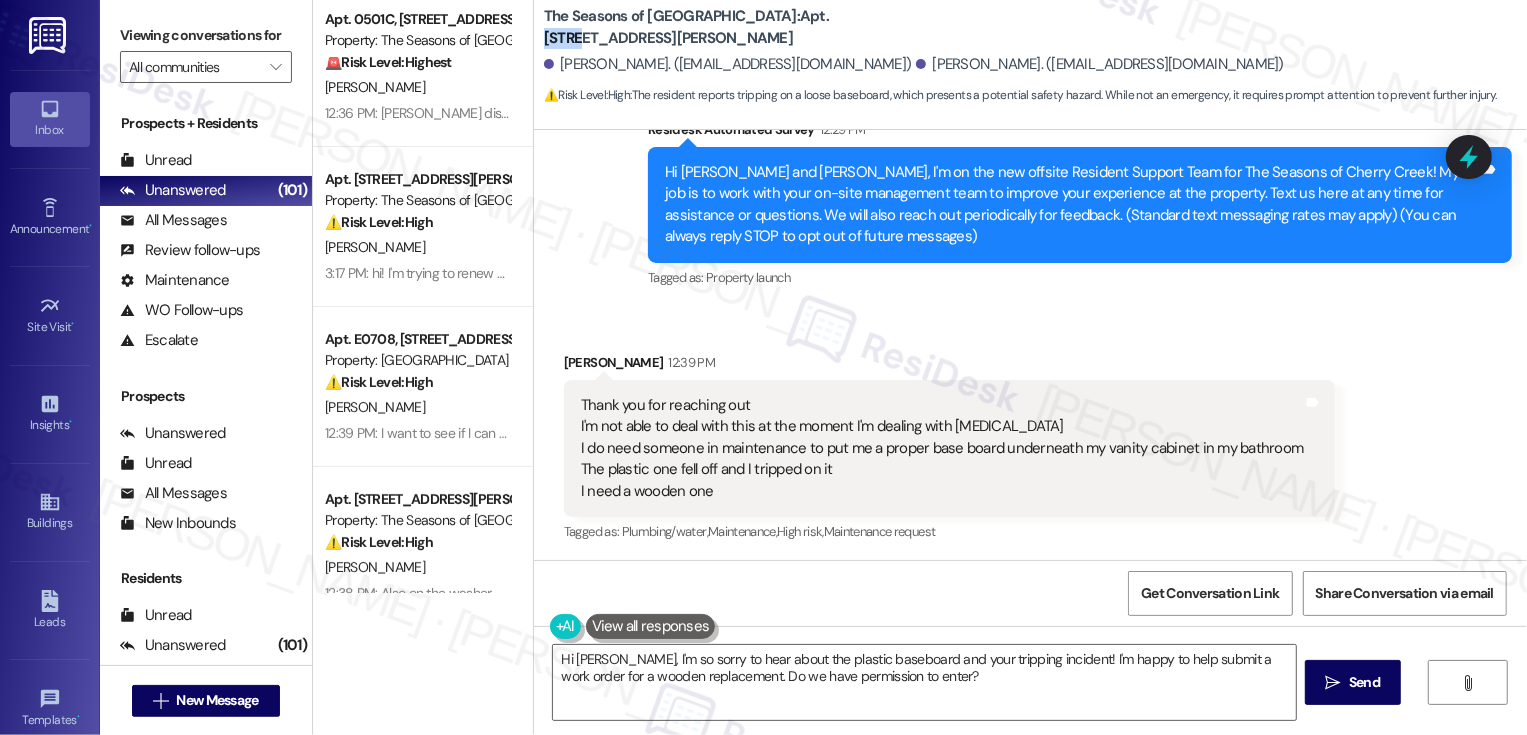 copy on "0314A" 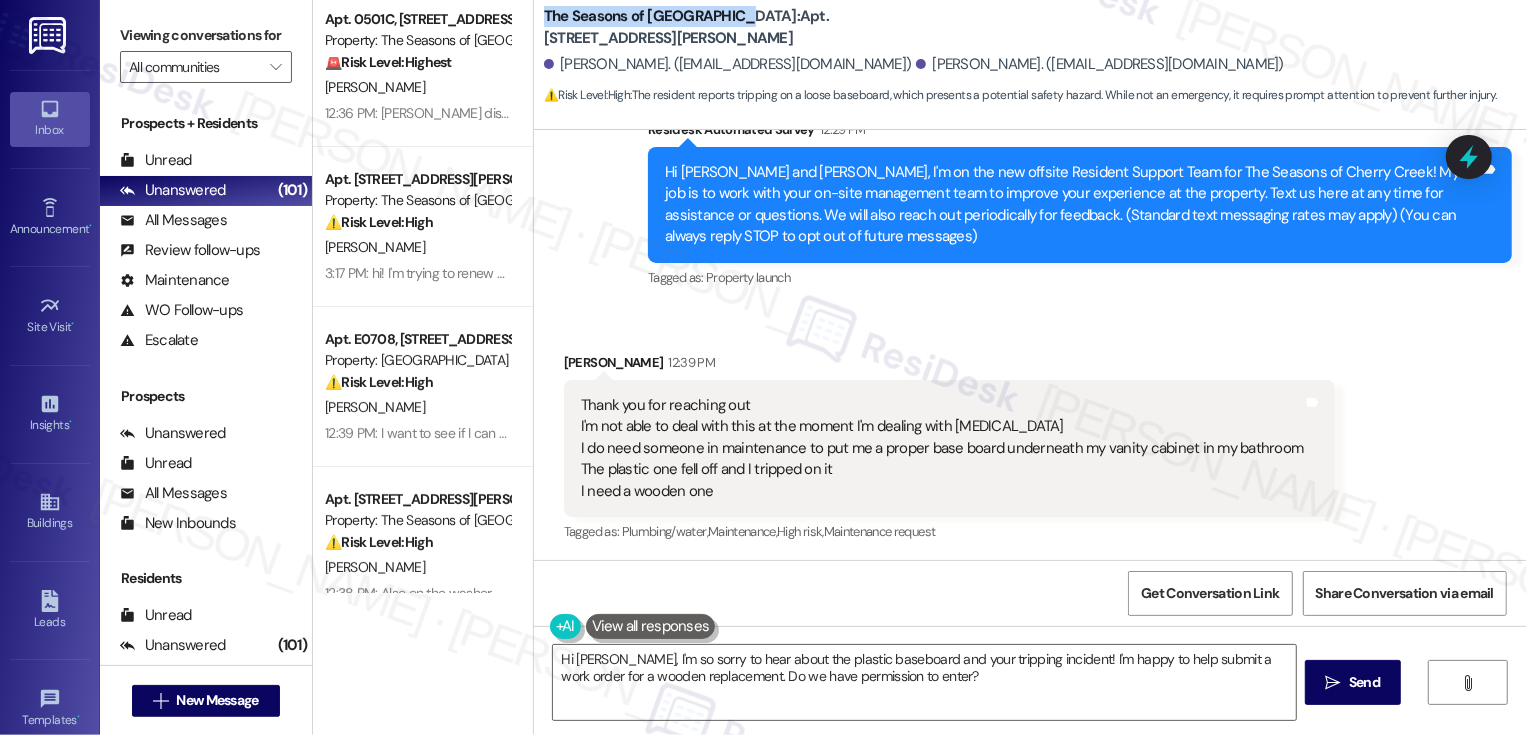 drag, startPoint x: 530, startPoint y: 15, endPoint x: 721, endPoint y: 20, distance: 191.06543 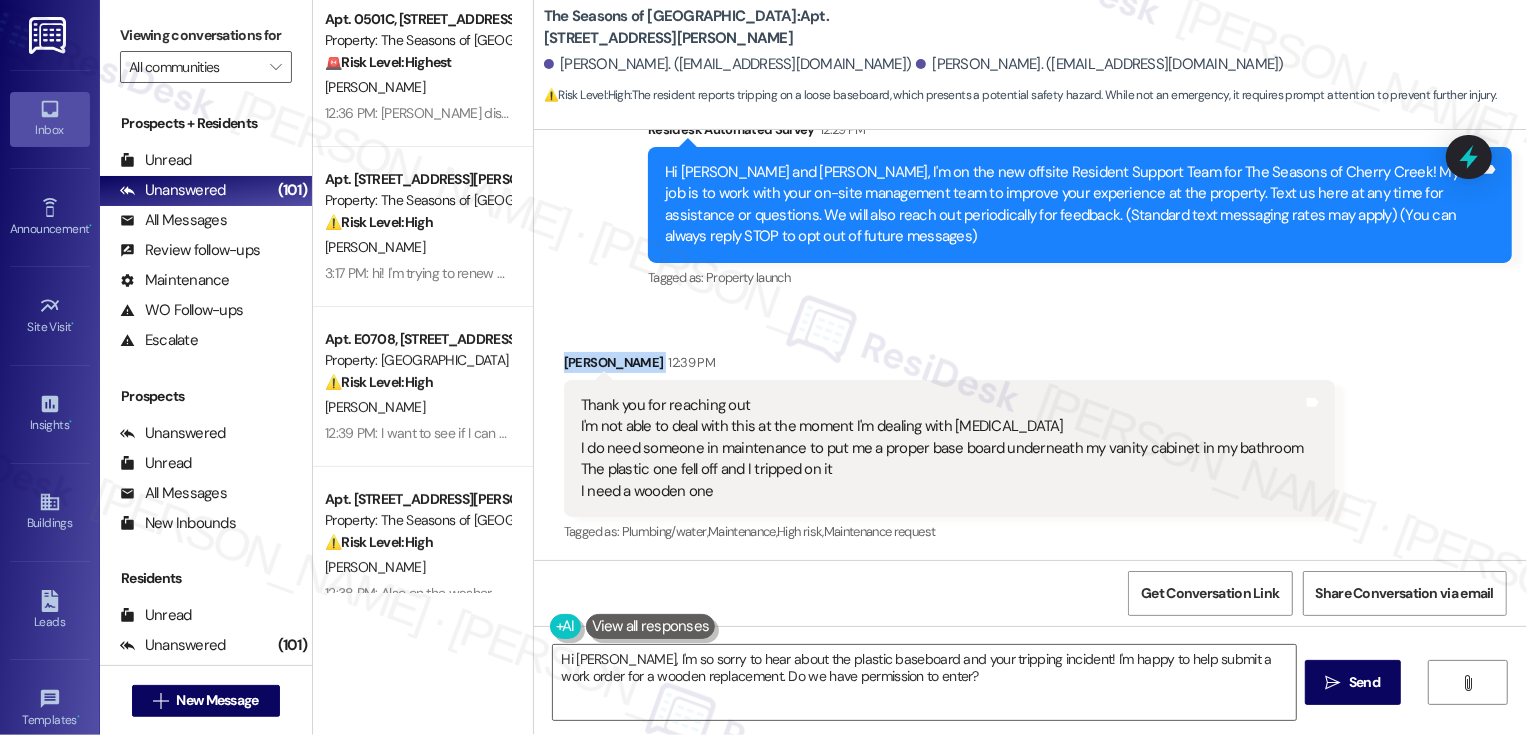 drag, startPoint x: 544, startPoint y: 361, endPoint x: 617, endPoint y: 365, distance: 73.109505 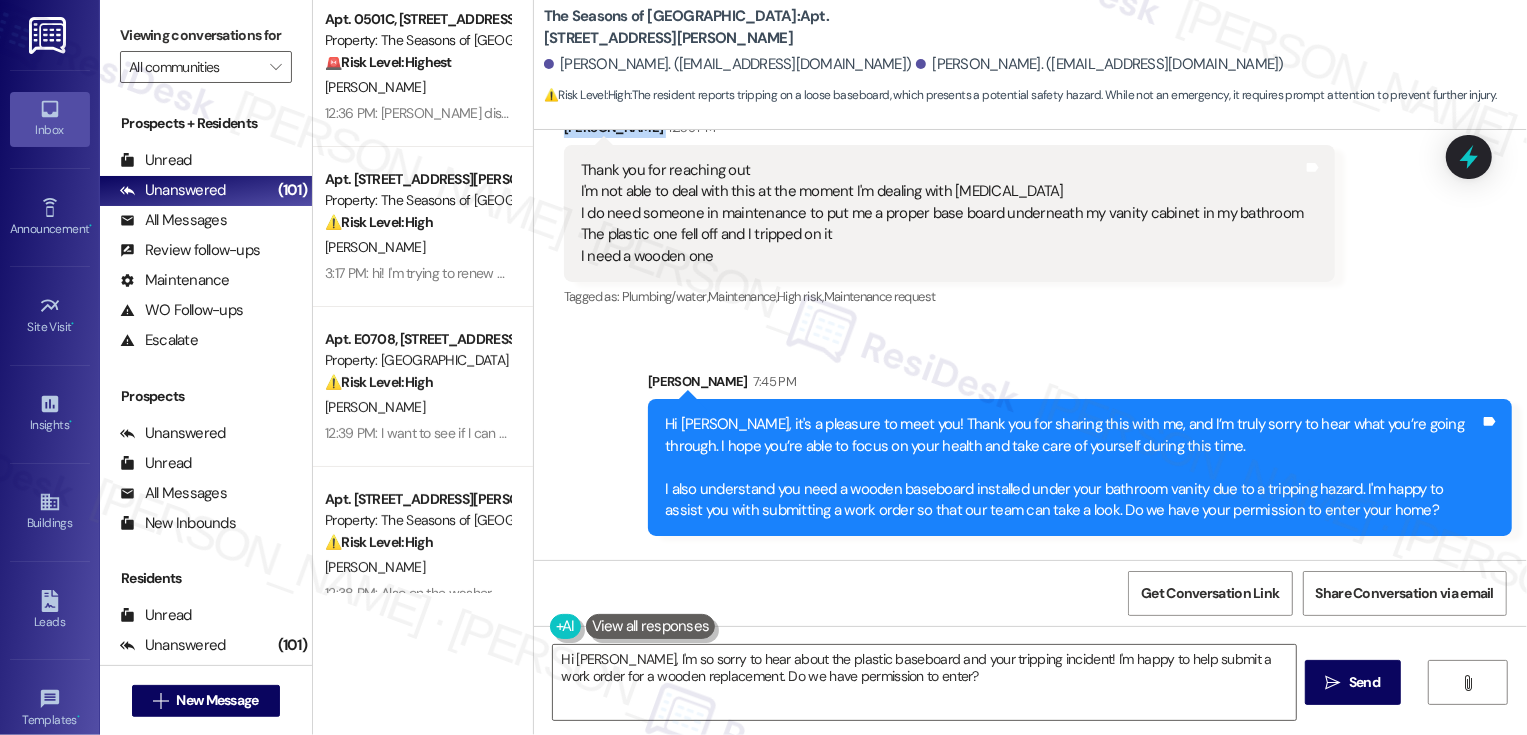 scroll, scrollTop: 411, scrollLeft: 0, axis: vertical 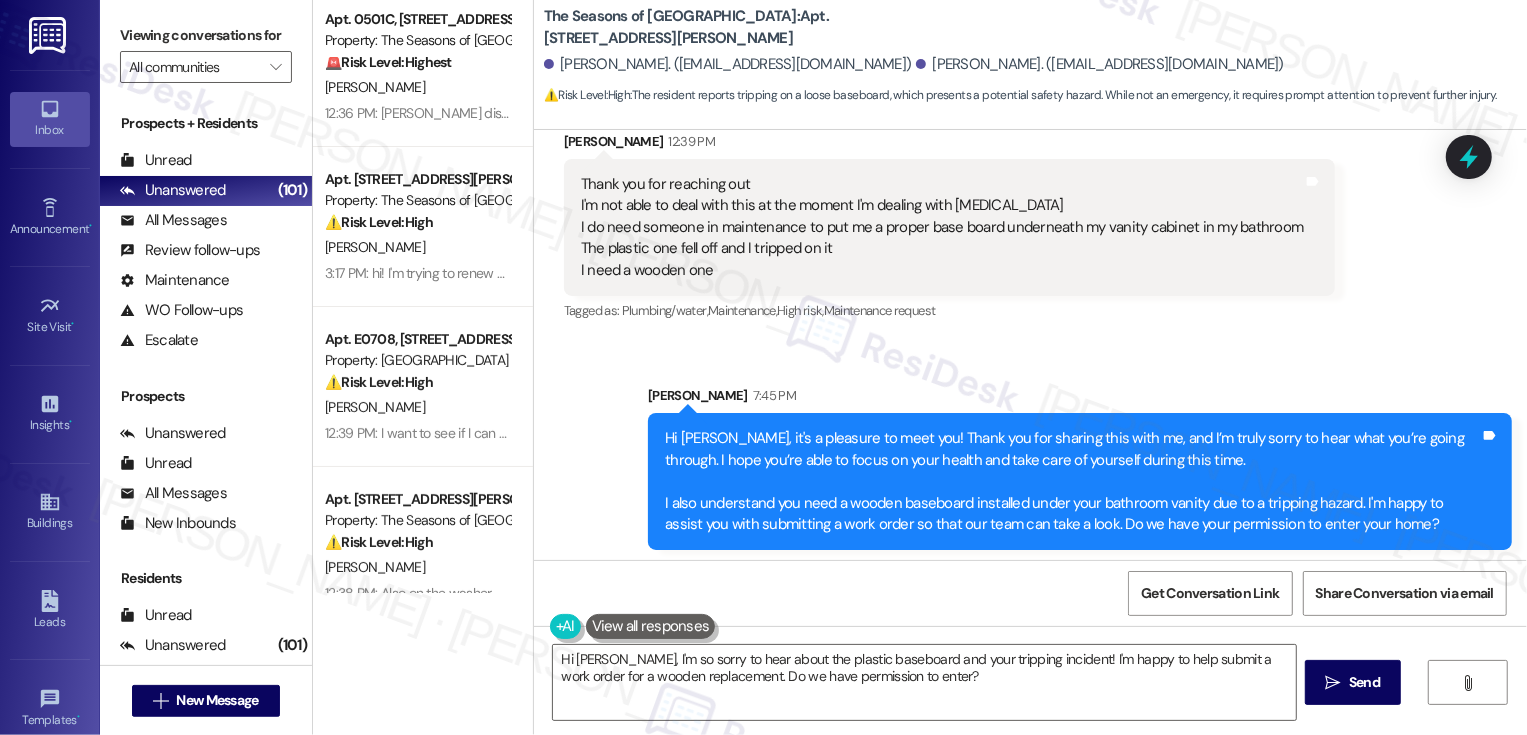 drag, startPoint x: 569, startPoint y: 229, endPoint x: 808, endPoint y: 258, distance: 240.75299 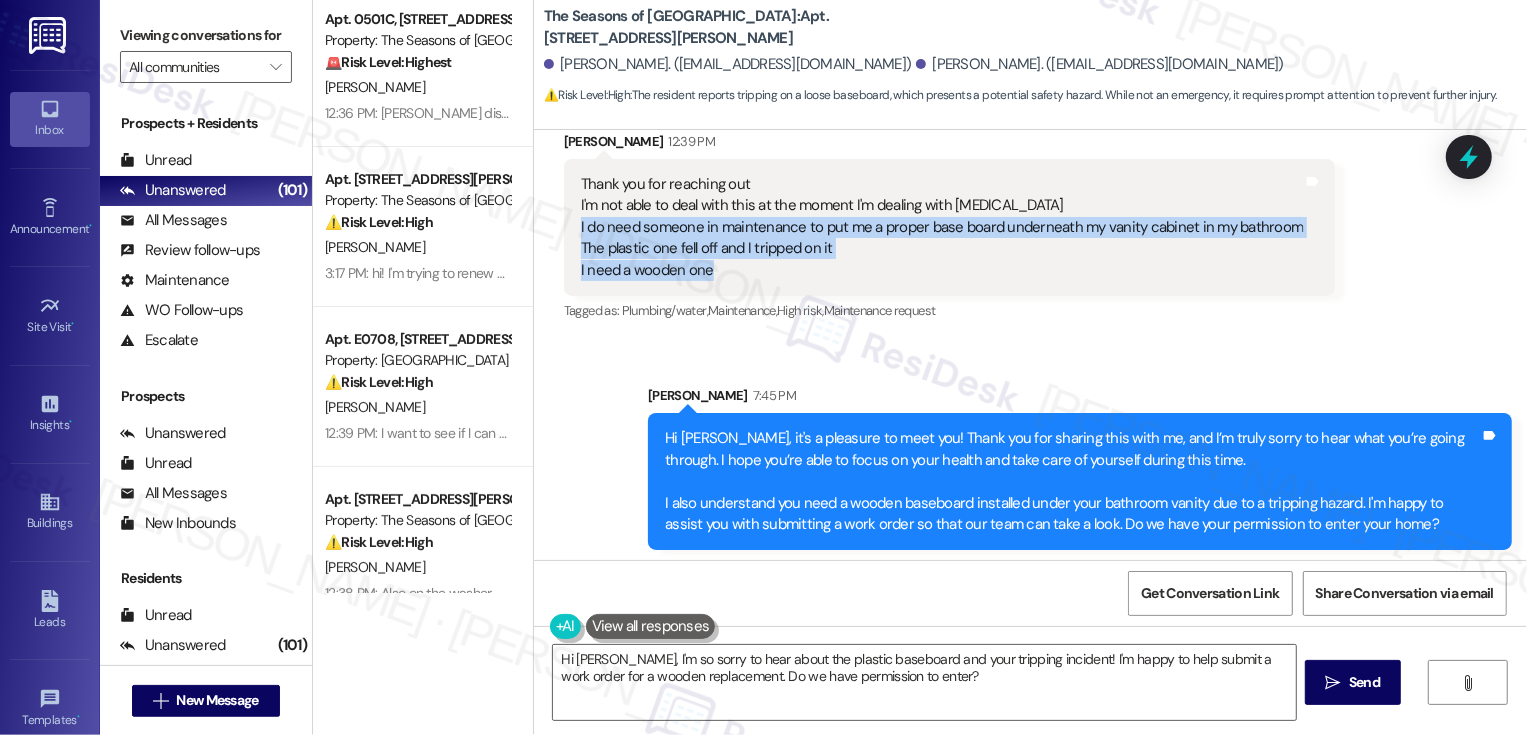 drag, startPoint x: 565, startPoint y: 227, endPoint x: 702, endPoint y: 278, distance: 146.18481 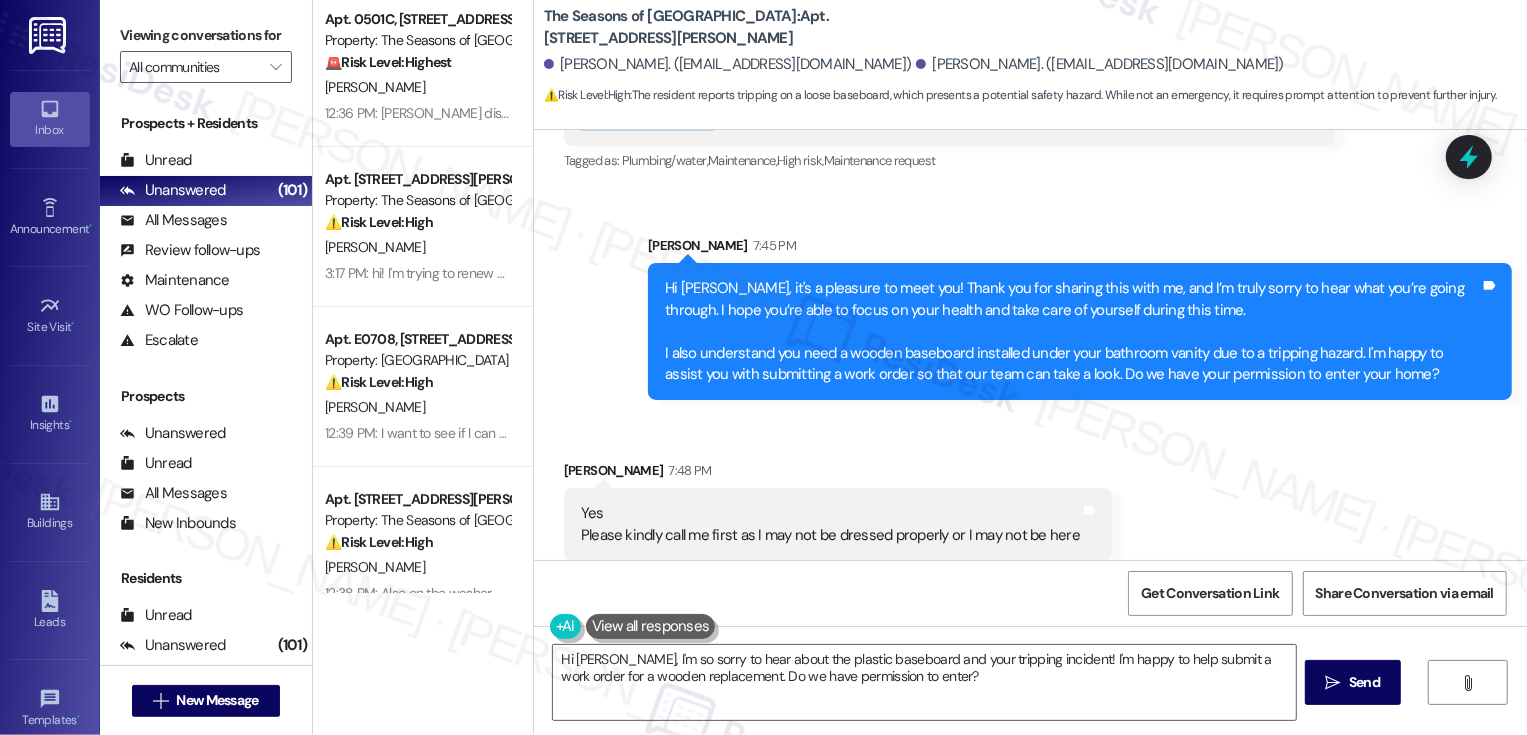 scroll, scrollTop: 576, scrollLeft: 0, axis: vertical 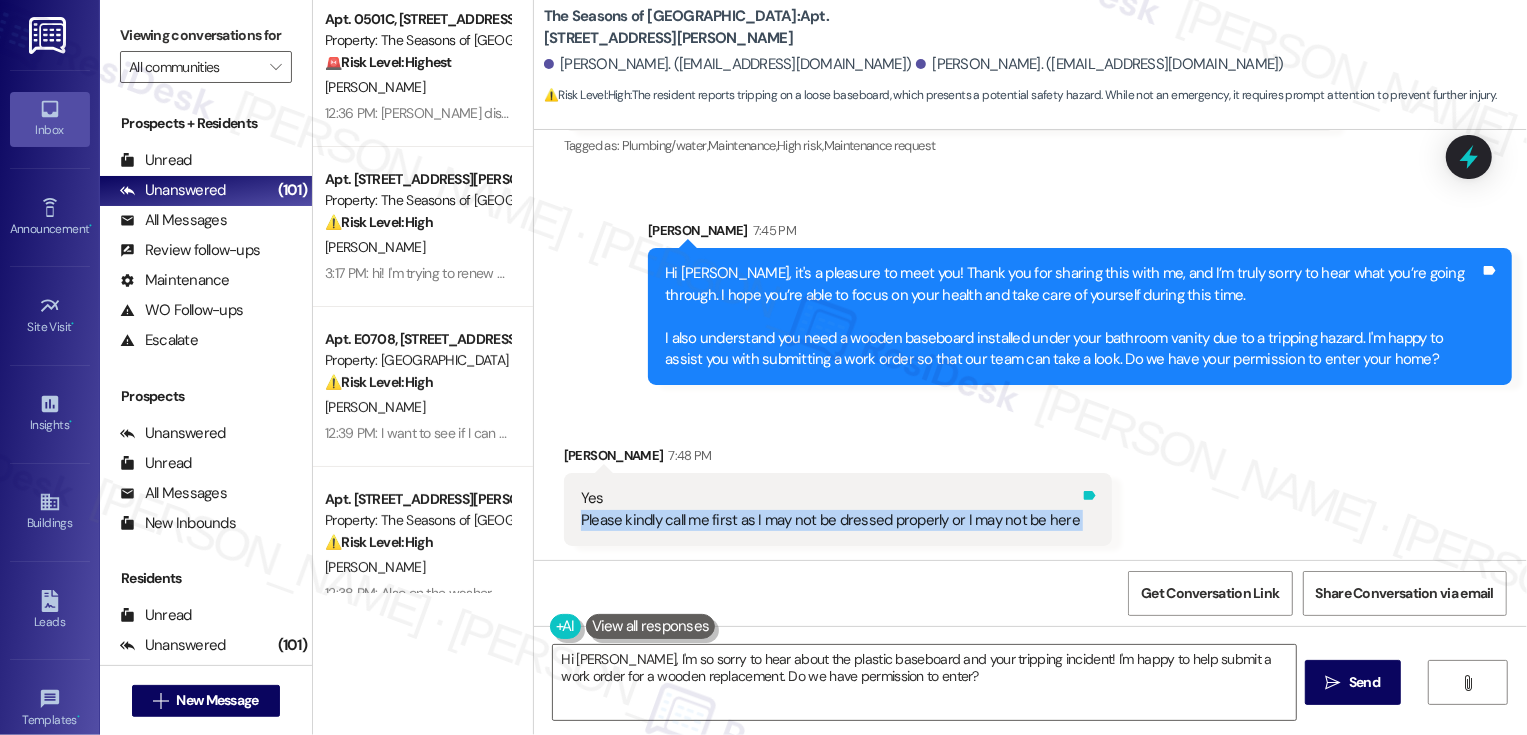 drag, startPoint x: 568, startPoint y: 516, endPoint x: 1063, endPoint y: 512, distance: 495.01617 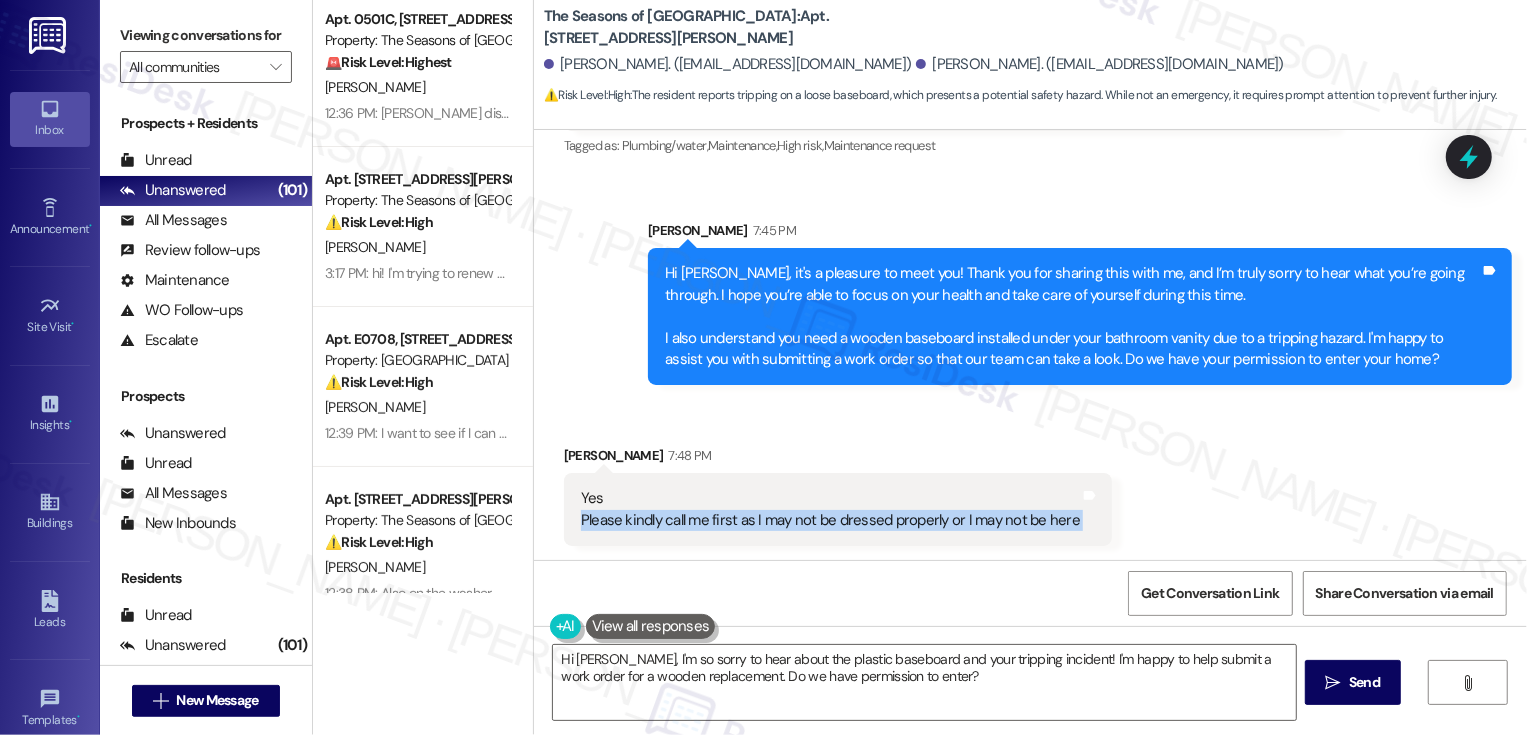 click on "Received via SMS Lillie Revere 7:48 PM Yes
Please kindly call me first as I may not be dressed properly or I may not be here Tags and notes Received via SMS Lillie Revere 7:48 PM The bathroom is the one off bedroom
Tags and notes" at bounding box center [1030, 550] 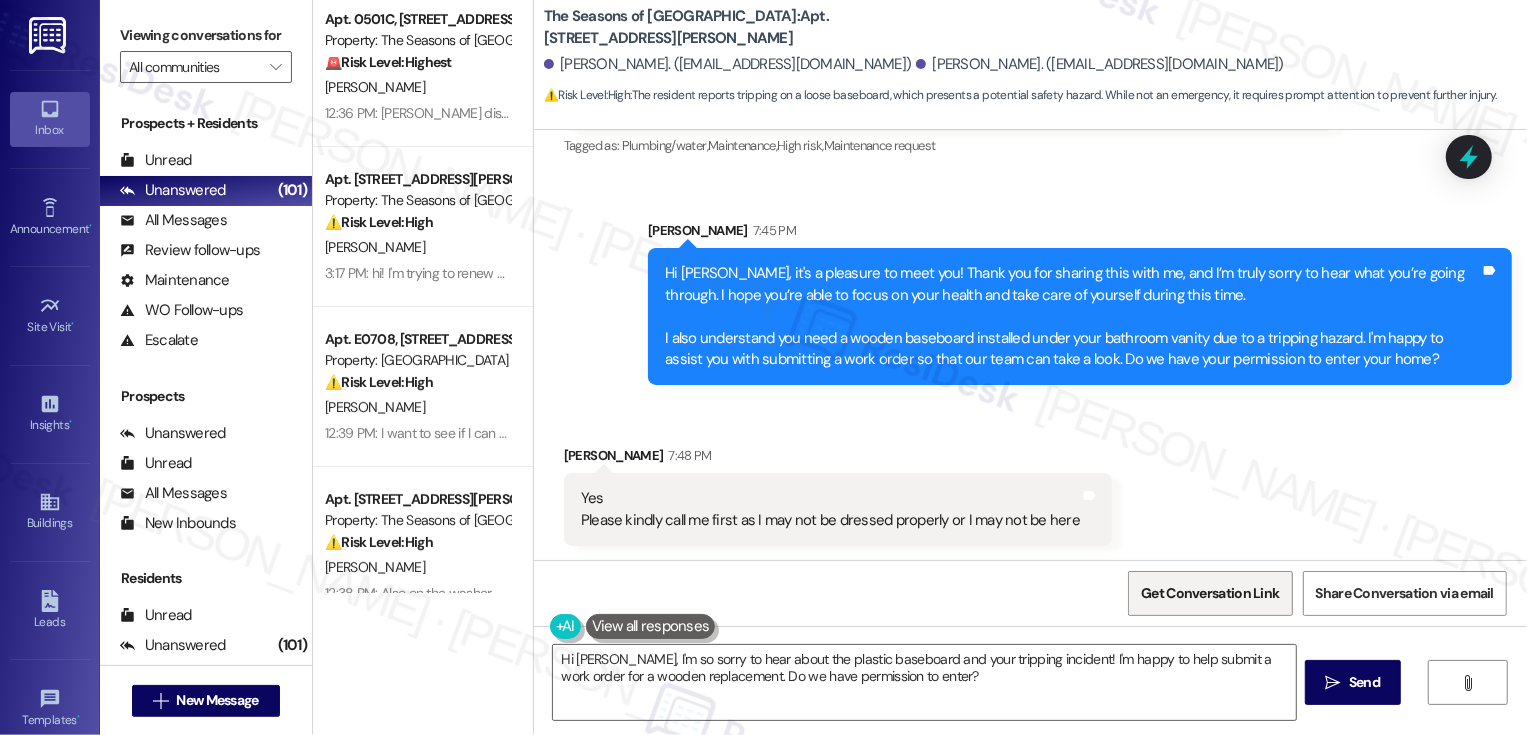 click on "Get Conversation Link" at bounding box center (1210, 593) 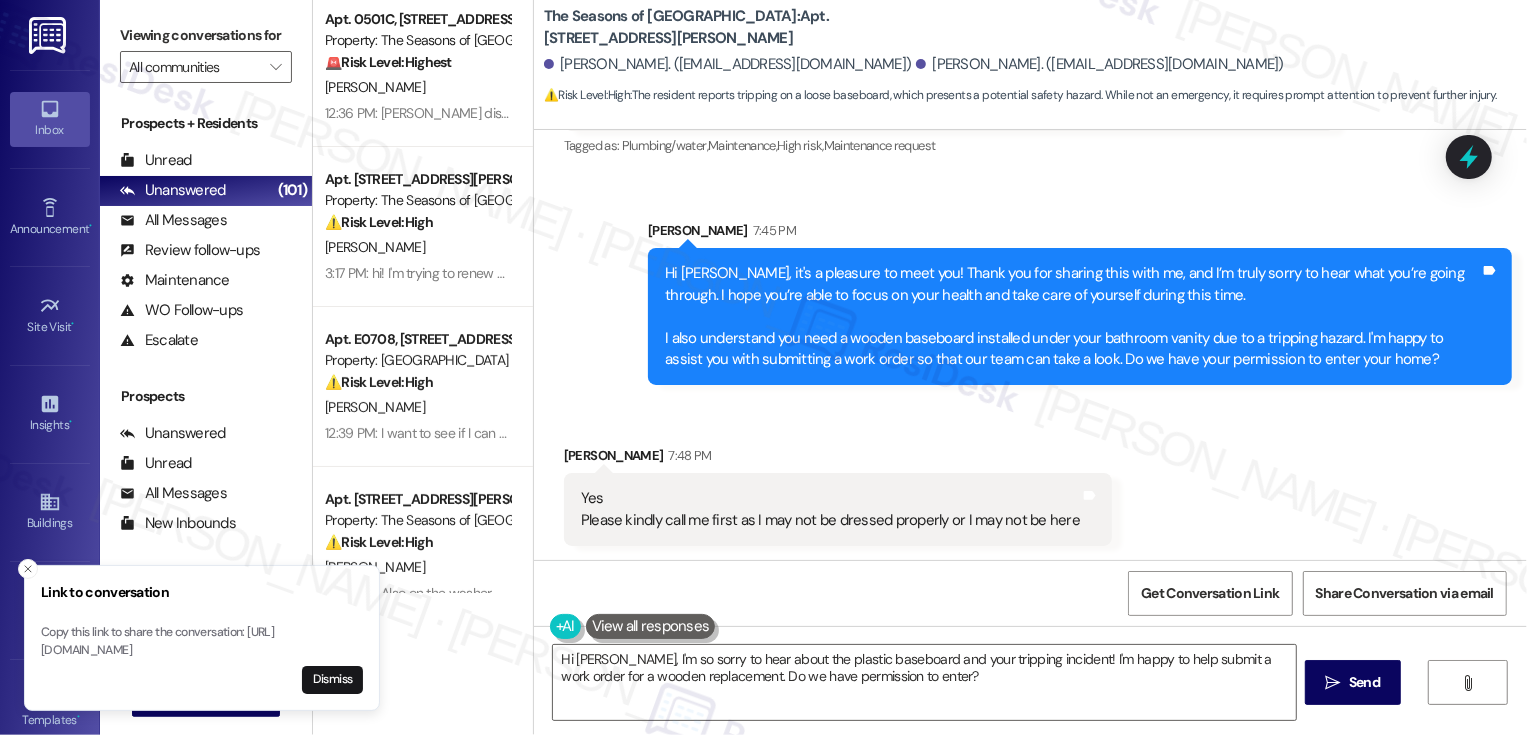 click on "Received via SMS Lillie Revere 7:48 PM Yes
Please kindly call me first as I may not be dressed properly or I may not be here Tags and notes Received via SMS Lillie Revere 7:48 PM The bathroom is the one off bedroom
Tags and notes" at bounding box center [1030, 550] 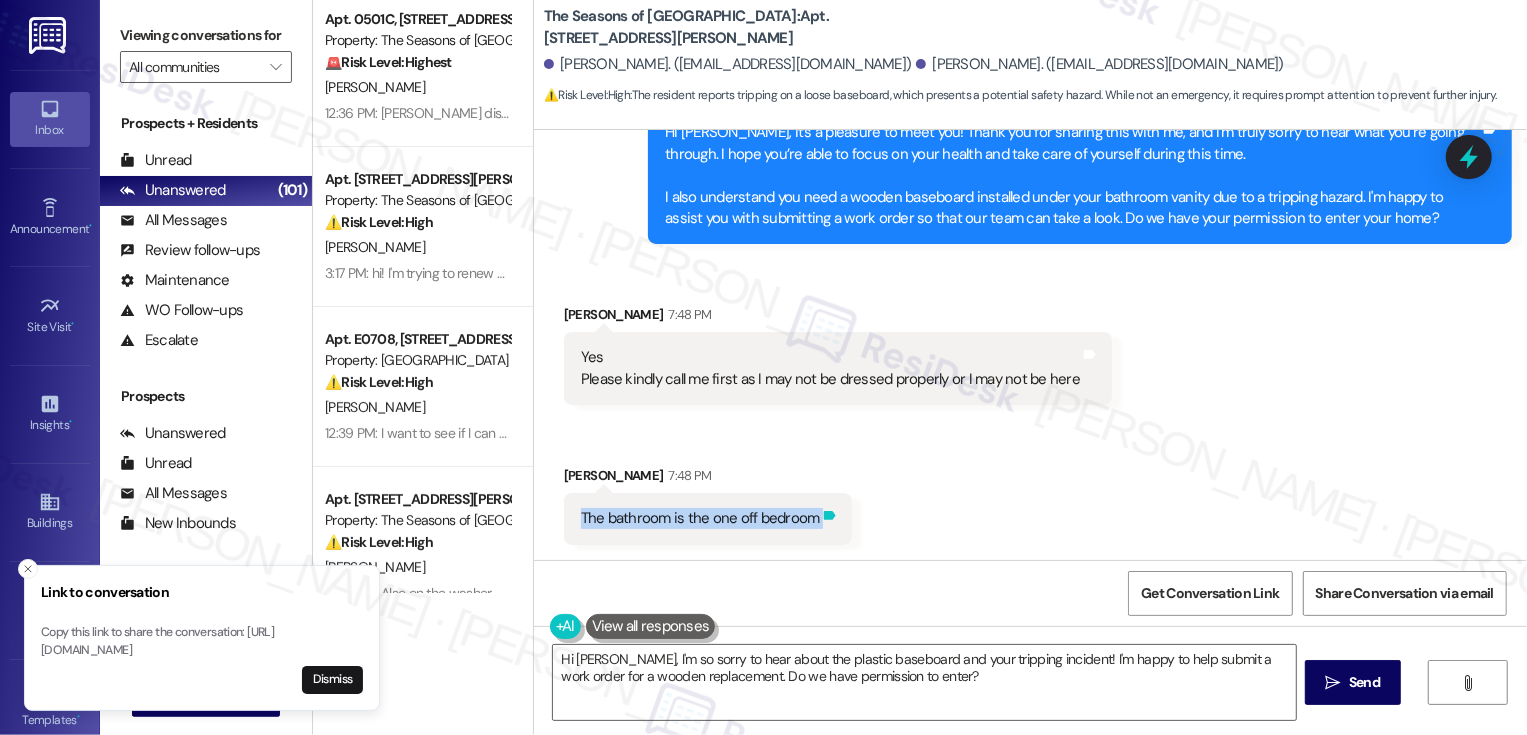 drag, startPoint x: 564, startPoint y: 517, endPoint x: 805, endPoint y: 509, distance: 241.13274 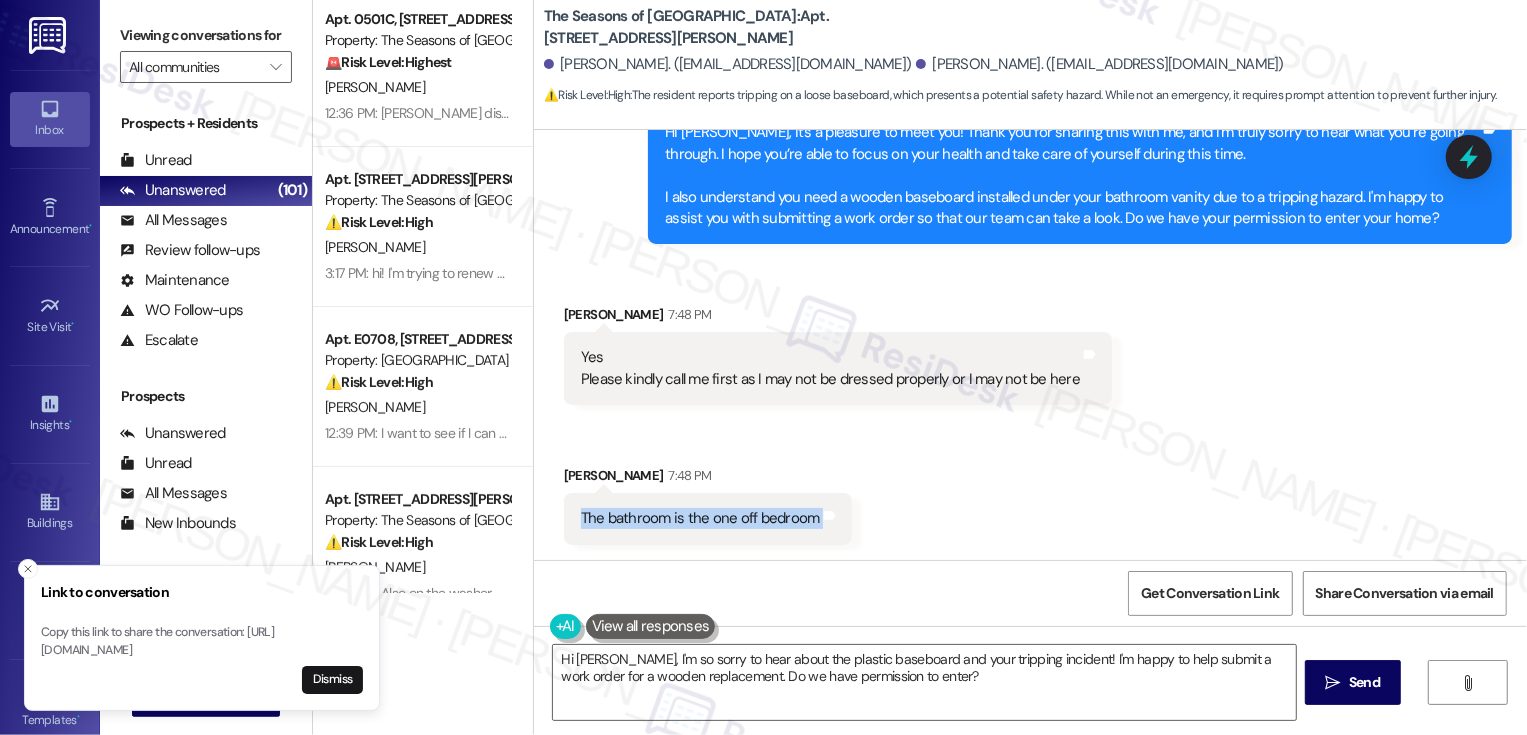 copy on "The bathroom is the one off bedroom
Tags and notes" 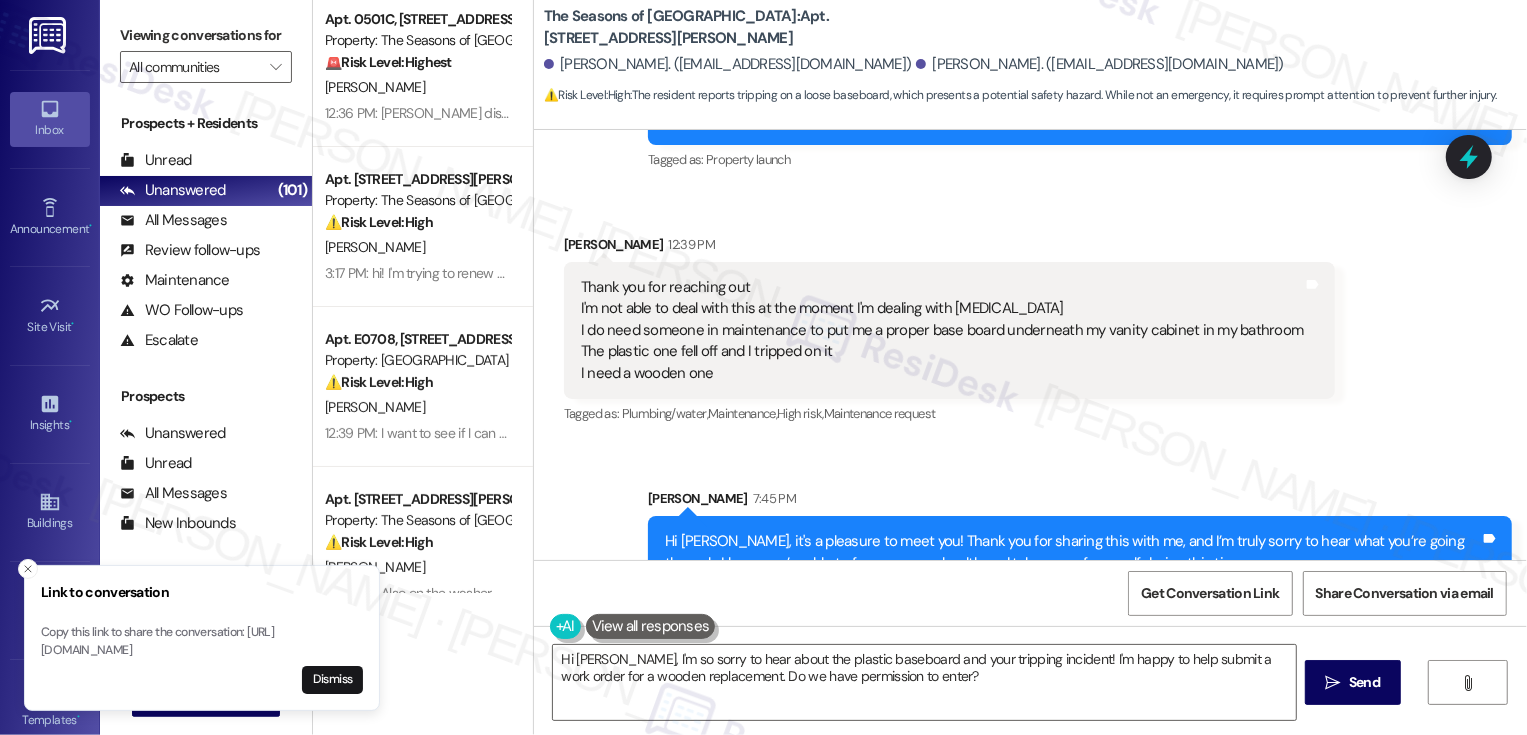 scroll, scrollTop: 310, scrollLeft: 0, axis: vertical 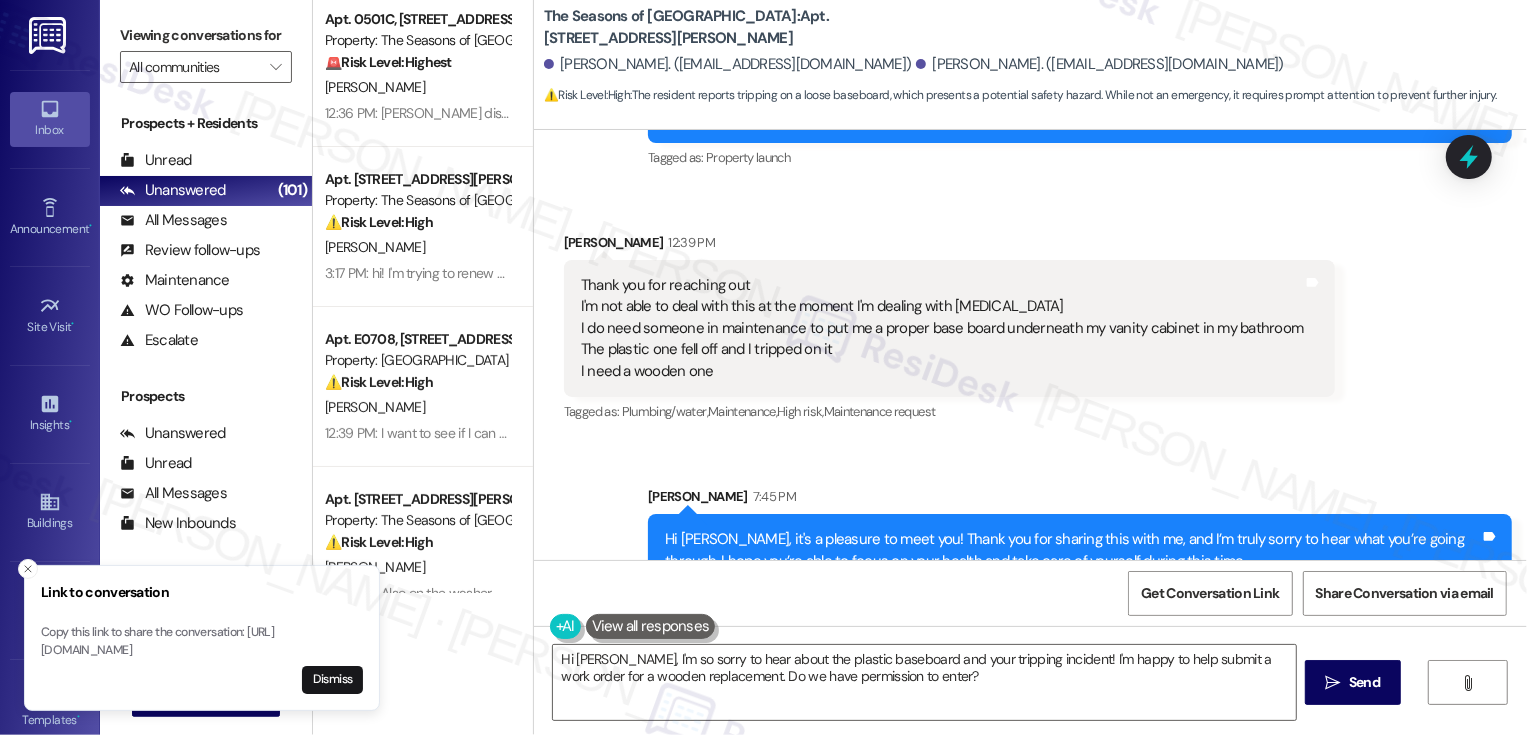 click on "Sent via SMS Sarah 7:45 PM Hi Lillie, it's a pleasure to meet you! Thank you for sharing this with me, and I’m truly sorry to hear what you’re going through. I hope you’re able to focus on your health and take care of yourself during this time.
I also understand you need a wooden baseboard installed under your bathroom vanity due to a tripping hazard. I'm happy to assist you with submitting a work order so that our team can take a look. Do we have your permission to enter your home? Tags and notes" at bounding box center [1030, 553] 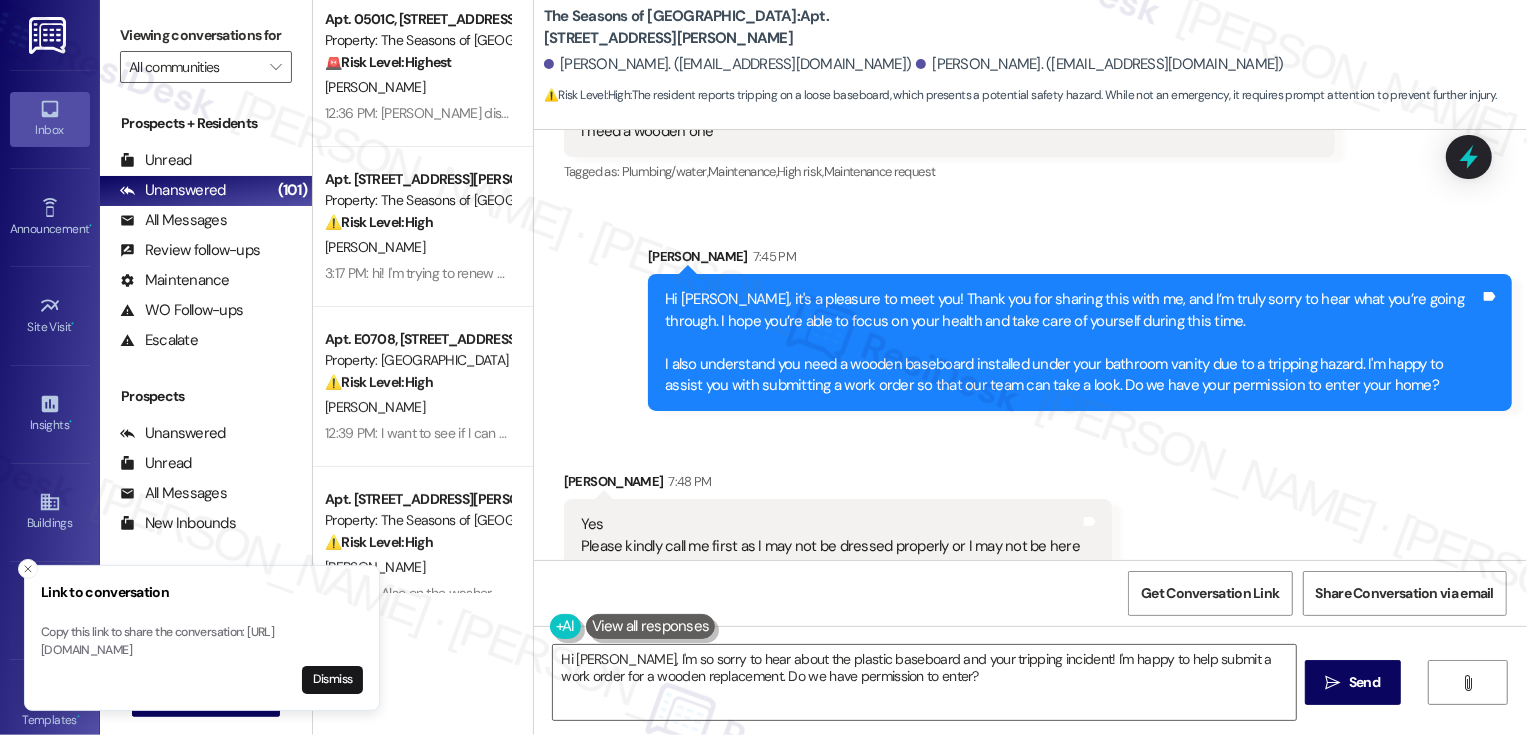 scroll, scrollTop: 717, scrollLeft: 0, axis: vertical 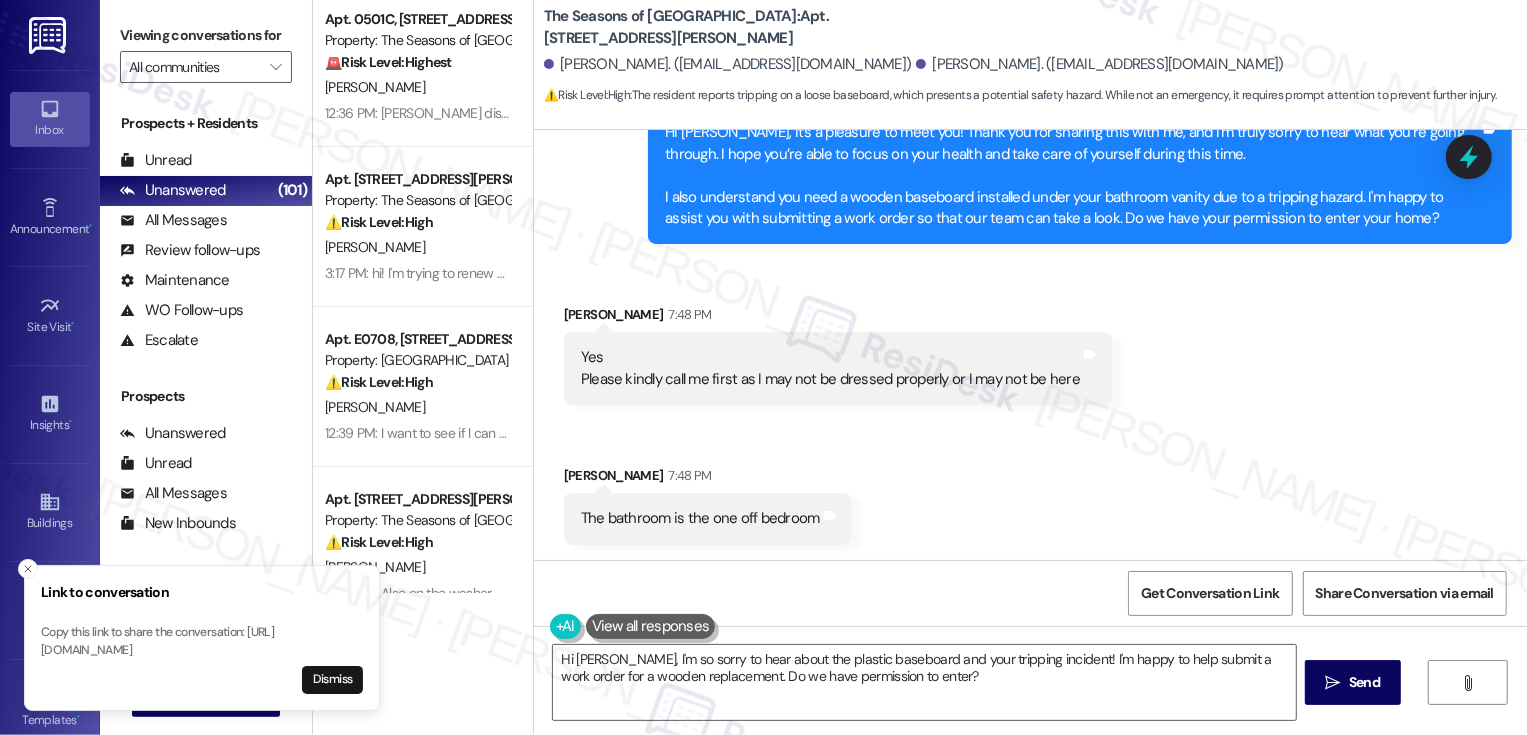 click on "Received via SMS Lillie Revere 7:48 PM Yes
Please kindly call me first as I may not be dressed properly or I may not be here Tags and notes Received via SMS Lillie Revere 7:48 PM The bathroom is the one off bedroom
Tags and notes" at bounding box center (1030, 409) 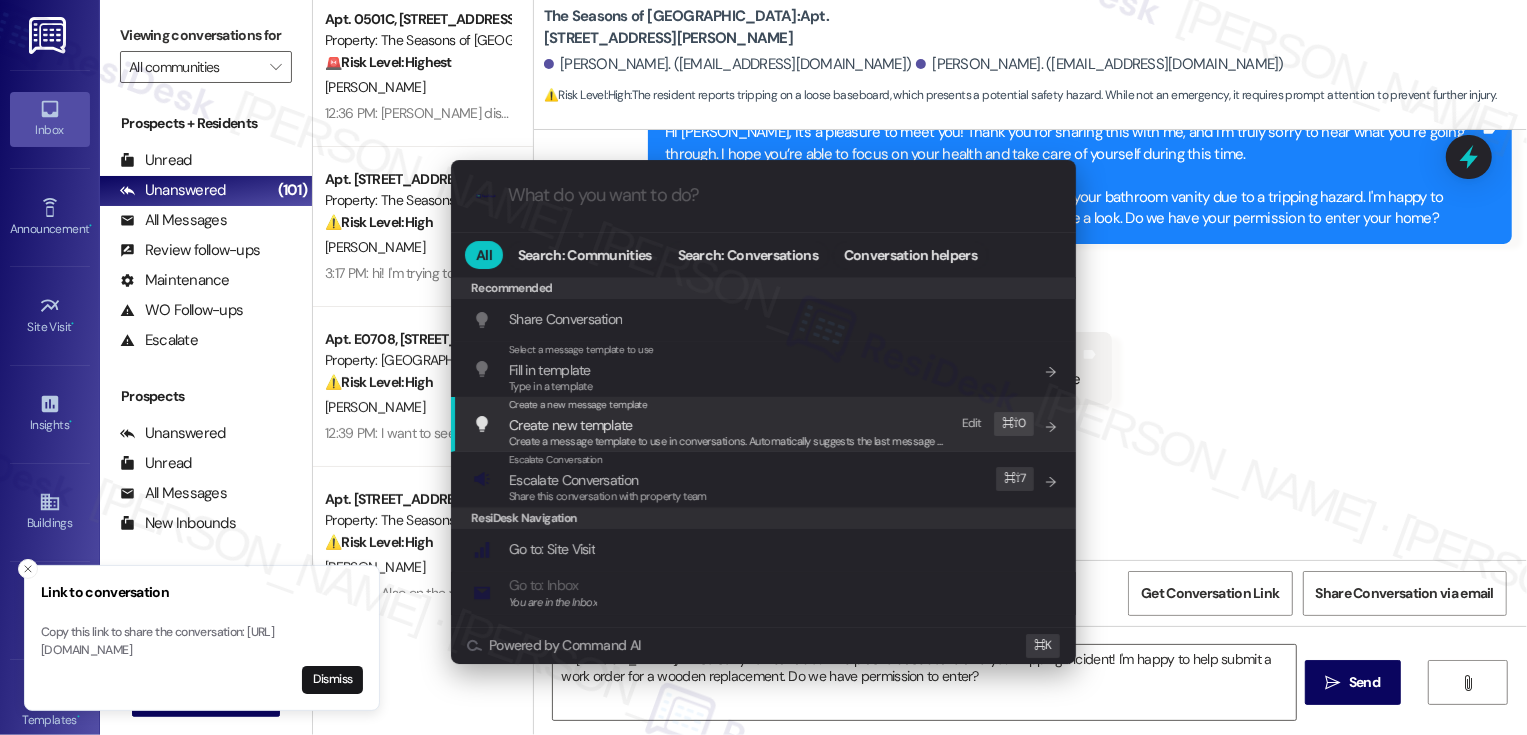 click on ".cls-1{fill:#0a055f;}.cls-2{fill:#0cc4c4;} resideskLogoBlueOrange All Search: Communities Search: Conversations Conversation helpers Recommended Recommended Share Conversation Add shortcut Select a message template to use Fill in template Type in a template Add shortcut Create a new message template Create new template Create a message template to use in conversations. Automatically suggests the last message you sent. Edit ⌘ ⇧ 0 Escalate Conversation Escalate Conversation Share this conversation with property team Edit ⌘ ⇧ 7 ResiDesk Navigation Go to: Site Visit Add shortcut Go to: Inbox You are in the Inbox Add shortcut Go to: Settings Add shortcut Go to: Message Templates Add shortcut Go to: Buildings Add shortcut Help Getting Started: What you can do with ResiDesk Add shortcut Settings Powered by Command AI ⌘ K" at bounding box center (763, 367) 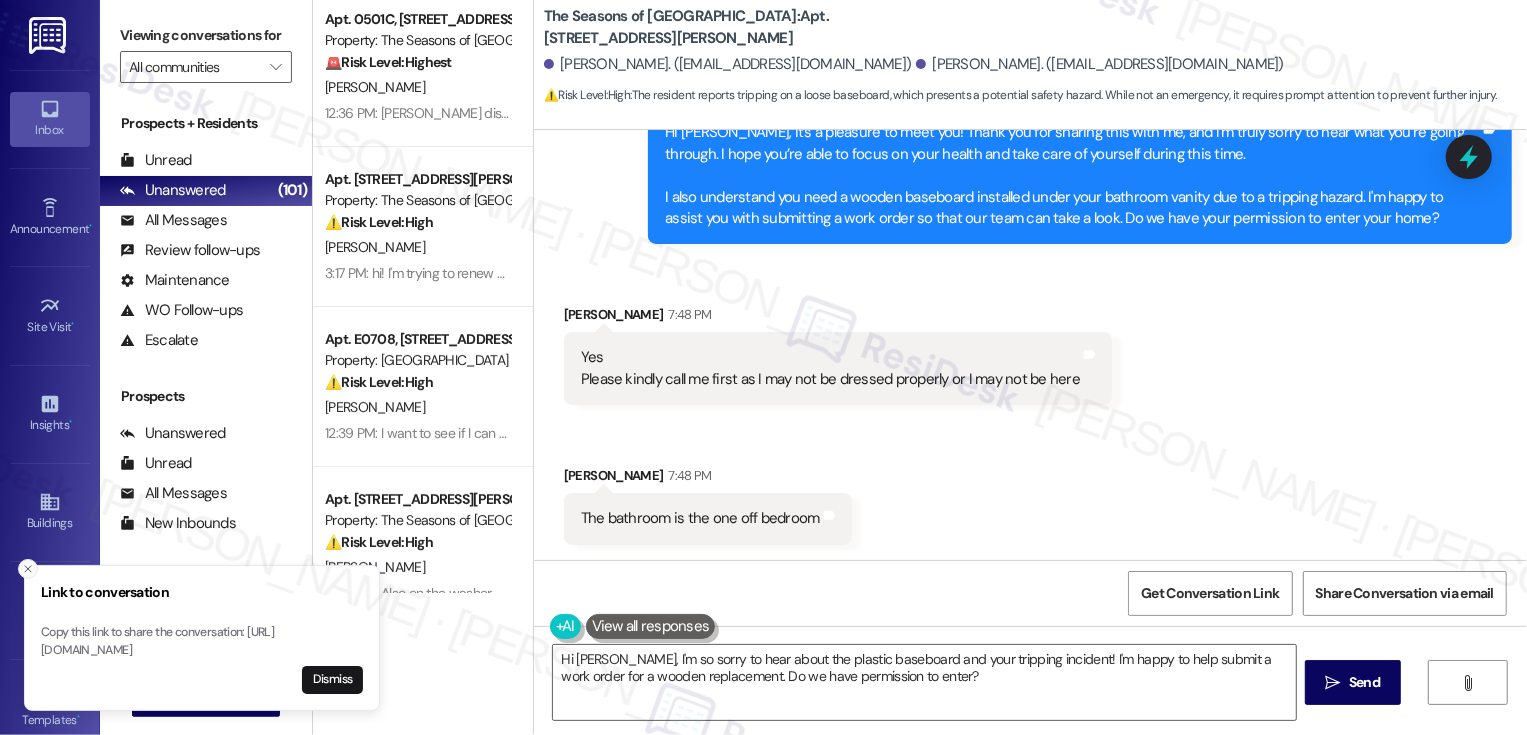 click 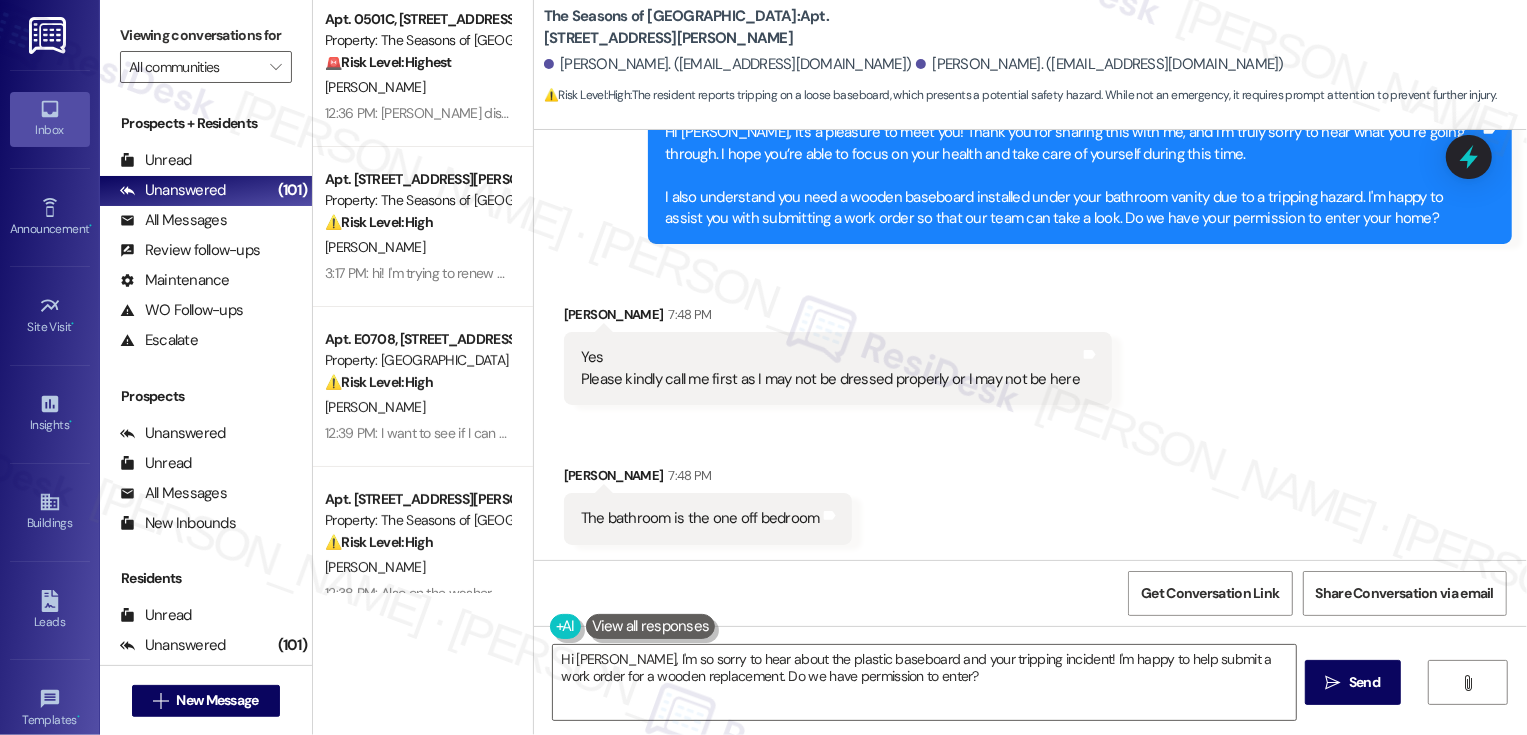 click on "Received via SMS Lillie Revere 7:48 PM Yes
Please kindly call me first as I may not be dressed properly or I may not be here Tags and notes" at bounding box center (838, 354) 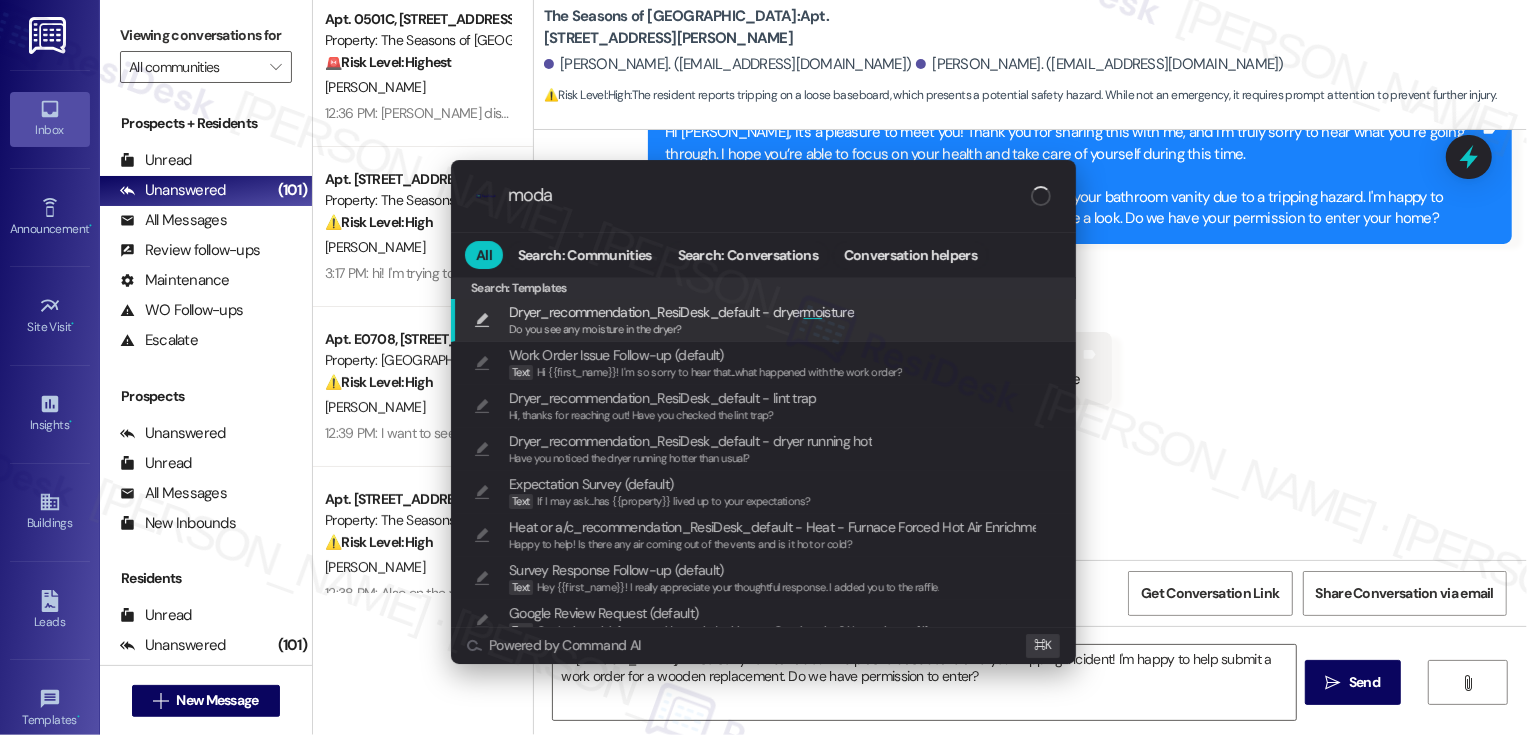 type on "modal" 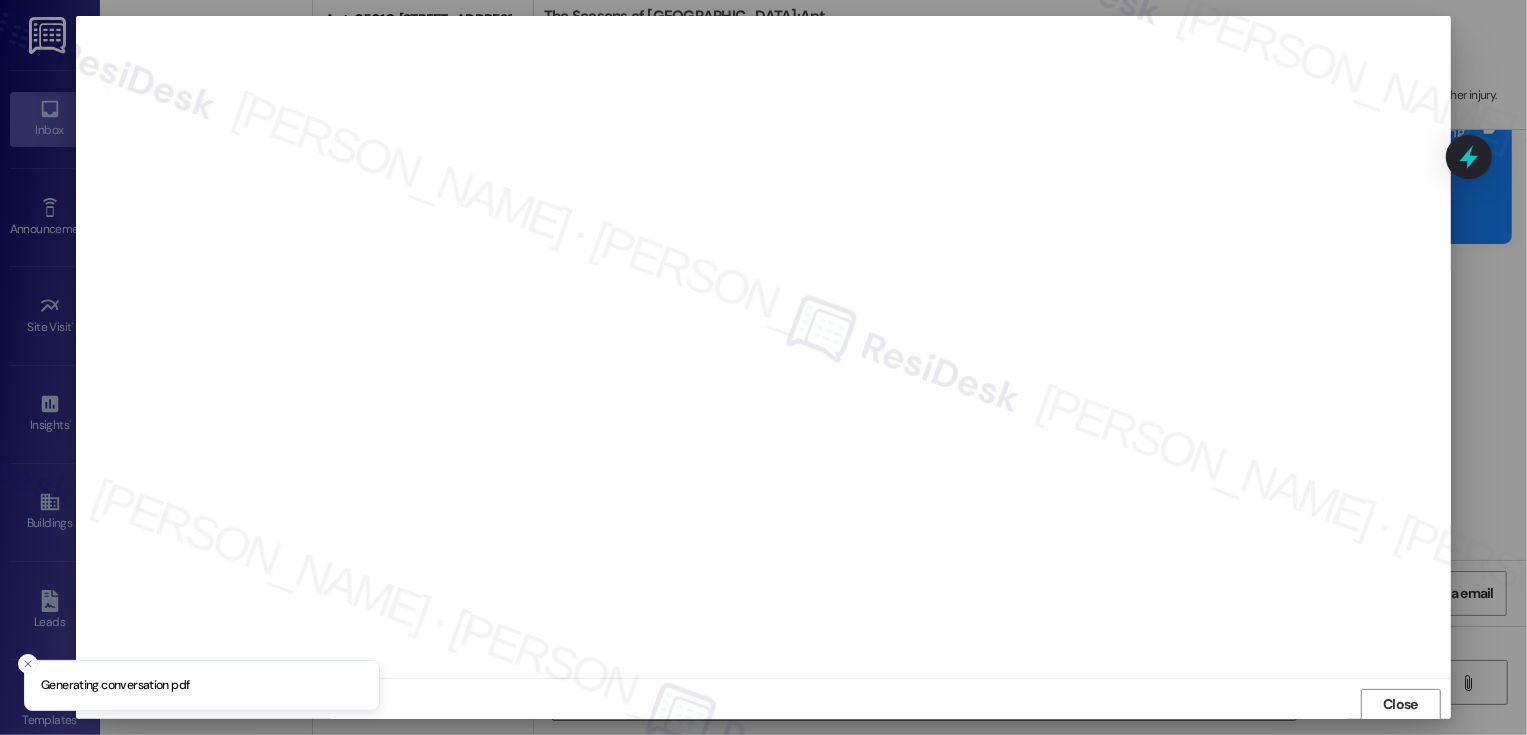 scroll, scrollTop: 1, scrollLeft: 0, axis: vertical 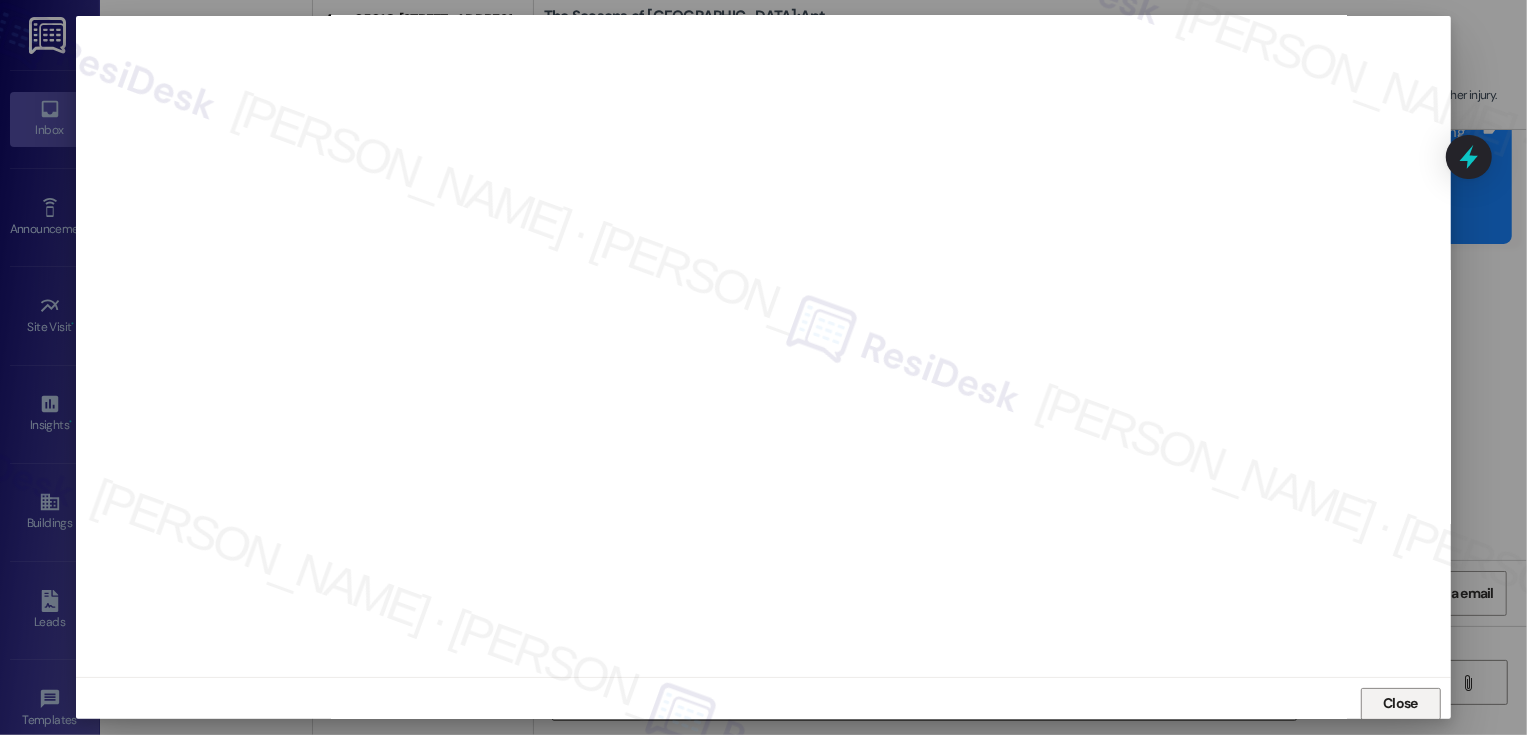 click on "Close" at bounding box center [1400, 703] 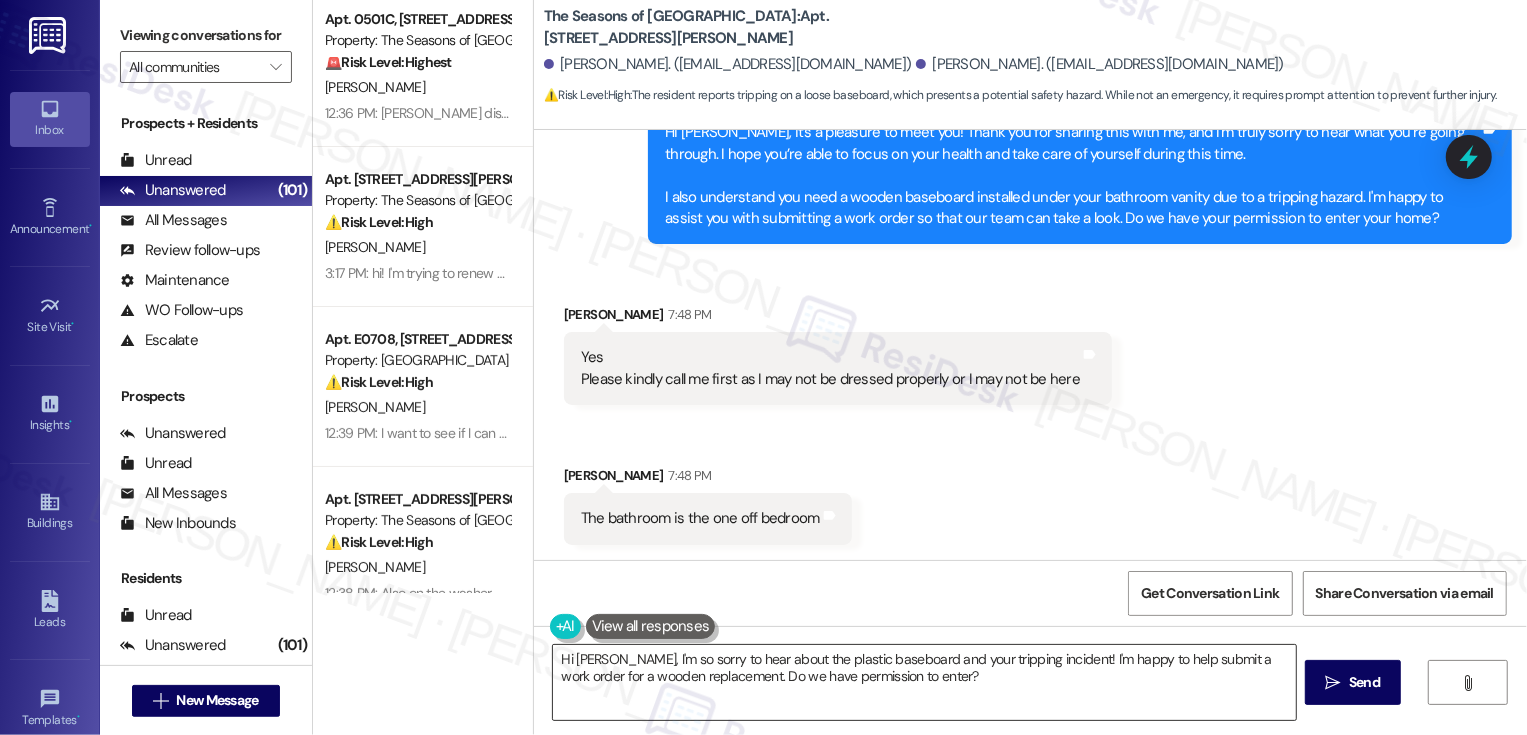 click on "Hi Lillie, I'm so sorry to hear about the plastic baseboard and your tripping incident! I'm happy to help submit a work order for a wooden replacement. Do we have permission to enter?" at bounding box center (924, 682) 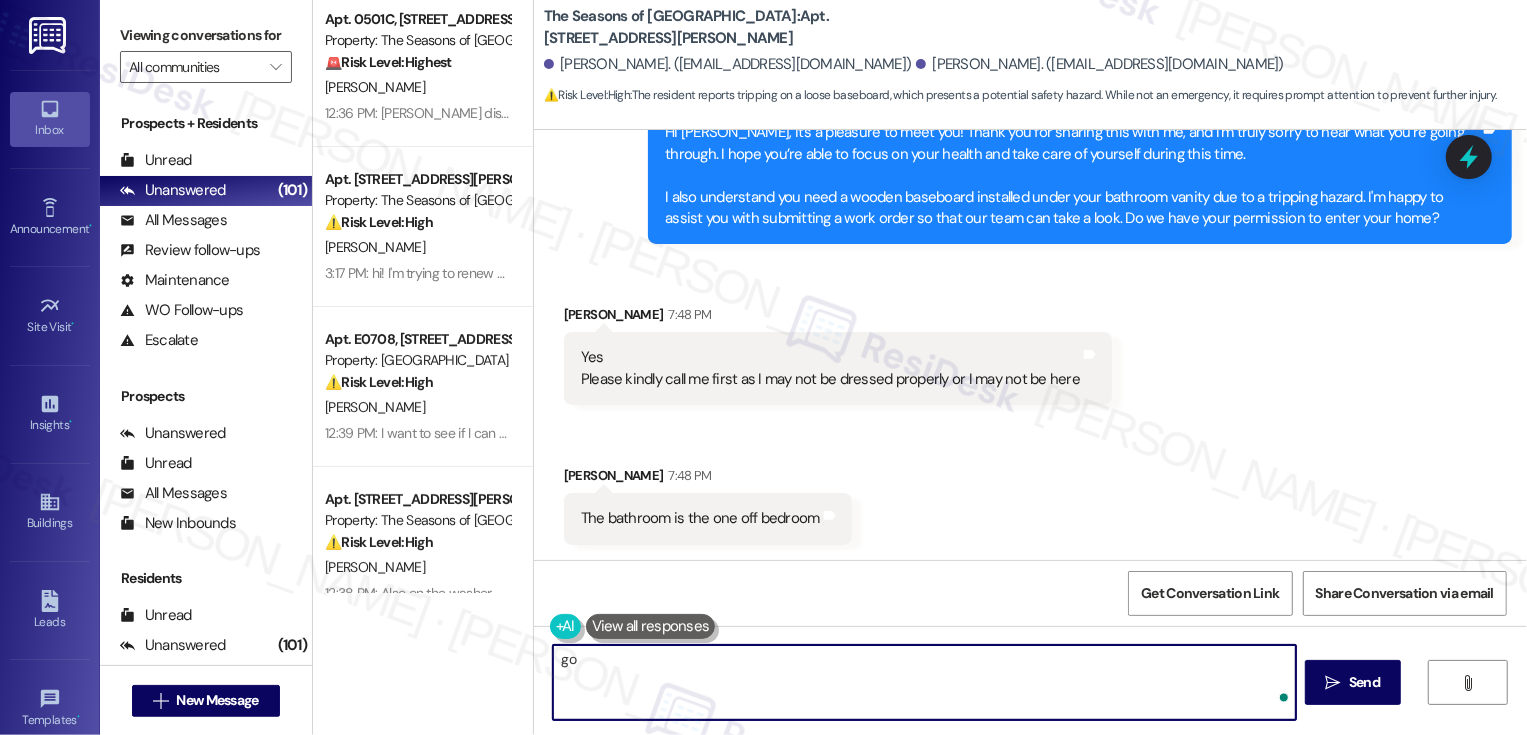 type on "g" 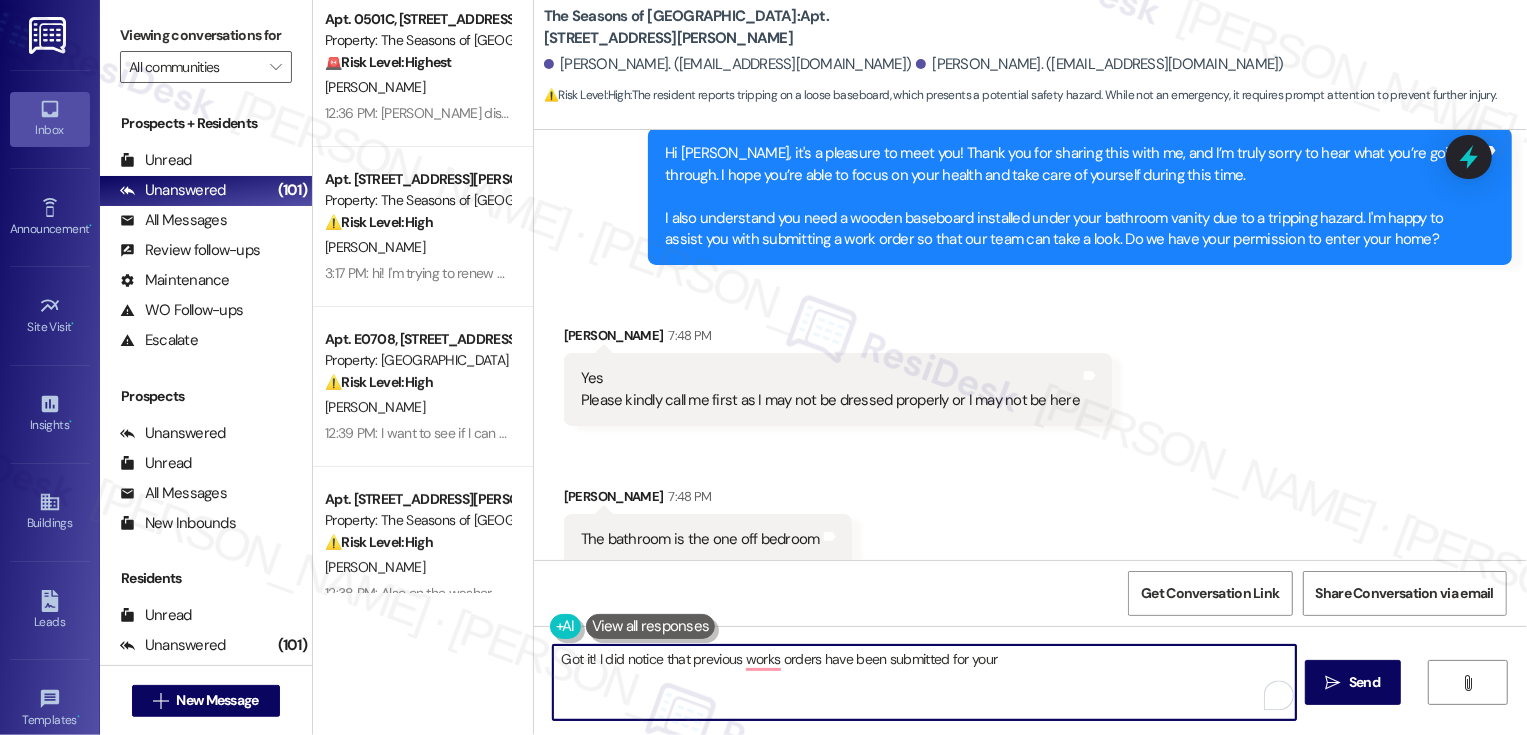 scroll, scrollTop: 708, scrollLeft: 0, axis: vertical 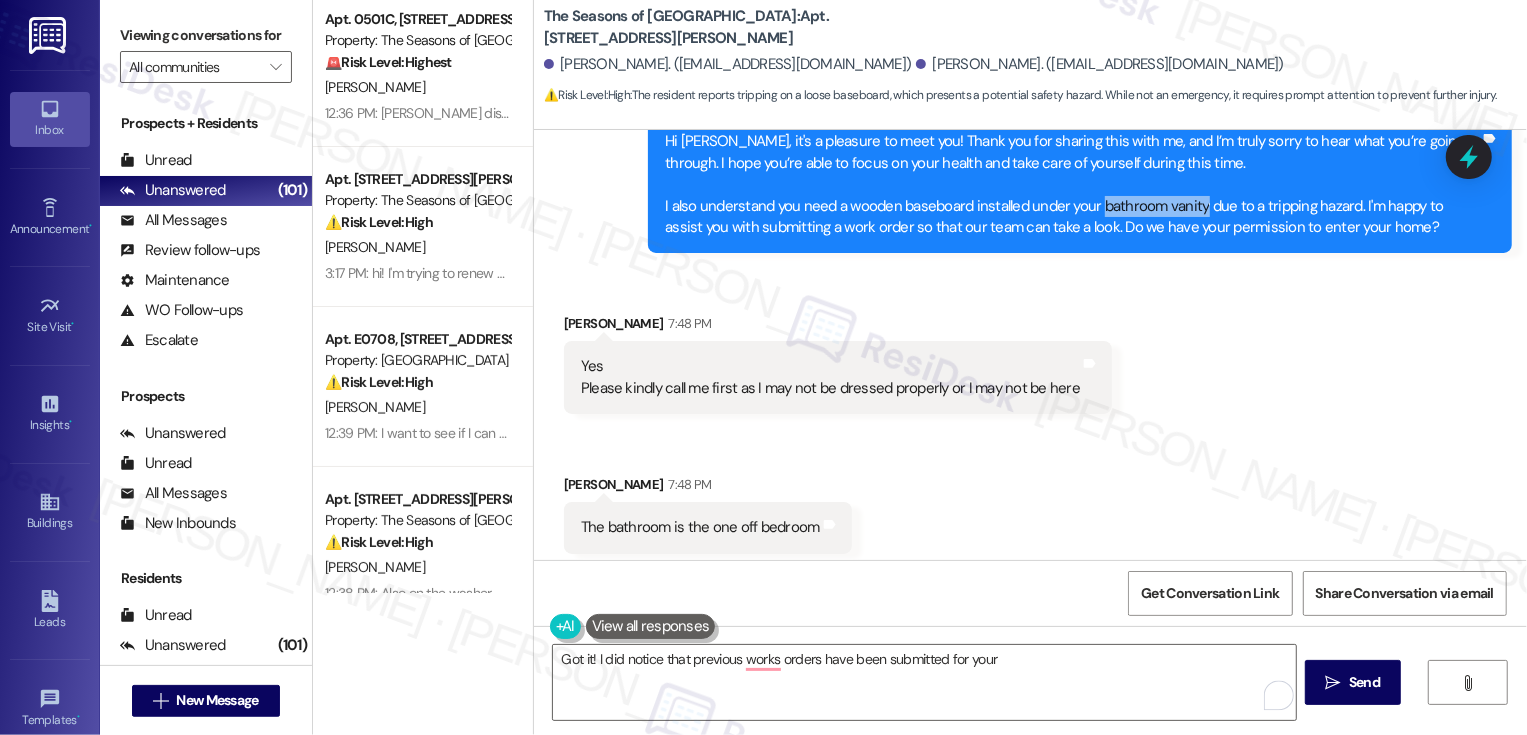 drag, startPoint x: 1088, startPoint y: 203, endPoint x: 1189, endPoint y: 205, distance: 101.0198 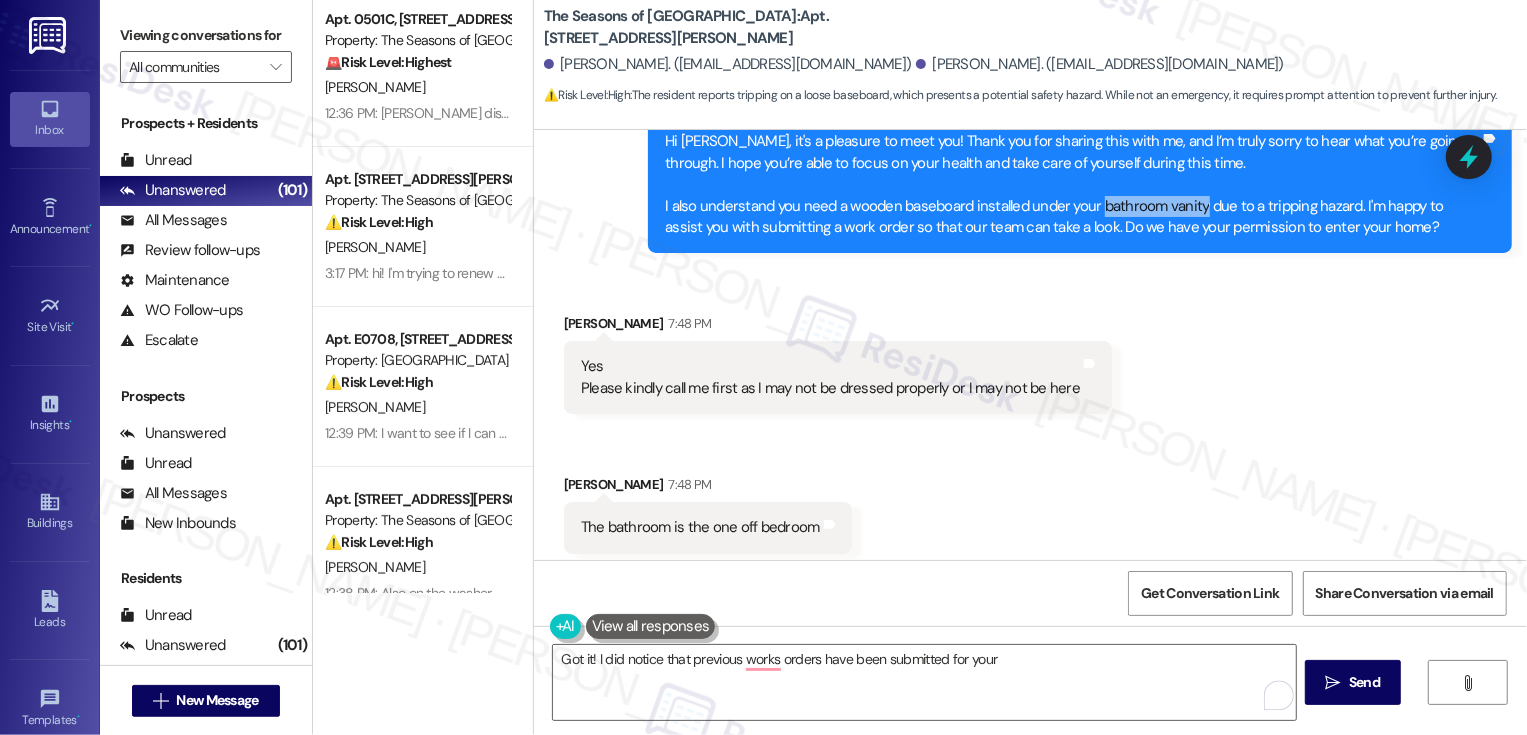 click on "Hi Lillie, it's a pleasure to meet you! Thank you for sharing this with me, and I’m truly sorry to hear what you’re going through. I hope you’re able to focus on your health and take care of yourself during this time.
I also understand you need a wooden baseboard installed under your bathroom vanity due to a tripping hazard. I'm happy to assist you with submitting a work order so that our team can take a look. Do we have your permission to enter your home?" at bounding box center (1072, 184) 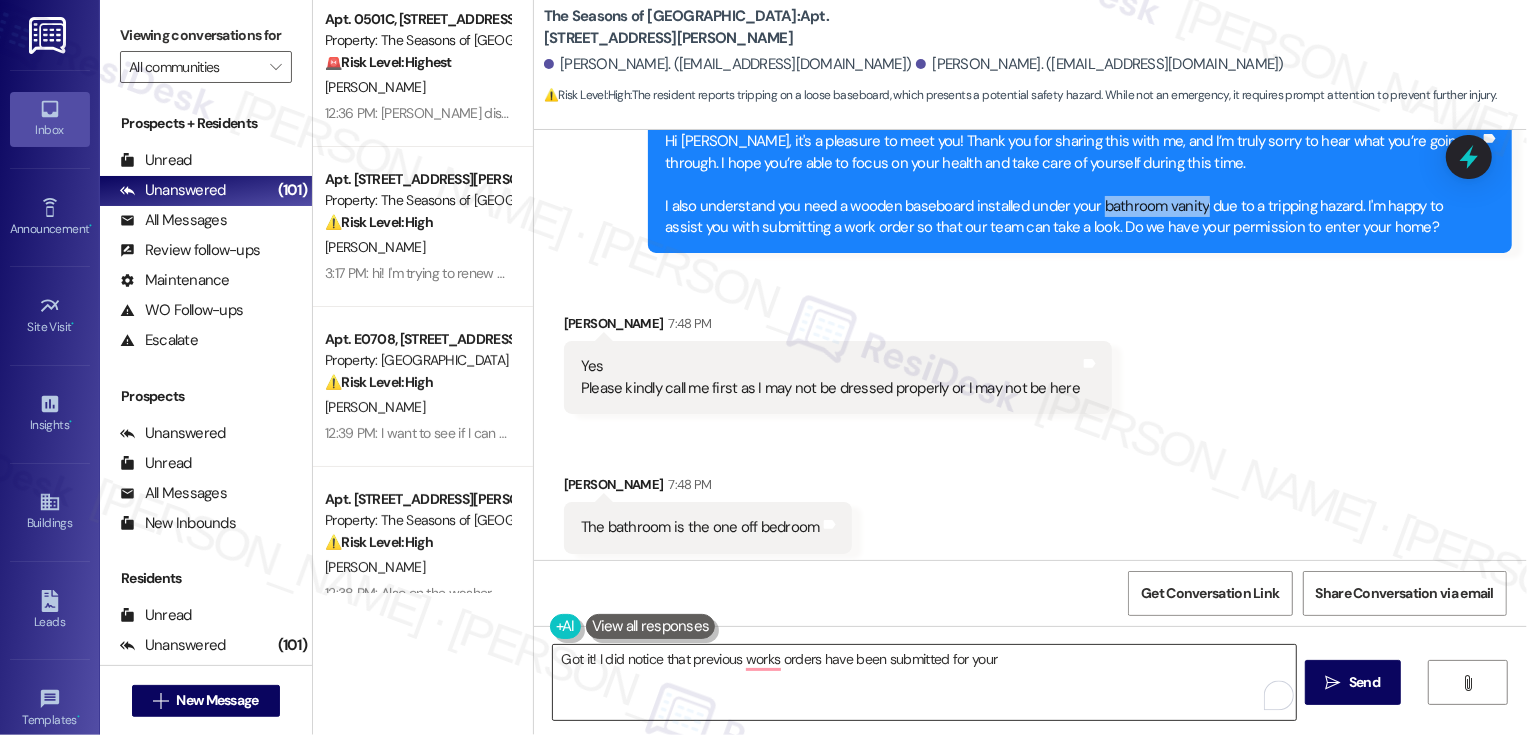 click on "Got it! I did notice that previous works orders have been submitted for your" at bounding box center (924, 682) 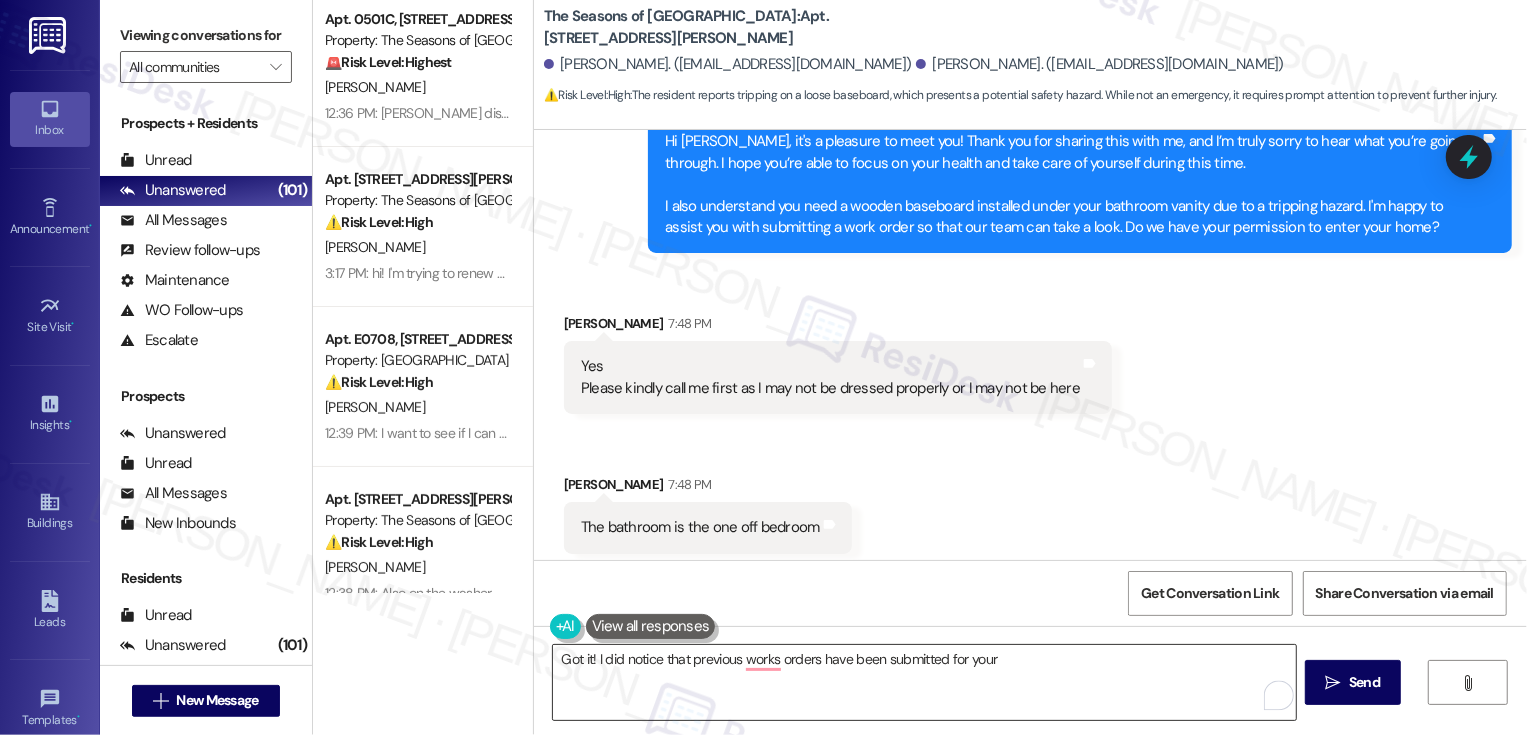 paste on "bathroom vanity" 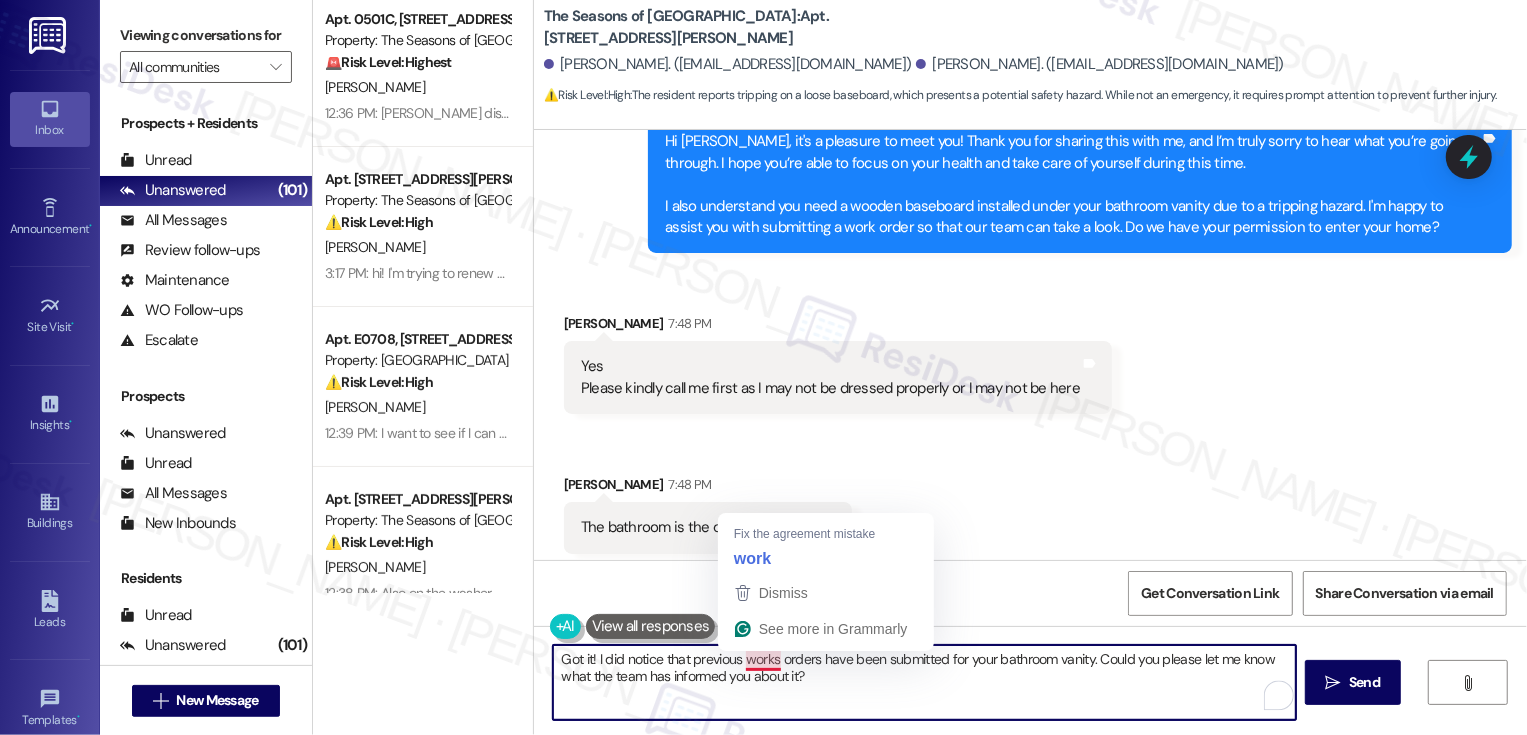 click on "Got it! I did notice that previous works orders have been submitted for your bathroom vanity. Could you please let me know what the team has informed you about it?" at bounding box center (924, 682) 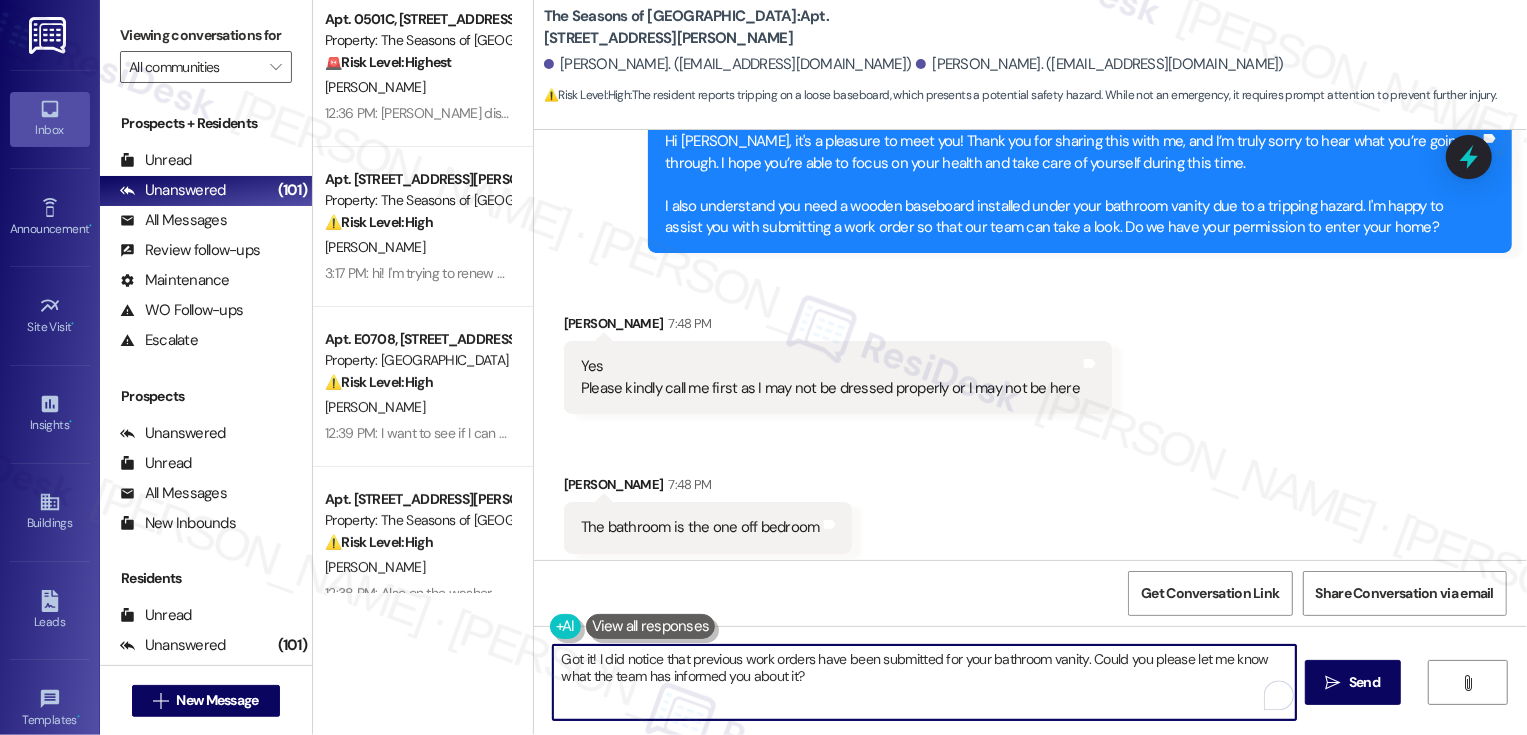 click on "Got it! I did notice that previous work orders have been submitted for your bathroom vanity. Could you please let me know what the team has informed you about it?" at bounding box center (924, 682) 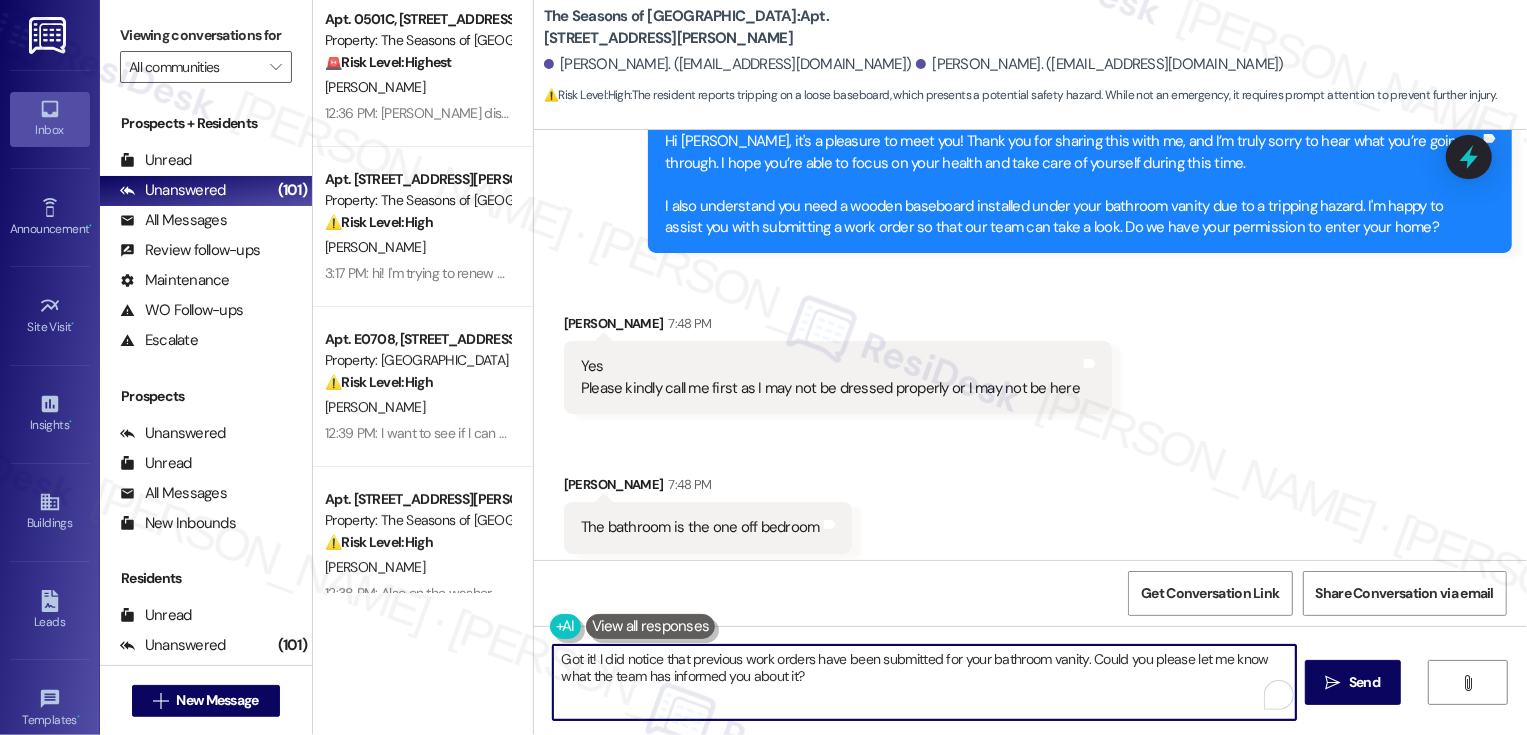 click on "Got it! I did notice that previous work orders have been submitted for your bathroom vanity. Could you please let me know what the team has informed you about it?" at bounding box center (924, 682) 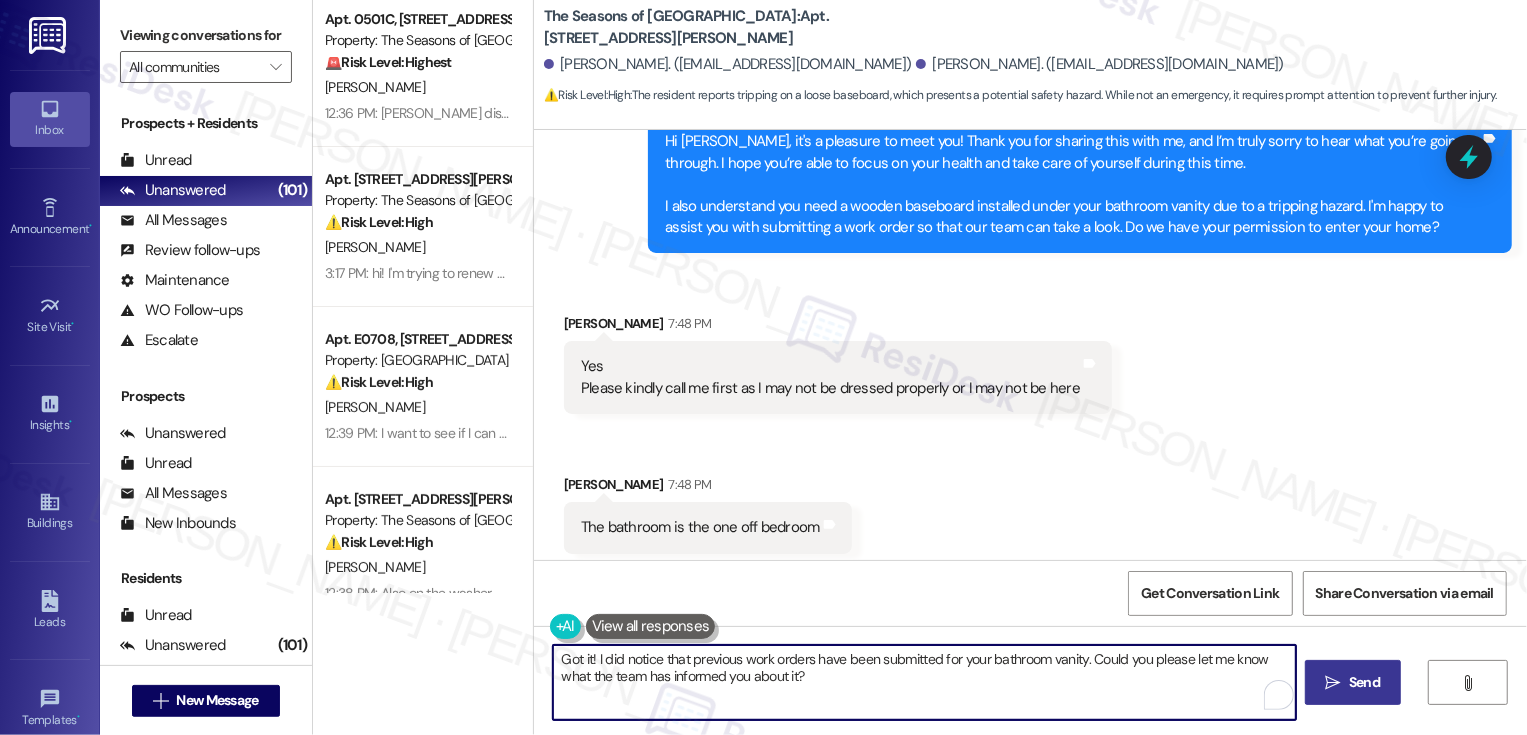 type on "Got it! I did notice that previous work orders have been submitted for your bathroom vanity. Could you please let me know what the team has informed you about it?" 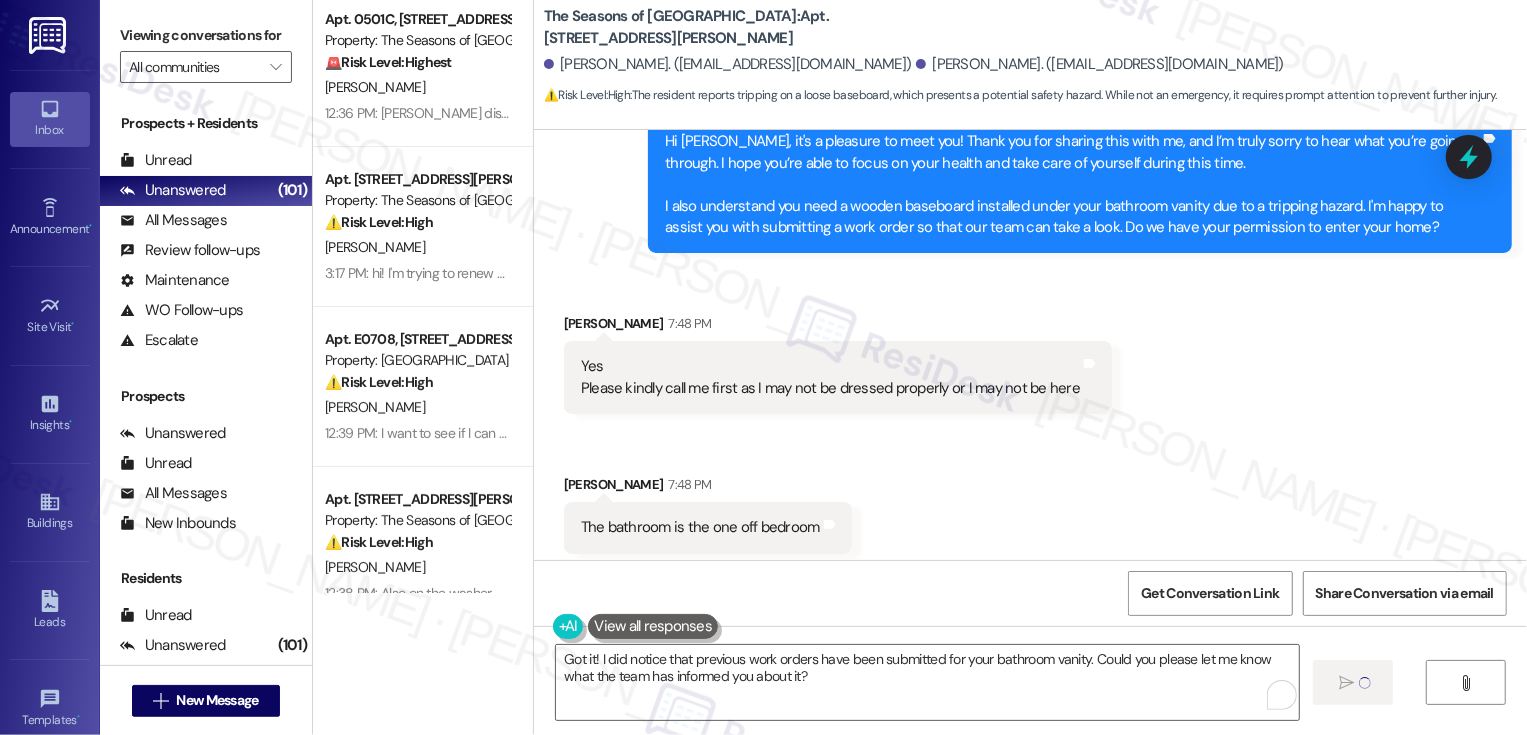 type 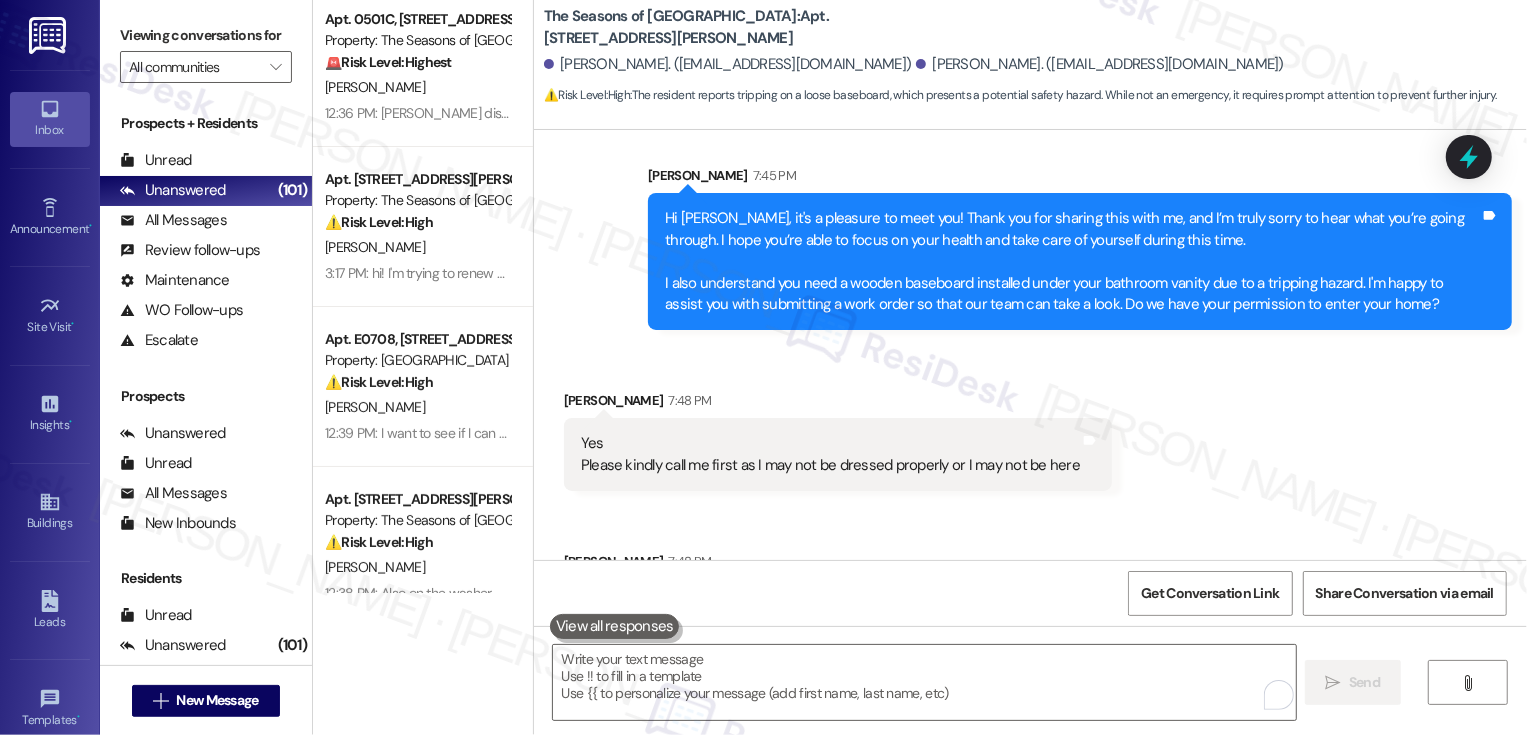 scroll, scrollTop: 878, scrollLeft: 0, axis: vertical 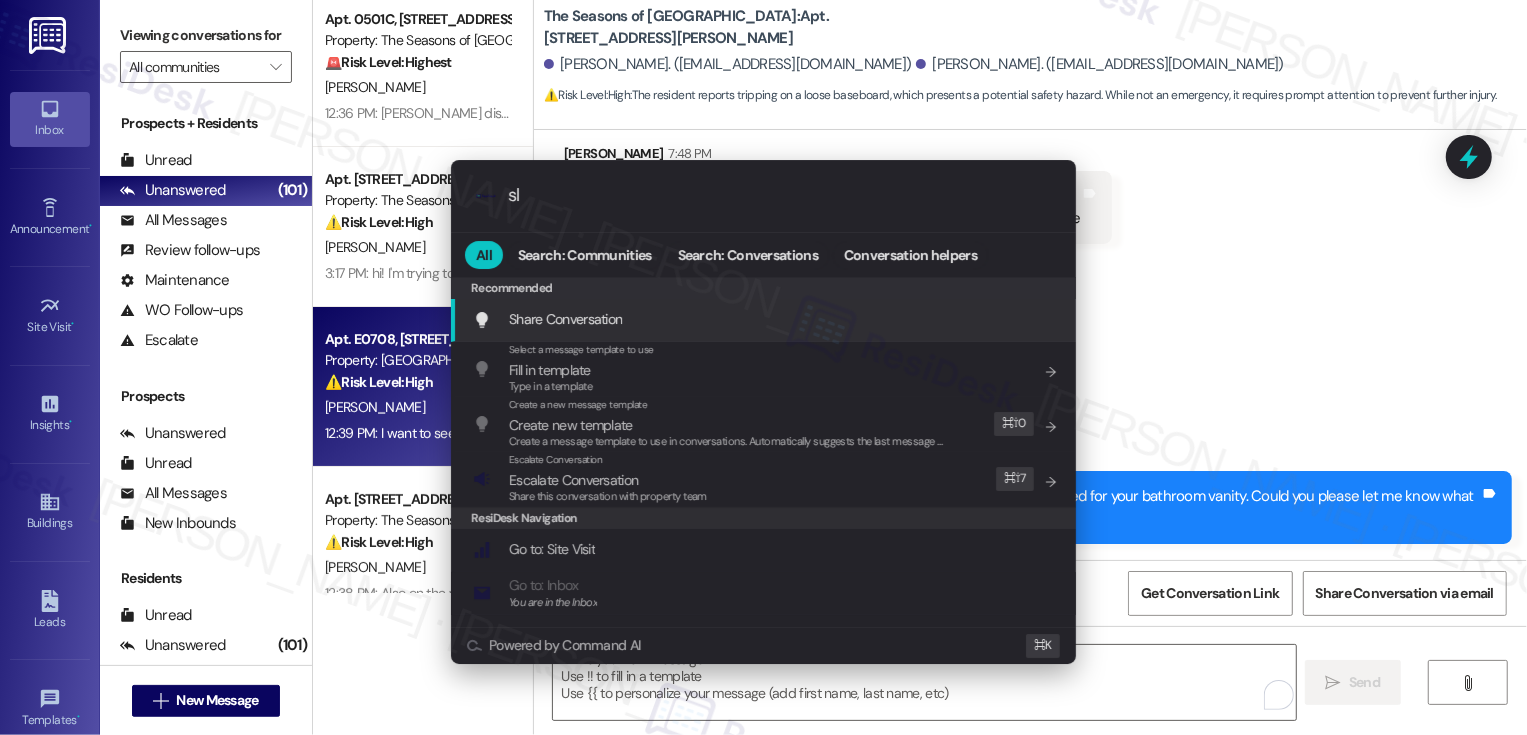 type on "sla" 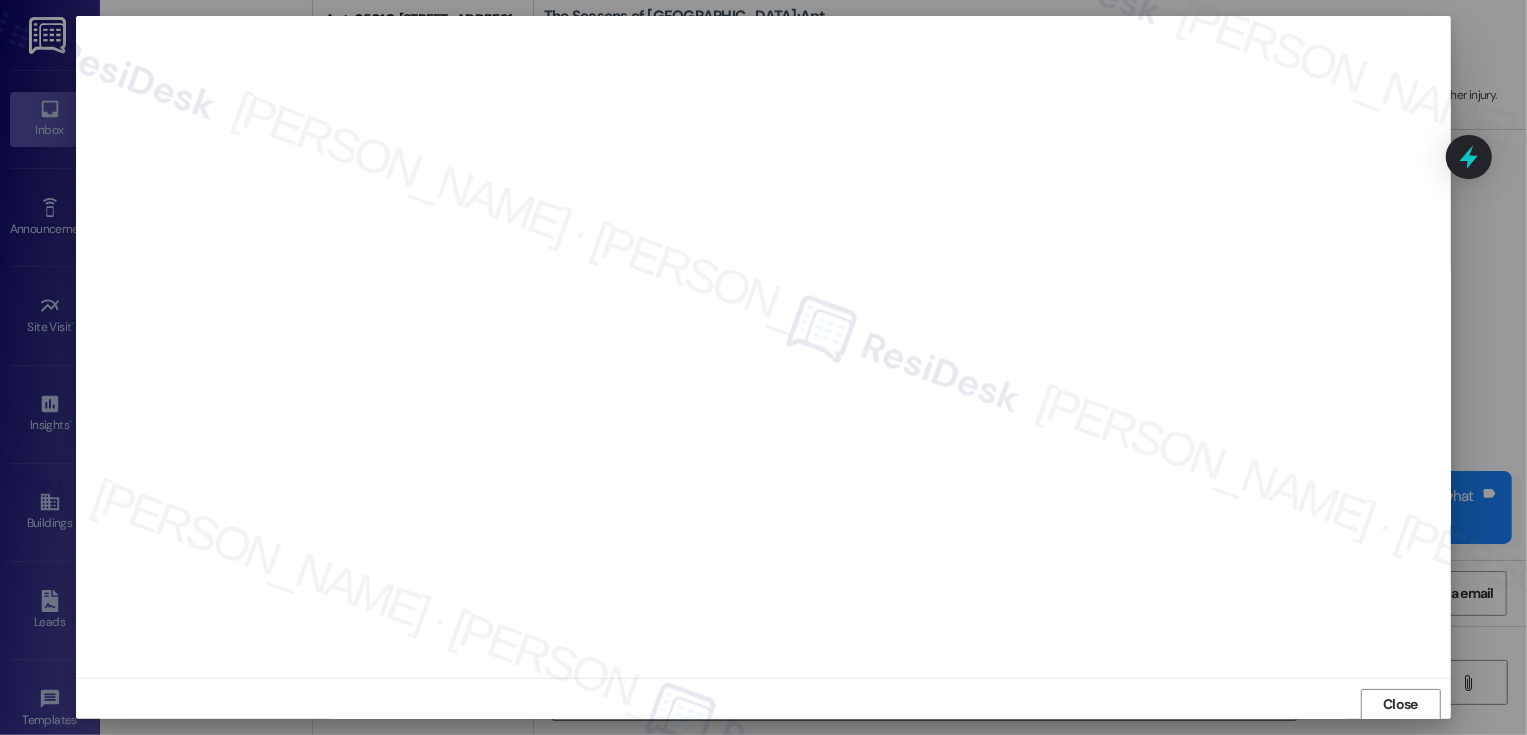 scroll, scrollTop: 1, scrollLeft: 0, axis: vertical 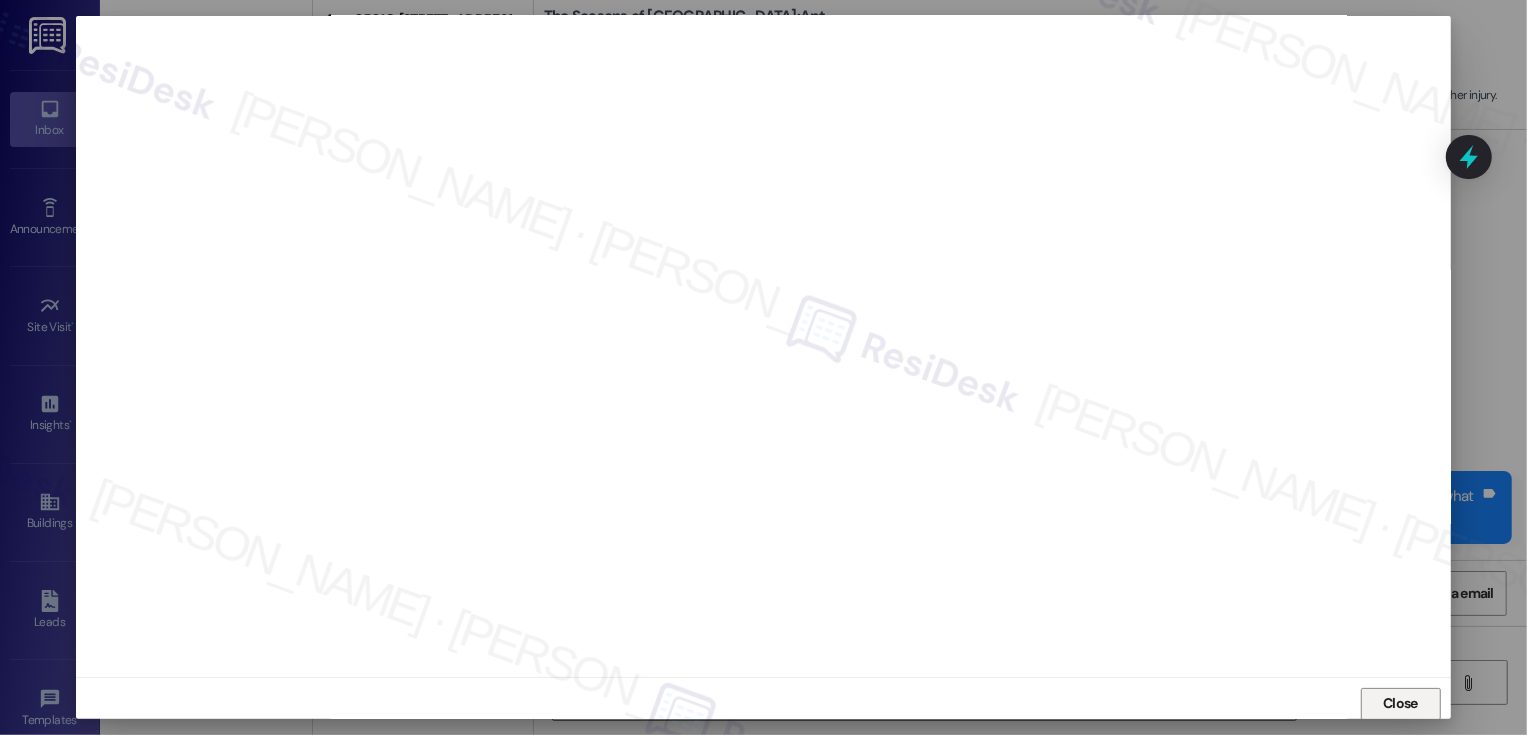 click on "Close" at bounding box center [1400, 703] 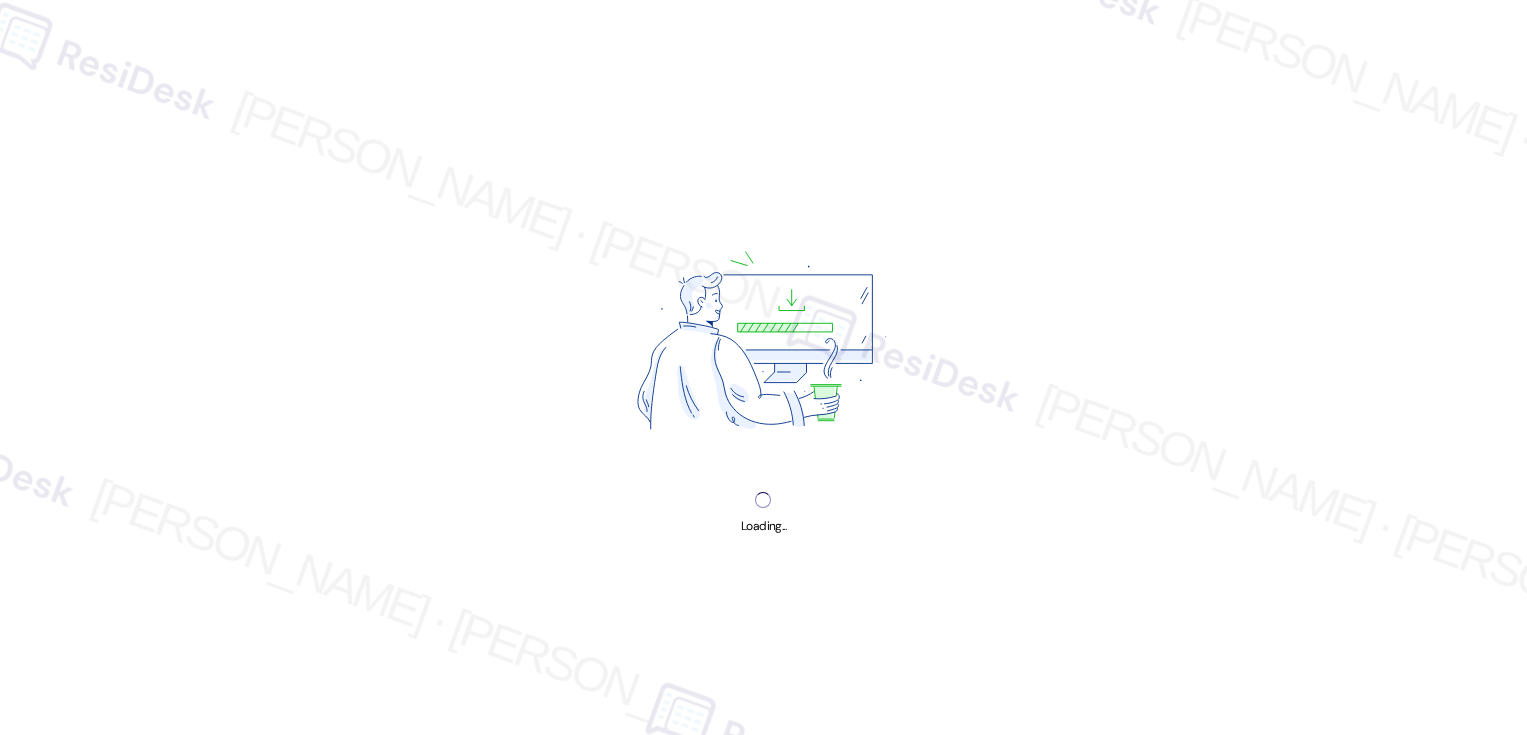 scroll, scrollTop: 0, scrollLeft: 0, axis: both 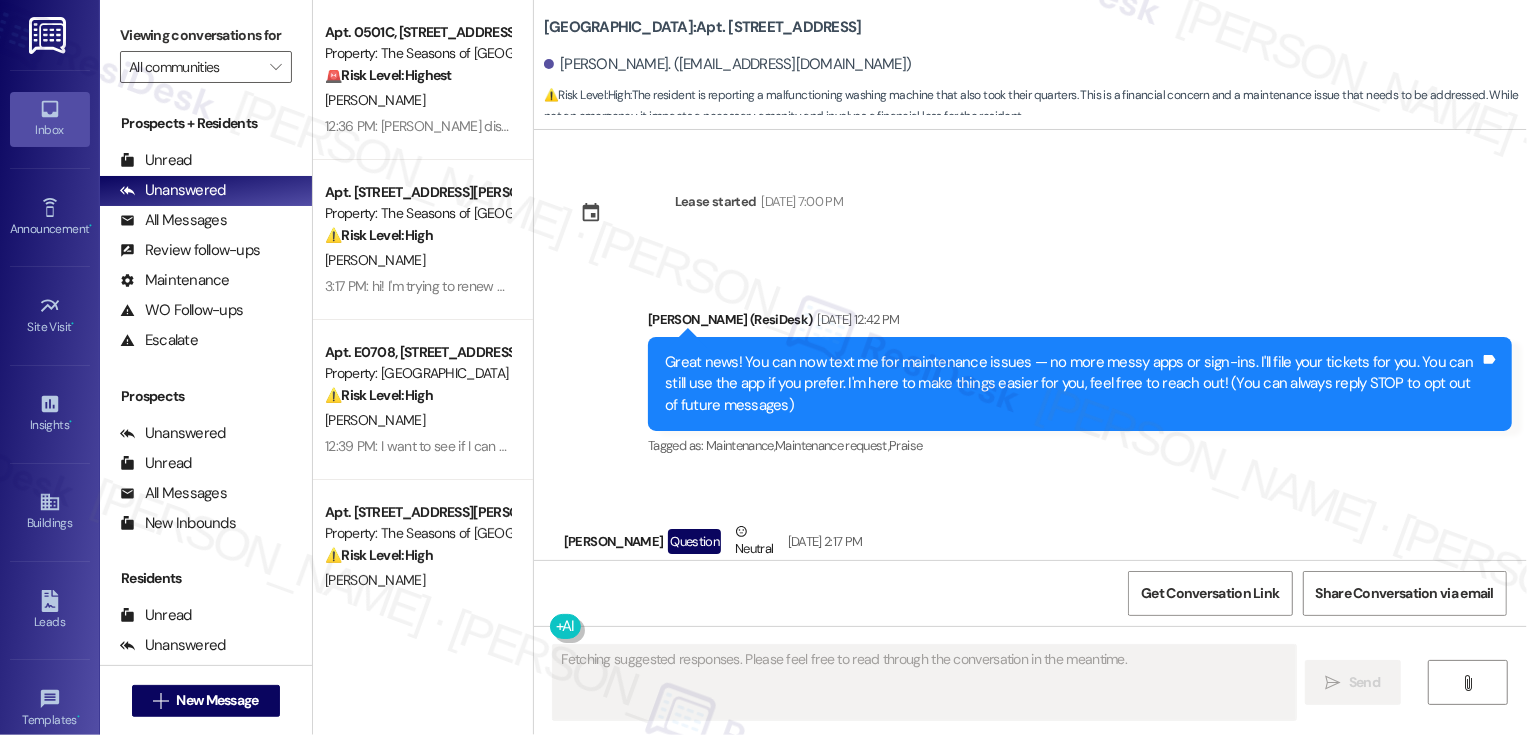 type on "Fetching suggested responses. Please feel free to read through the conversation in the meantime." 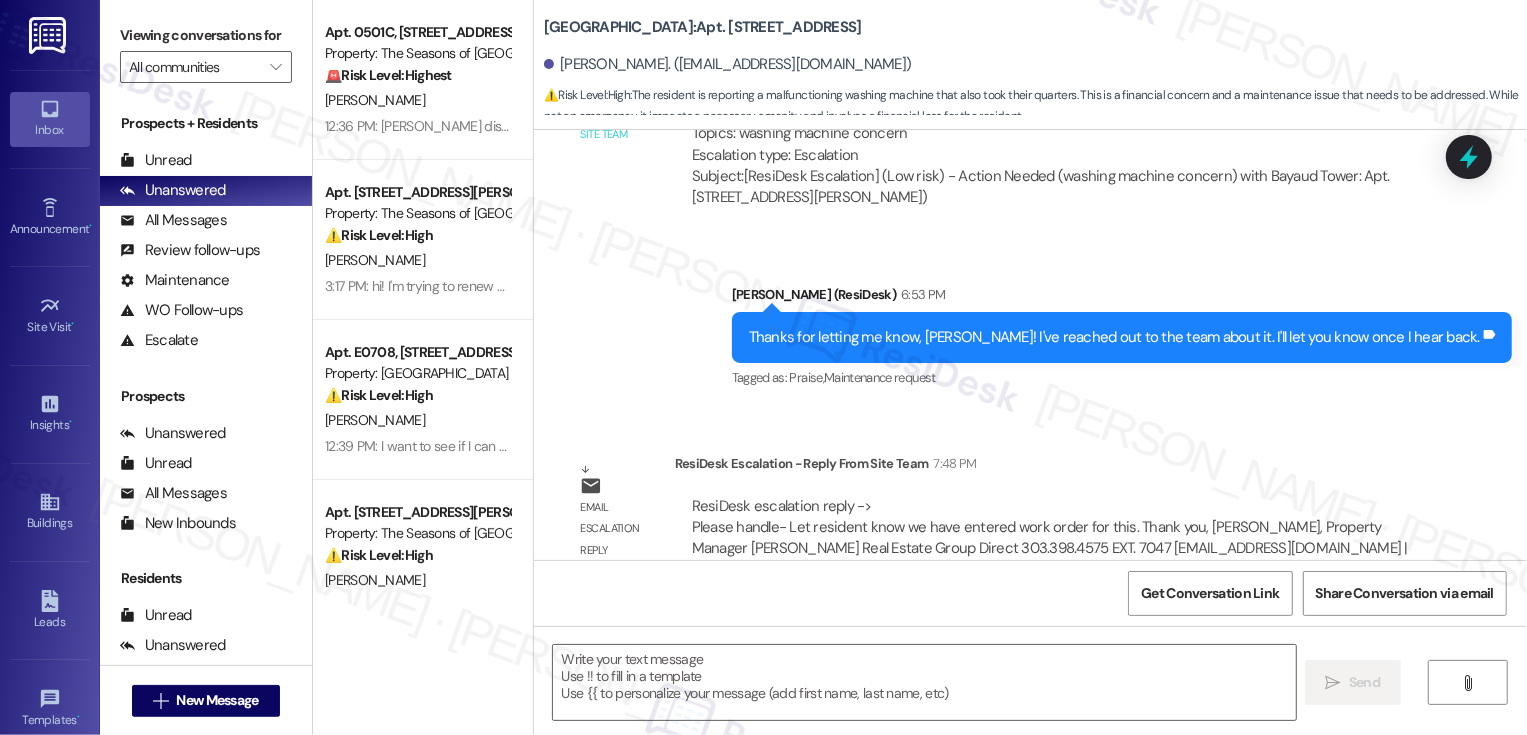 scroll, scrollTop: 1267, scrollLeft: 0, axis: vertical 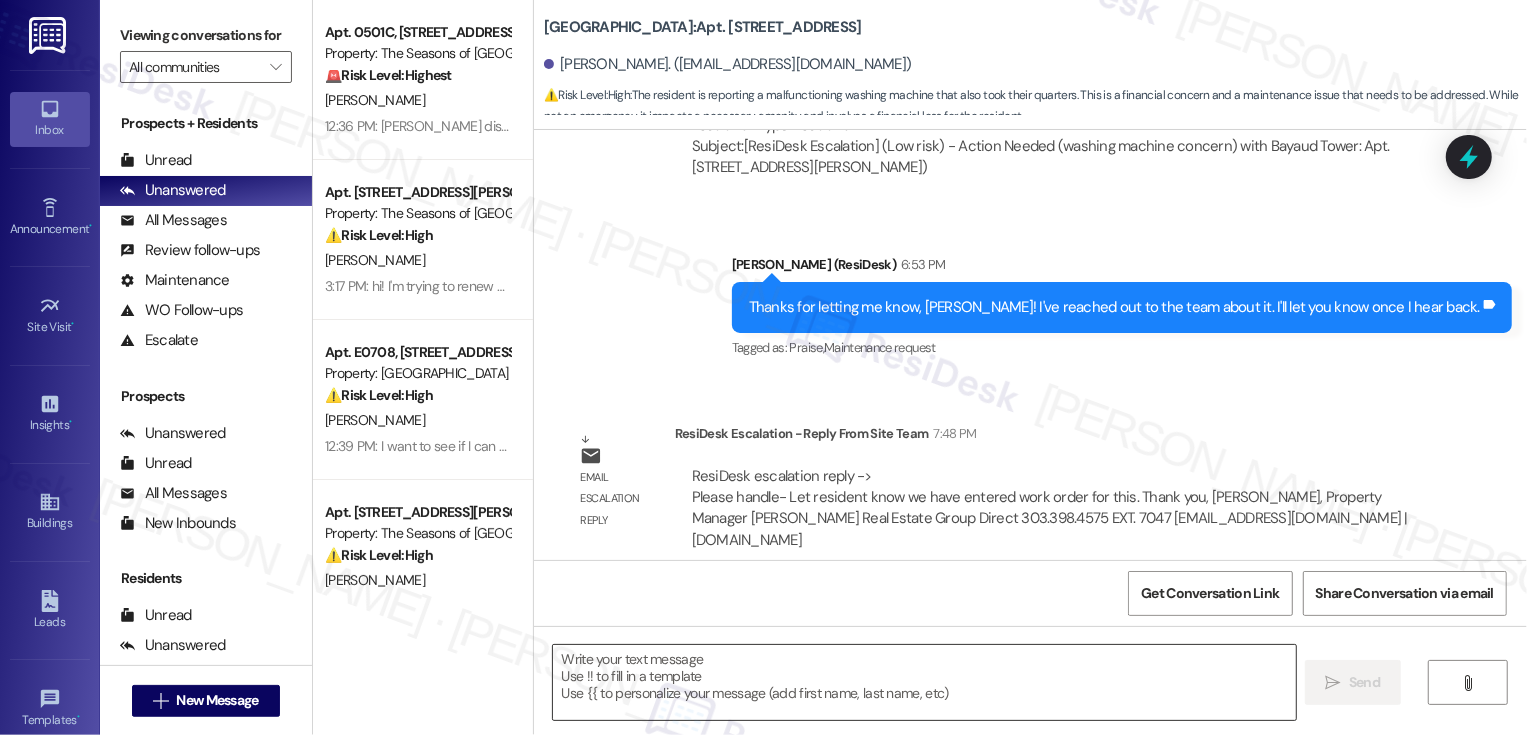 click at bounding box center (924, 682) 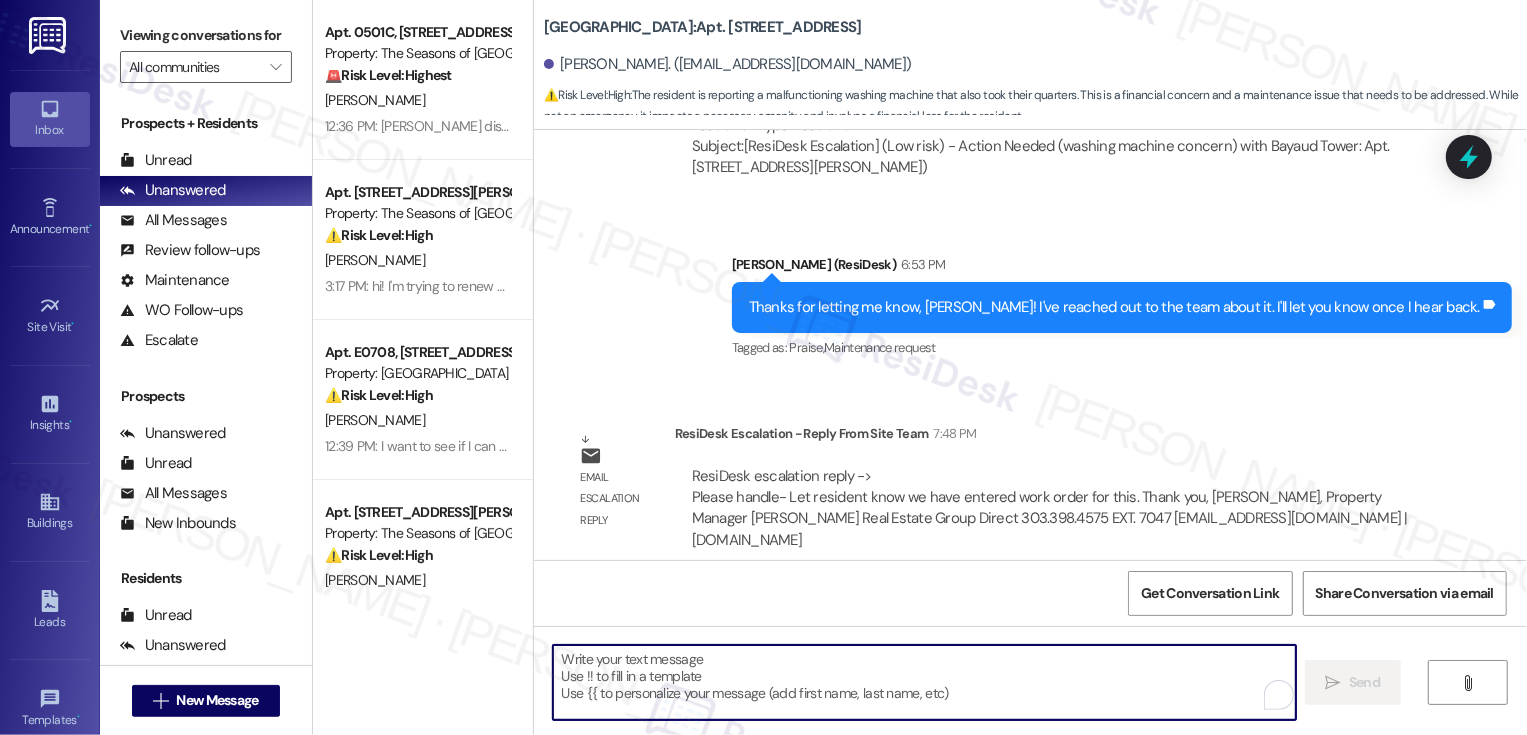 click at bounding box center [924, 682] 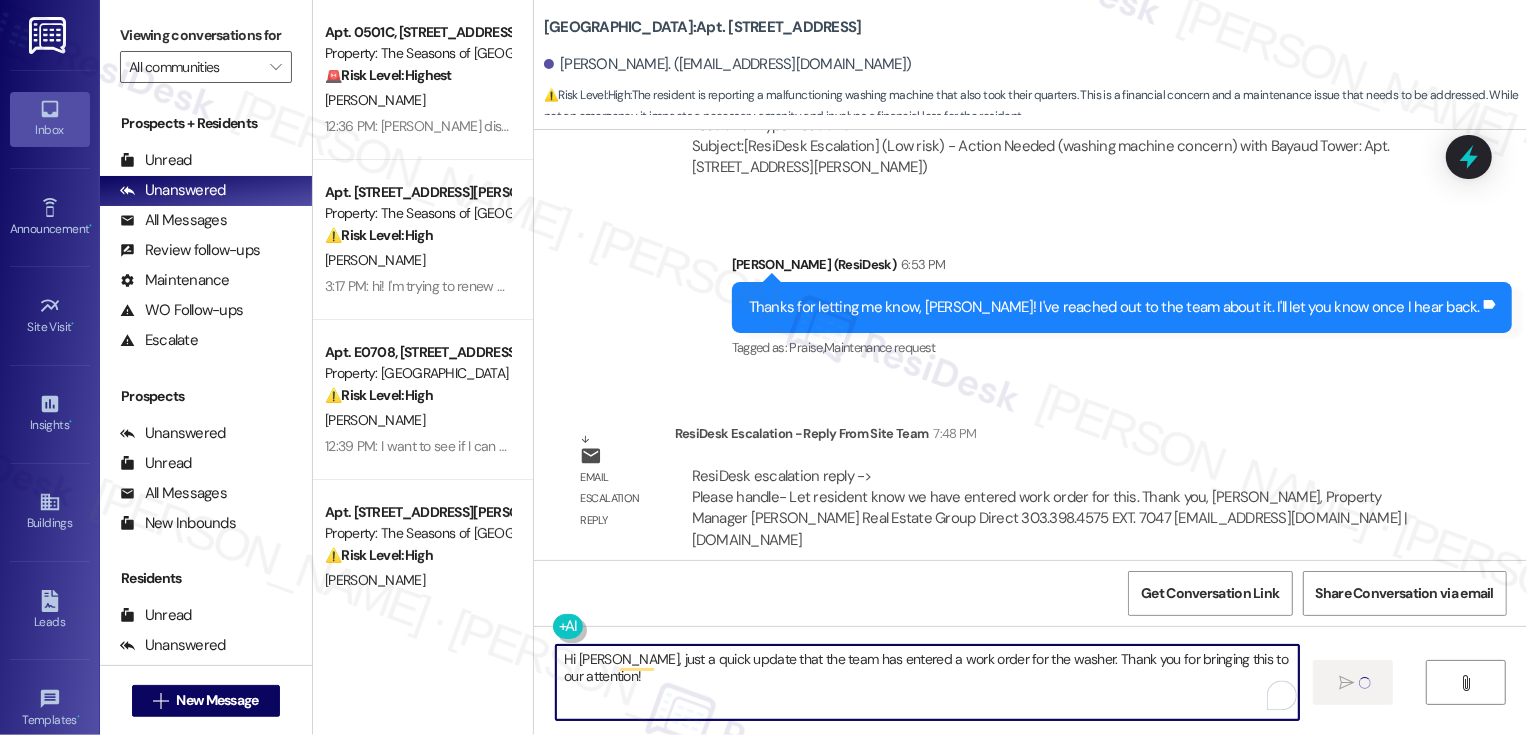 type on "Hi [PERSON_NAME], just a quick update that the team has entered a work order for the washer. Thank you for bringing this to our attention!" 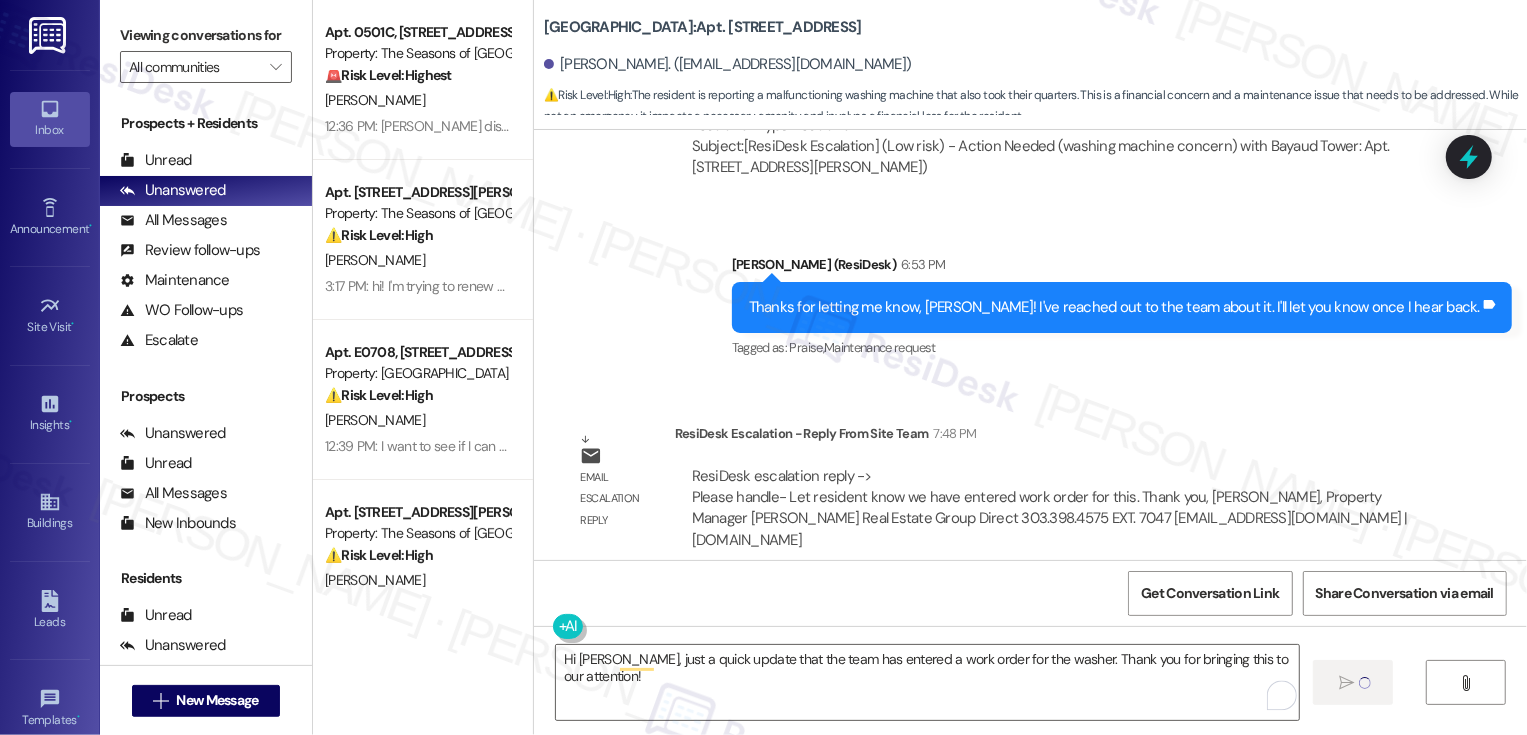 type 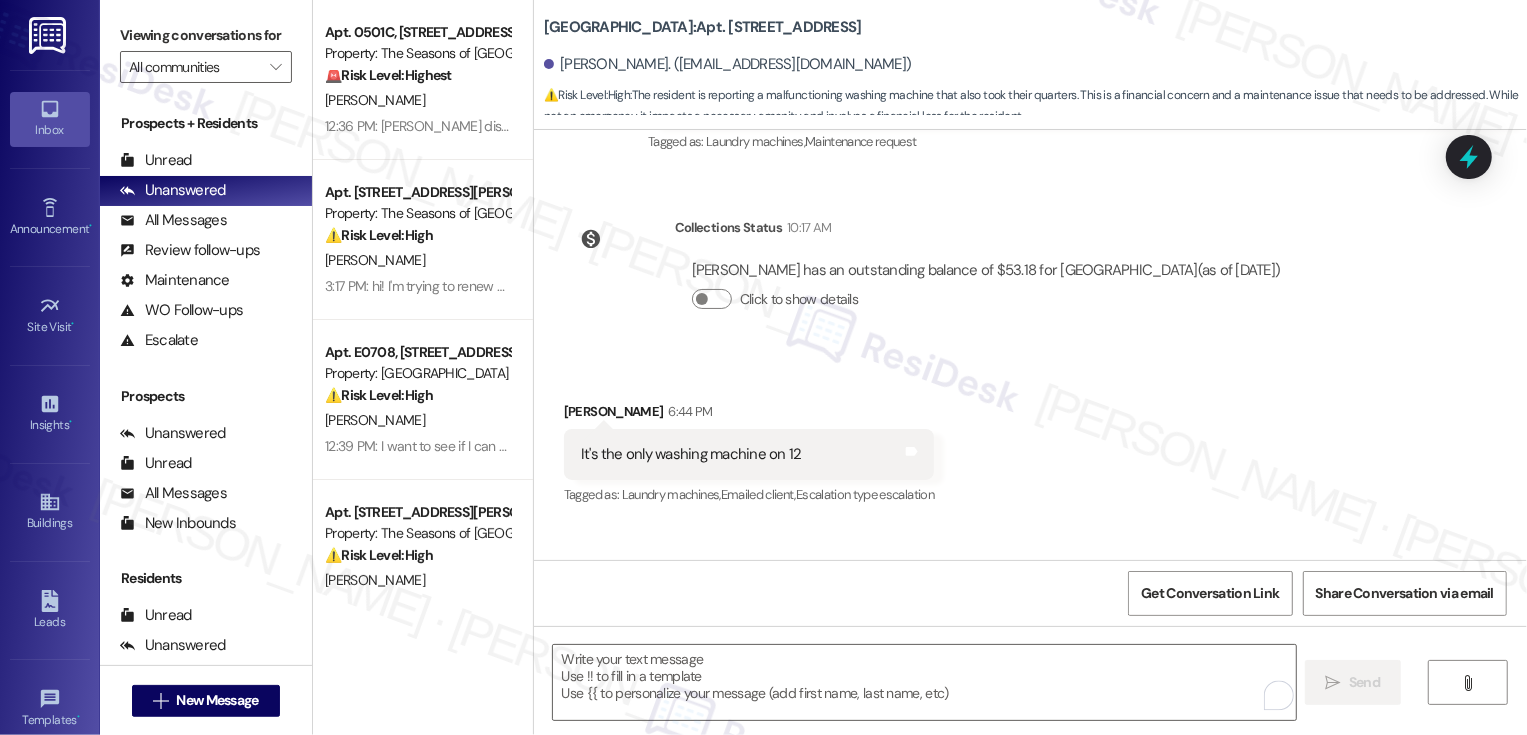 scroll, scrollTop: 669, scrollLeft: 0, axis: vertical 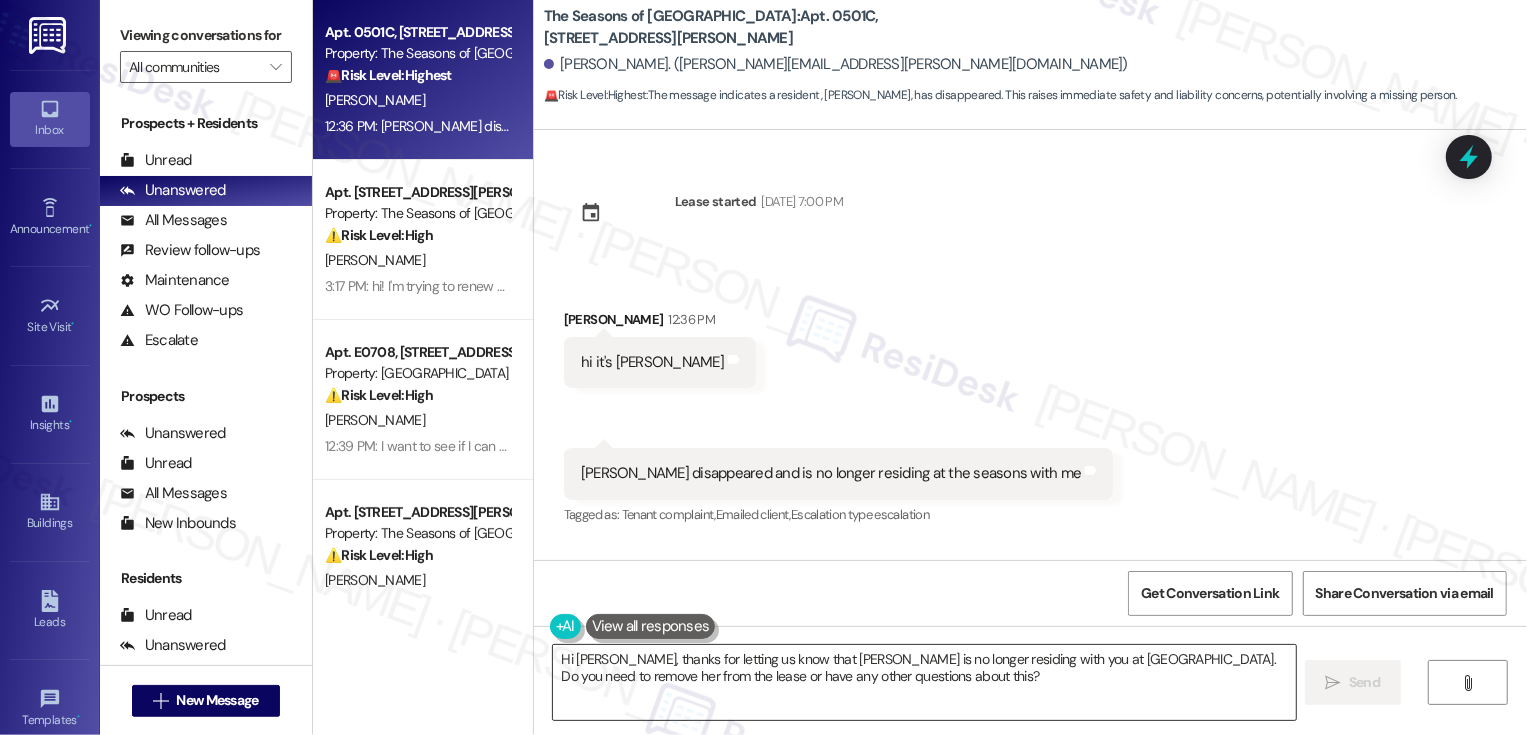 click on "Hi [PERSON_NAME], thanks for letting us know that [PERSON_NAME] is no longer residing with you at [GEOGRAPHIC_DATA]. Do you need to remove her from the lease or have any other questions about this?" at bounding box center [924, 682] 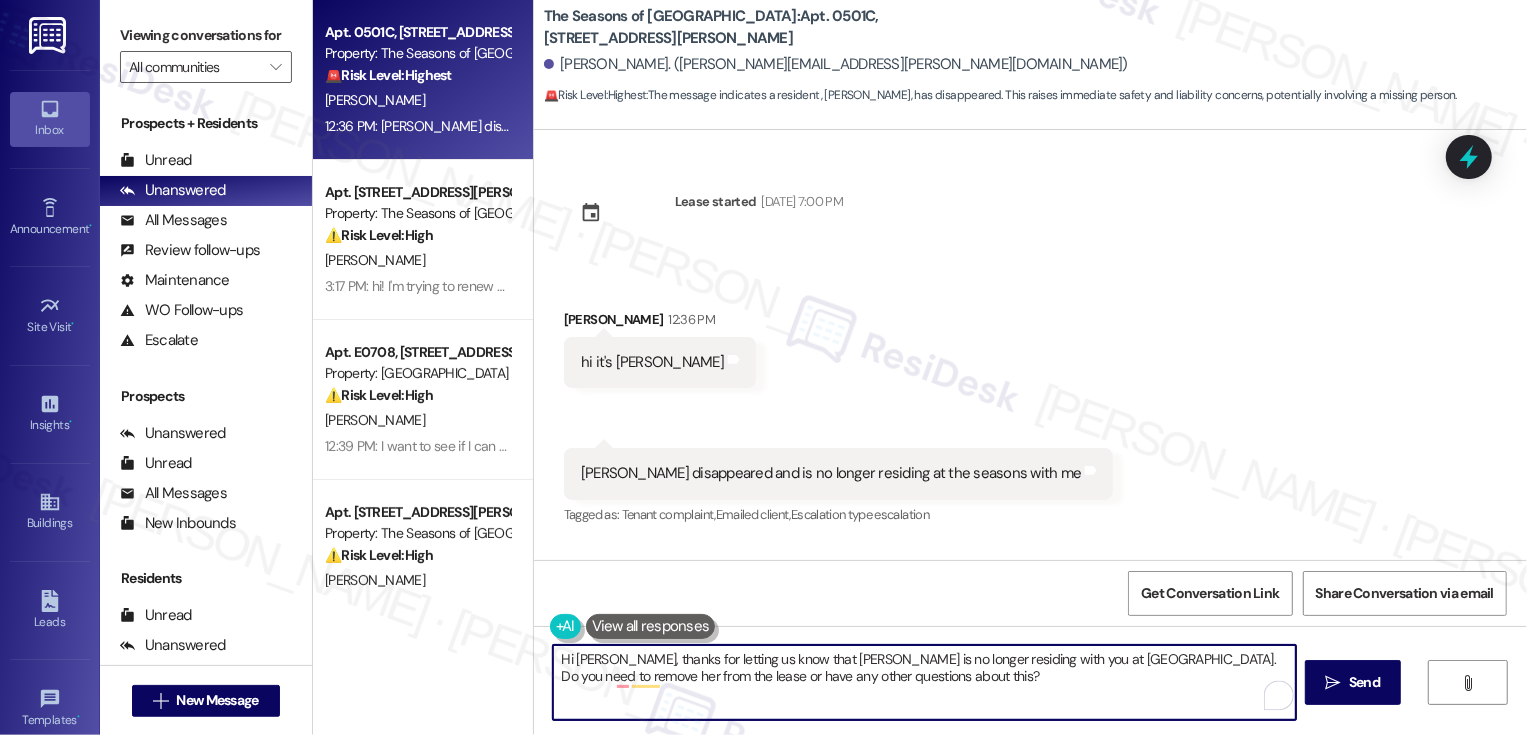 click on "Hi [PERSON_NAME], thanks for letting us know that [PERSON_NAME] is no longer residing with you at [GEOGRAPHIC_DATA]. Do you need to remove her from the lease or have any other questions about this?" at bounding box center (924, 682) 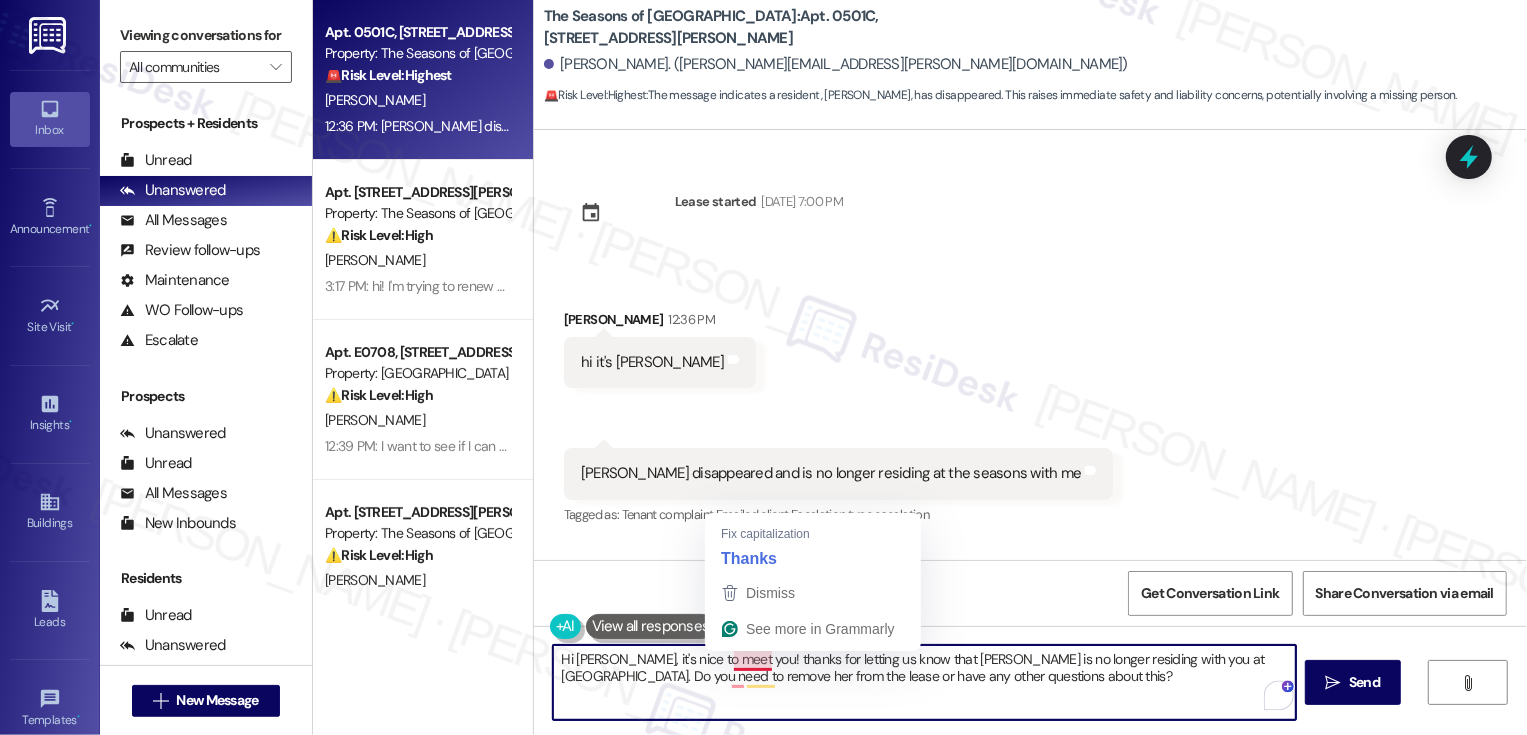 click on "Hi [PERSON_NAME], it's nice to meet you! thanks for letting us know that [PERSON_NAME] is no longer residing with you at [GEOGRAPHIC_DATA]. Do you need to remove her from the lease or have any other questions about this?" at bounding box center (924, 682) 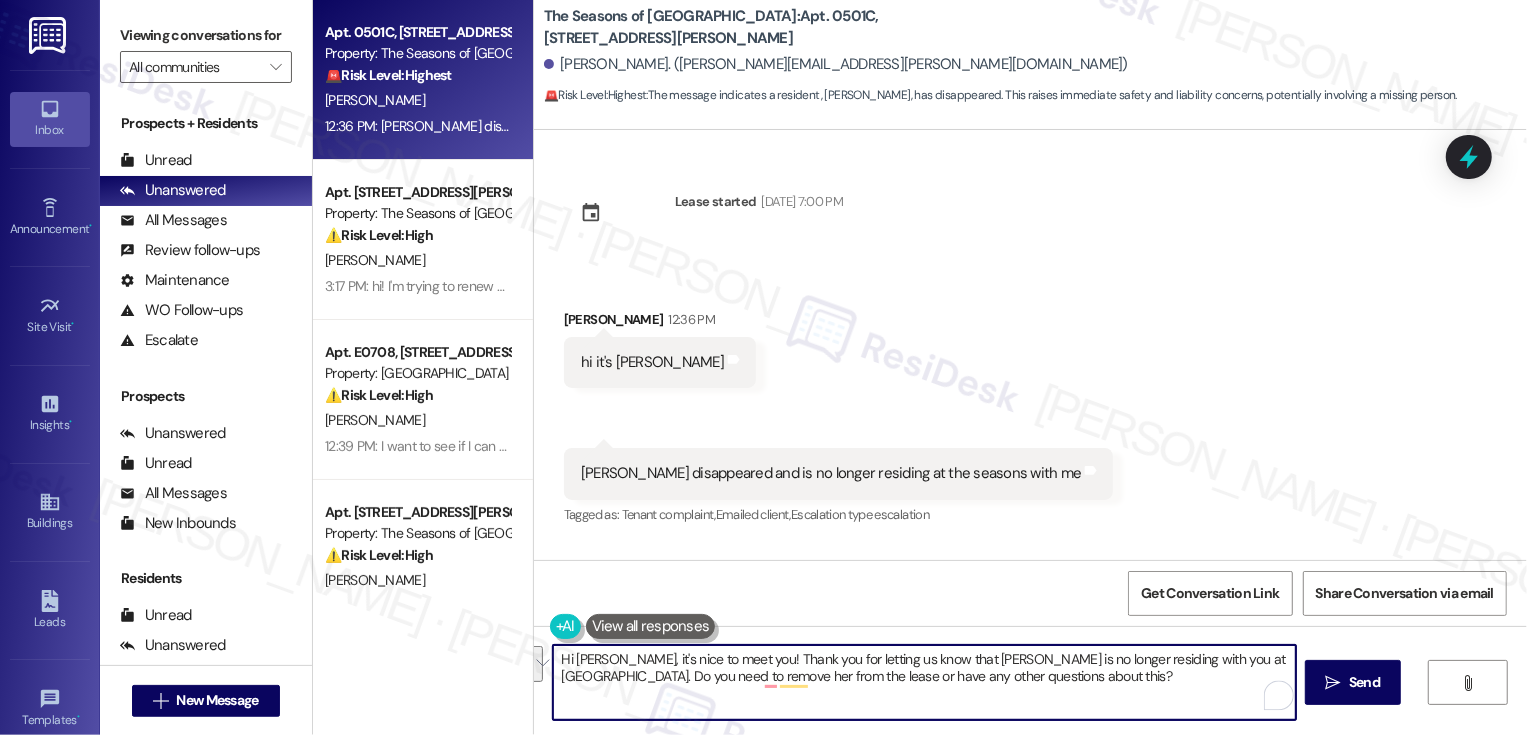 drag, startPoint x: 1136, startPoint y: 658, endPoint x: 1143, endPoint y: 690, distance: 32.75668 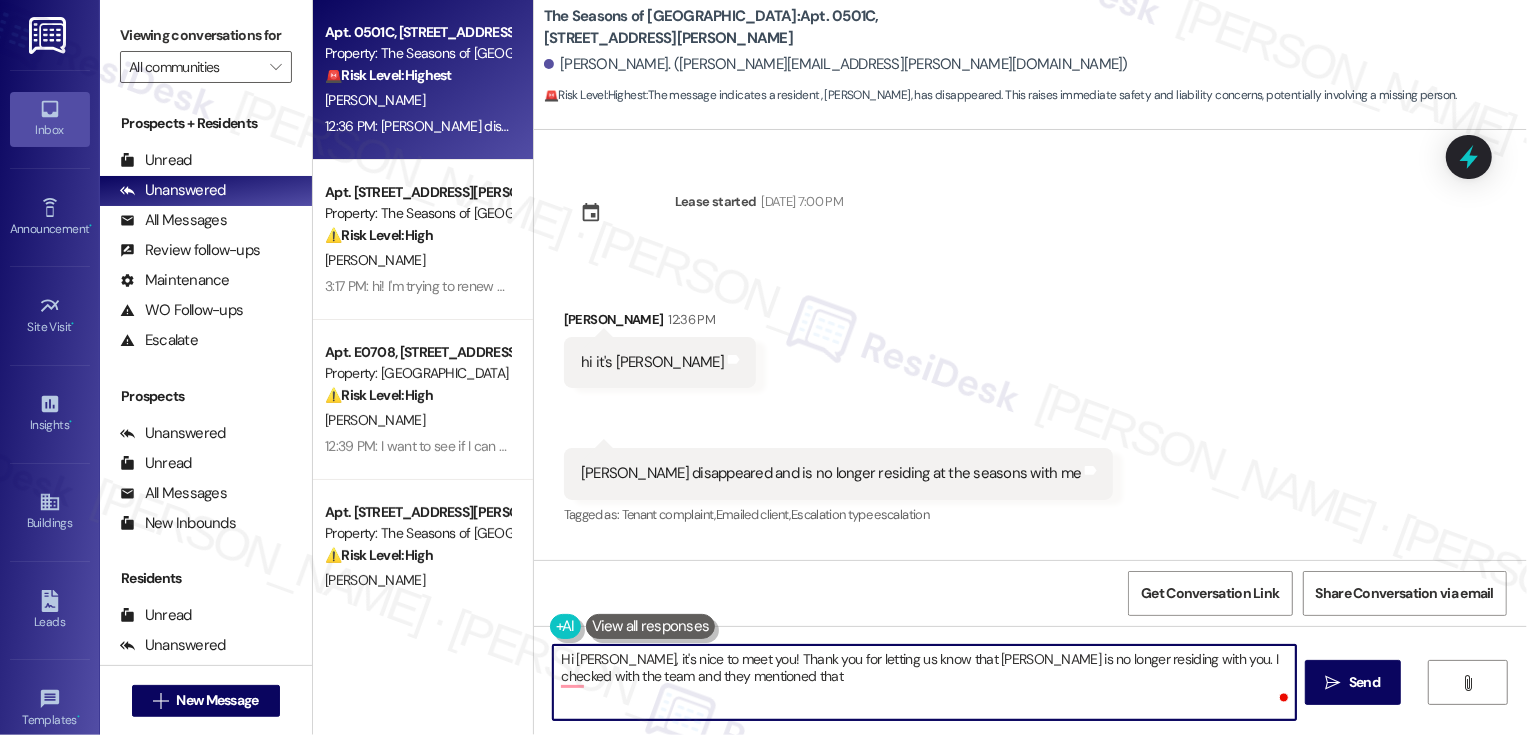 paste on "While [PERSON_NAME] may no longer be physically occupying the apartment, she remains an active leaseholder and must continue to be listed on the lease unless all leaseholders provide written consent for her removal. Additionally, the remaining leaseholder must demonstrate proof of income equal to at least two times the monthly rent in order to qualify as a sole leaseholder.
If you would like to begin the process of formally removing [PERSON_NAME] from the lease, please contact the leasing office for further assistance." 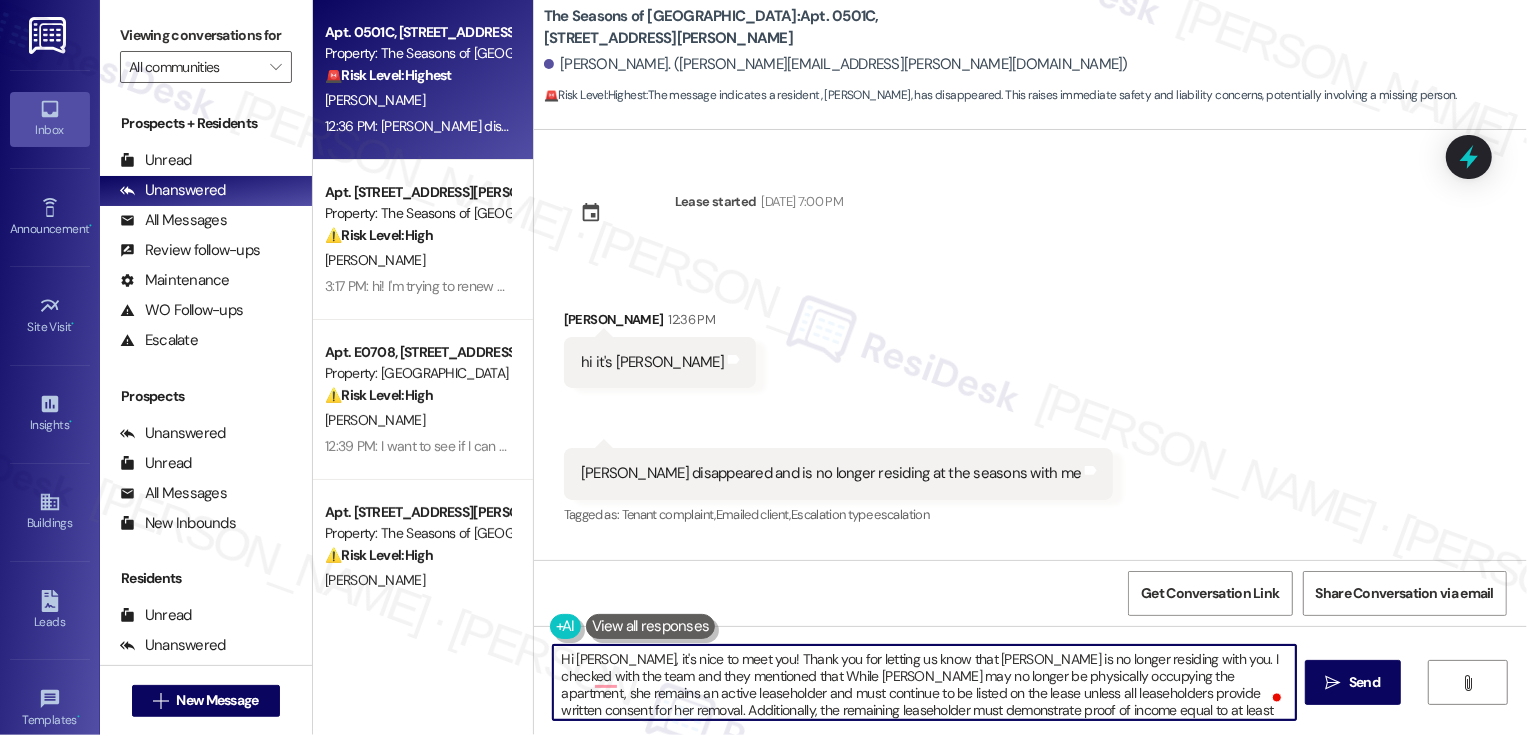 scroll, scrollTop: 85, scrollLeft: 0, axis: vertical 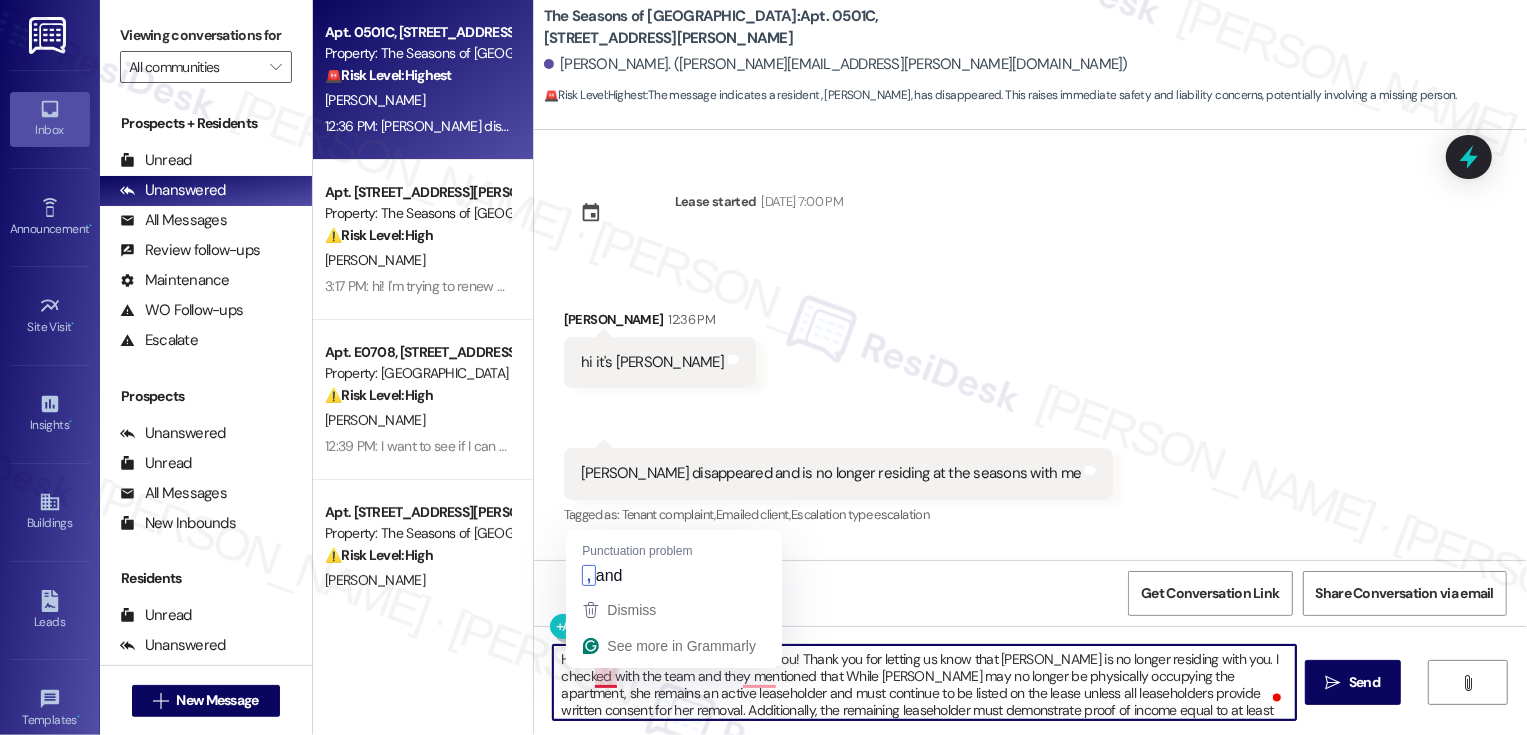 click on "Hi [PERSON_NAME], it's nice to meet you! Thank you for letting us know that [PERSON_NAME] is no longer residing with you. I checked with the team and they mentioned that While [PERSON_NAME] may no longer be physically occupying the apartment, she remains an active leaseholder and must continue to be listed on the lease unless all leaseholders provide written consent for her removal. Additionally, the remaining leaseholder must demonstrate proof of income equal to at least two times the monthly rent in order to qualify as a sole leaseholder.
If you would like to begin the process of formally removing [PERSON_NAME] from the lease, please contact the leasing office for further assistance." at bounding box center [924, 682] 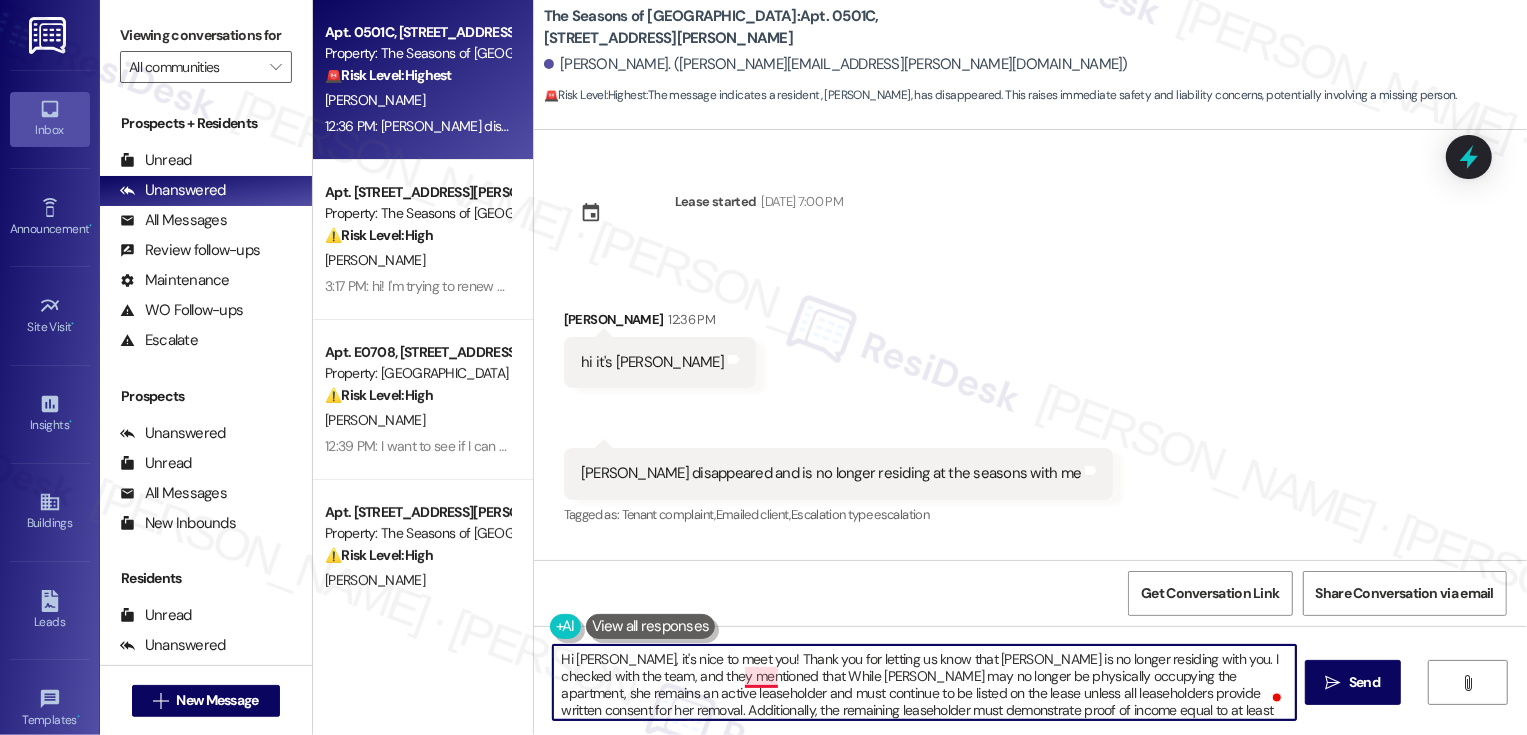 click on "Hi [PERSON_NAME], it's nice to meet you! Thank you for letting us know that [PERSON_NAME] is no longer residing with you. I checked with the team, and they mentioned that While [PERSON_NAME] may no longer be physically occupying the apartment, she remains an active leaseholder and must continue to be listed on the lease unless all leaseholders provide written consent for her removal. Additionally, the remaining leaseholder must demonstrate proof of income equal to at least two times the monthly rent in order to qualify as a sole leaseholder.
If you would like to begin the process of formally removing [PERSON_NAME] from the lease, please contact the leasing office for further assistance." at bounding box center [924, 682] 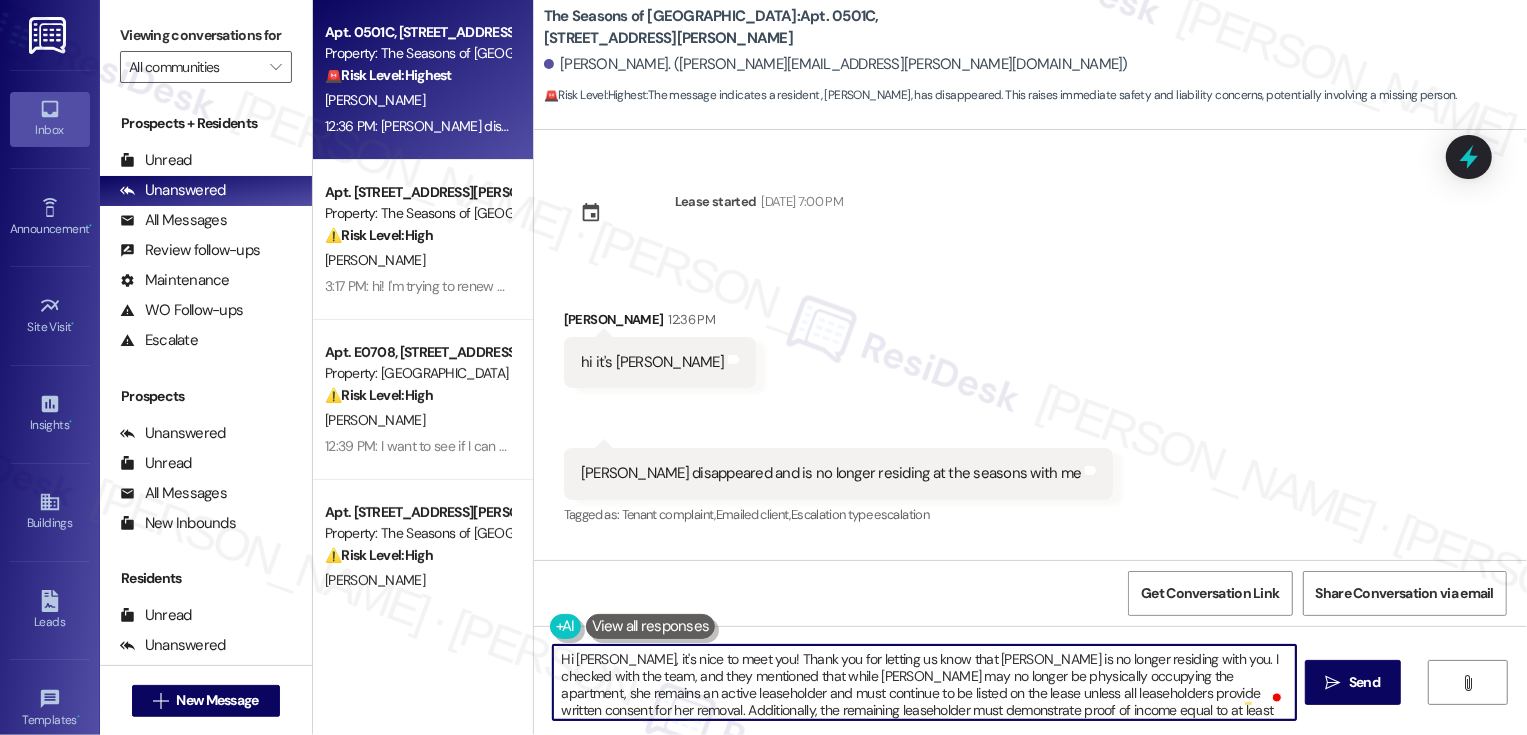 scroll, scrollTop: 10, scrollLeft: 0, axis: vertical 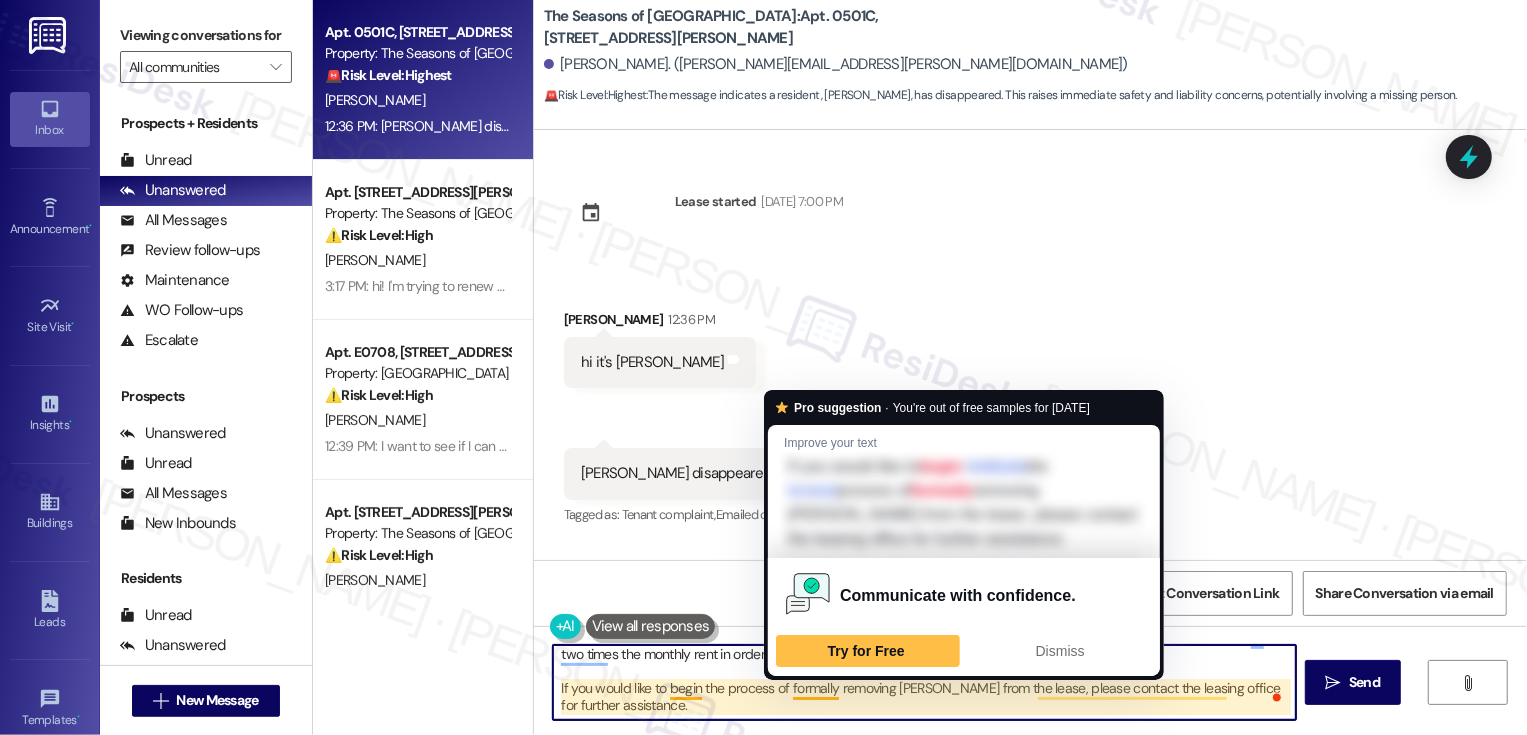 click on "Hi [PERSON_NAME], it's nice to meet you! Thank you for letting us know that [PERSON_NAME] is no longer residing with you. I checked with the team, and they mentioned that while [PERSON_NAME] may no longer be physically occupying the apartment, she remains an active leaseholder and must continue to be listed on the lease unless all leaseholders provide written consent for her removal. Additionally, the remaining leaseholder must demonstrate proof of income equal to at least two times the monthly rent in order to qualify as a sole leaseholder.
If you would like to begin the process of formally removing [PERSON_NAME] from the lease, please contact the leasing office for further assistance." at bounding box center (924, 682) 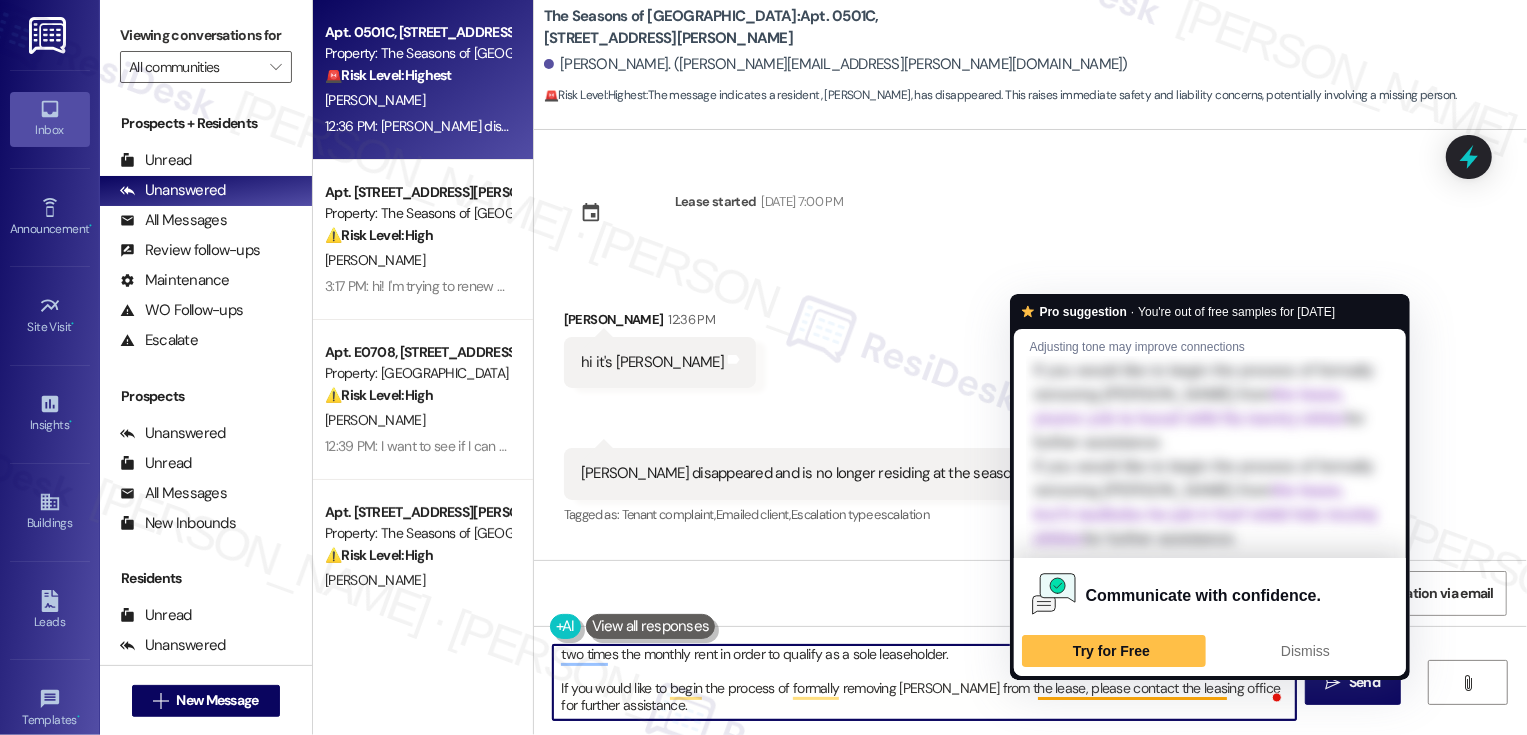 click on "Hi [PERSON_NAME], it's nice to meet you! Thank you for letting us know that [PERSON_NAME] is no longer residing with you. I checked with the team, and they mentioned that while [PERSON_NAME] may no longer be physically occupying the apartment, she remains an active leaseholder and must continue to be listed on the lease unless all leaseholders provide written consent for her removal. Additionally, the remaining leaseholder must demonstrate proof of income equal to at least two times the monthly rent in order to qualify as a sole leaseholder.
If you would like to begin the process of formally removing [PERSON_NAME] from the lease, please contact the leasing office for further assistance." at bounding box center [924, 682] 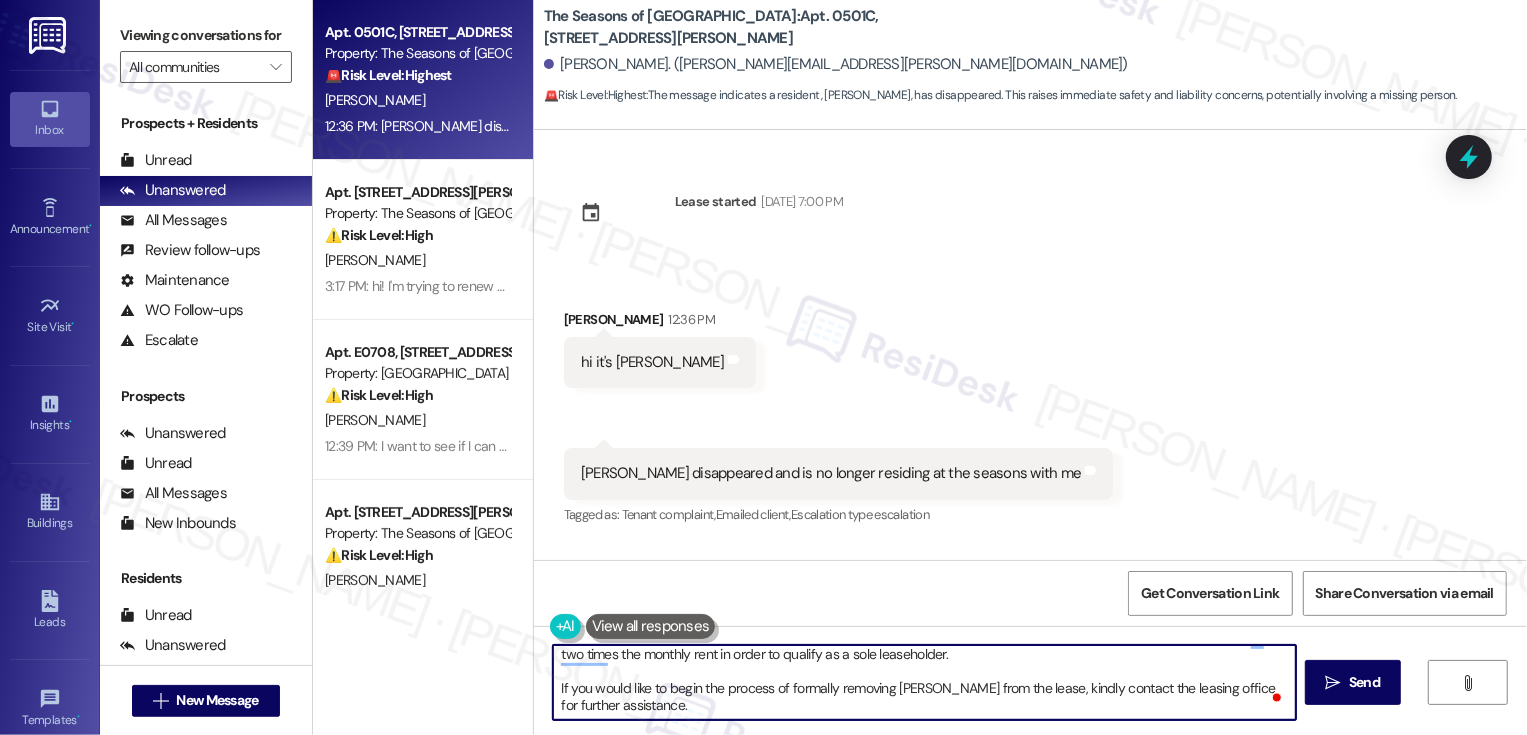 click on "Hi [PERSON_NAME], it's nice to meet you! Thank you for letting us know that [PERSON_NAME] is no longer residing with you. I checked with the team, and they mentioned that while [PERSON_NAME] may no longer be physically occupying the apartment, she remains an active leaseholder and must continue to be listed on the lease unless all leaseholders provide written consent for her removal. Additionally, the remaining leaseholder must demonstrate proof of income equal to at least two times the monthly rent in order to qualify as a sole leaseholder.
If you would like to begin the process of formally removing [PERSON_NAME] from the lease, kindly contact the leasing office for further assistance." at bounding box center (924, 682) 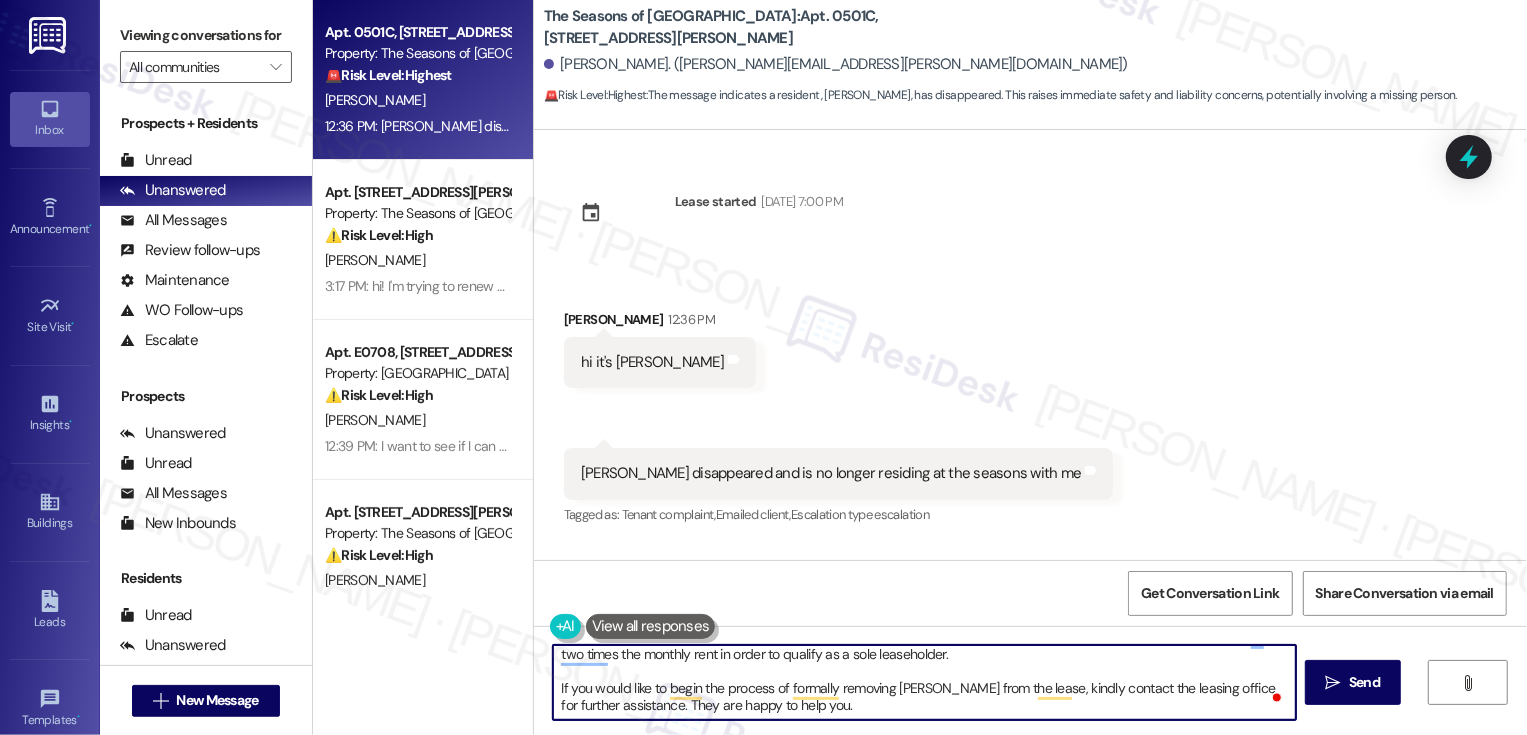 drag, startPoint x: 649, startPoint y: 708, endPoint x: 886, endPoint y: 718, distance: 237.21088 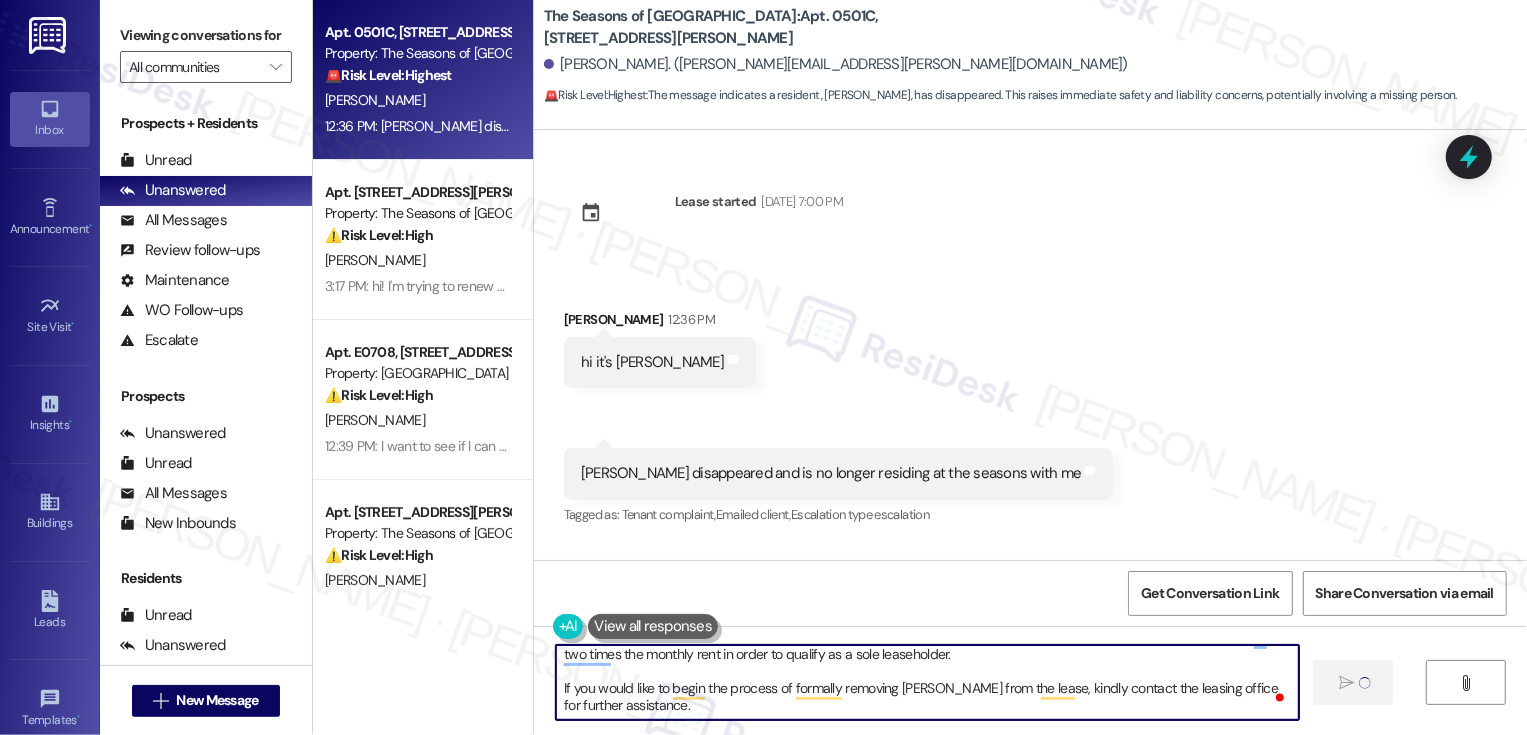 type on "Hi [PERSON_NAME], it's nice to meet you! Thank you for letting us know that [PERSON_NAME] is no longer residing with you. I checked with the team, and they mentioned that while [PERSON_NAME] may no longer be physically occupying the apartment, she remains an active leaseholder and must continue to be listed on the lease unless all leaseholders provide written consent for her removal. Additionally, the remaining leaseholder must demonstrate proof of income equal to at least two times the monthly rent in order to qualify as a sole leaseholder.
If you would like to begin the process of formally removing [PERSON_NAME] from the lease, kindly contact the leasing office for further assistance." 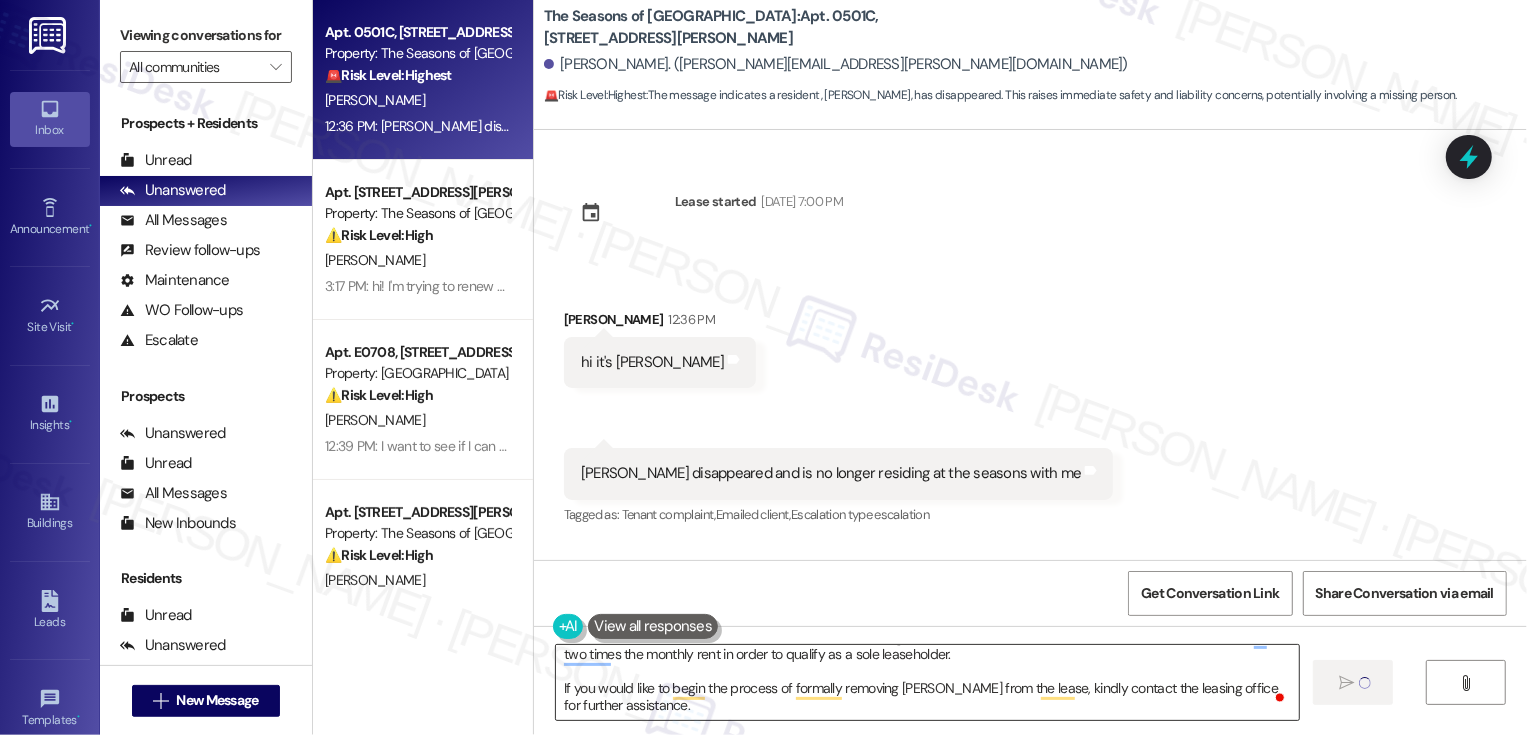 type 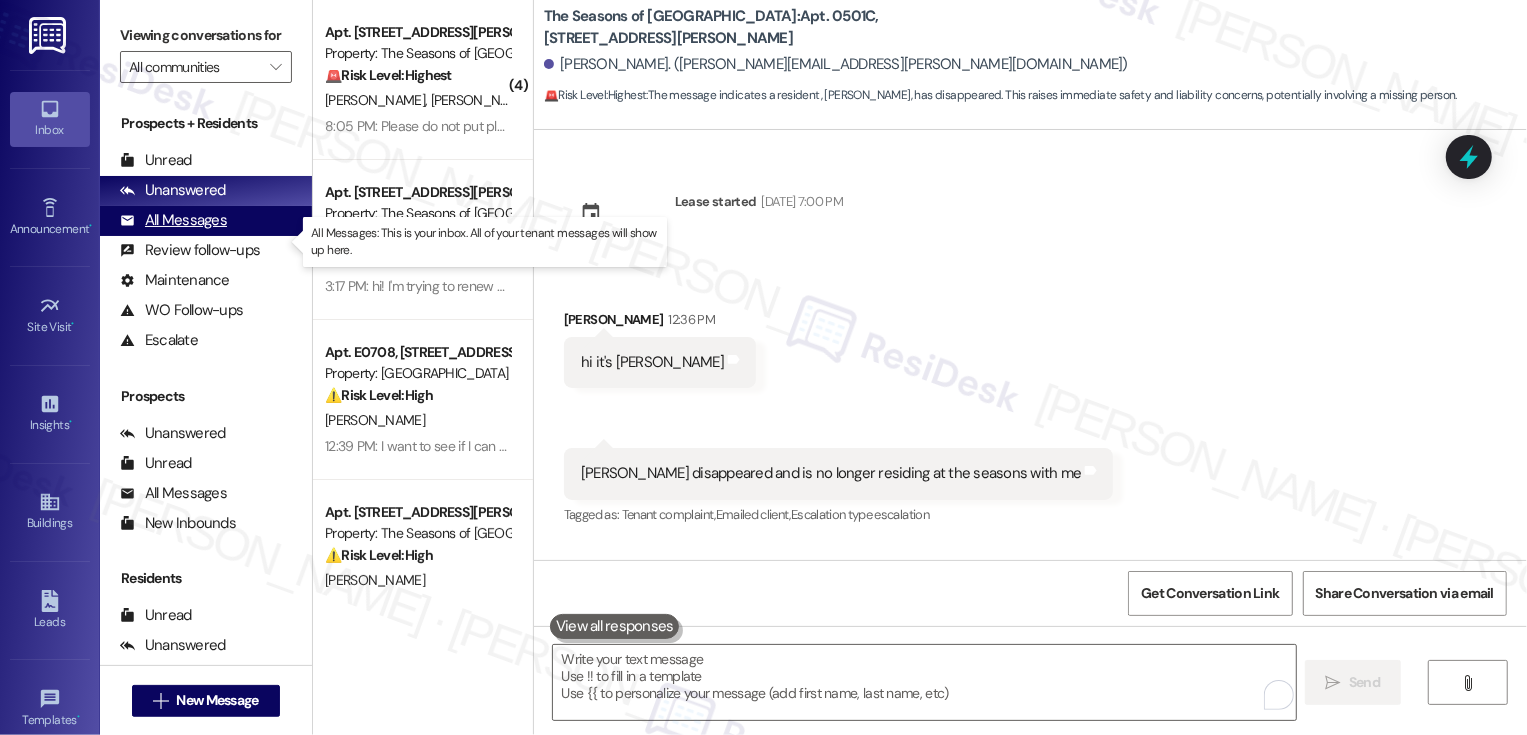 click on "All Messages (undefined)" at bounding box center (206, 221) 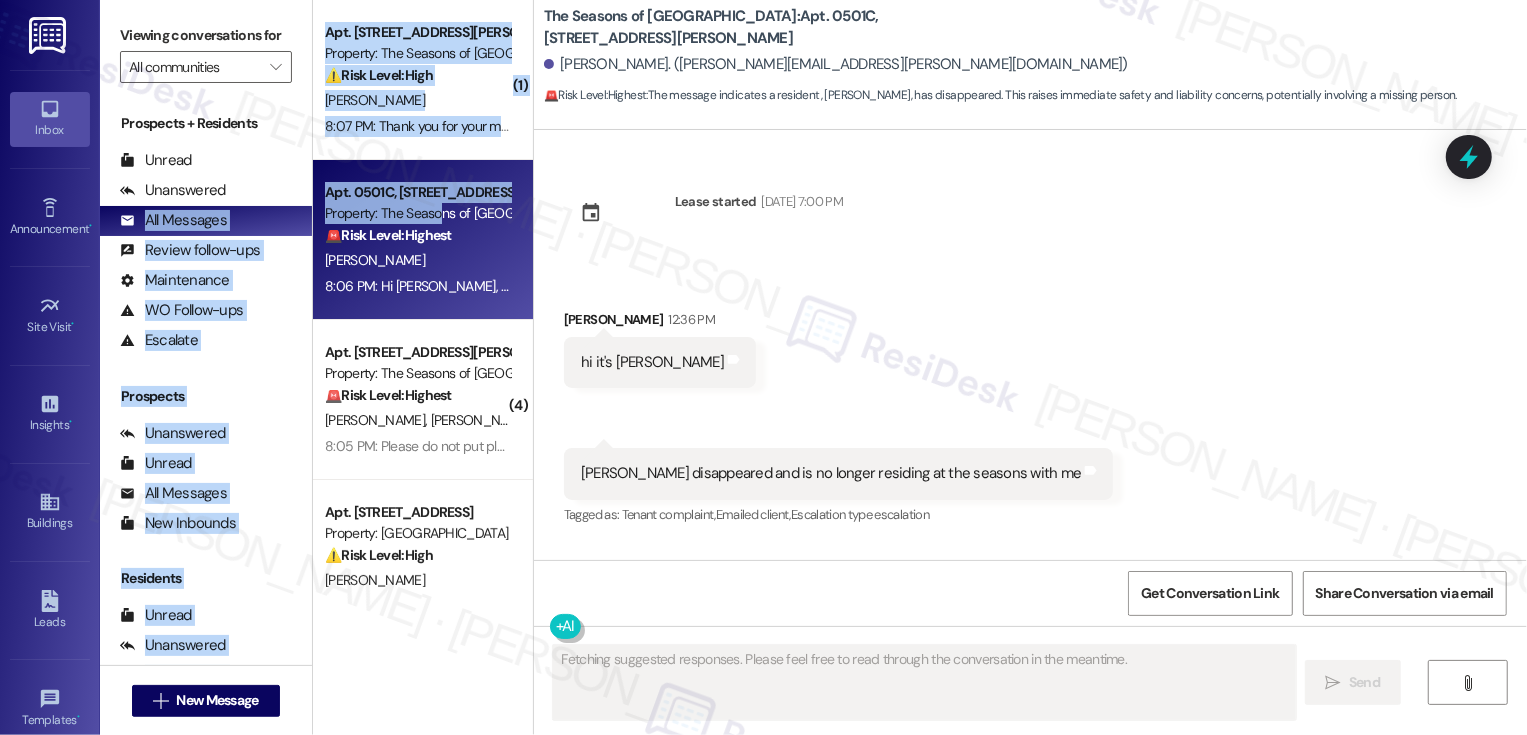 drag, startPoint x: 240, startPoint y: 248, endPoint x: 415, endPoint y: 184, distance: 186.33572 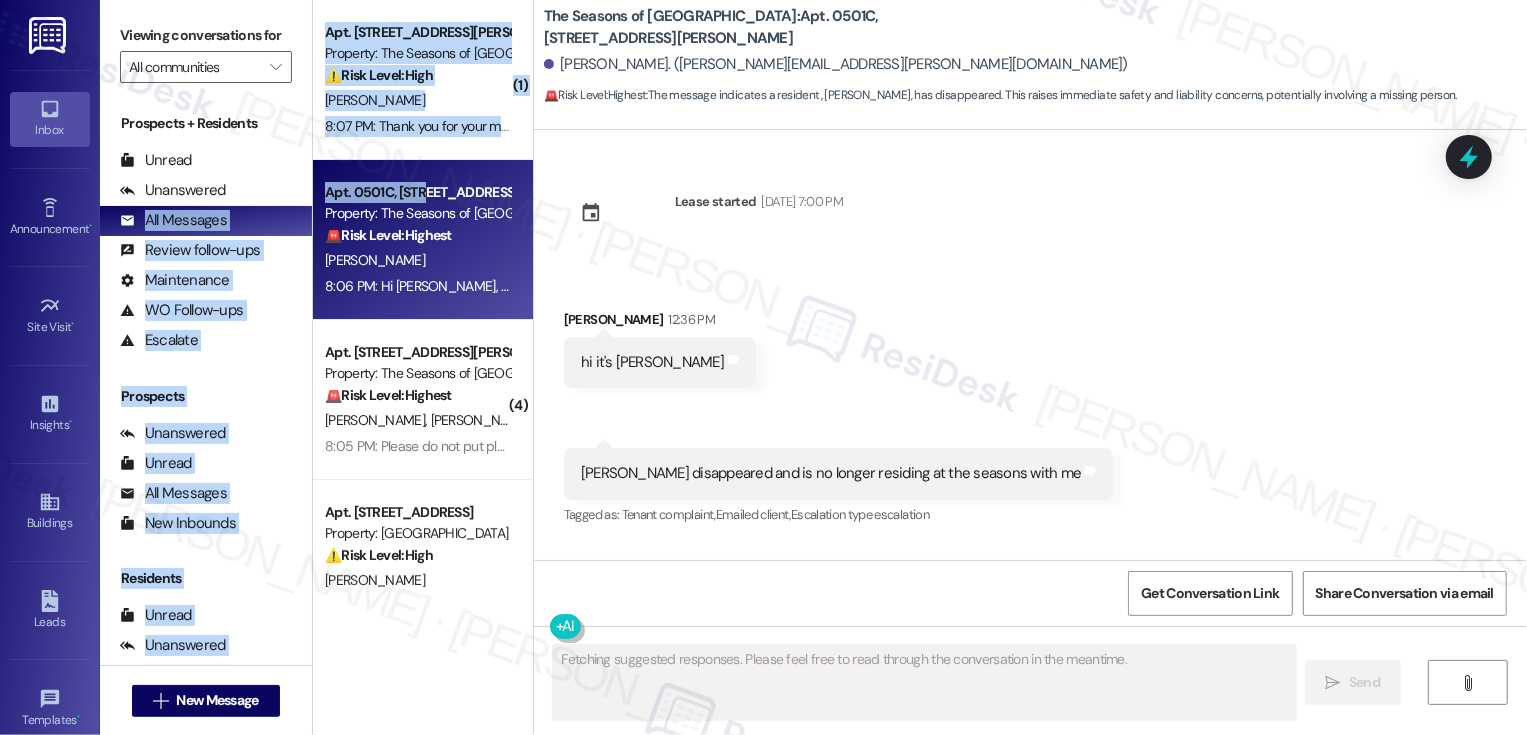 click on "Received via SMS [PERSON_NAME] 12:36 PM hi it's [PERSON_NAME]  Tags and notes Received via SMS 12:36 PM [PERSON_NAME]   Neutral 12:36 PM [PERSON_NAME] disappeared and is no longer residing at the seasons with me  Tags and notes Tagged as:   Tenant complaint ,  Click to highlight conversations about Tenant complaint Emailed client ,  Click to highlight conversations about Emailed client Escalation type escalation Click to highlight conversations about Escalation type escalation" at bounding box center [1030, 404] 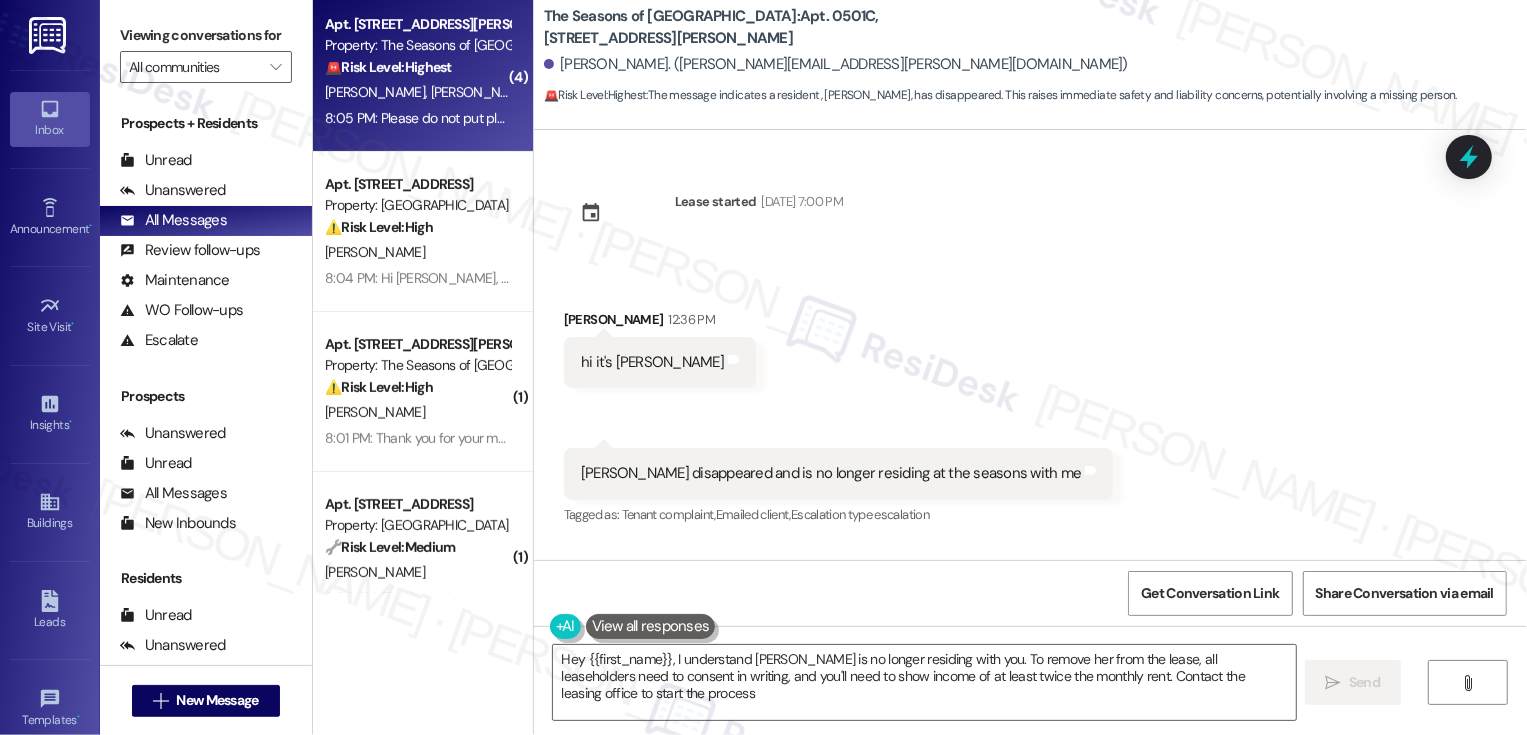 type on "Hey {{first_name}}, I understand [PERSON_NAME] is no longer residing with you. To remove her from the lease, all leaseholders need to consent in writing, and you'll need to show income of at least twice the monthly rent. Contact the leasing office to start the process!" 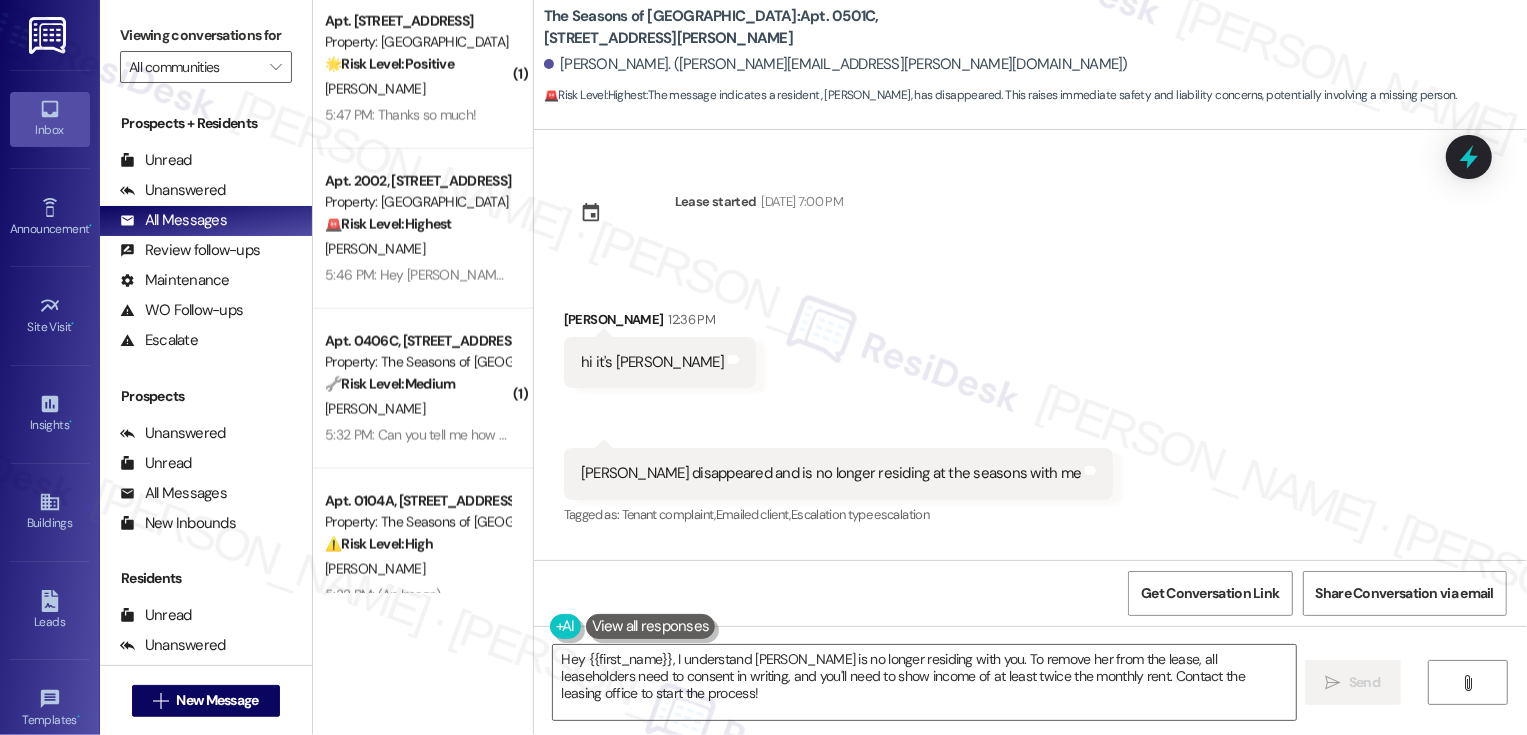 scroll, scrollTop: 2092, scrollLeft: 0, axis: vertical 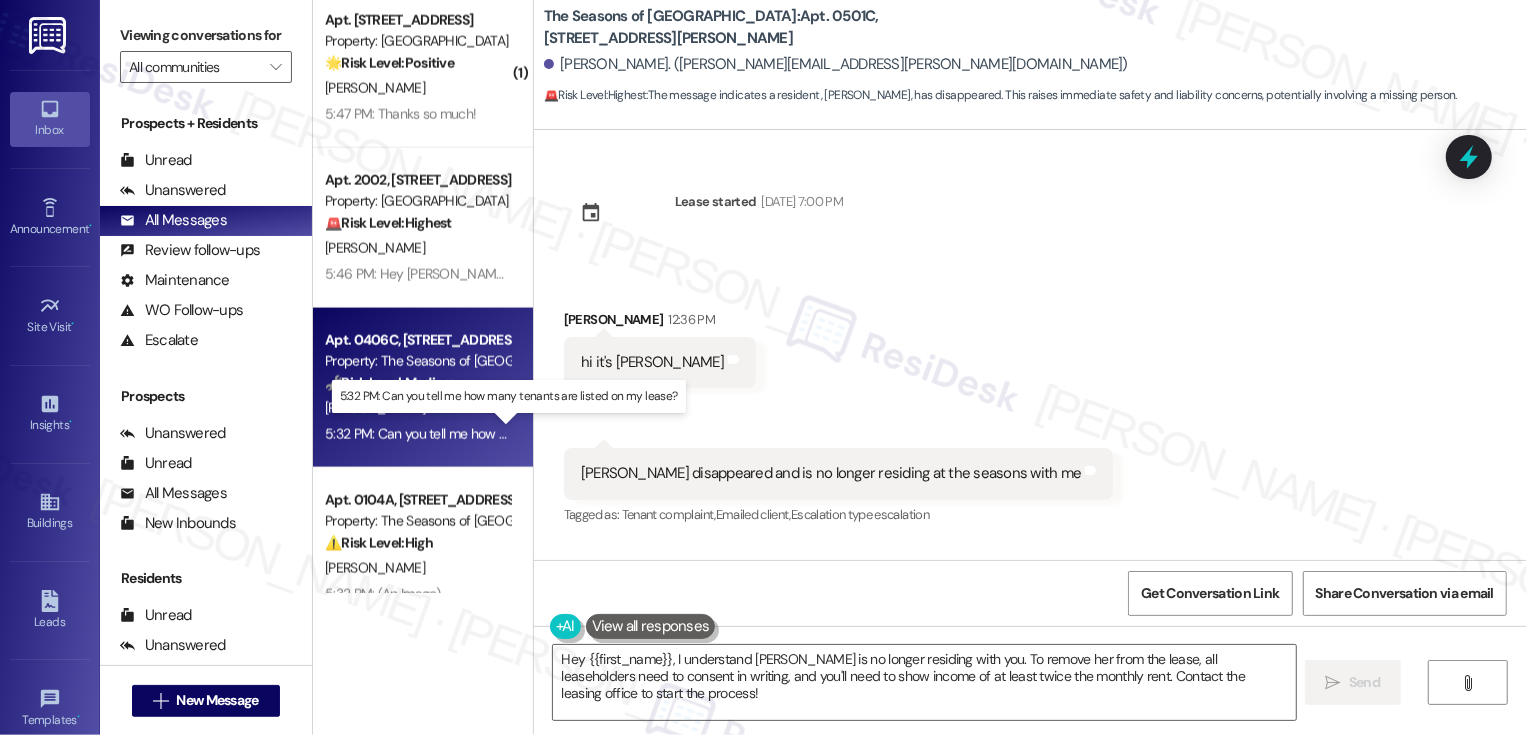 click on "5:32 PM: Can you tell me how many tenants are listed on my lease? 5:32 PM: Can you tell me how many tenants are listed on my lease?" at bounding box center (520, 434) 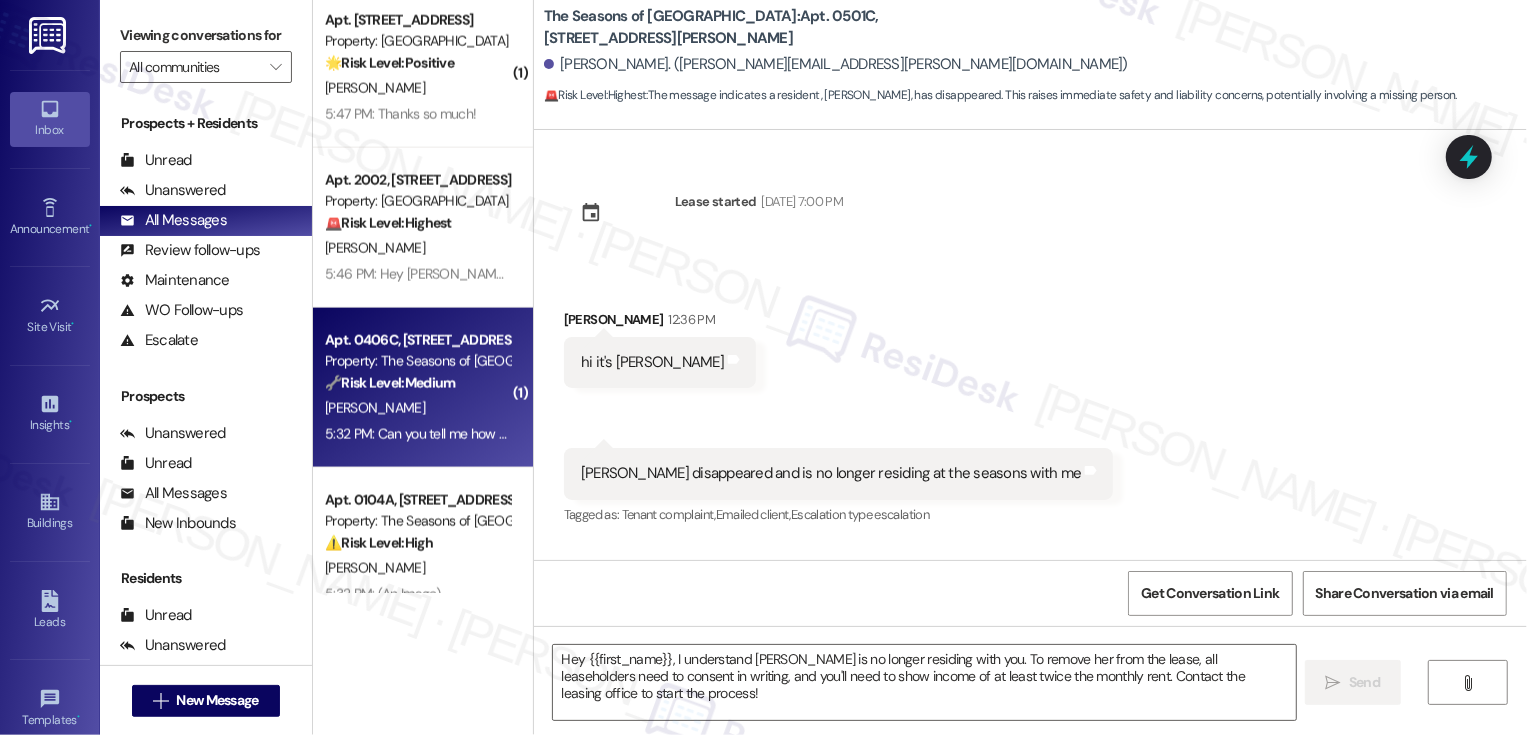 type on "Fetching suggested responses. Please feel free to read through the conversation in the meantime." 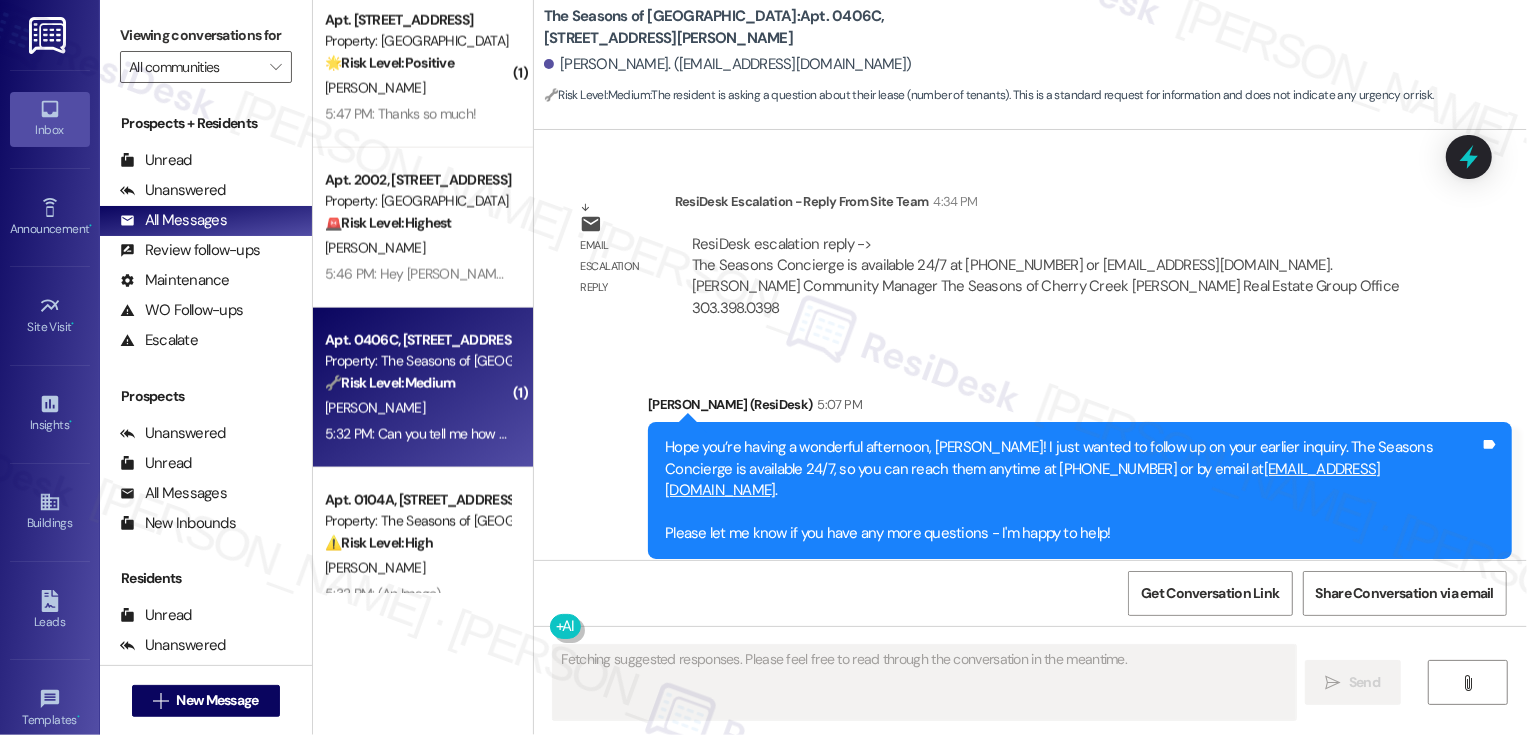 scroll, scrollTop: 2050, scrollLeft: 0, axis: vertical 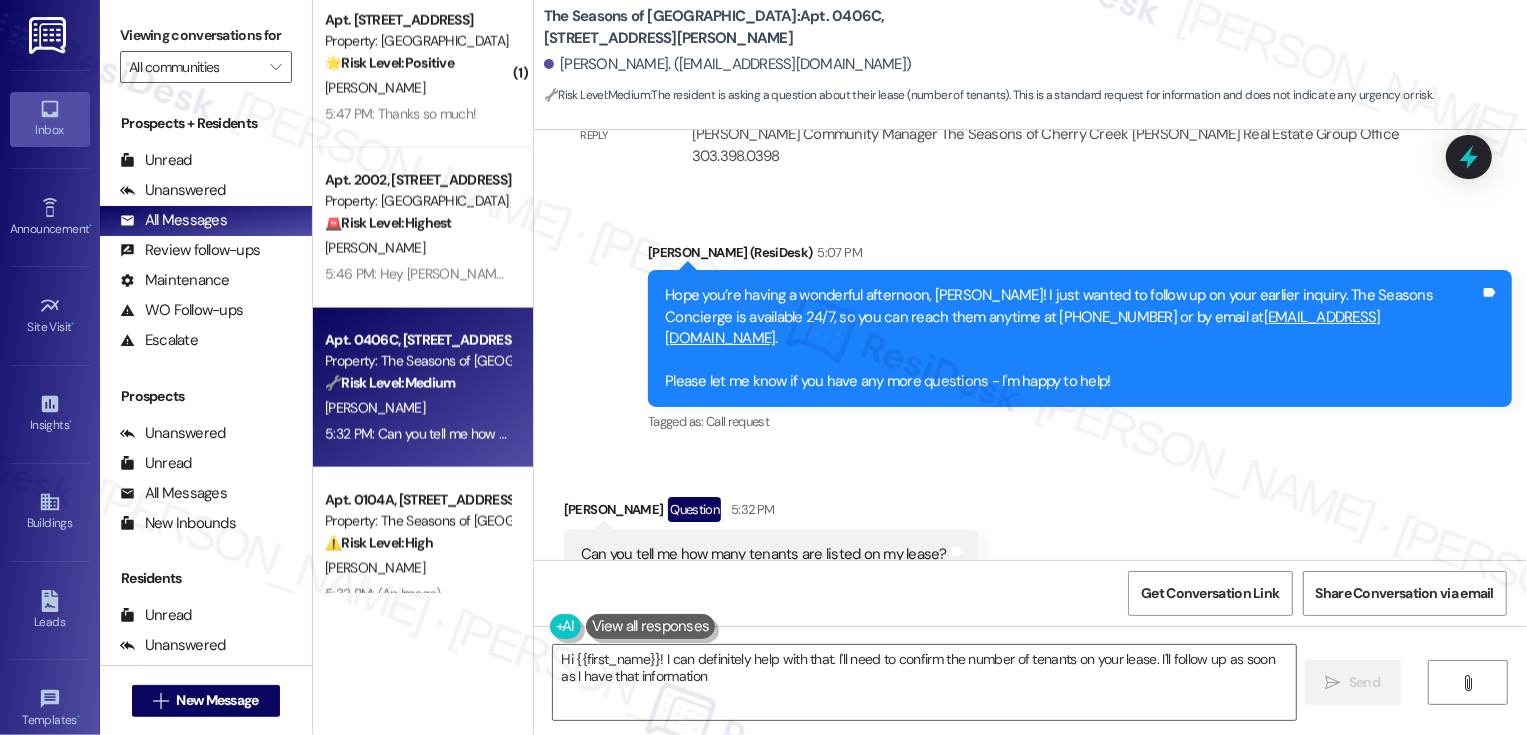 type on "Hi {{first_name}}! I can definitely help with that. I'll need to confirm the number of tenants on your lease. I'll follow up as soon as I have that information!" 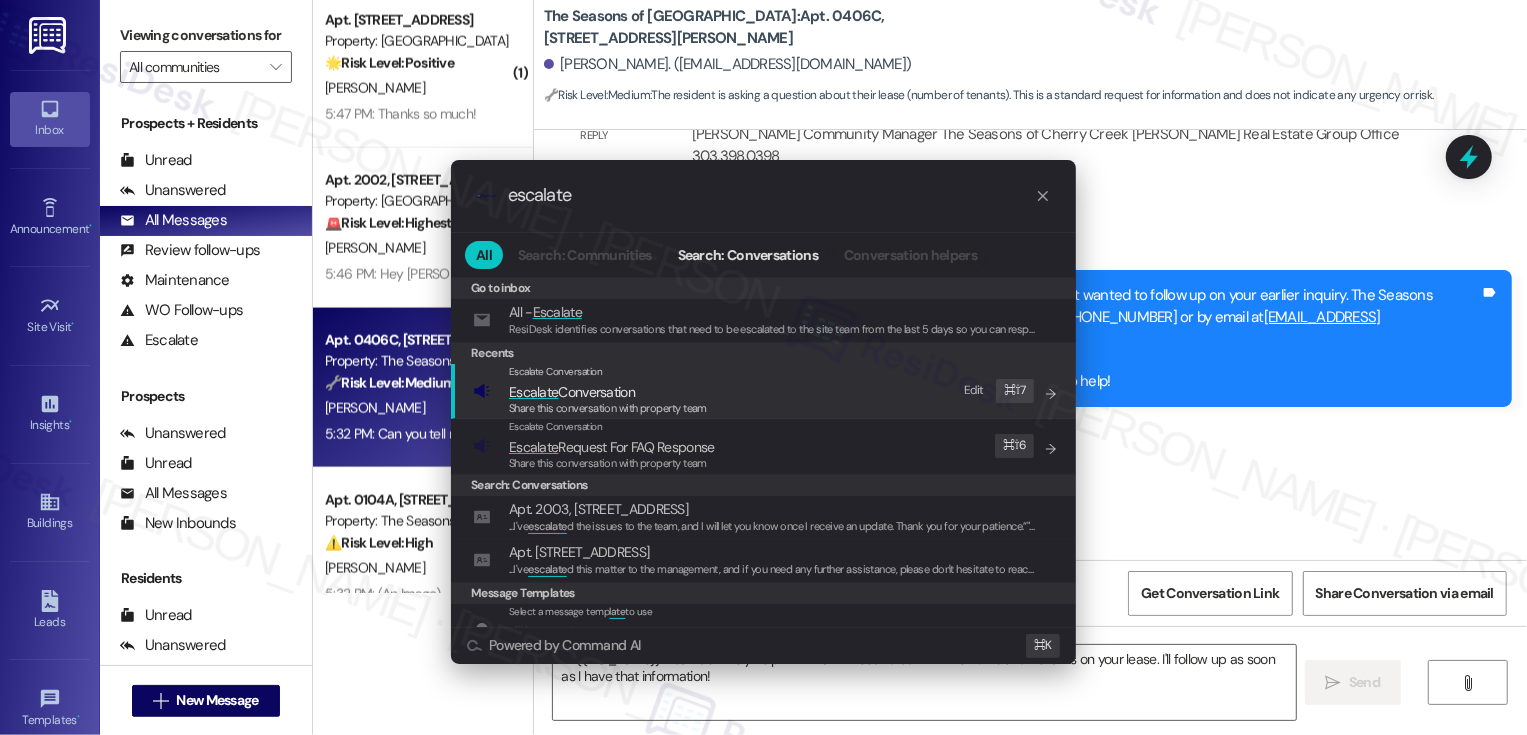 type on "escalate" 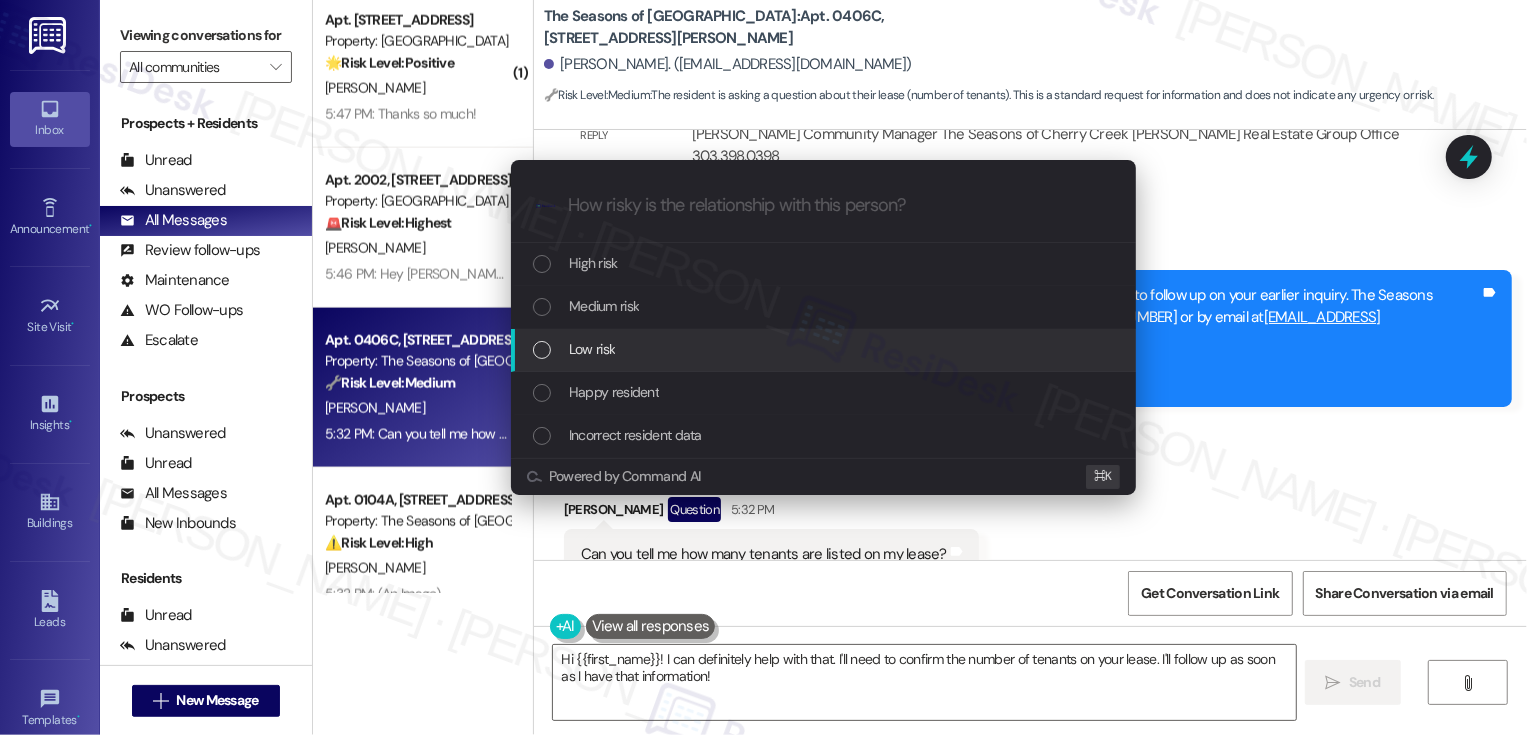 click on "Low risk" at bounding box center (592, 349) 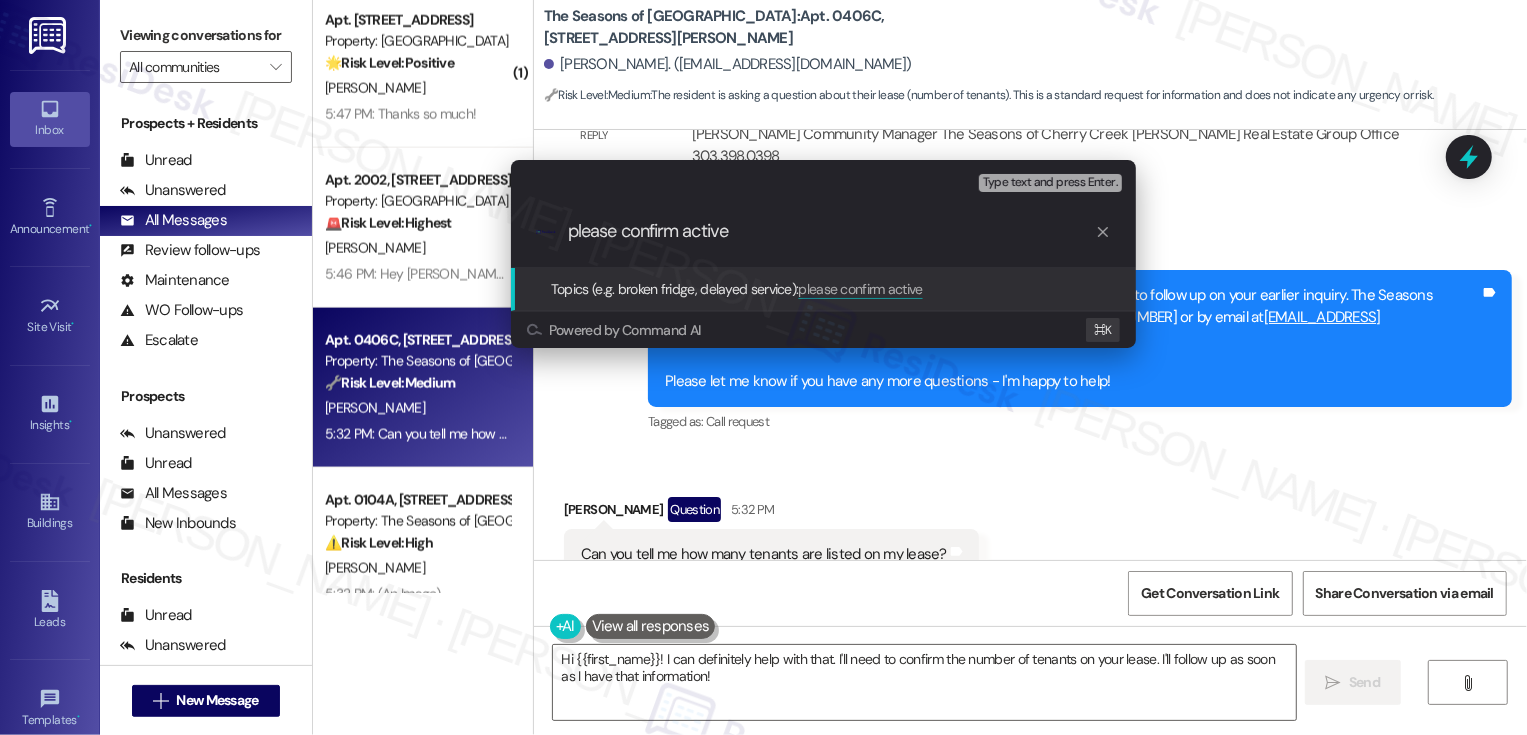 type on "please confirm active" 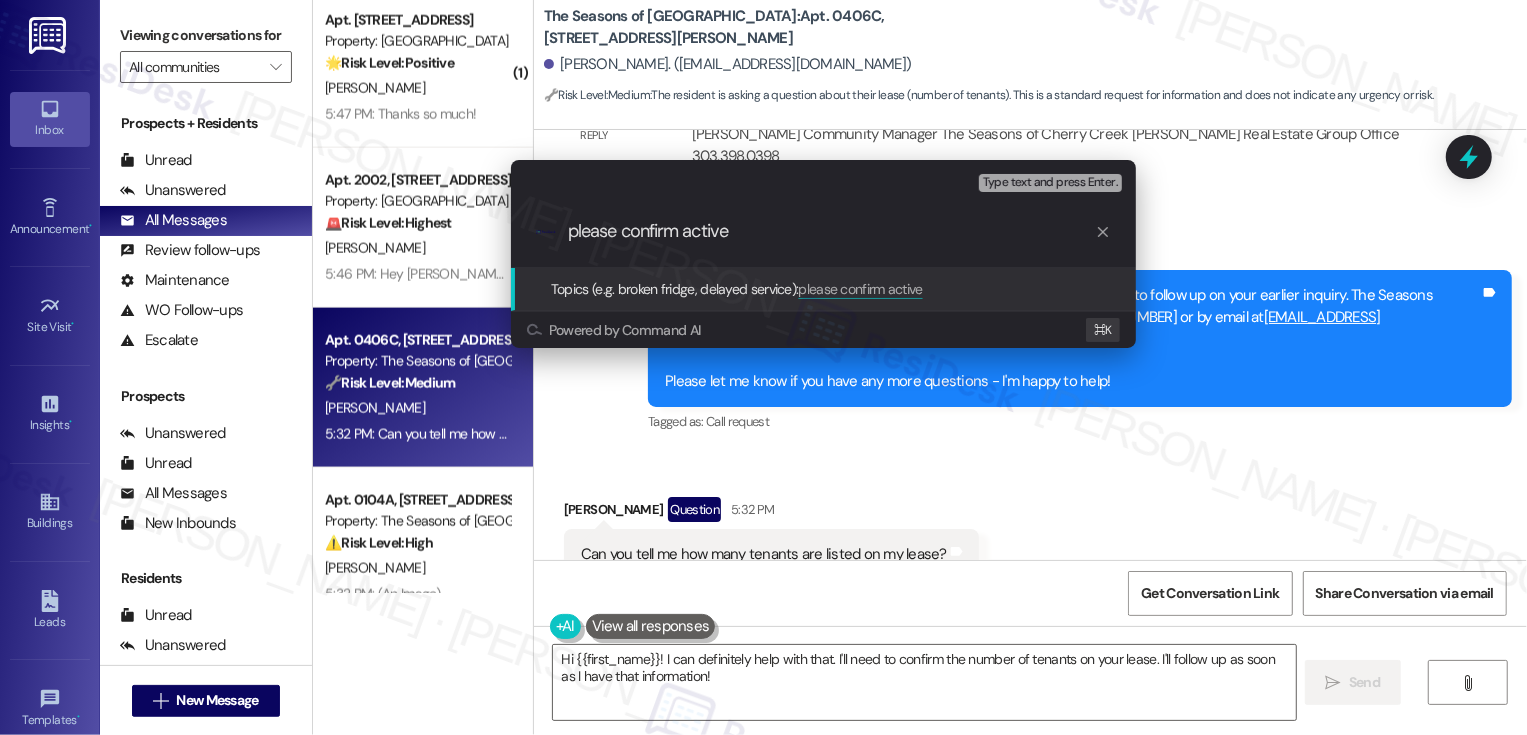 type 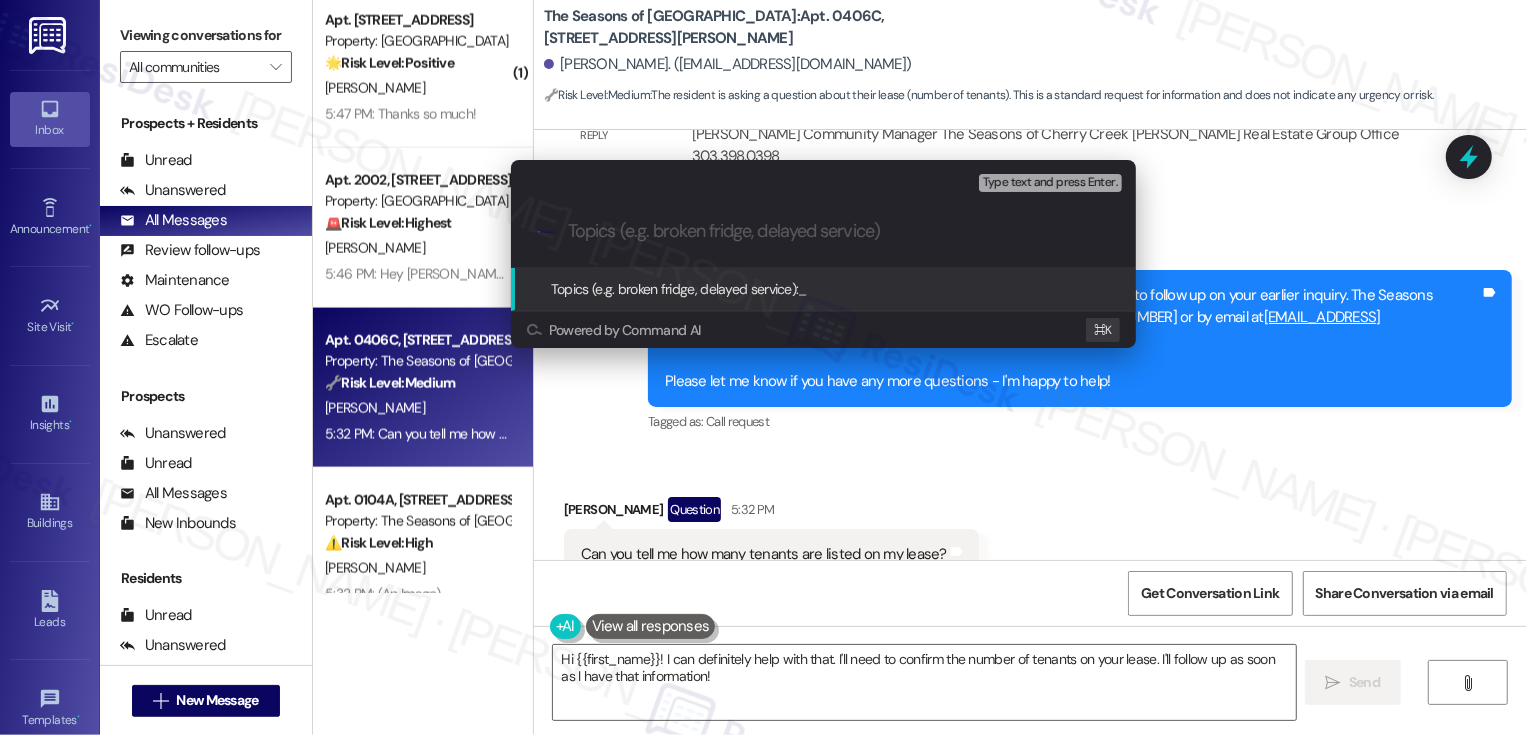 click on "Escalate Conversation Low risk Topics (e.g. broken fridge, delayed service) Any messages to highlight in the email? Type text and press Enter. .cls-1{fill:#0a055f;}.cls-2{fill:#0cc4c4;} resideskLogoBlueOrange Topics (e.g. broken fridge, delayed service):  _ Powered by Command AI ⌘ K" at bounding box center [763, 367] 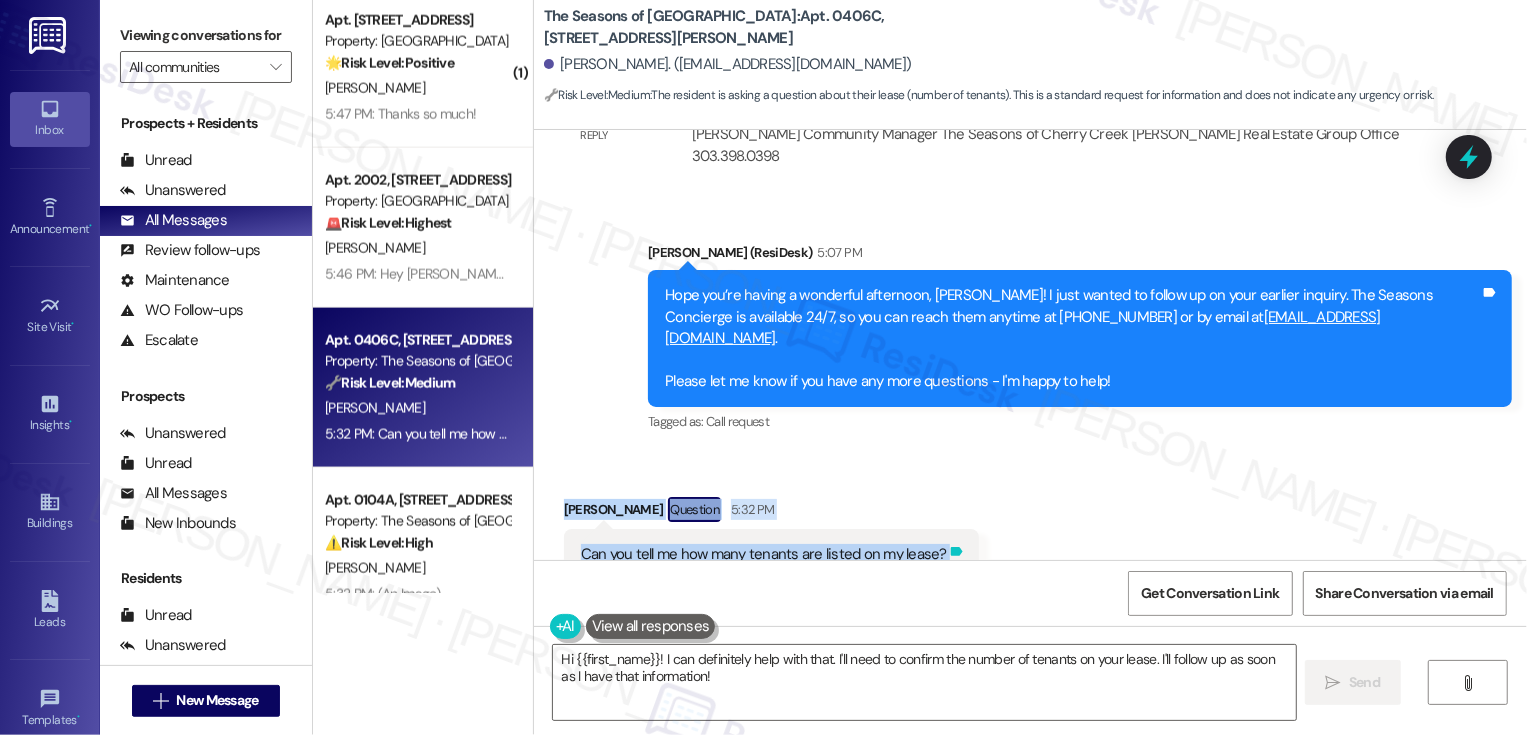 drag, startPoint x: 552, startPoint y: 444, endPoint x: 934, endPoint y: 496, distance: 385.523 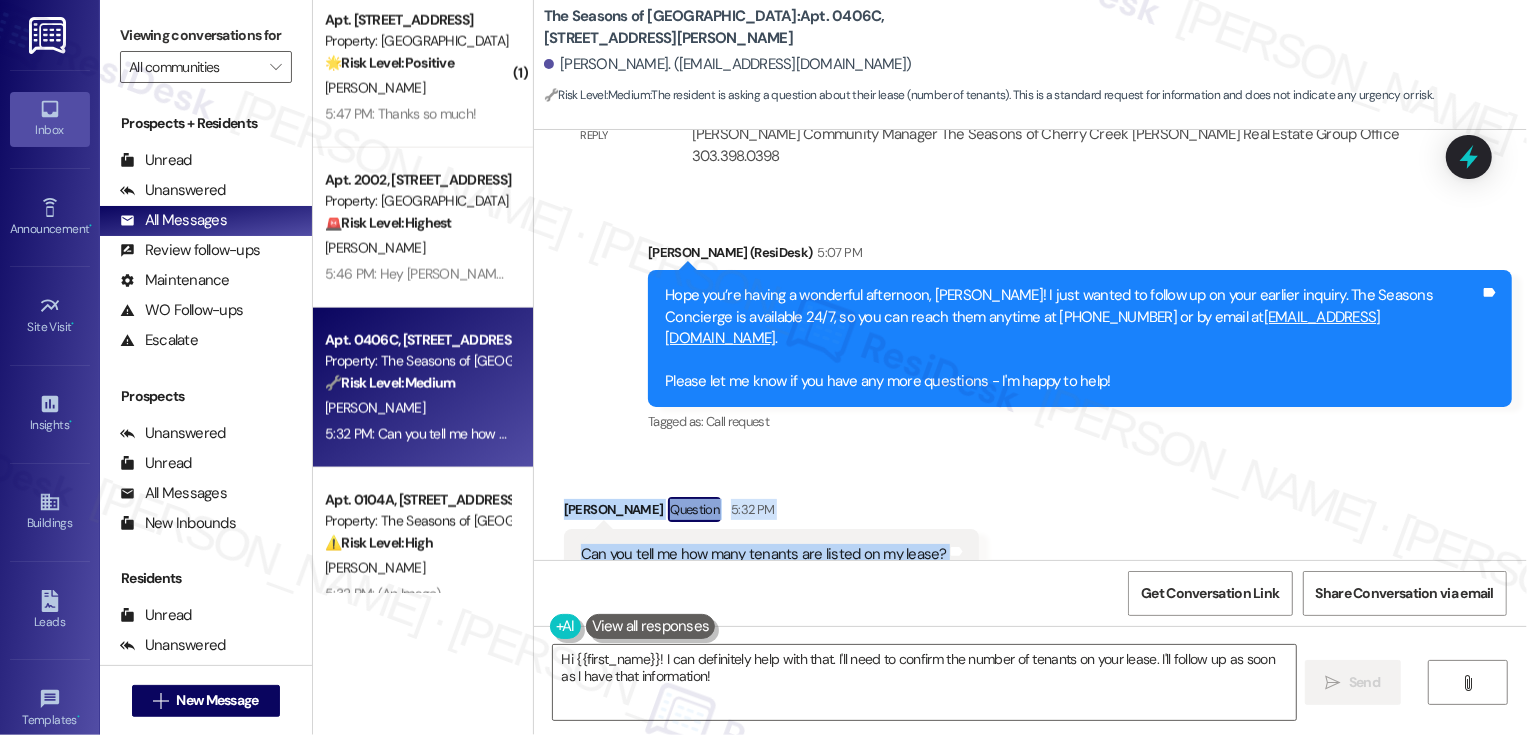 click on "Can you tell me how many tenants are listed on my lease?" at bounding box center [764, 554] 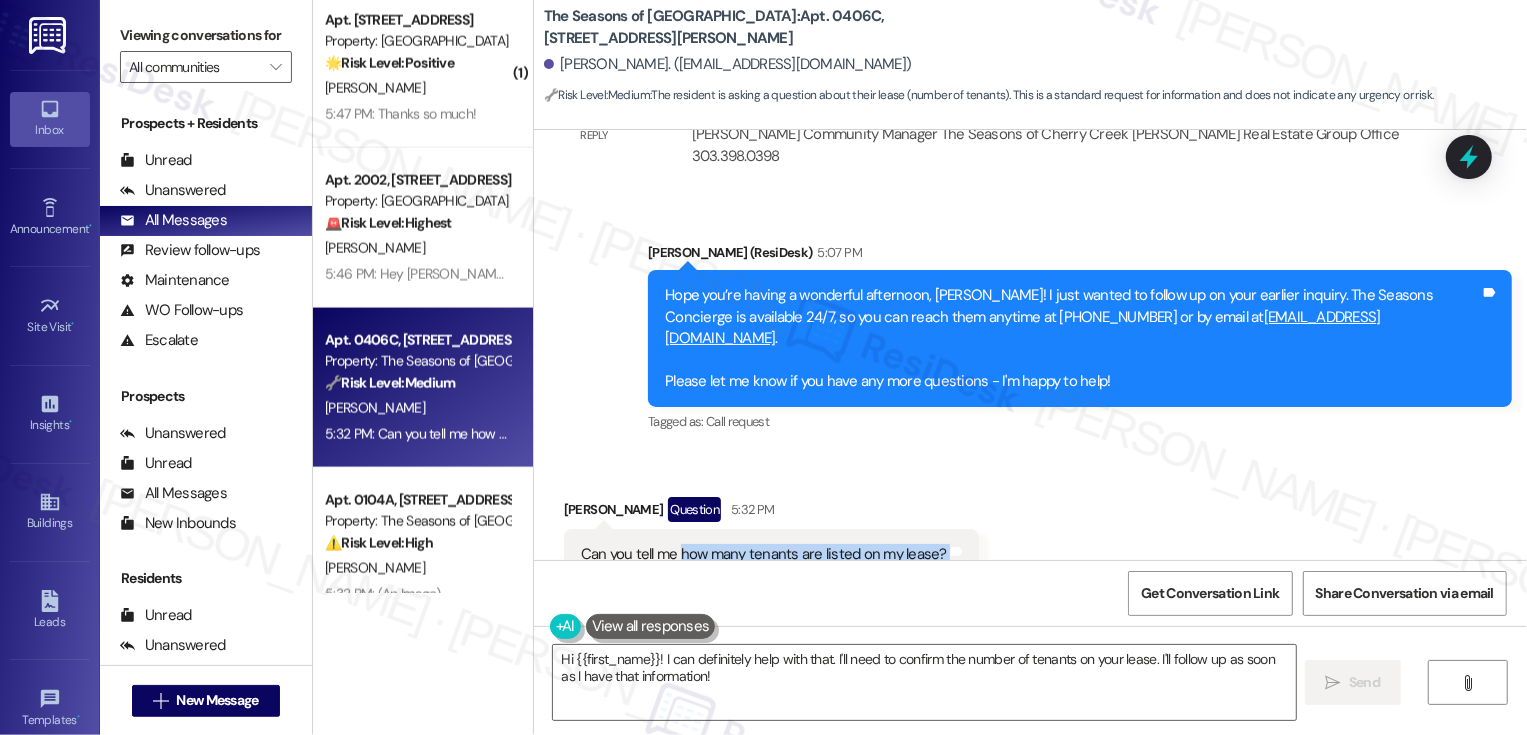 drag, startPoint x: 666, startPoint y: 489, endPoint x: 961, endPoint y: 490, distance: 295.0017 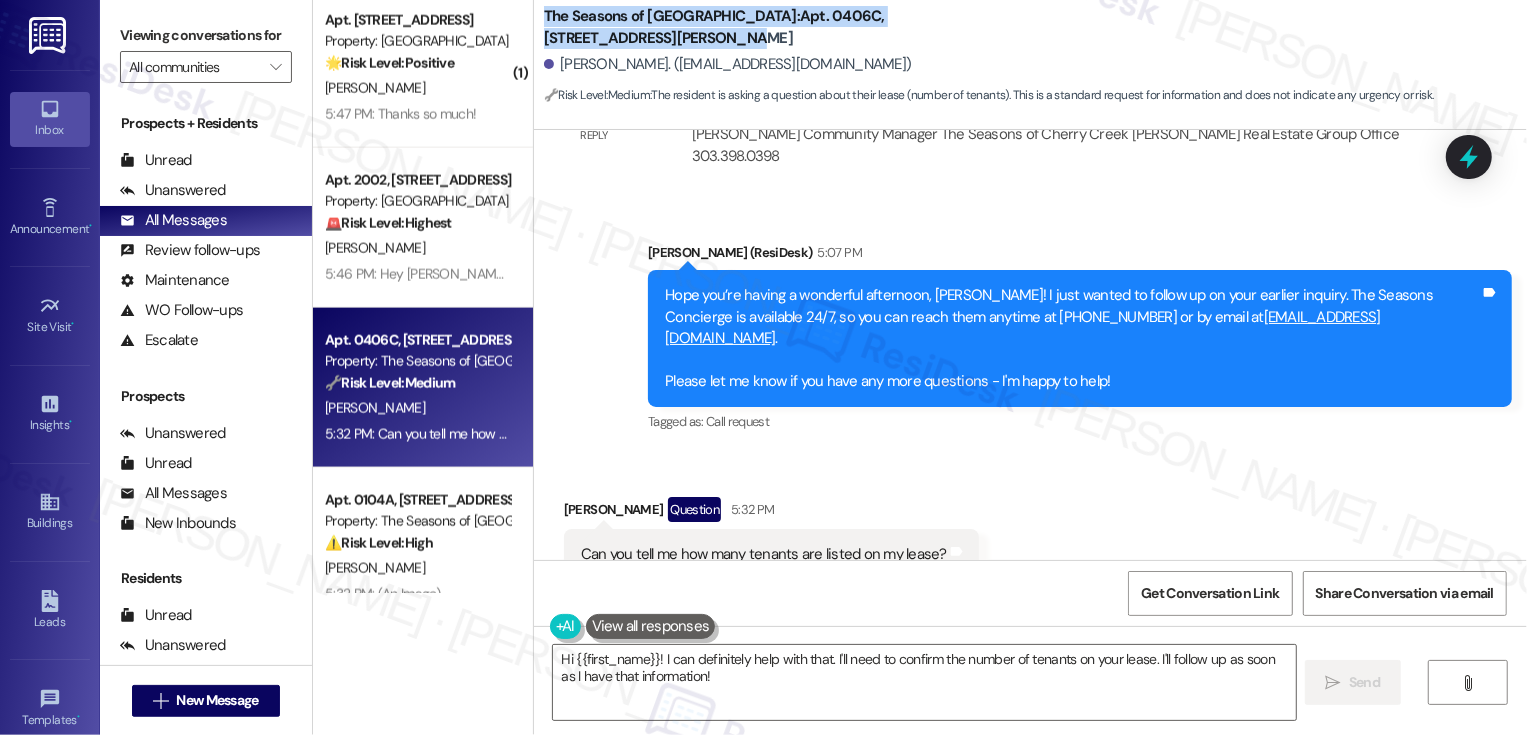 drag, startPoint x: 534, startPoint y: 10, endPoint x: 813, endPoint y: 19, distance: 279.1451 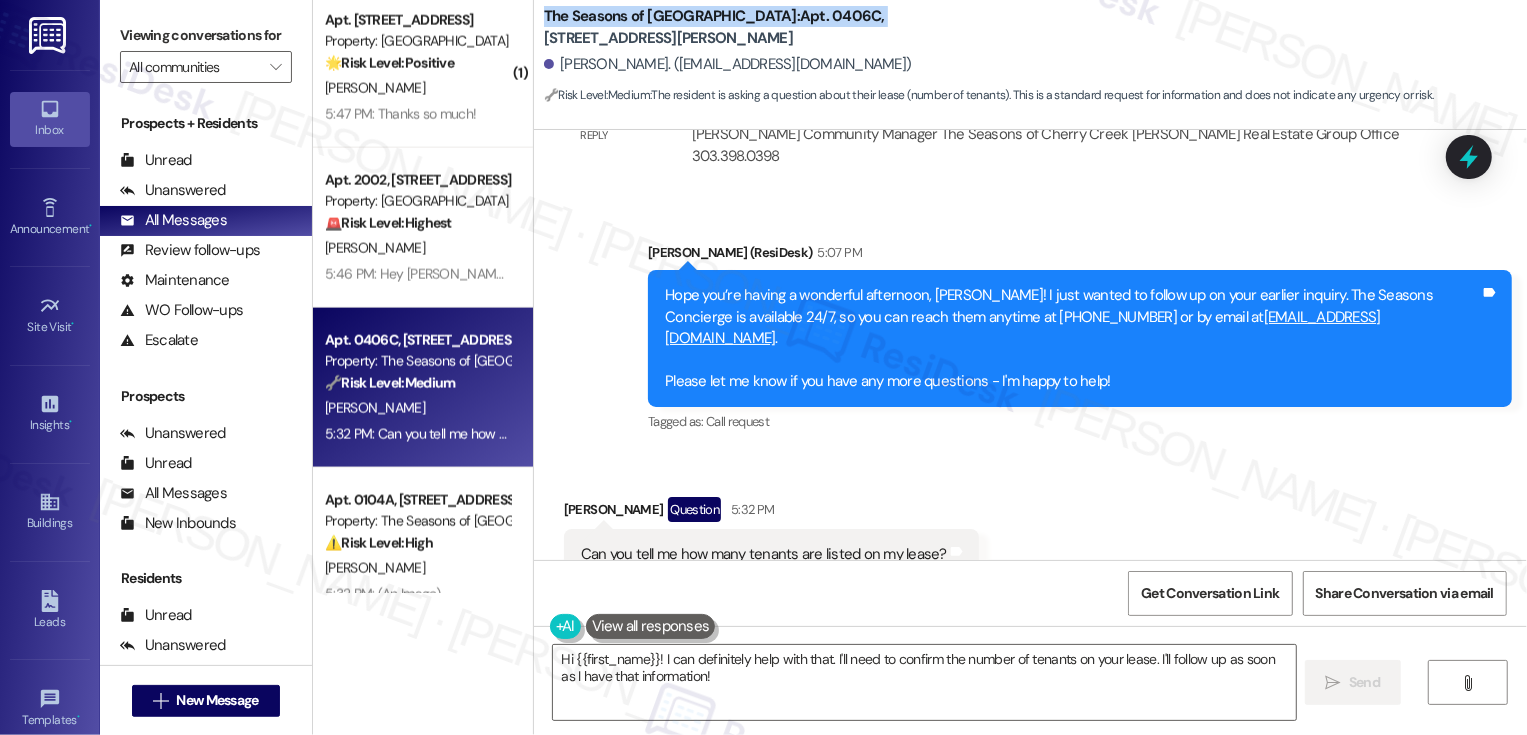 copy on "The Seasons of Cherry Creek:  Apt. 0406C," 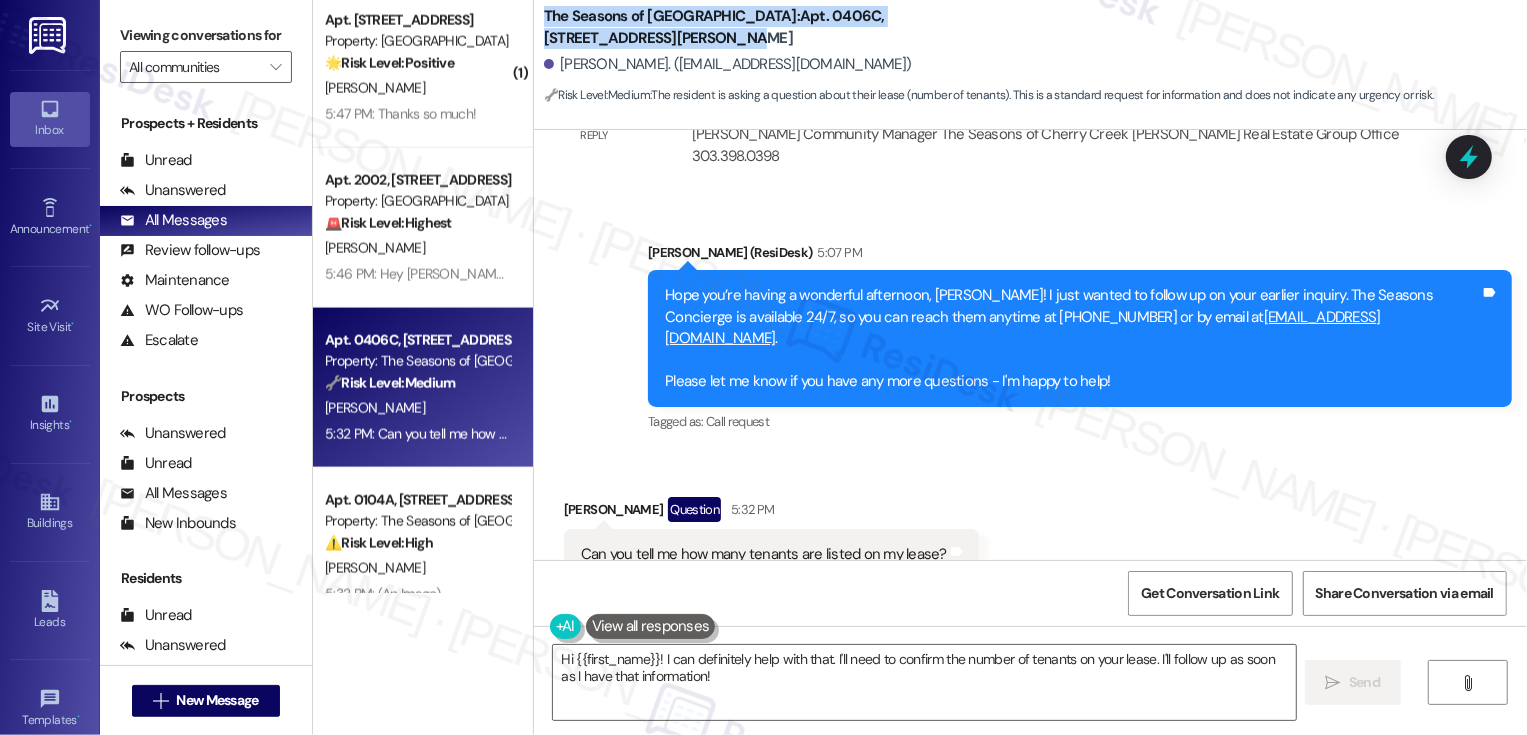 drag, startPoint x: 531, startPoint y: 13, endPoint x: 631, endPoint y: 41, distance: 103.84604 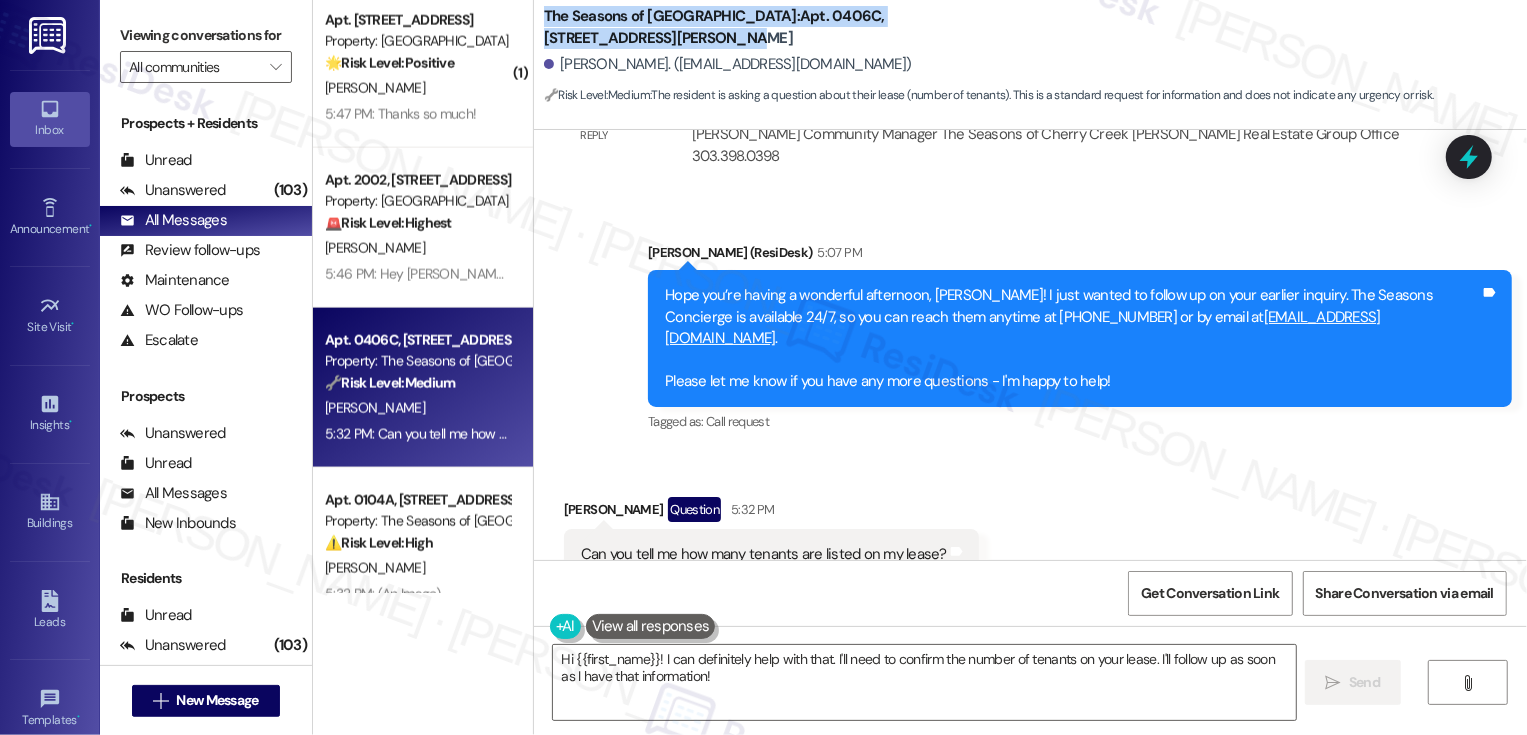 click on "Received via SMS [PERSON_NAME] Question 5:32 PM Can you tell me how many tenants are listed on my lease? Tags and notes Tagged as:   Lease ,  Click to highlight conversations about Lease Lease renewal Click to highlight conversations about Lease renewal" at bounding box center [1030, 538] 